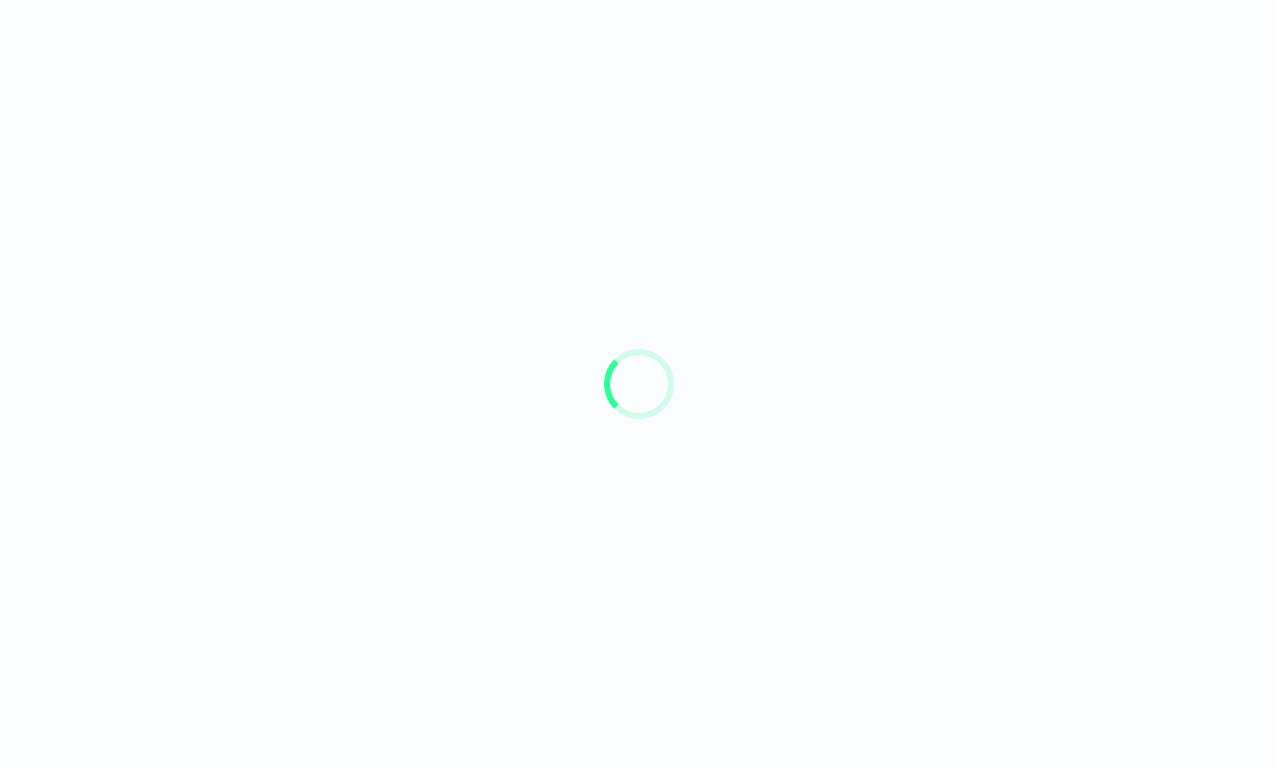 scroll, scrollTop: 0, scrollLeft: 0, axis: both 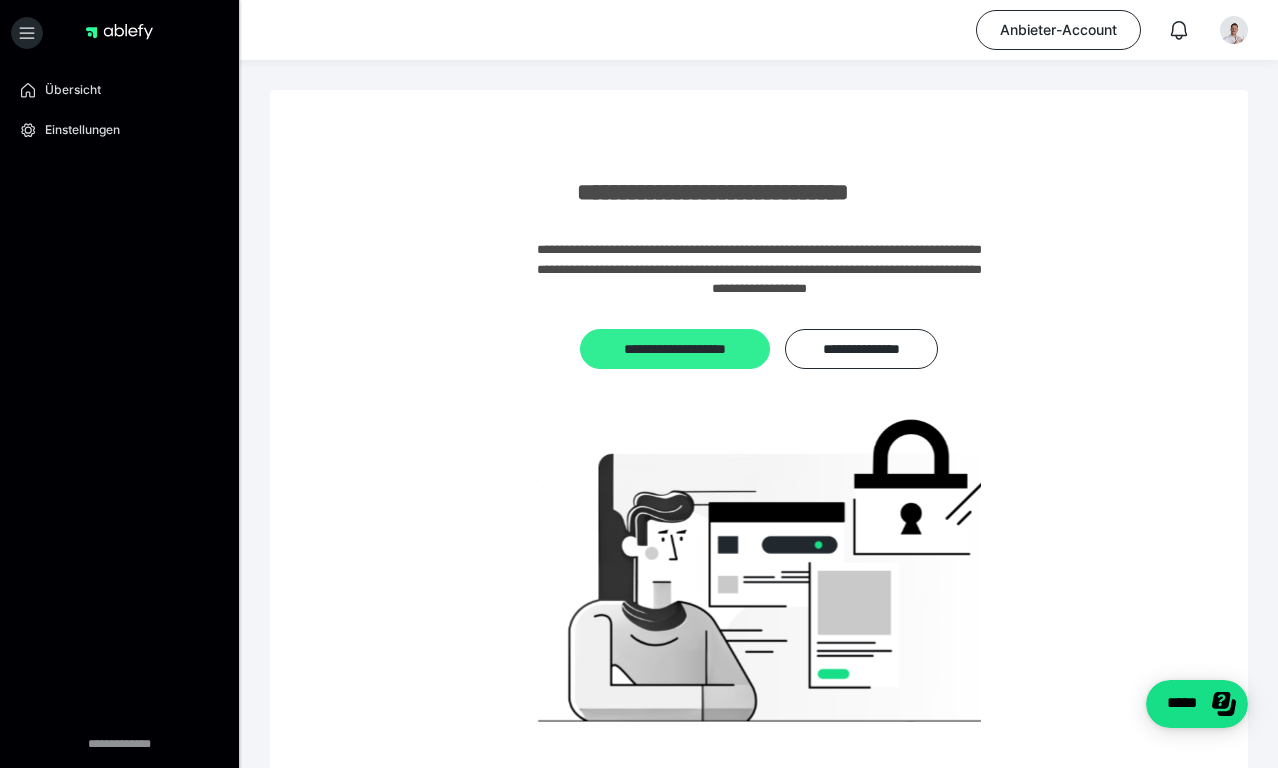 click on "**********" at bounding box center (674, 349) 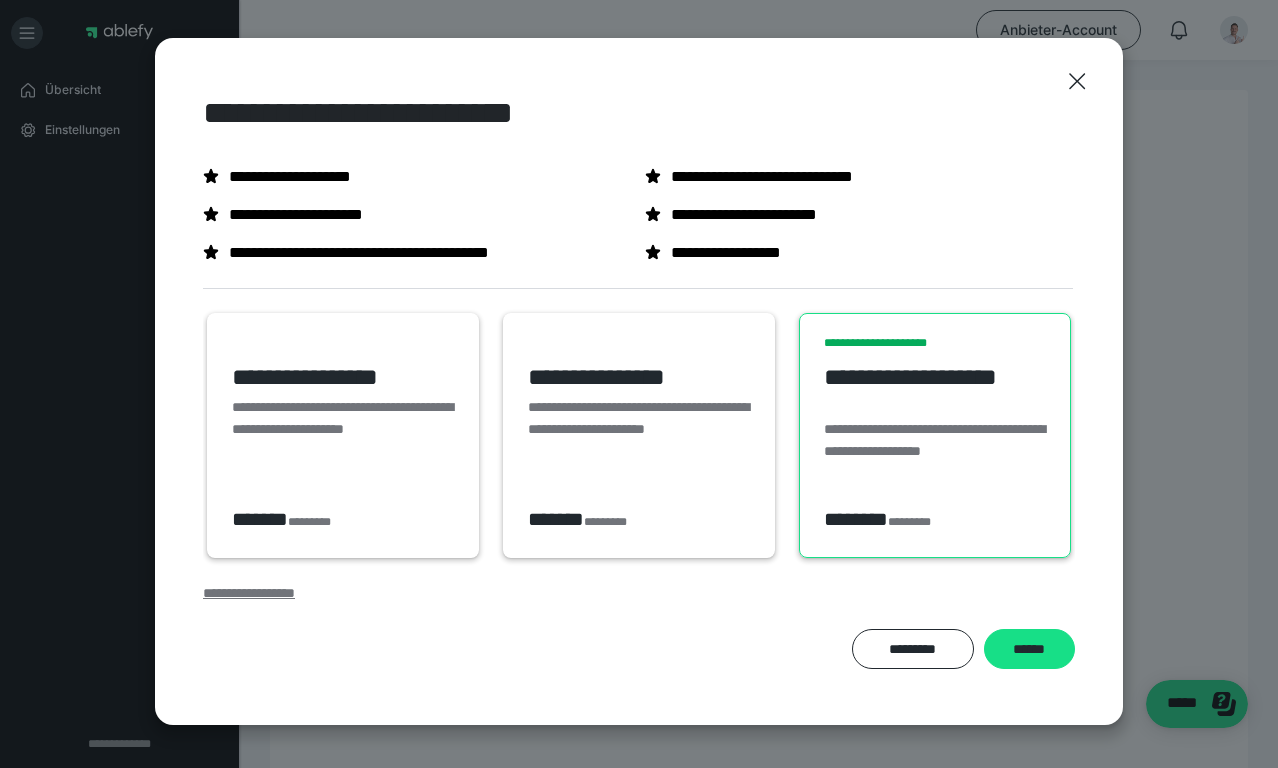 click on "**********" at bounding box center [249, 593] 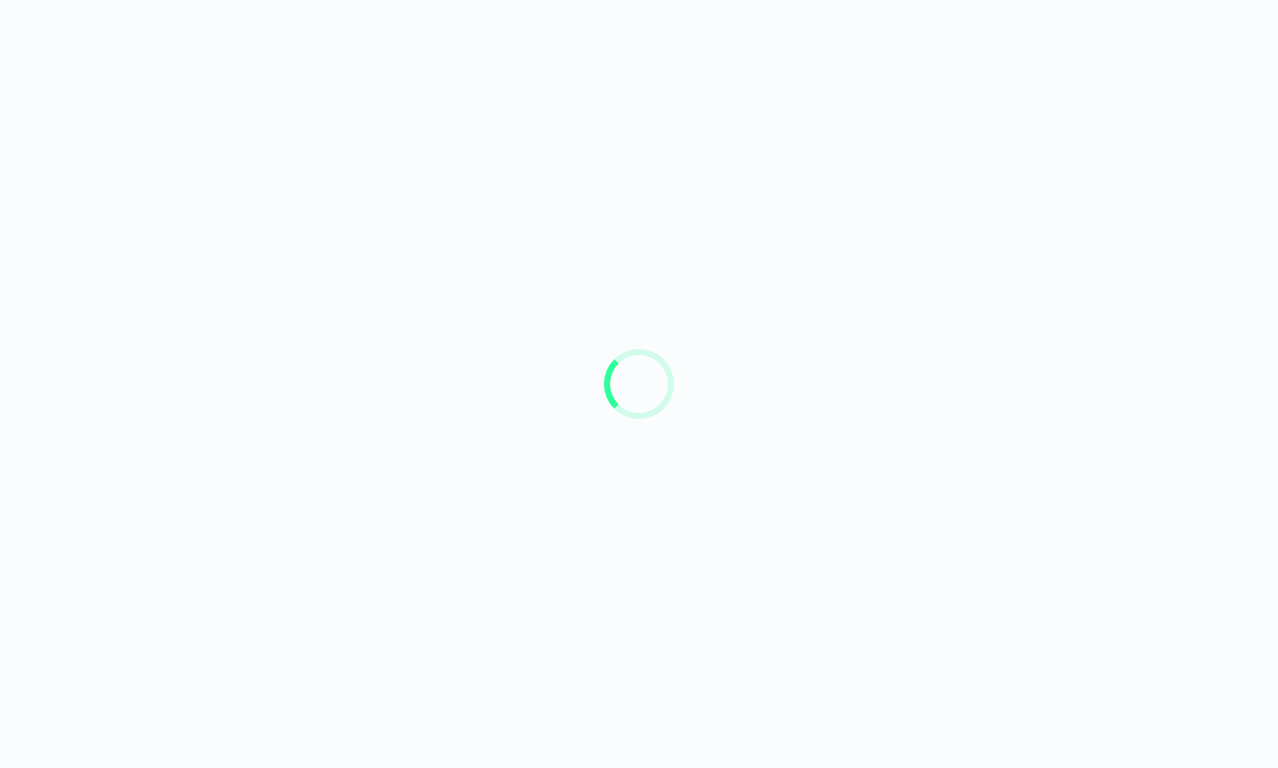 scroll, scrollTop: 0, scrollLeft: 0, axis: both 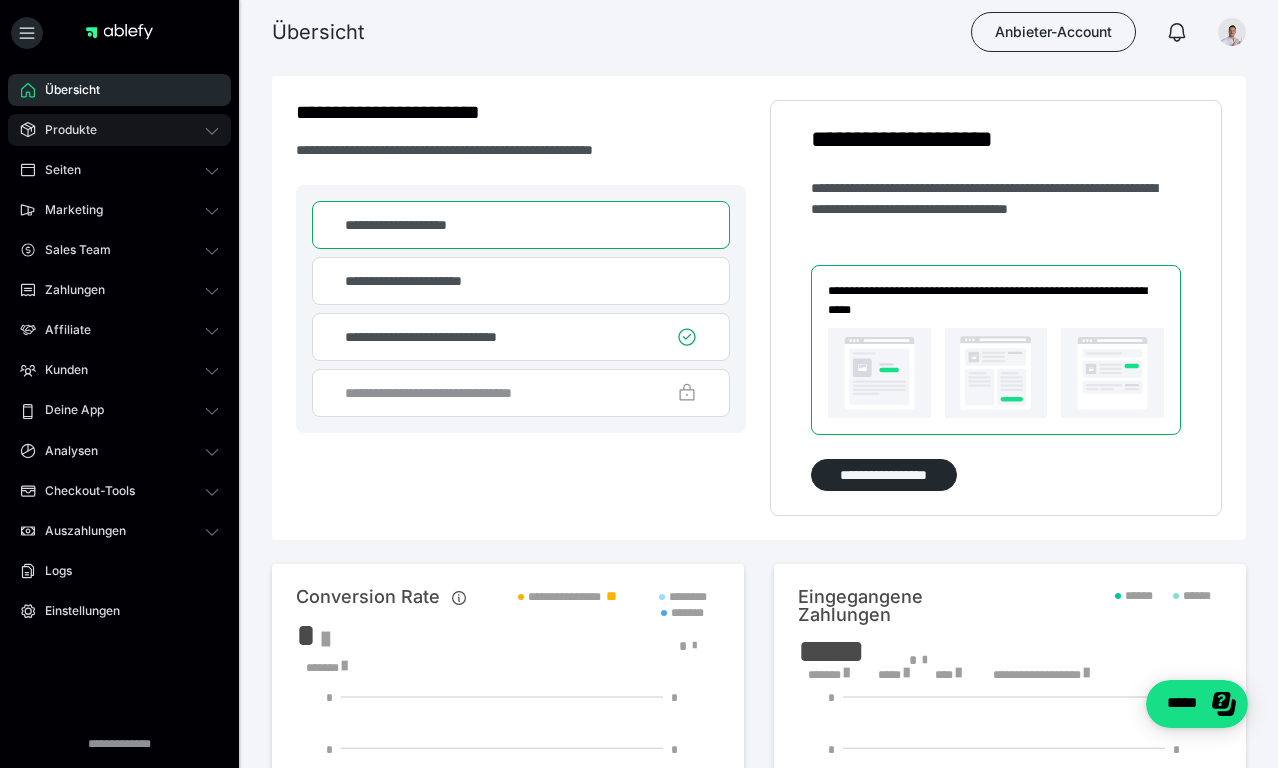 click on "Produkte" at bounding box center [119, 130] 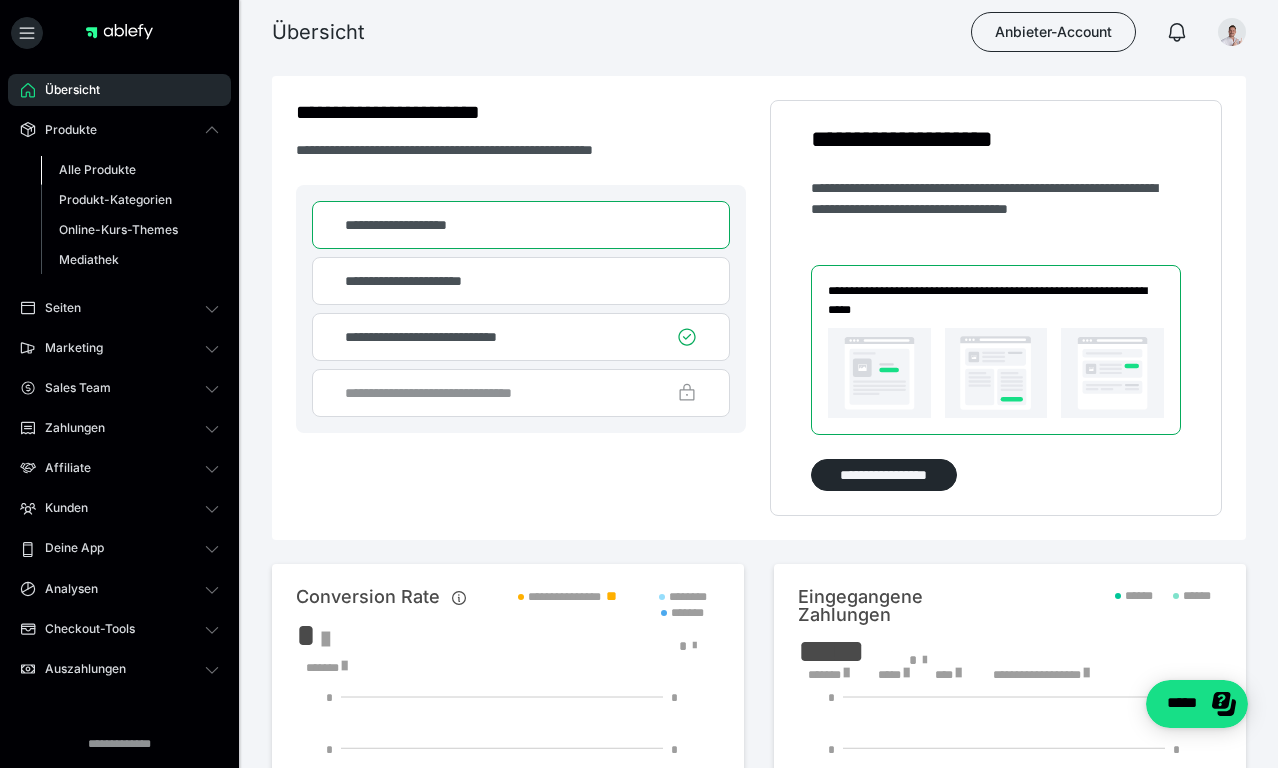 click on "Alle Produkte" at bounding box center [130, 170] 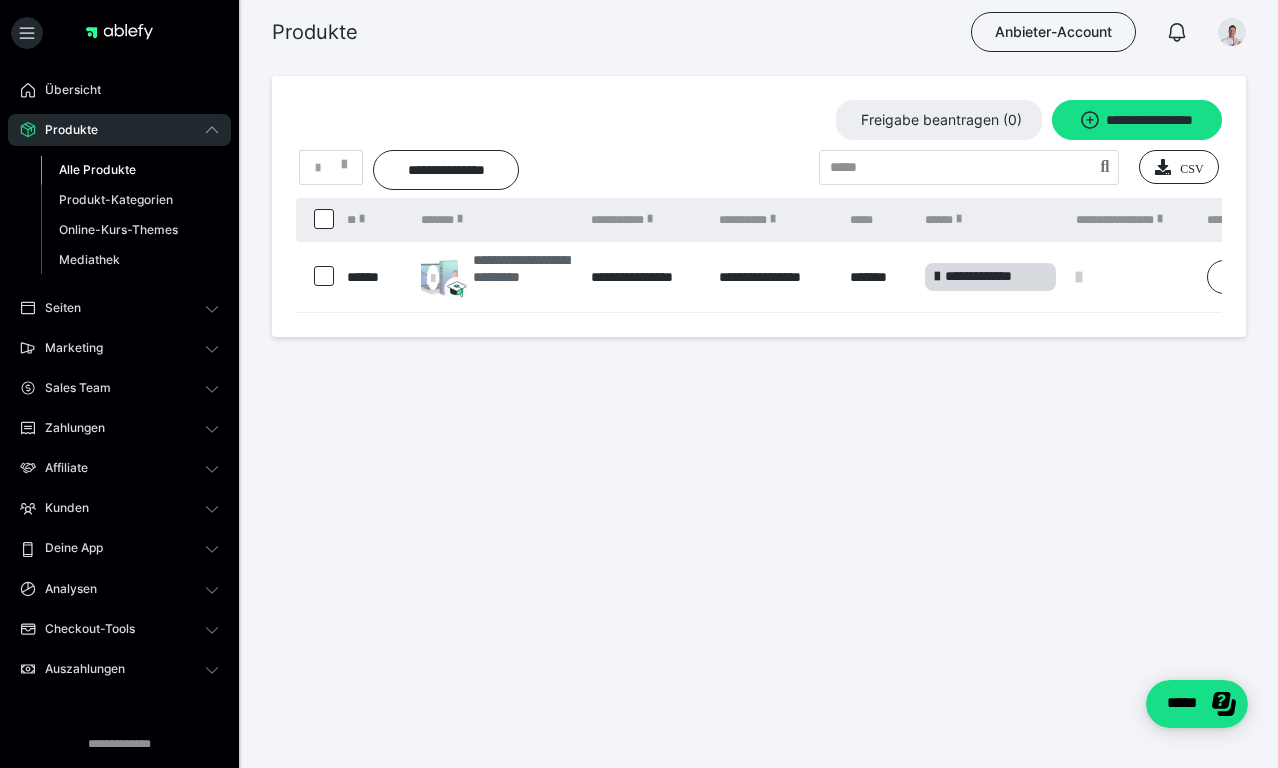 click on "**********" at bounding box center [522, 277] 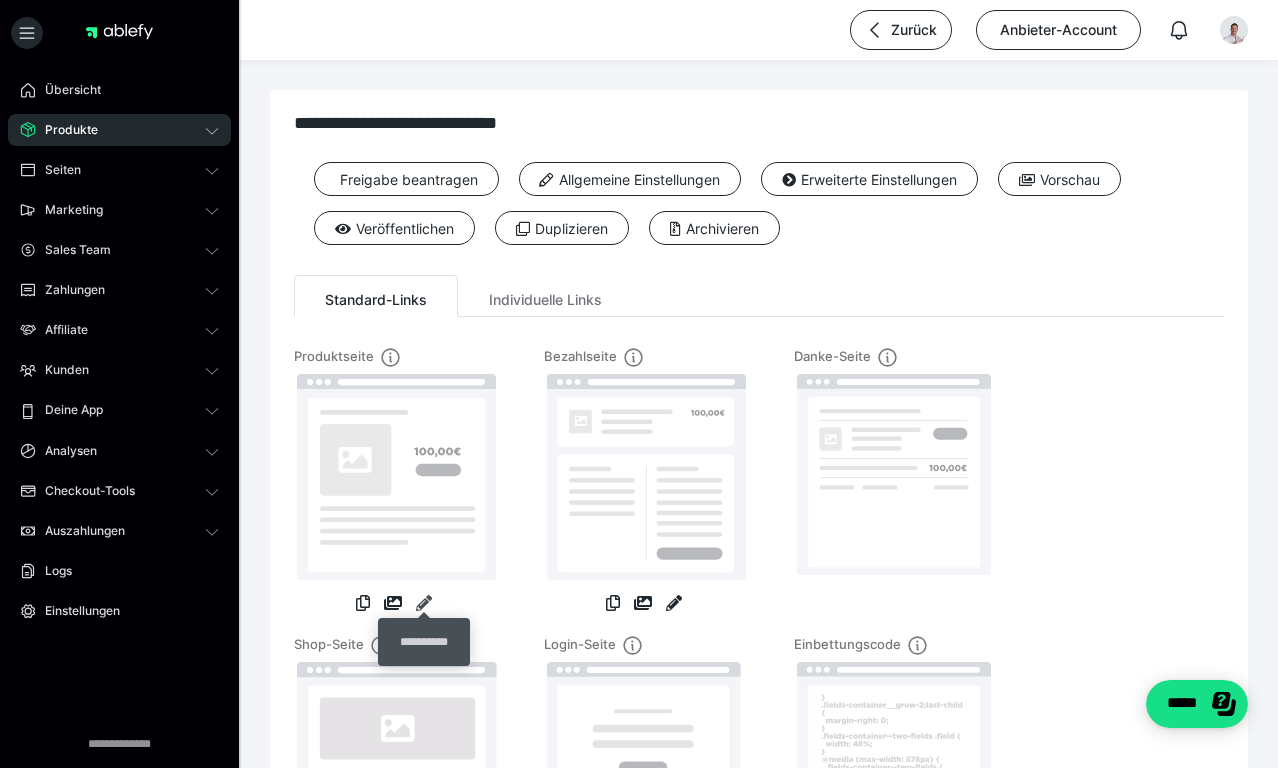 click at bounding box center (424, 603) 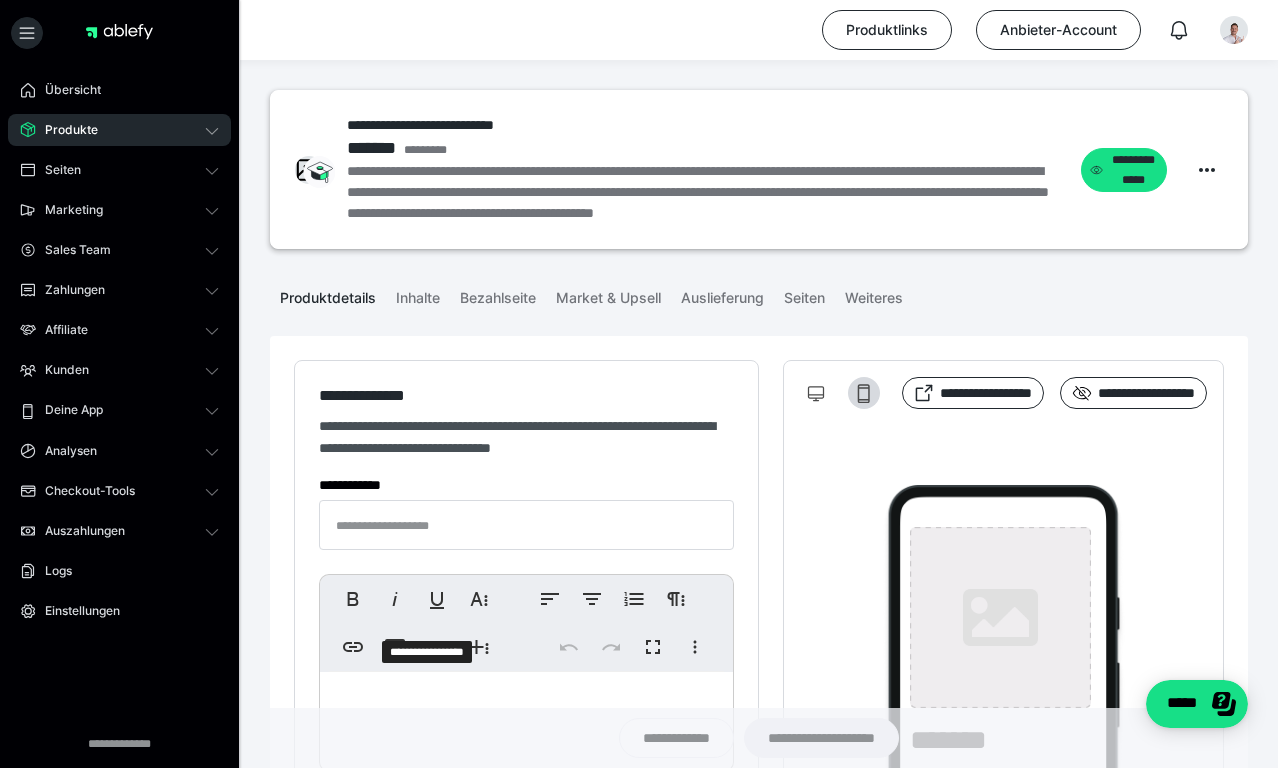 type on "**********" 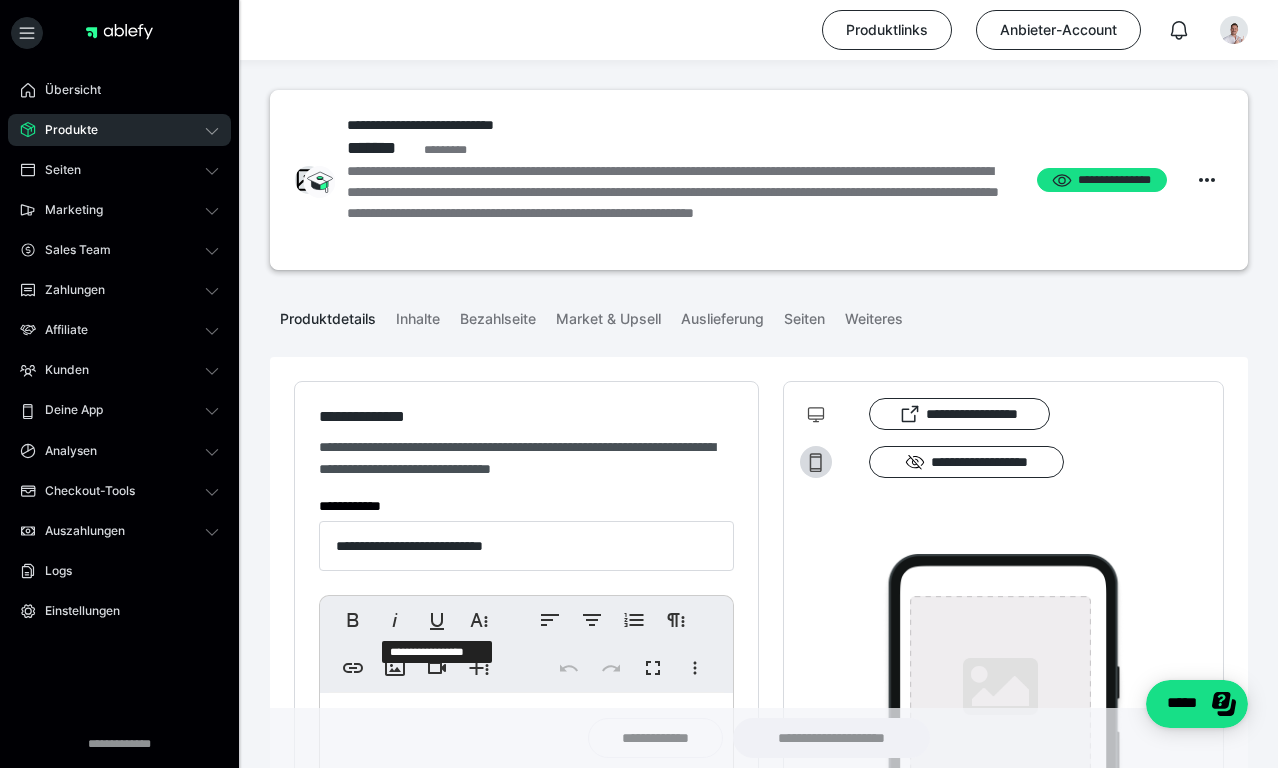 type on "**********" 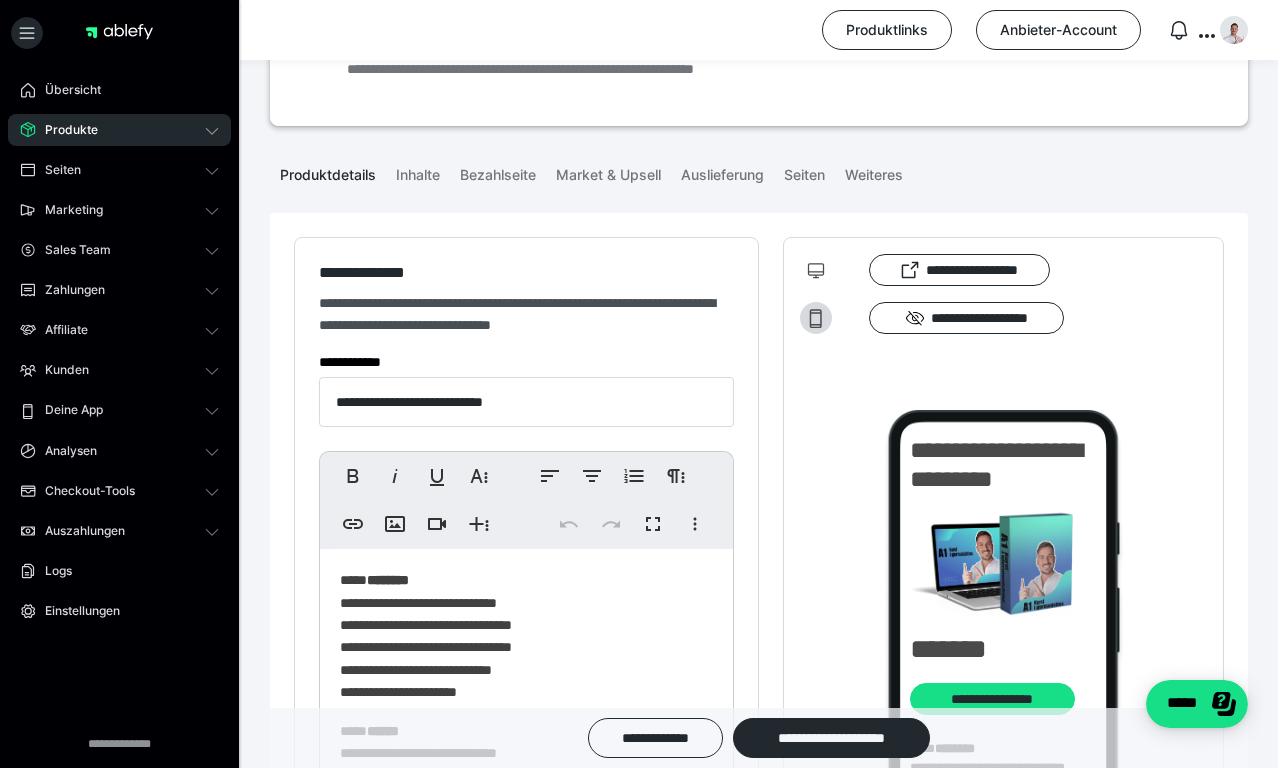 scroll, scrollTop: 0, scrollLeft: 0, axis: both 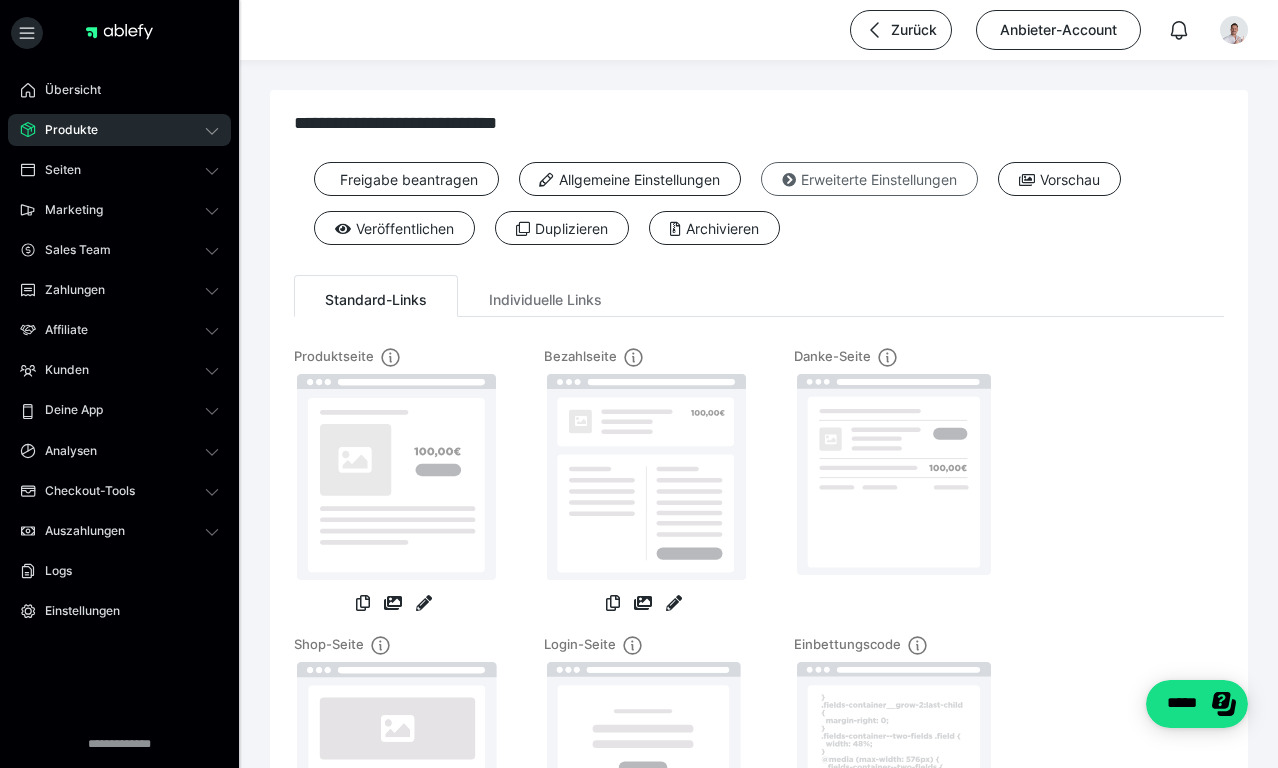 click on "Erweiterte Einstellungen" at bounding box center (869, 179) 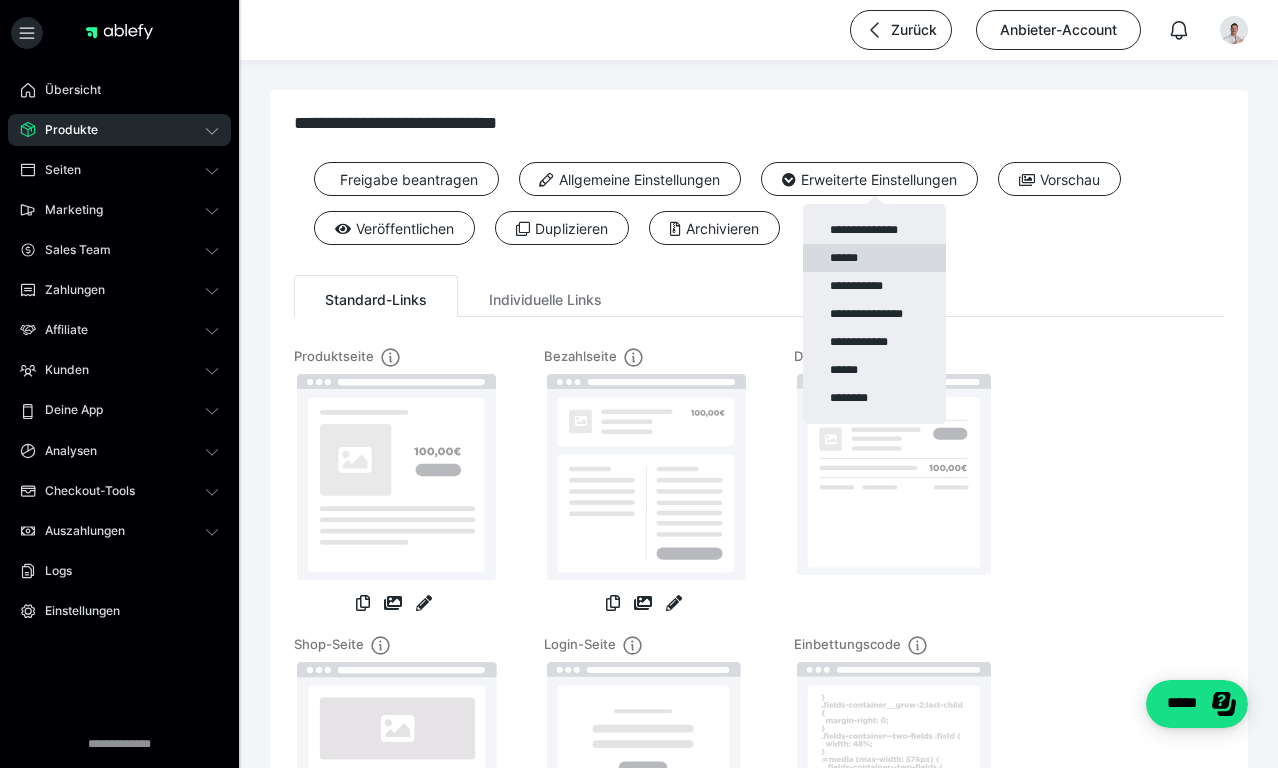 click on "******" at bounding box center [874, 258] 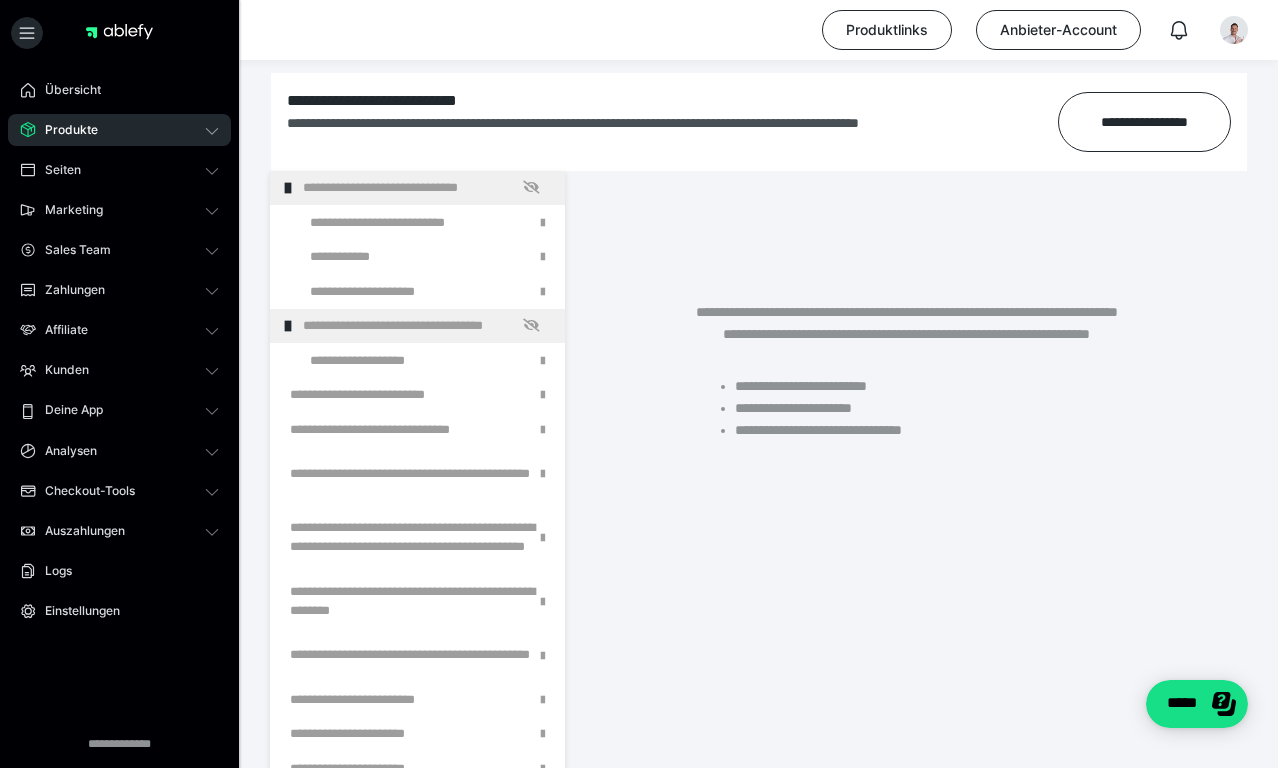 scroll, scrollTop: 331, scrollLeft: 0, axis: vertical 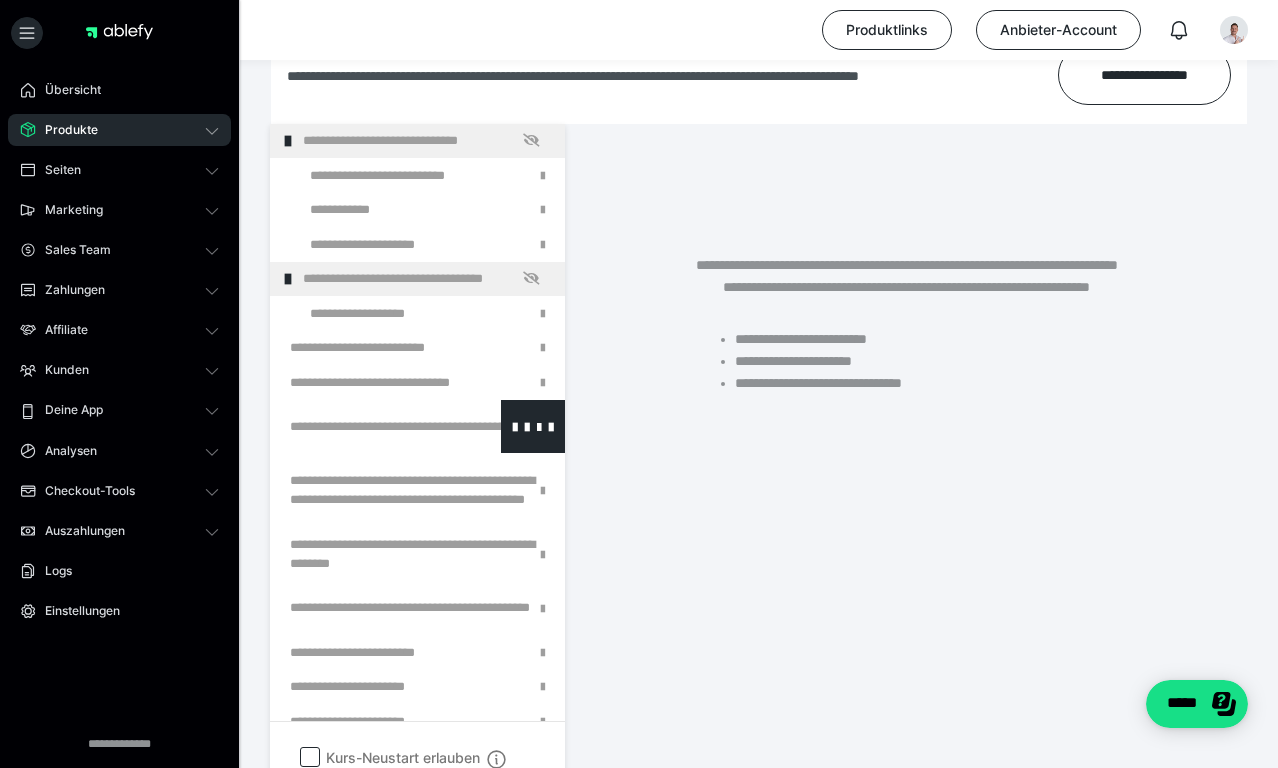 click at bounding box center [365, 426] 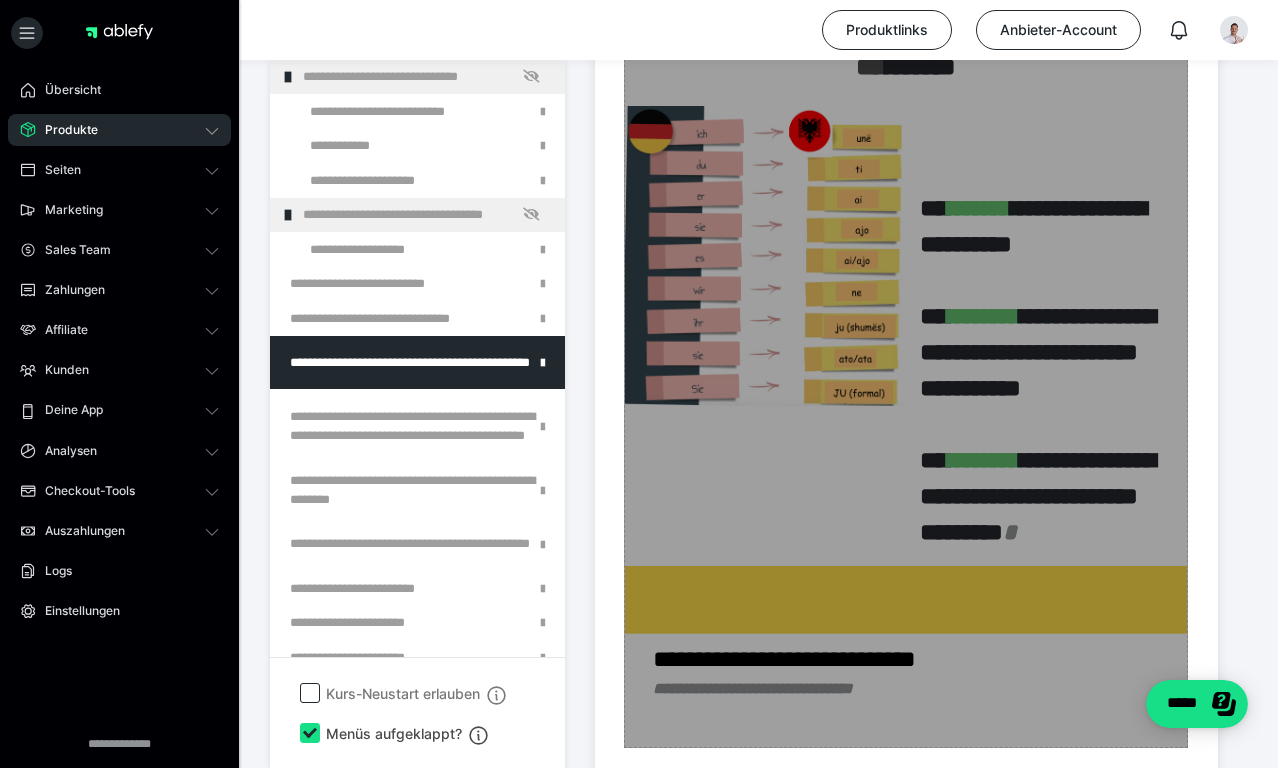 scroll, scrollTop: 1311, scrollLeft: 0, axis: vertical 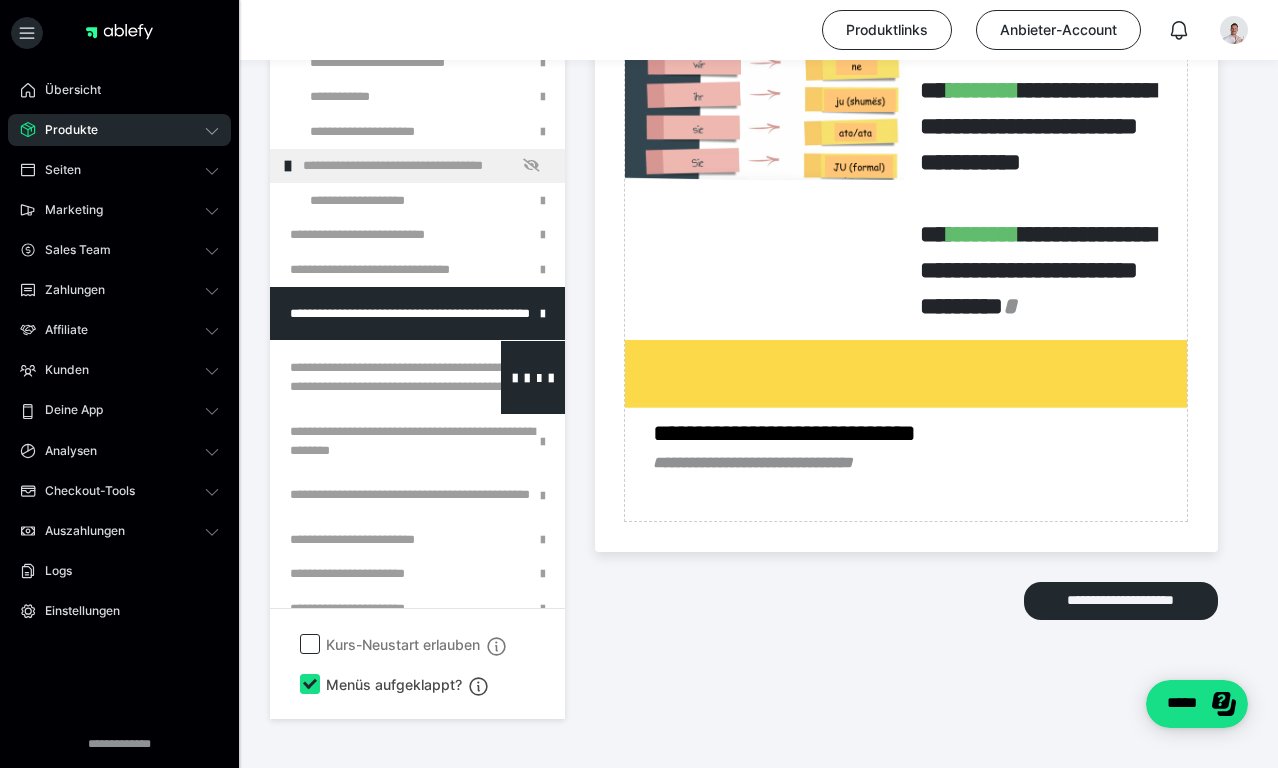 click at bounding box center (365, 378) 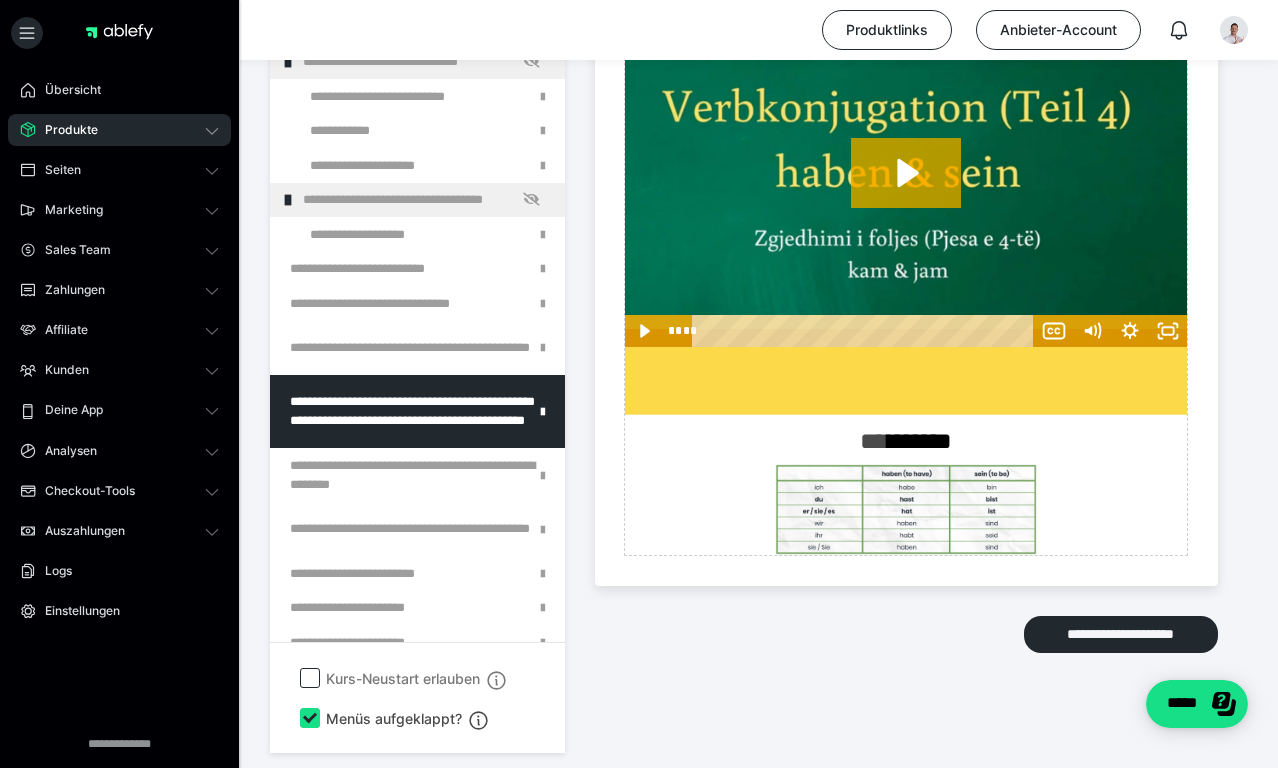 scroll, scrollTop: 2512, scrollLeft: 0, axis: vertical 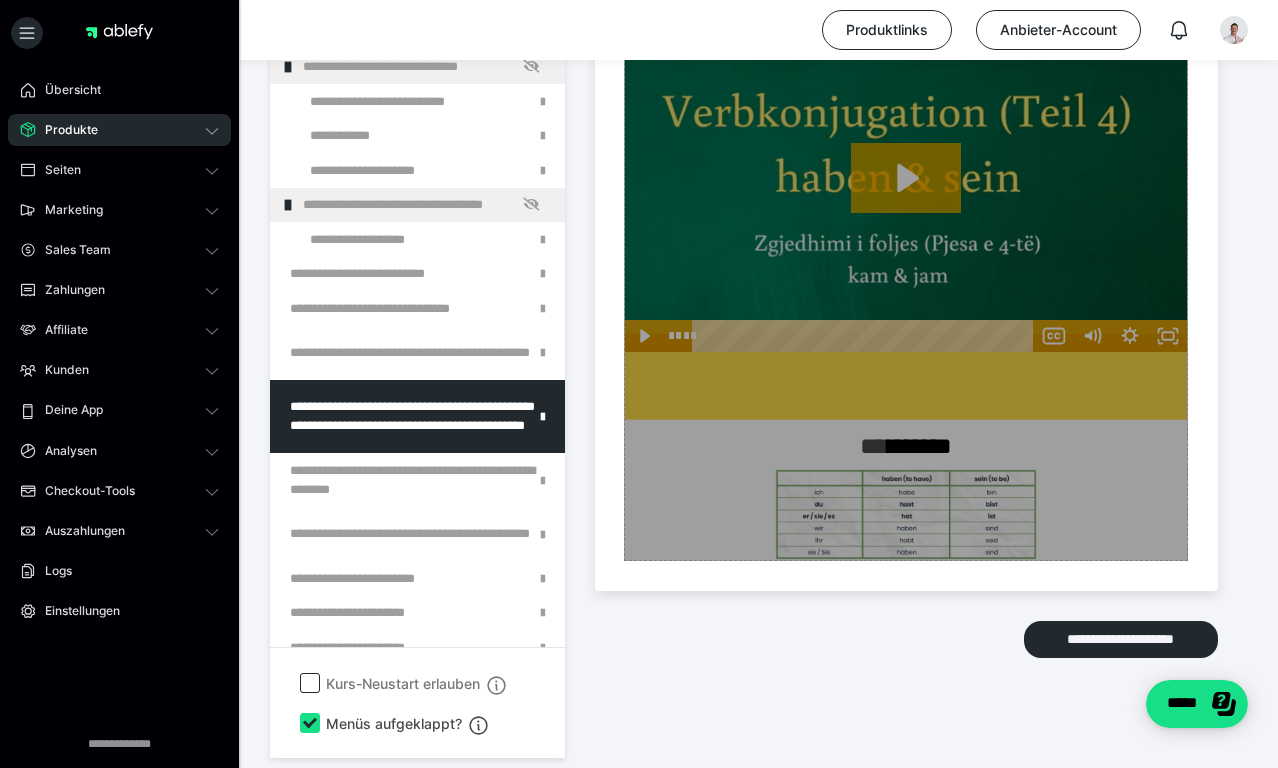 click on "Zum Pagebuilder" at bounding box center [906, -609] 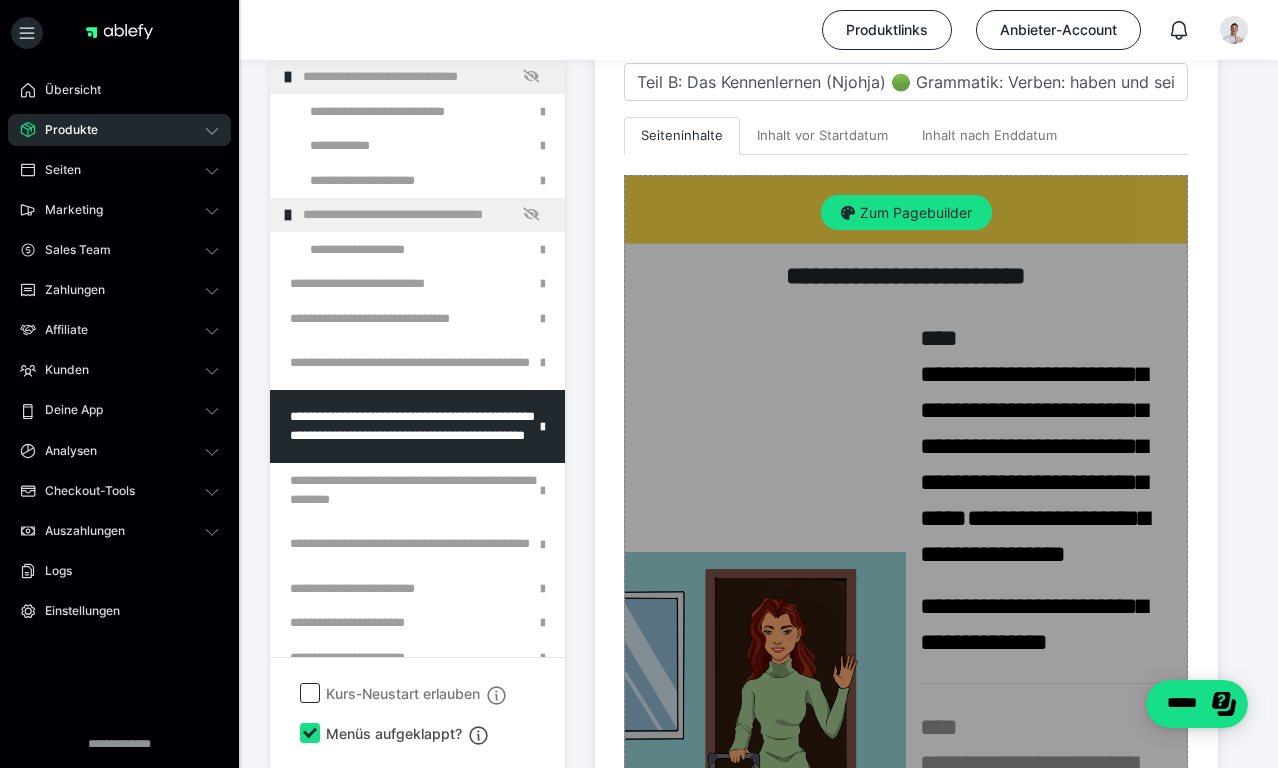 click on "Zum Pagebuilder" at bounding box center [906, 213] 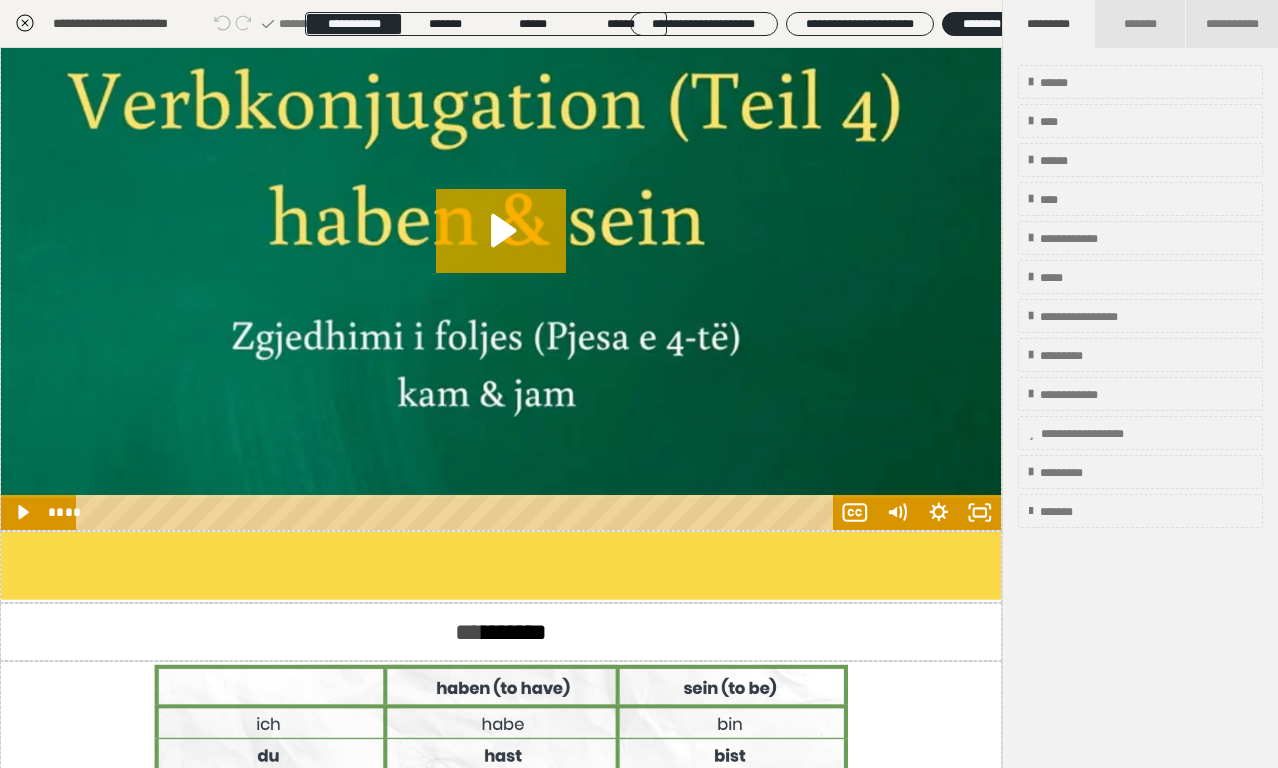 scroll, scrollTop: 1902, scrollLeft: 0, axis: vertical 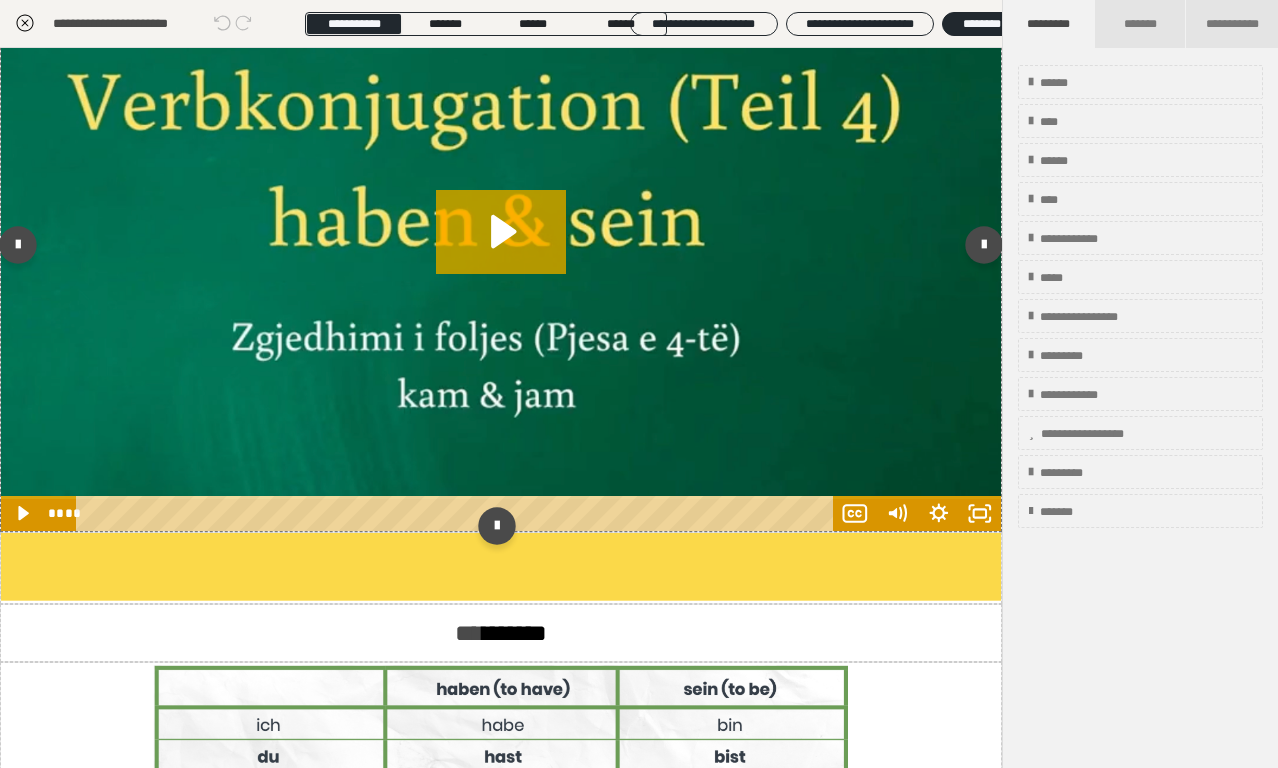 click at bounding box center [501, 249] 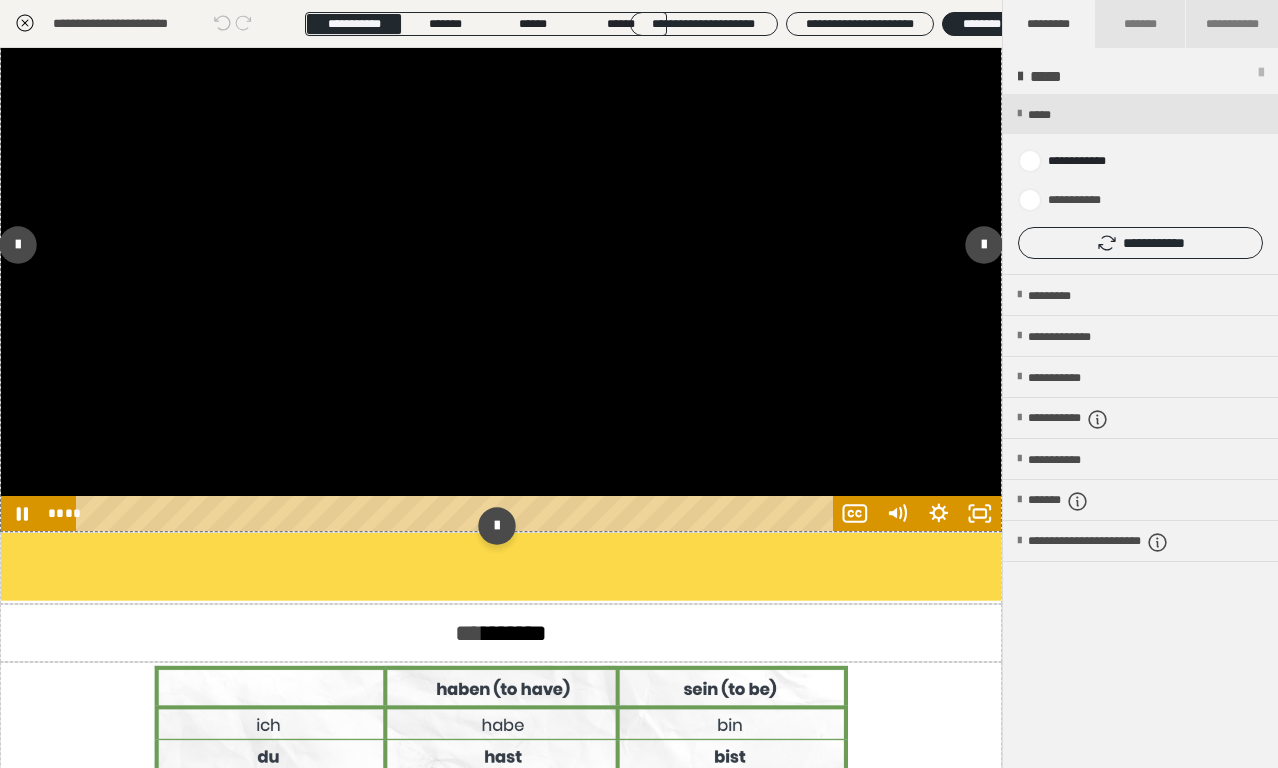 click at bounding box center [501, 249] 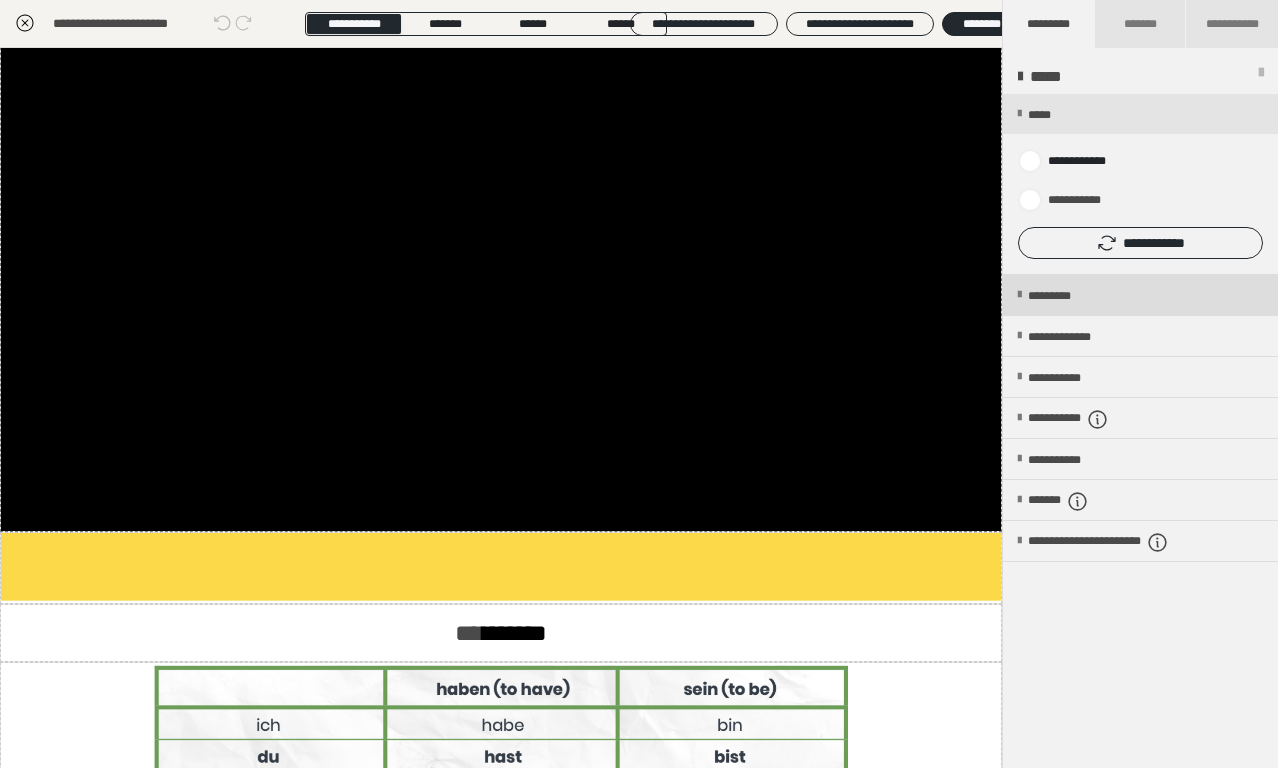 click on "*********" at bounding box center (1066, 296) 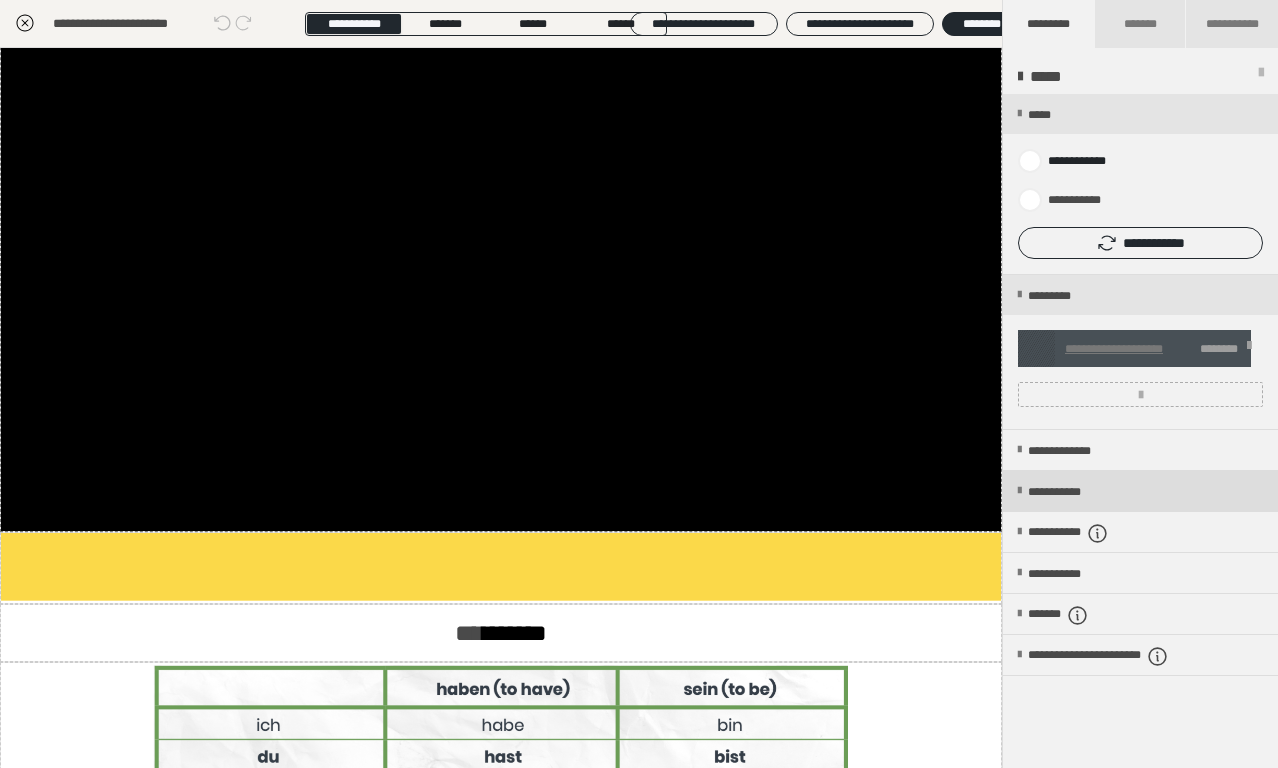 click on "**********" at bounding box center [1072, 492] 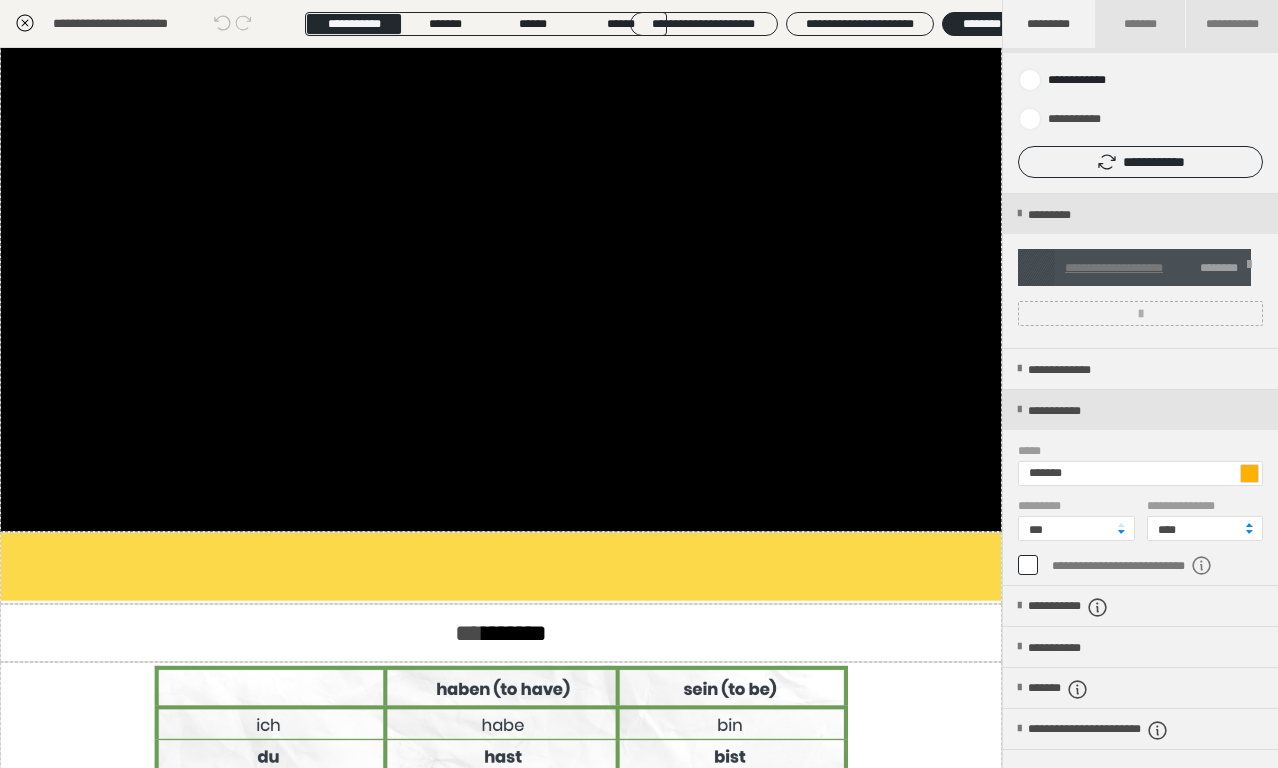 scroll, scrollTop: 119, scrollLeft: 0, axis: vertical 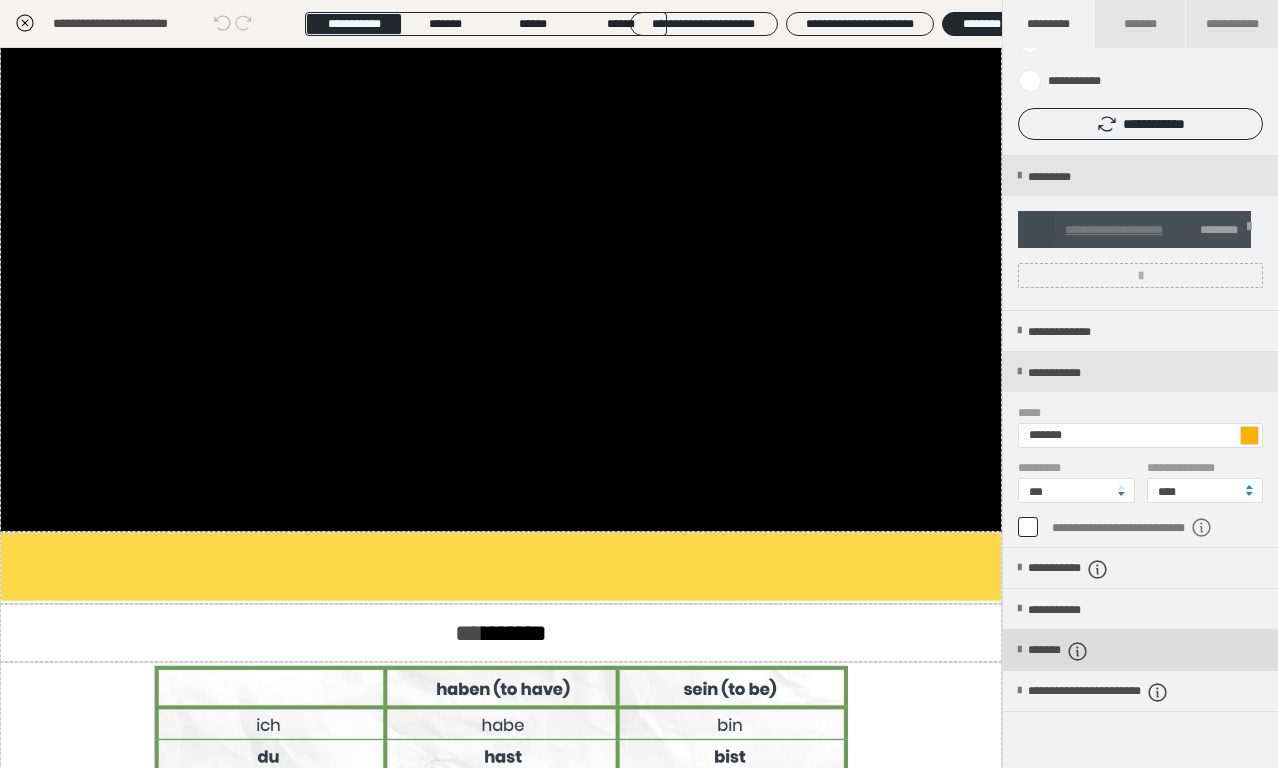 click on "*******" at bounding box center [1075, 651] 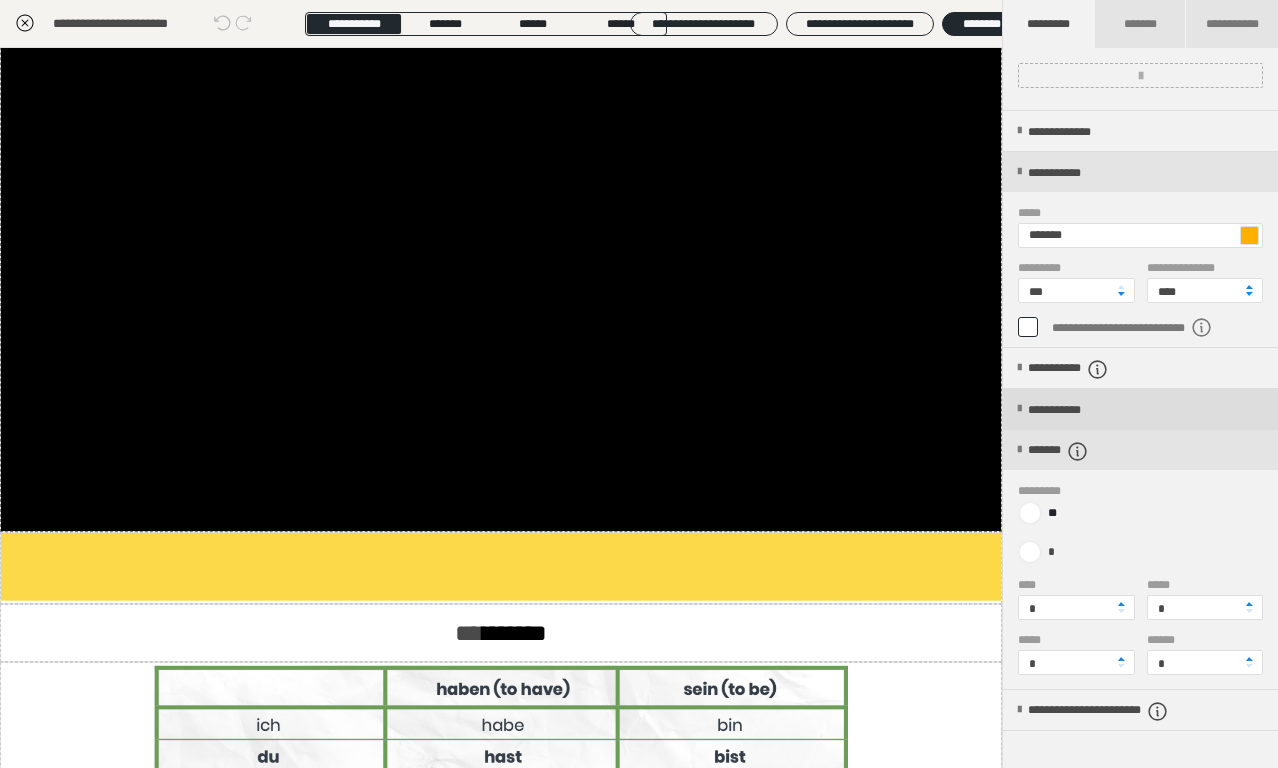 scroll, scrollTop: 344, scrollLeft: 0, axis: vertical 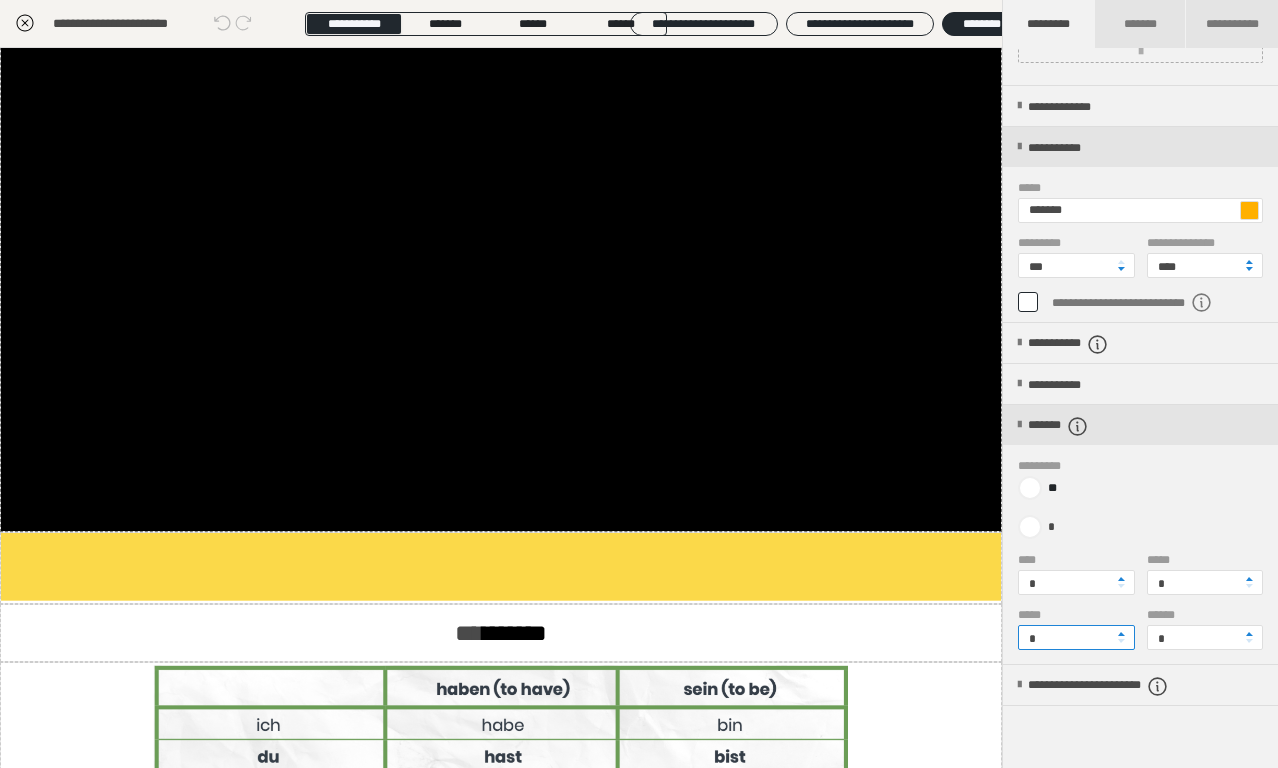 click on "*" at bounding box center [1076, 637] 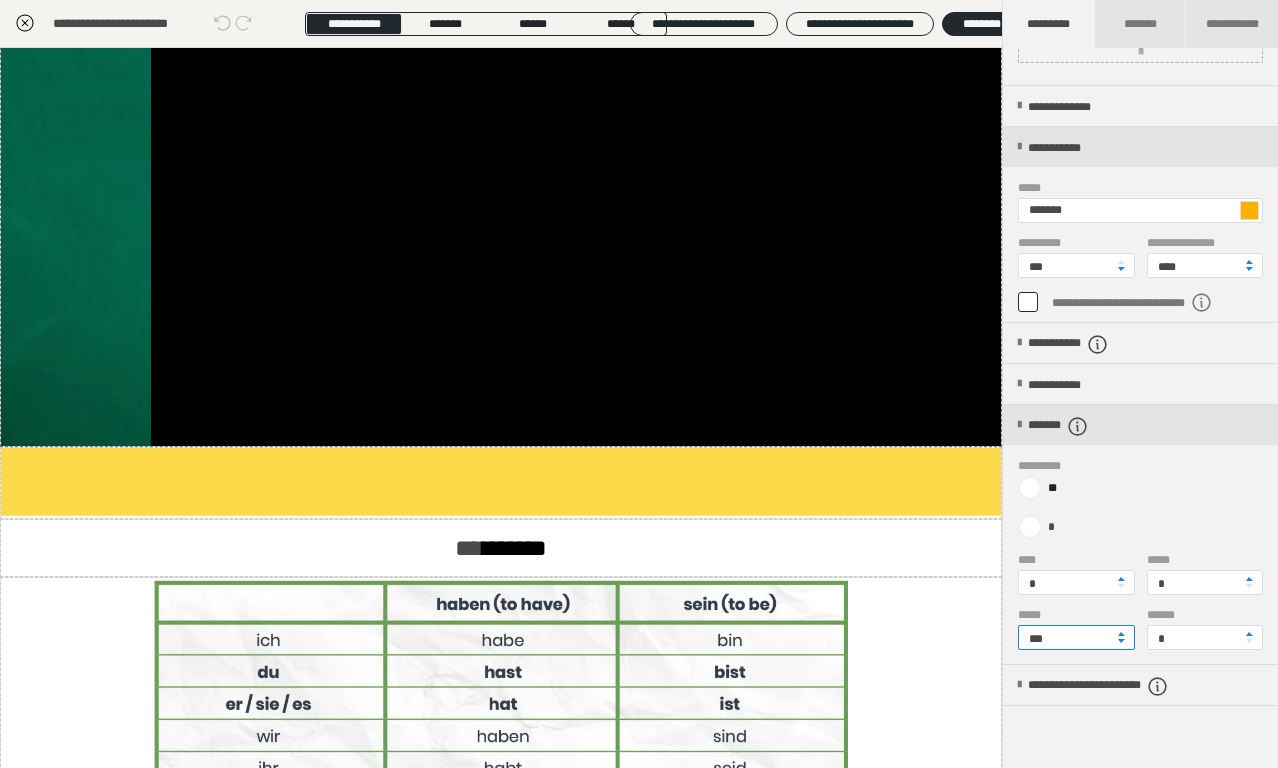 type on "***" 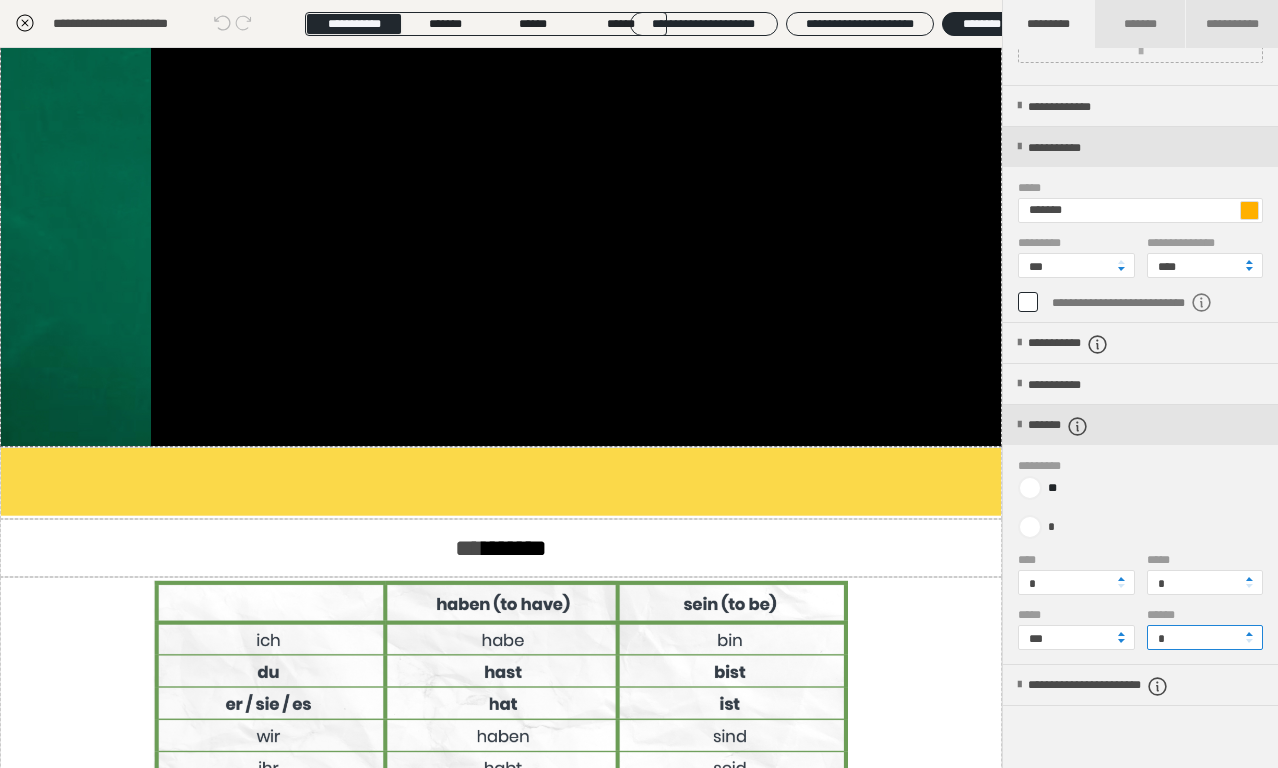 click on "*" at bounding box center (1205, 637) 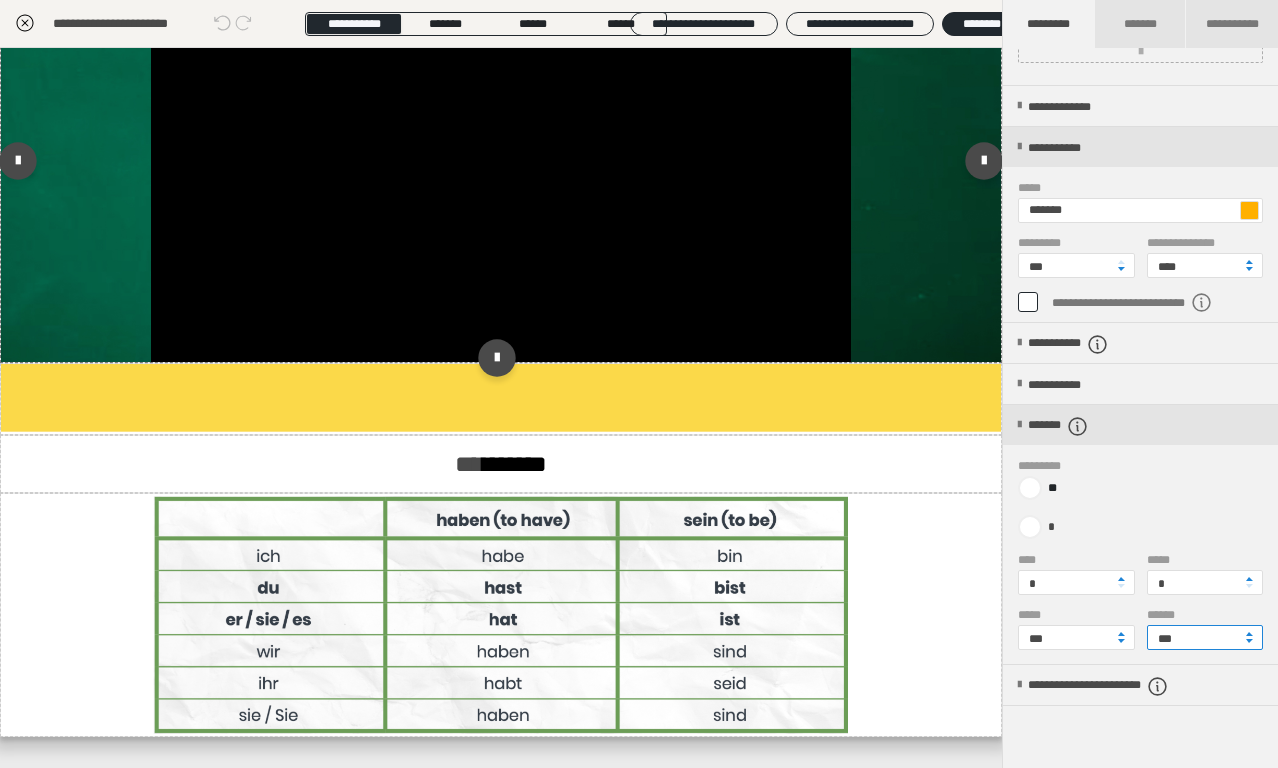 type on "***" 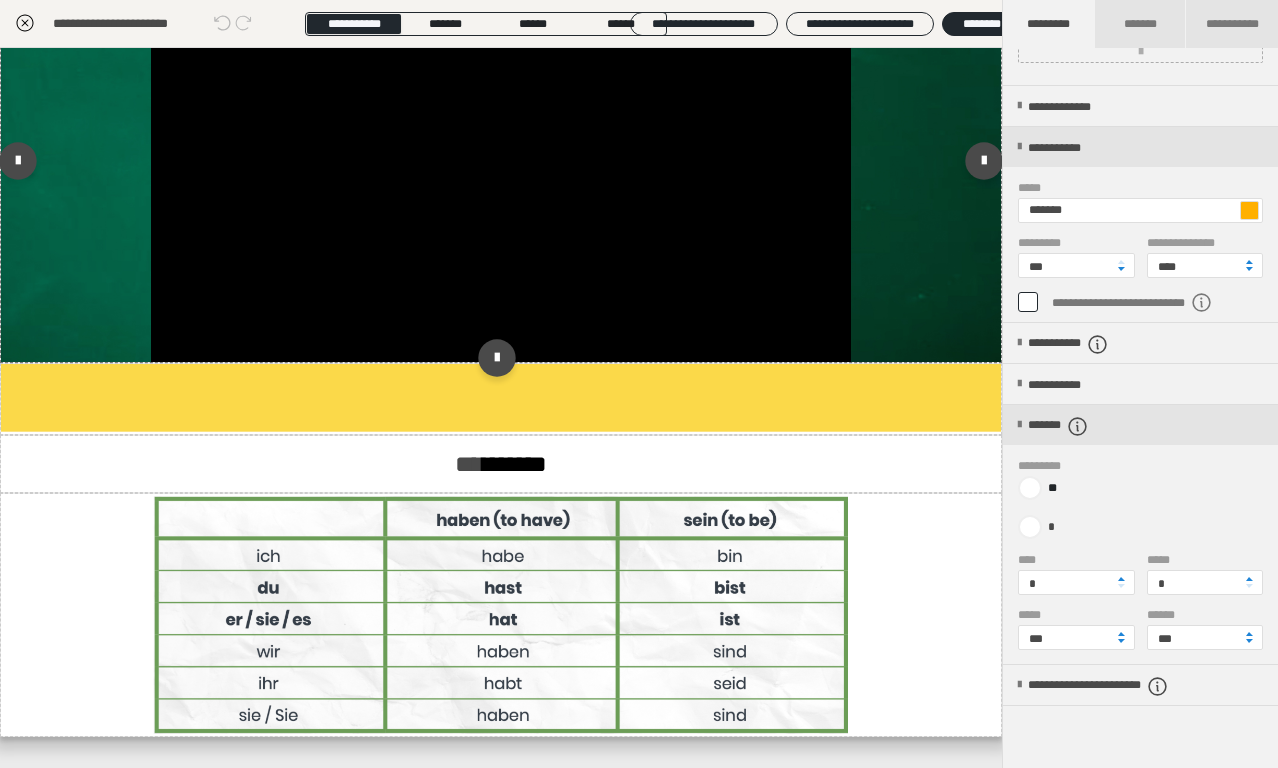 click on "**********" at bounding box center [501, 165] 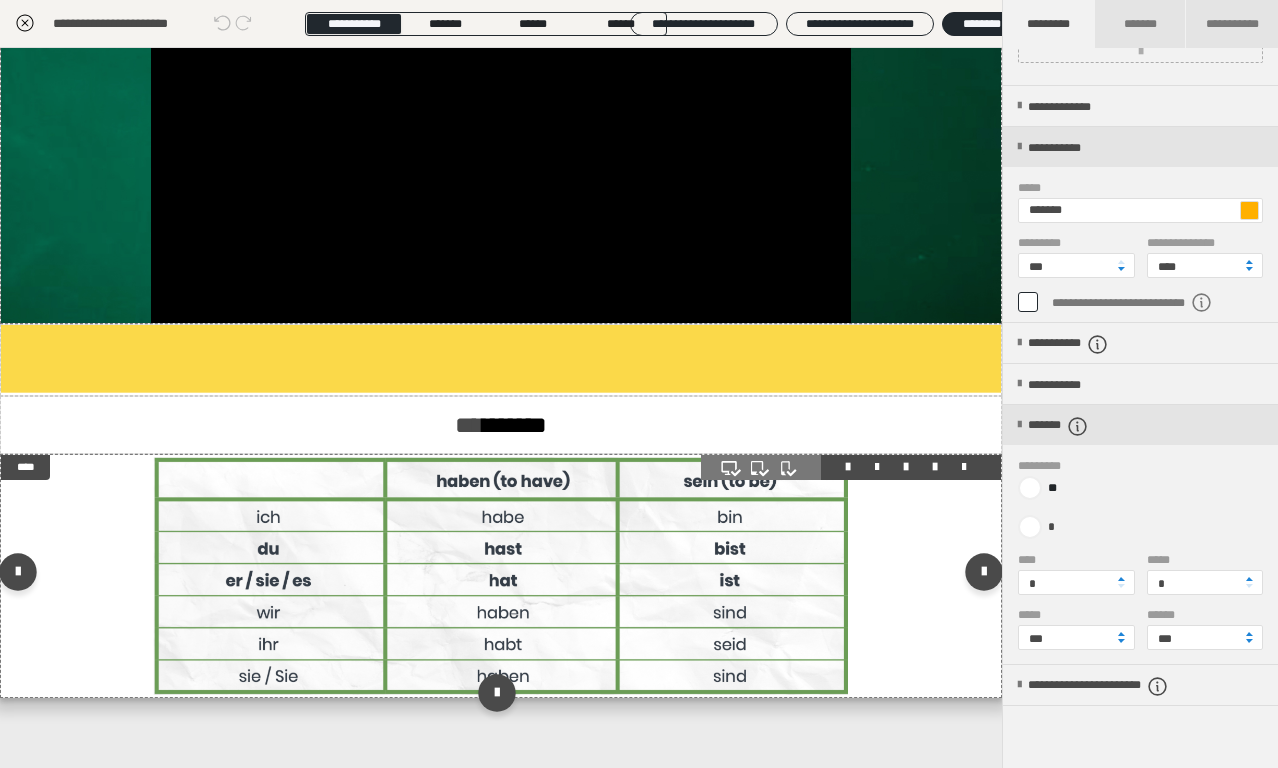 scroll, scrollTop: 2086, scrollLeft: 0, axis: vertical 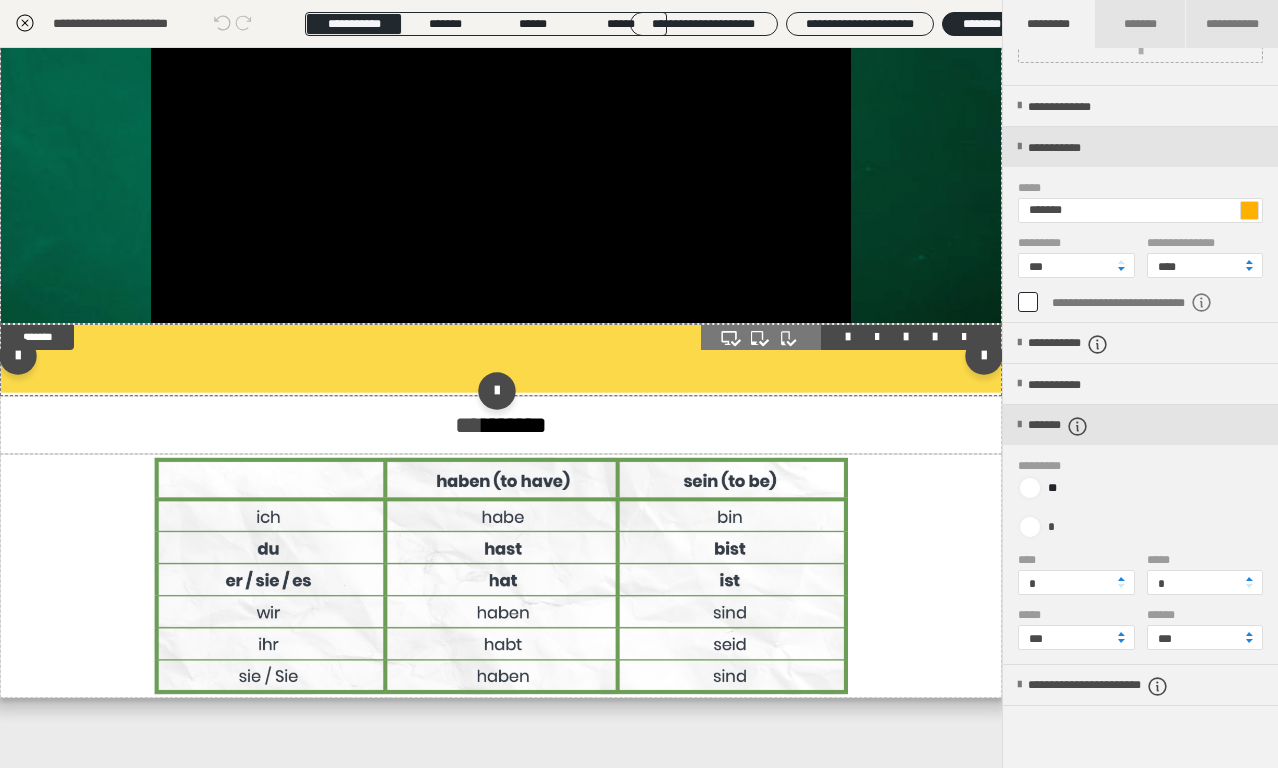 click at bounding box center (501, 360) 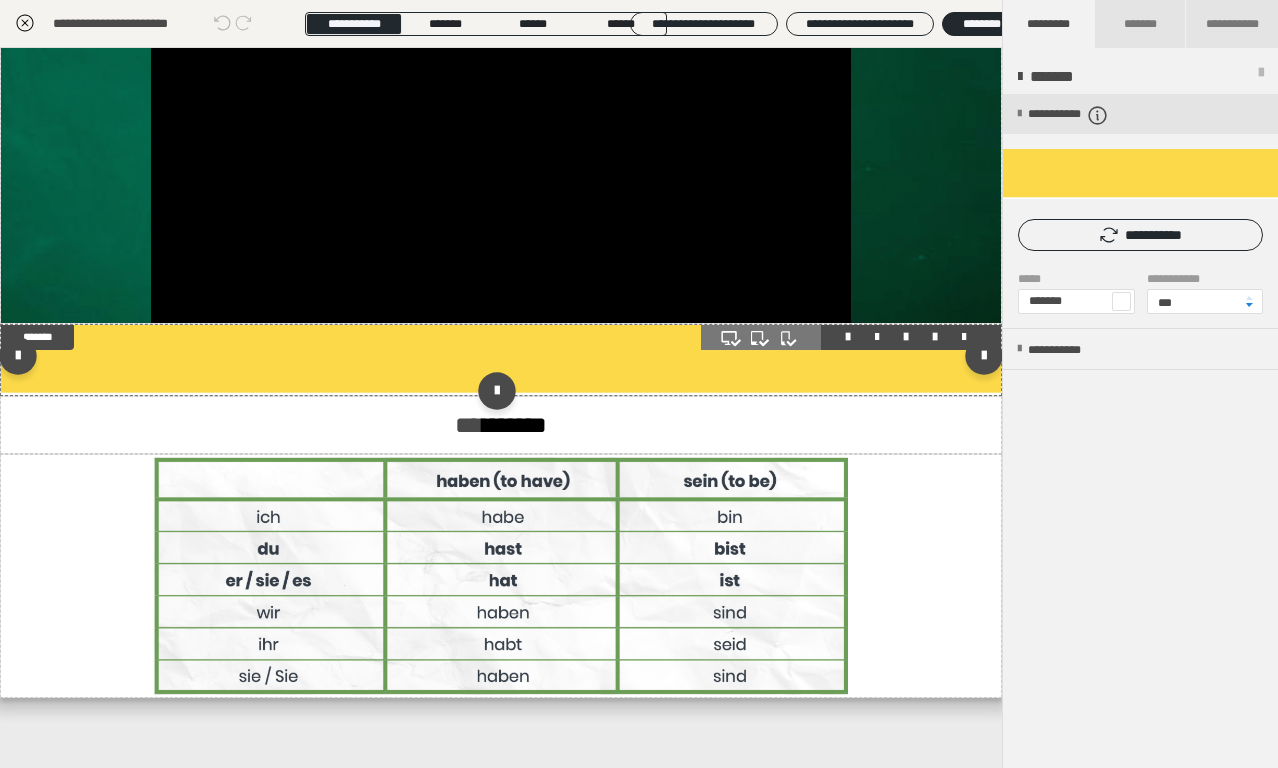 scroll, scrollTop: 0, scrollLeft: 0, axis: both 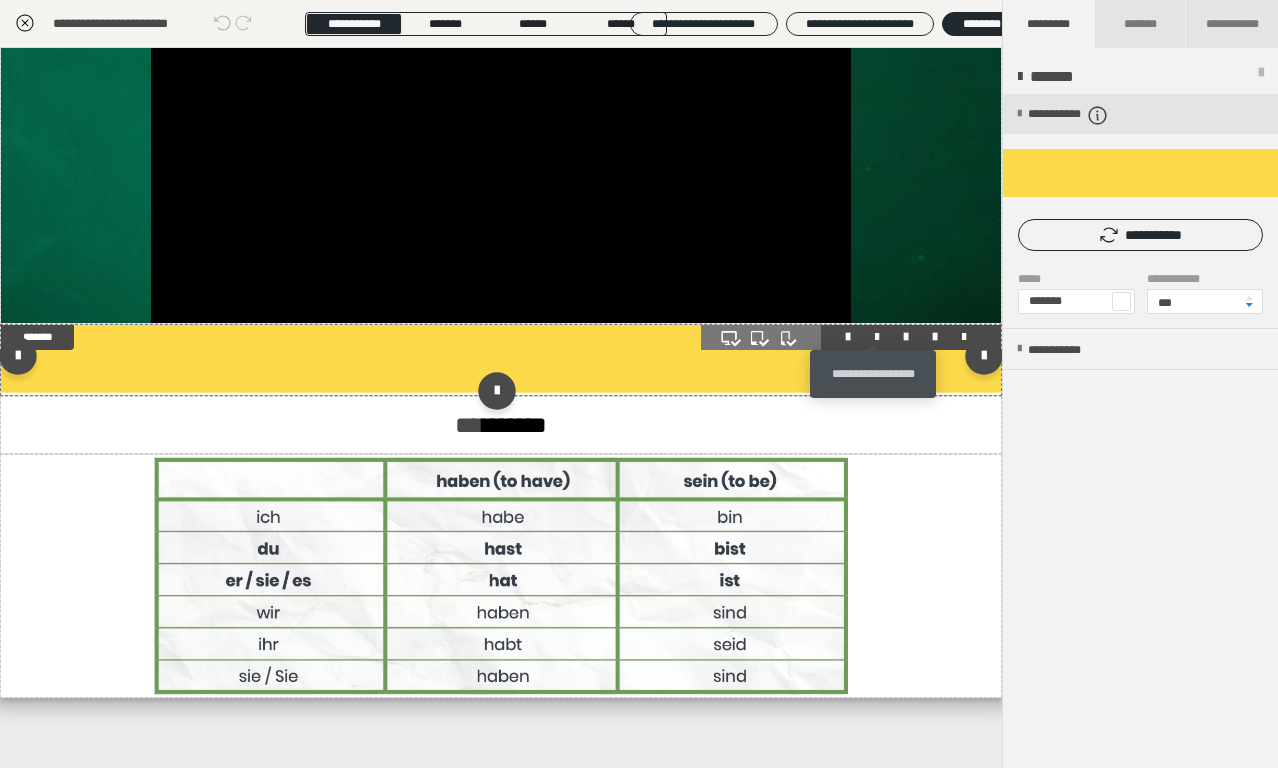 click at bounding box center (877, 337) 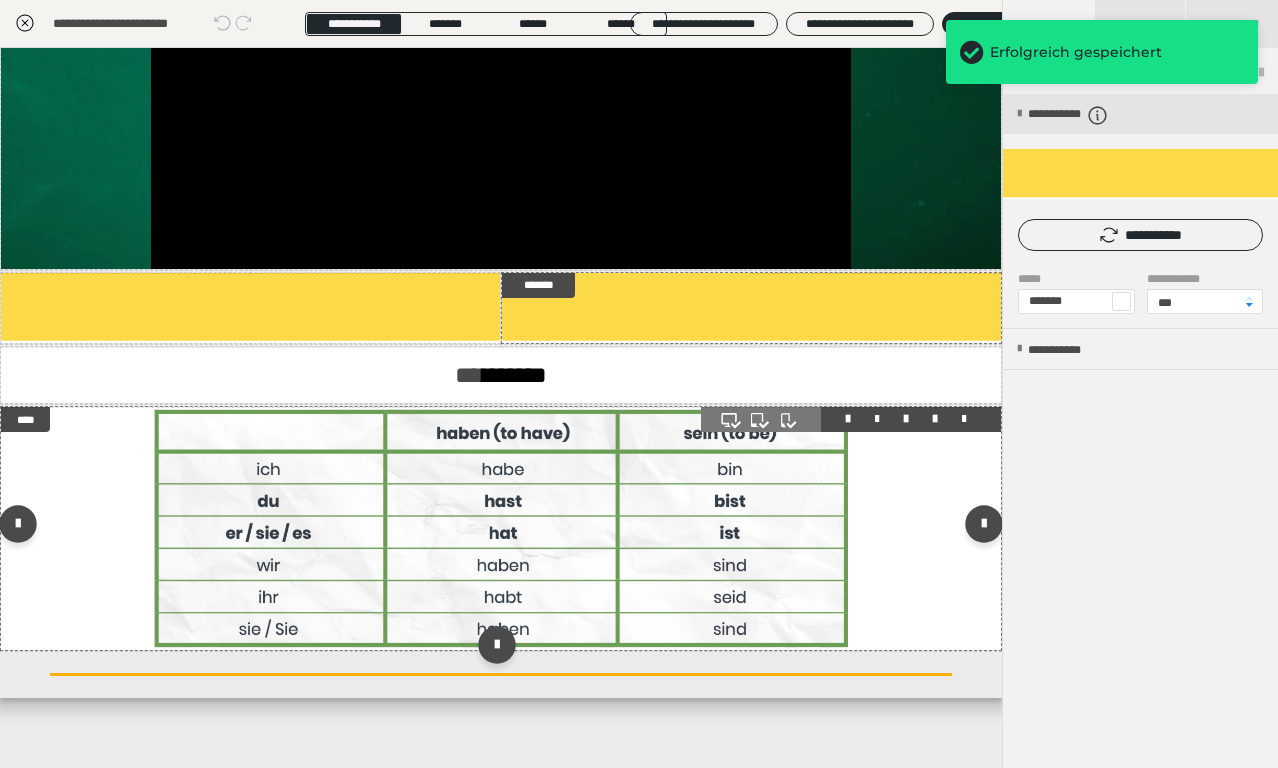 scroll, scrollTop: 2086, scrollLeft: 0, axis: vertical 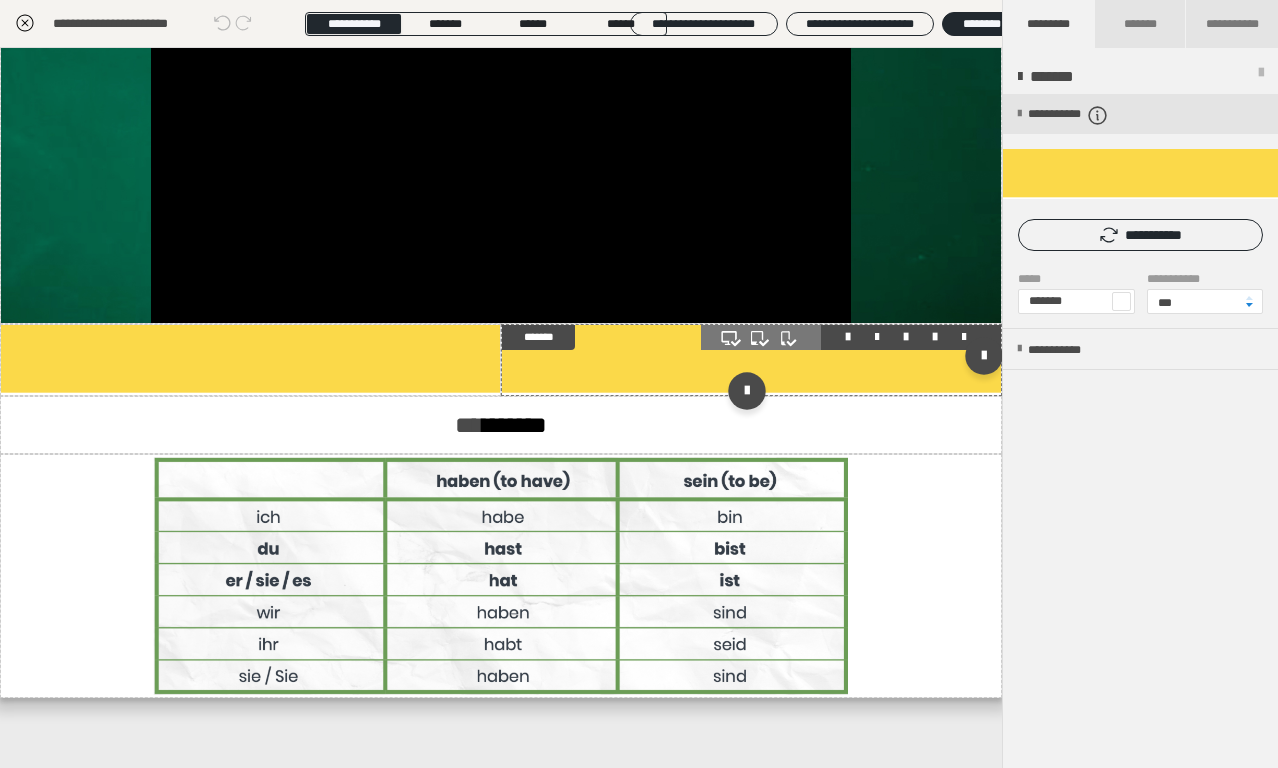 click at bounding box center (751, 360) 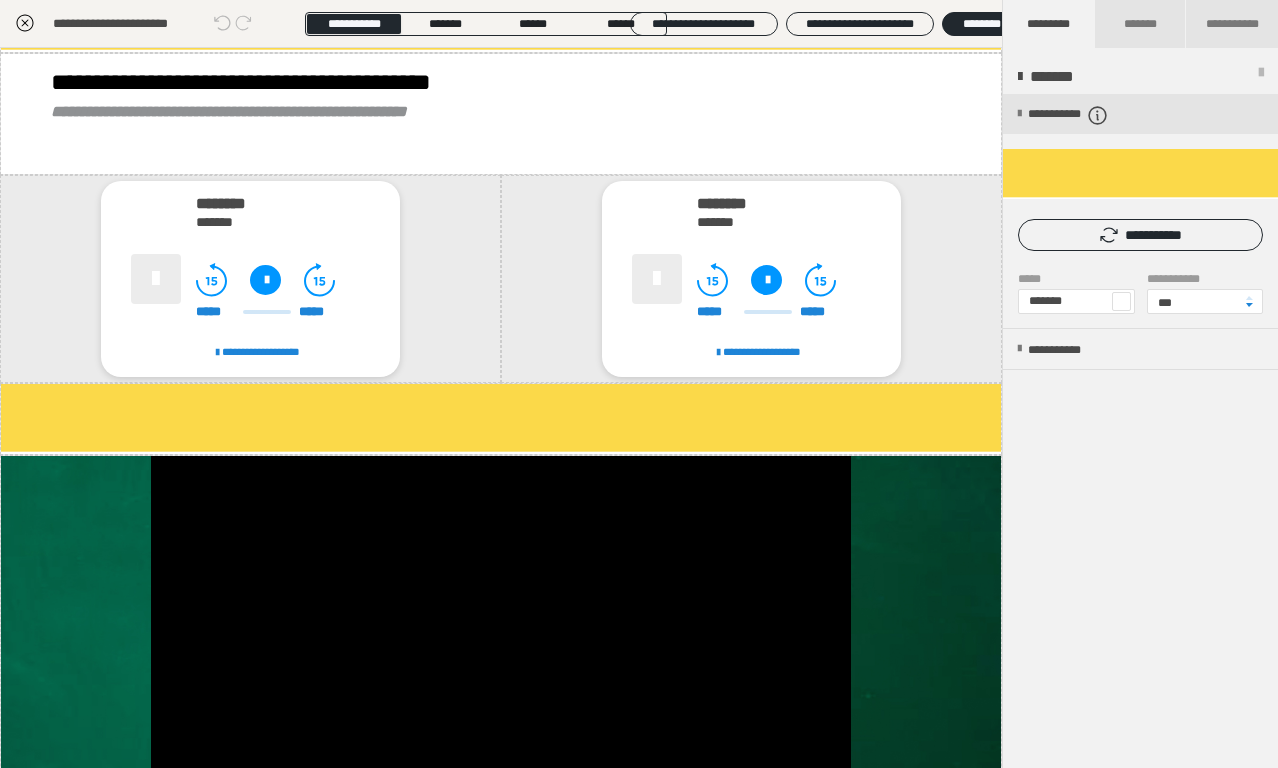 scroll, scrollTop: 1475, scrollLeft: 0, axis: vertical 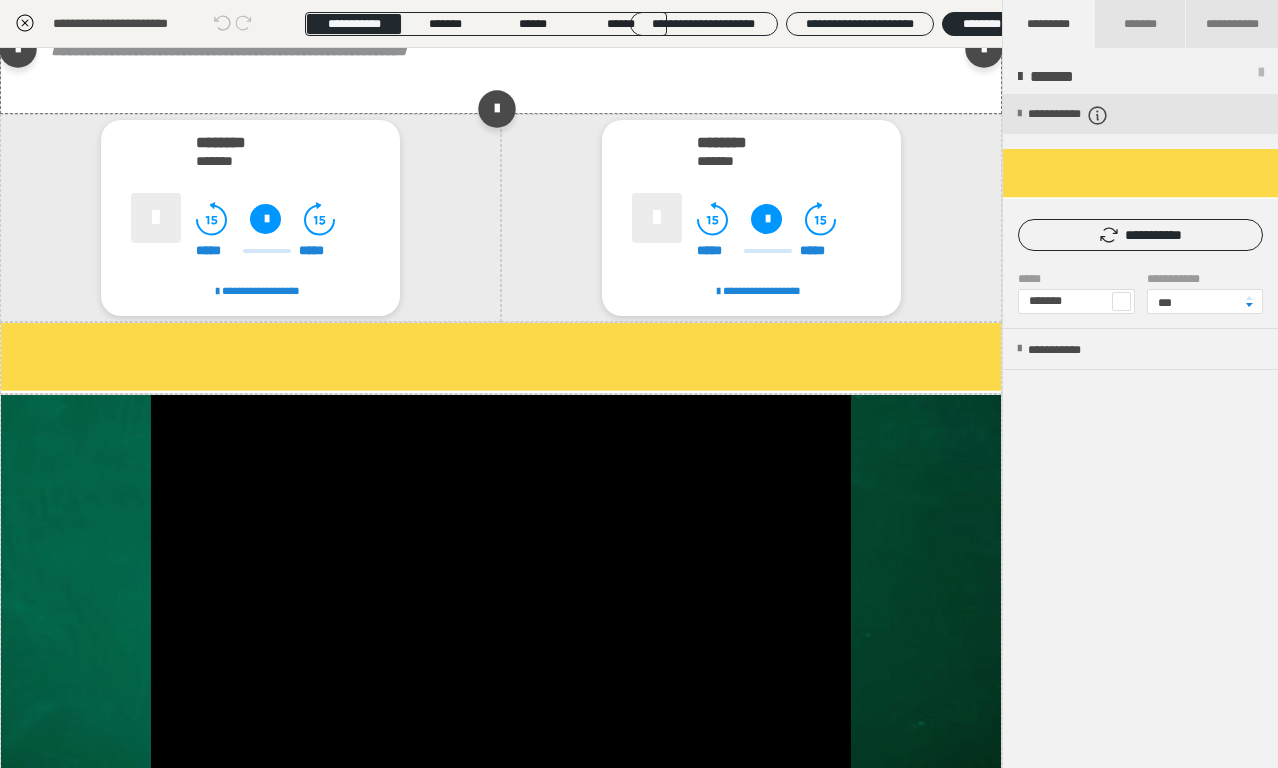 click on "**********" at bounding box center (501, 53) 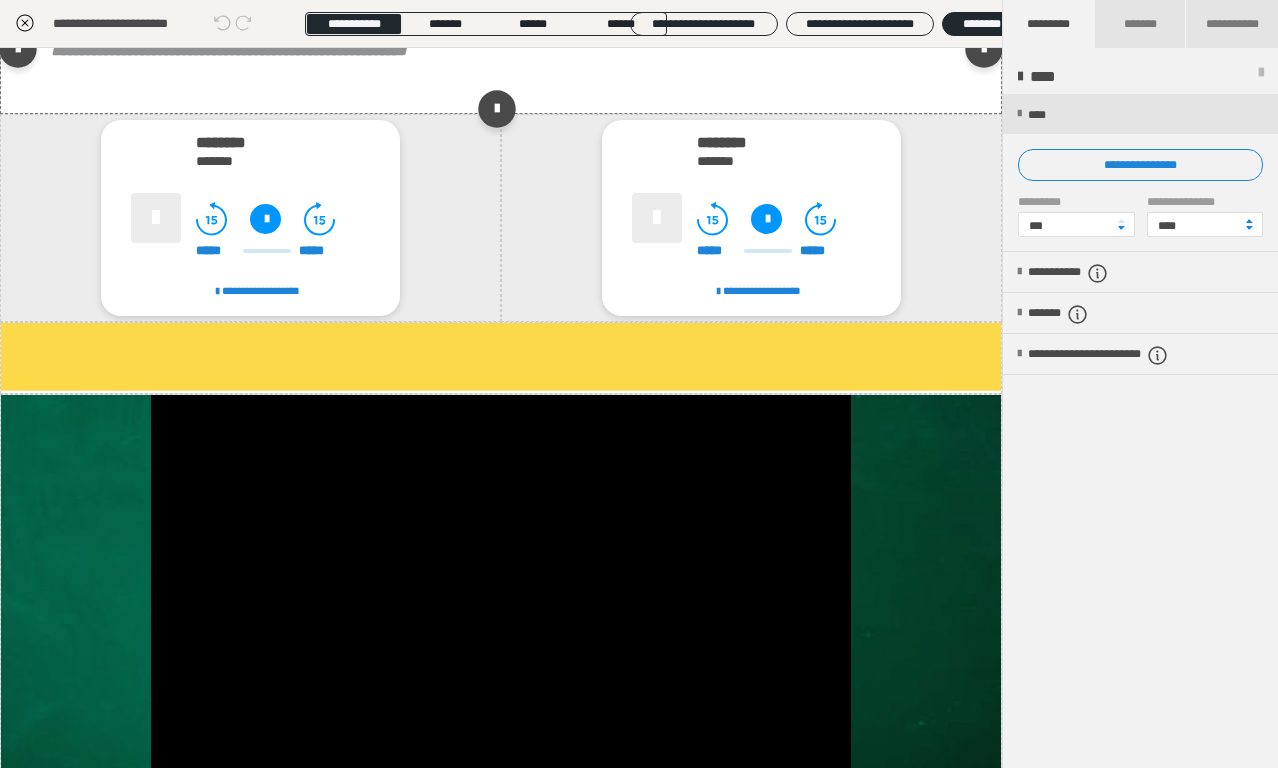 click on "**********" at bounding box center [501, 53] 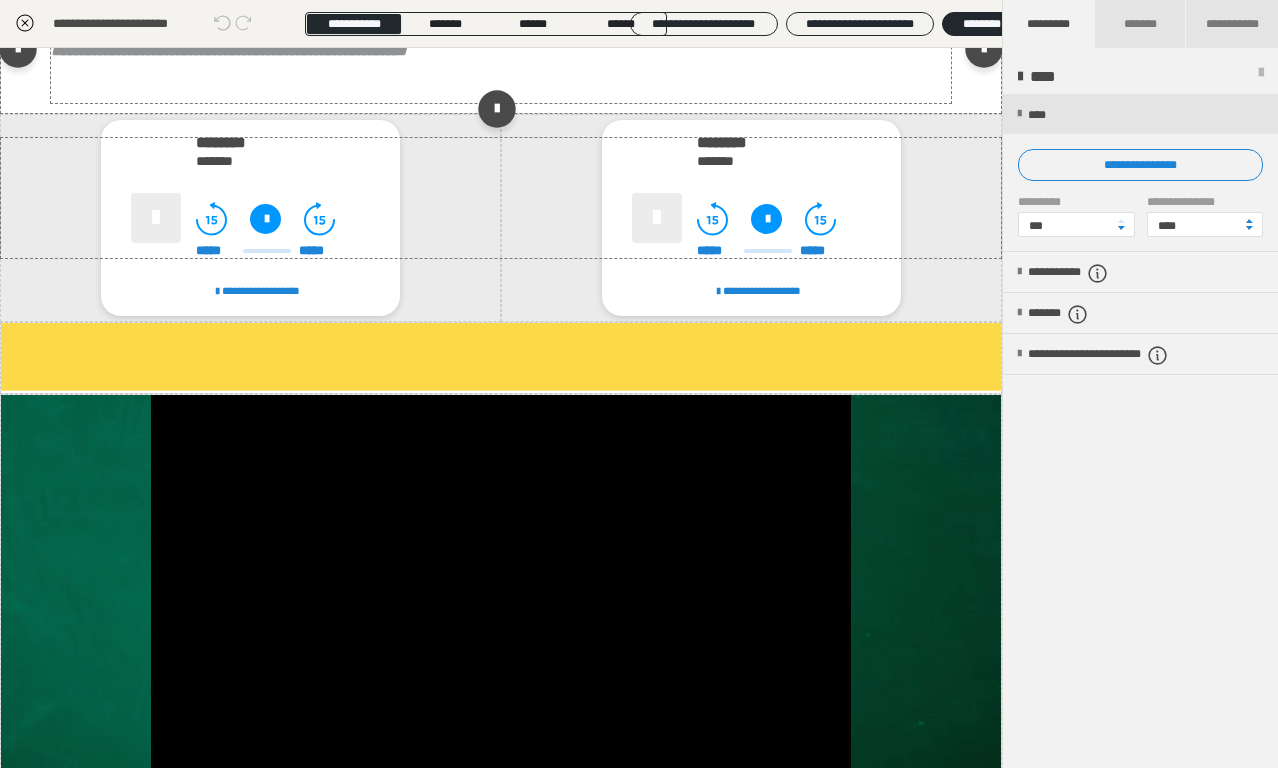click on "**********" at bounding box center [501, 53] 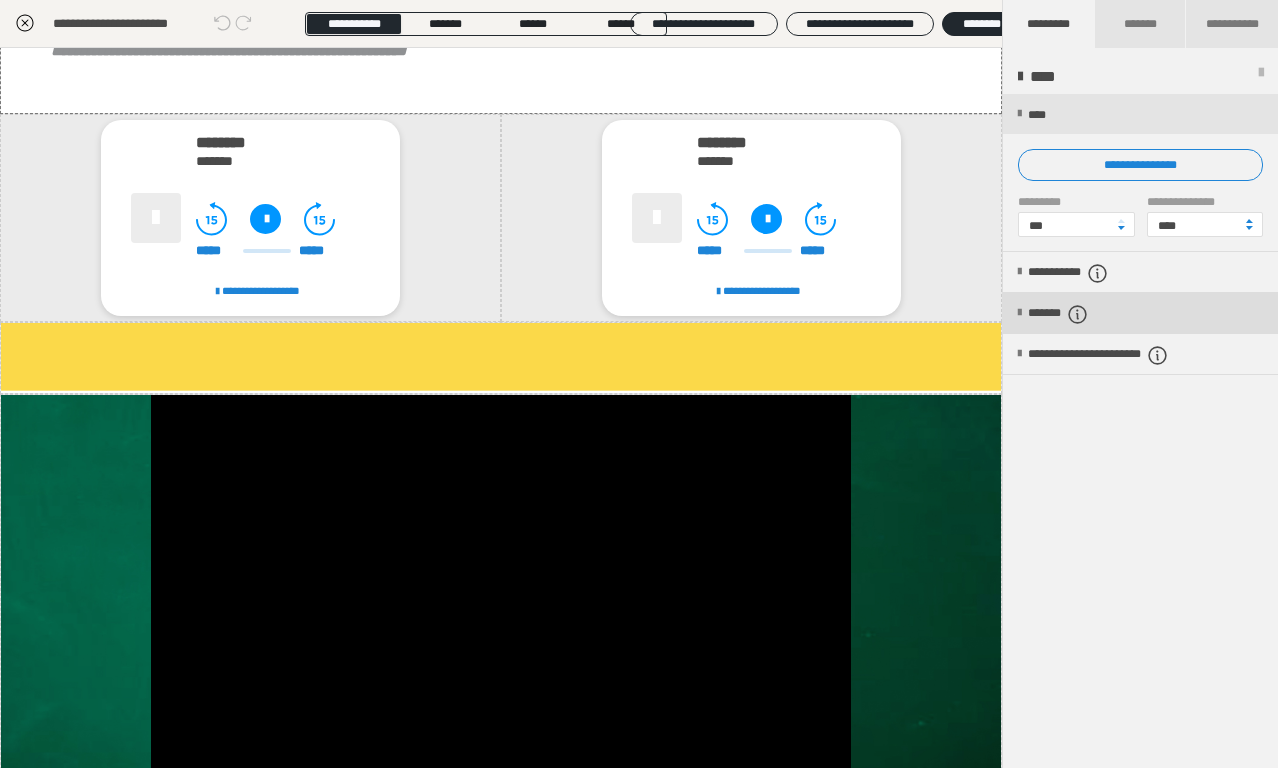 click on "*******" at bounding box center [1075, 314] 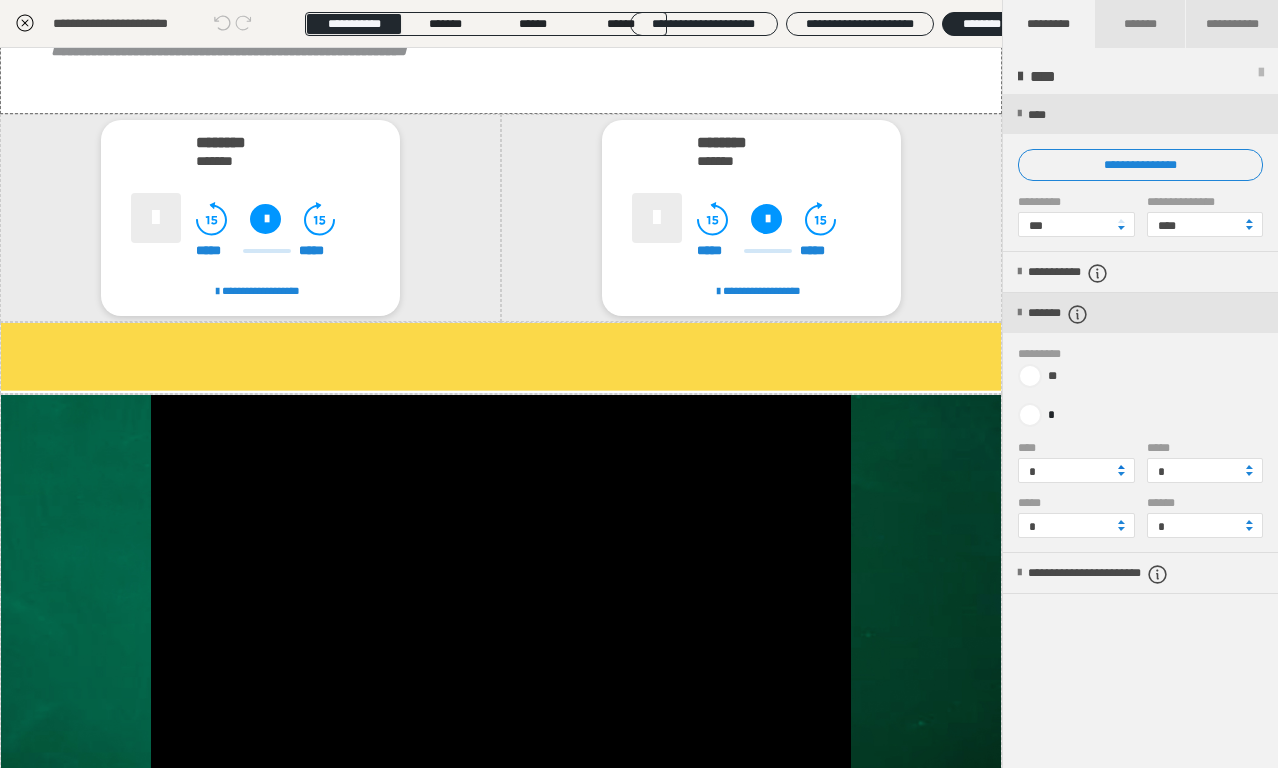 click at bounding box center [1121, 467] 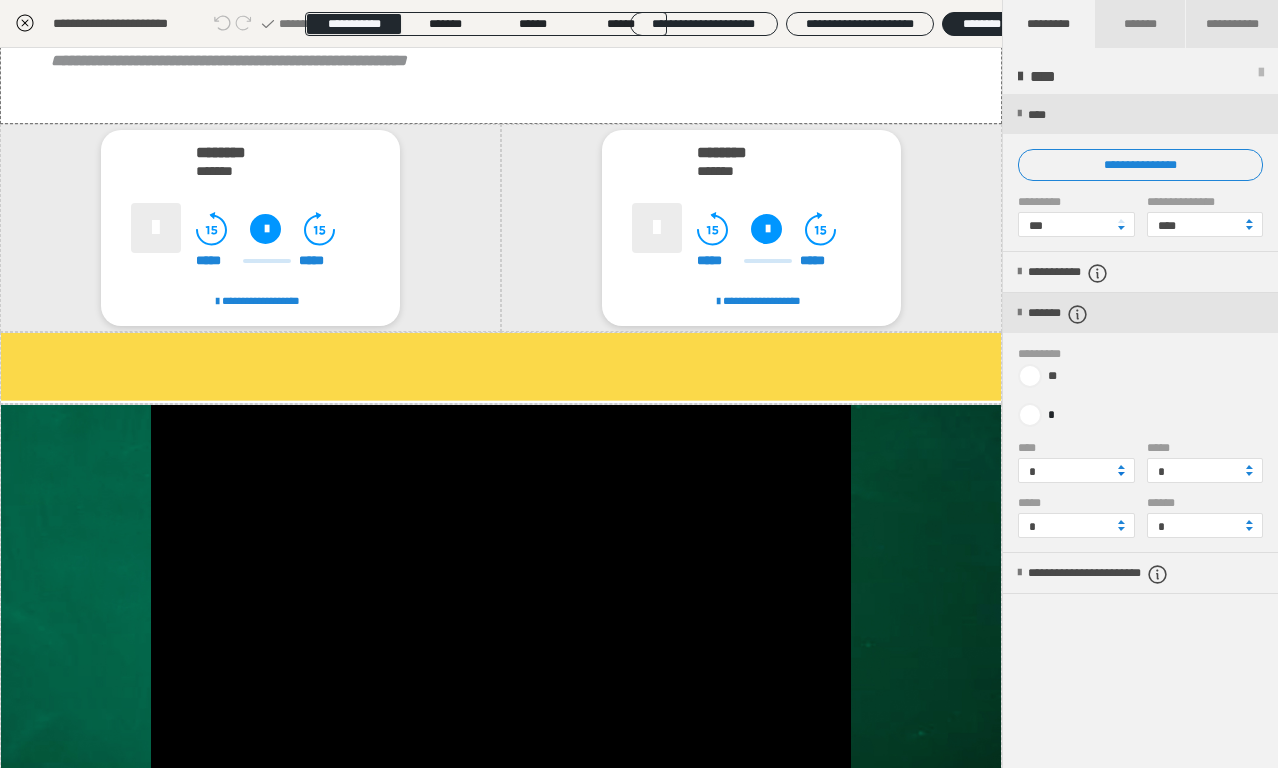 click at bounding box center [1121, 474] 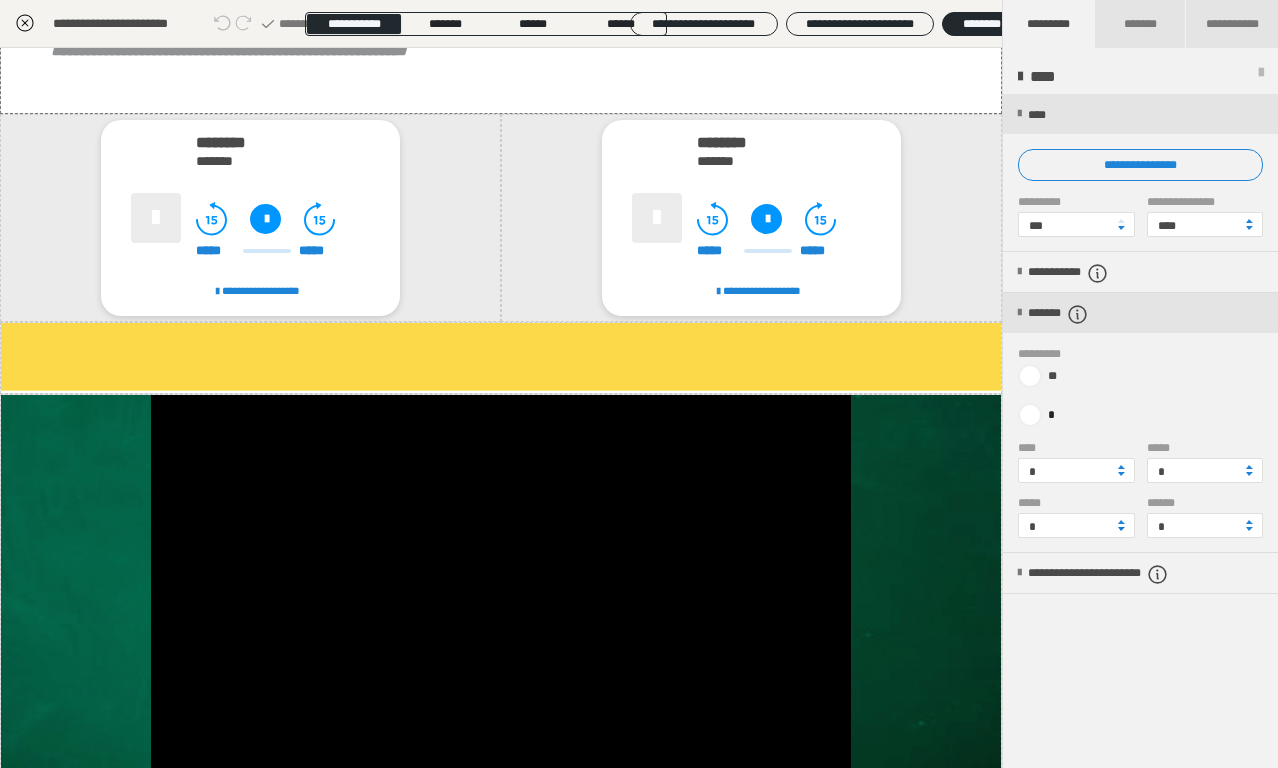 click at bounding box center (1121, 529) 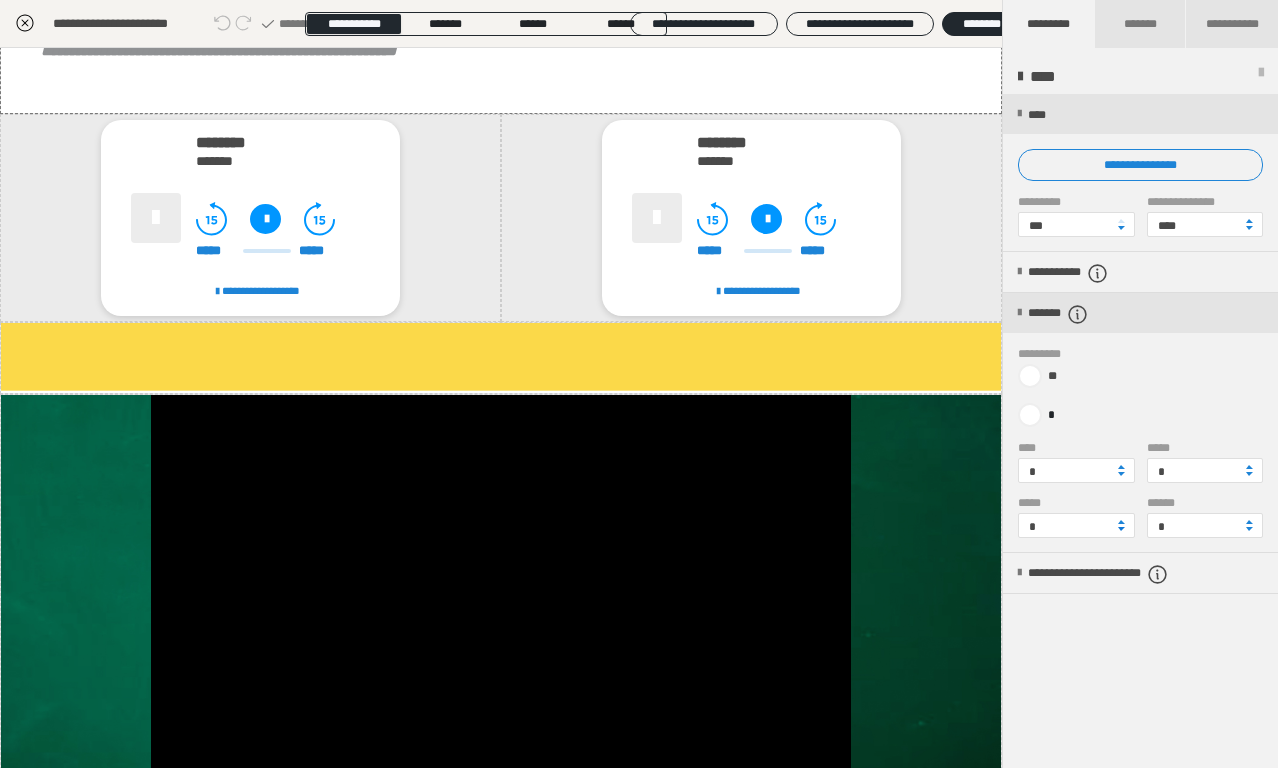 click at bounding box center (1121, 529) 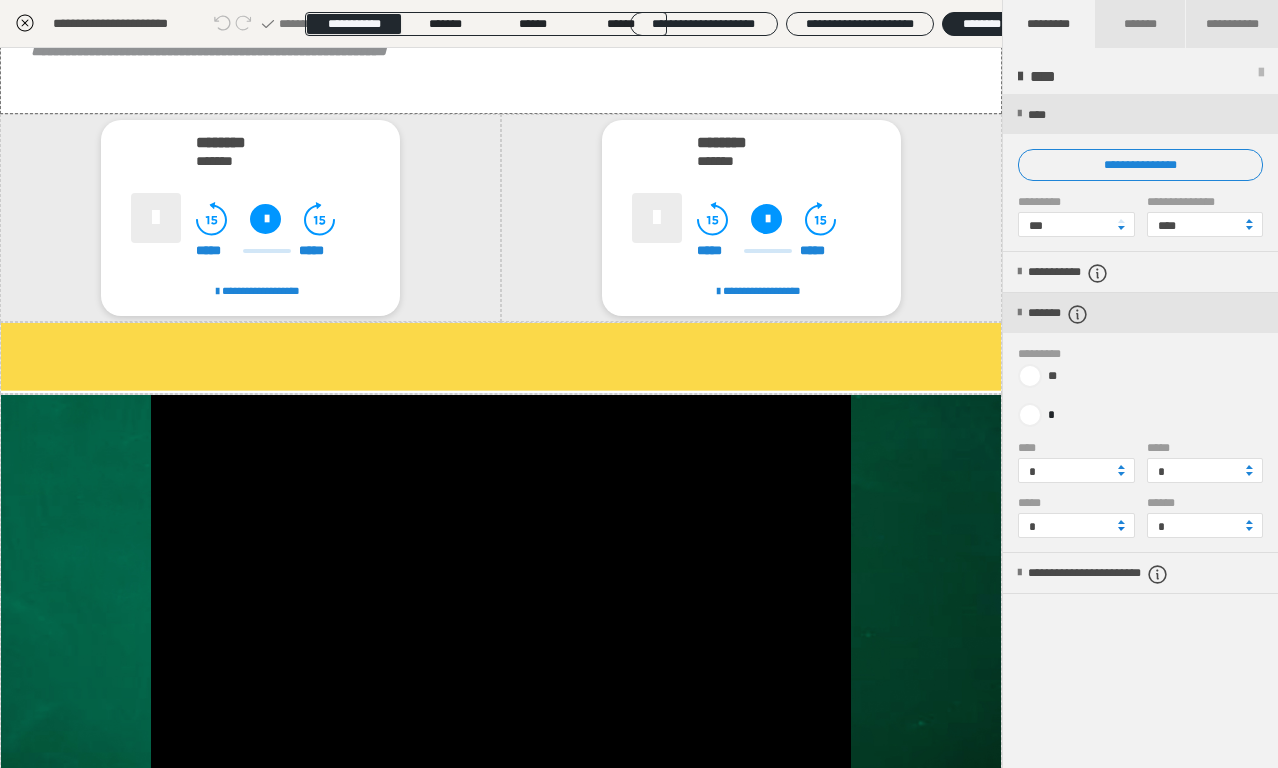 click at bounding box center [1121, 529] 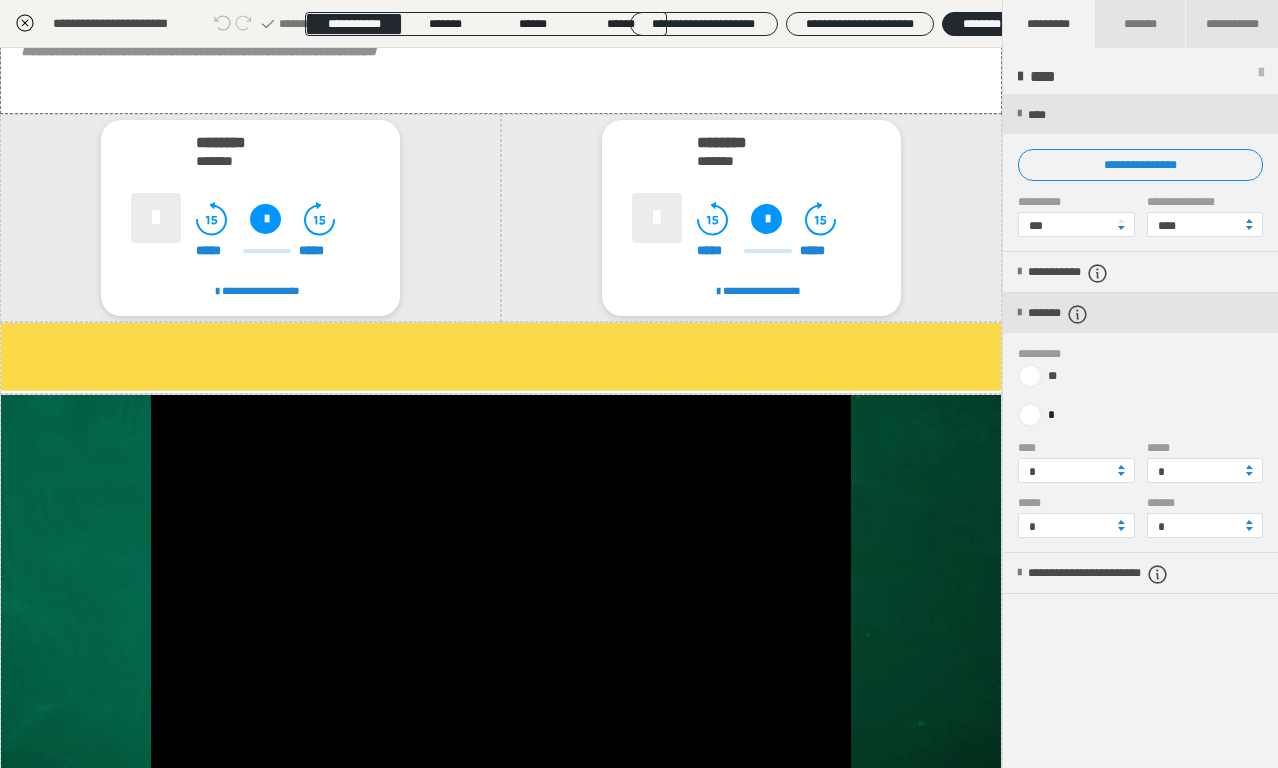 click at bounding box center [1121, 522] 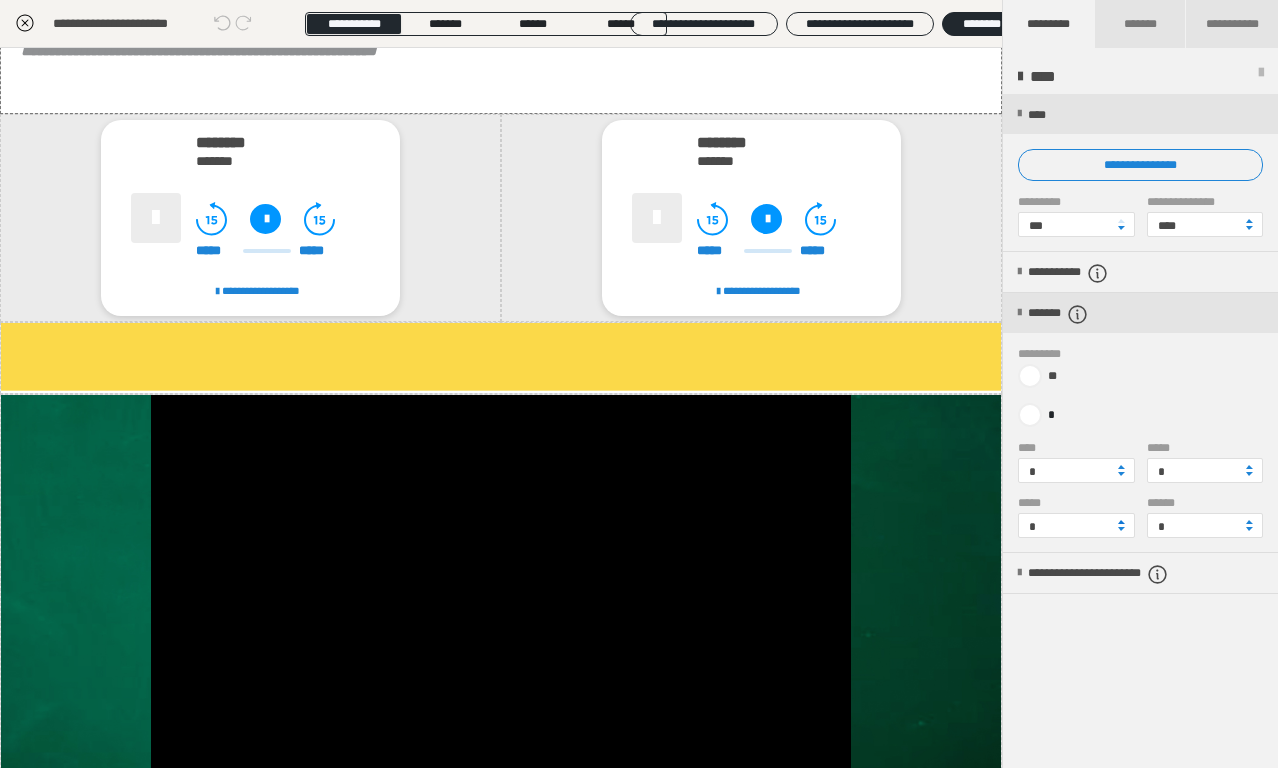 click at bounding box center [1121, 522] 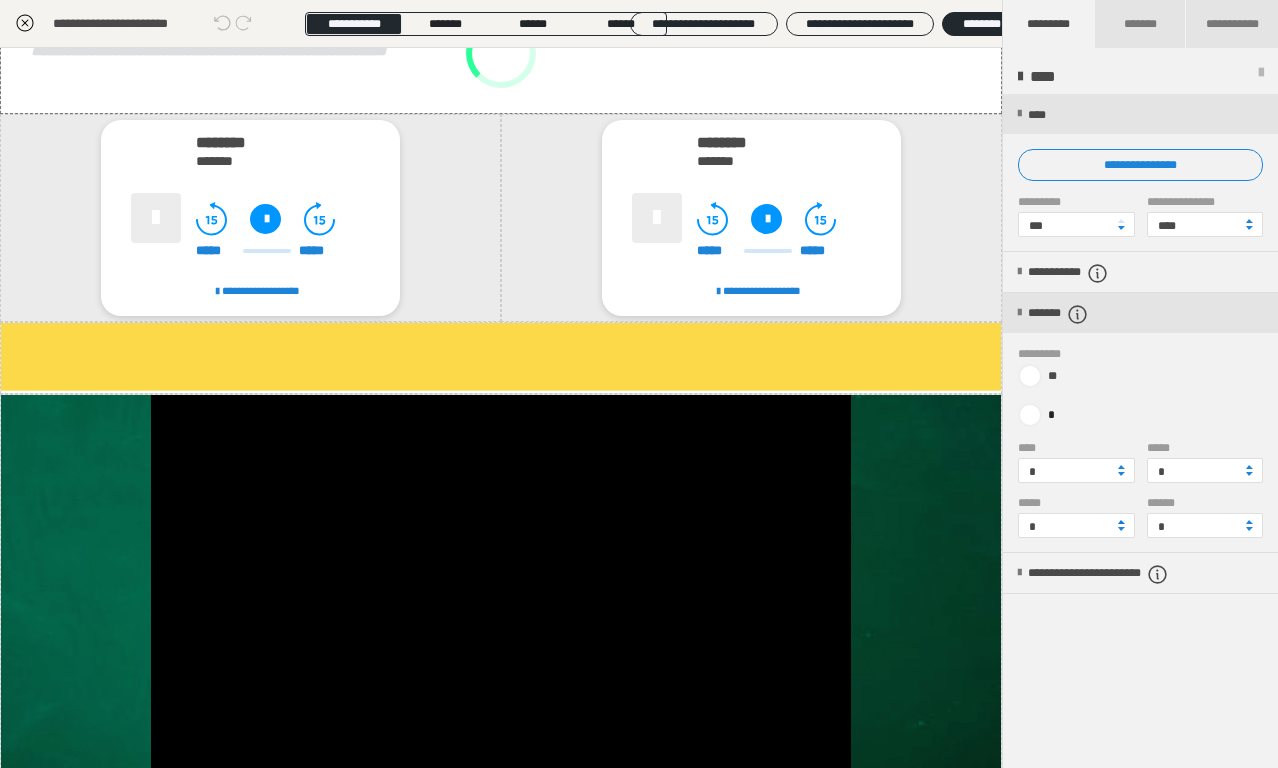 click at bounding box center (1121, 522) 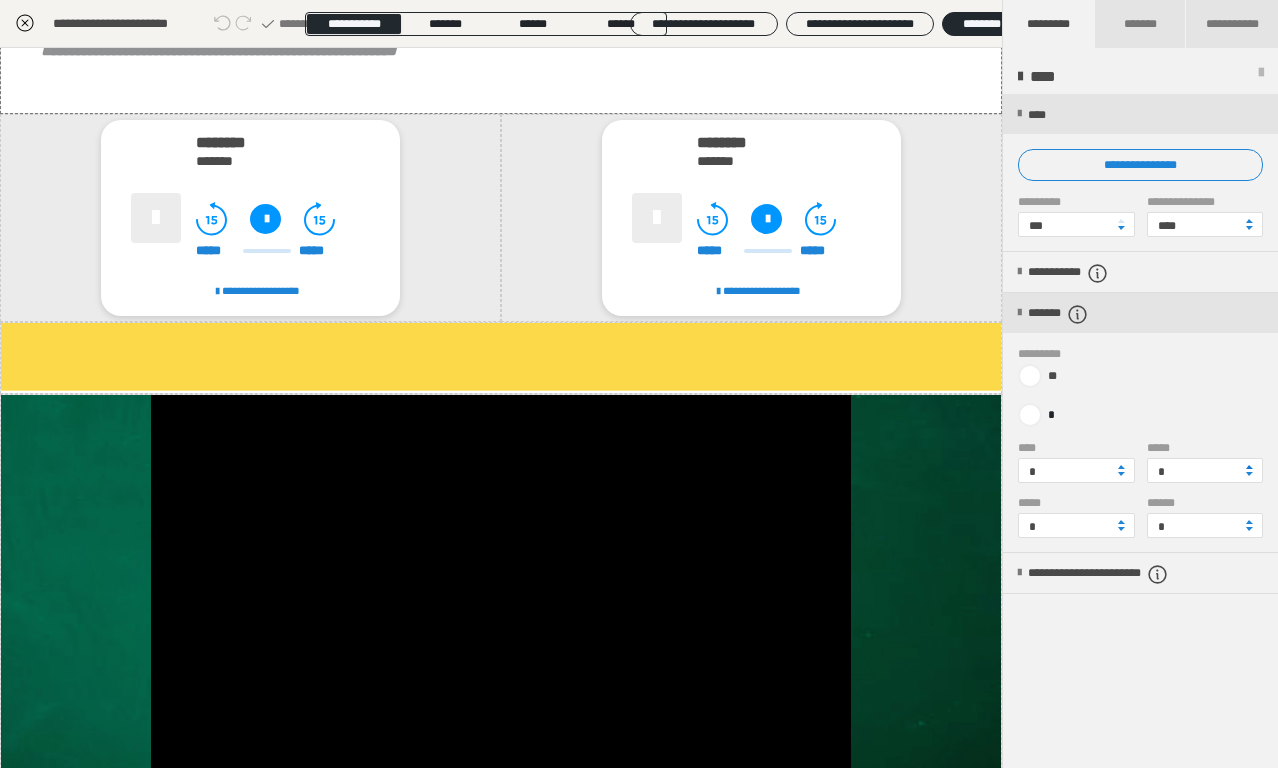 click at bounding box center (1249, 467) 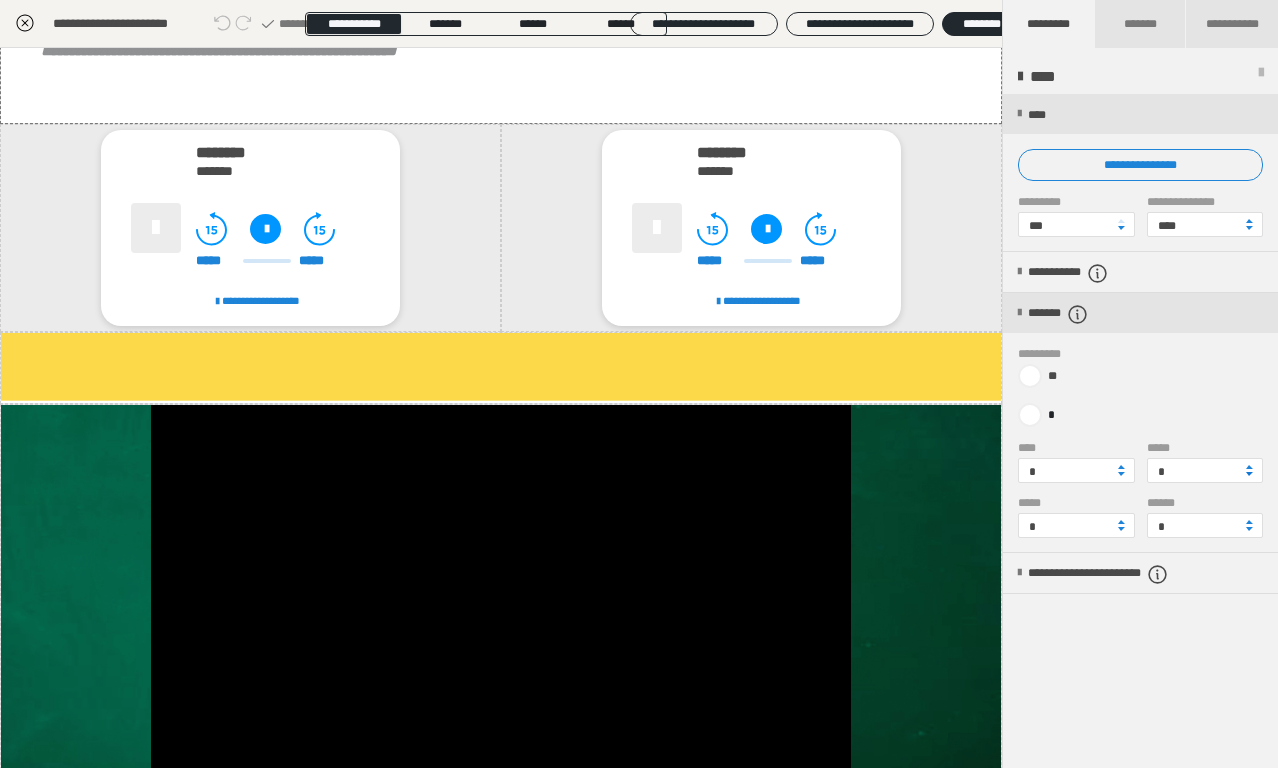 click at bounding box center (1249, 474) 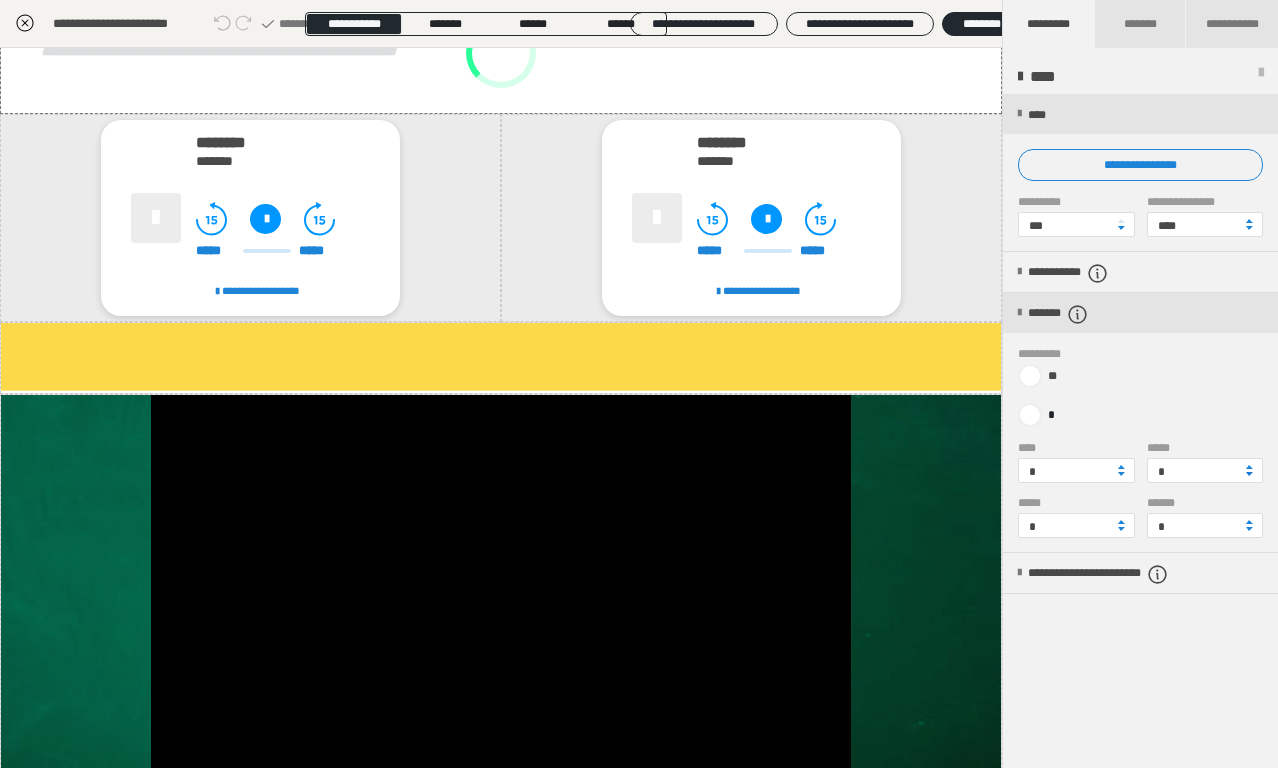 click at bounding box center [1249, 474] 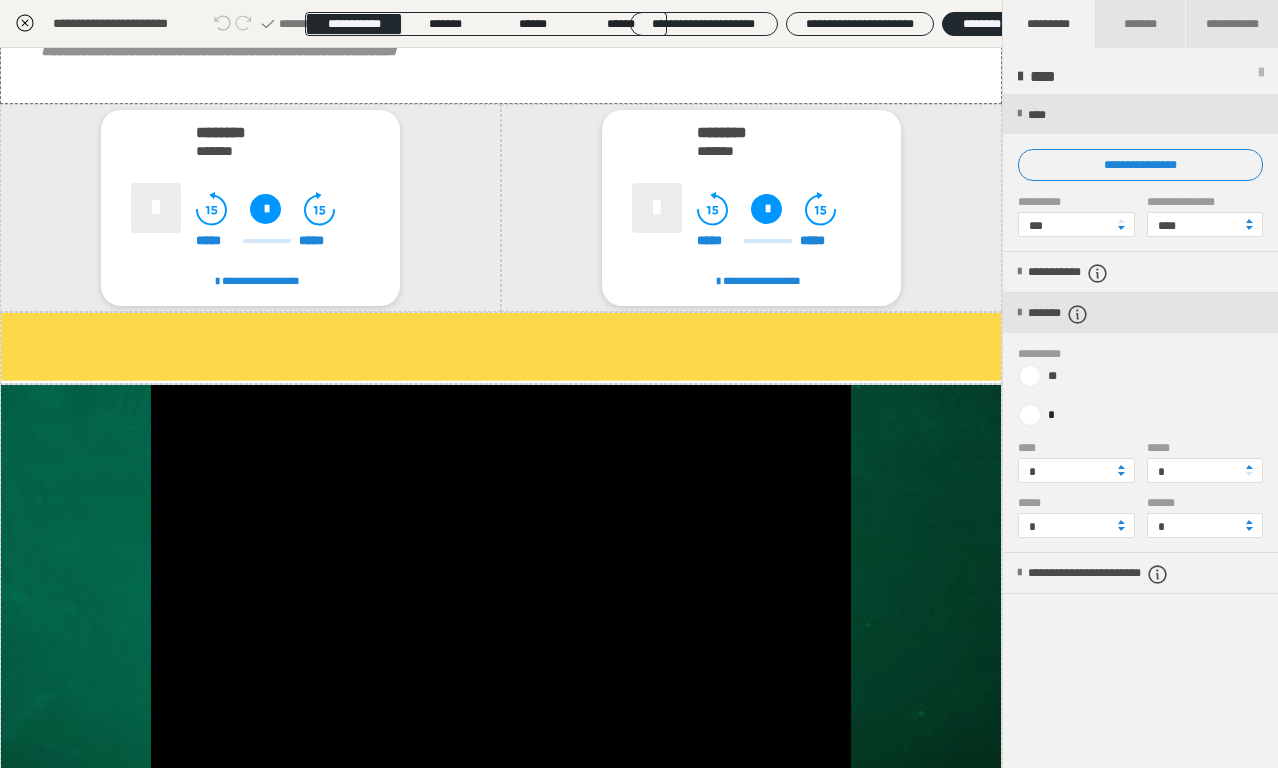 click at bounding box center [1249, 467] 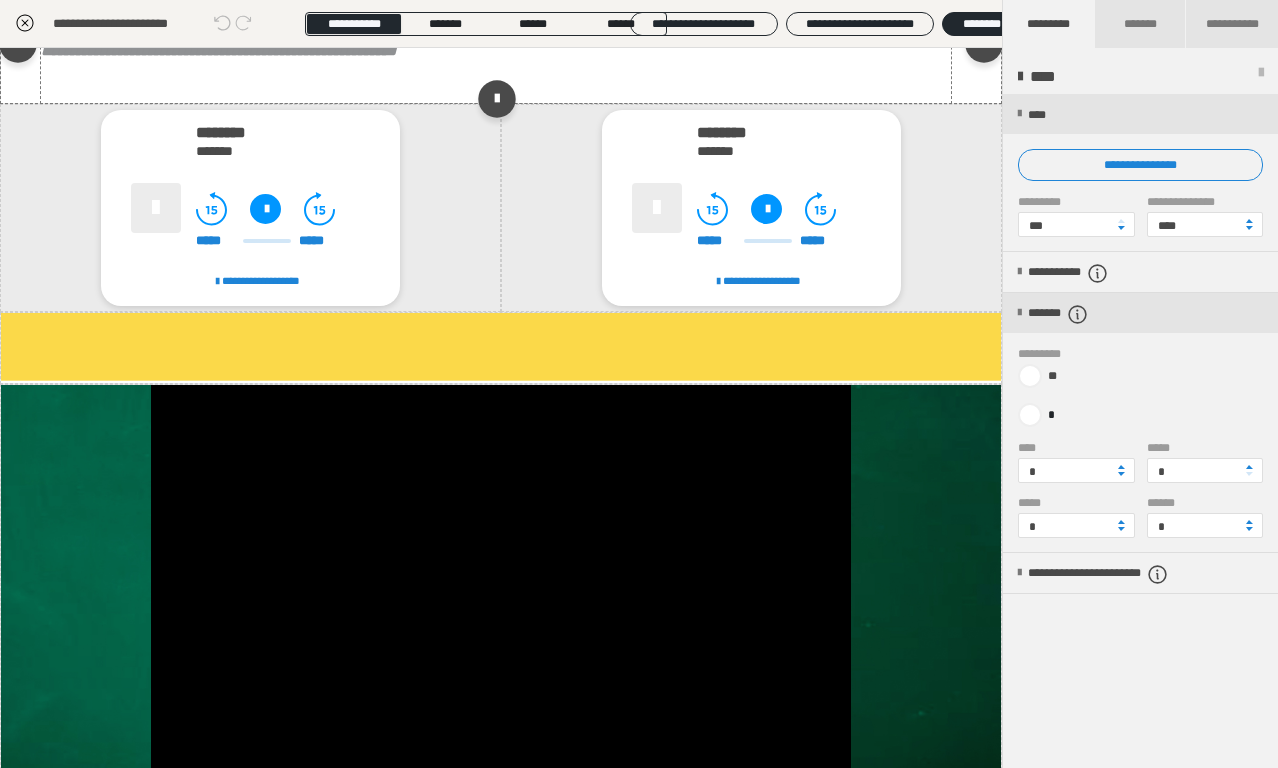 click on "**********" at bounding box center (496, 51) 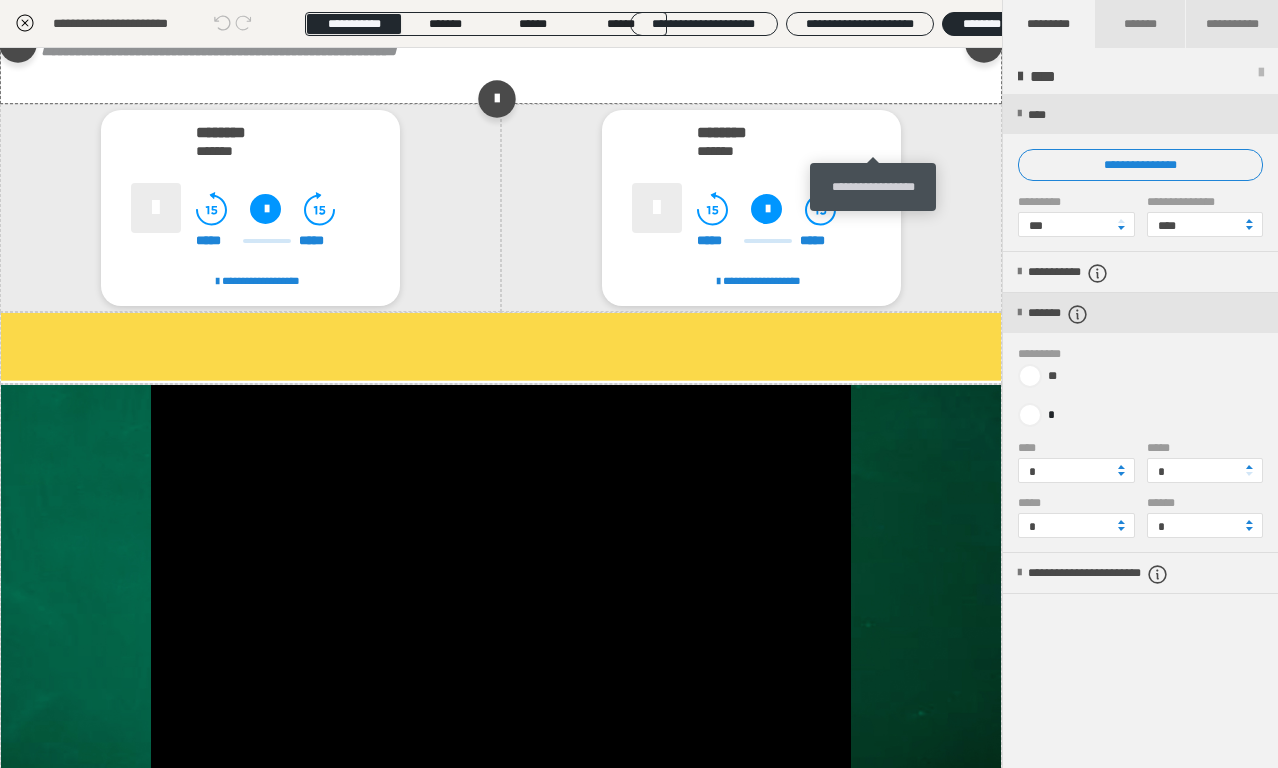 click at bounding box center (877, 5) 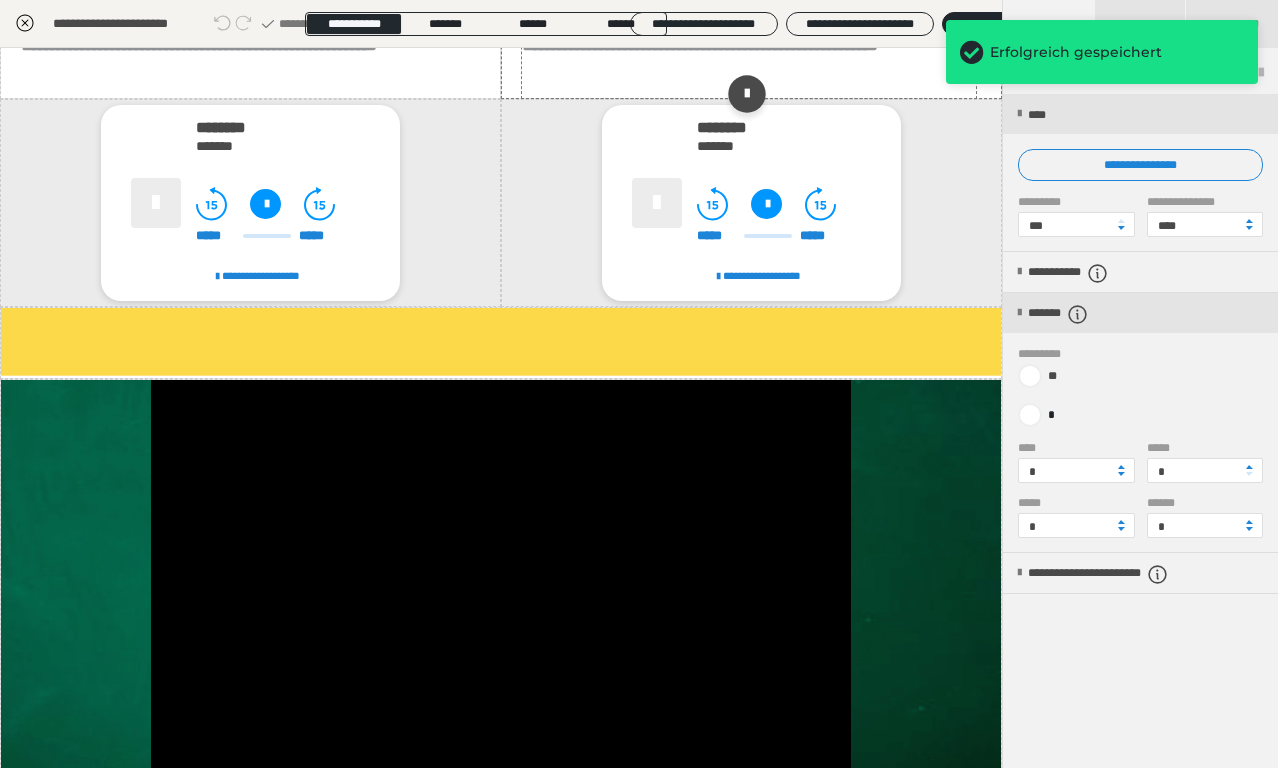 click on "**********" at bounding box center [700, 45] 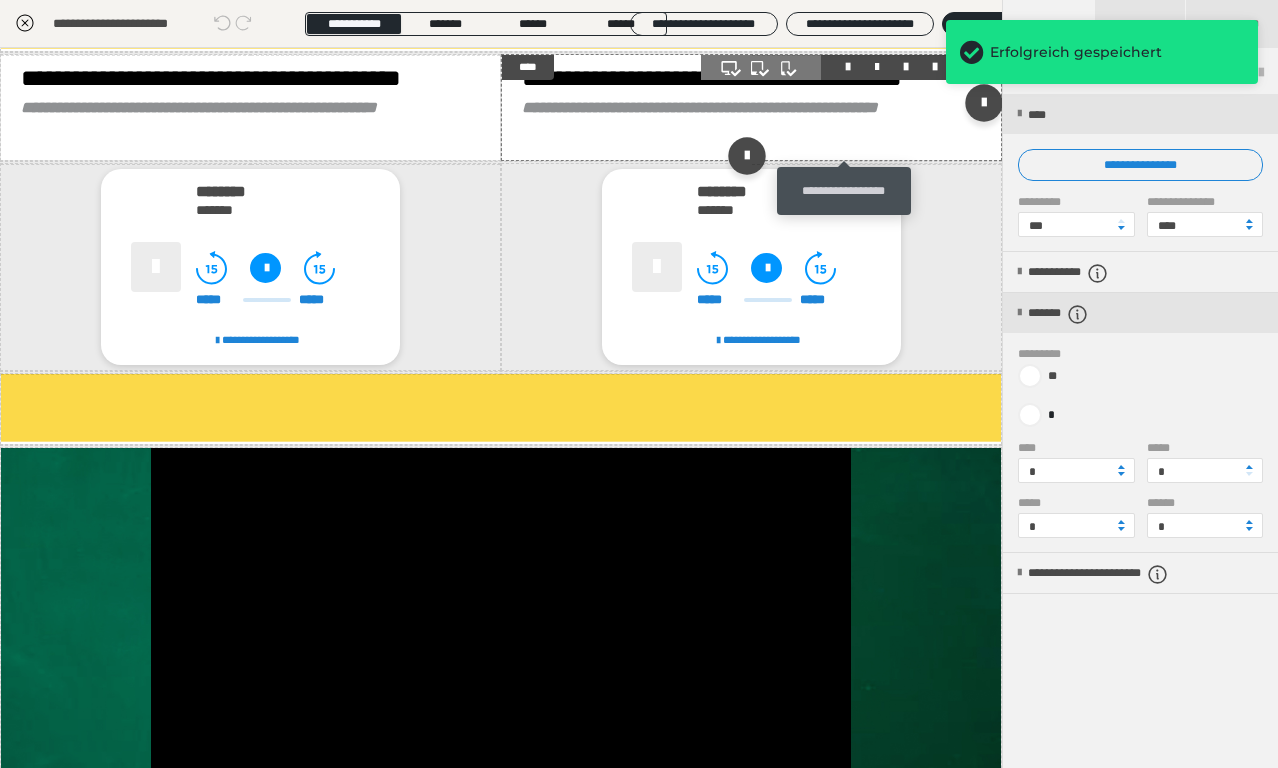 scroll, scrollTop: 1533, scrollLeft: 0, axis: vertical 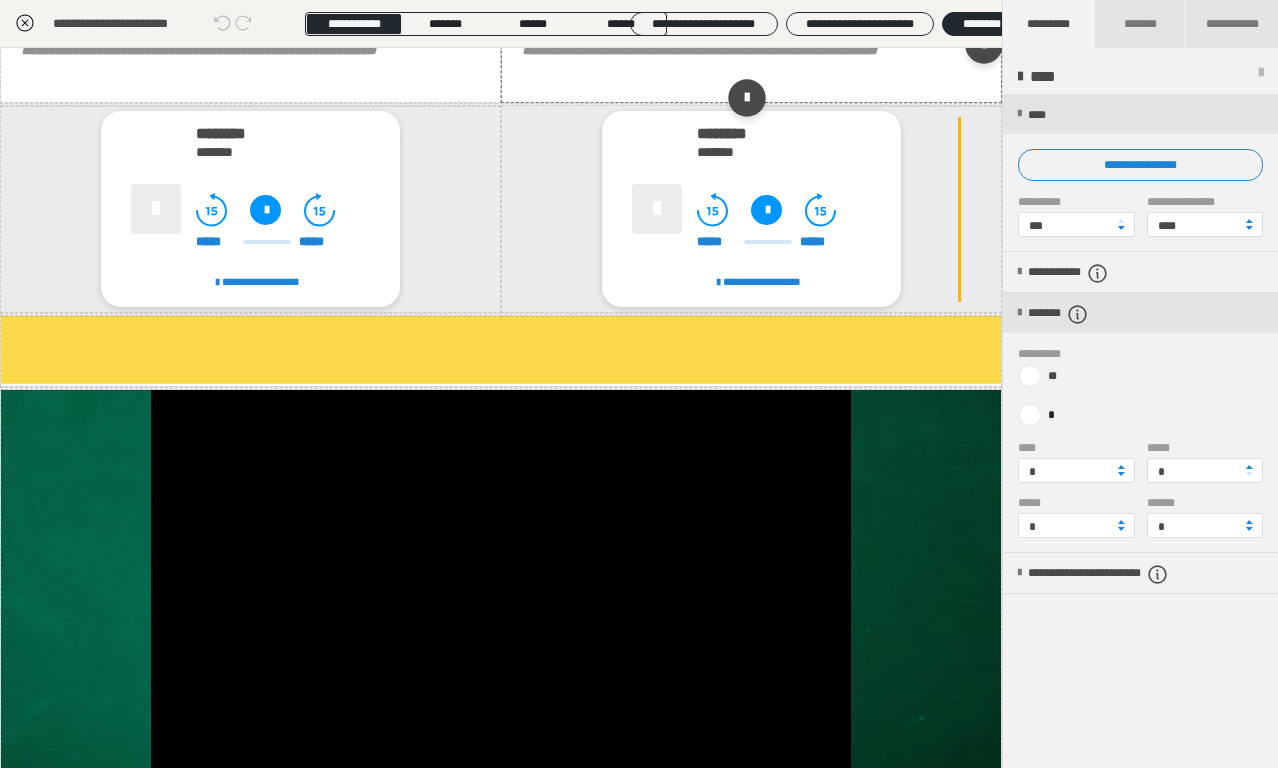 click at bounding box center (877, 49) 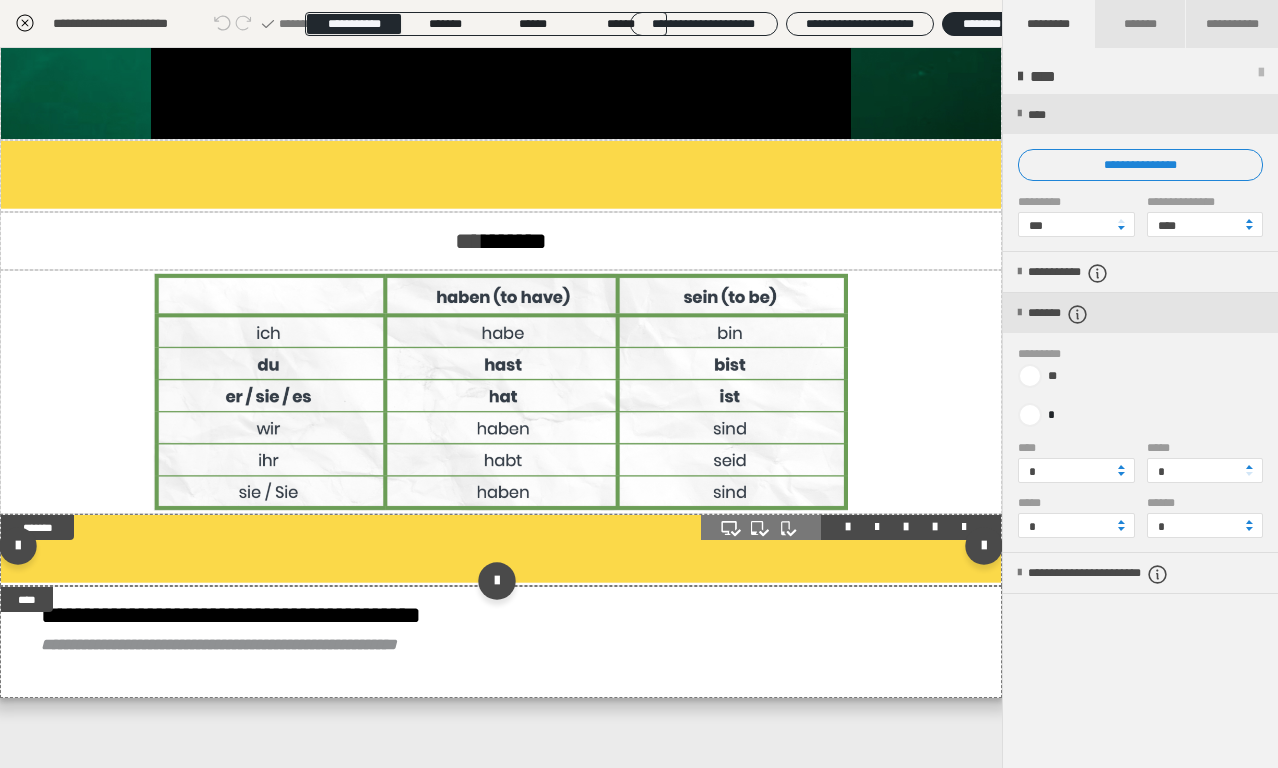 scroll, scrollTop: 2261, scrollLeft: 0, axis: vertical 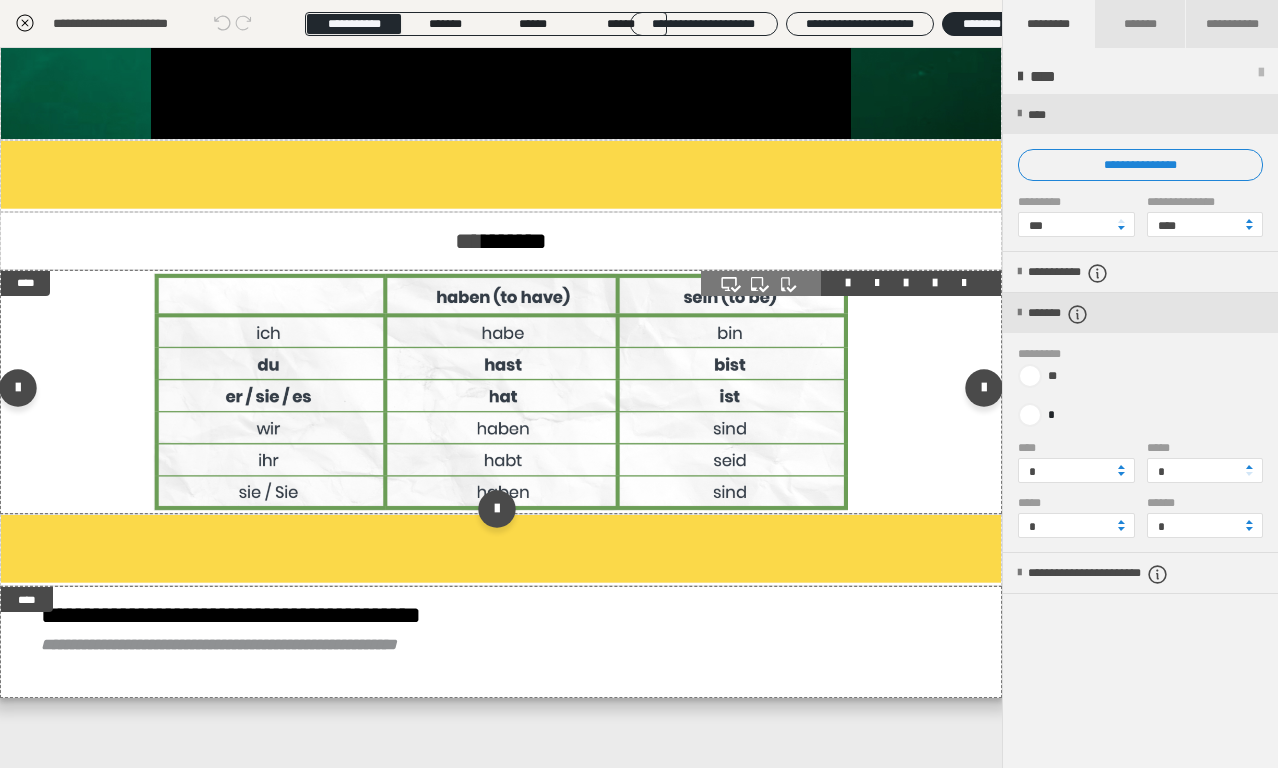 drag, startPoint x: 711, startPoint y: 614, endPoint x: 707, endPoint y: 283, distance: 331.02417 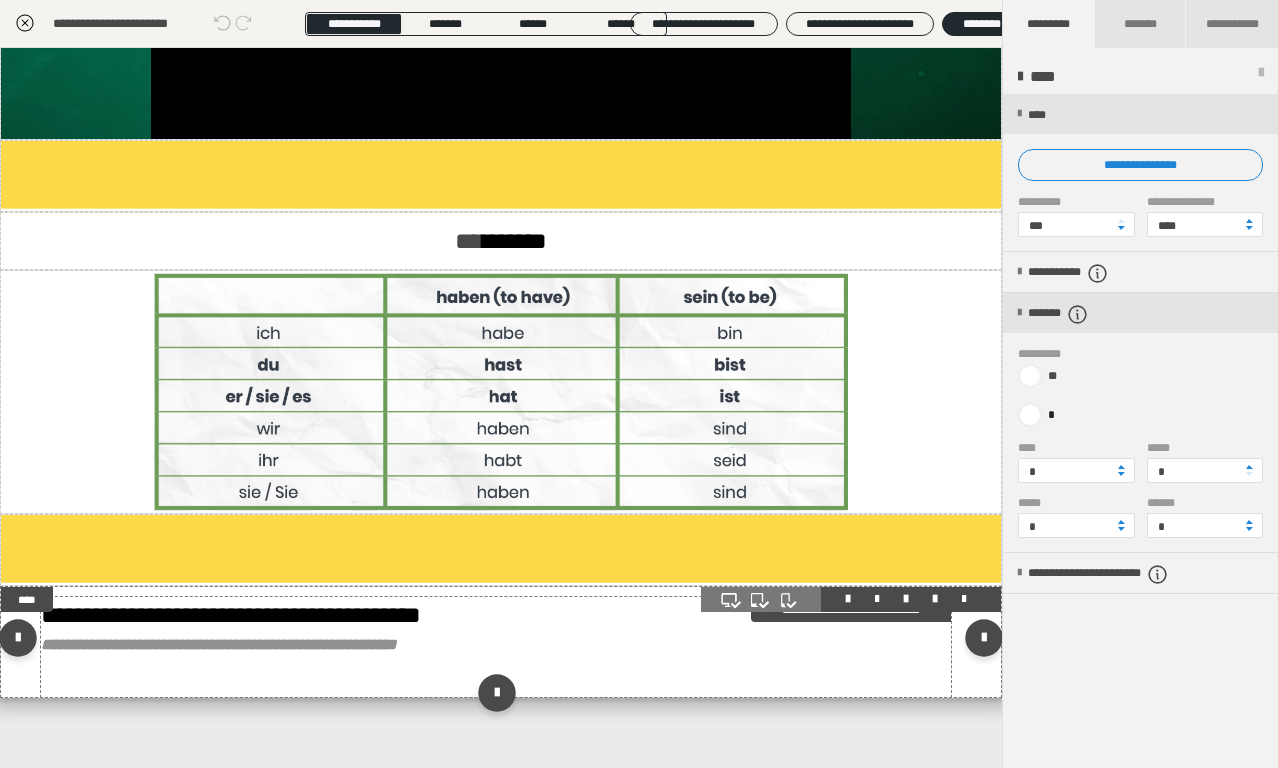 click on "**********" at bounding box center (231, 615) 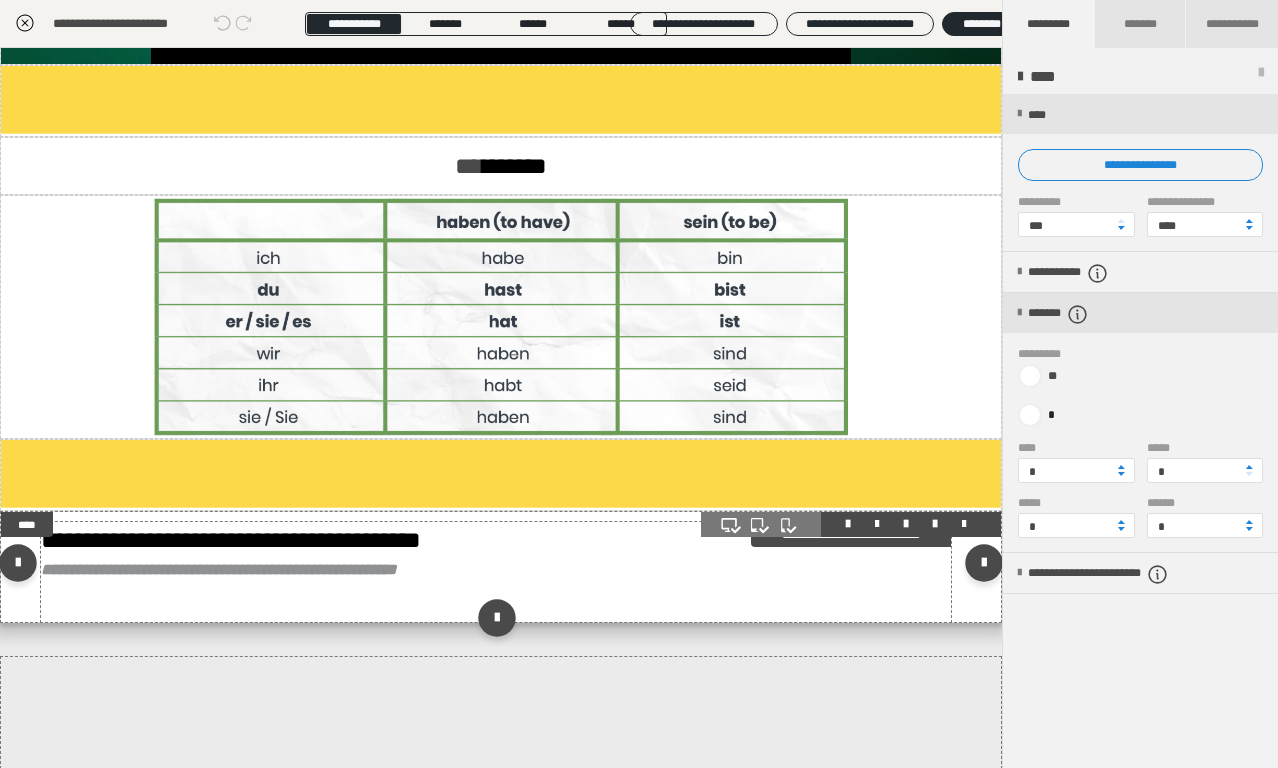 click on "**********" at bounding box center (231, 540) 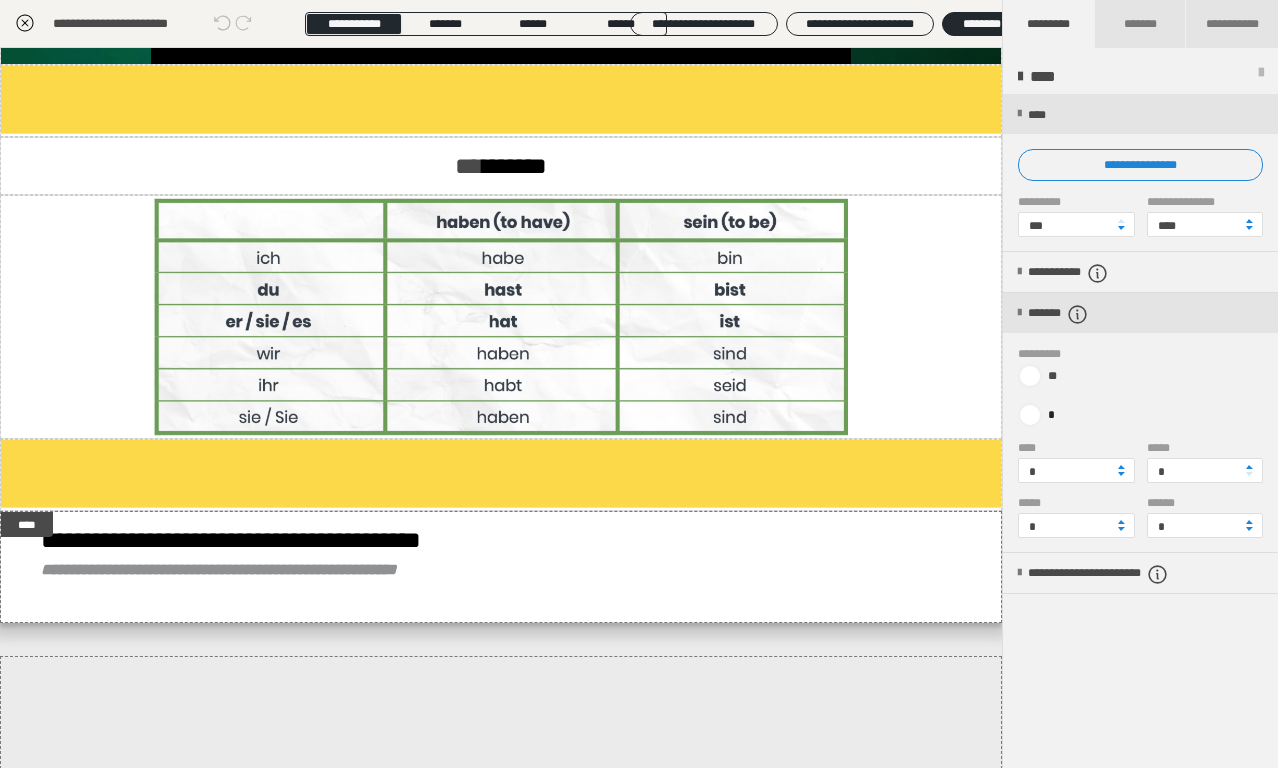 click on "**********" at bounding box center [639, 384] 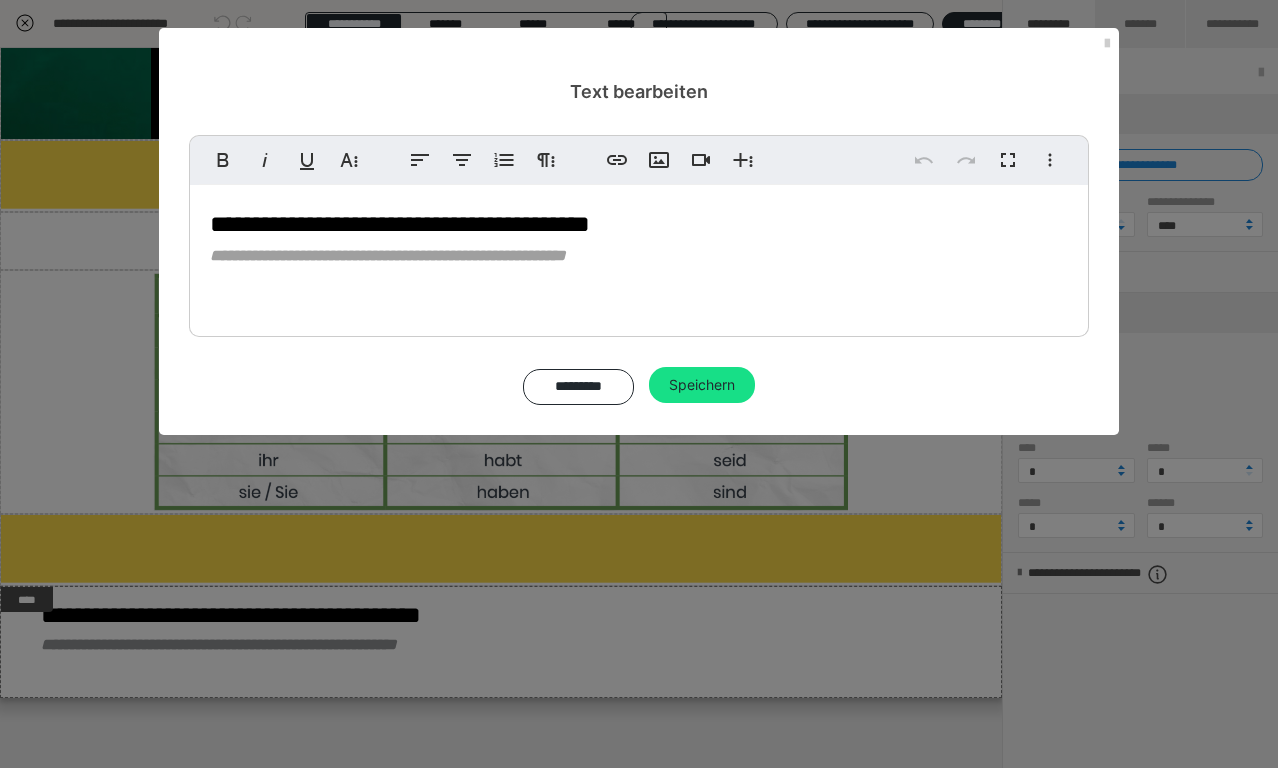 click on "**********" at bounding box center [400, 224] 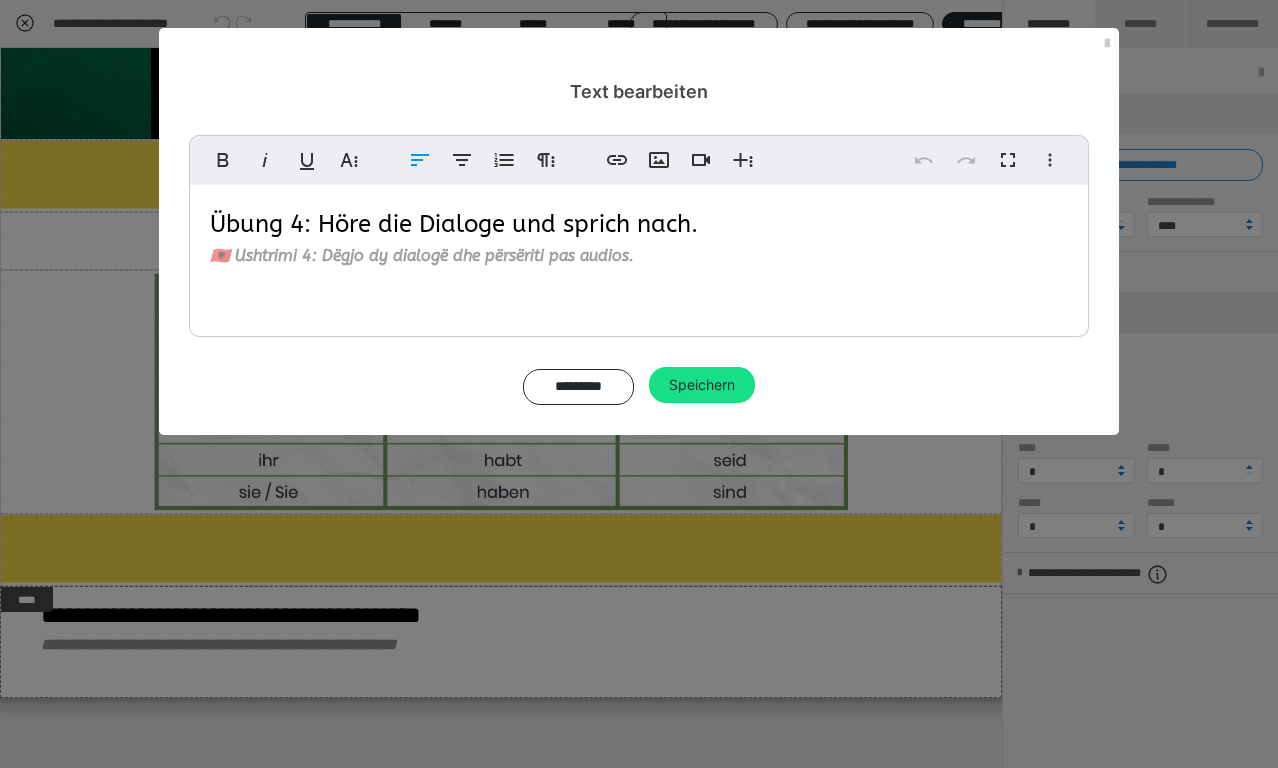 click on "Übung 4: Höre die Dialoge und sprich nach." at bounding box center (454, 224) 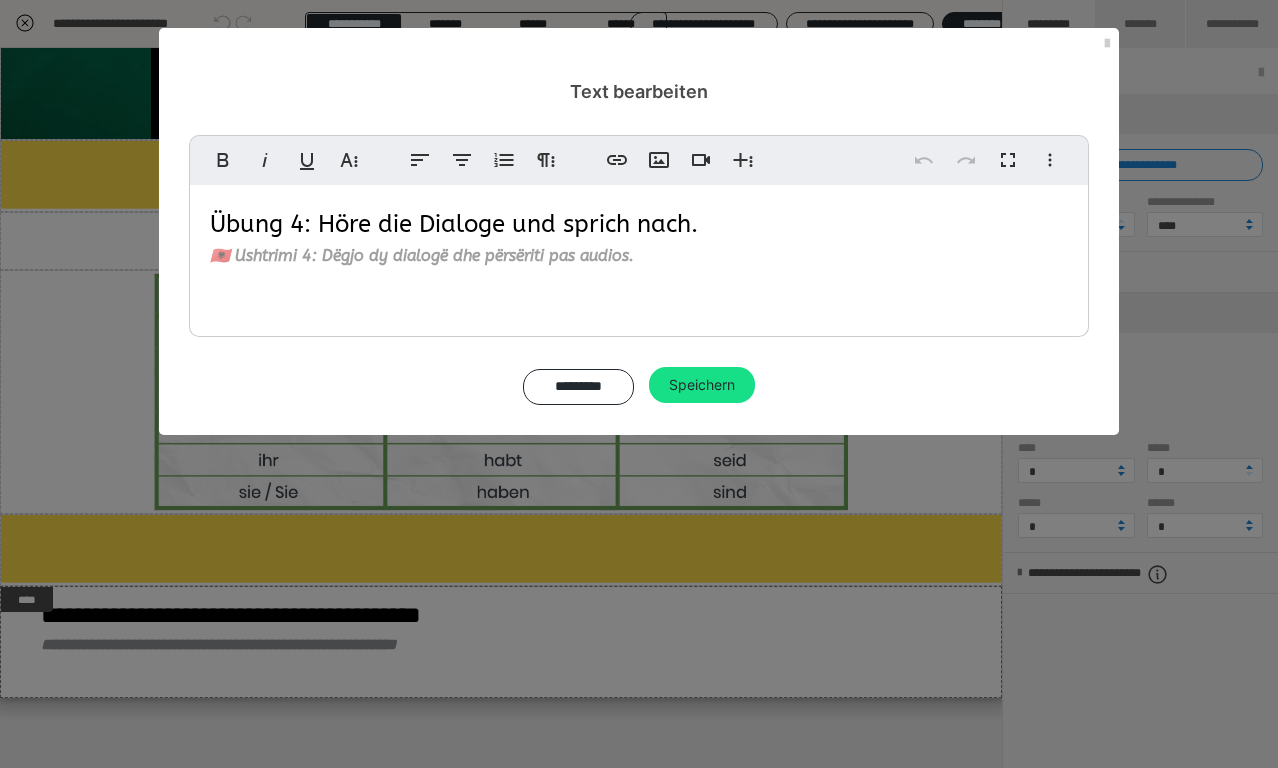 click on "🇦🇱 Ushtrimi 4: Dëgjo dy dialogë dhe përsëriti pas audios." at bounding box center (422, 255) 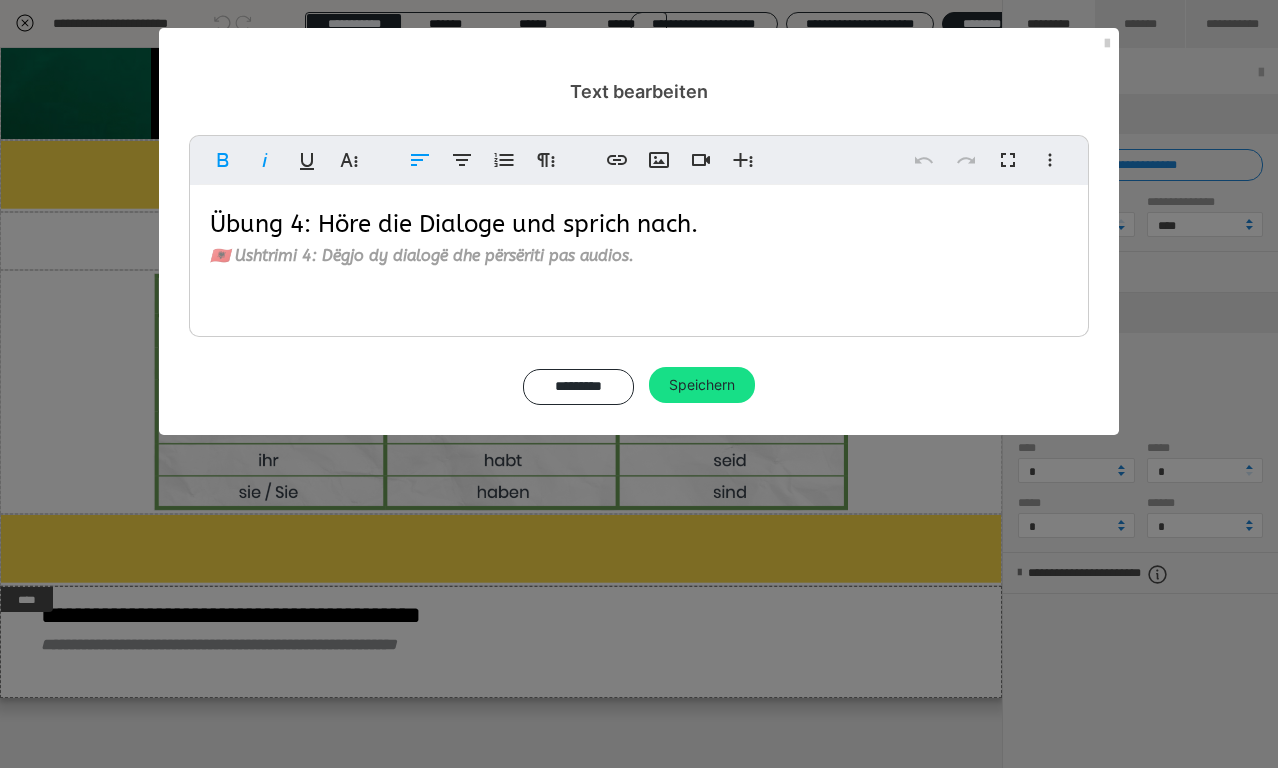 click on "🇦🇱 Ushtrimi 4: Dëgjo dy dialogë dhe përsëriti pas audios." at bounding box center (422, 255) 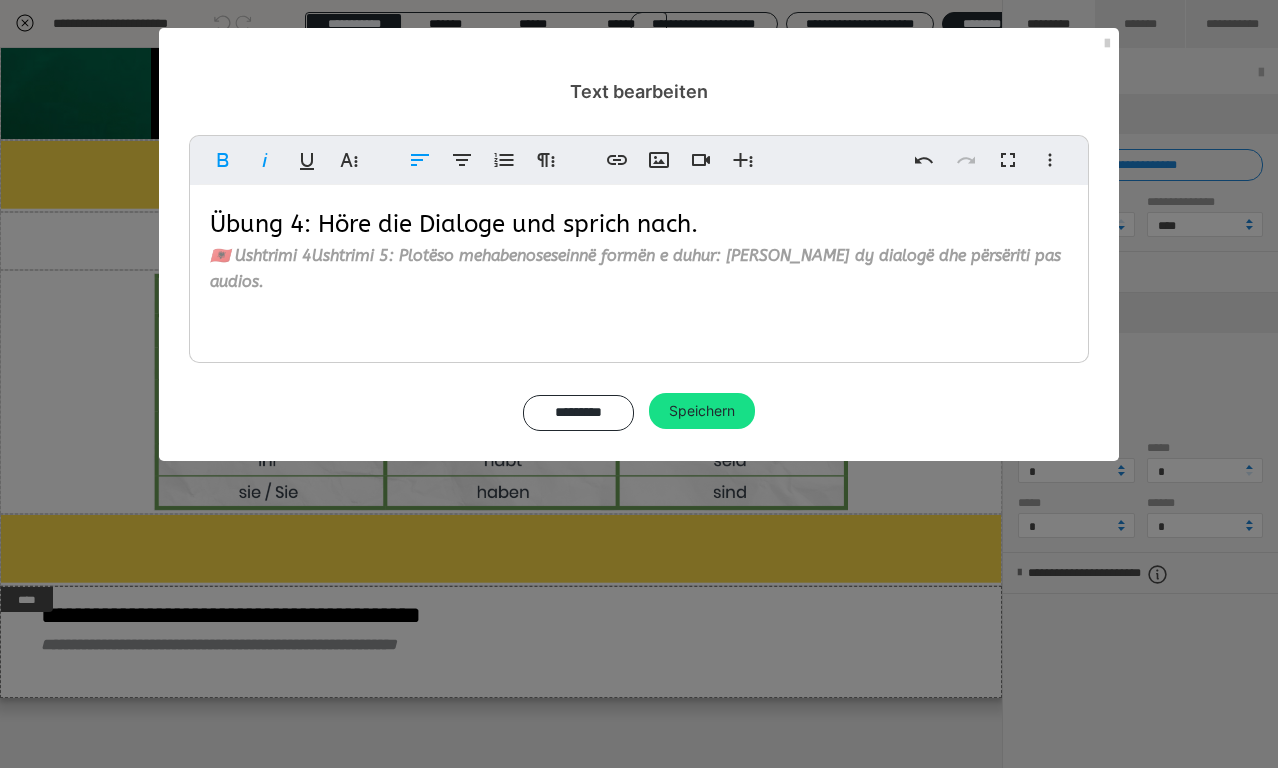 click on "🇦🇱 Ushtrimi 4Ushtrimi 5: Plotëso me  haben  ose  sein  në formën e duhur: Dëgjo dy dialogë dhe përsëriti pas audios." at bounding box center (635, 268) 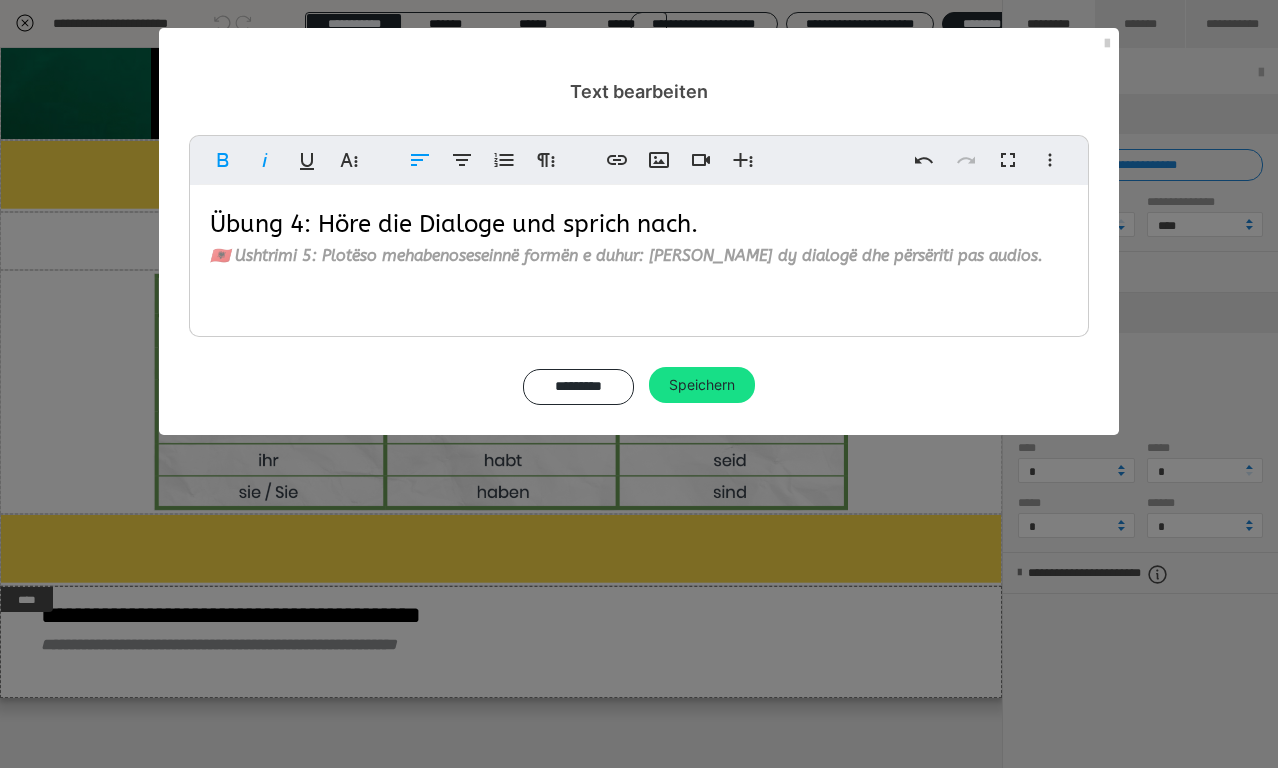 click on "🇦🇱 Ushtrimi 5: Plotëso me  haben  ose  sein  në formën e duhur: Dëgjo dy dialogë dhe përsëriti pas audios." at bounding box center [626, 255] 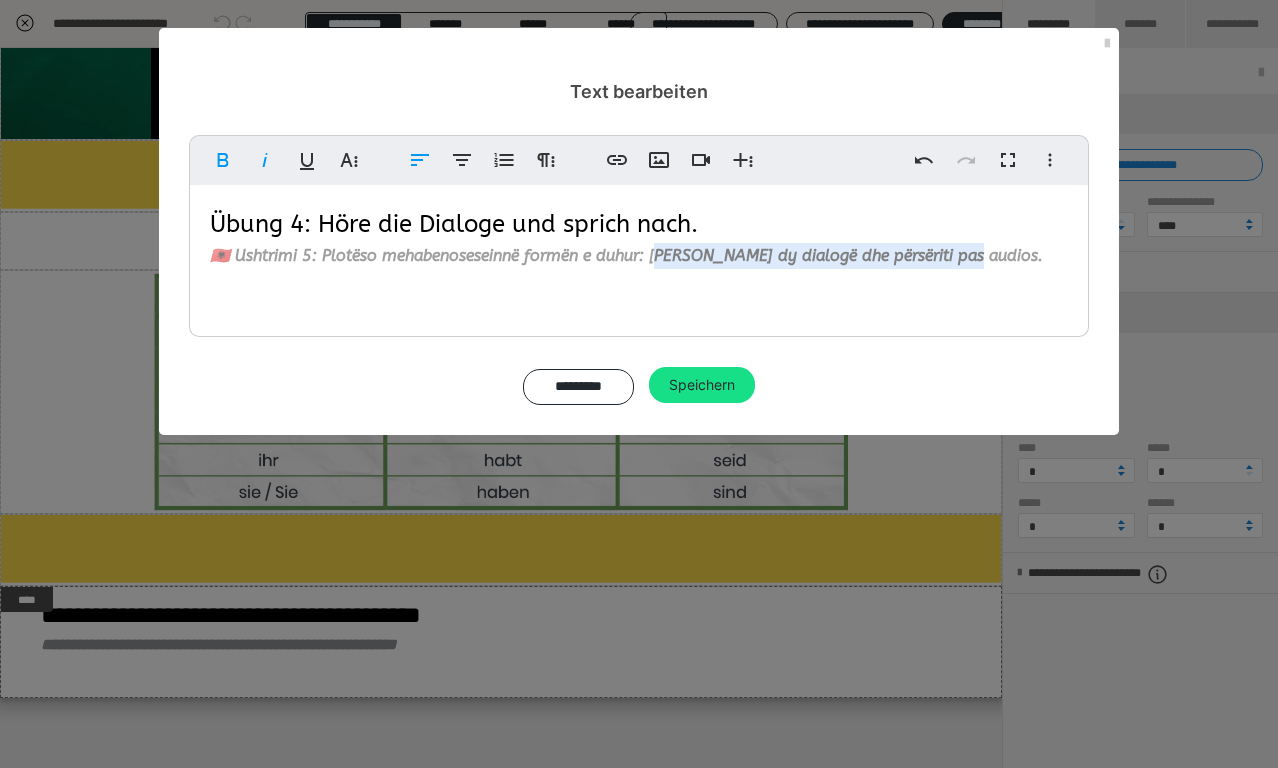 drag, startPoint x: 664, startPoint y: 254, endPoint x: 961, endPoint y: 252, distance: 297.00674 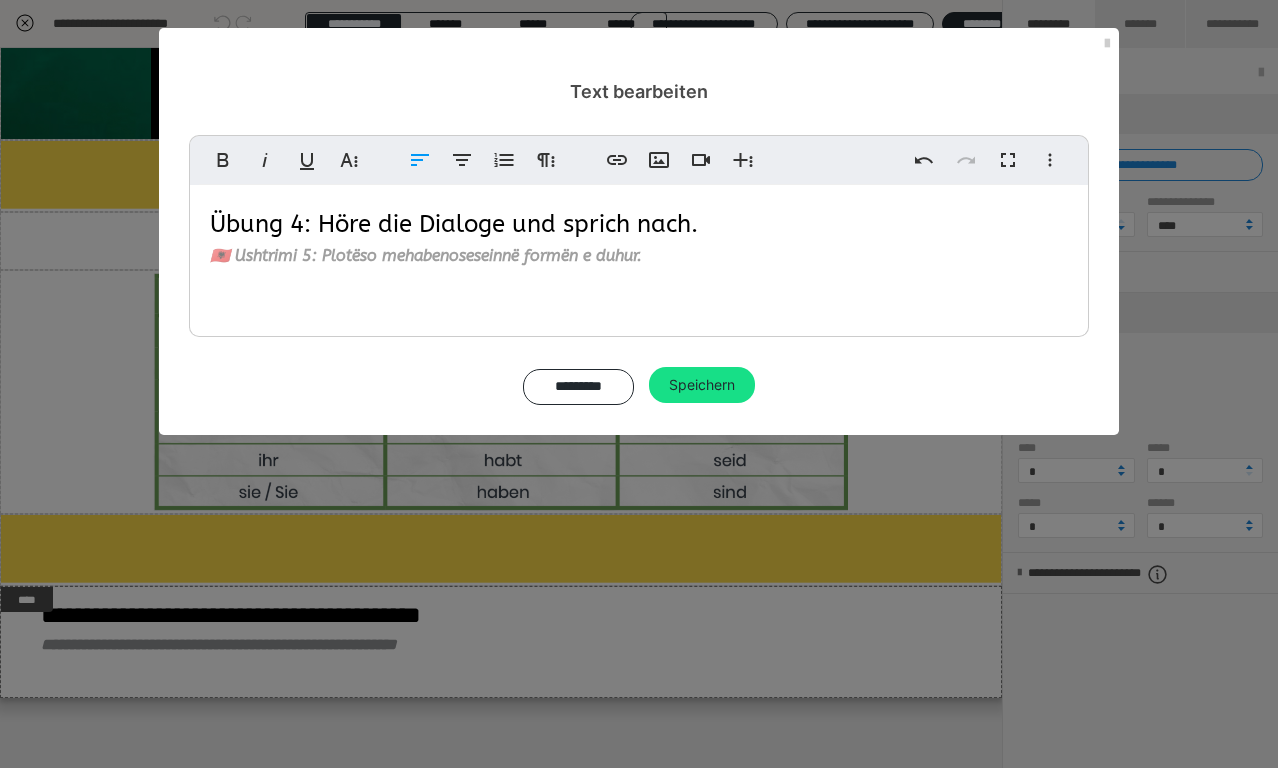 click on "Übung 4: Höre die Dialoge und sprich nach." at bounding box center [454, 224] 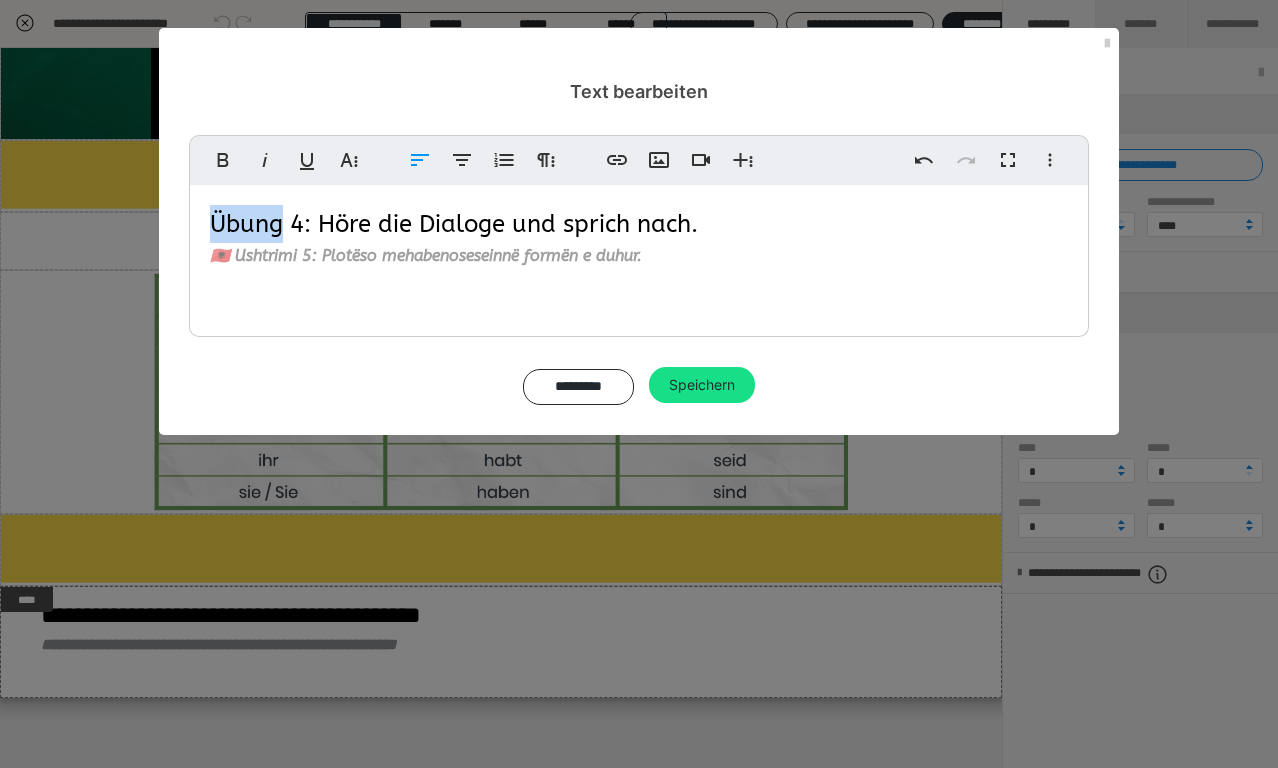 click on "Übung 4: Höre die Dialoge und sprich nach." at bounding box center [454, 224] 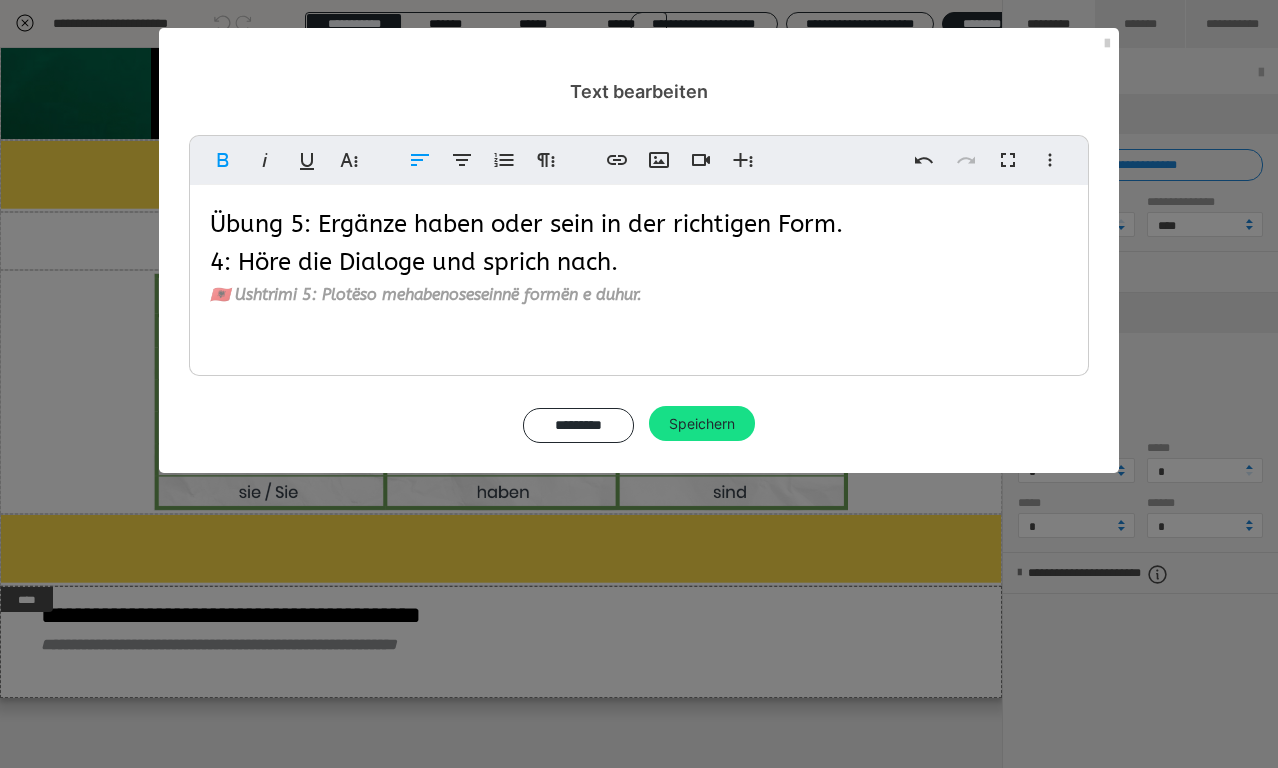 click on "4: Höre die Dialoge und sprich nach." at bounding box center [414, 262] 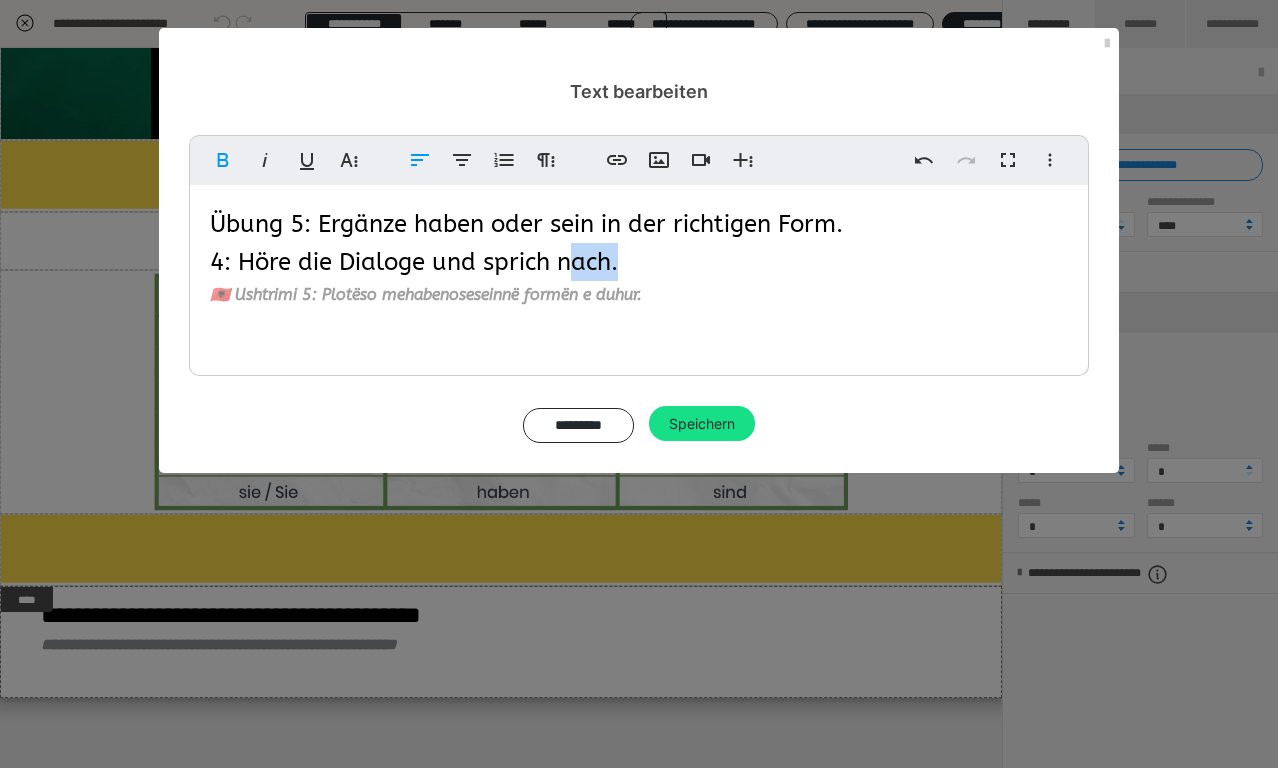 click on "4: Höre die Dialoge und sprich nach." at bounding box center (414, 262) 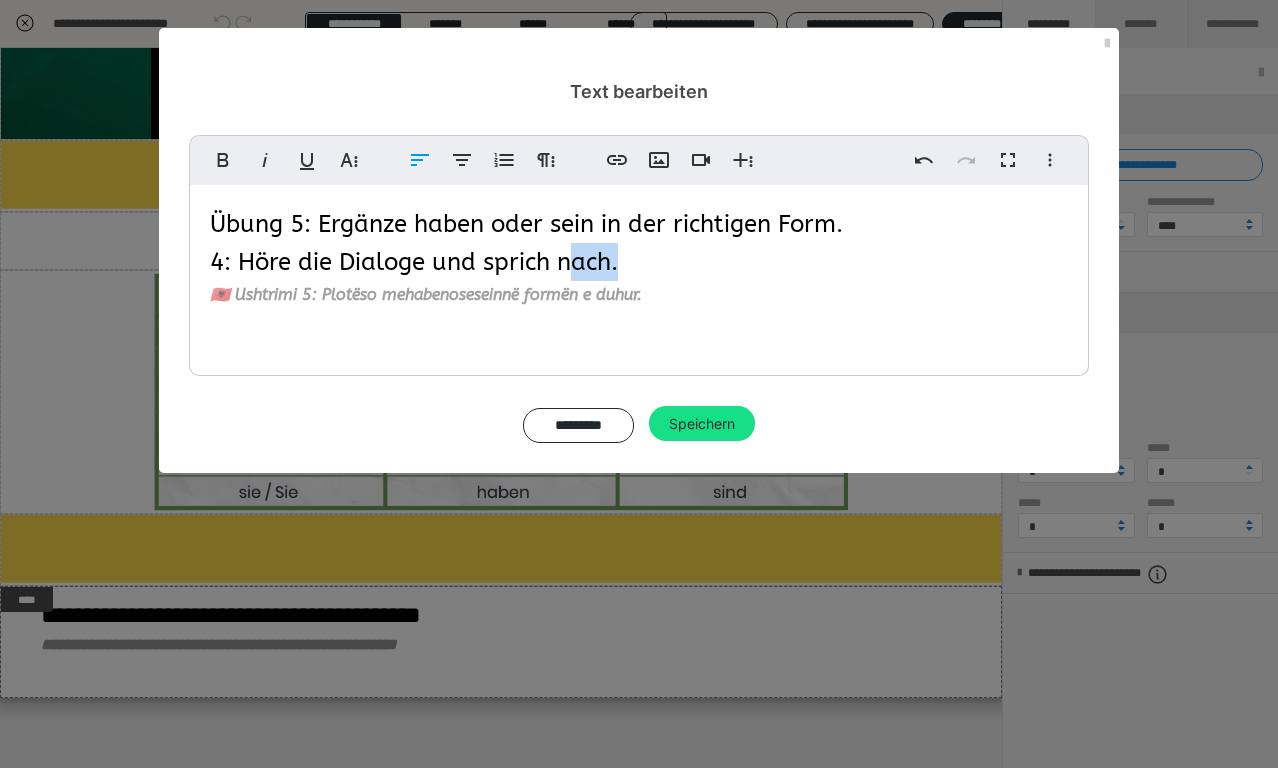 click on "4: Höre die Dialoge und sprich nach." at bounding box center (414, 262) 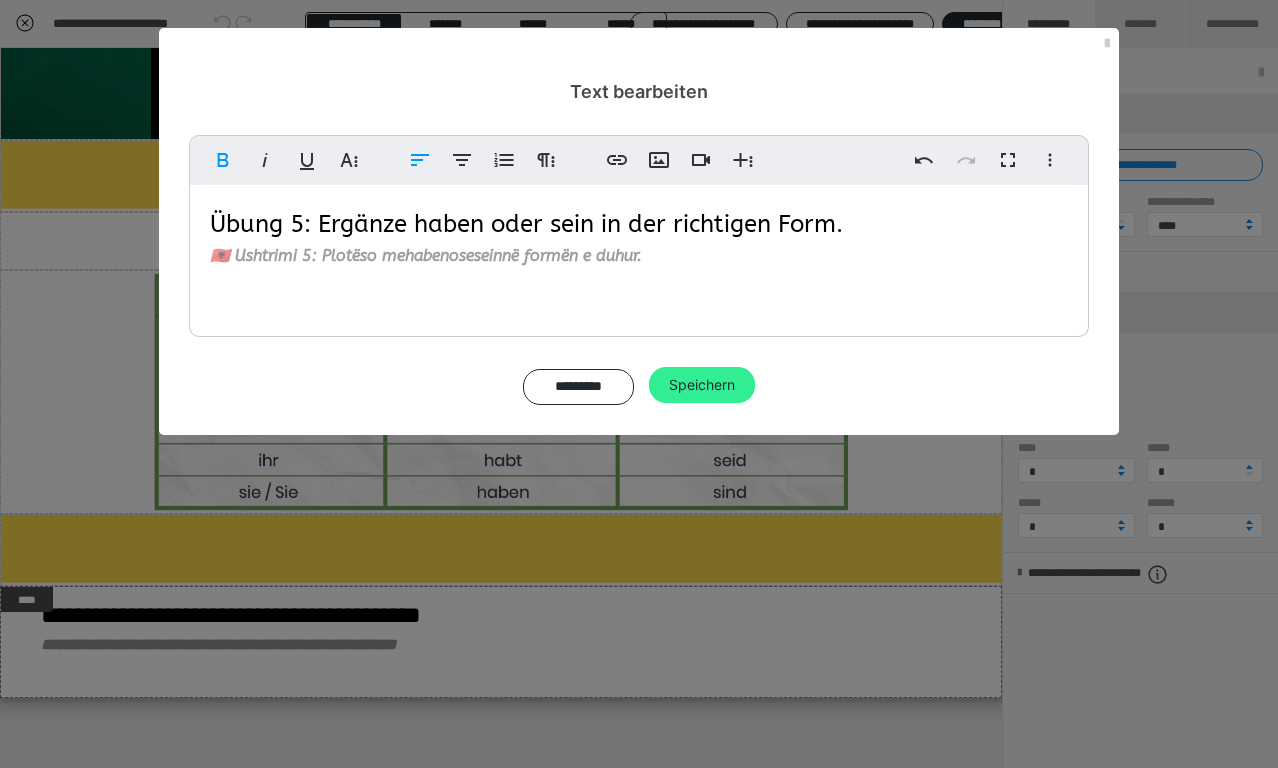 click on "Speichern" at bounding box center (702, 385) 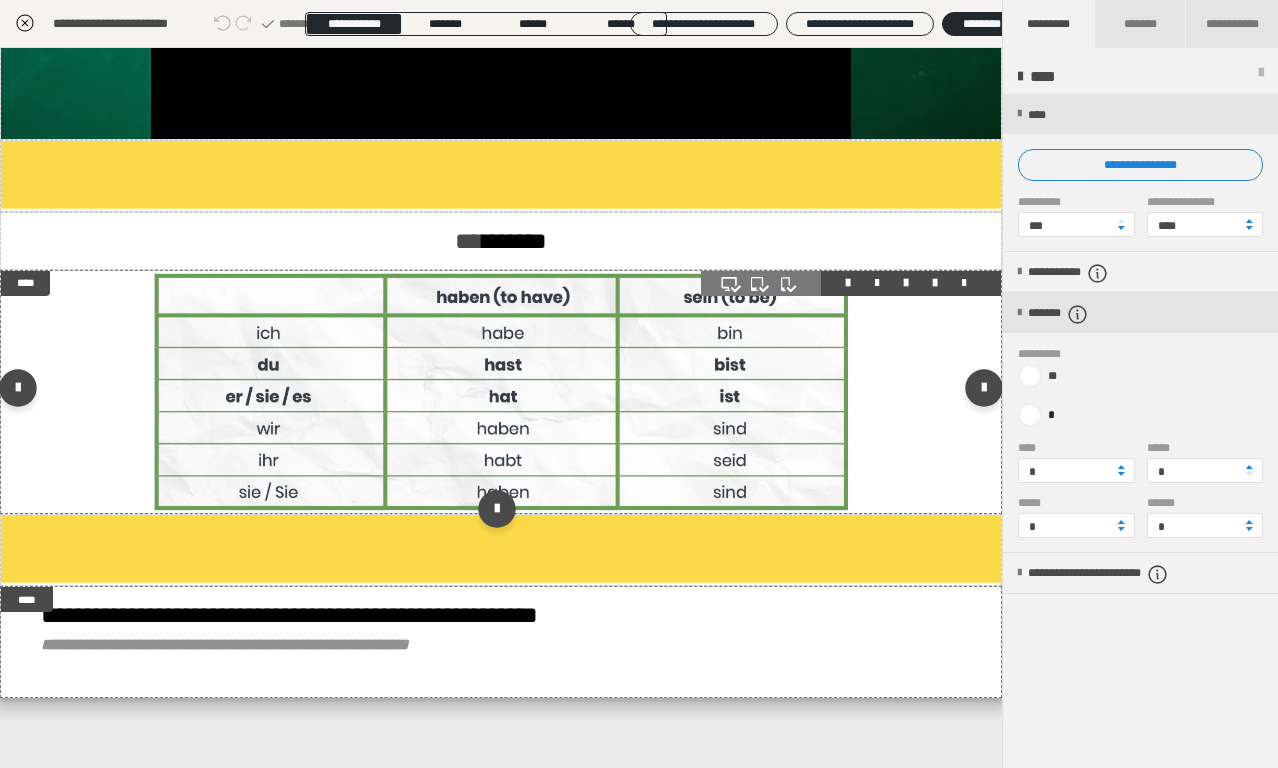 scroll, scrollTop: 2262, scrollLeft: 0, axis: vertical 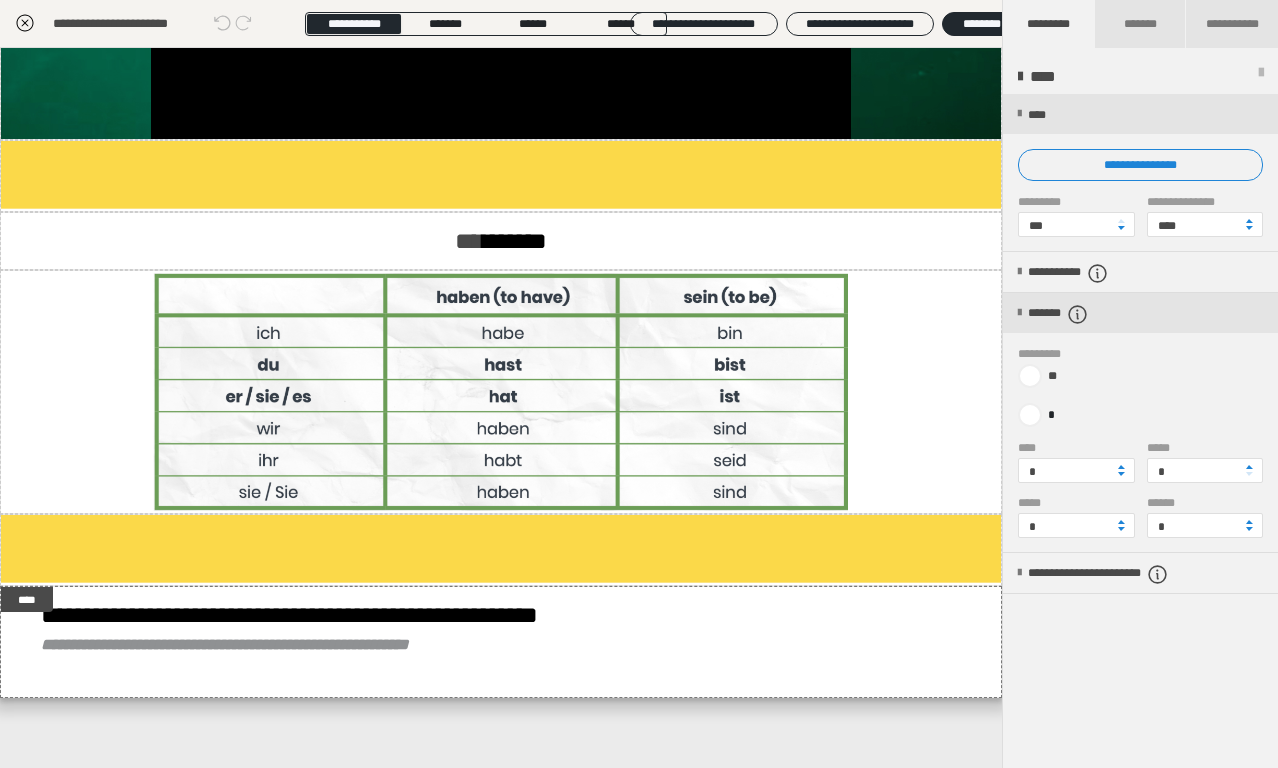 click on "**********" at bounding box center (501, 408) 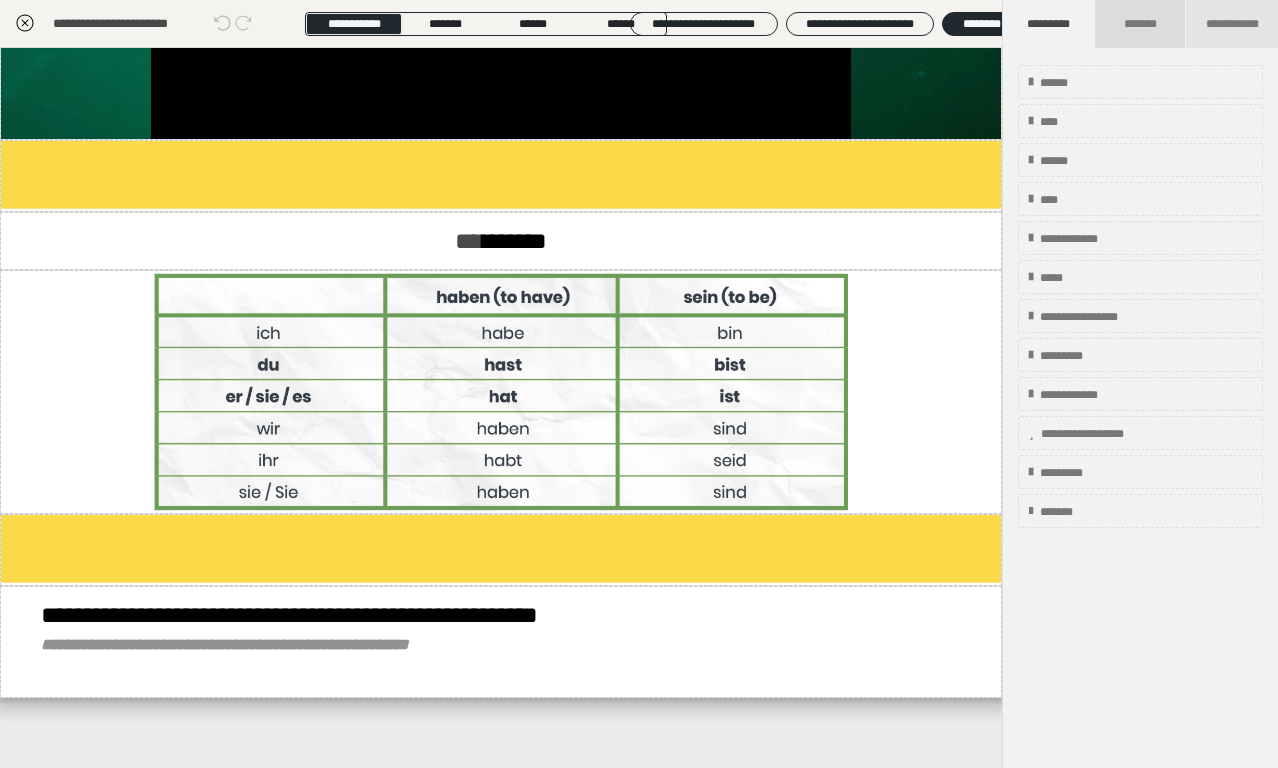 click on "*******" at bounding box center (1141, 24) 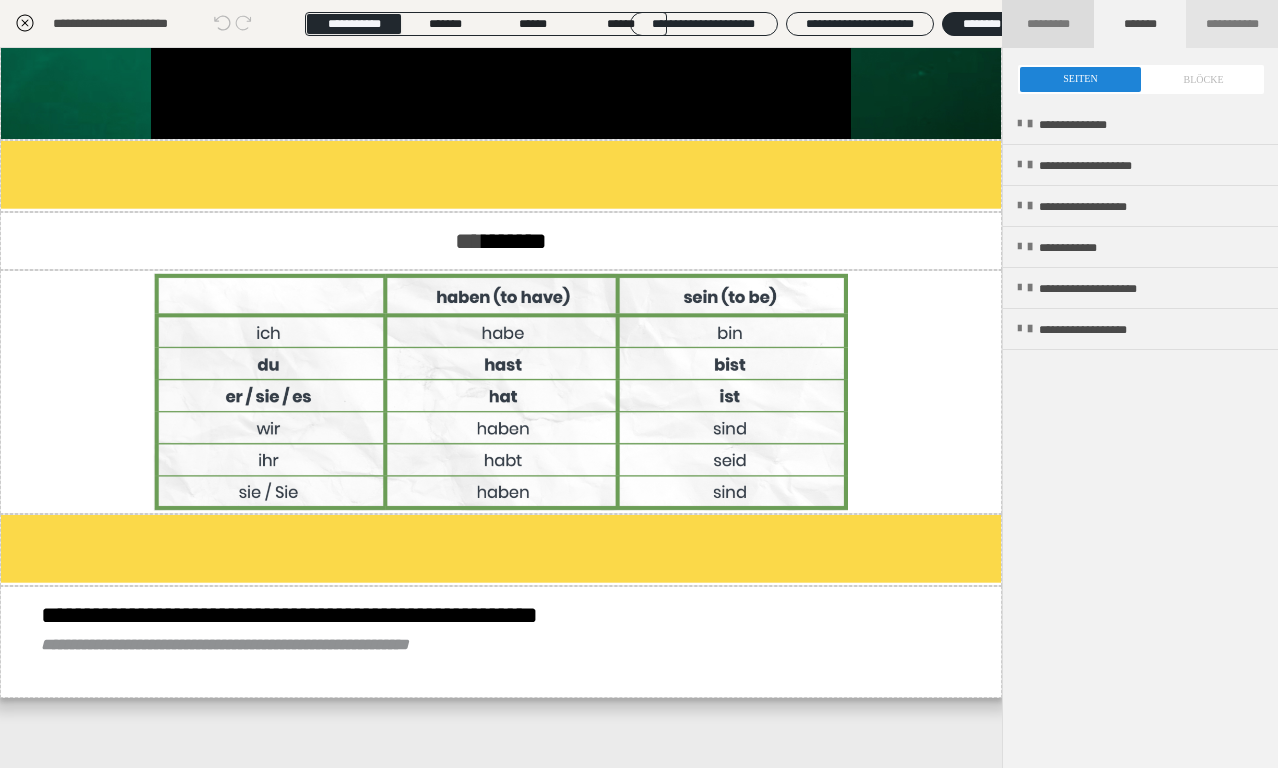 click on "*********" at bounding box center [1048, 24] 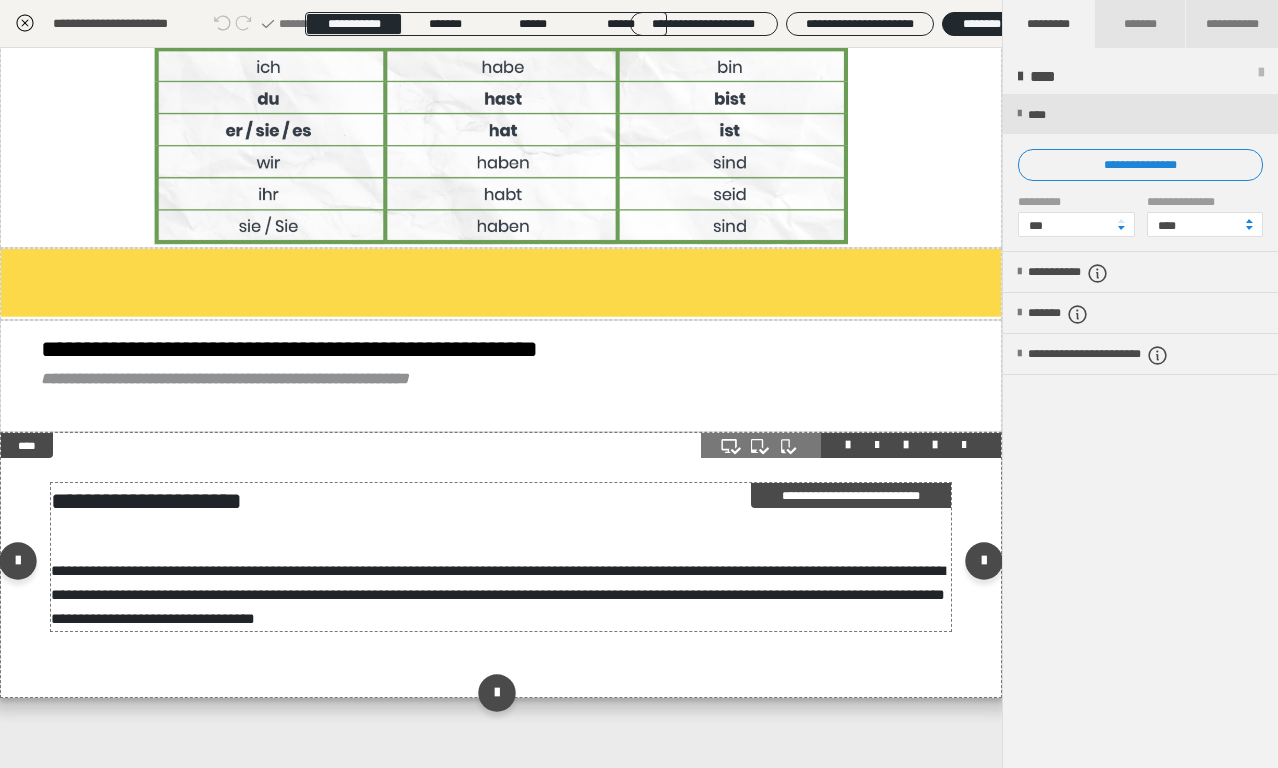 scroll, scrollTop: 2528, scrollLeft: 0, axis: vertical 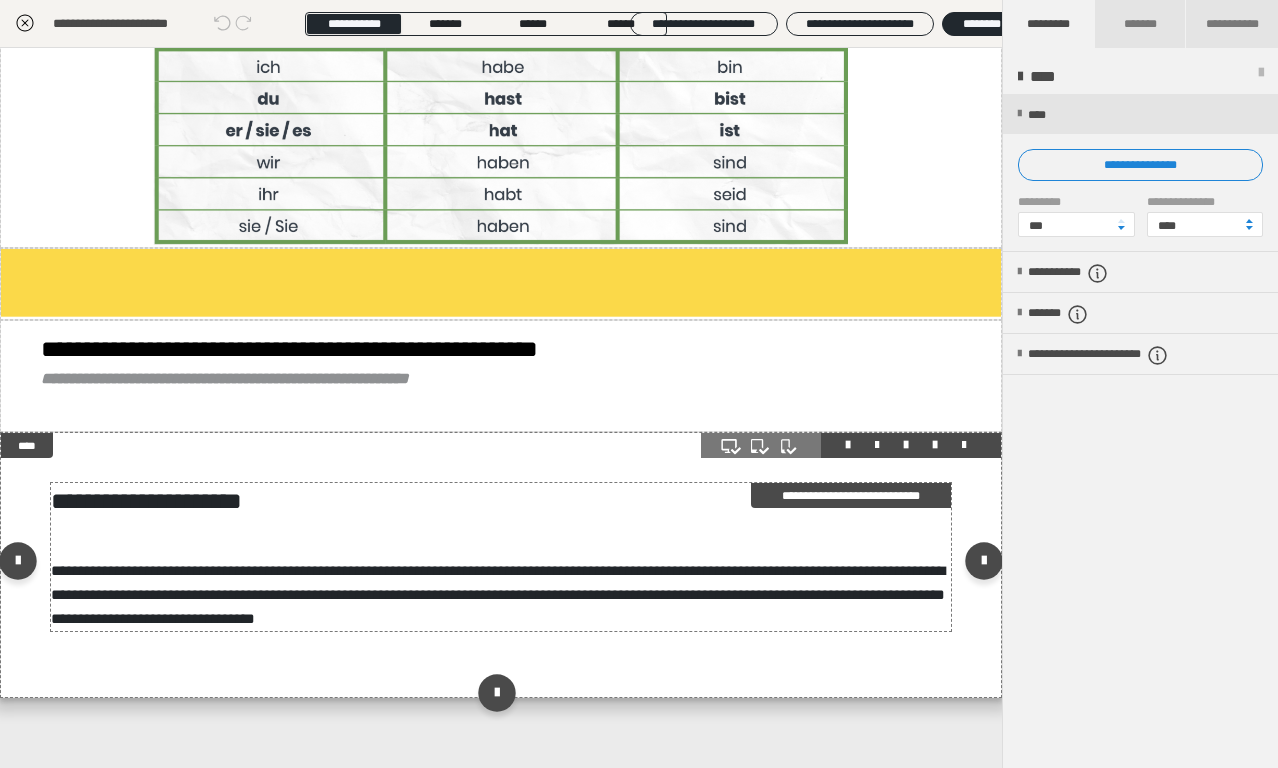 click on "**********" at bounding box center (498, 594) 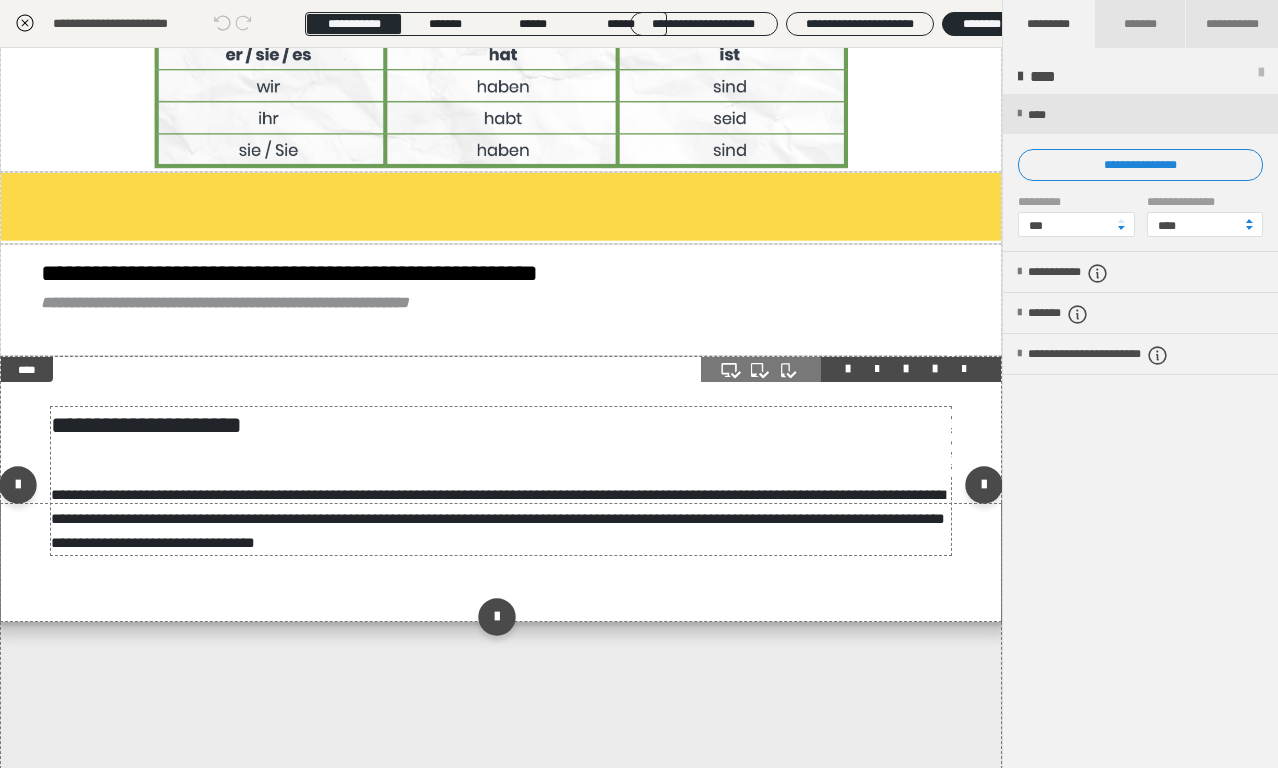click on "**********" at bounding box center [639, 384] 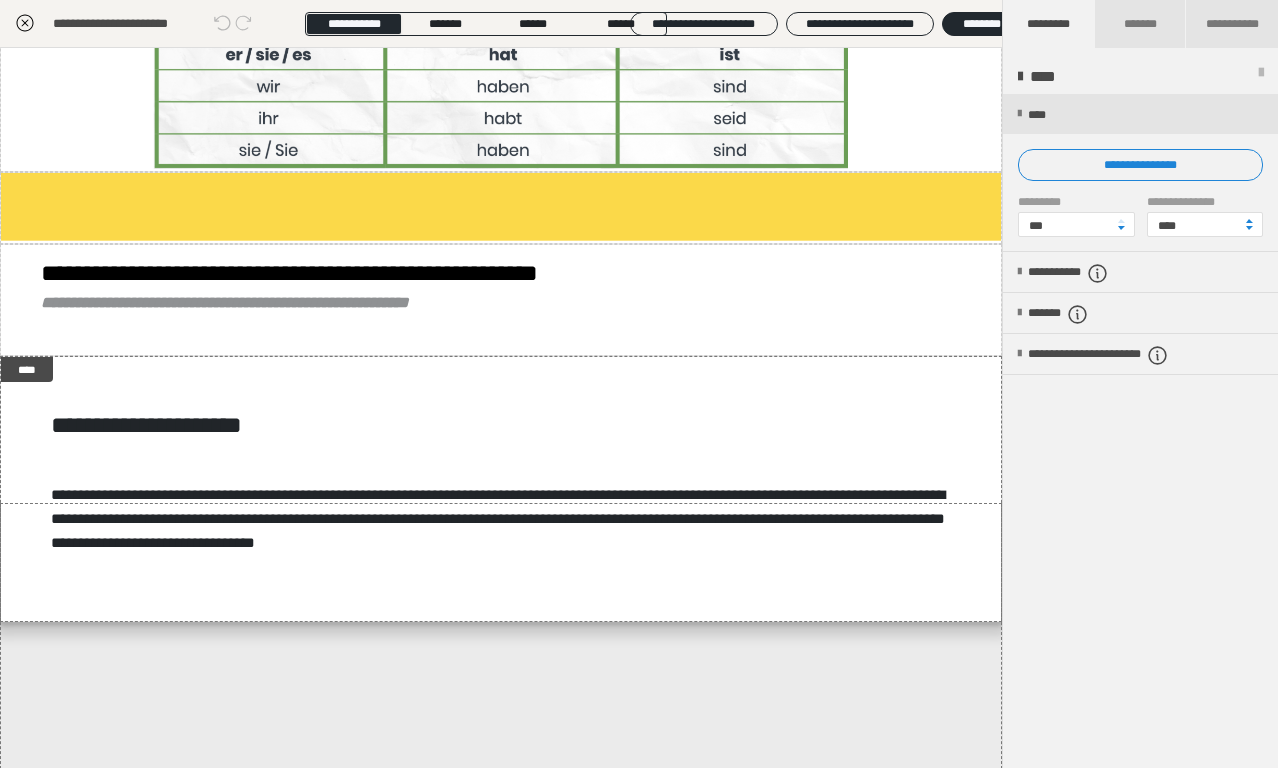 click on "**********" at bounding box center (639, 384) 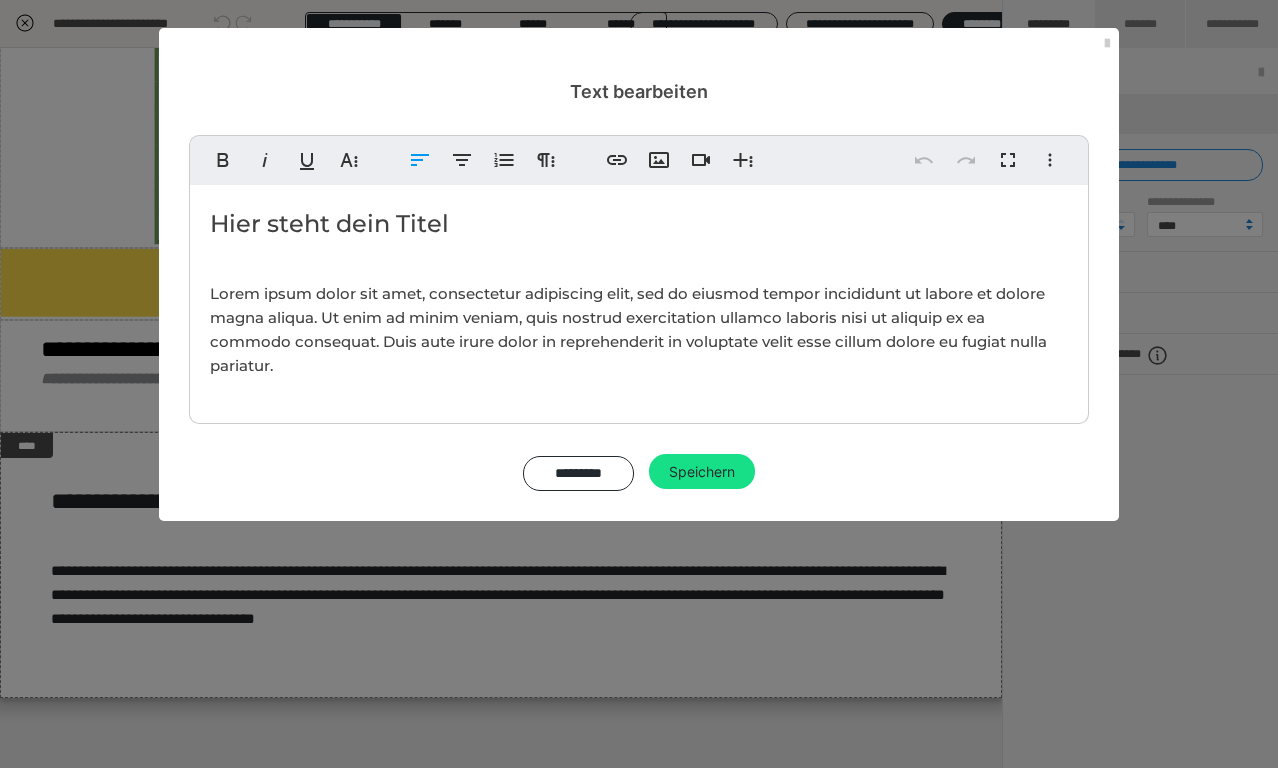 click on "Hier steht dein Titel Lorem ipsum dolor sit amet, consectetur adipiscing elit, sed do eiusmod tempor incididunt ut labore et dolore magna aliqua. Ut enim ad minim veniam, quis nostrud exercitation ullamco laboris nisi ut aliquip ex ea commodo consequat. Duis aute irure dolor in reprehenderit in voluptate velit esse cillum dolore eu fugiat nulla pariatur." at bounding box center [639, 299] 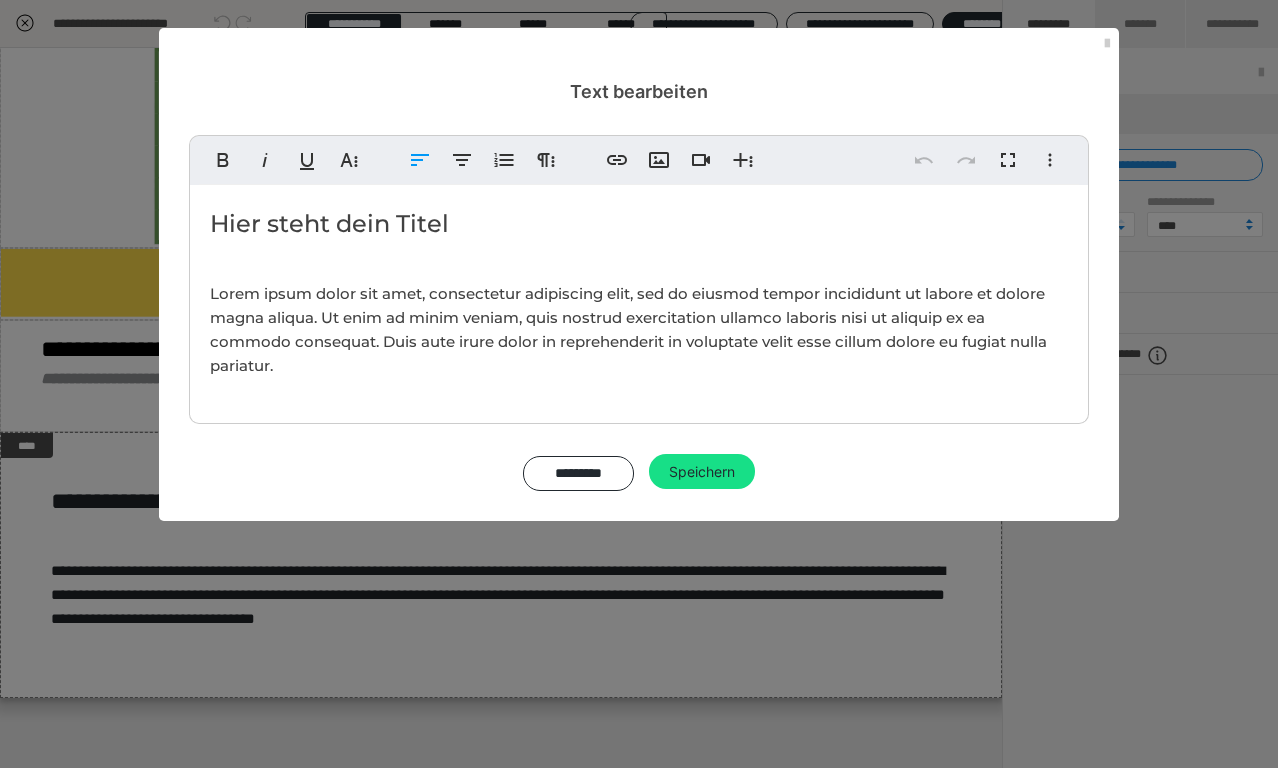 click on "Hier steht dein Titel" at bounding box center [639, 224] 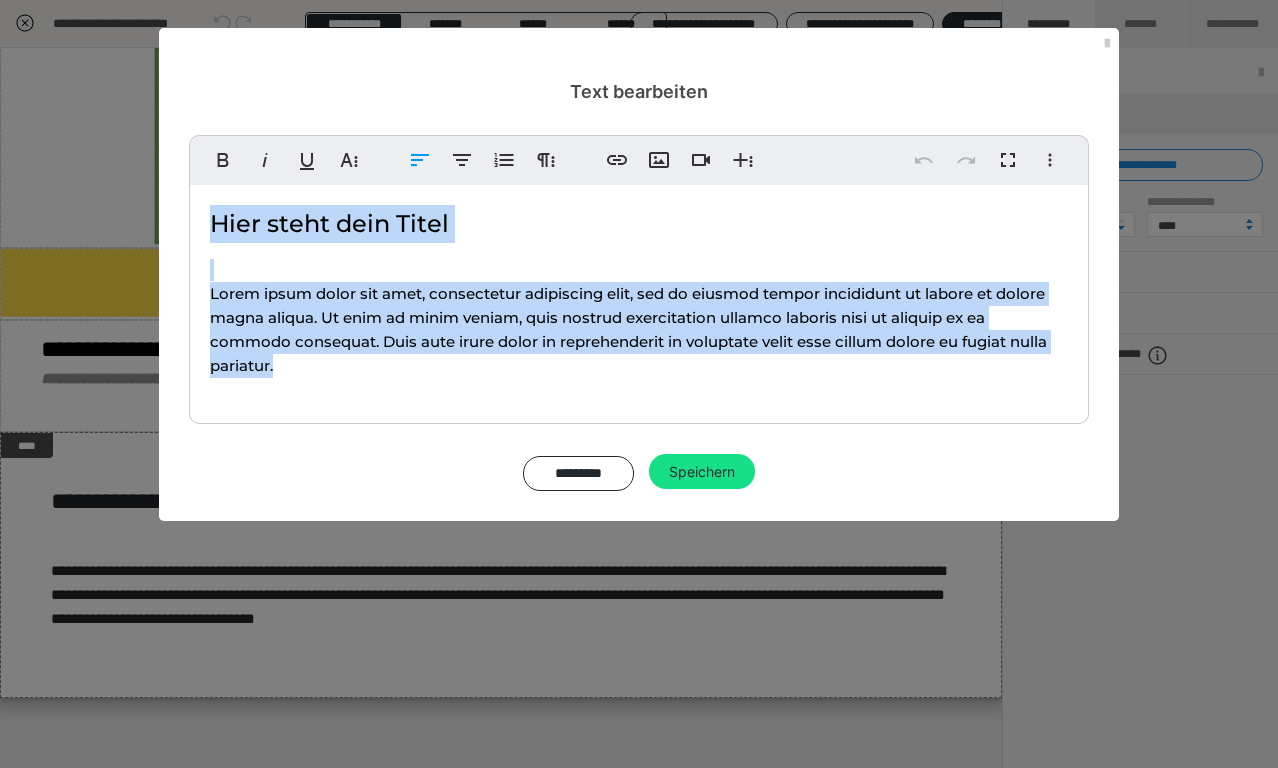 drag, startPoint x: 213, startPoint y: 227, endPoint x: 317, endPoint y: 378, distance: 183.3494 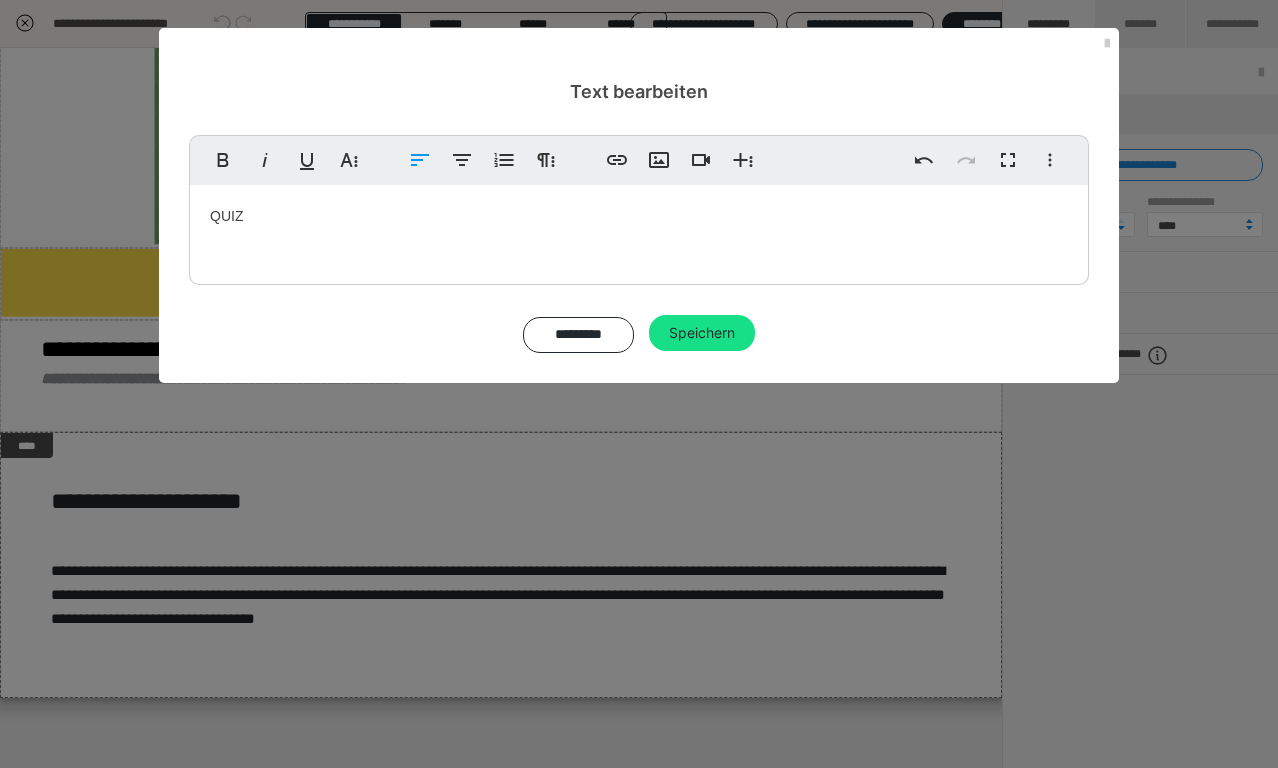 copy on "QUIZ" 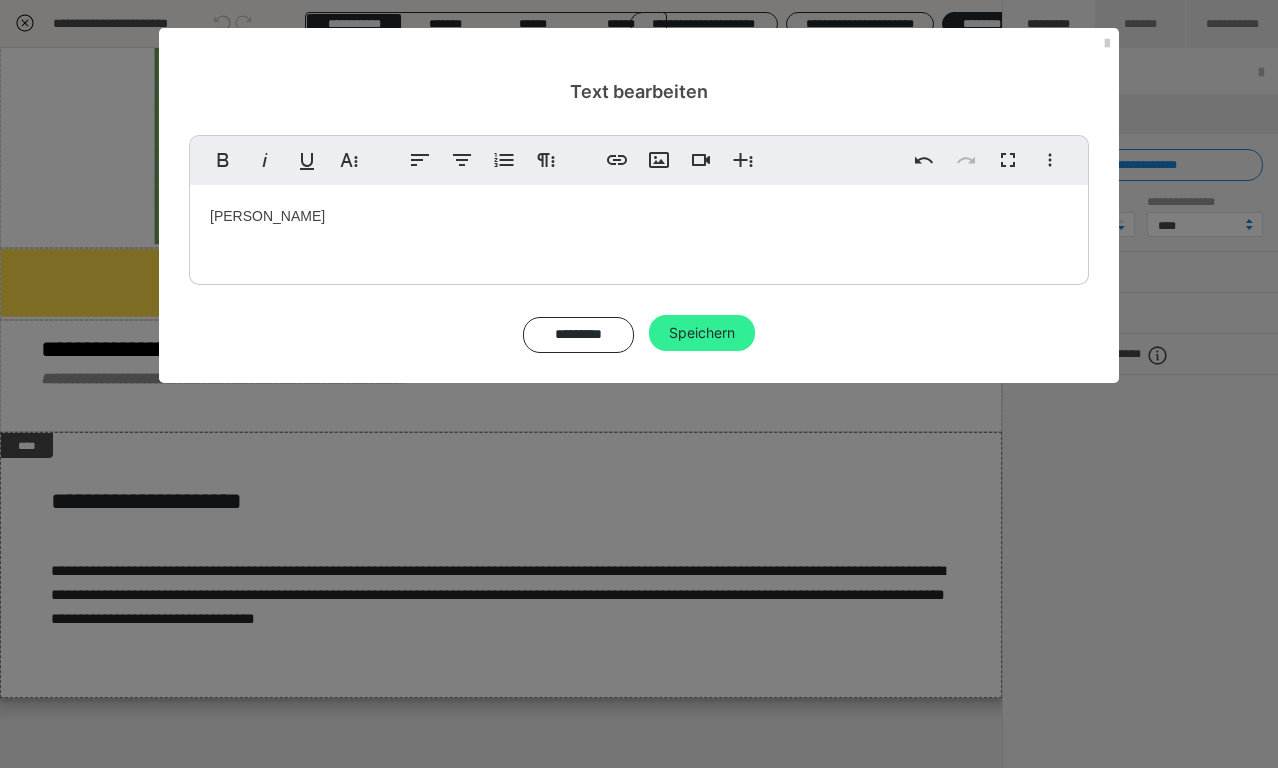 click on "Speichern" at bounding box center [702, 333] 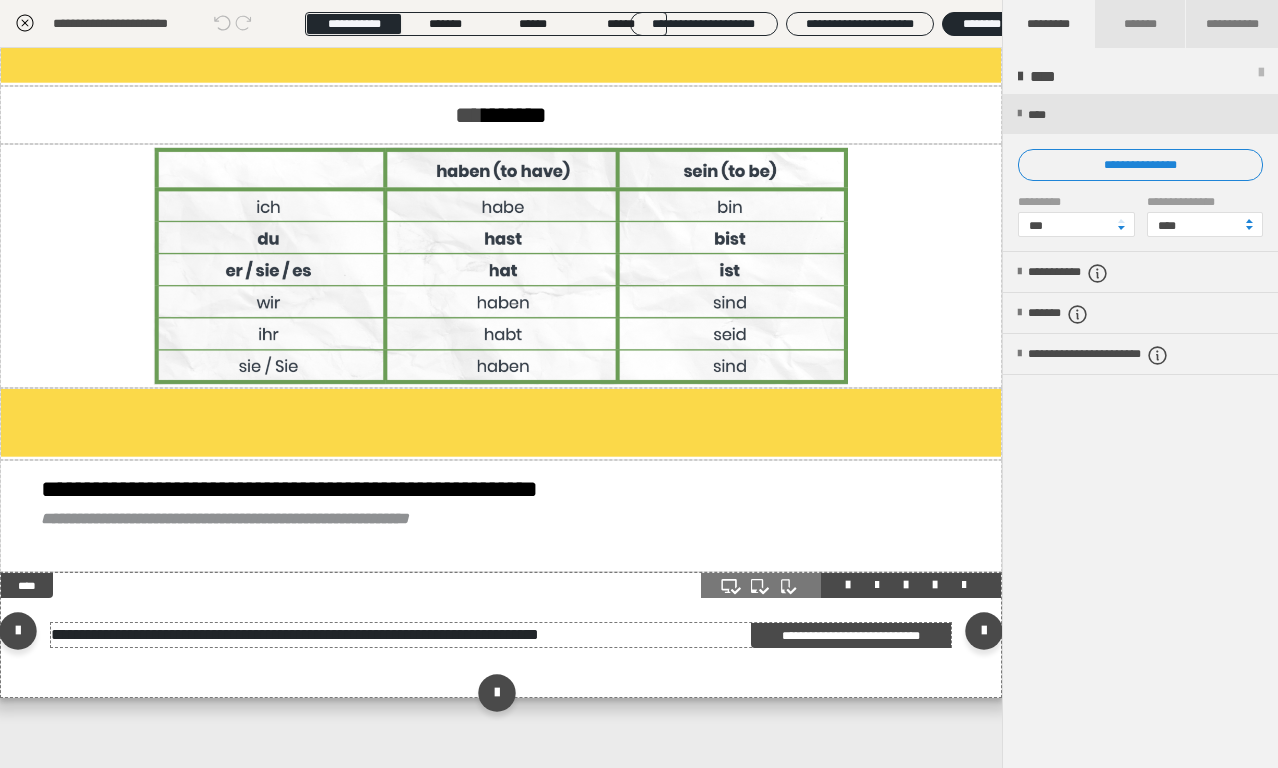 click on "**********" at bounding box center [501, 635] 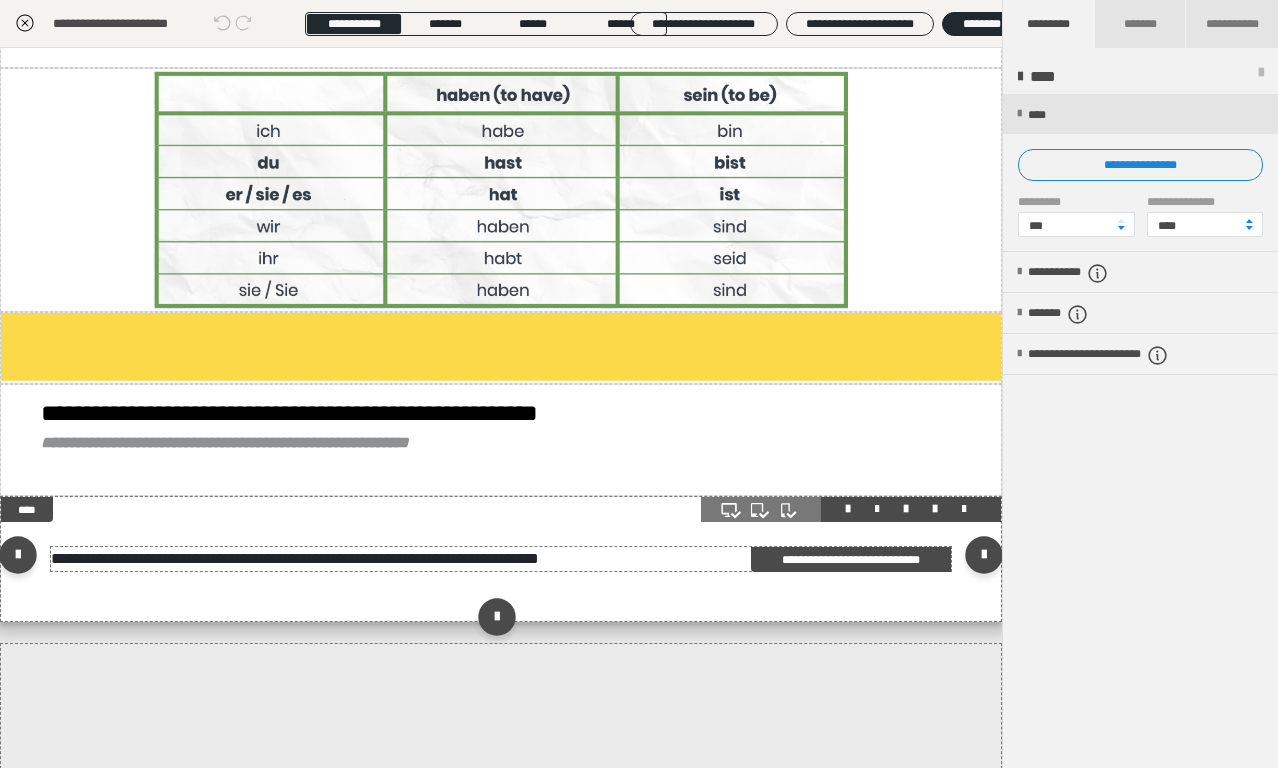 click on "**********" at bounding box center [639, 384] 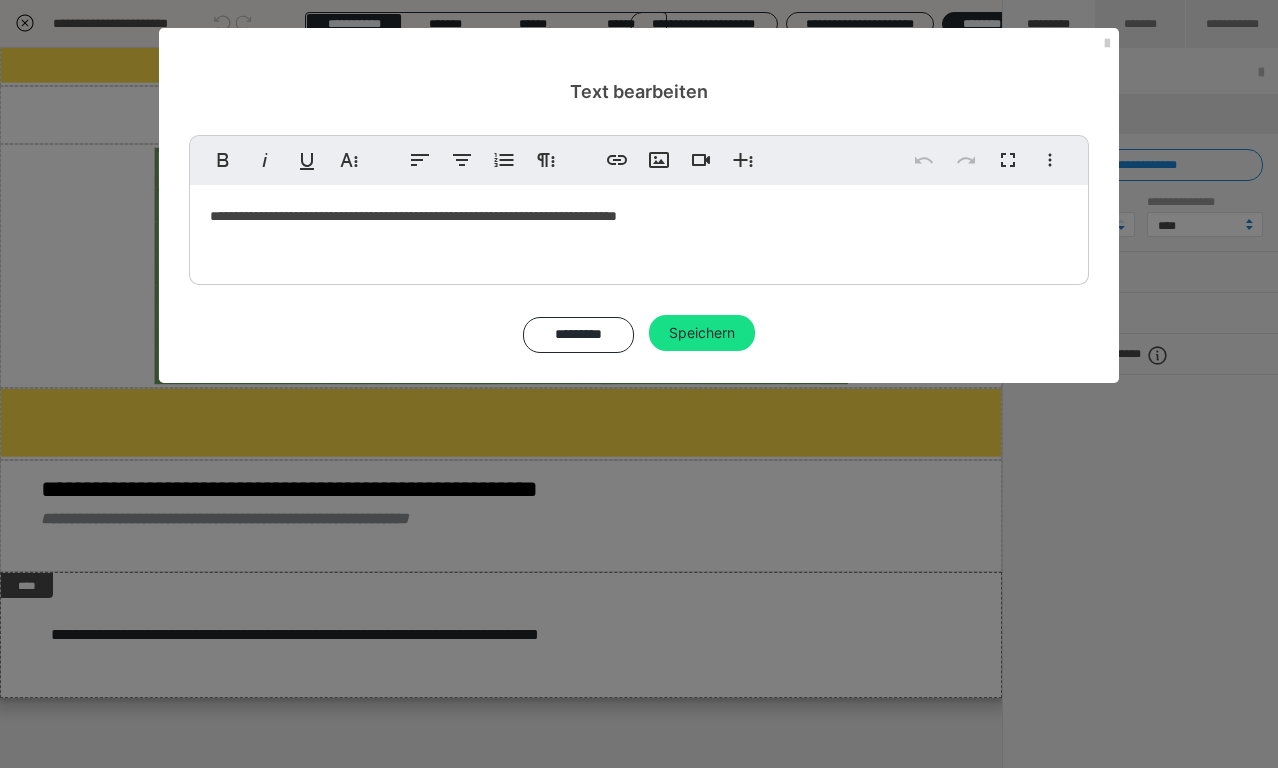 click on "**********" at bounding box center (639, 230) 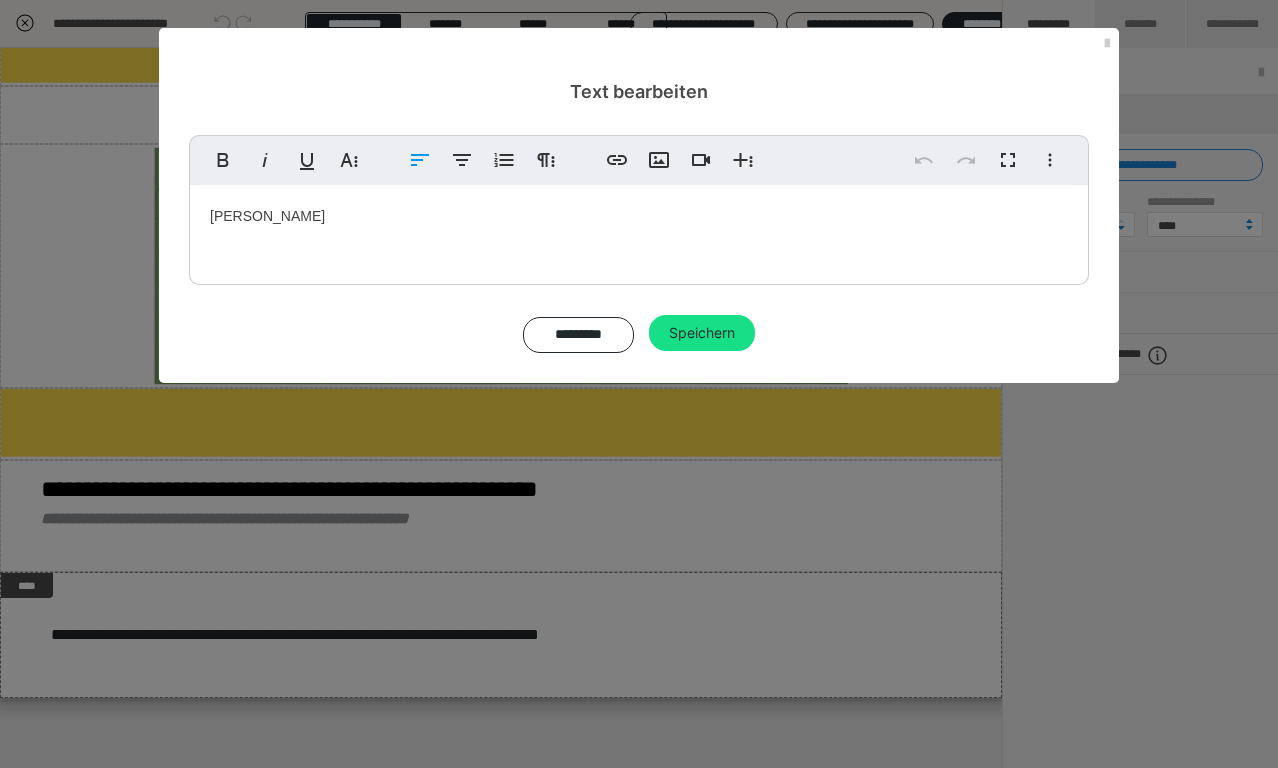 click on "QUIZ   QUIZ   QUIZ   QUIZ   QUIZ   QUIZ   QUIZ   QUIZ   QUIZ   QUIZ   QUIZ   QUIZ" at bounding box center (639, 230) 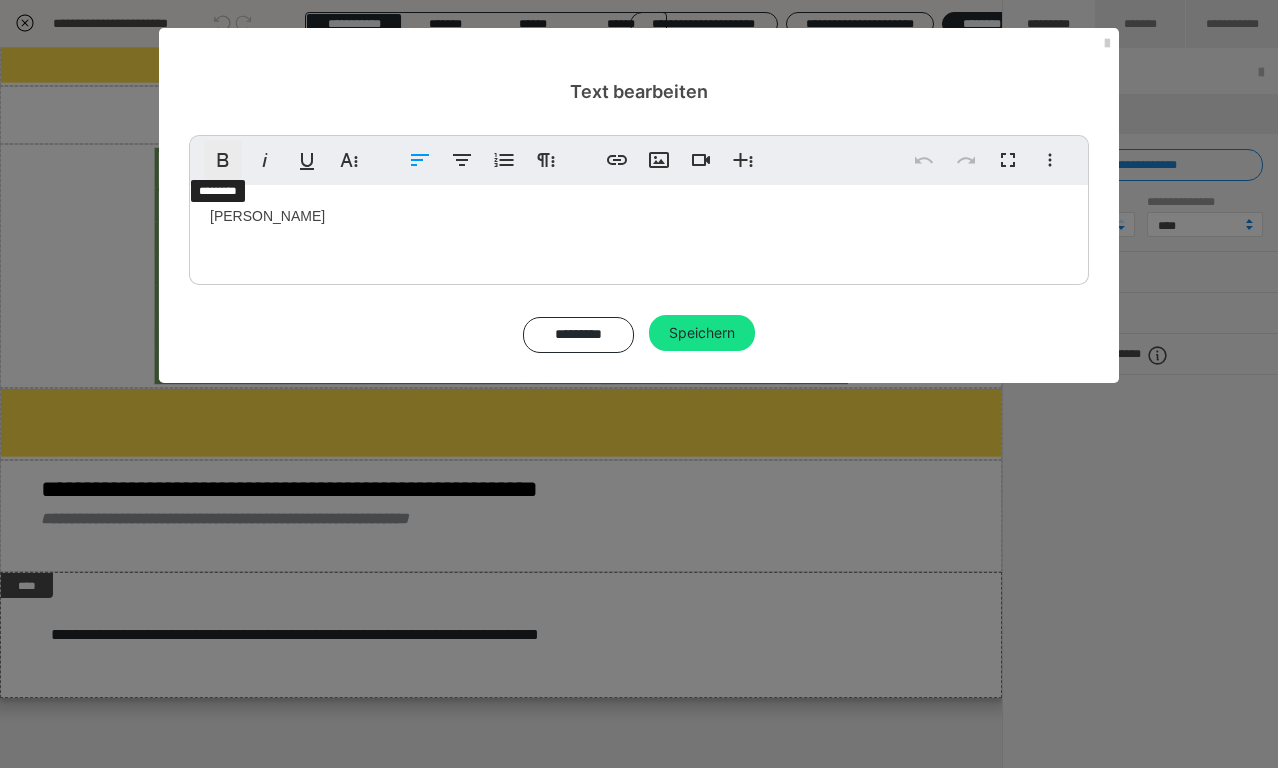 click 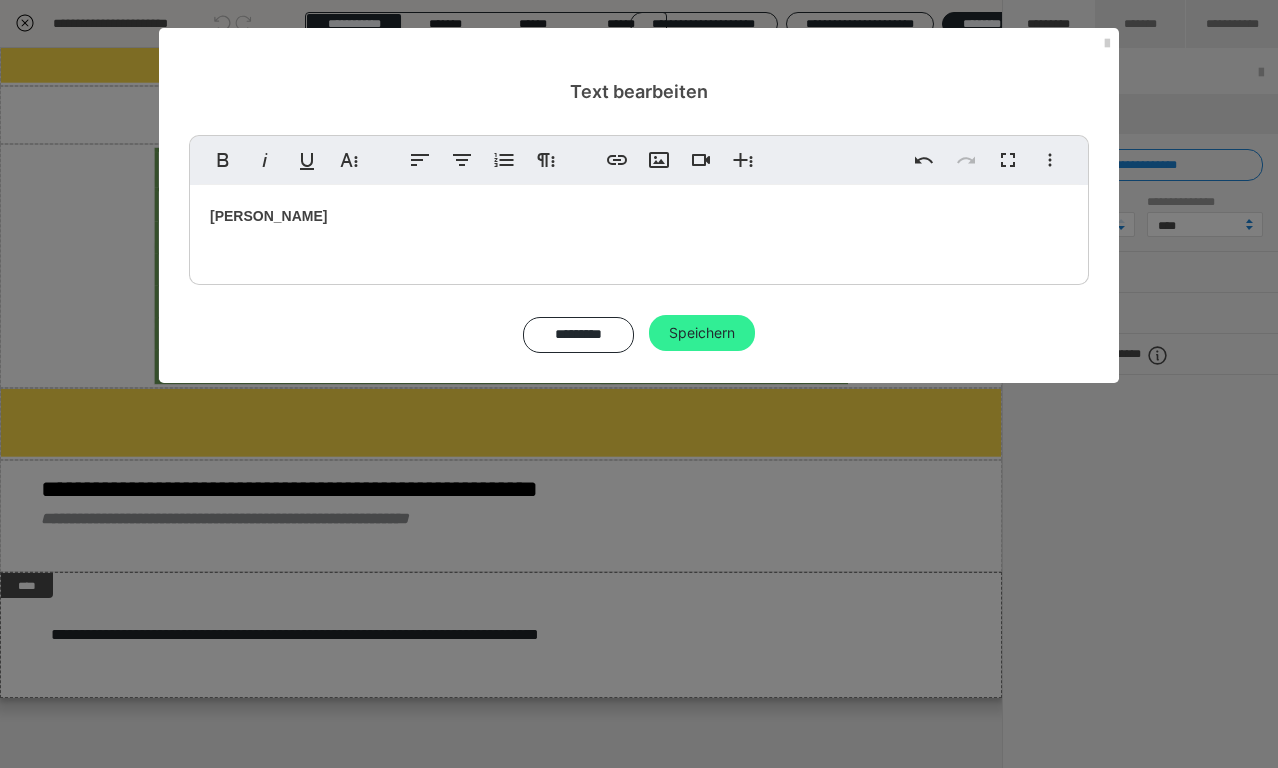 click on "Speichern" at bounding box center (702, 333) 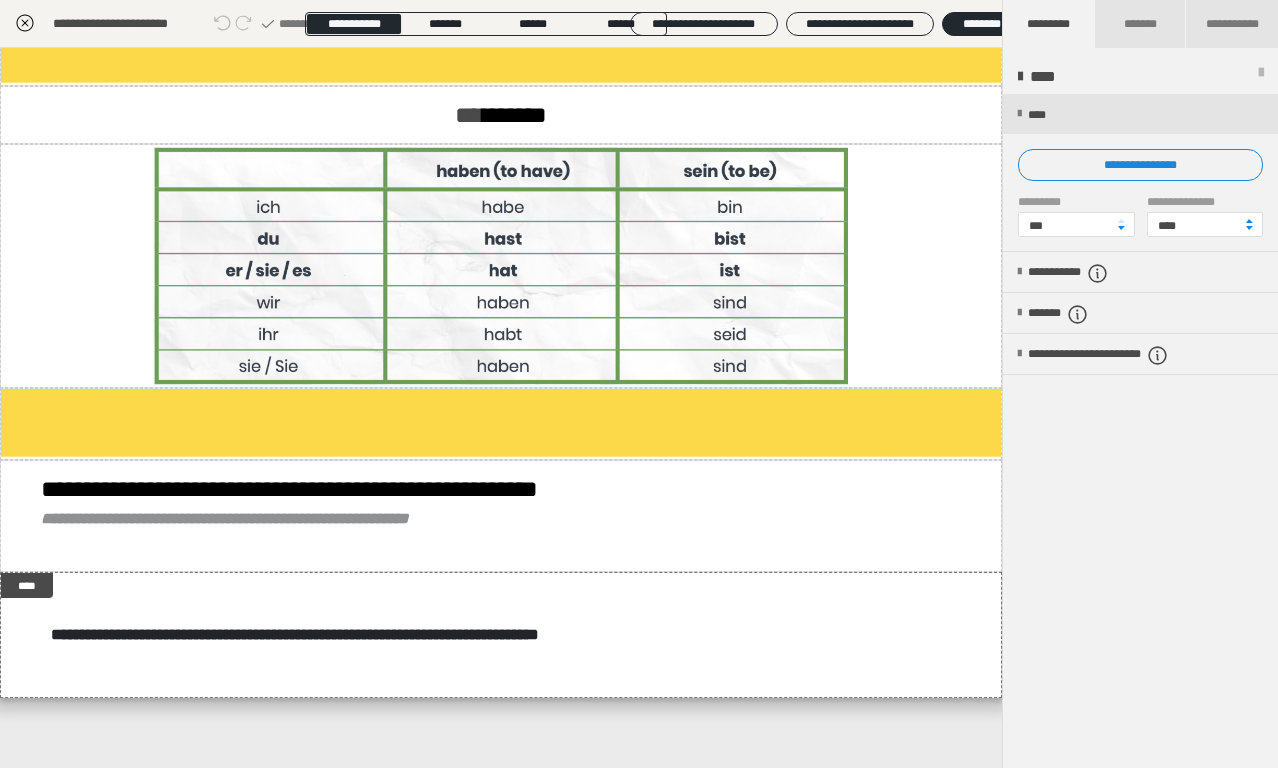 click 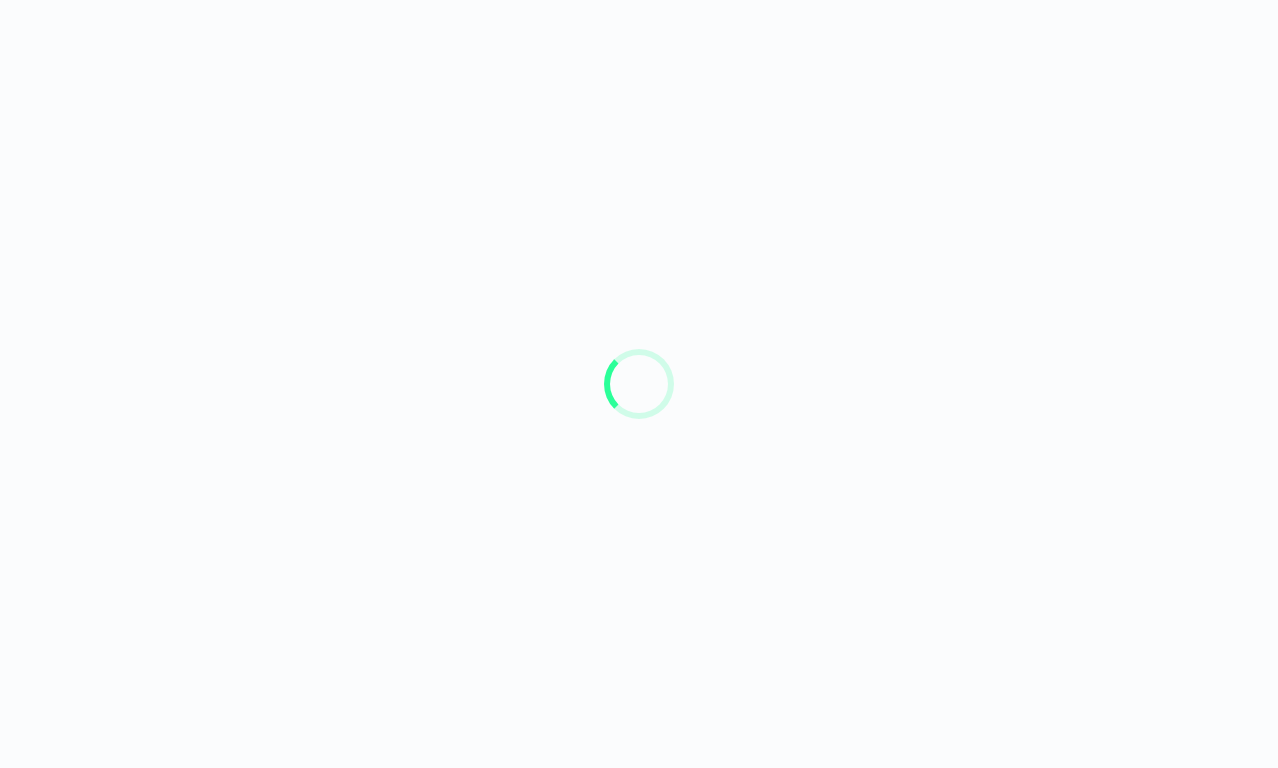 scroll, scrollTop: 0, scrollLeft: 0, axis: both 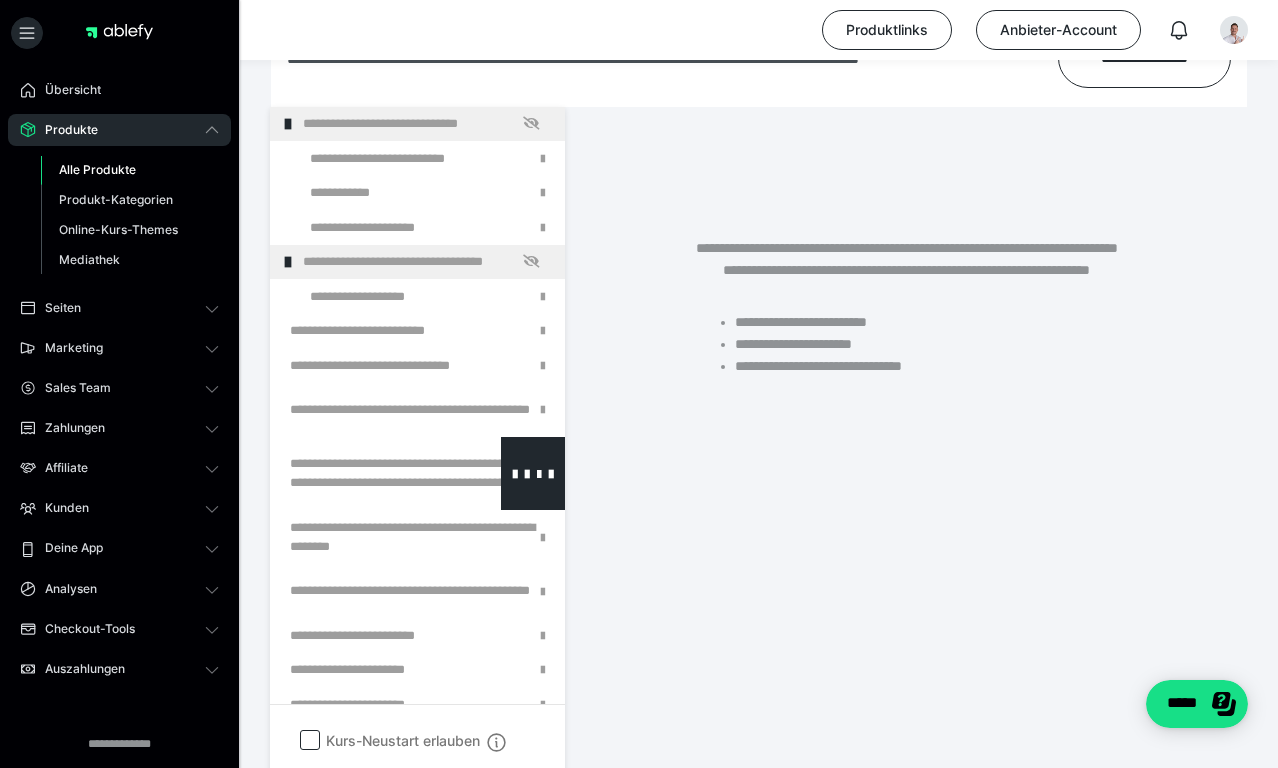 click at bounding box center [365, 473] 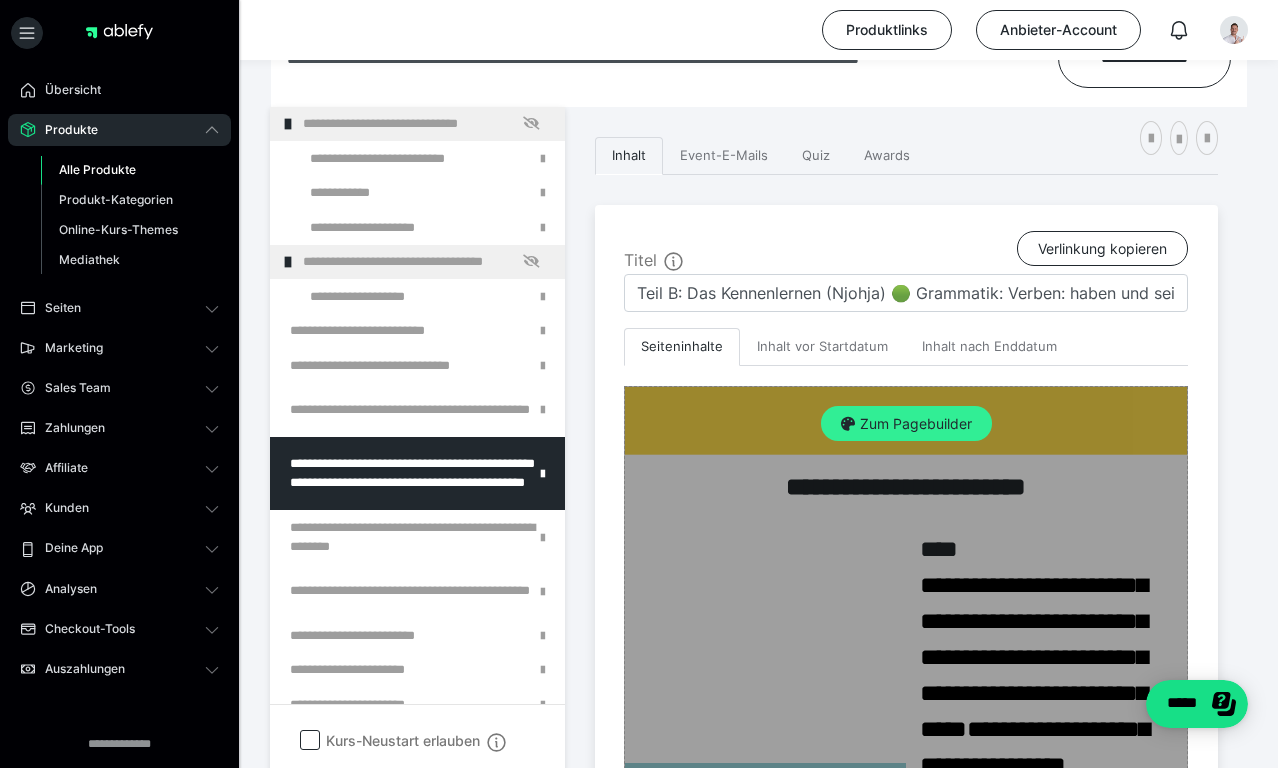 click on "Zum Pagebuilder" at bounding box center (906, 424) 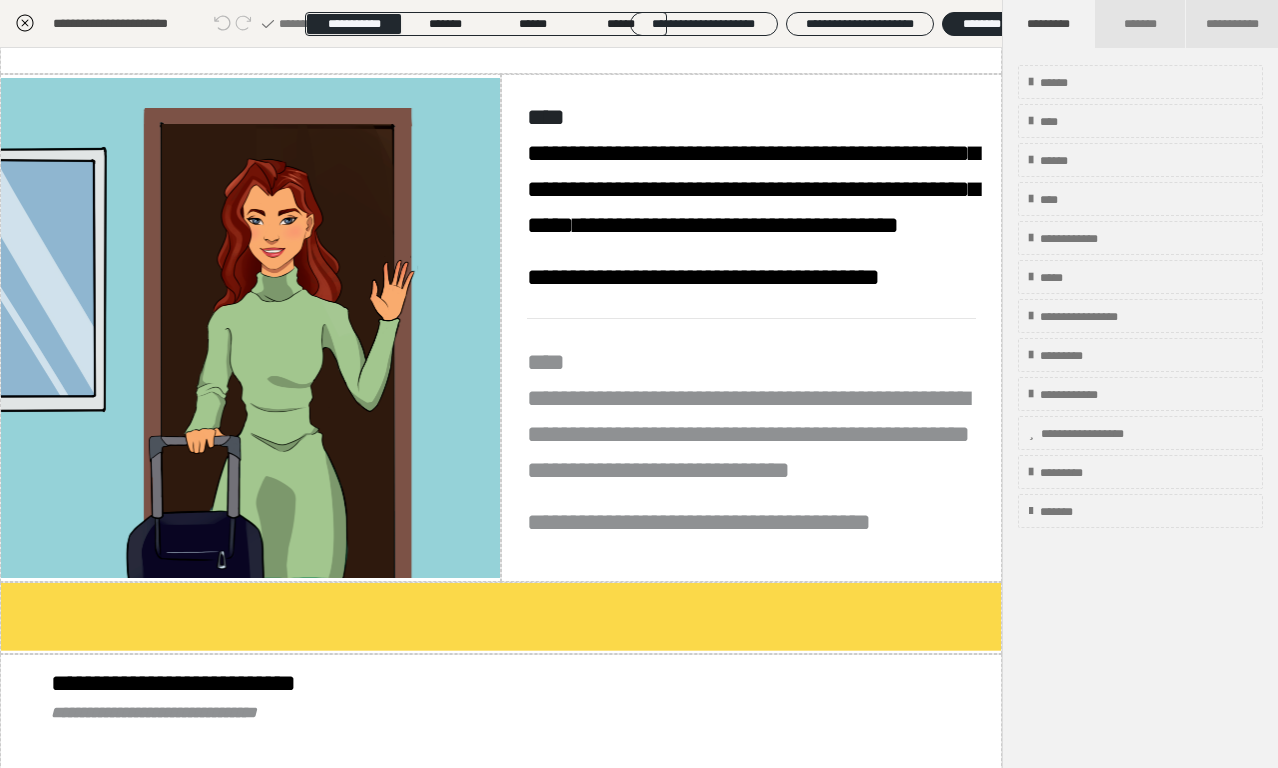 scroll, scrollTop: 125, scrollLeft: 0, axis: vertical 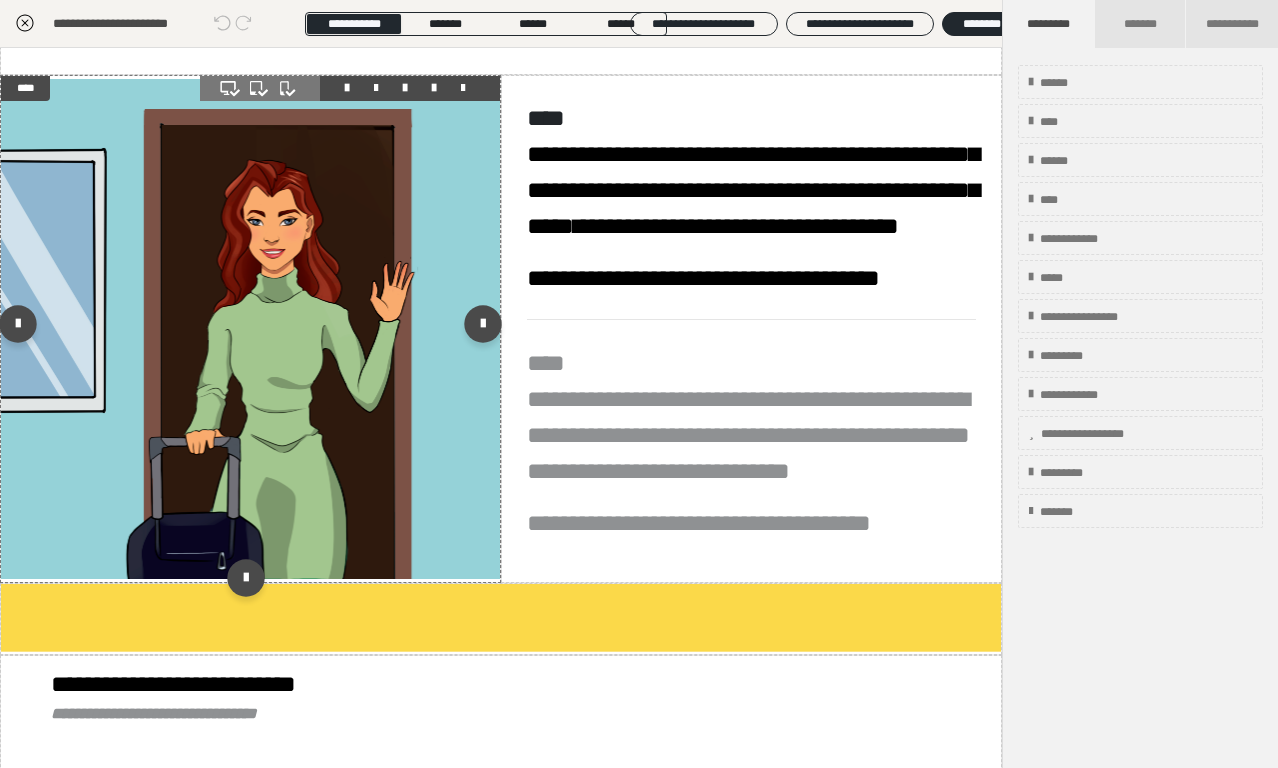 click at bounding box center [250, 328] 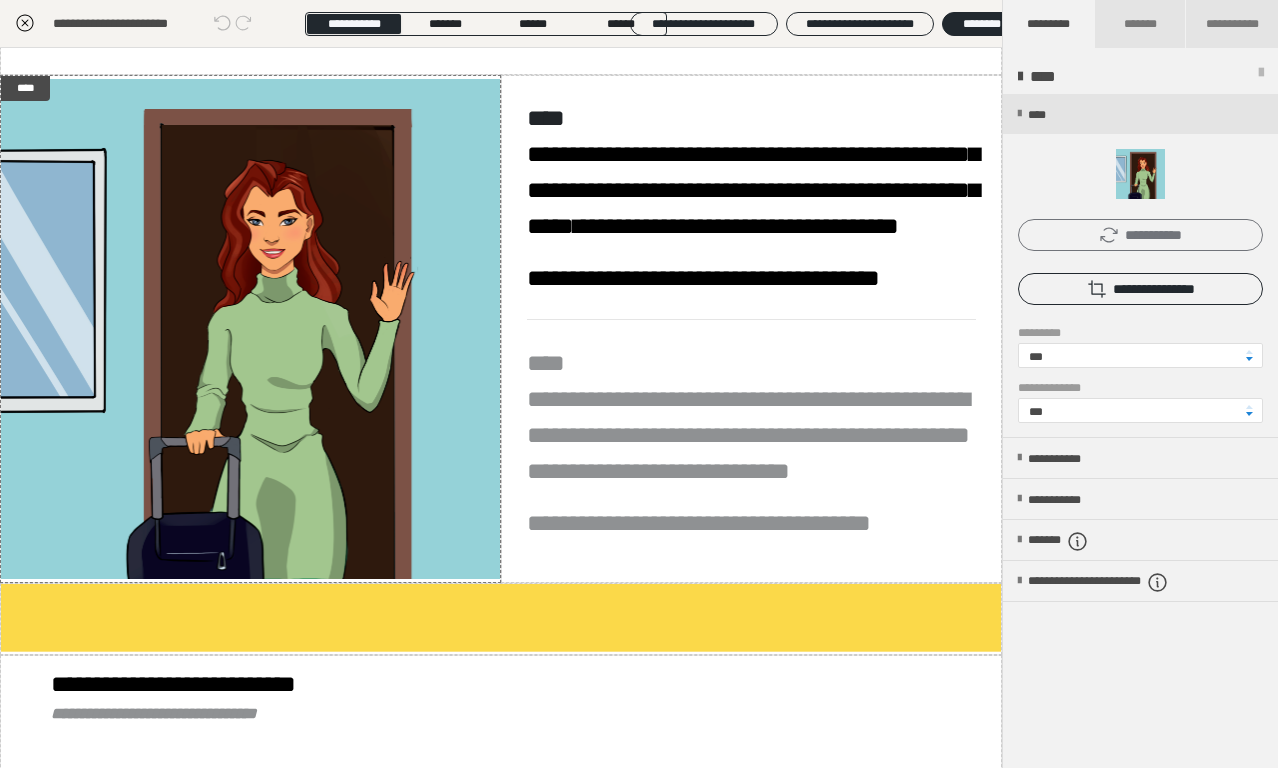 click on "**********" at bounding box center [1140, 235] 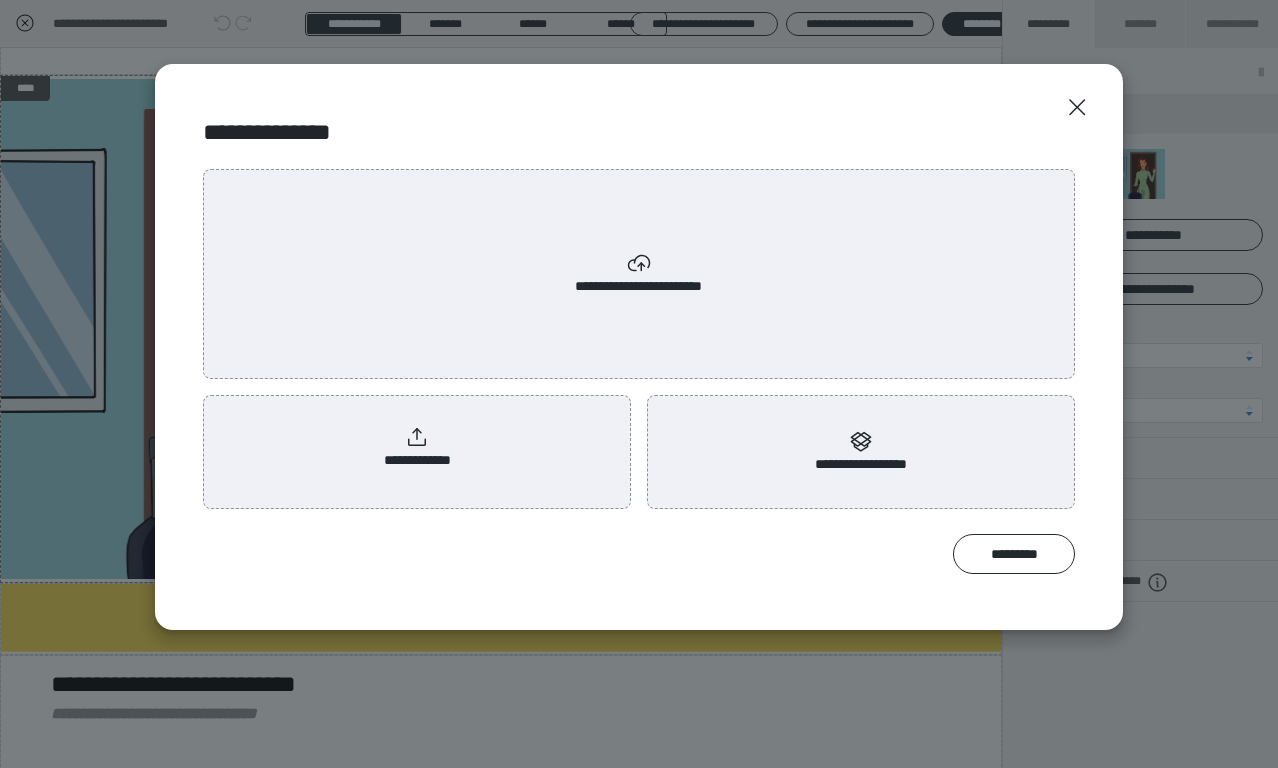 click on "**********" at bounding box center (417, 448) 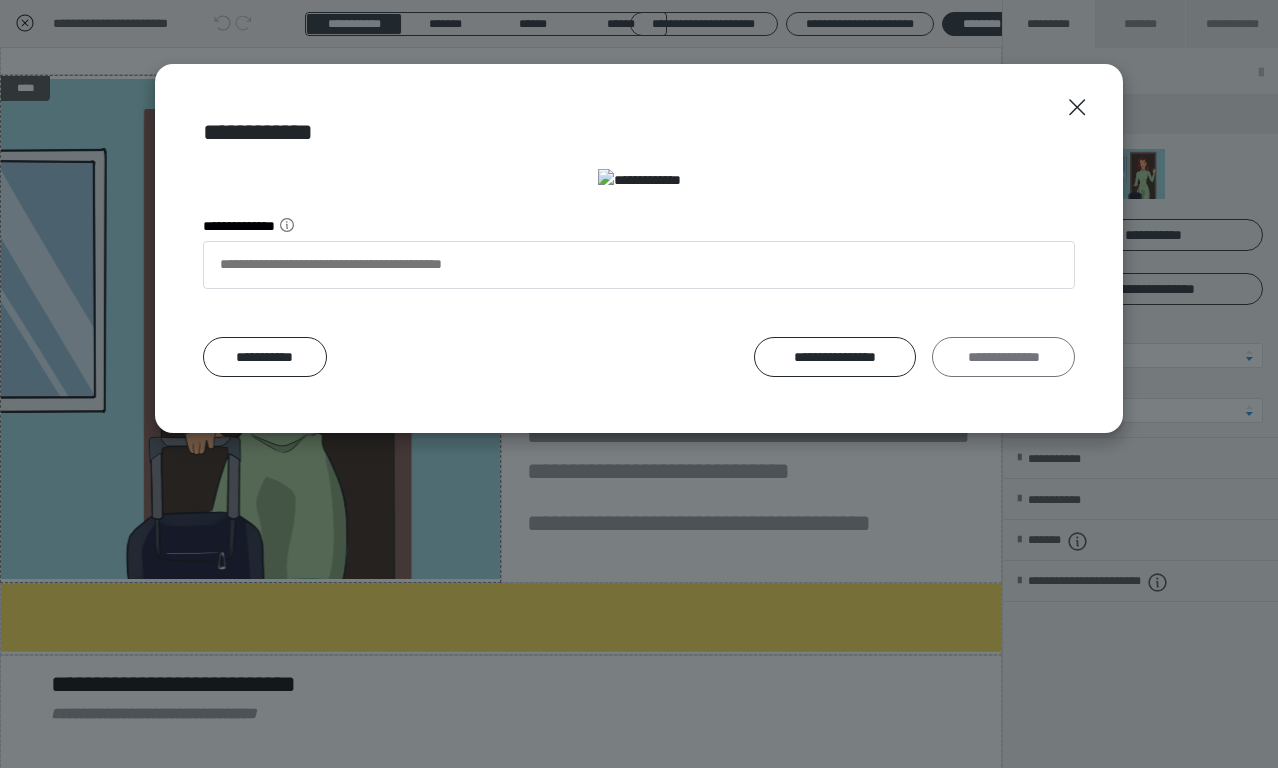 click on "**********" at bounding box center [1003, 357] 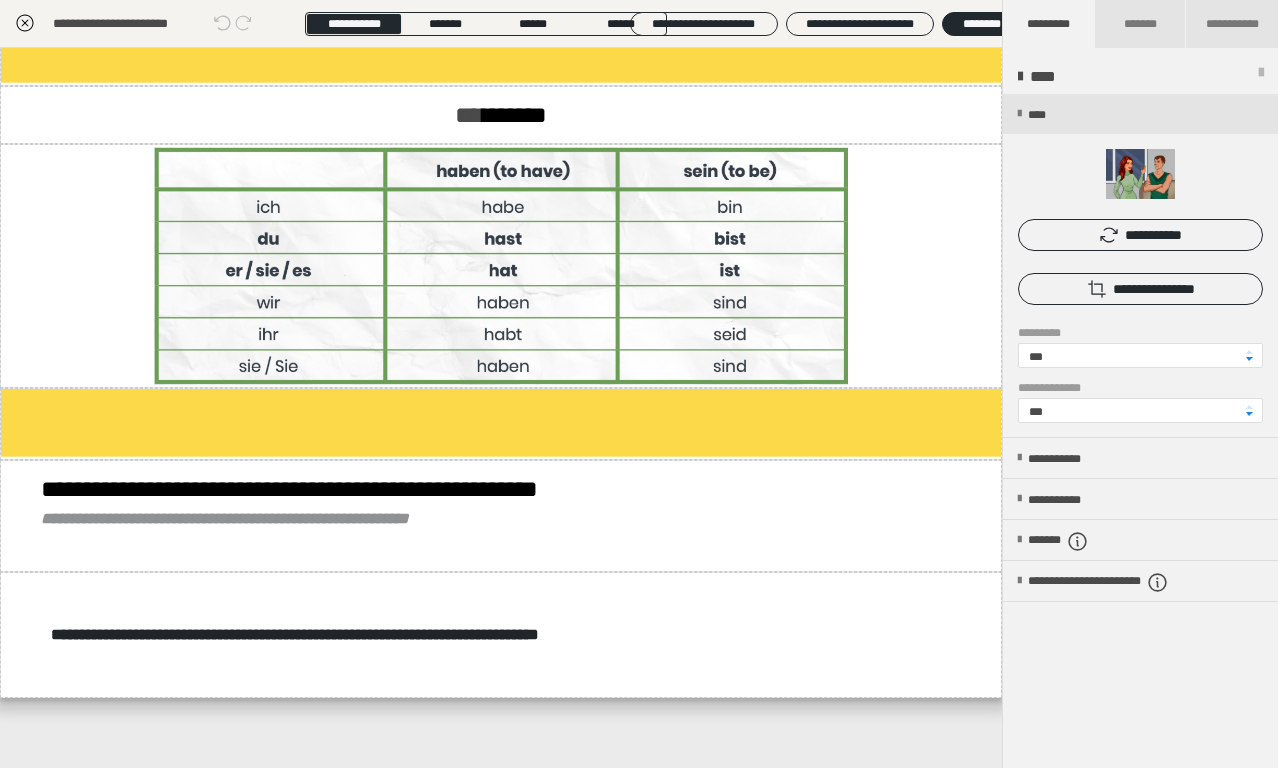 scroll, scrollTop: 2388, scrollLeft: 0, axis: vertical 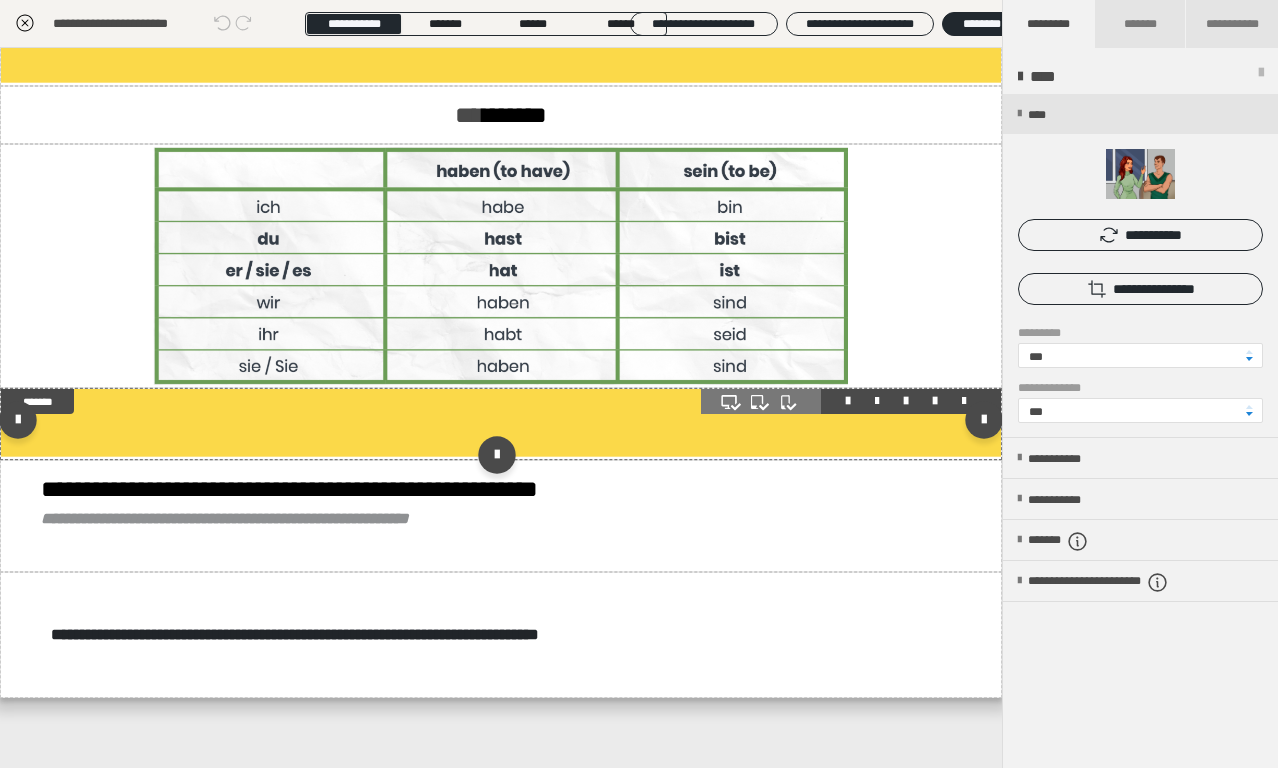 click at bounding box center [501, 424] 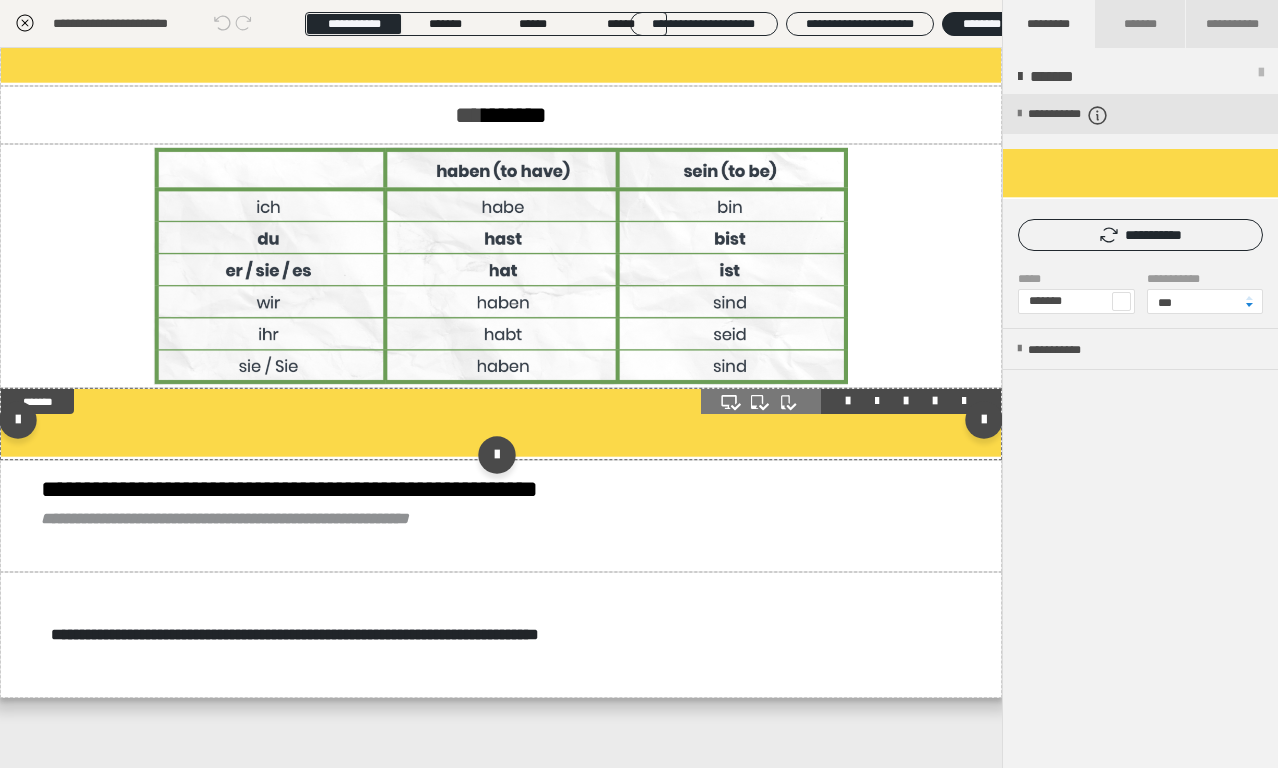click at bounding box center [501, 424] 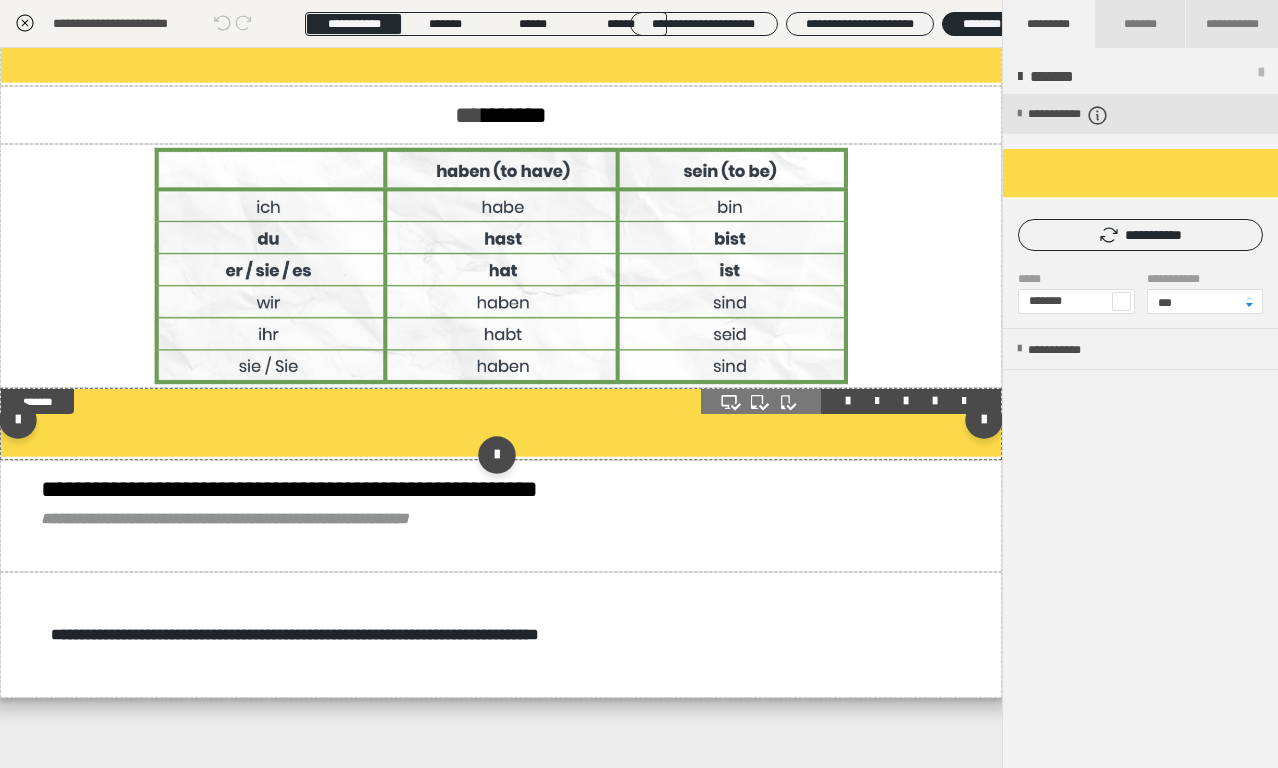click at bounding box center [877, 401] 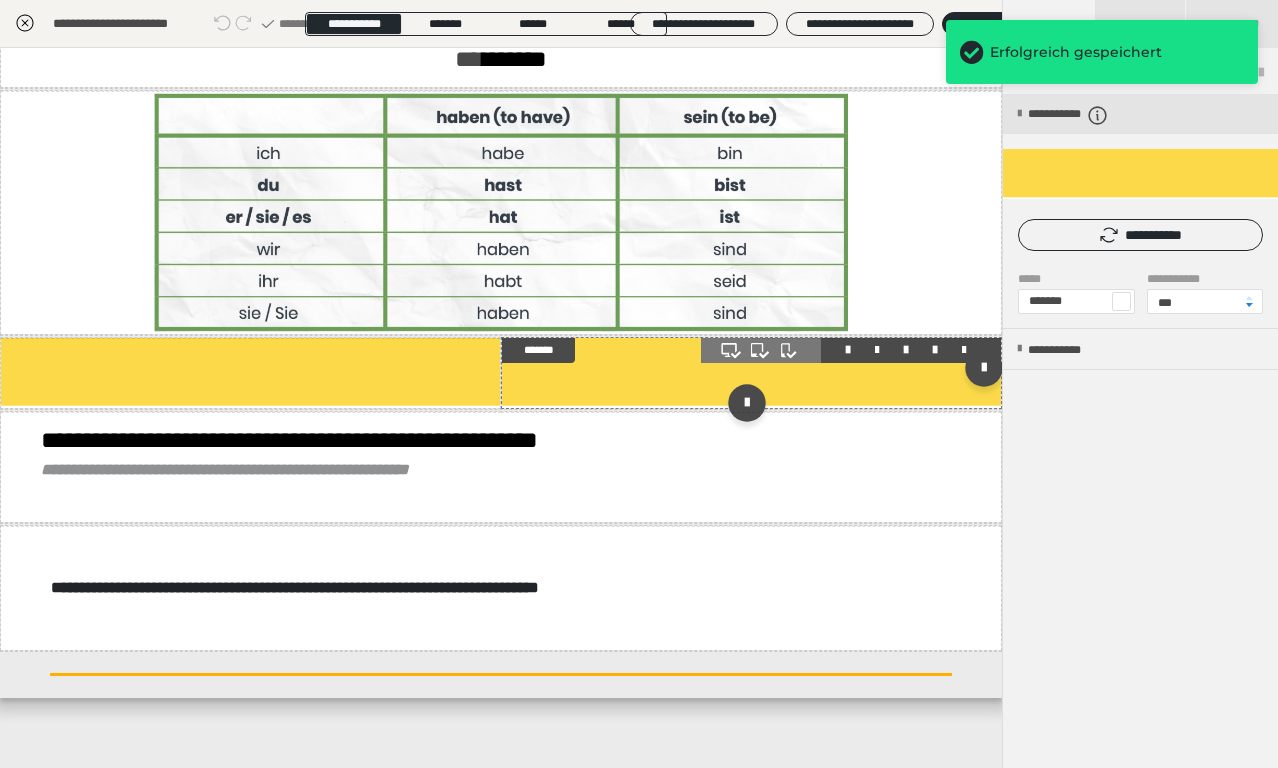 scroll, scrollTop: 2458, scrollLeft: 0, axis: vertical 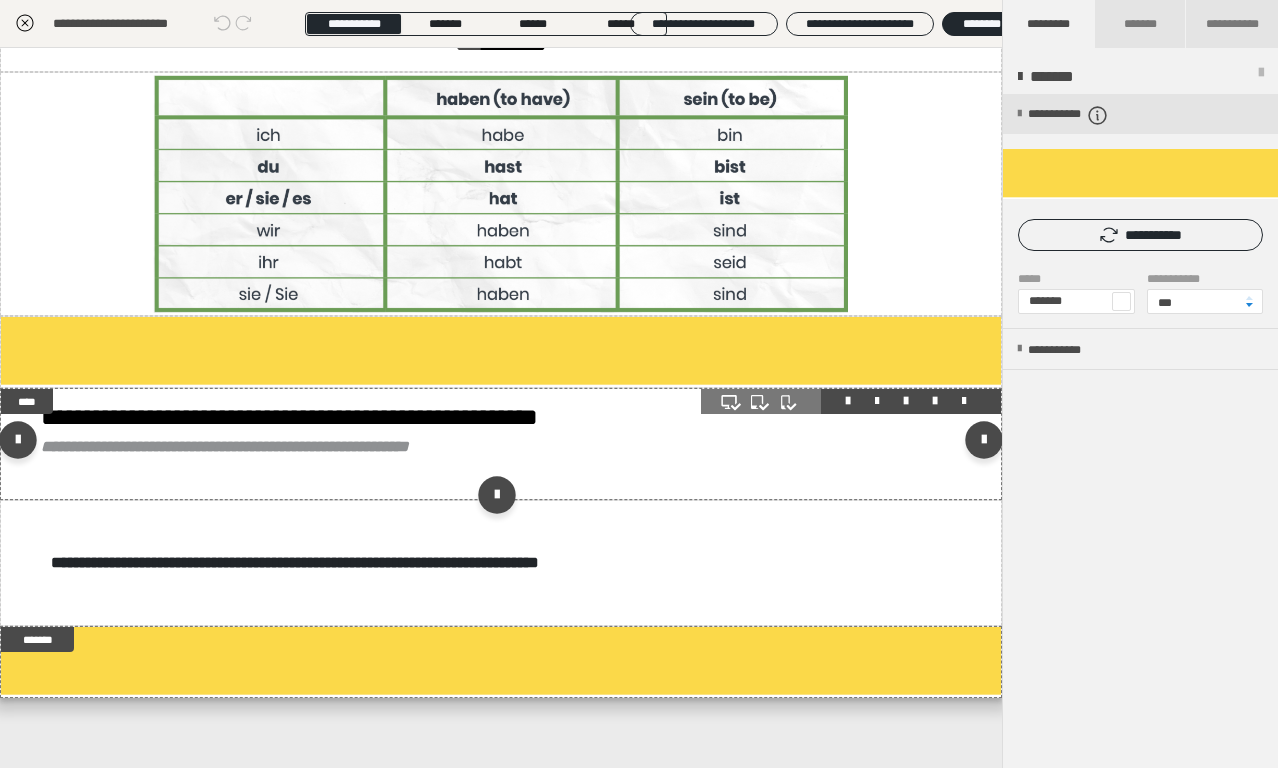 click on "**********" at bounding box center [501, 444] 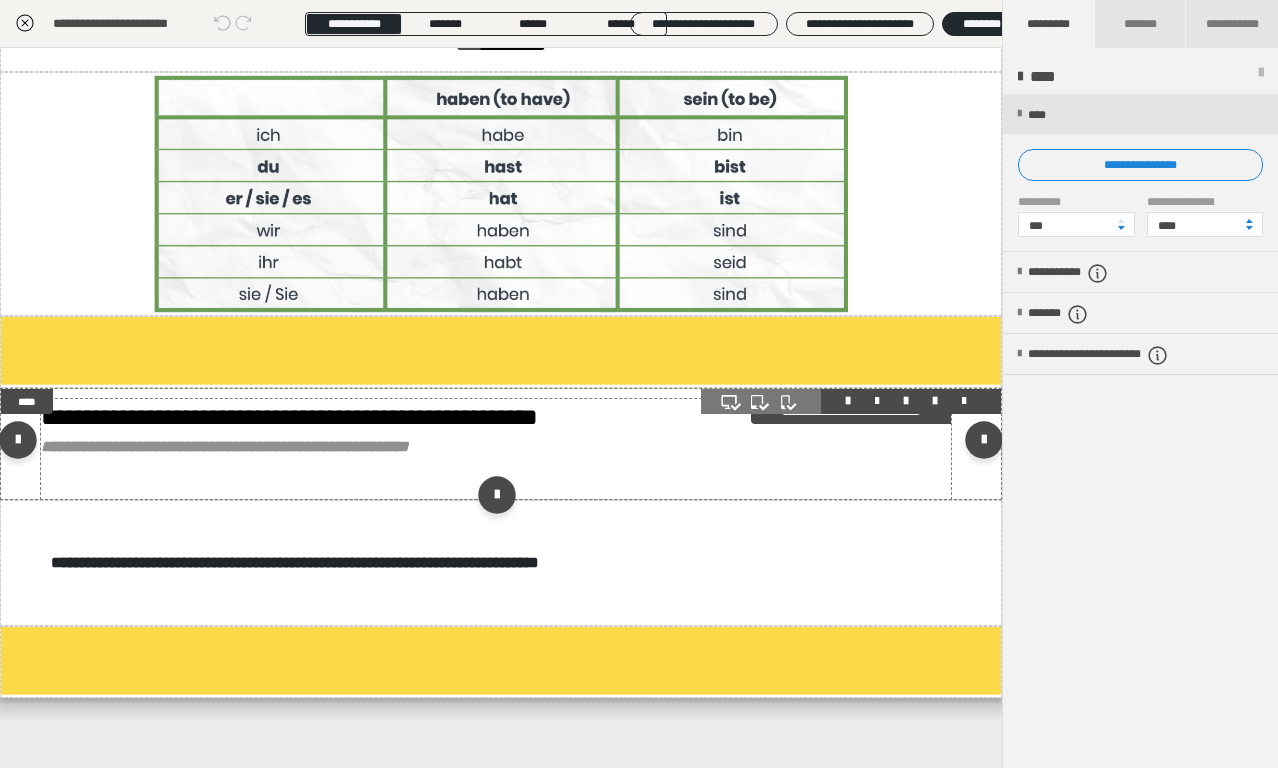 click on "**********" at bounding box center (496, 449) 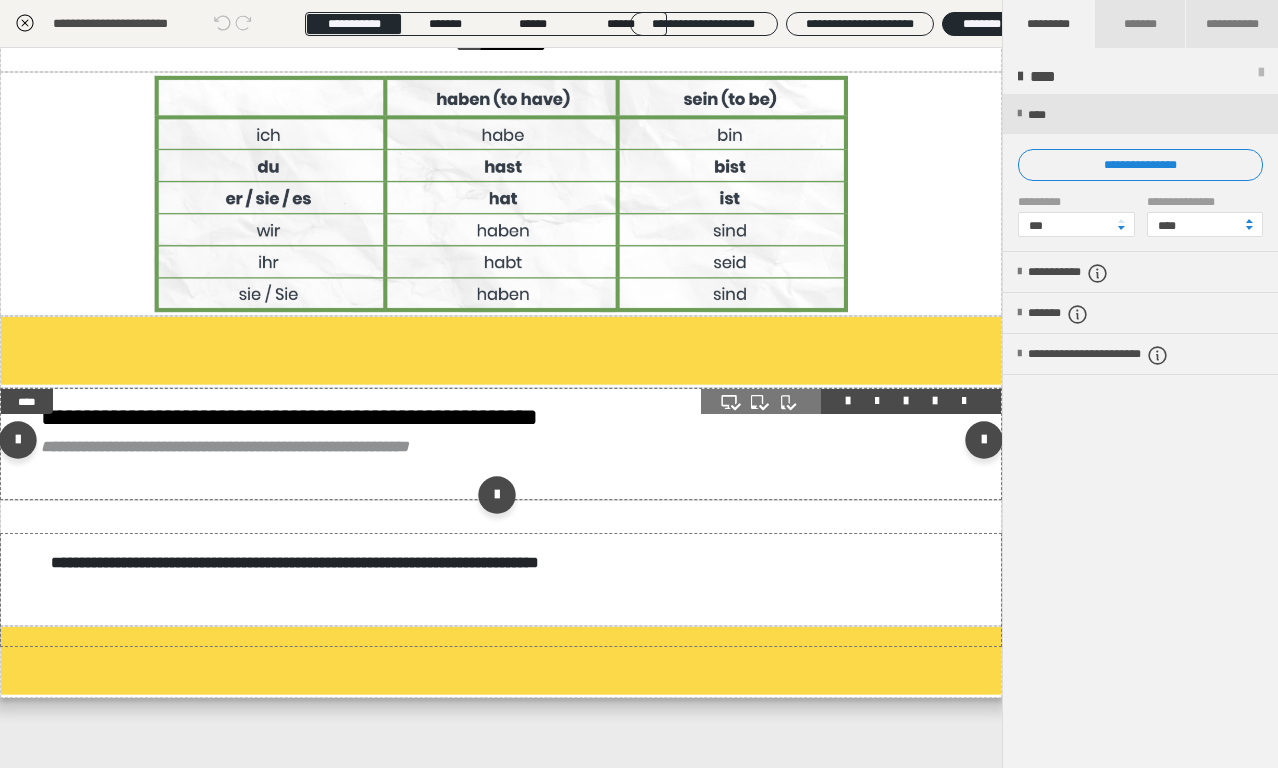 click at bounding box center (877, 401) 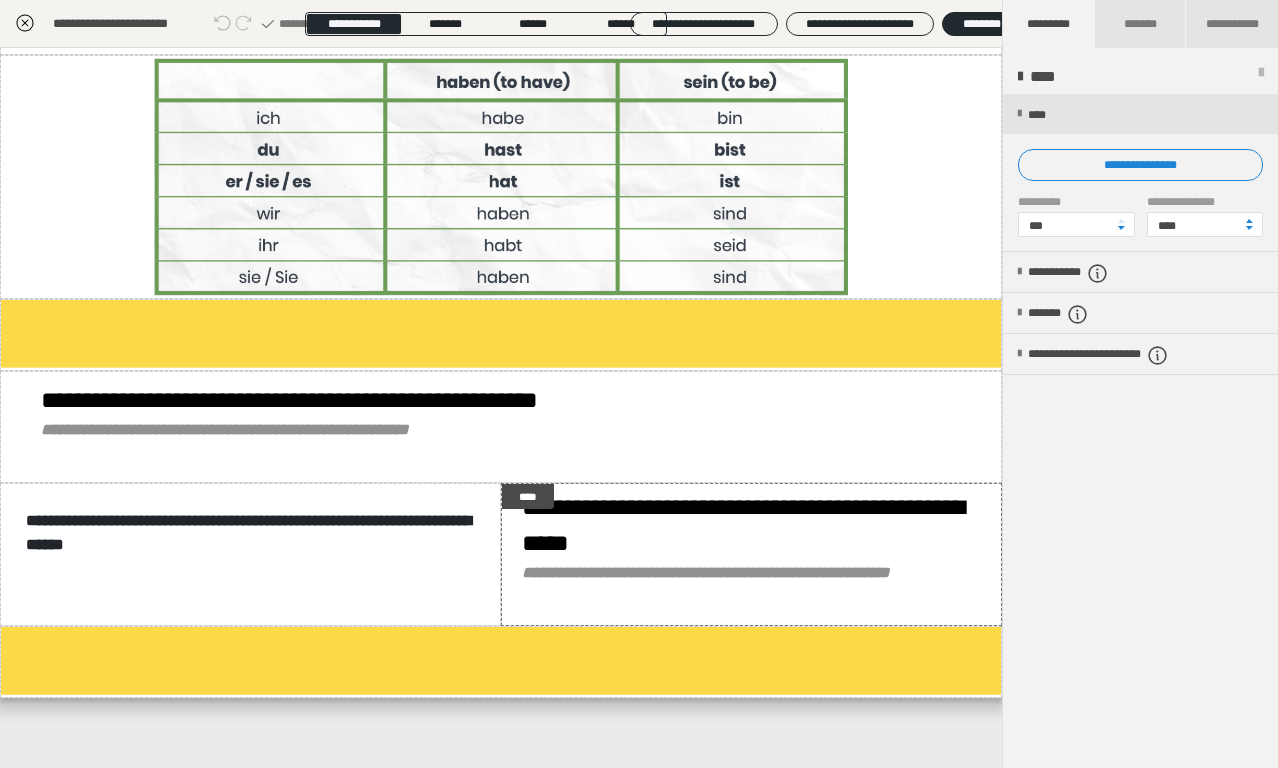 scroll, scrollTop: 2478, scrollLeft: 0, axis: vertical 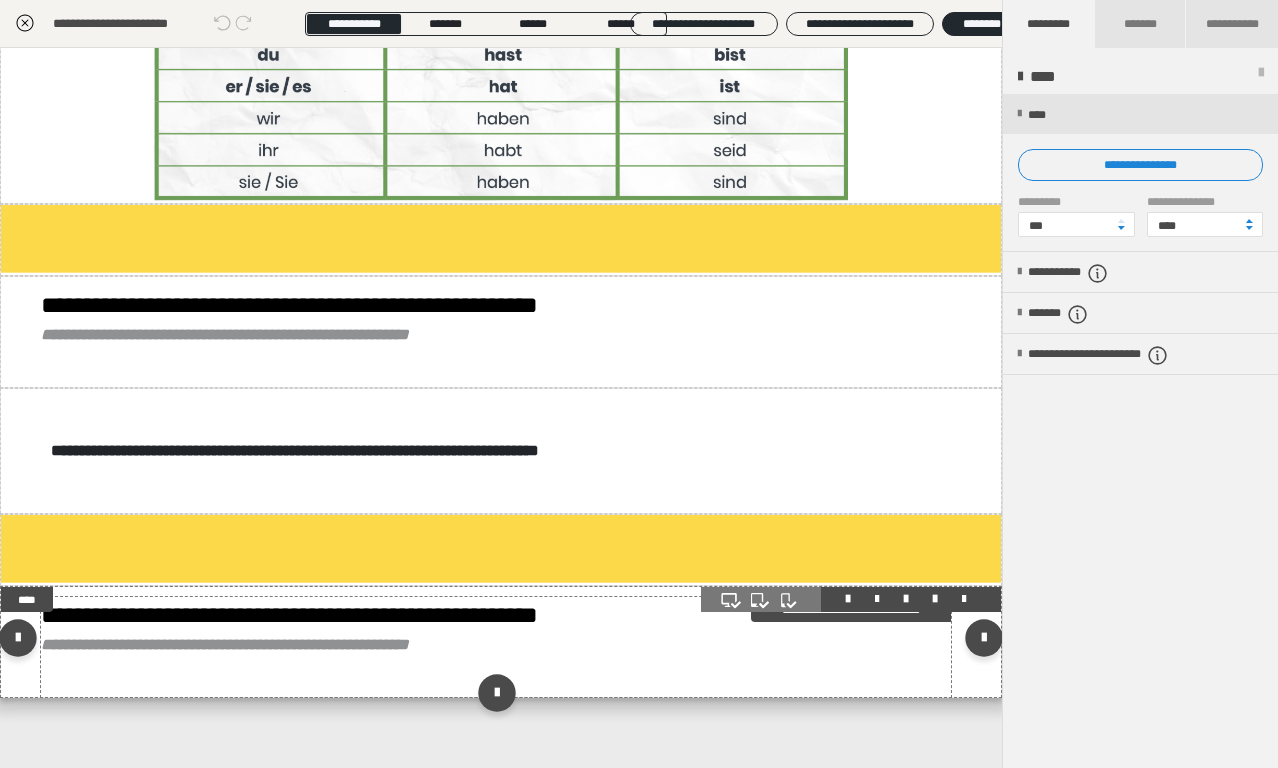 click on "**********" at bounding box center (289, 615) 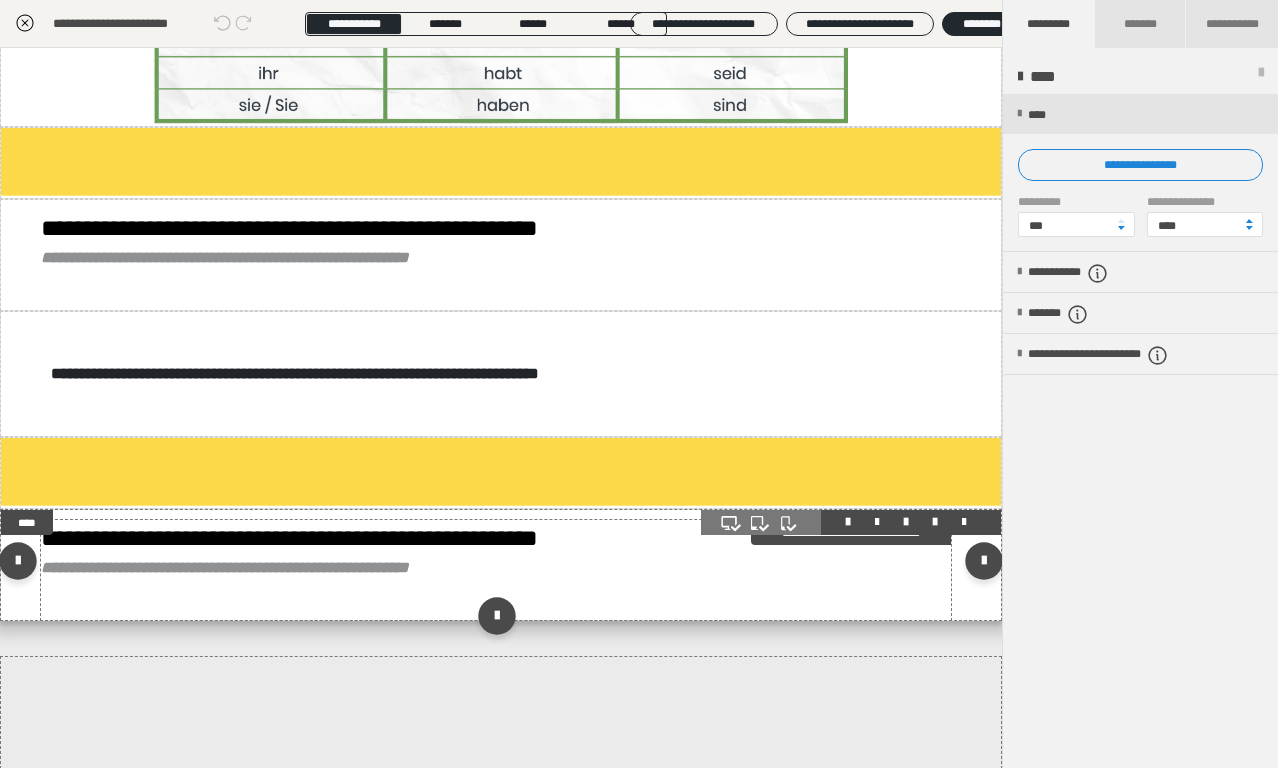 click on "**********" at bounding box center [289, 538] 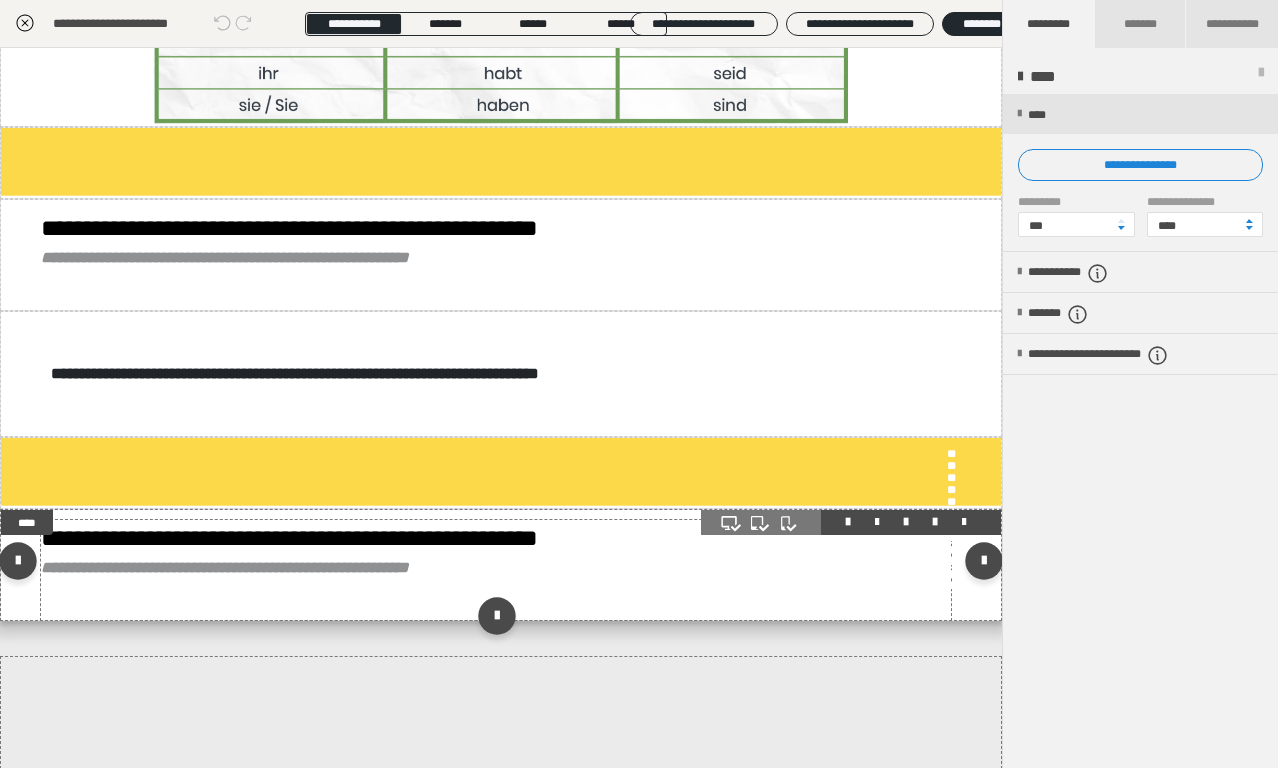 click on "Text bearbeiten ********* Speichern" at bounding box center (639, 384) 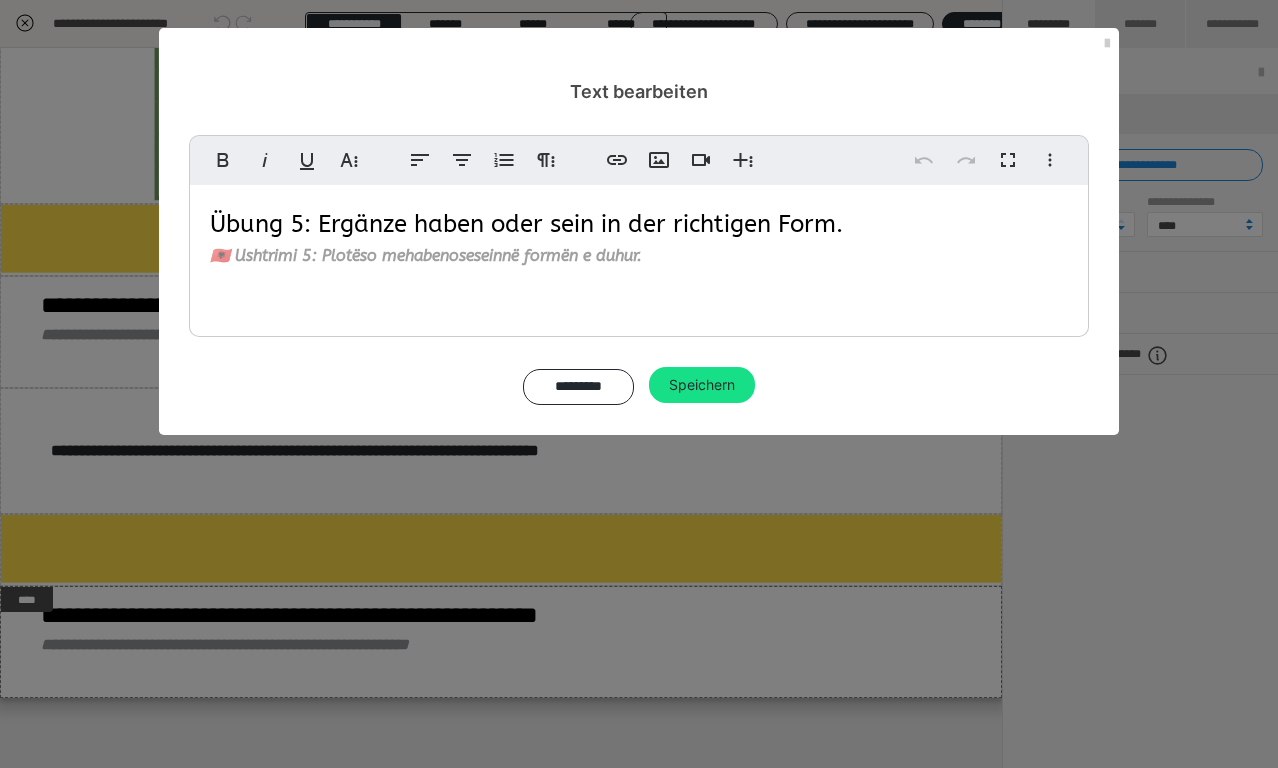 click on "Übung 5: Ergänze haben oder sein in der richtigen Form." at bounding box center (526, 224) 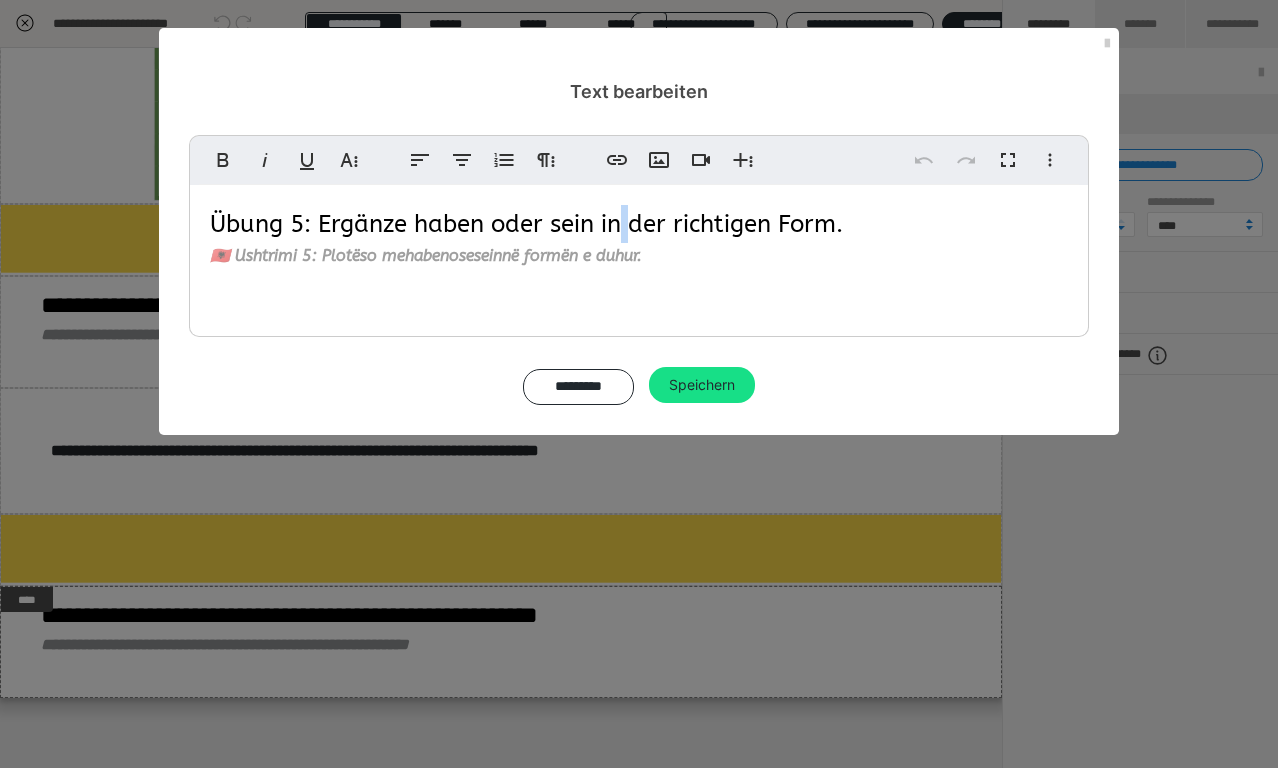 click on "Übung 5: Ergänze haben oder sein in der richtigen Form." at bounding box center (526, 224) 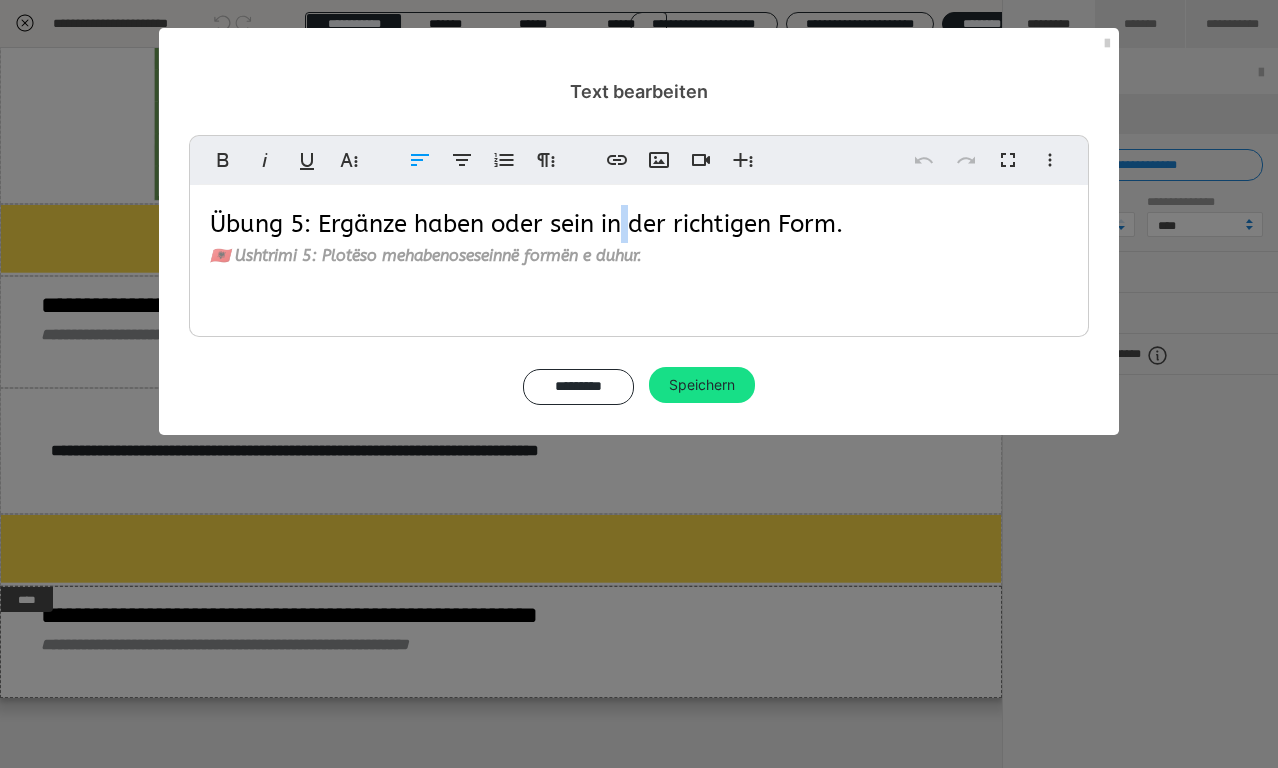 click on "Übung 5: Ergänze haben oder sein in der richtigen Form." at bounding box center (526, 224) 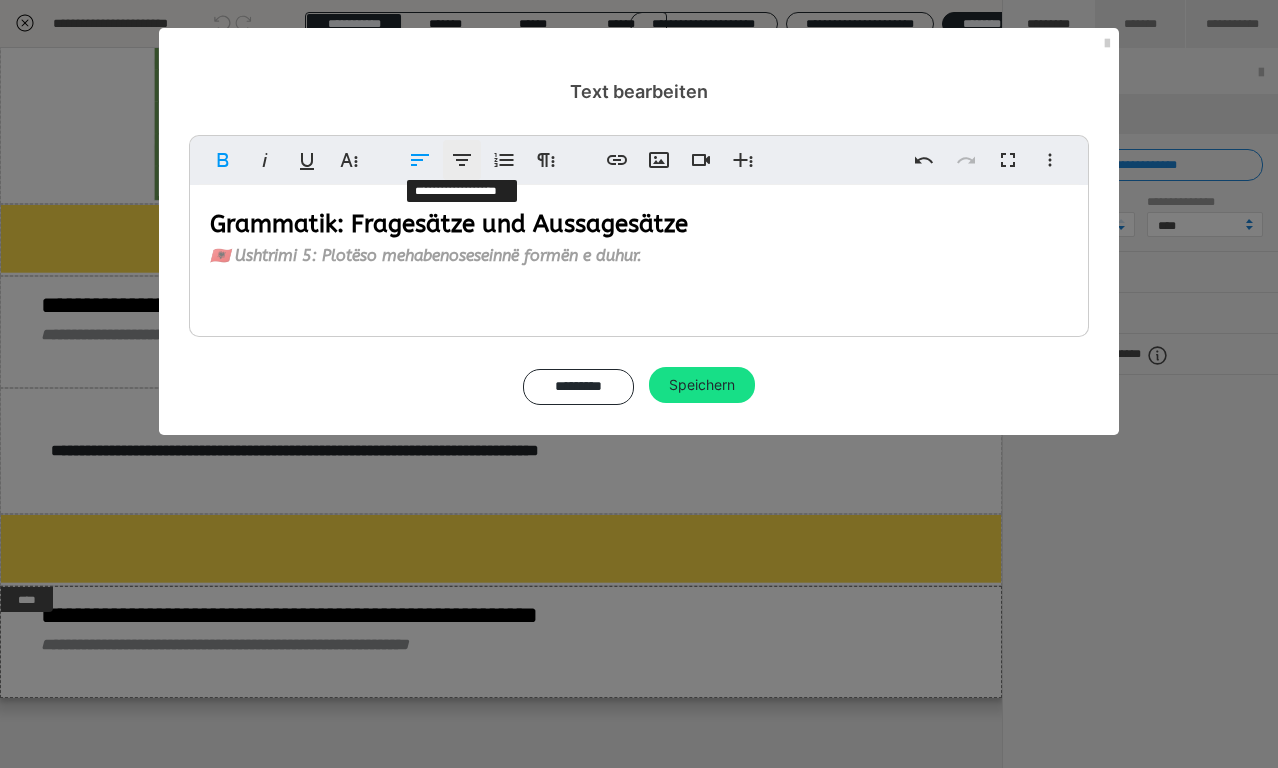 click on "Zentriert ausrichten" at bounding box center (462, 160) 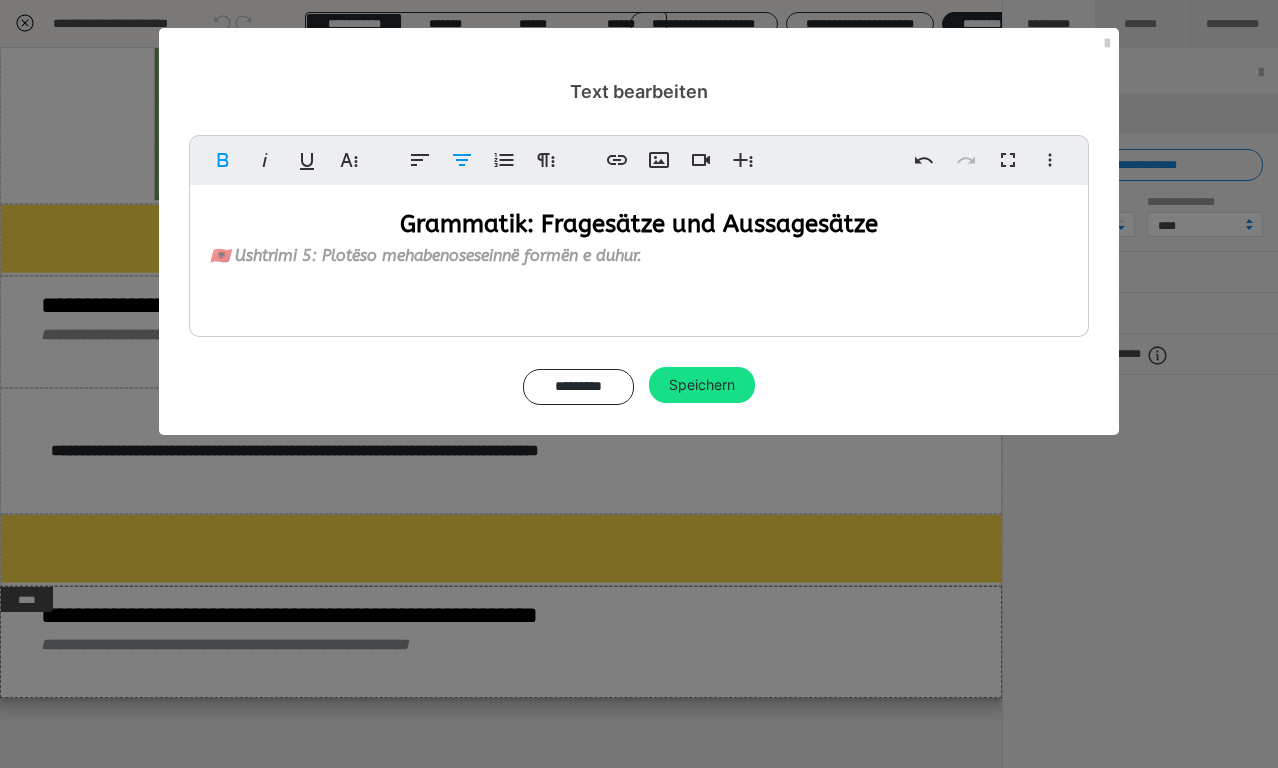click on "Grammatik: Fragesätze und Aussagesätze" at bounding box center (639, 224) 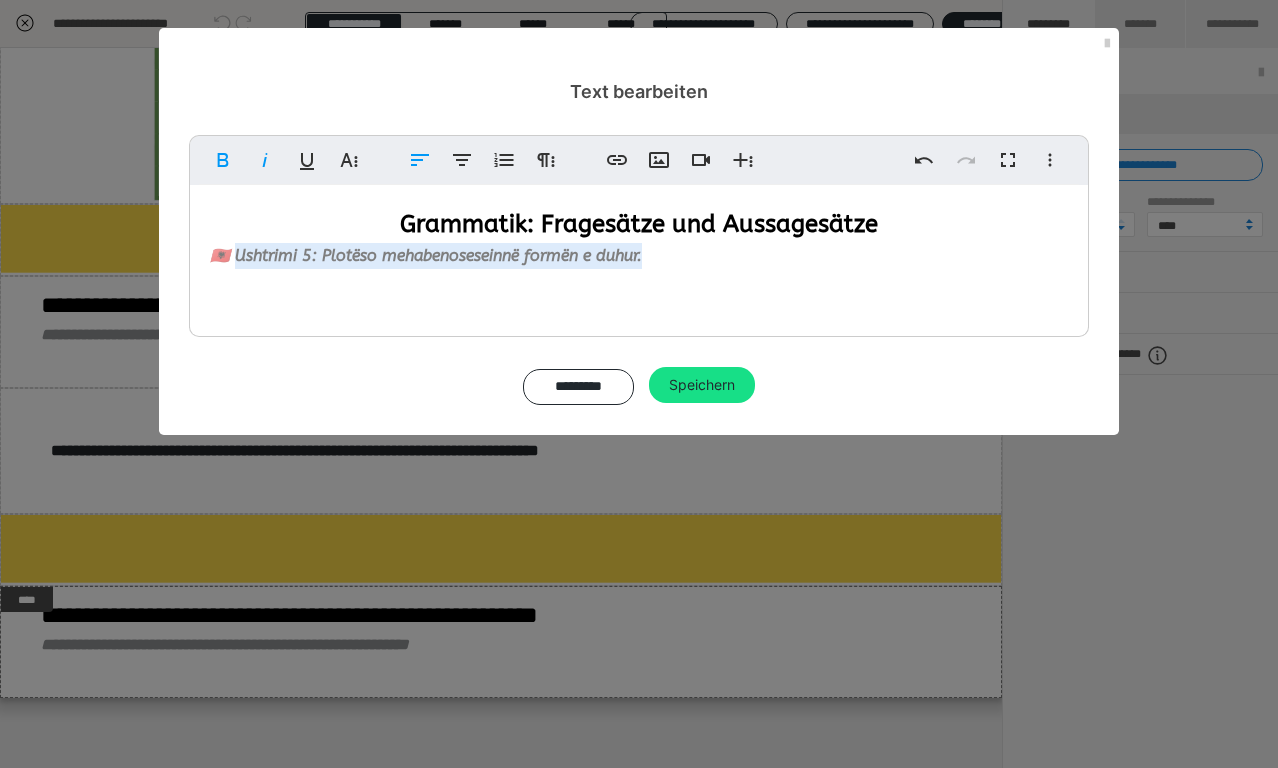 drag, startPoint x: 268, startPoint y: 262, endPoint x: 623, endPoint y: 250, distance: 355.20276 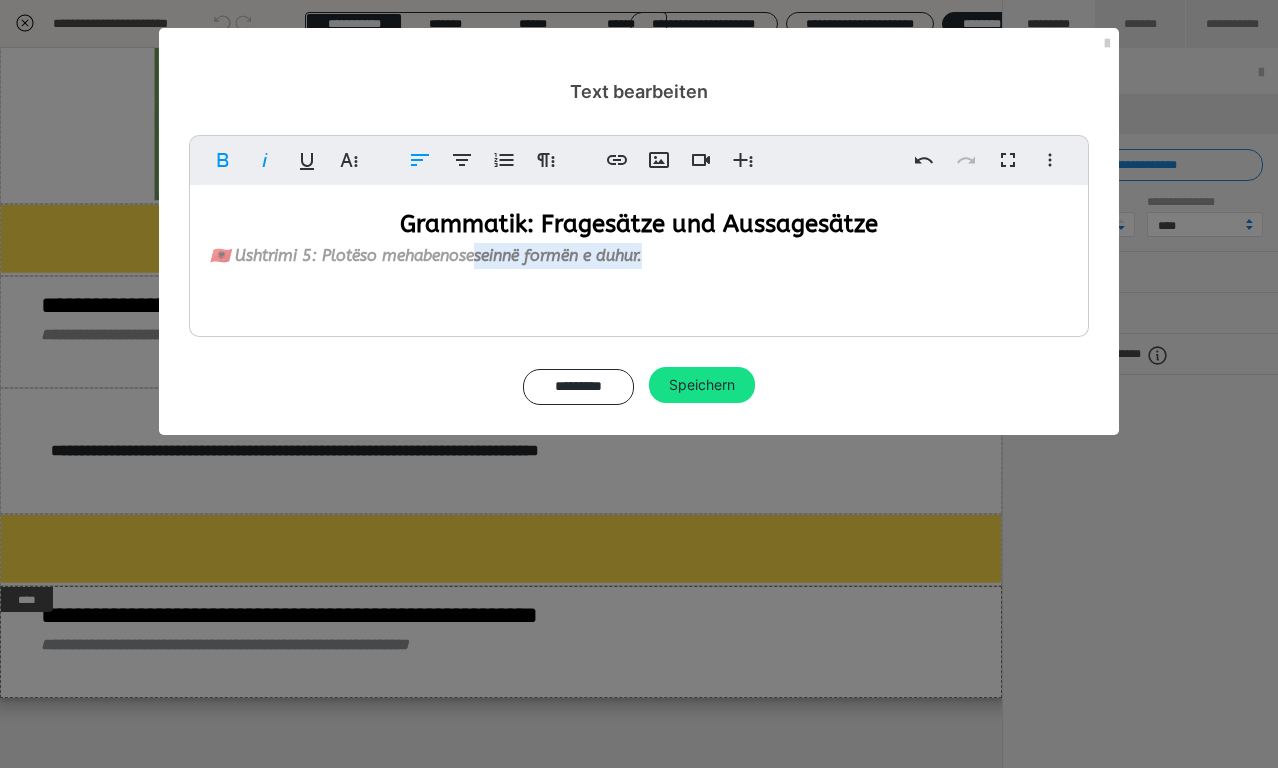 drag, startPoint x: 642, startPoint y: 253, endPoint x: 485, endPoint y: 256, distance: 157.02866 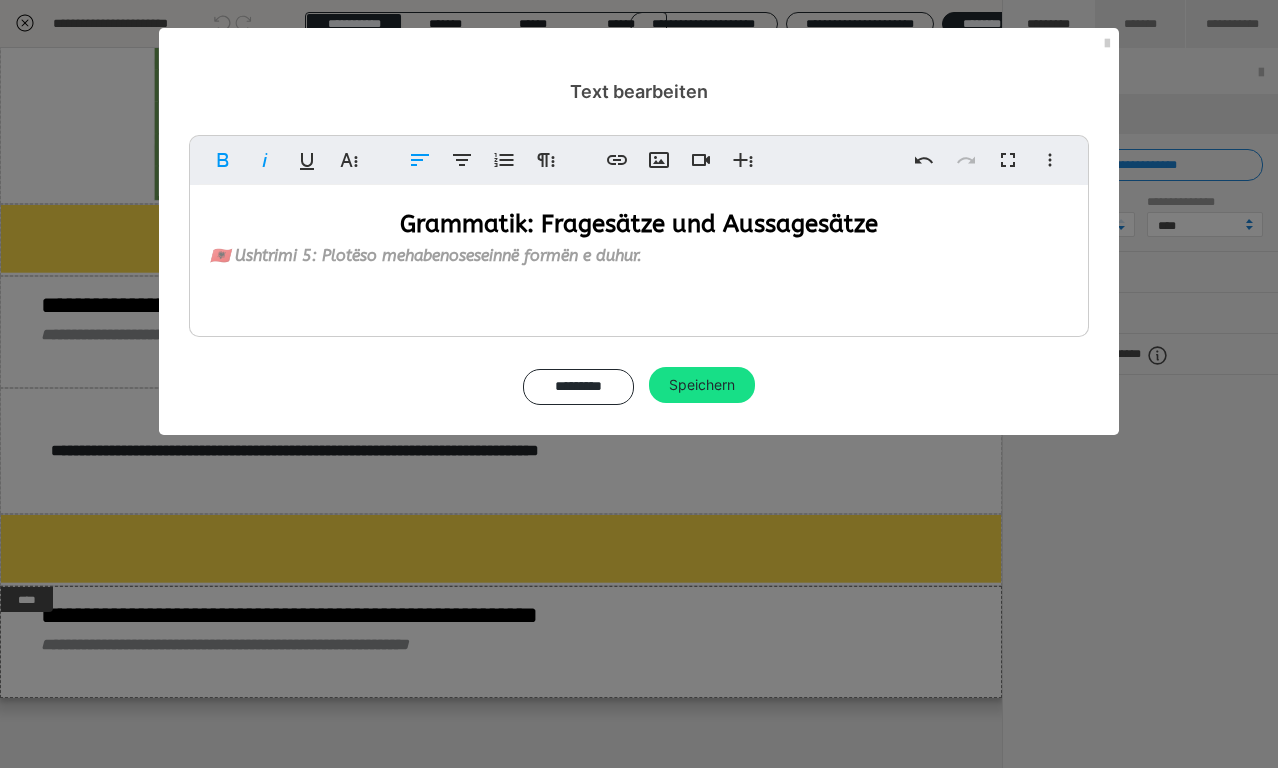 click on "🇦🇱 Ushtrimi 5: Plotëso me  haben  ose  sein  në formën e duhur." at bounding box center [426, 255] 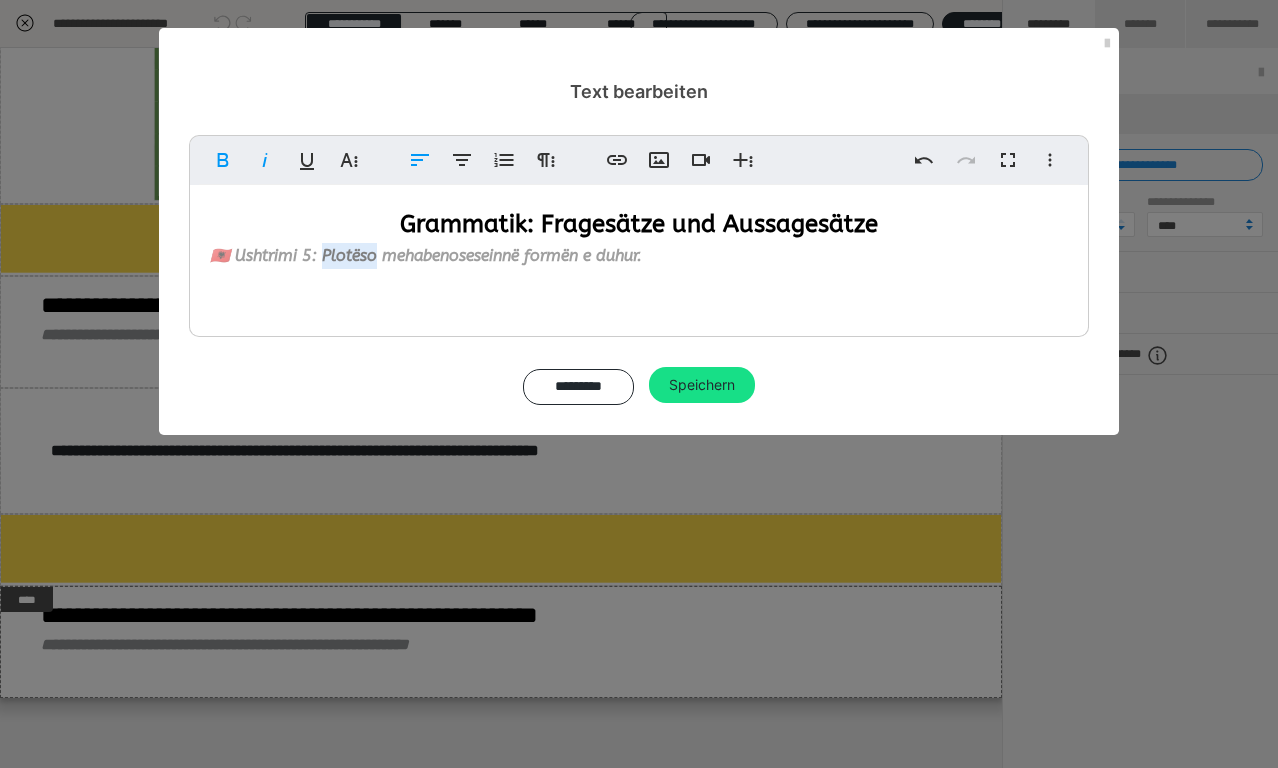 drag, startPoint x: 320, startPoint y: 252, endPoint x: 359, endPoint y: 255, distance: 39.115215 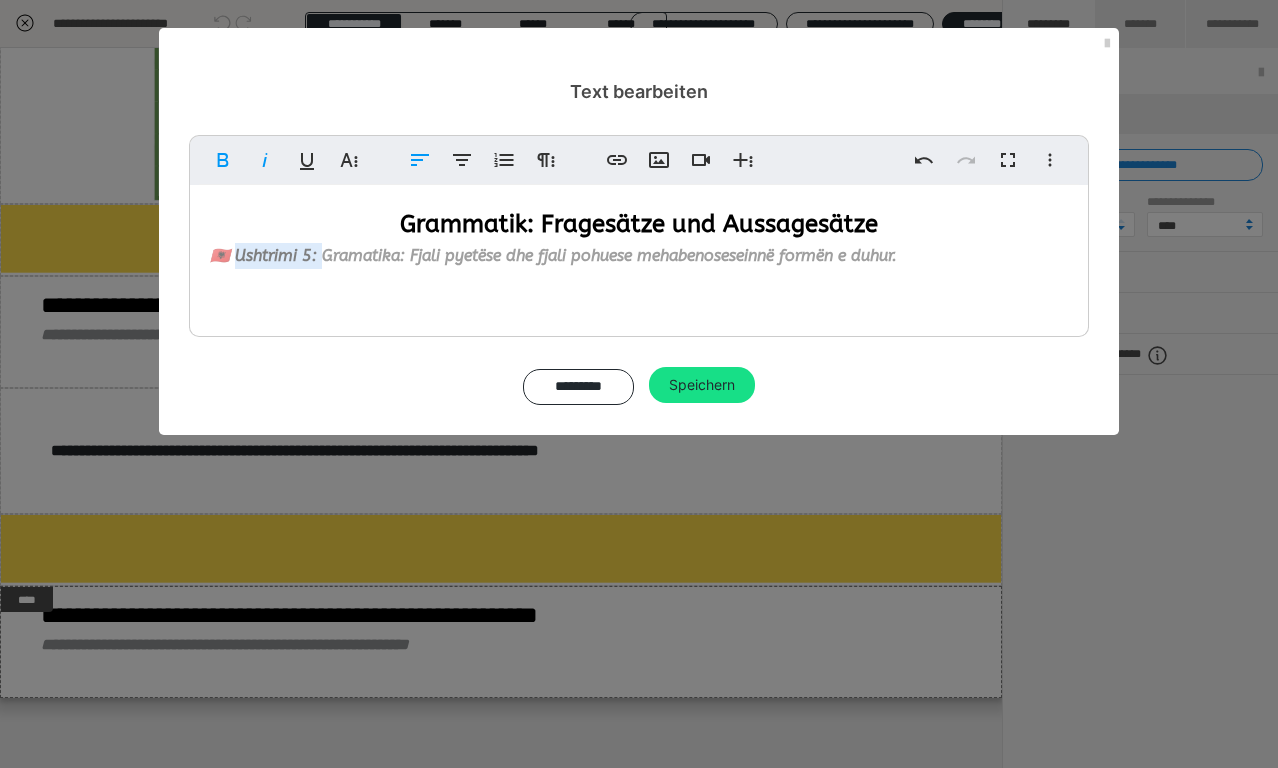drag, startPoint x: 318, startPoint y: 259, endPoint x: 235, endPoint y: 258, distance: 83.00603 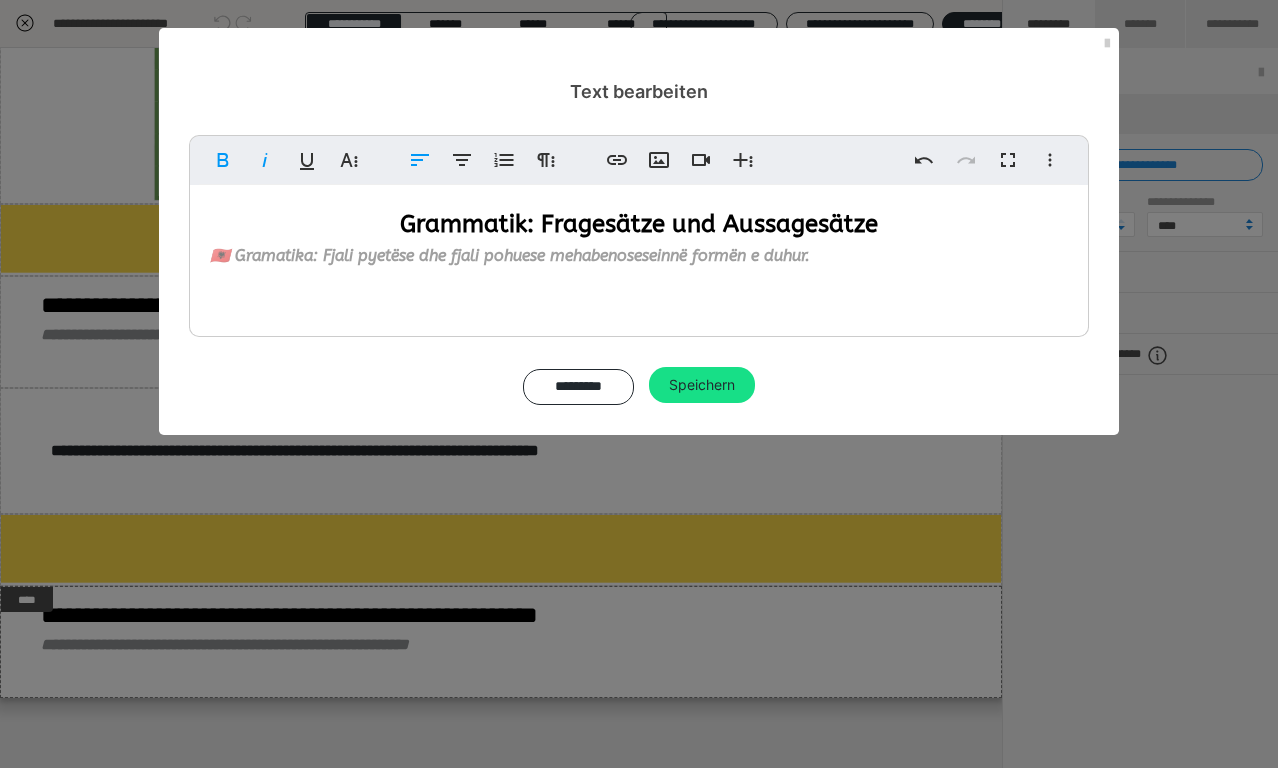click on "haben" at bounding box center [595, 255] 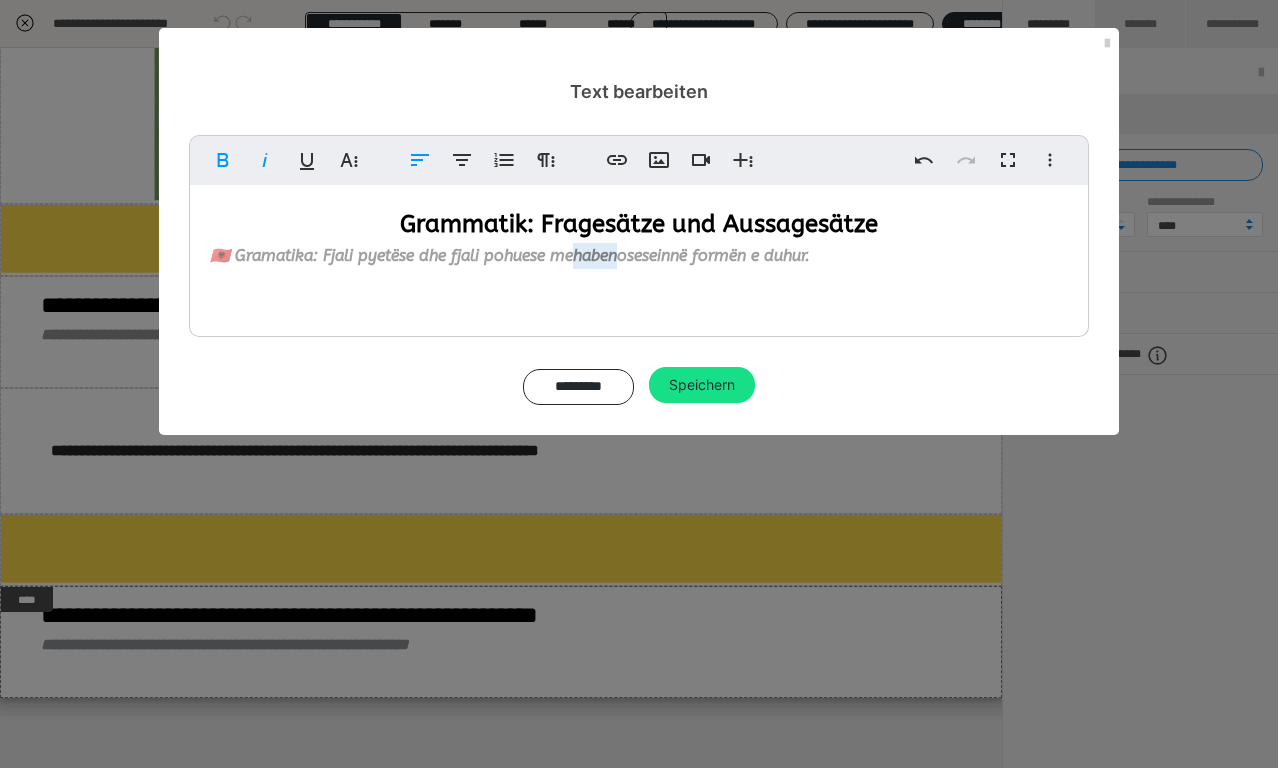click on "haben" at bounding box center [595, 255] 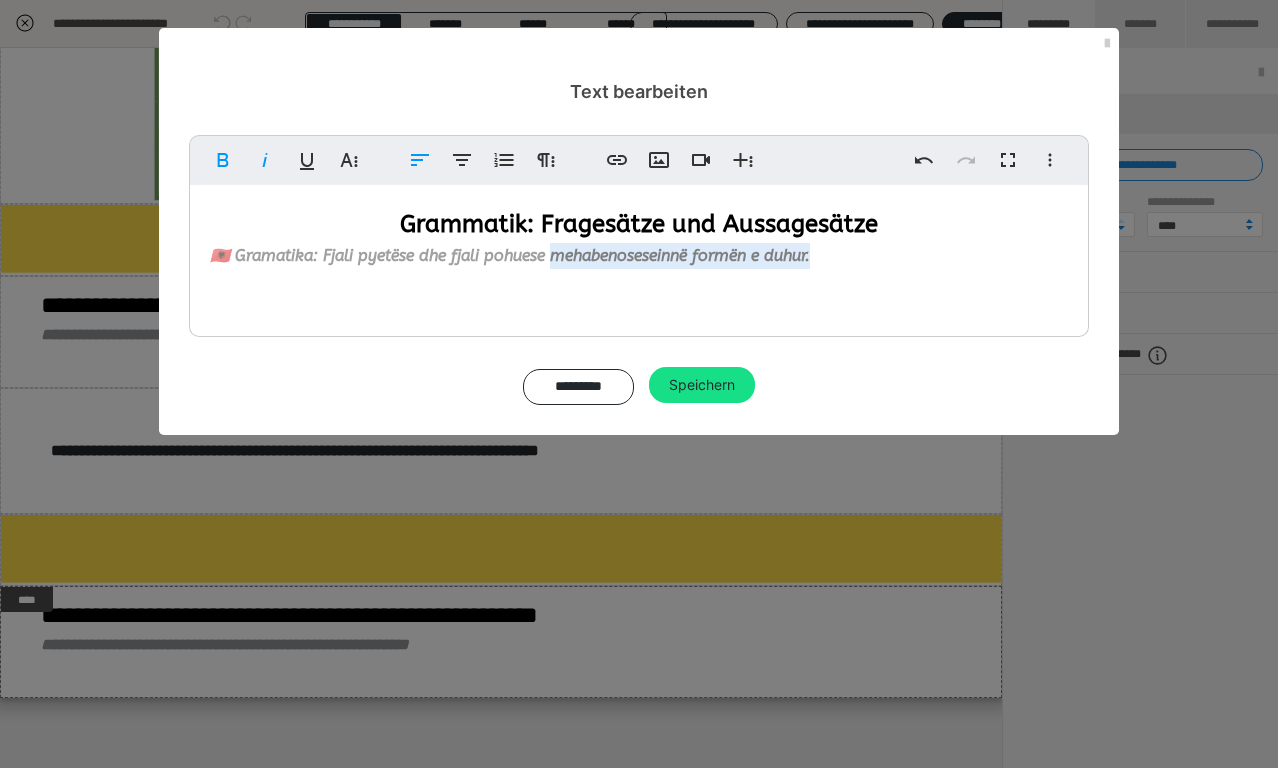 drag, startPoint x: 560, startPoint y: 255, endPoint x: 818, endPoint y: 259, distance: 258.031 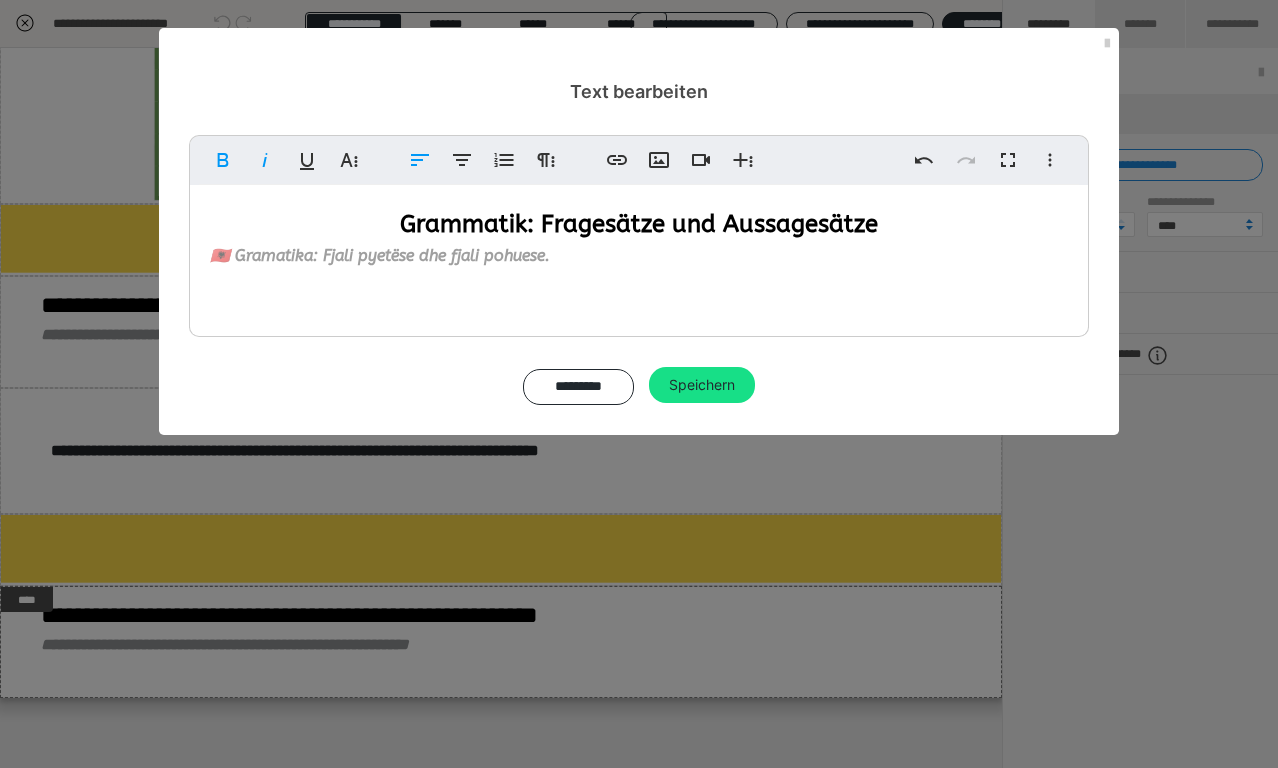 click on "🇦🇱 Gramatika: Fjali pyetëse dhe fjali pohuese." at bounding box center [380, 255] 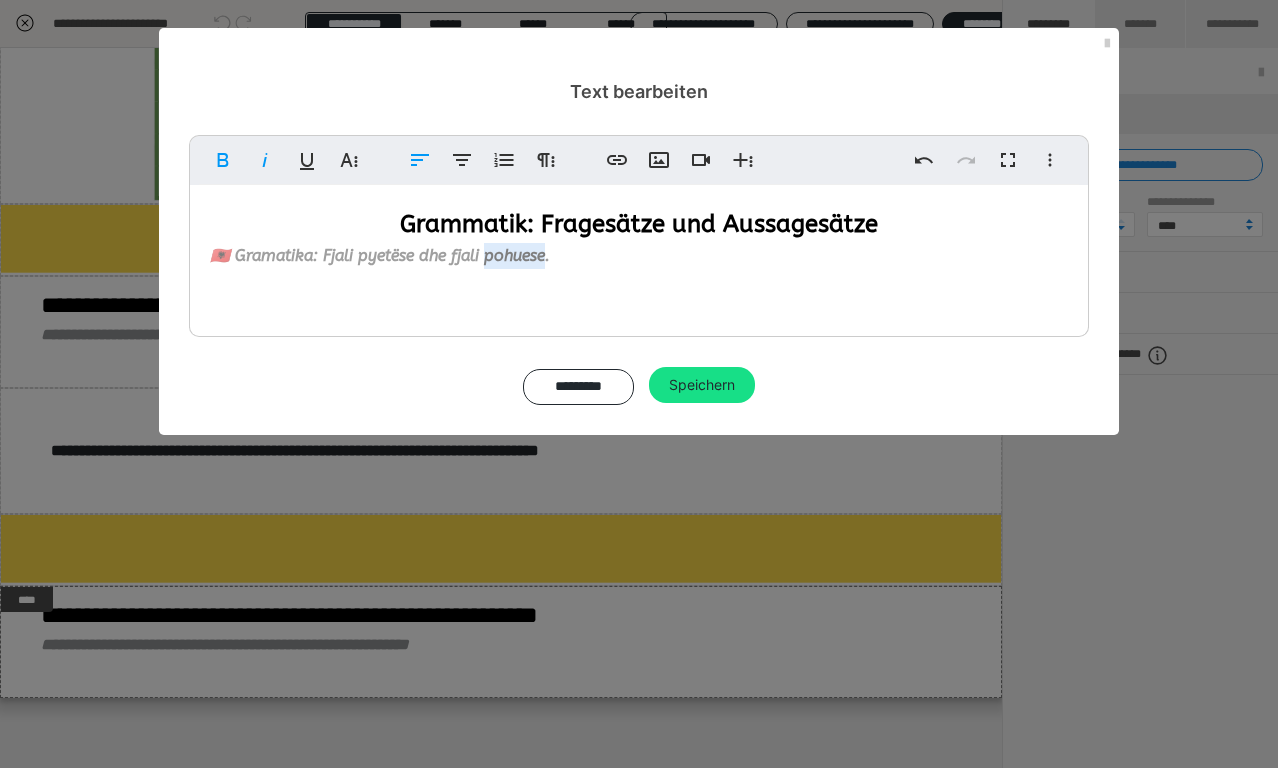 click on "🇦🇱 Gramatika: Fjali pyetëse dhe fjali pohuese." at bounding box center [380, 255] 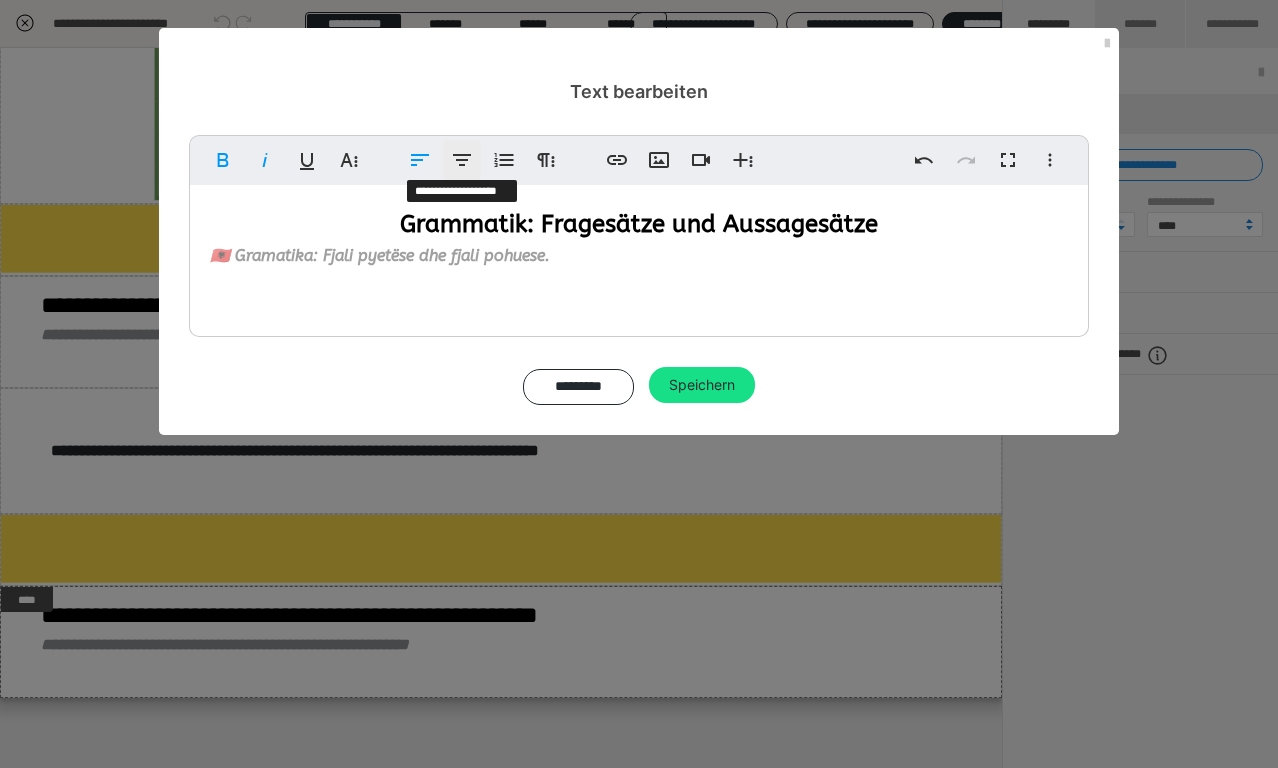 click 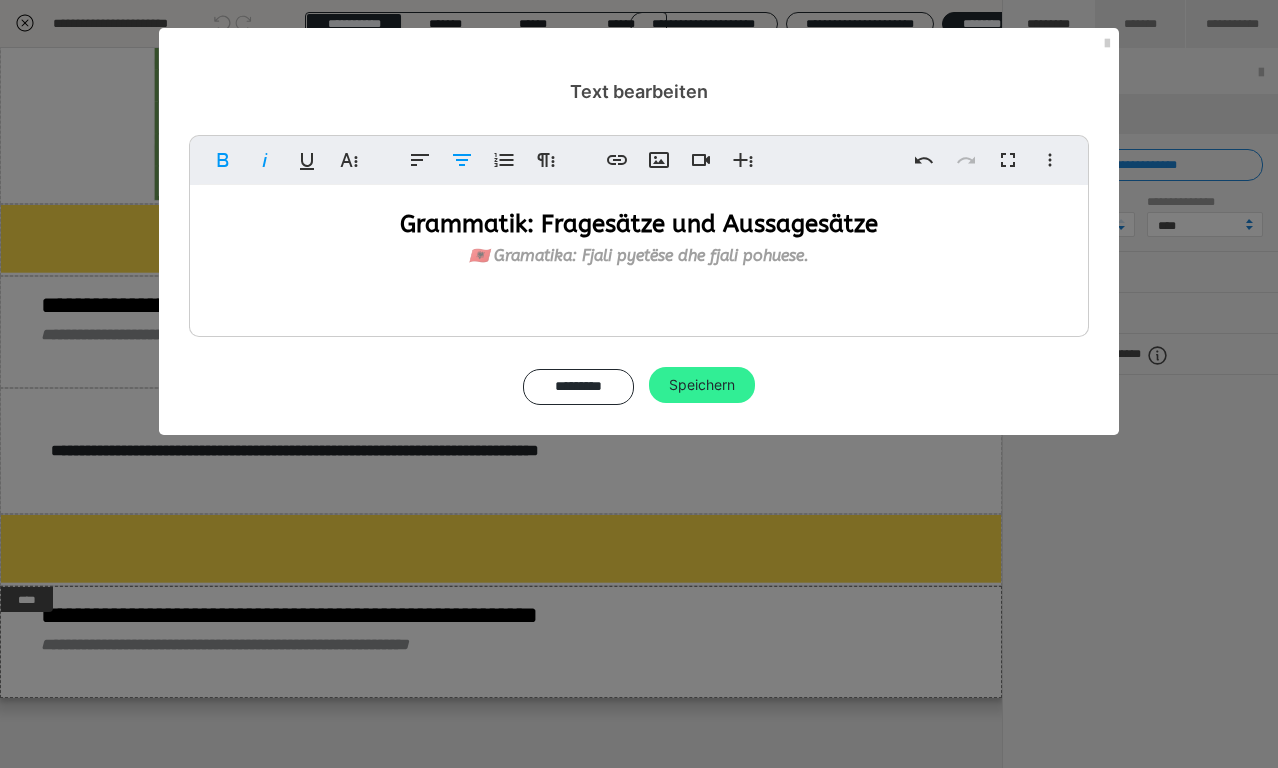 click on "Speichern" at bounding box center (702, 385) 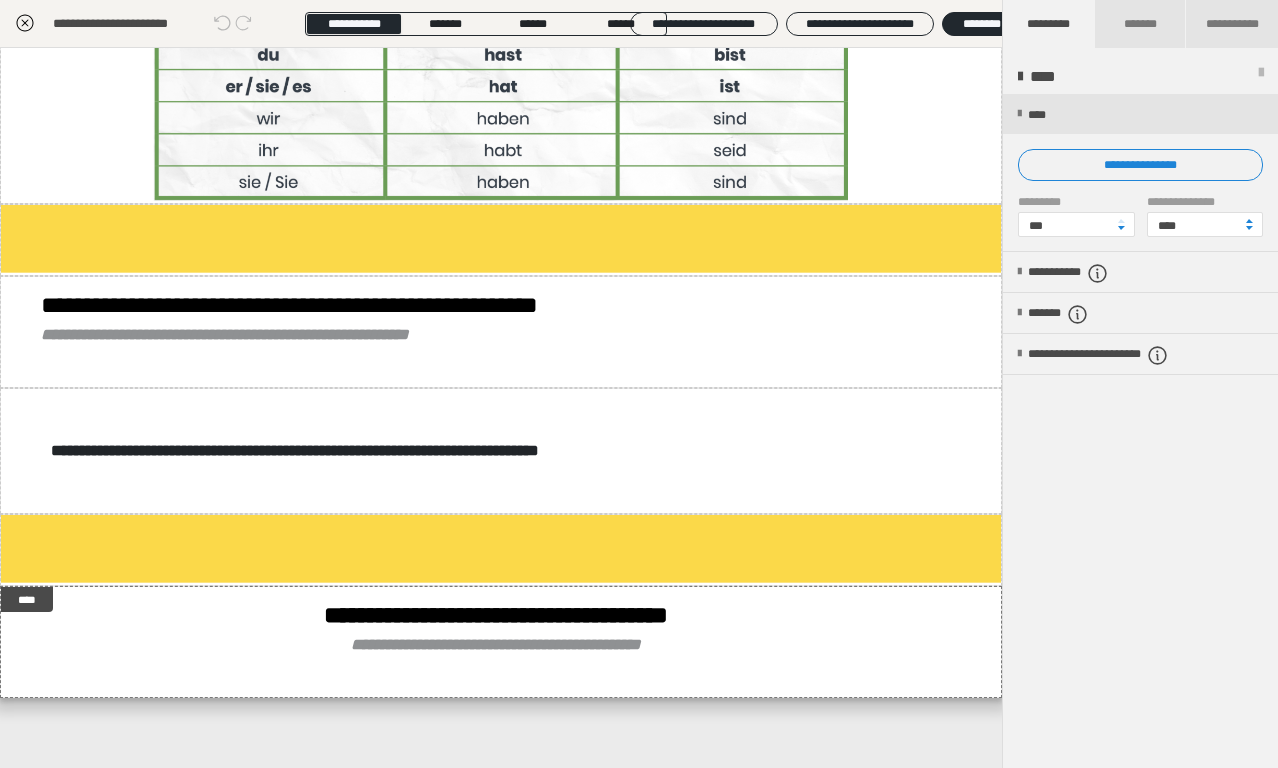 click at bounding box center [1261, 77] 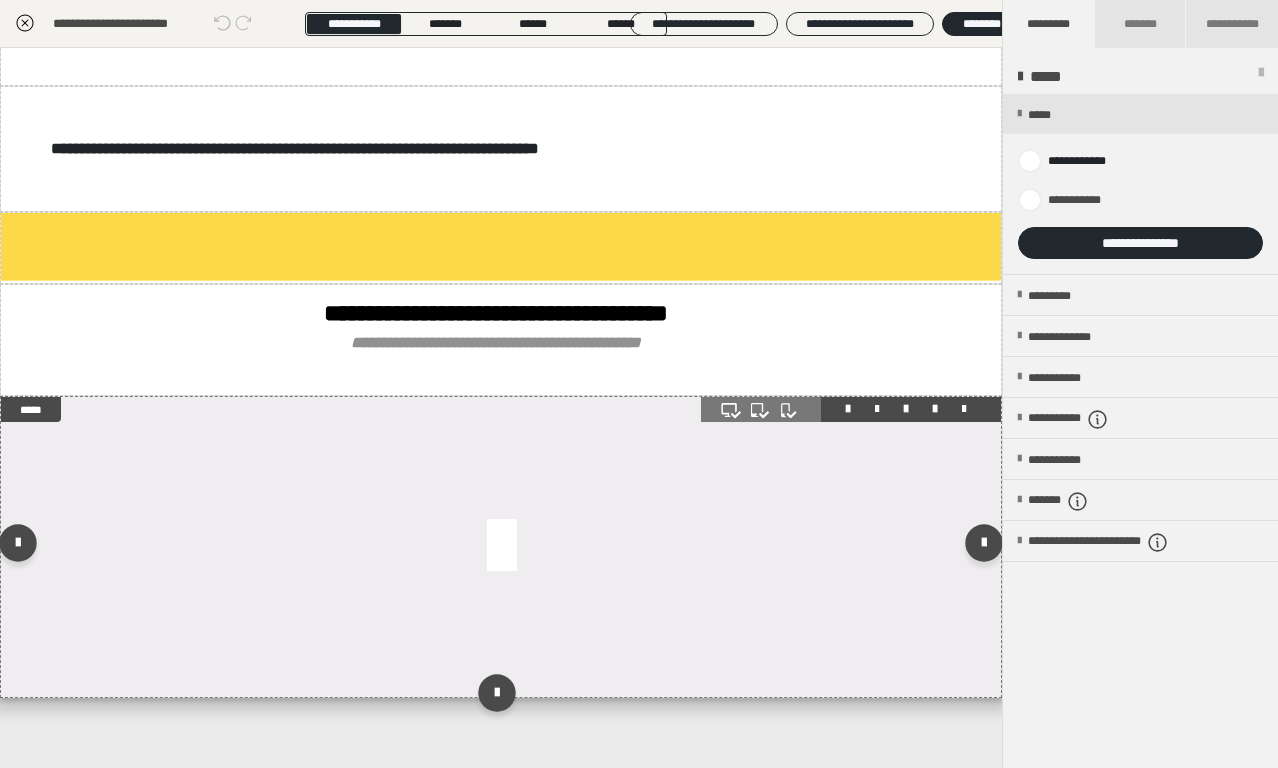 scroll, scrollTop: 2874, scrollLeft: 0, axis: vertical 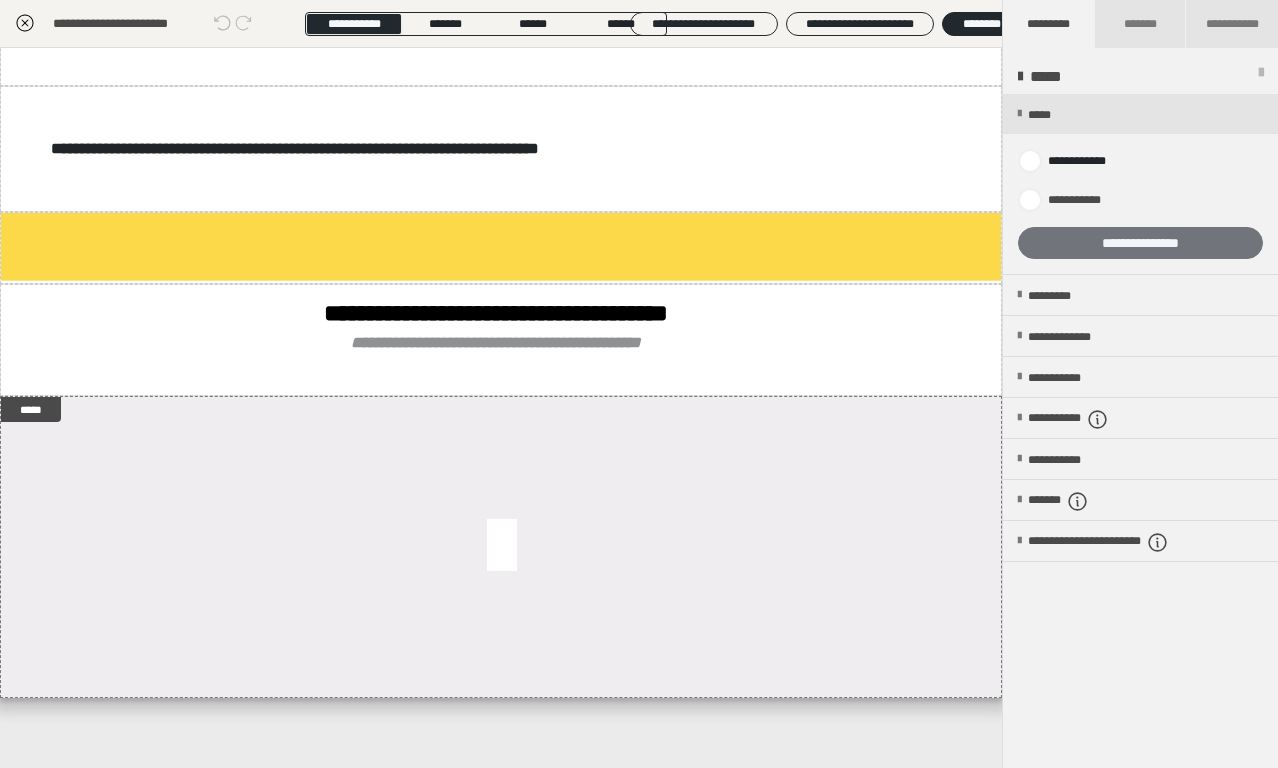 click on "**********" at bounding box center (1140, 243) 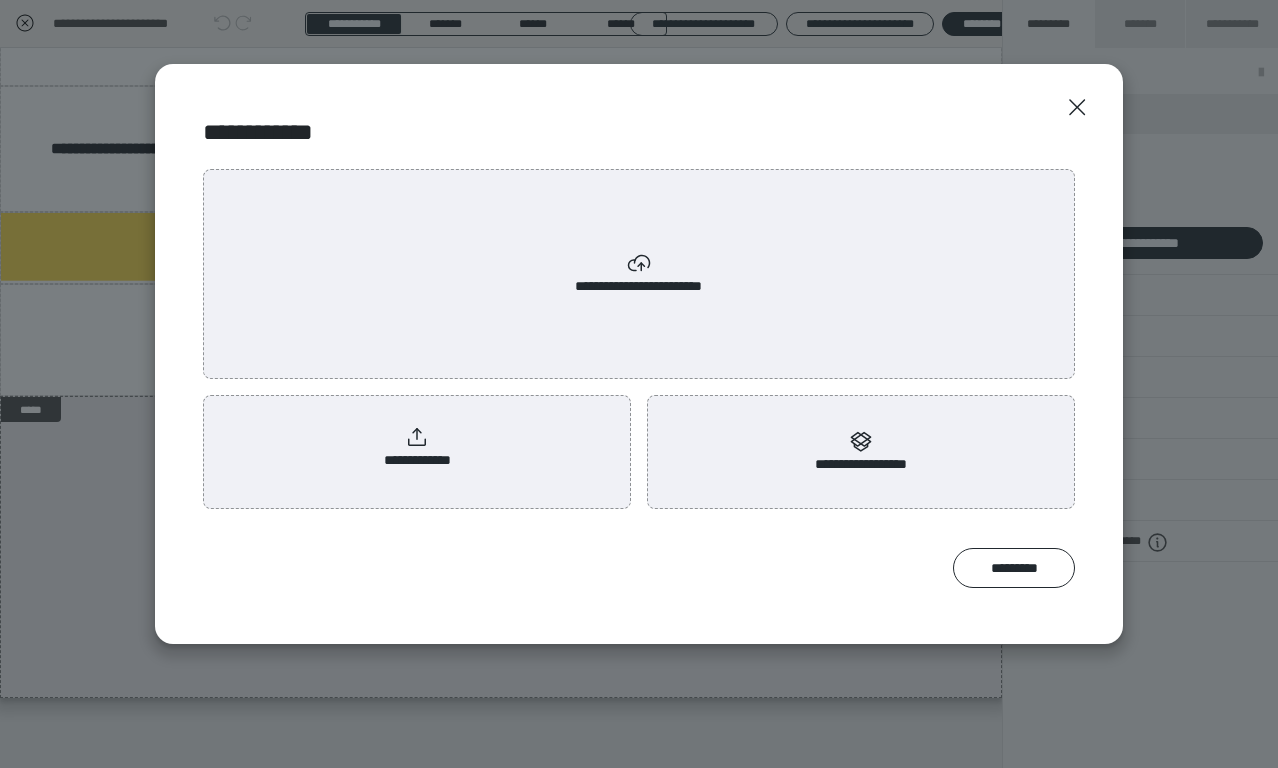 click on "**********" at bounding box center [417, 448] 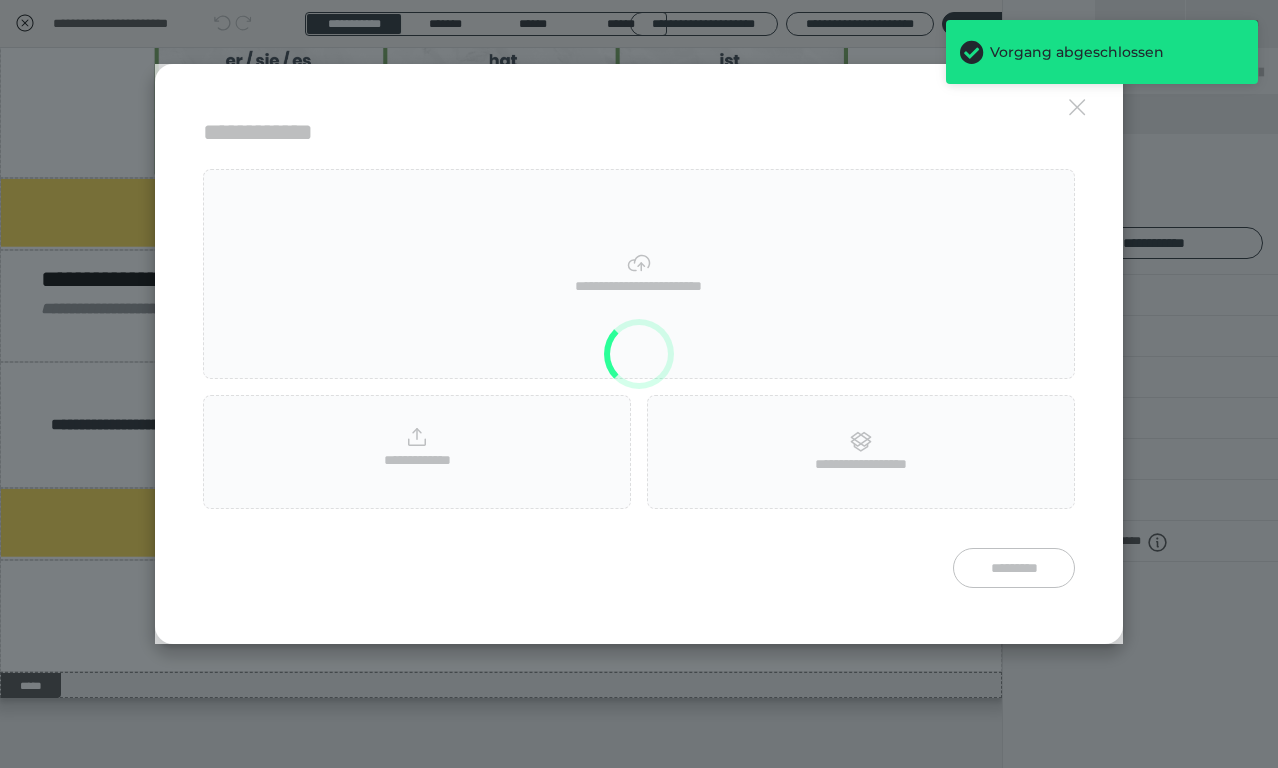 scroll, scrollTop: 2598, scrollLeft: 0, axis: vertical 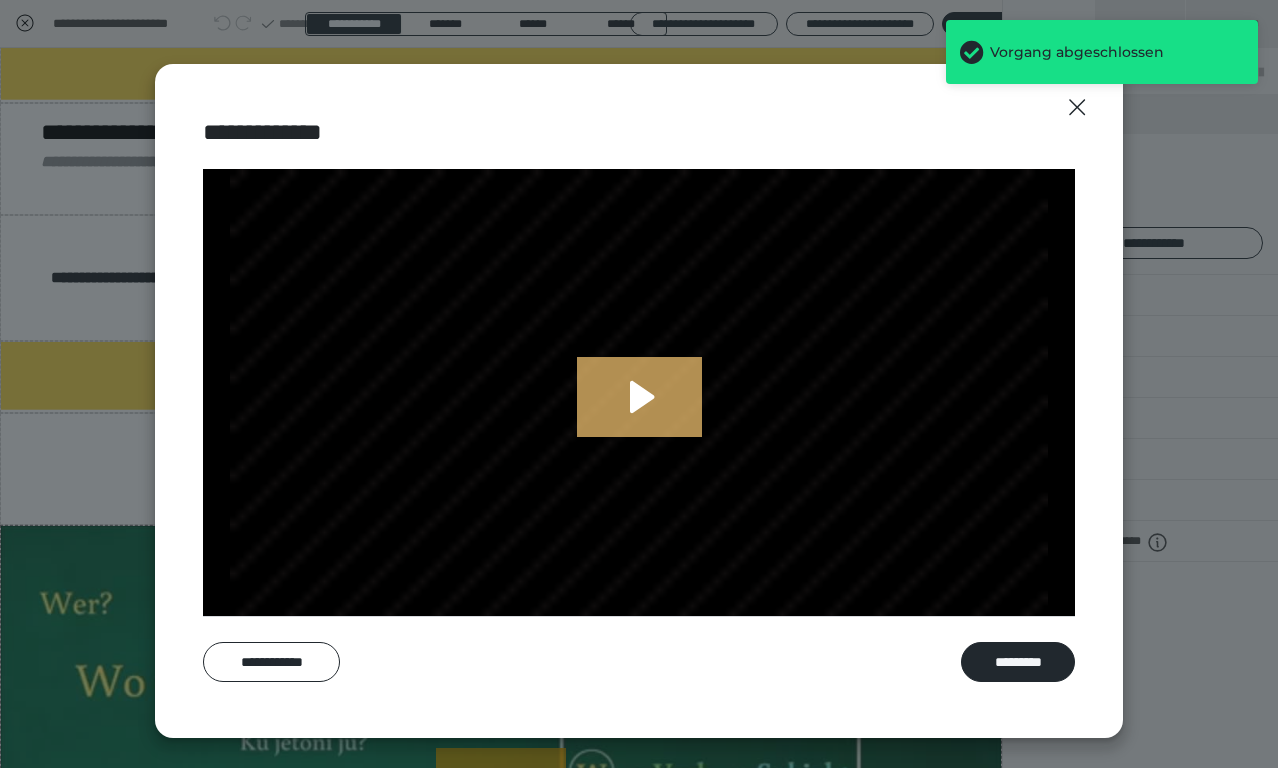 click 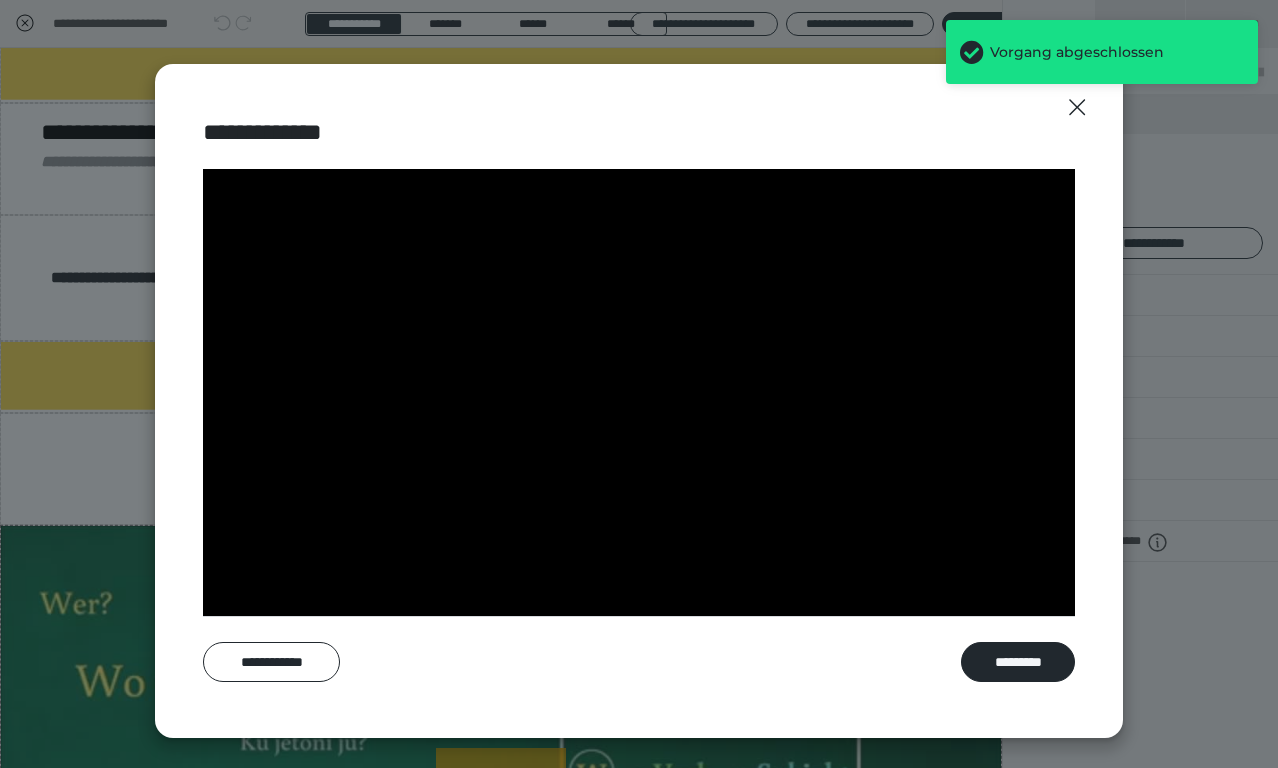 type 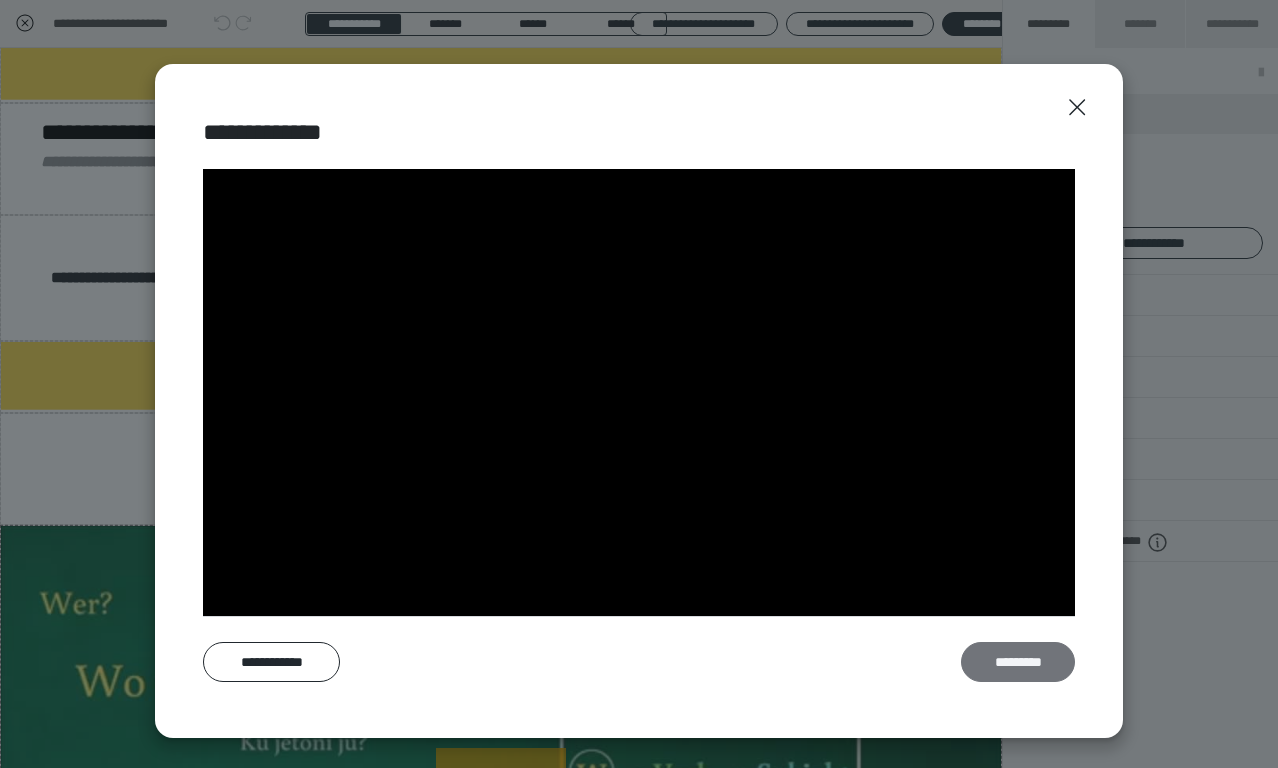 click on "*********" at bounding box center [1018, 662] 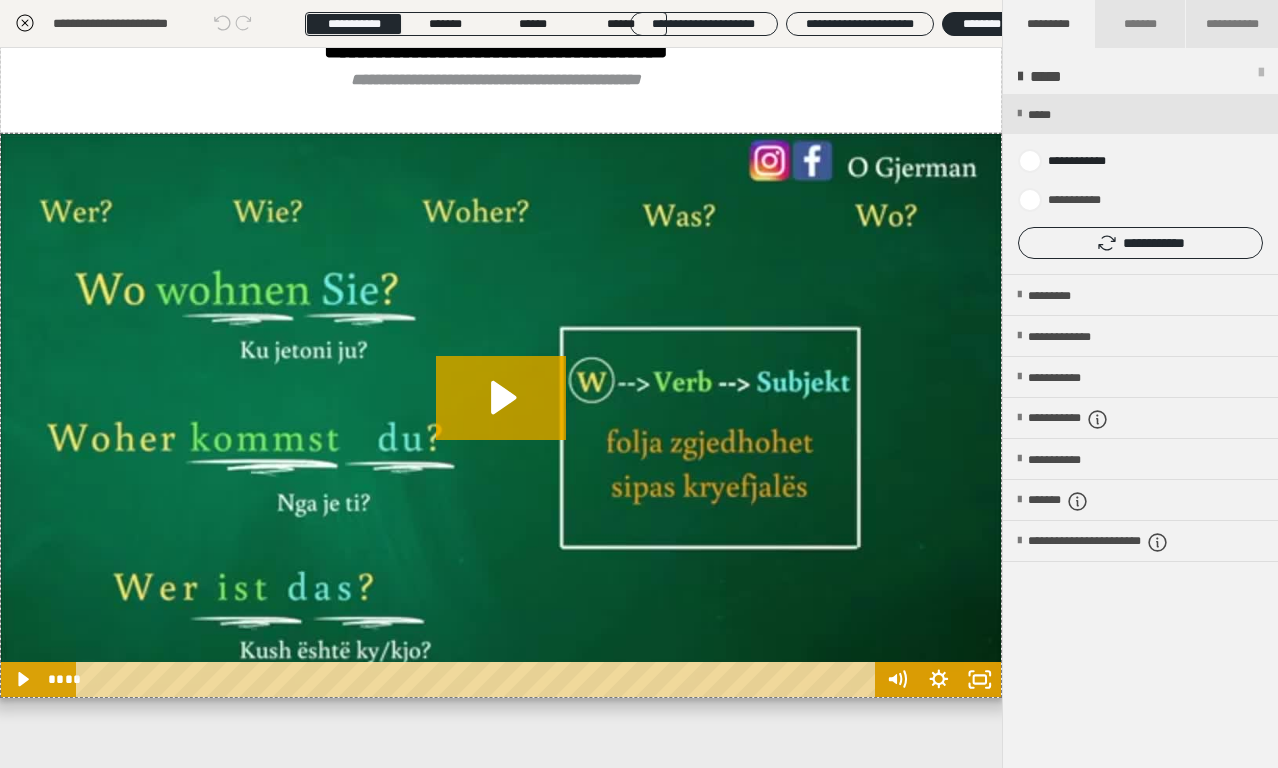 scroll, scrollTop: 3137, scrollLeft: 0, axis: vertical 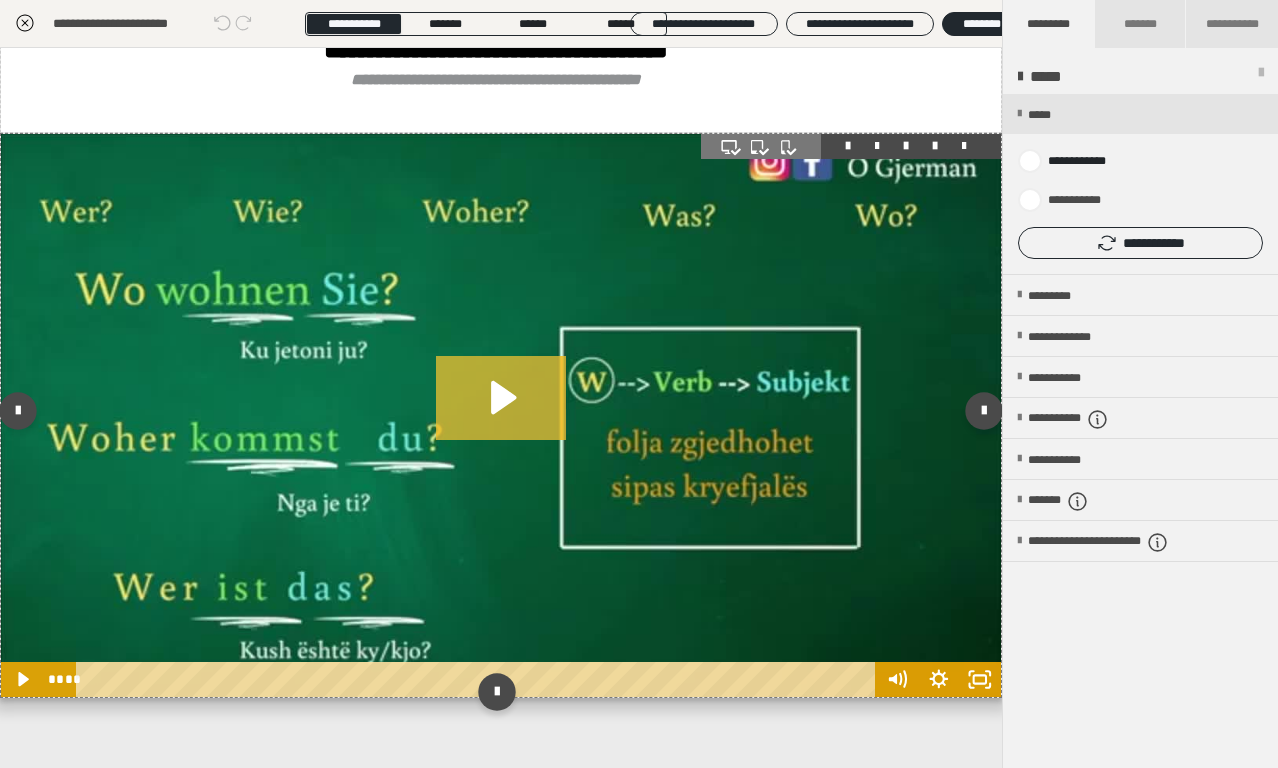 click 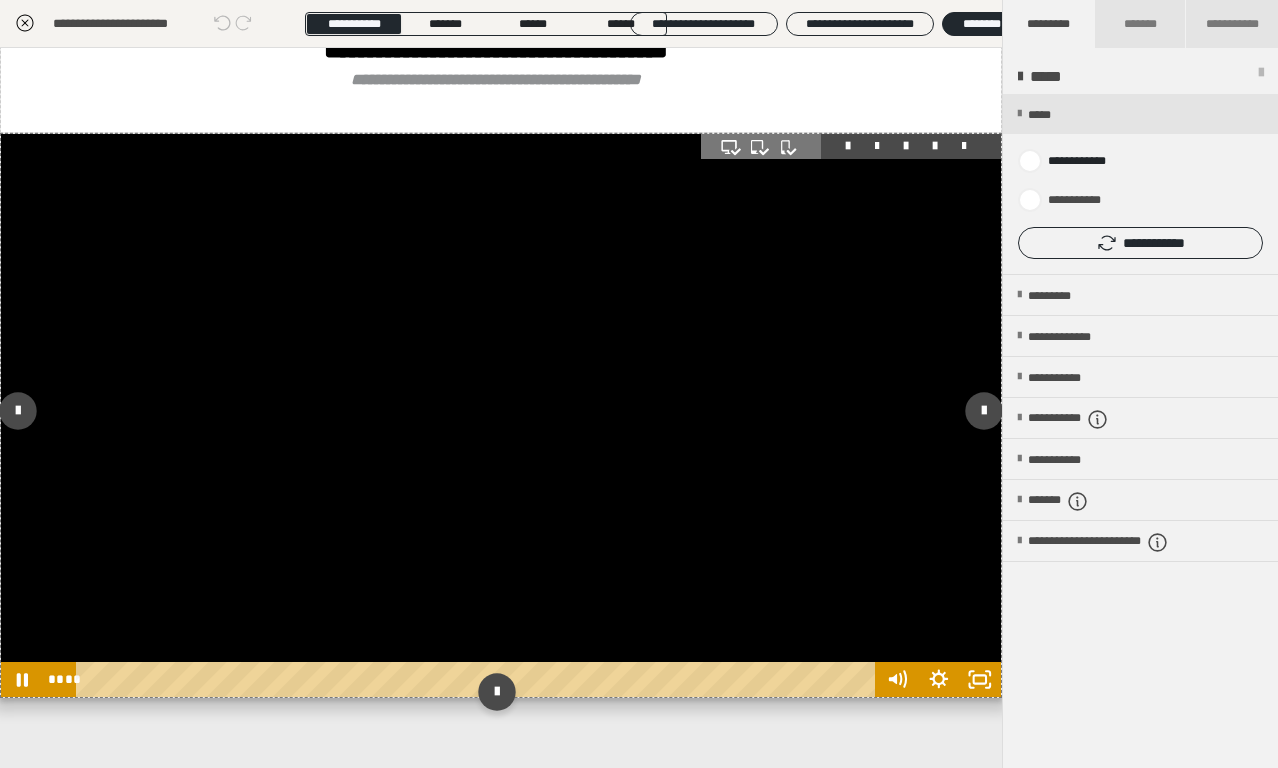 type 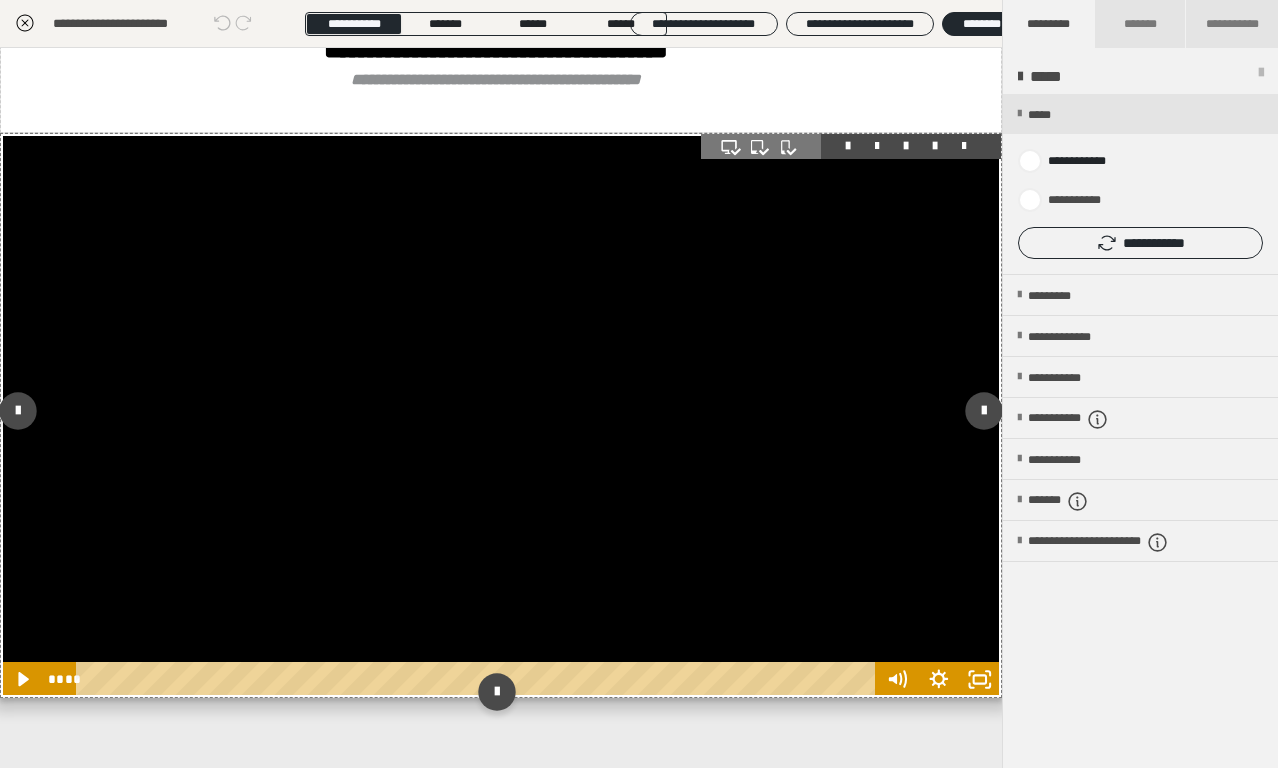 scroll, scrollTop: 3137, scrollLeft: 0, axis: vertical 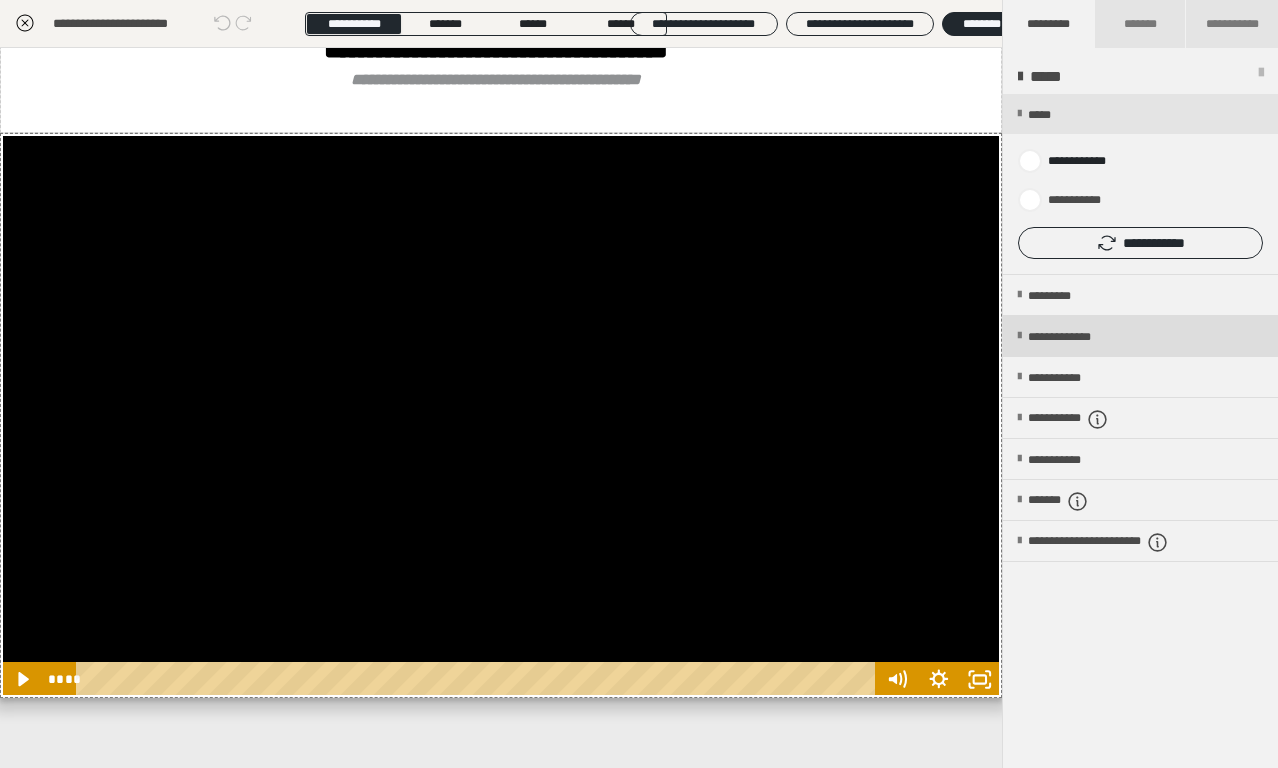 click on "**********" at bounding box center (1079, 337) 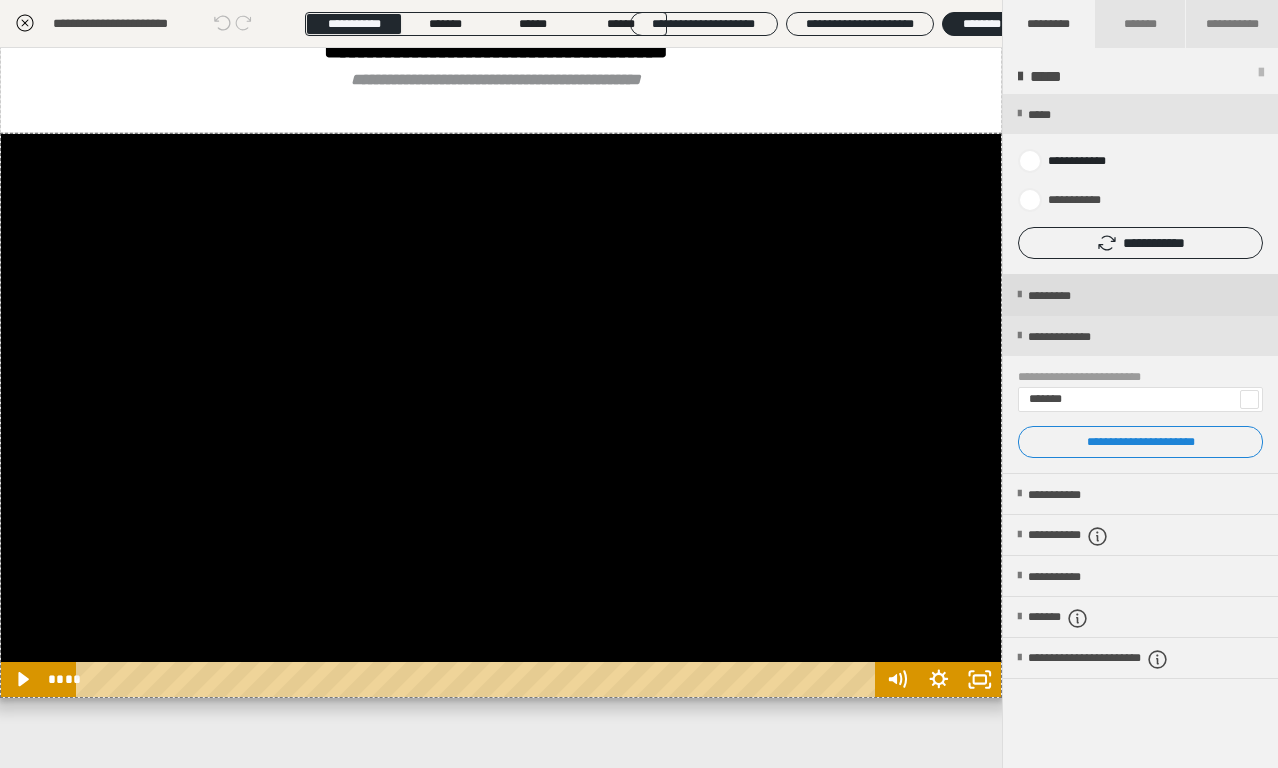 click on "*********" at bounding box center (1066, 296) 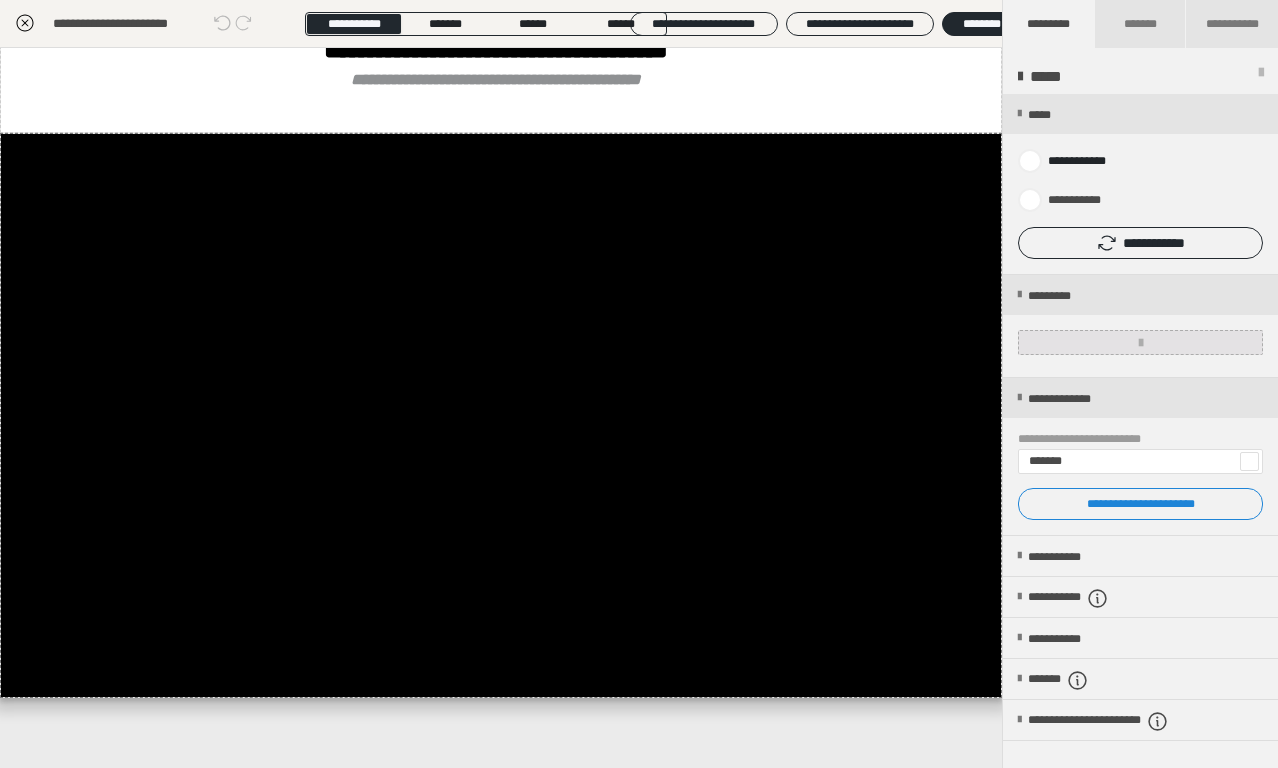 click at bounding box center [1140, 342] 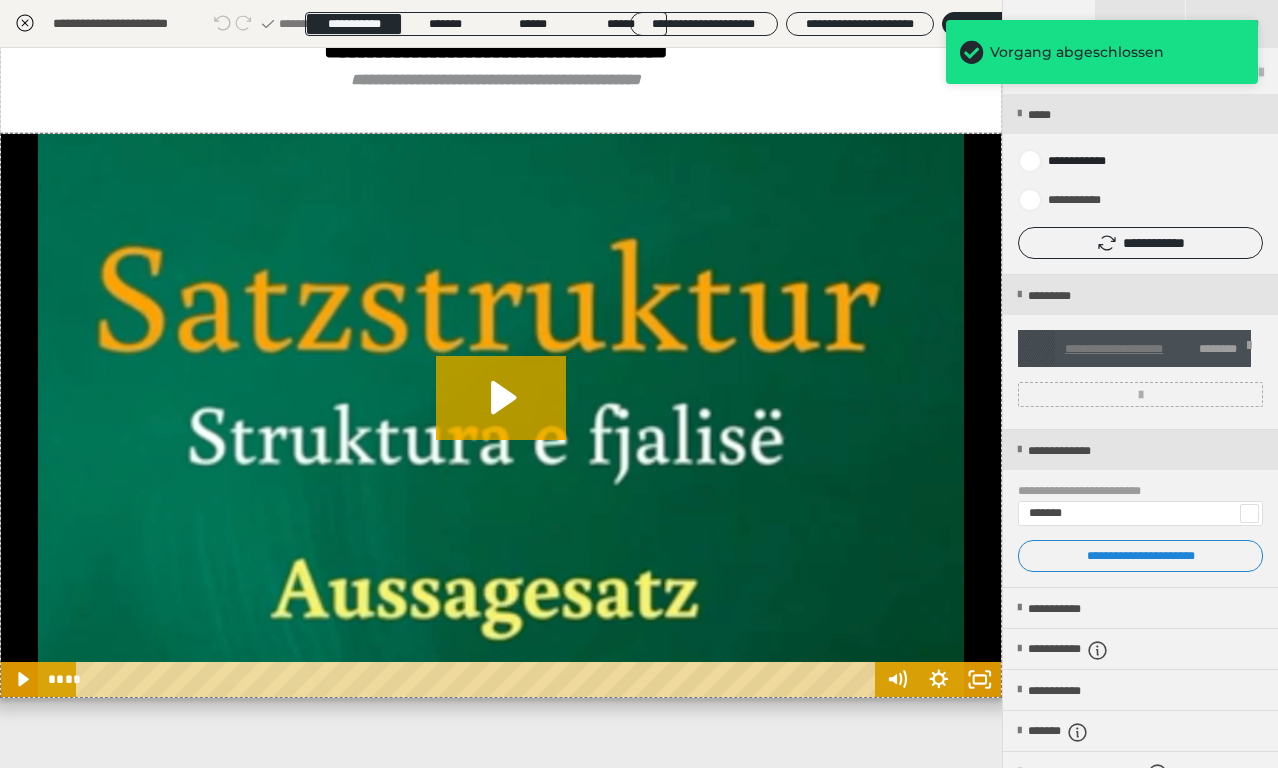 scroll, scrollTop: 3137, scrollLeft: 0, axis: vertical 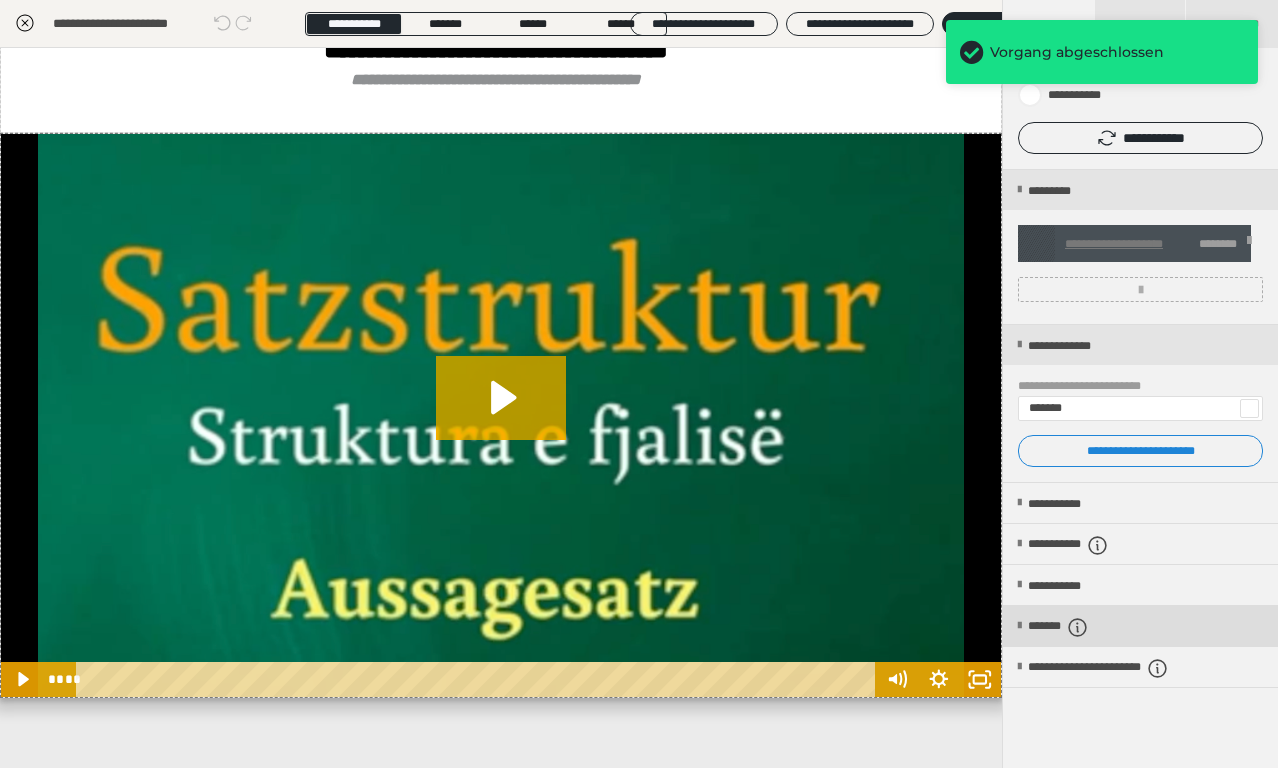 click on "*******" at bounding box center (1075, 627) 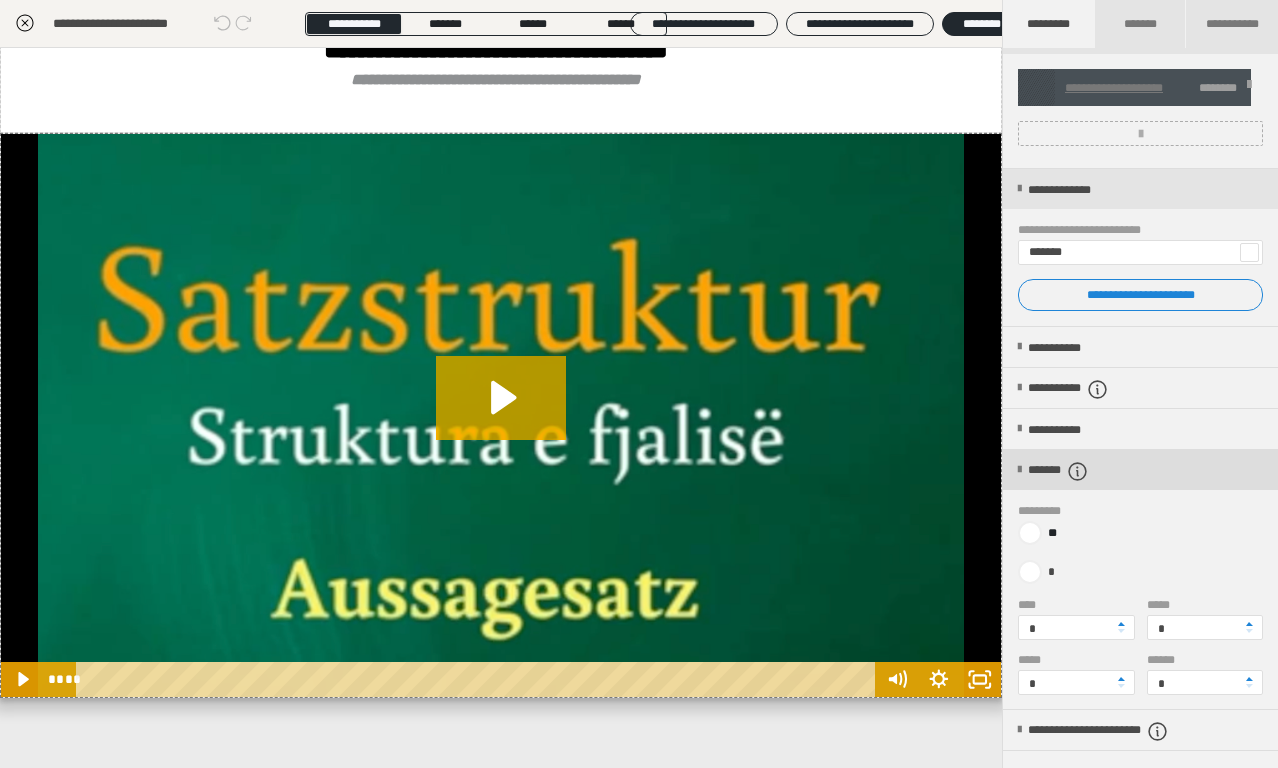 scroll, scrollTop: 396, scrollLeft: 0, axis: vertical 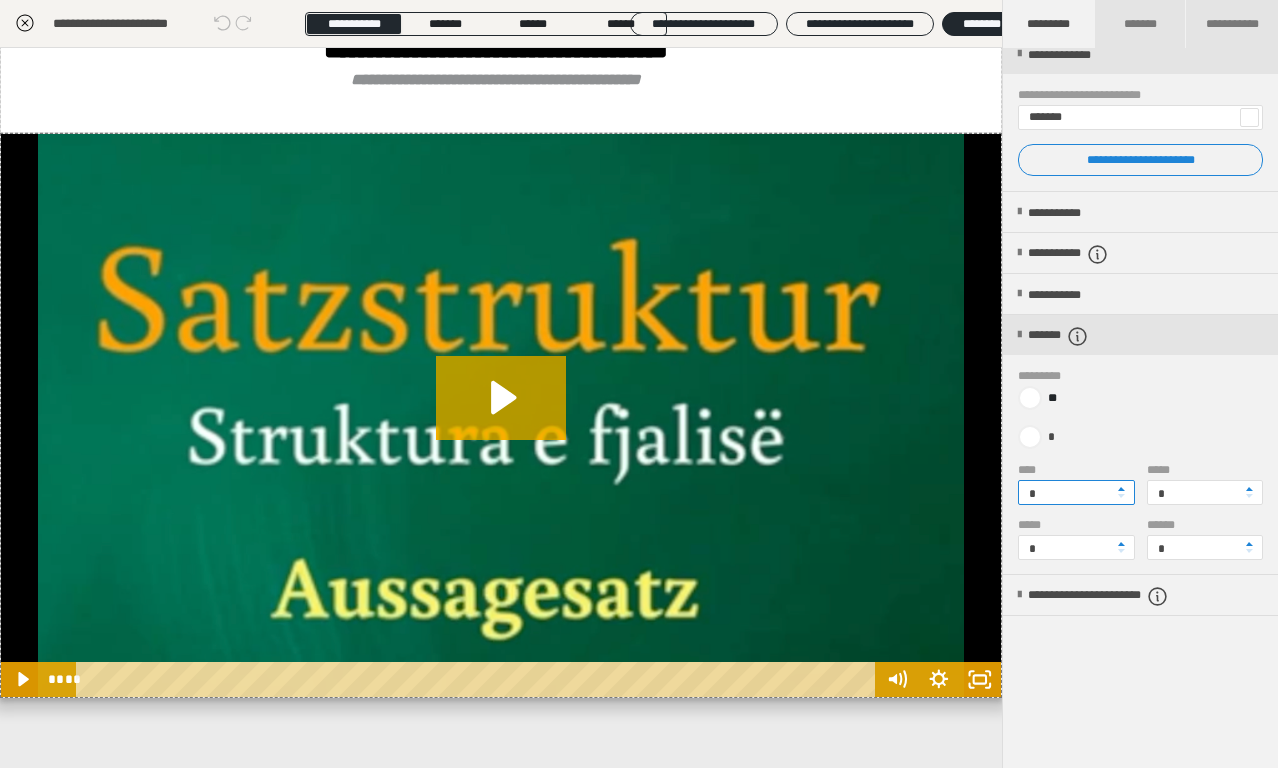 click on "*" at bounding box center (1076, 492) 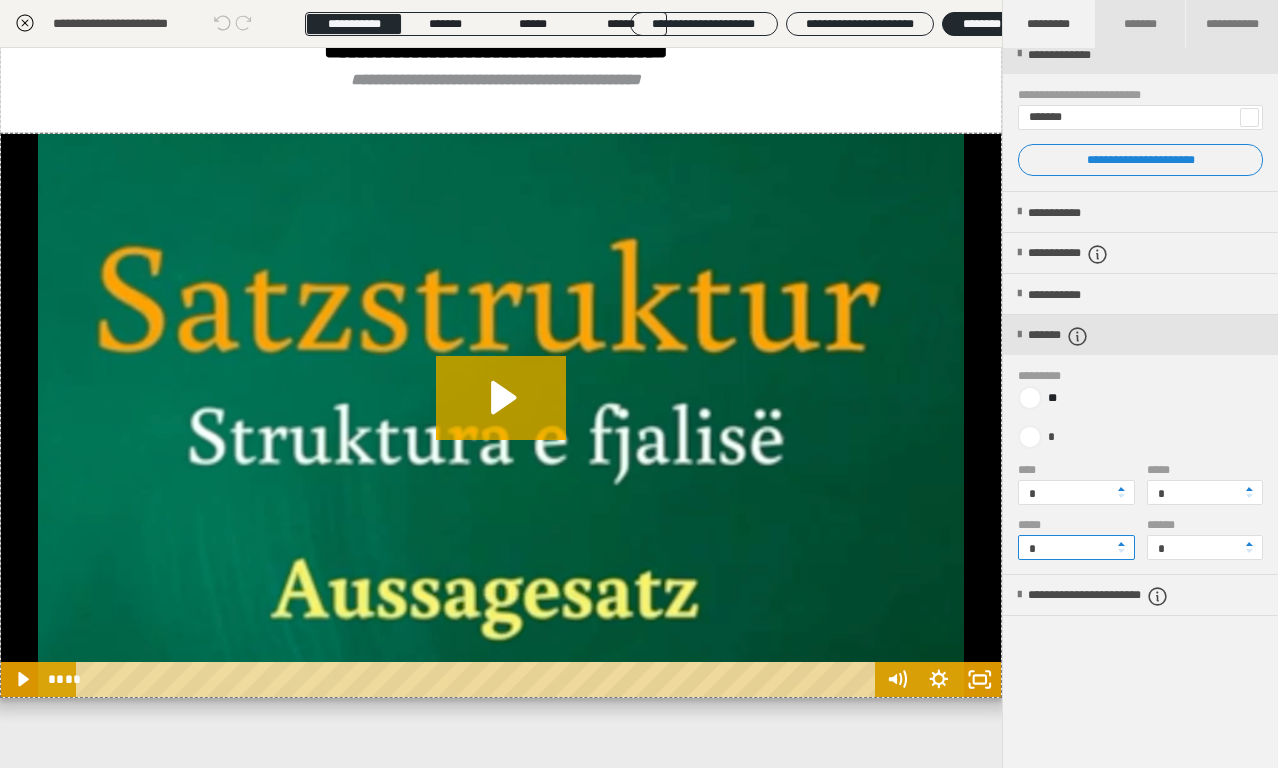 click on "*" at bounding box center [1076, 547] 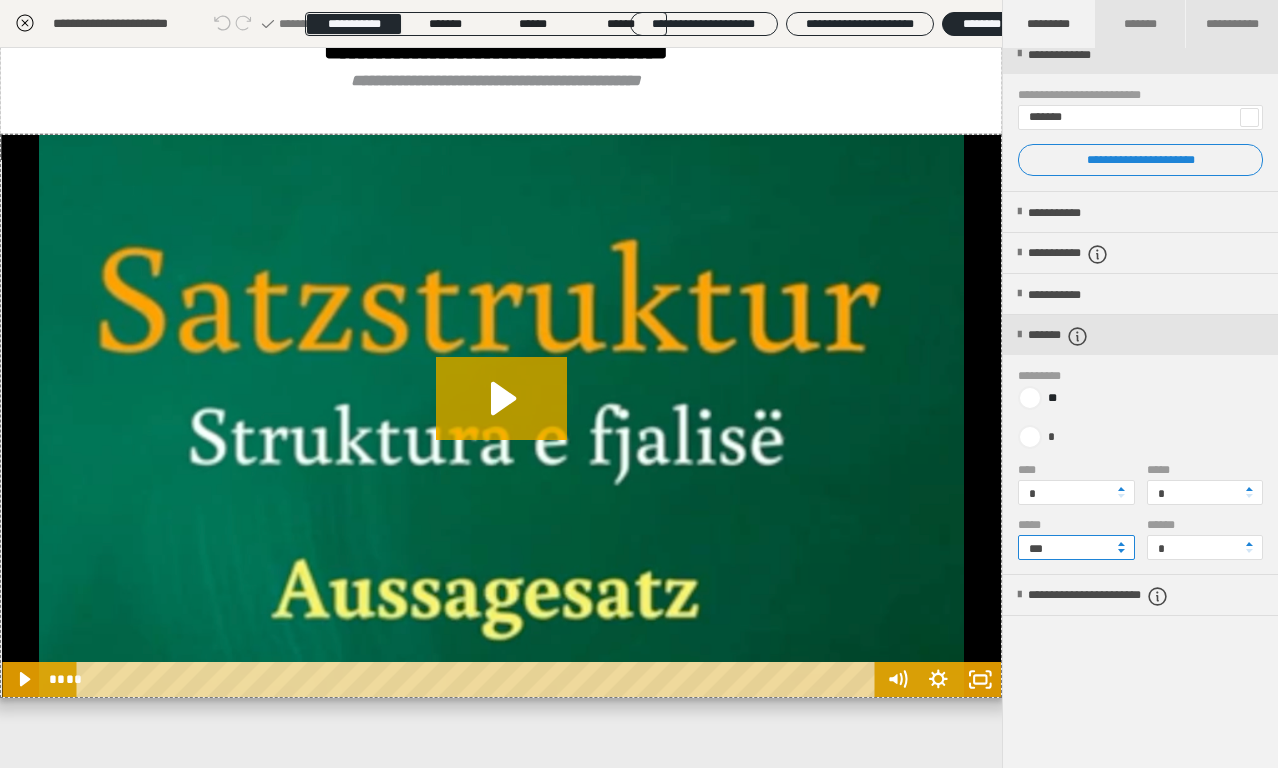scroll, scrollTop: 3052, scrollLeft: 0, axis: vertical 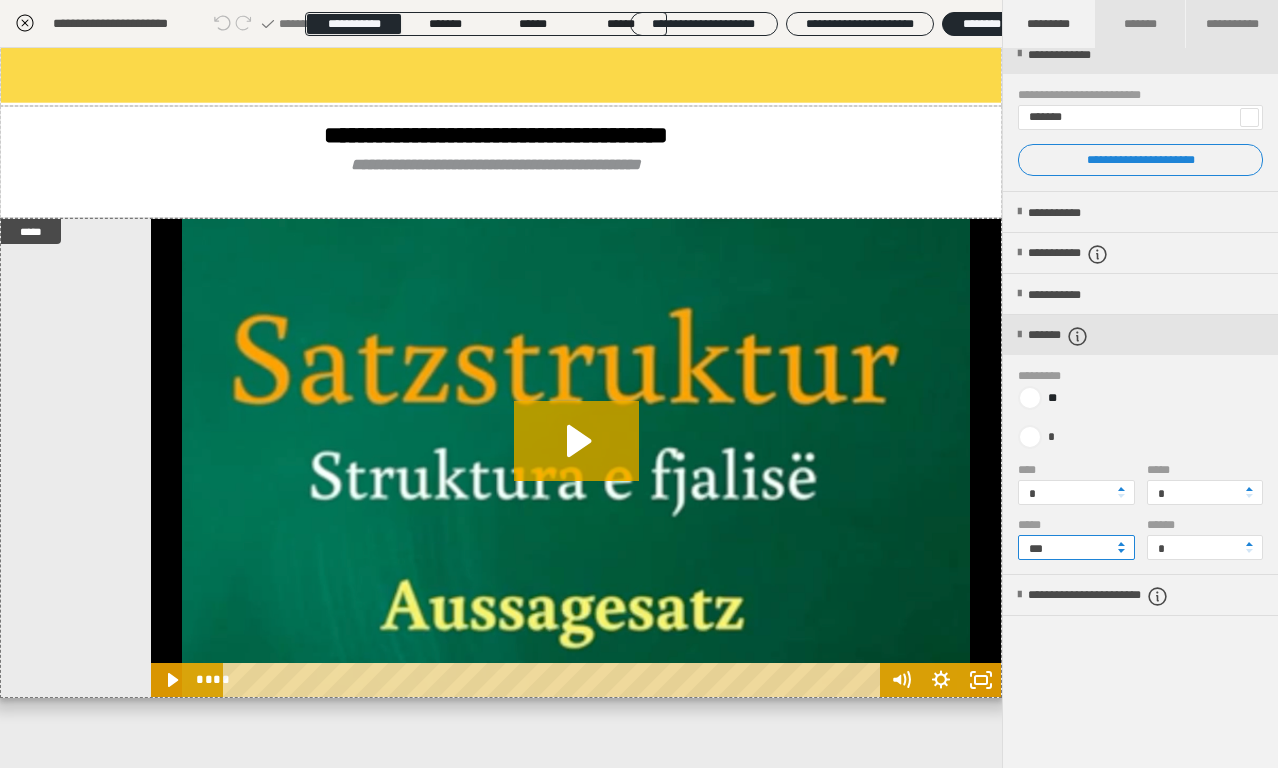 type on "***" 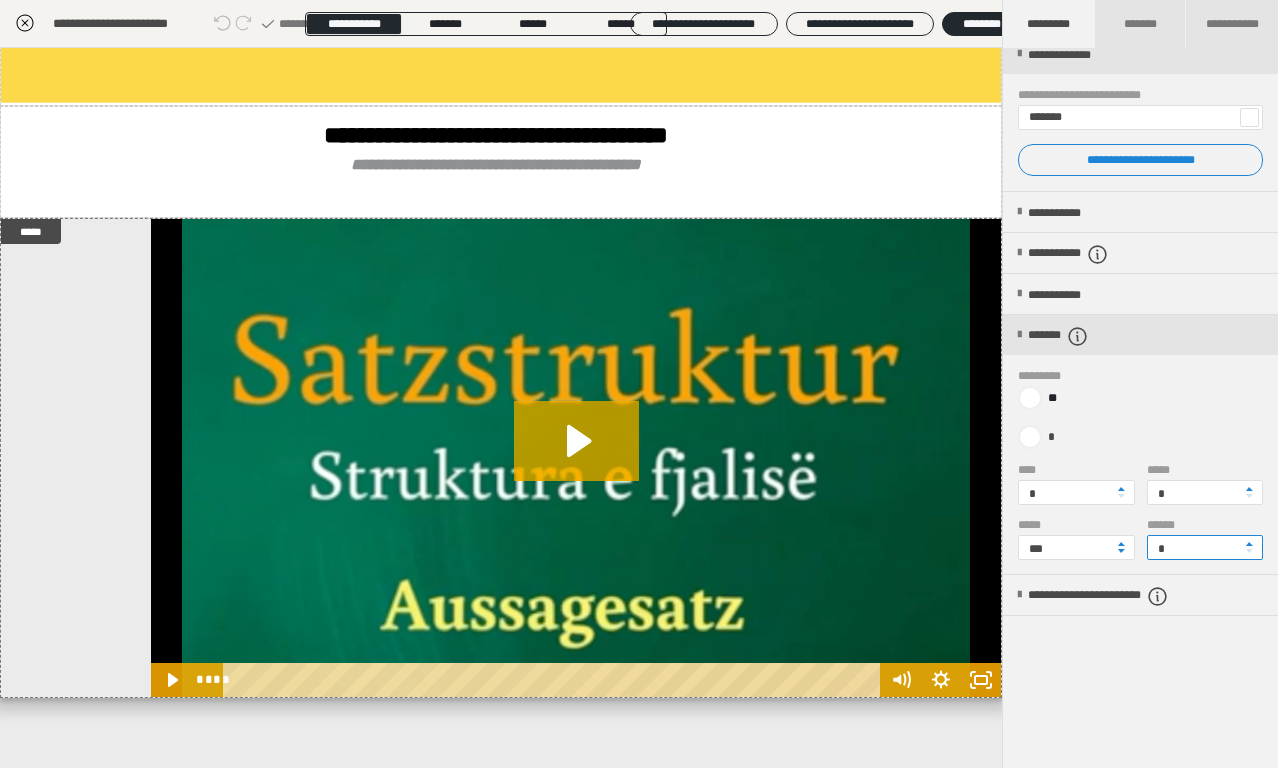 click on "*" at bounding box center (1205, 547) 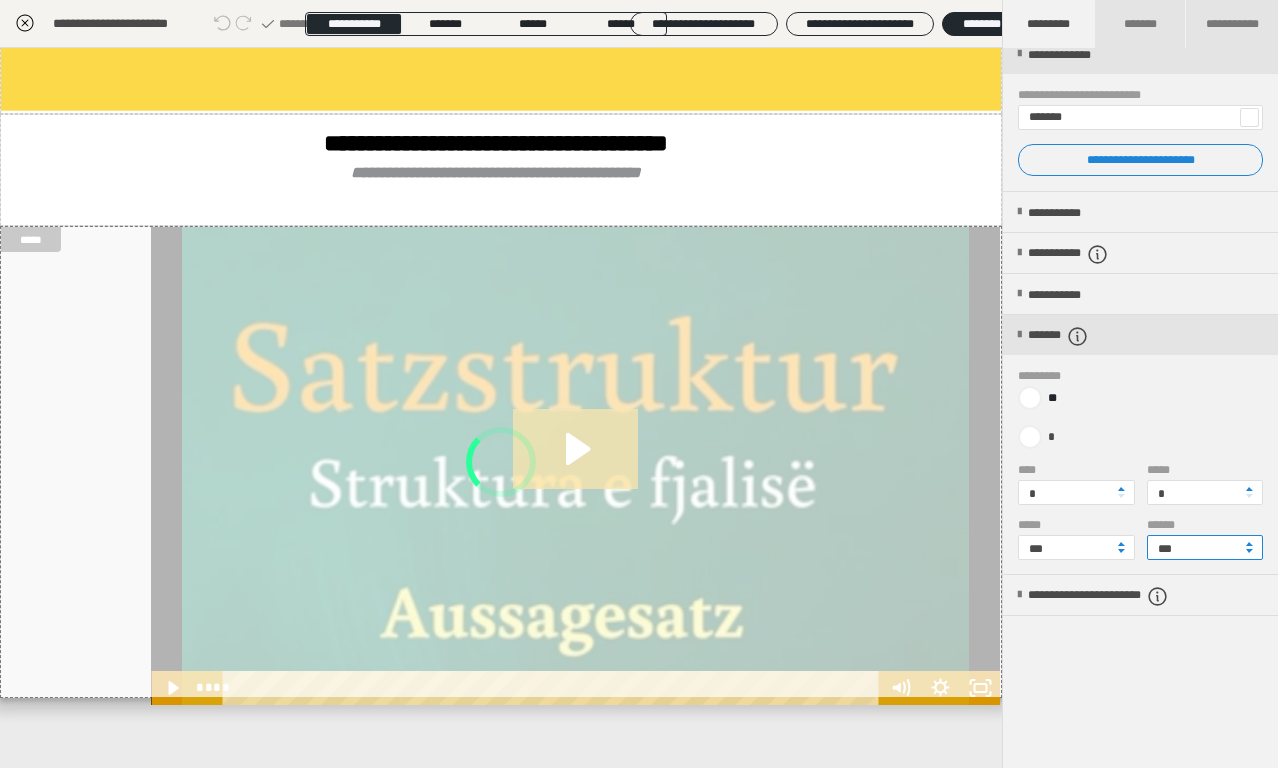 scroll, scrollTop: 2968, scrollLeft: 0, axis: vertical 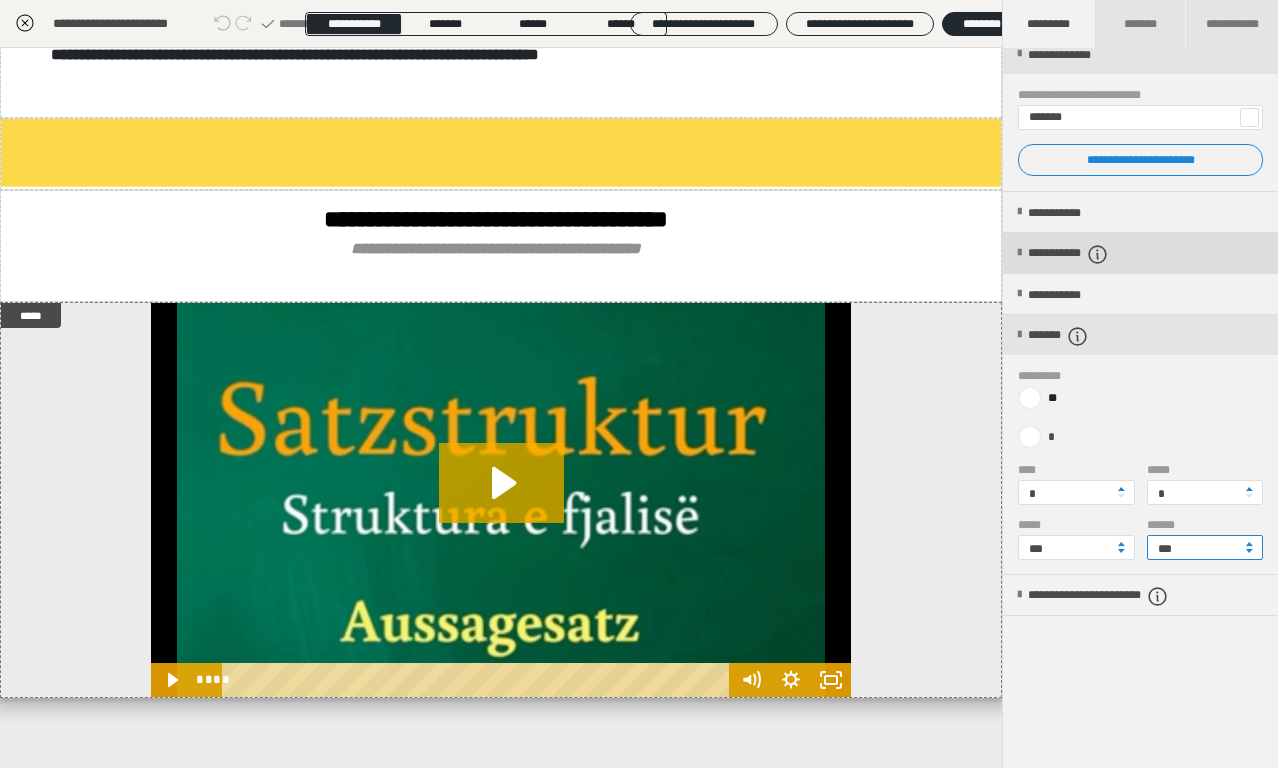type on "***" 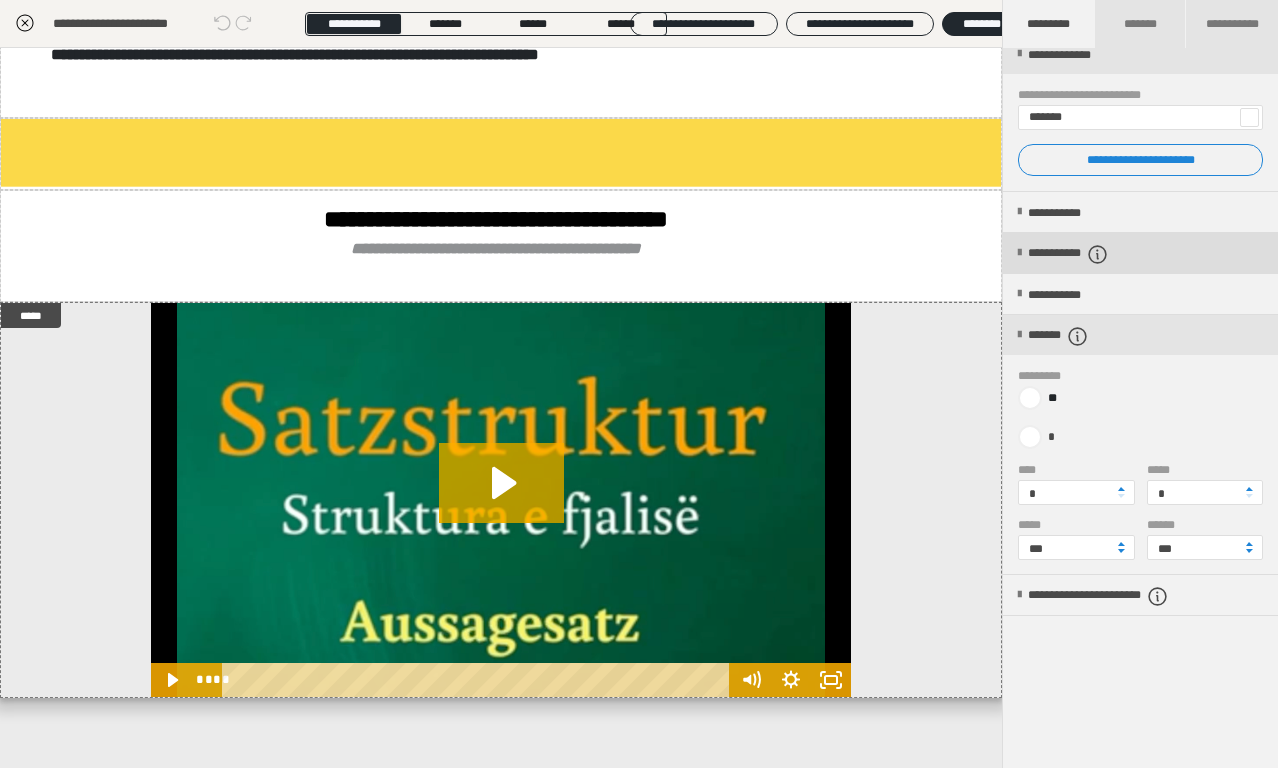 click on "**********" at bounding box center [1092, 254] 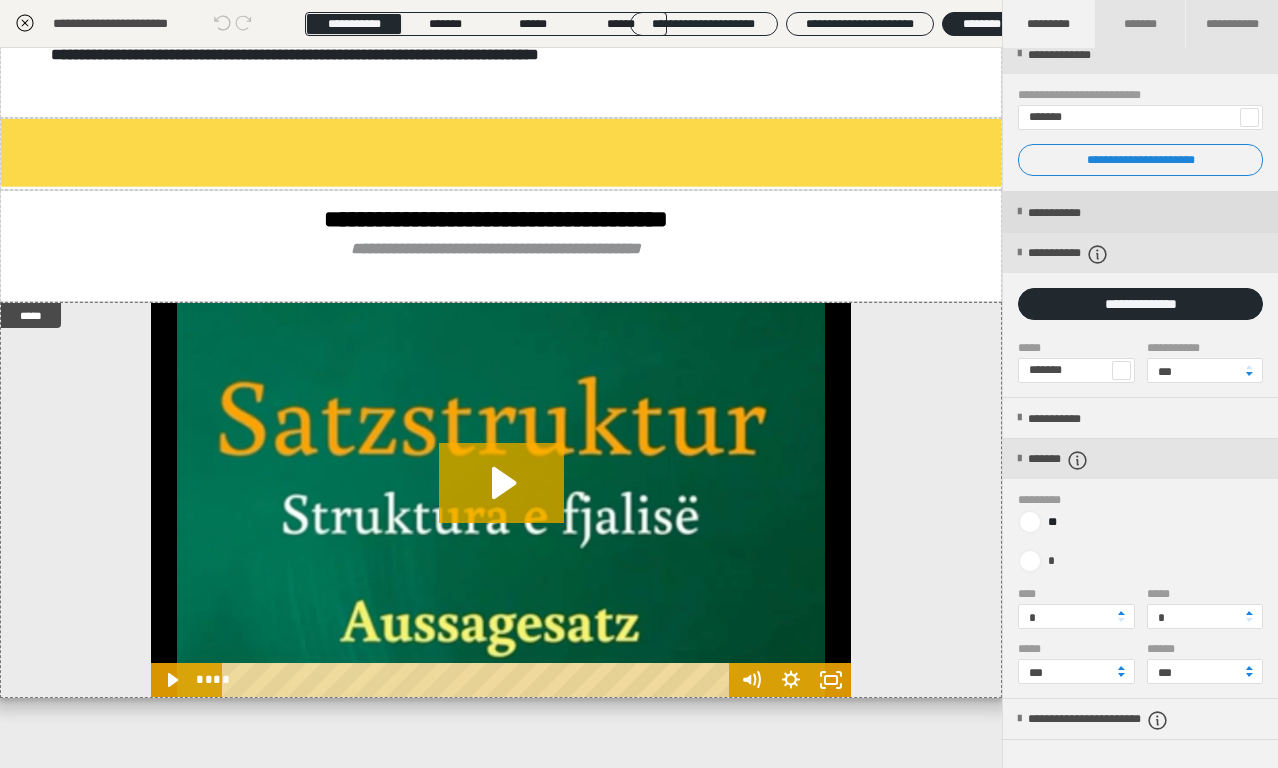 click on "**********" at bounding box center [1140, 212] 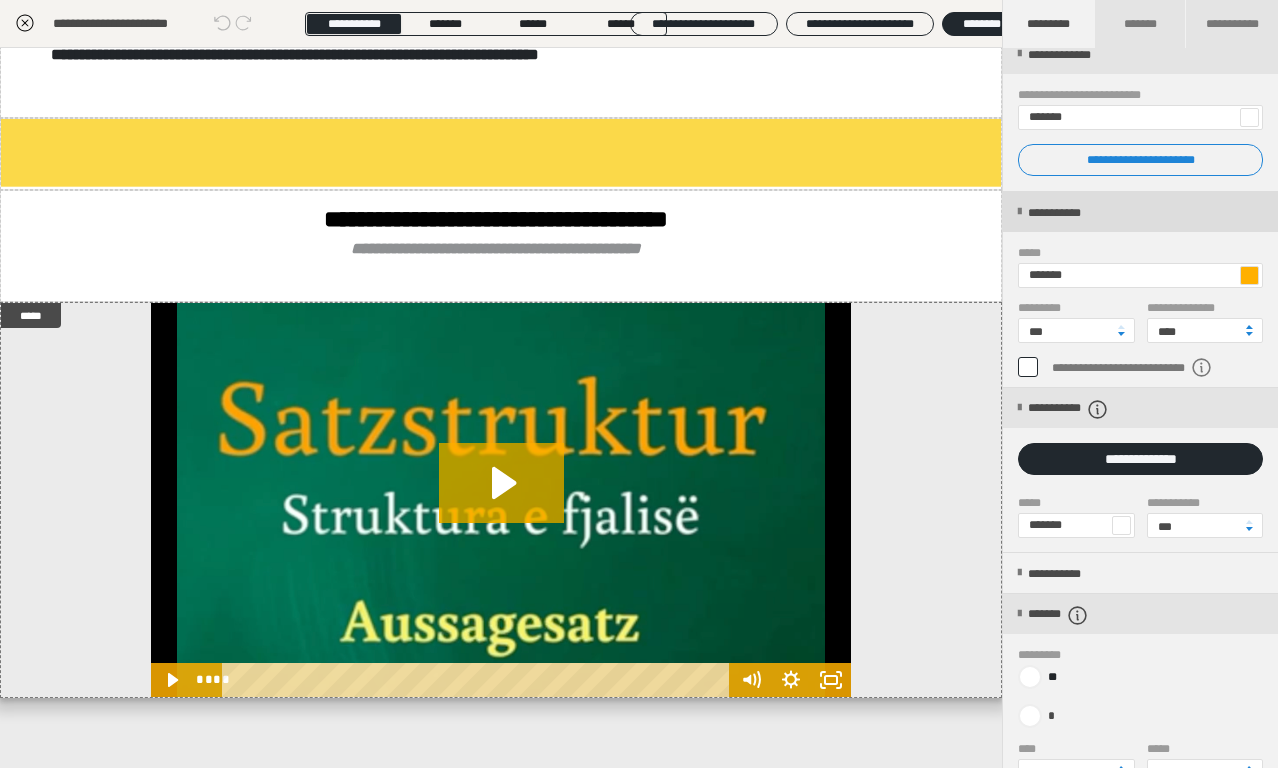 click on "**********" at bounding box center (1140, 212) 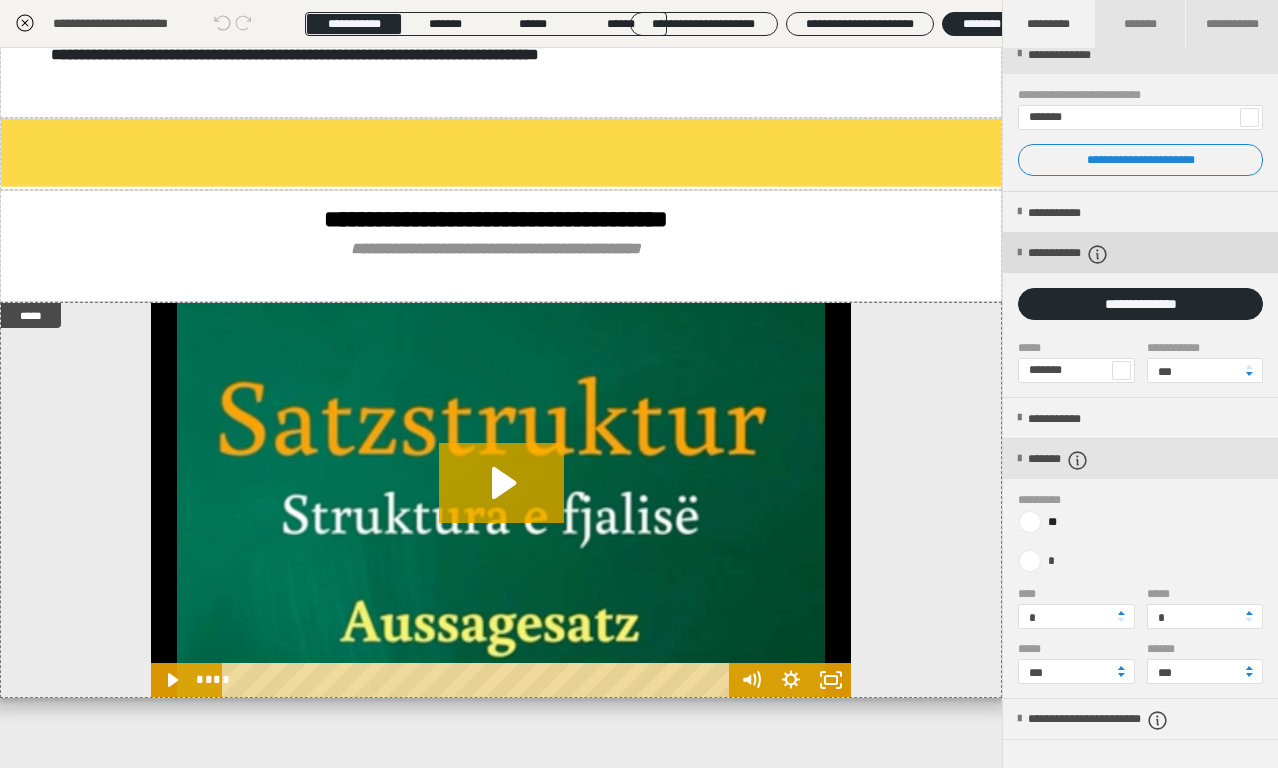 click on "**********" at bounding box center (1140, 253) 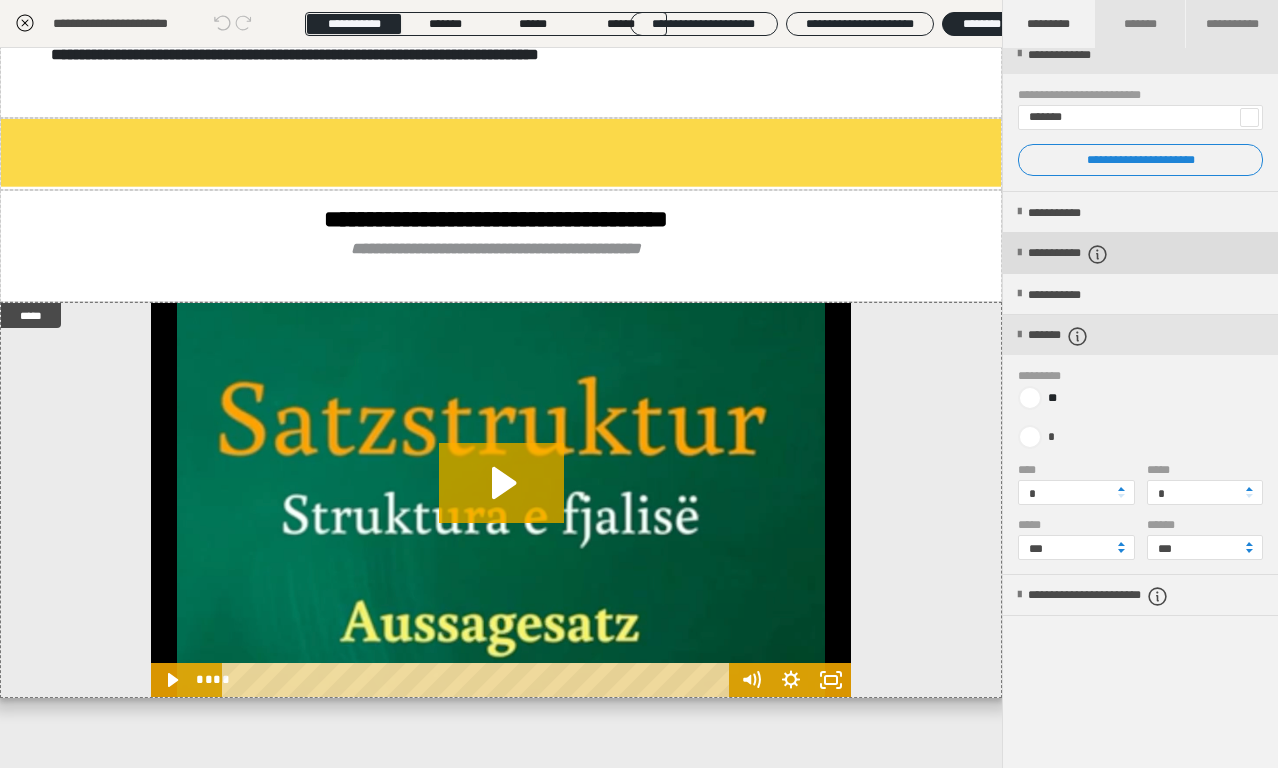 click on "**********" at bounding box center [1140, 253] 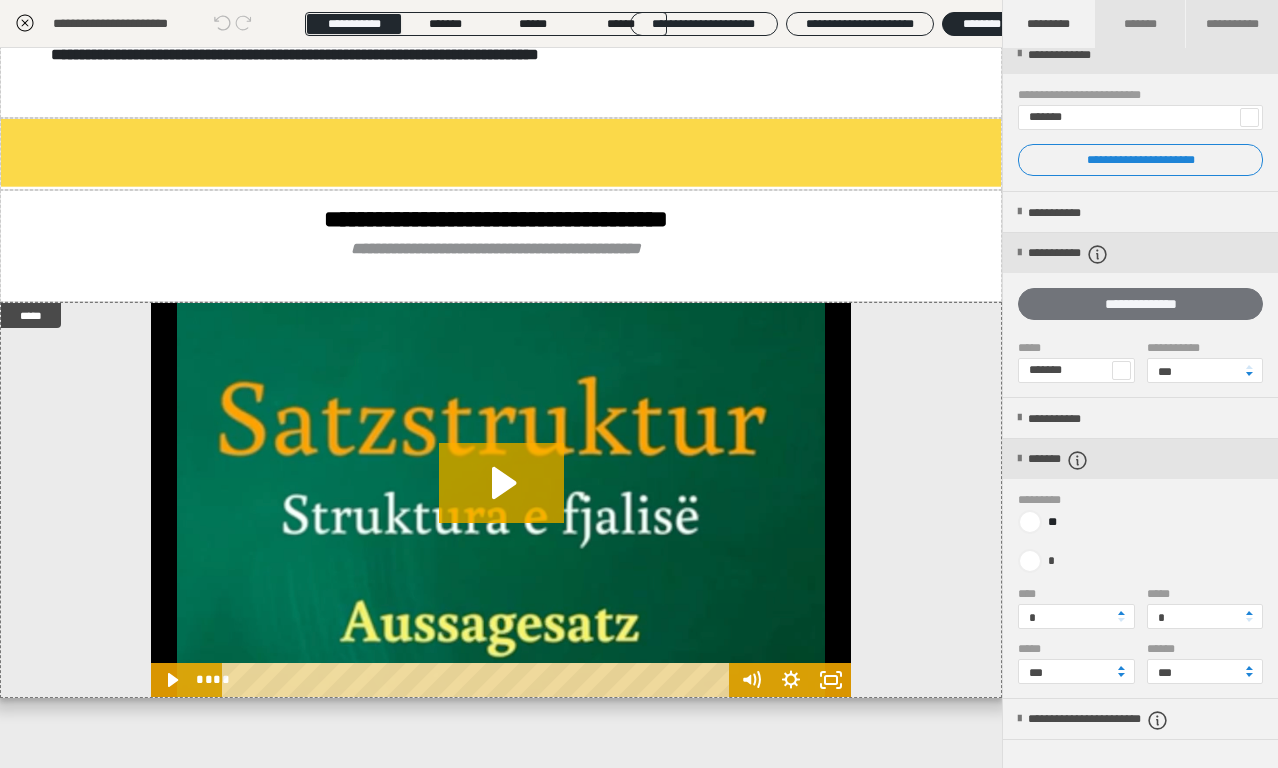 click on "**********" at bounding box center [1140, 304] 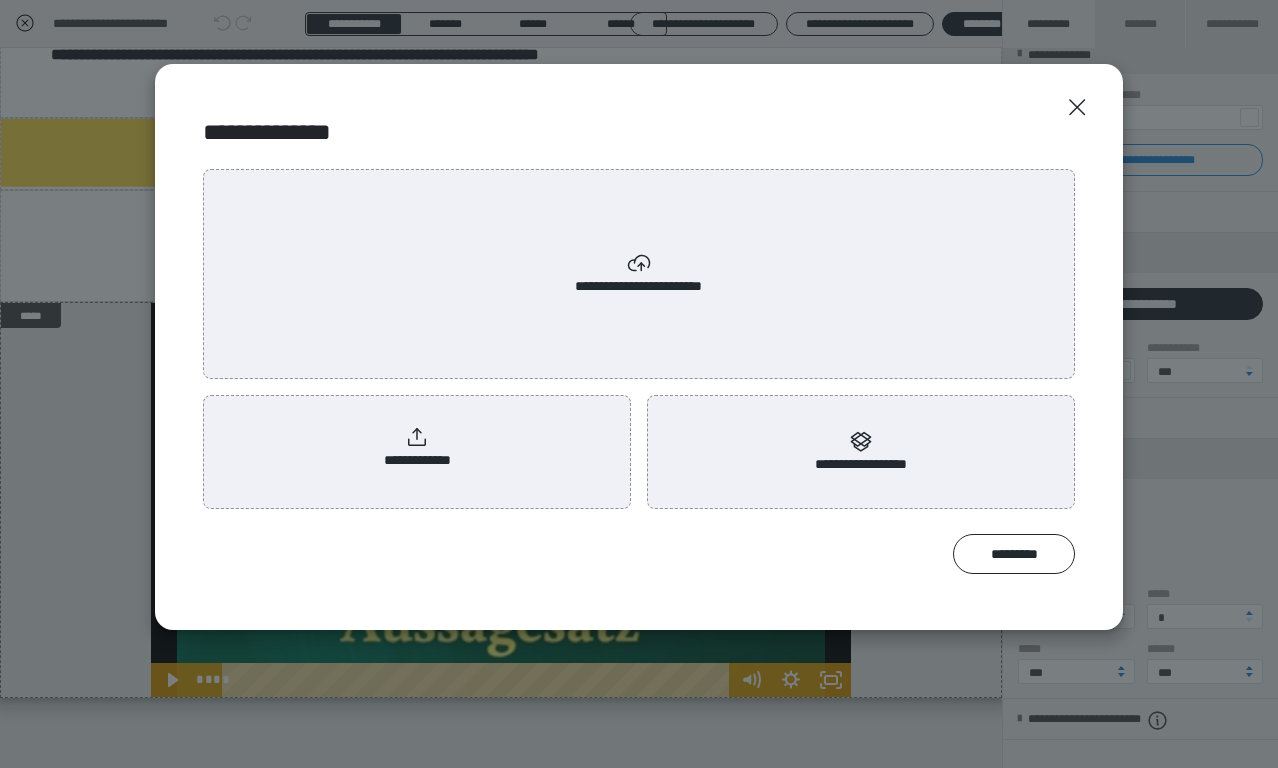 click on "**********" at bounding box center (417, 448) 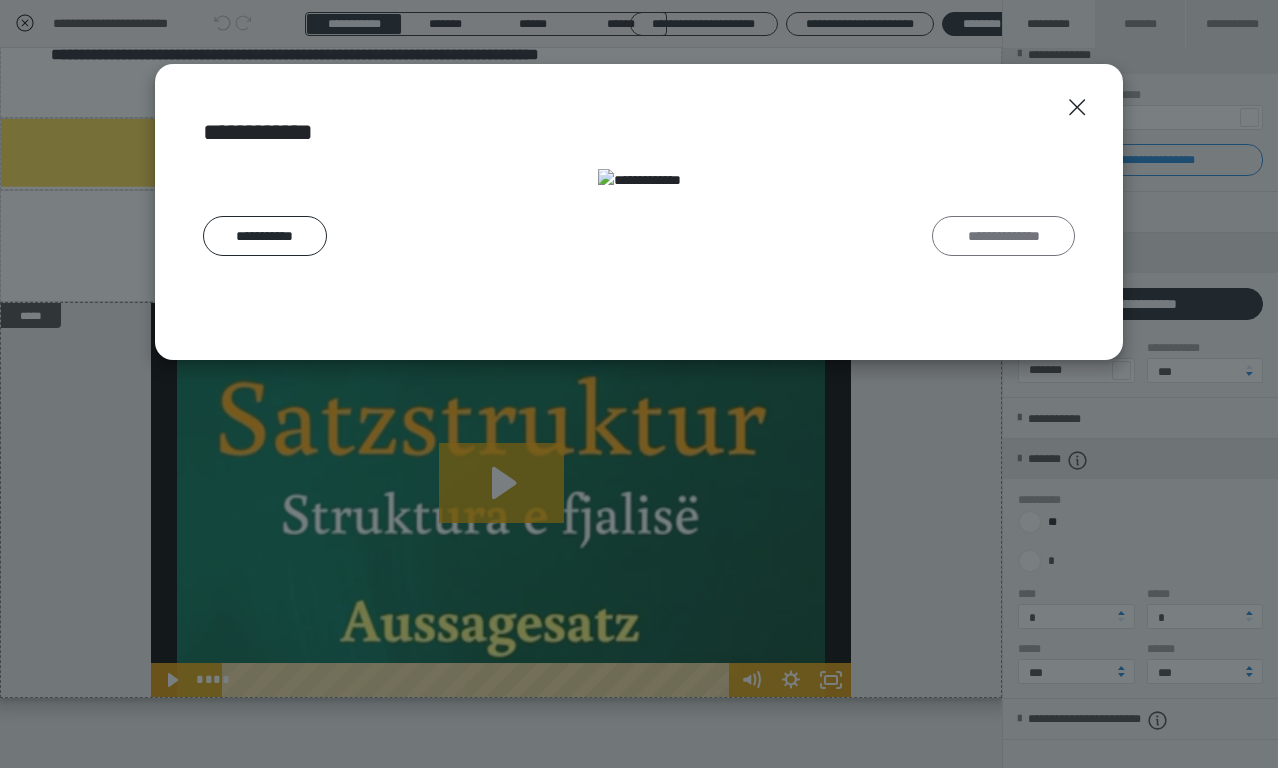 click on "**********" at bounding box center (1003, 236) 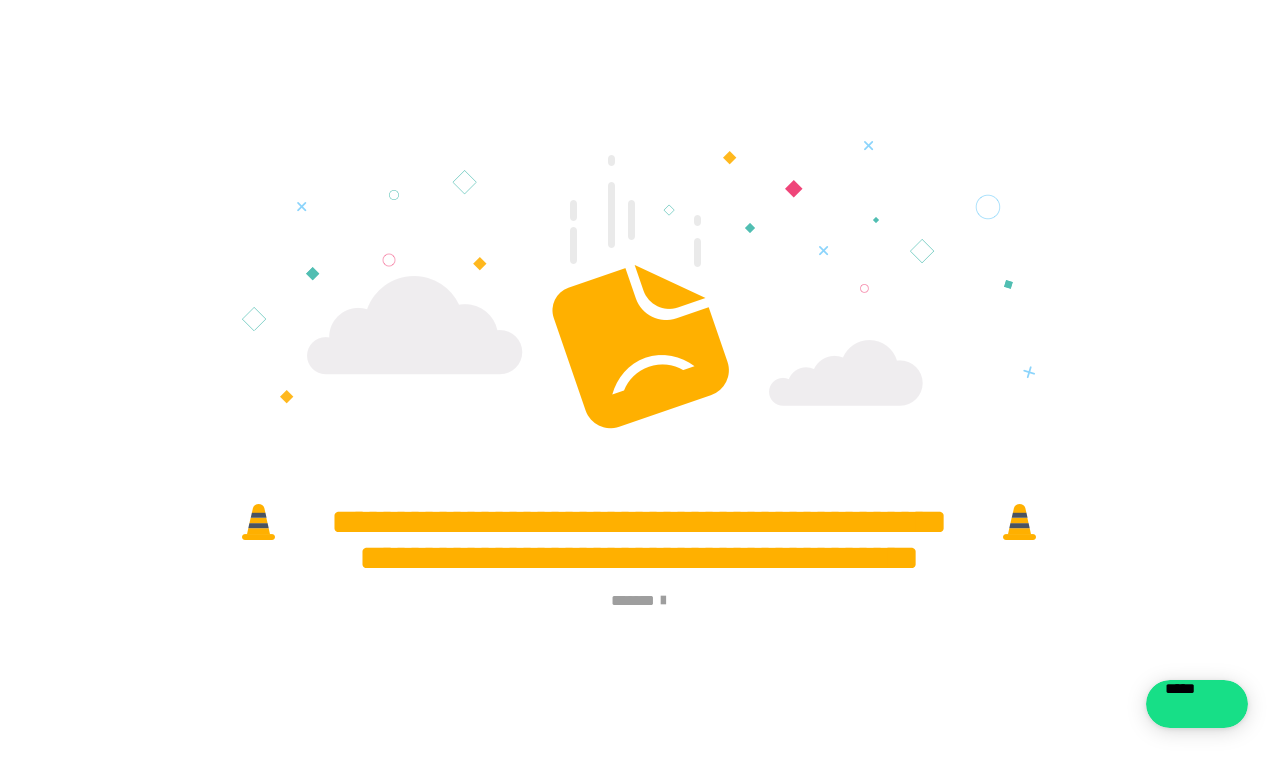 scroll, scrollTop: 0, scrollLeft: 0, axis: both 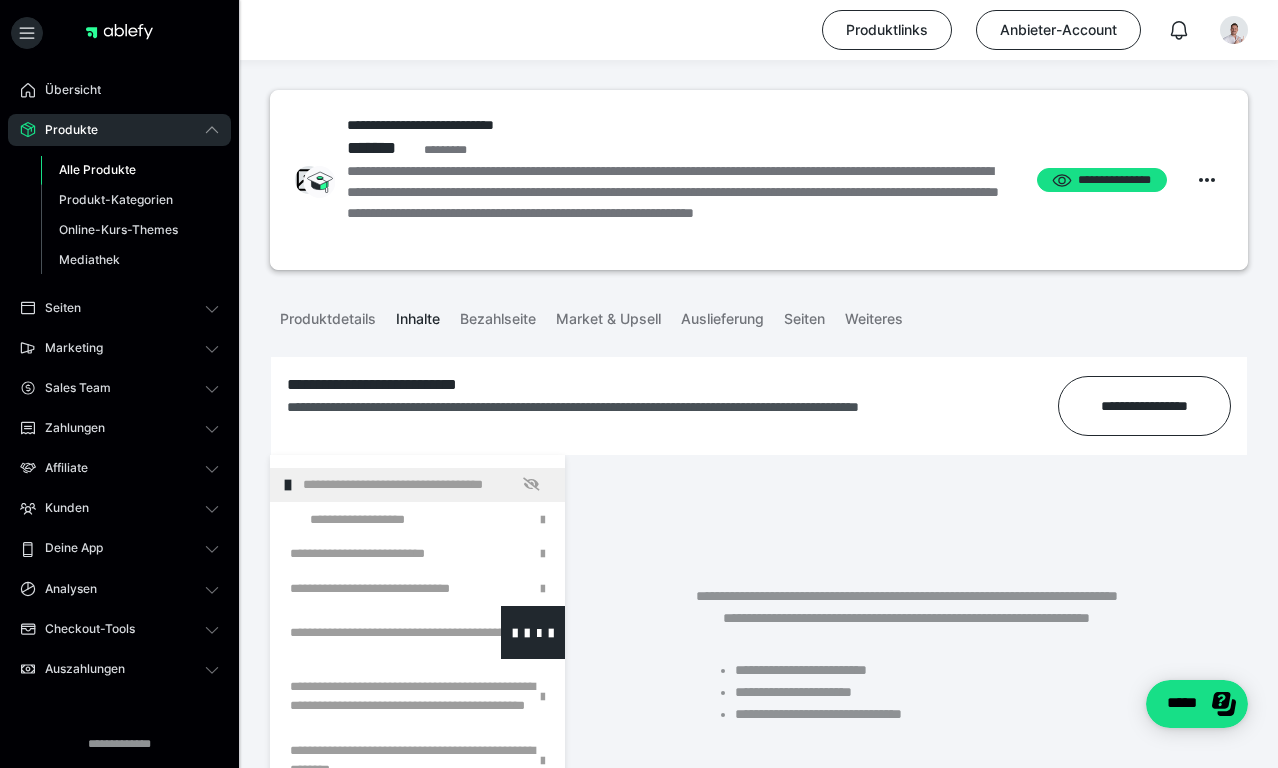 click at bounding box center (365, 696) 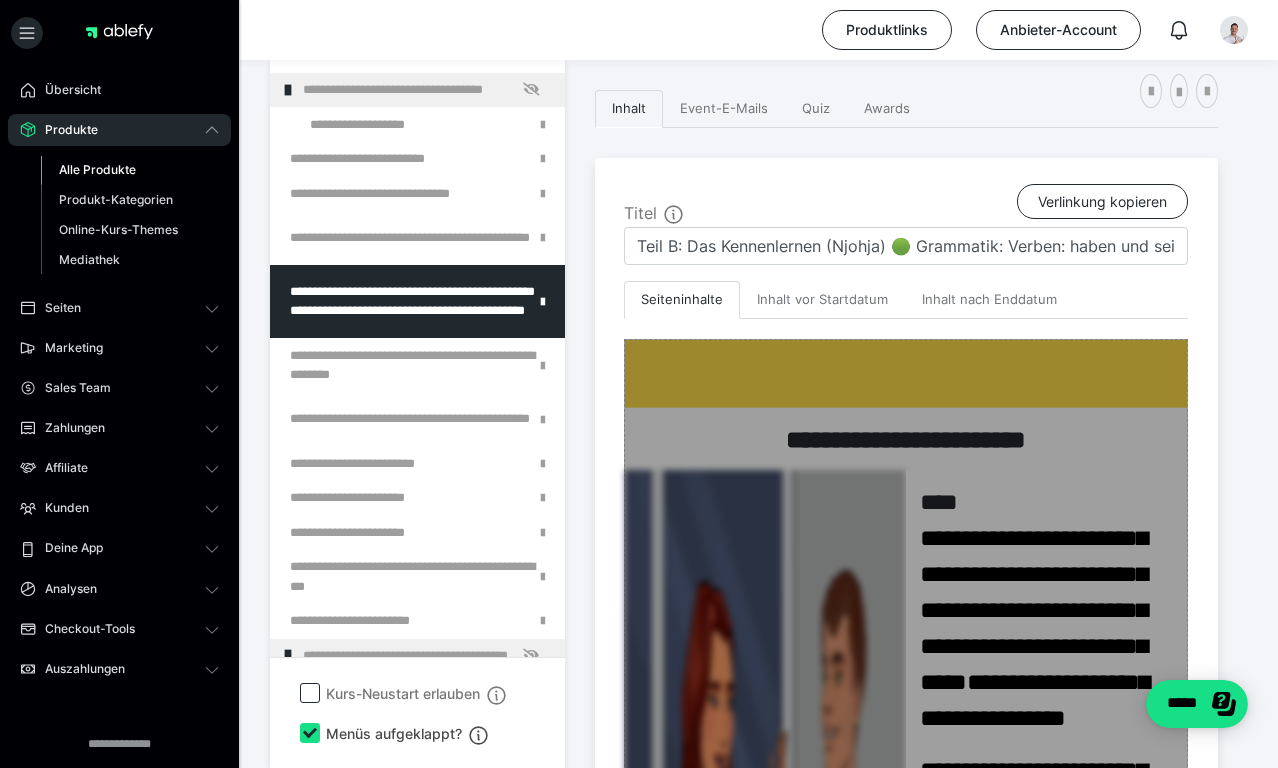 scroll, scrollTop: 494, scrollLeft: 0, axis: vertical 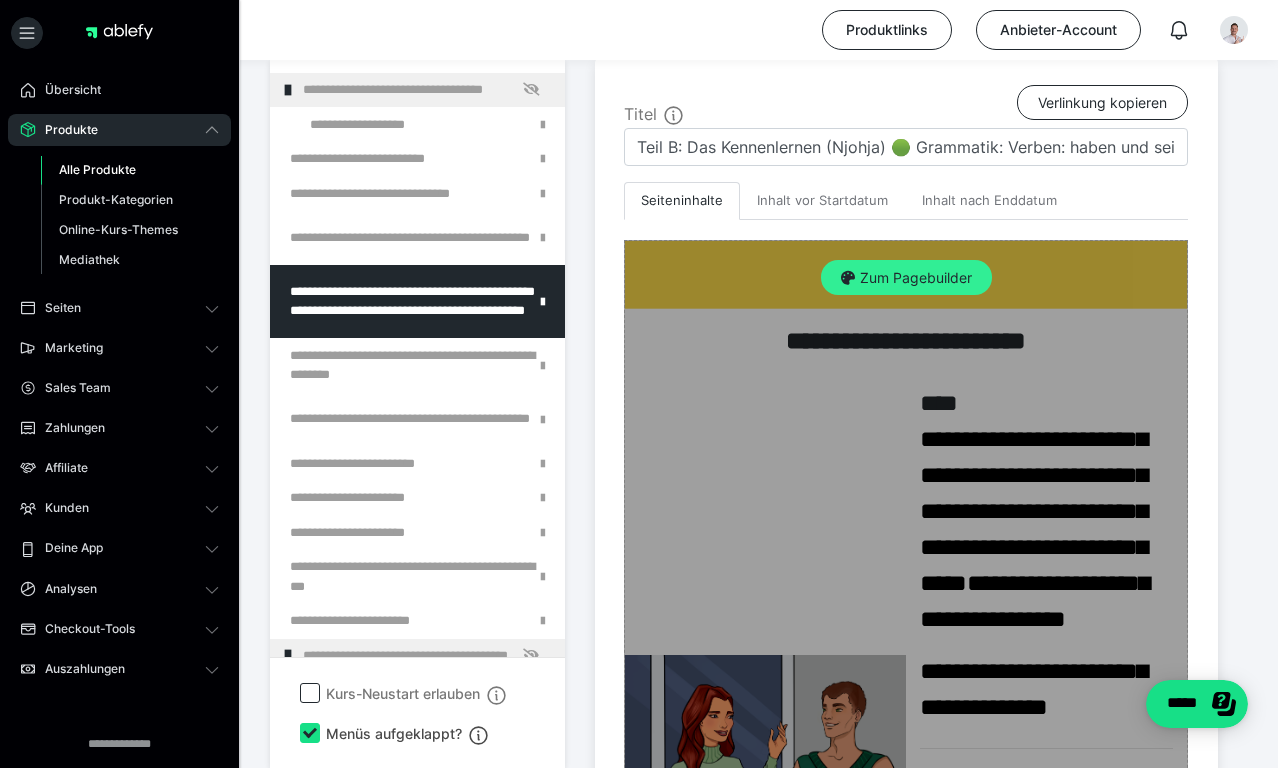 click on "Zum Pagebuilder" at bounding box center [906, 278] 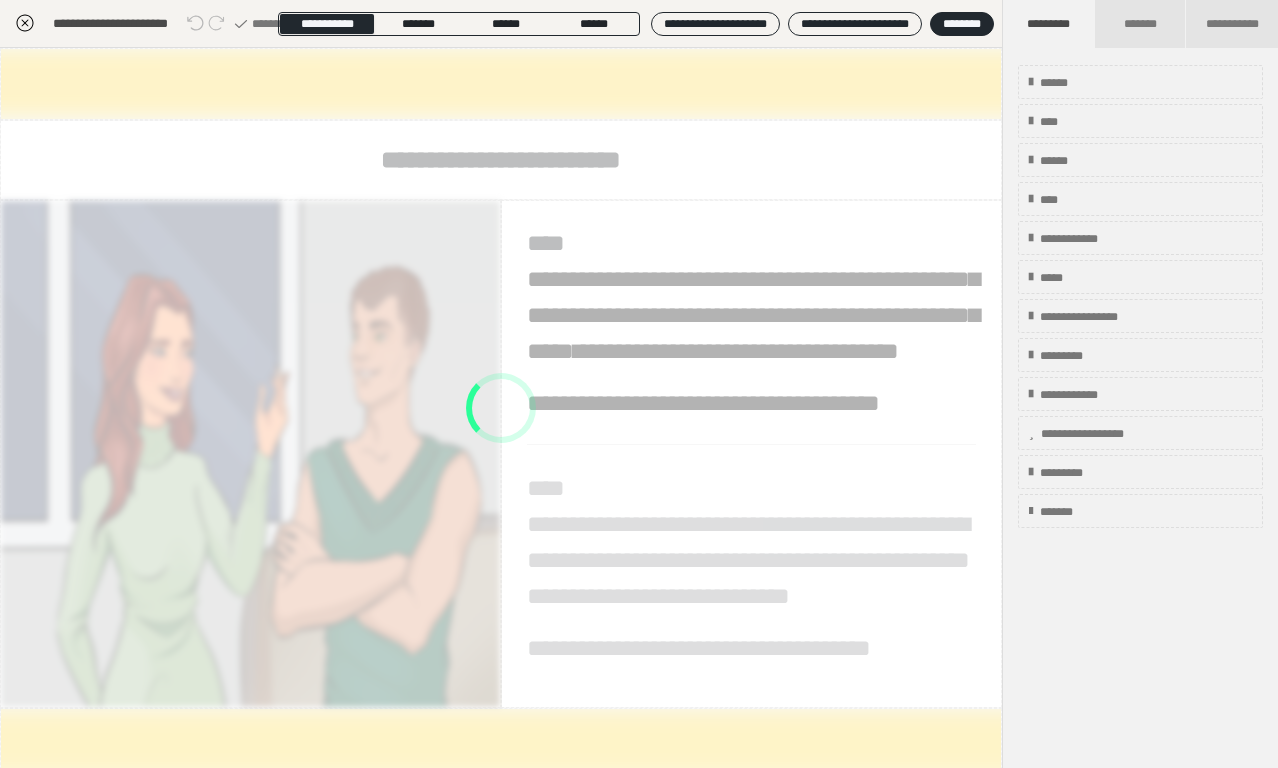 scroll, scrollTop: 395, scrollLeft: 0, axis: vertical 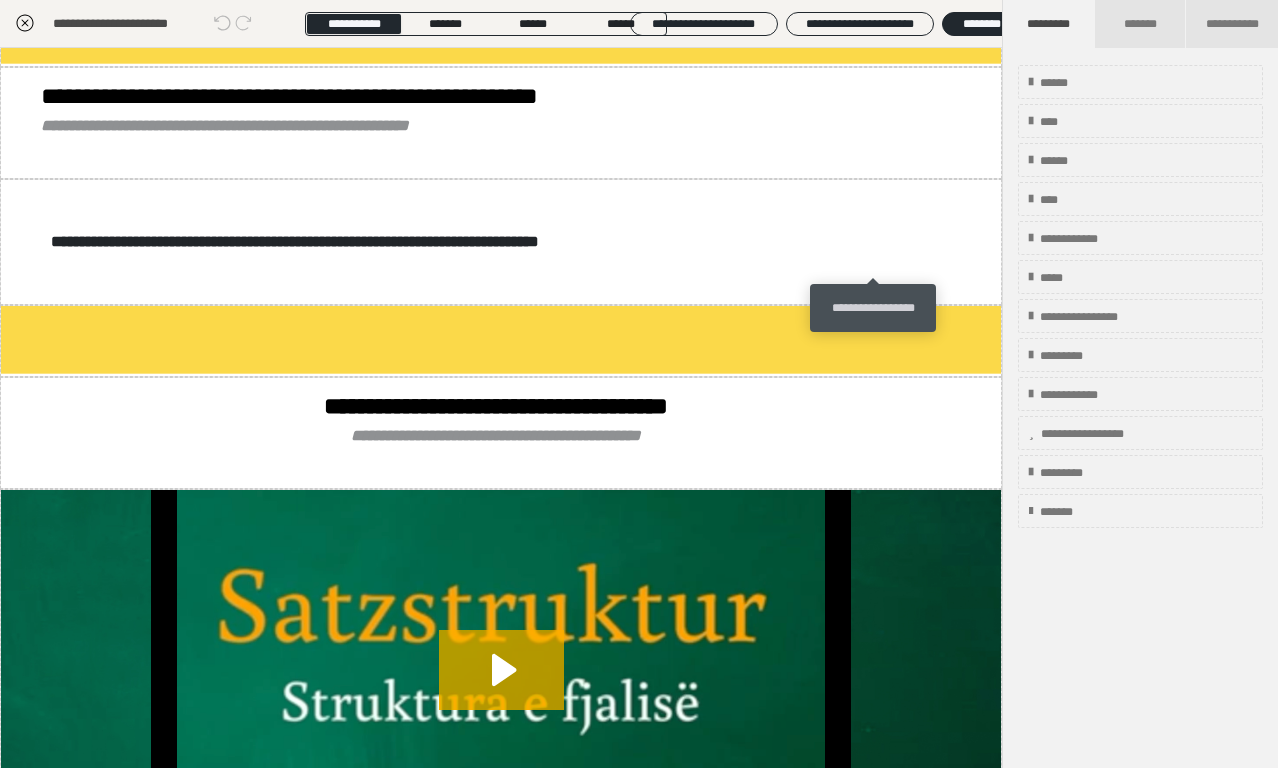 click at bounding box center [877, -366] 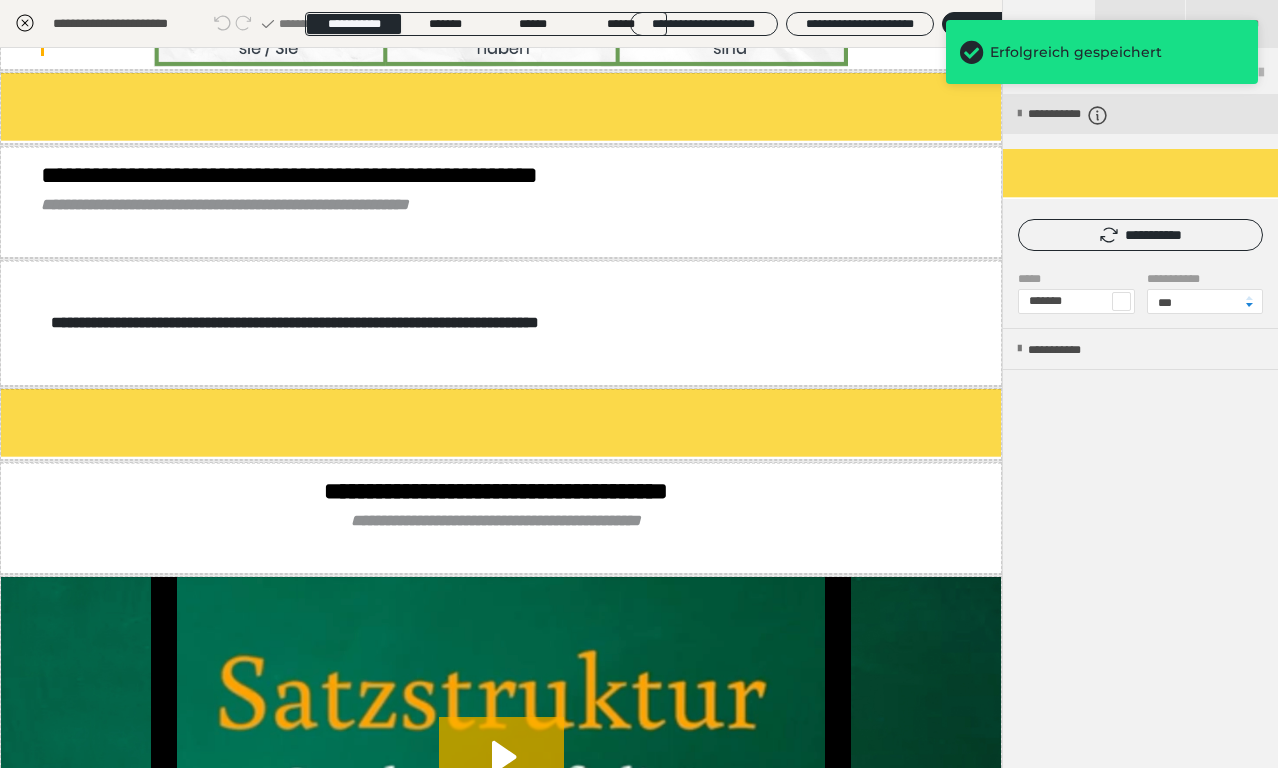 scroll, scrollTop: 2211, scrollLeft: 0, axis: vertical 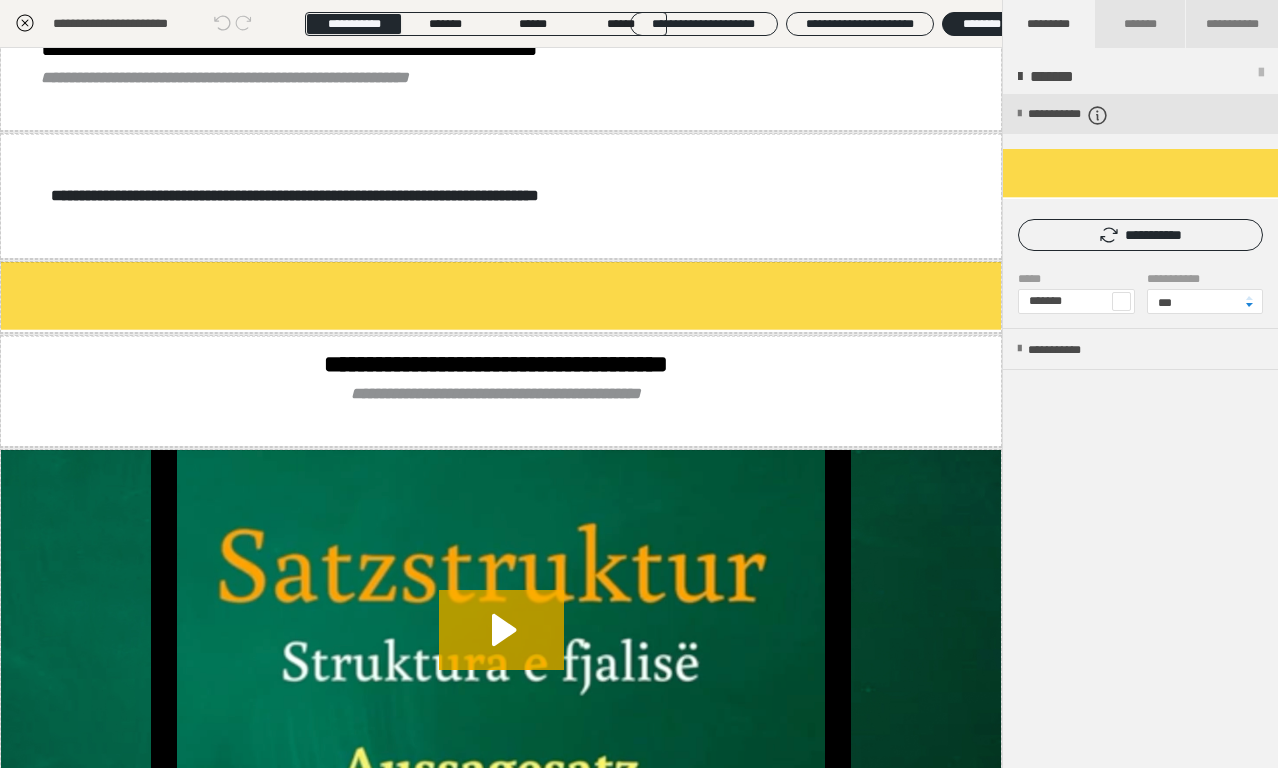 click at bounding box center (751, -333) 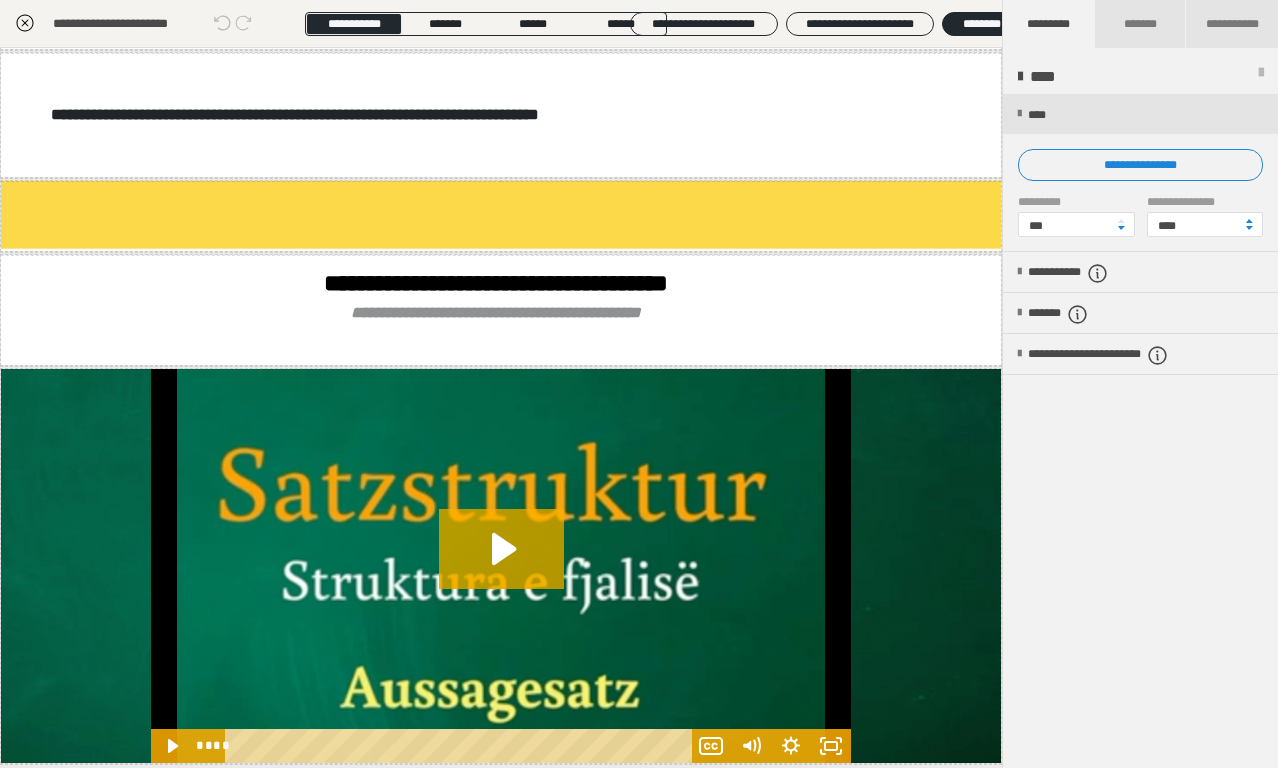 scroll, scrollTop: 2352, scrollLeft: 0, axis: vertical 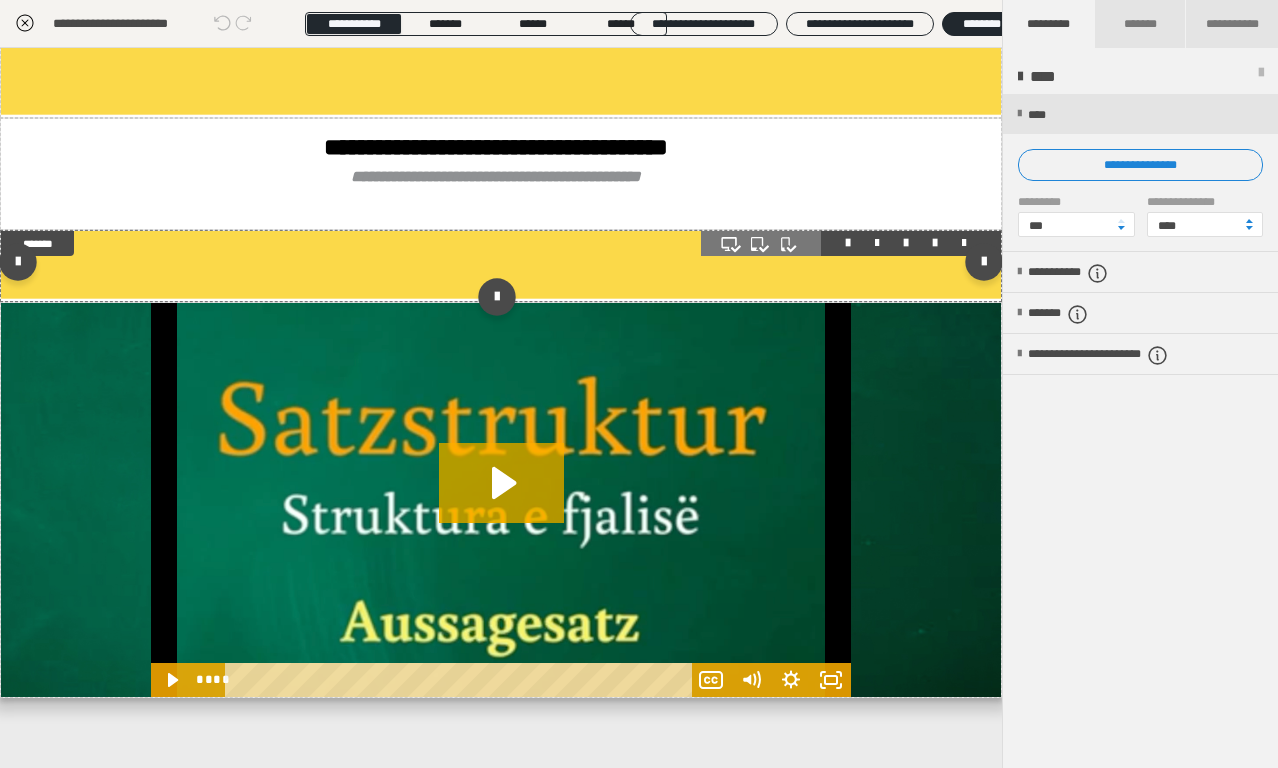 click at bounding box center [501, 266] 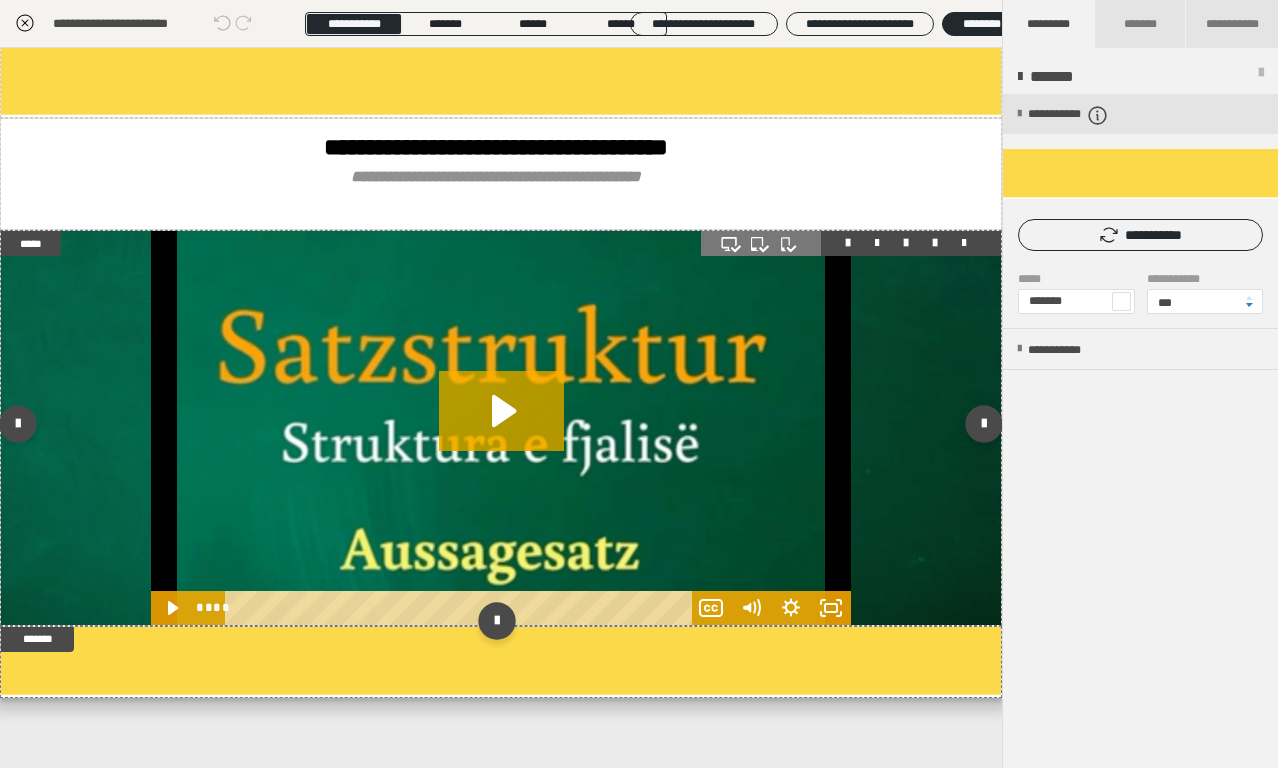 scroll, scrollTop: 2587, scrollLeft: 0, axis: vertical 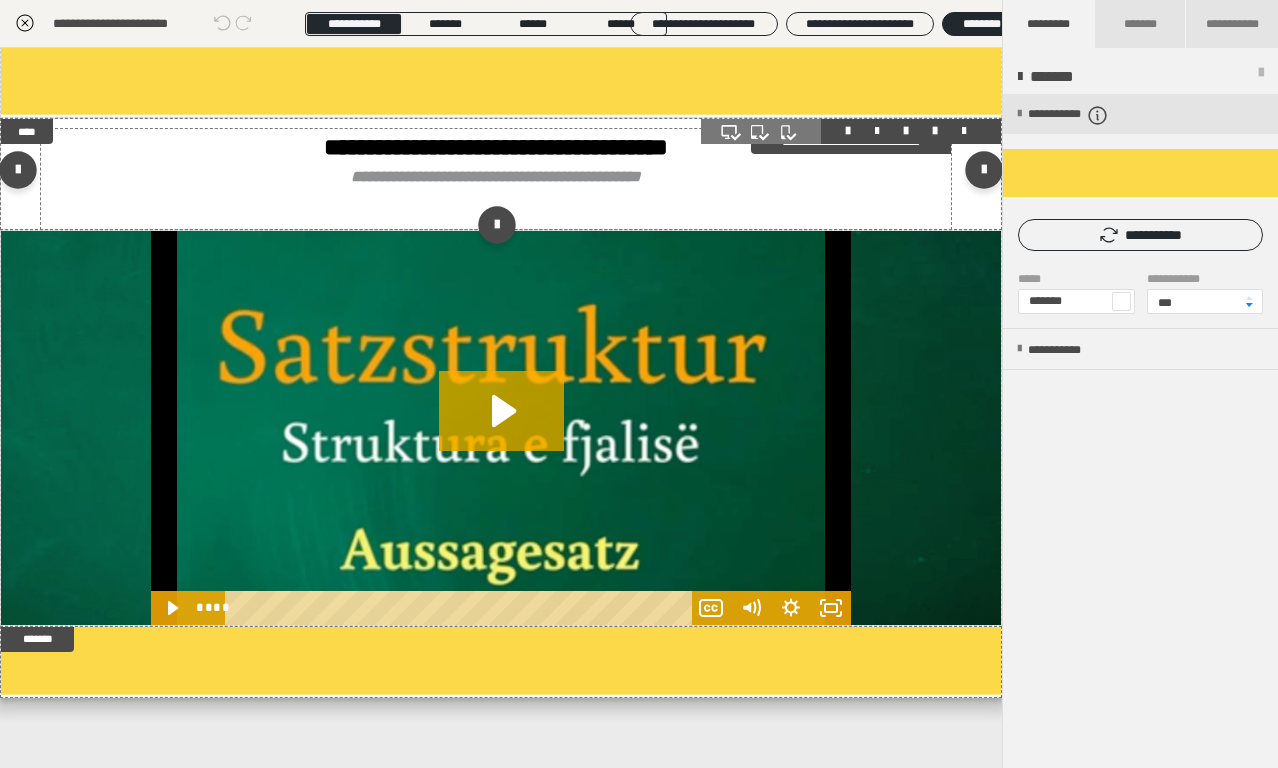click on "**********" at bounding box center (496, 179) 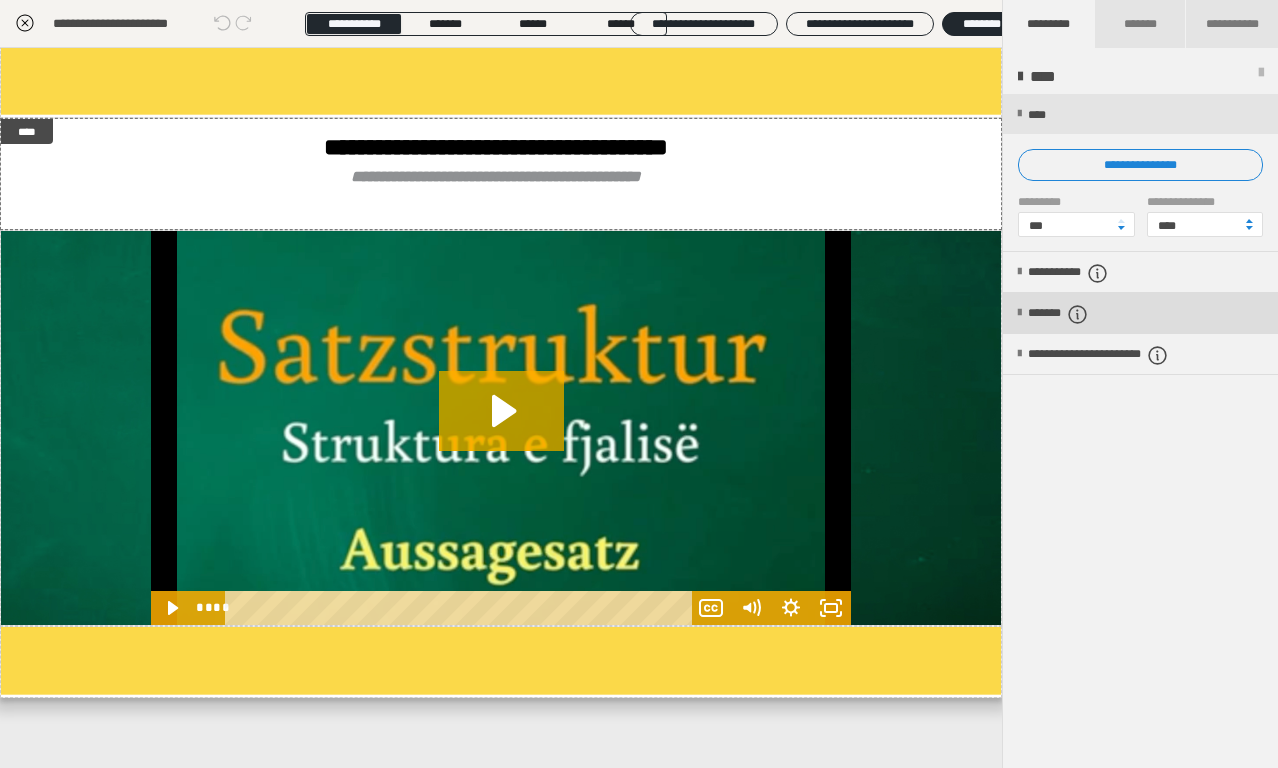 click on "*******" at bounding box center [1075, 314] 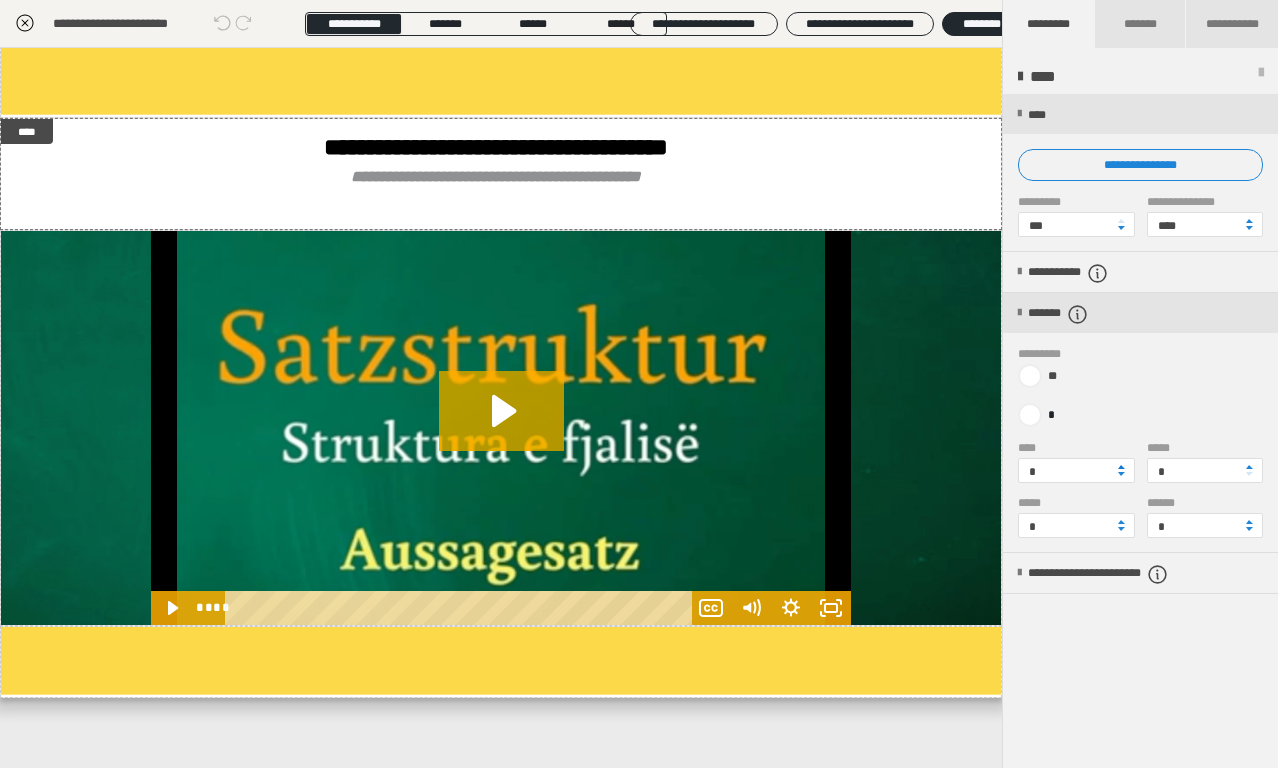 click at bounding box center [1121, 467] 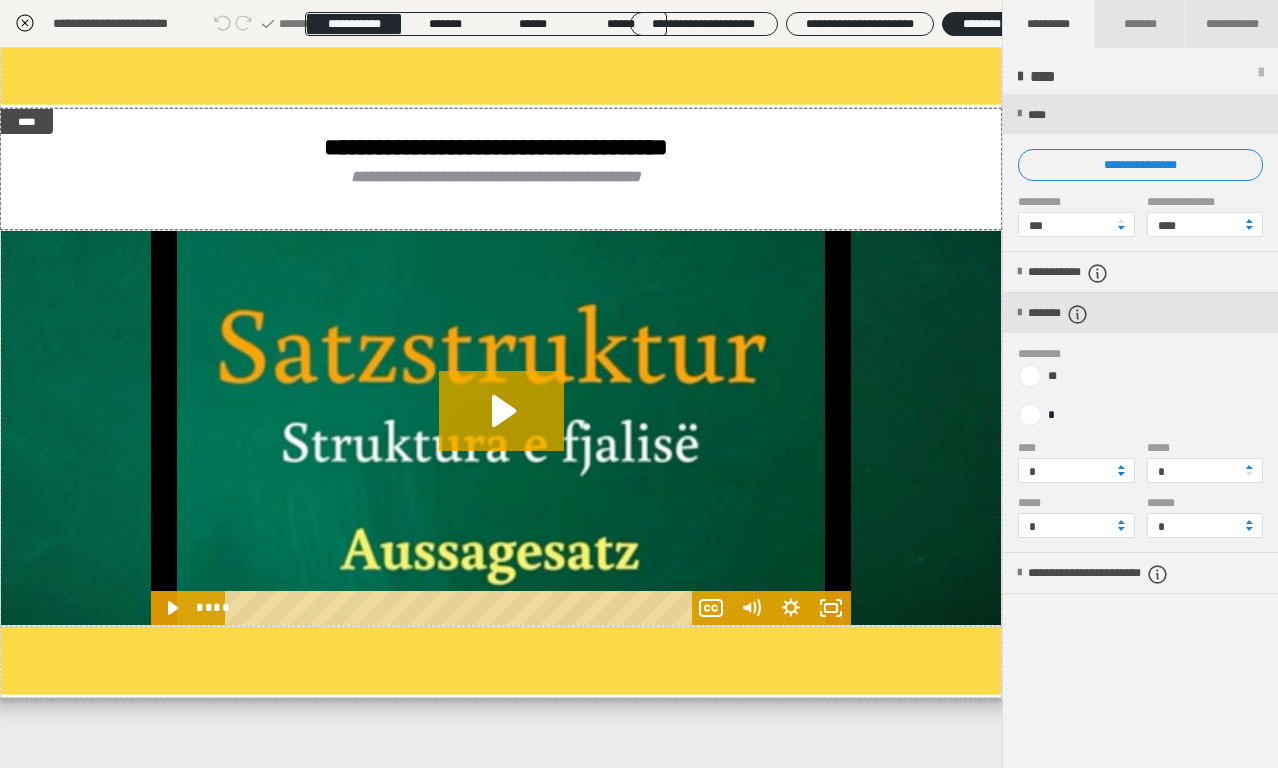 click at bounding box center [1121, 474] 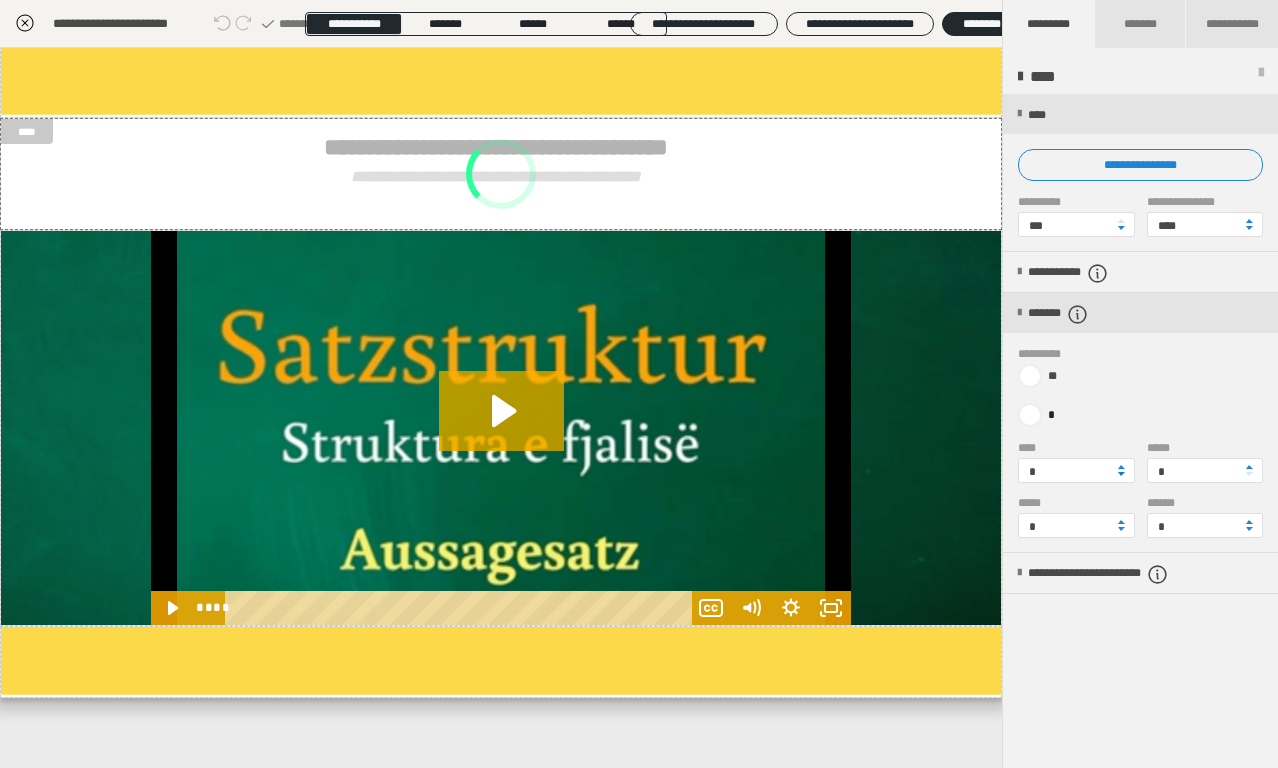 click at bounding box center [1121, 474] 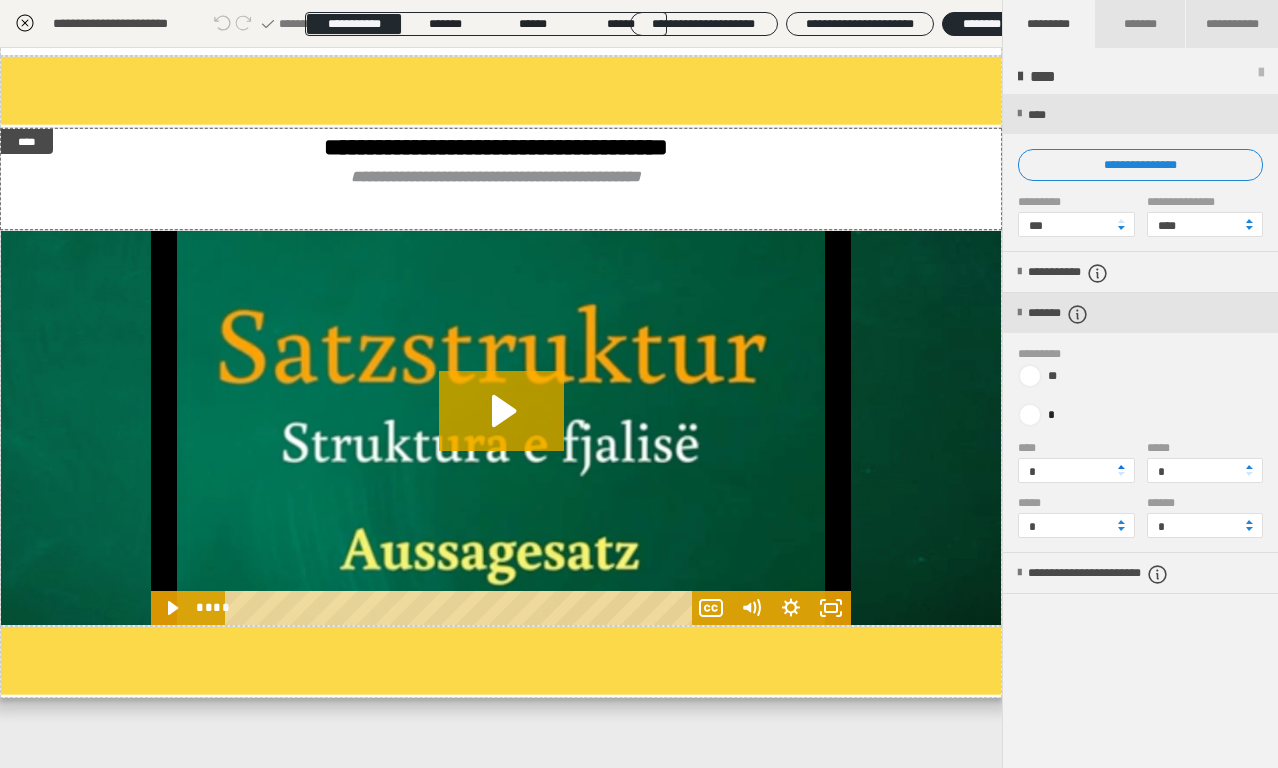 click at bounding box center (1121, 467) 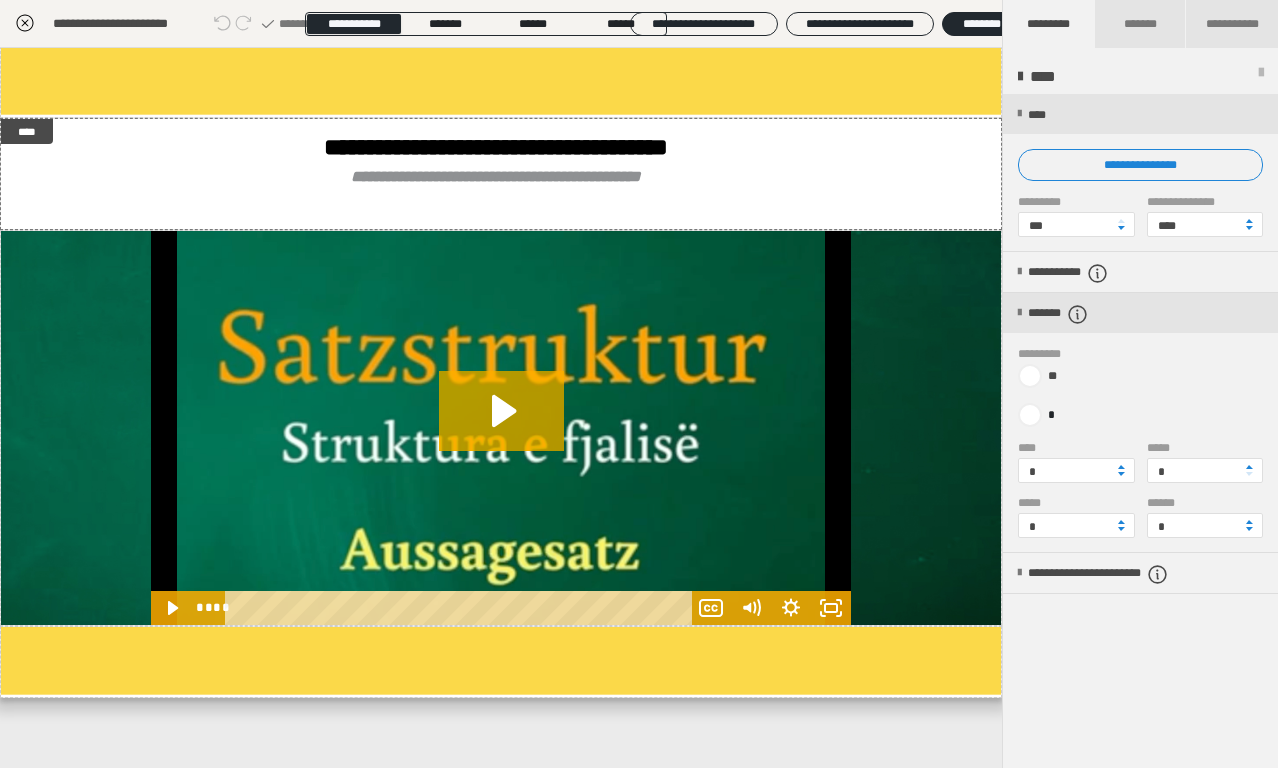 click at bounding box center [1249, 467] 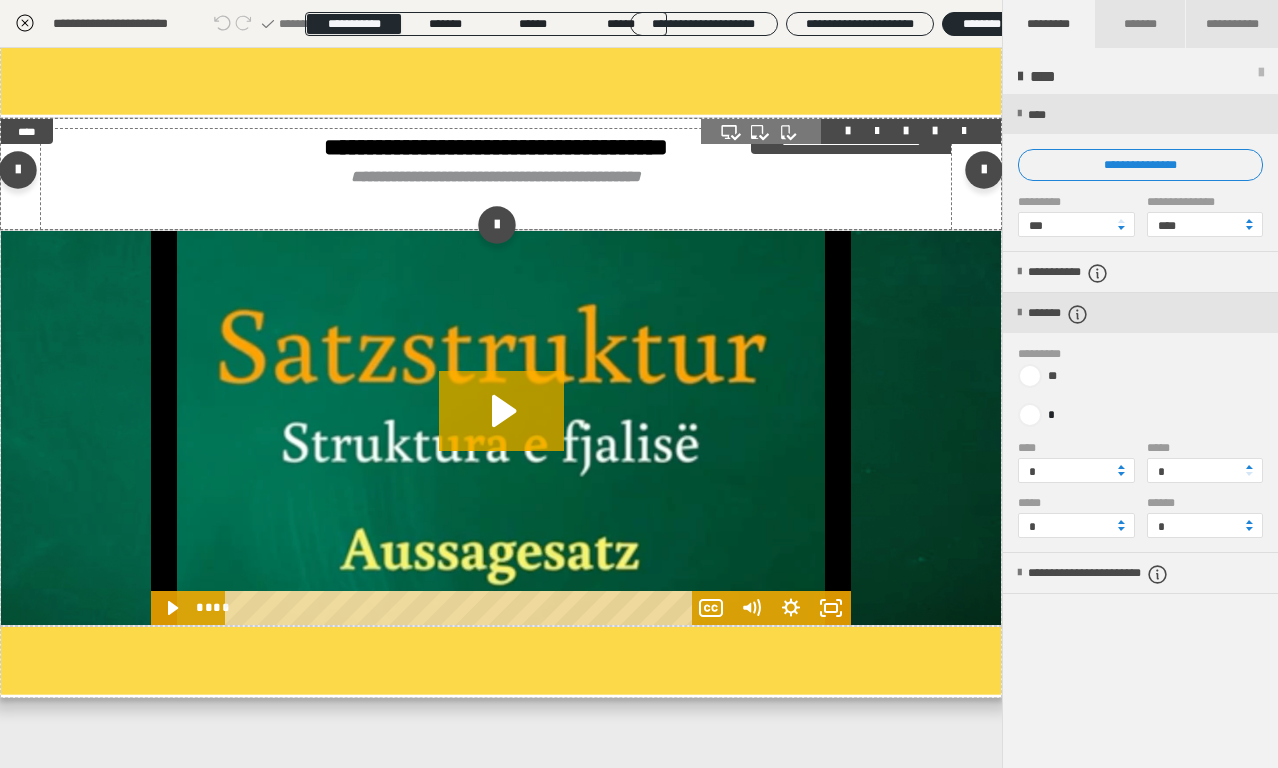 scroll, scrollTop: 3040, scrollLeft: 0, axis: vertical 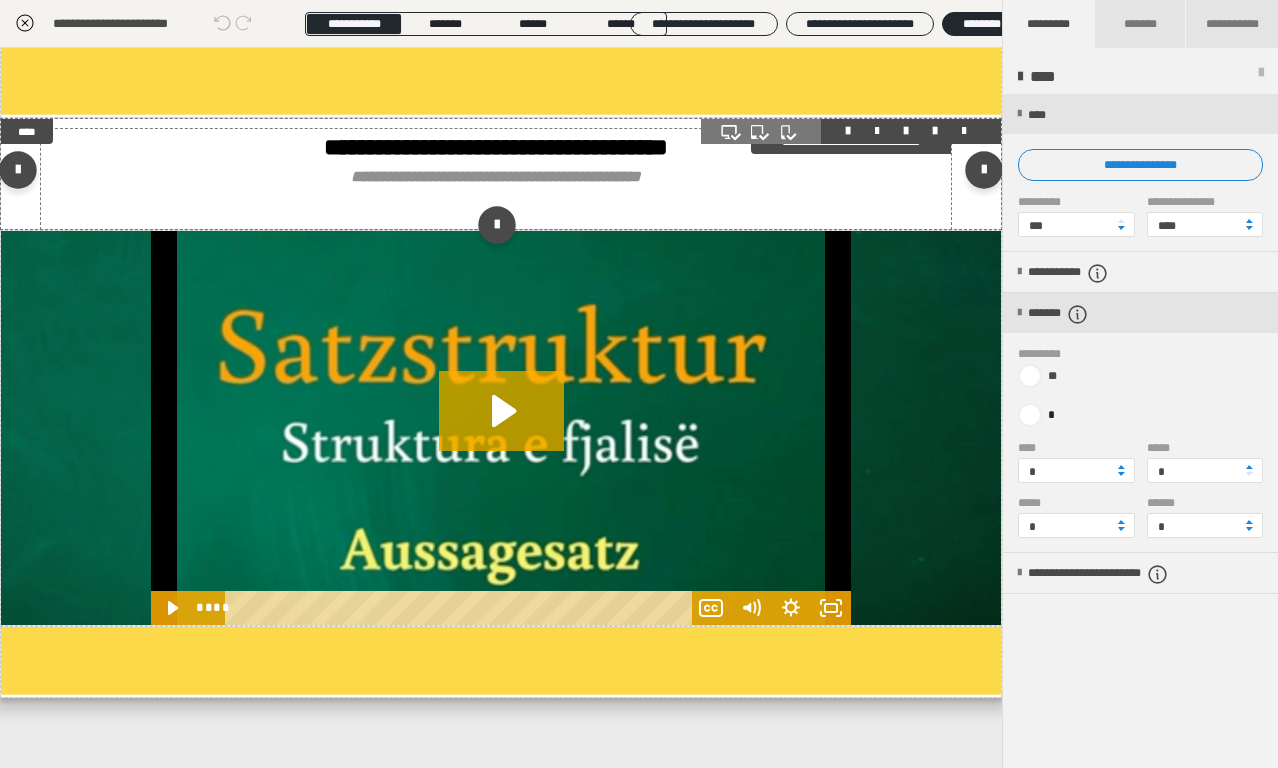 click on "**********" at bounding box center [496, 176] 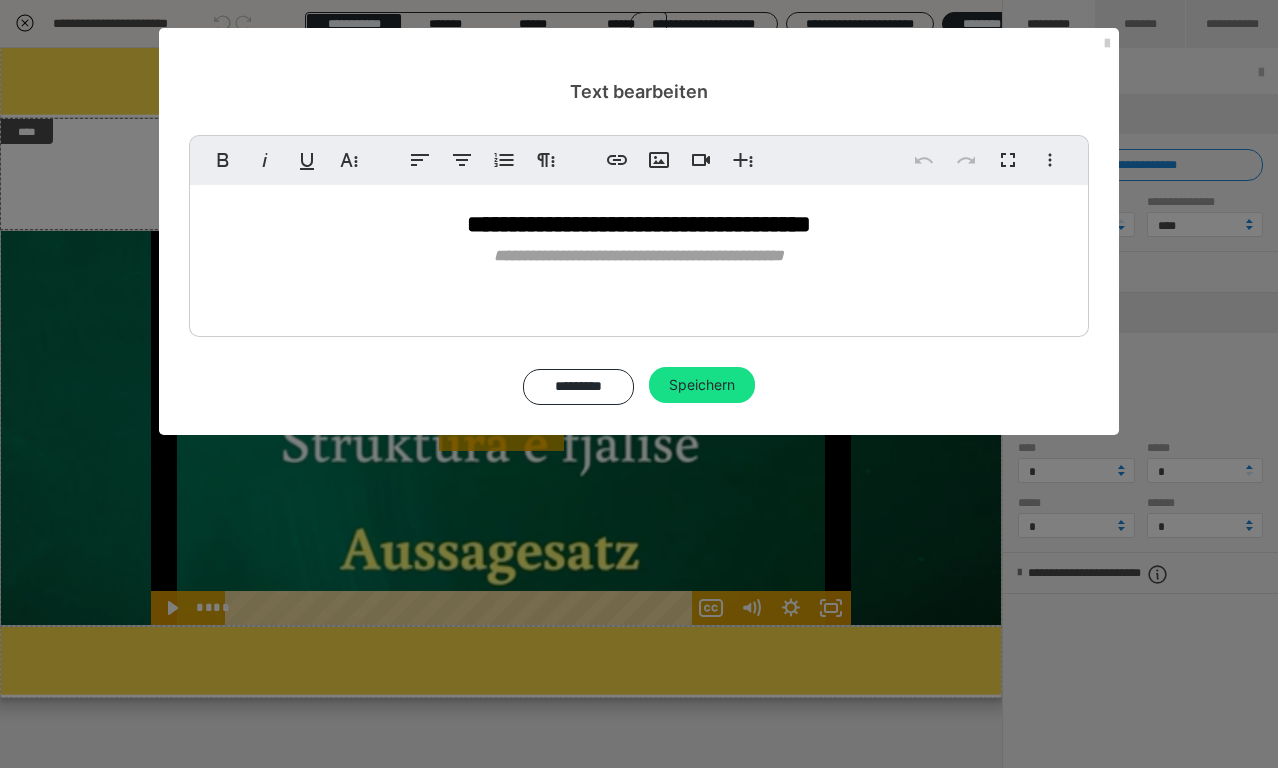 click on "**********" at bounding box center [639, 256] 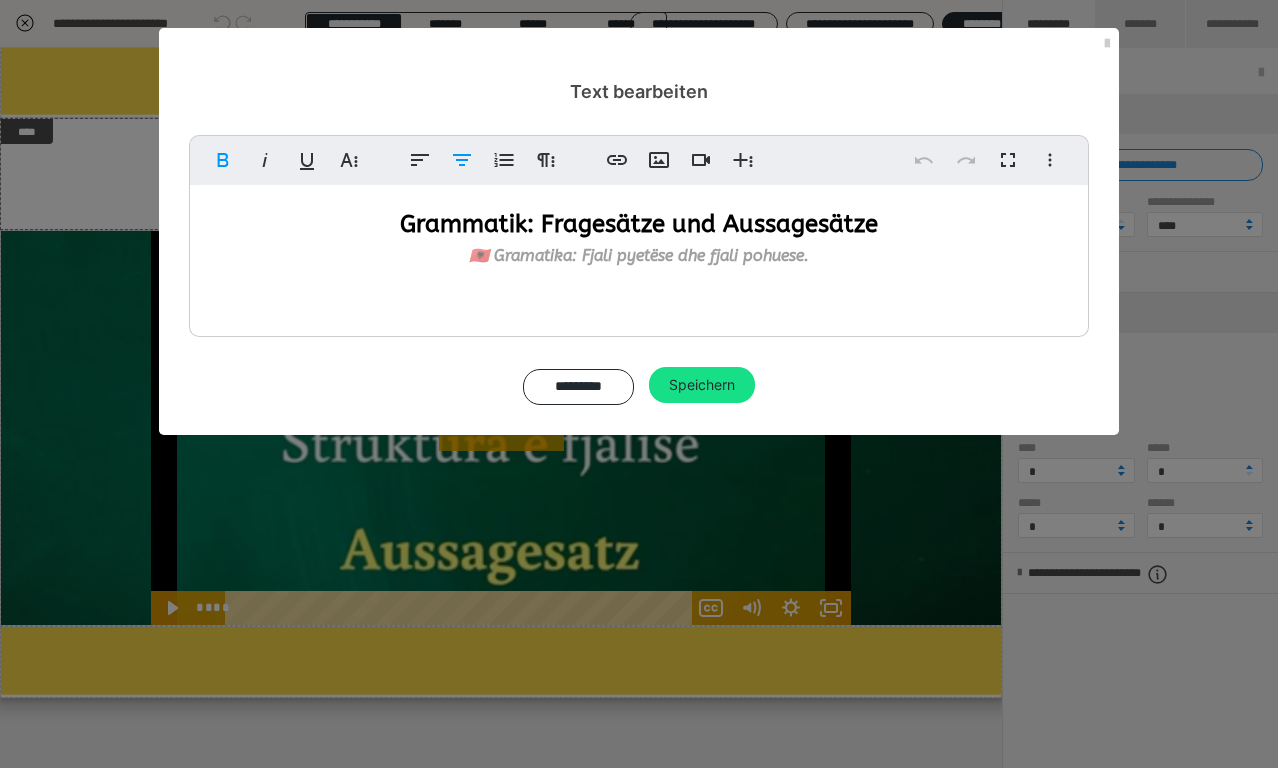 click on "Grammatik: Fragesätze und Aussagesätze  🇦🇱 Gramatika: Fjali pyetëse dhe fjali pohuese." at bounding box center (639, 256) 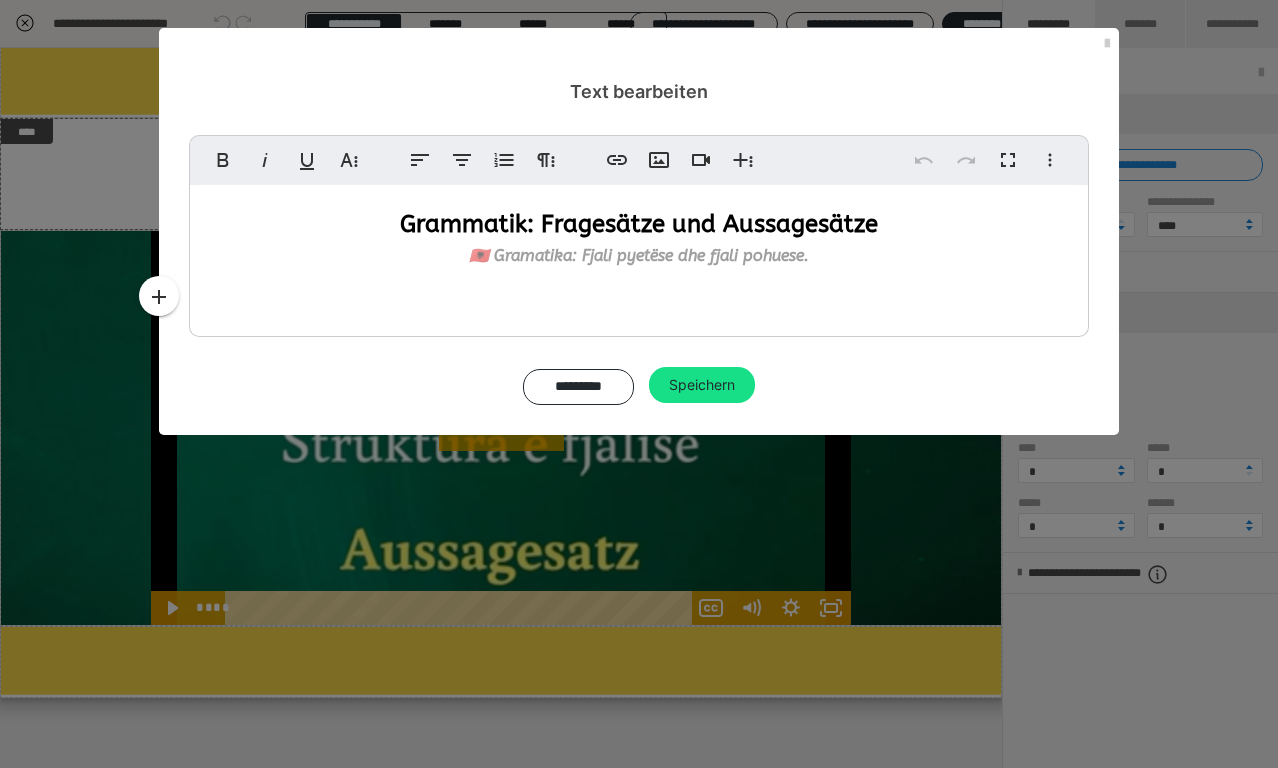 click on "🇦🇱 Gramatika: Fjali pyetëse dhe fjali pohuese." at bounding box center [639, 256] 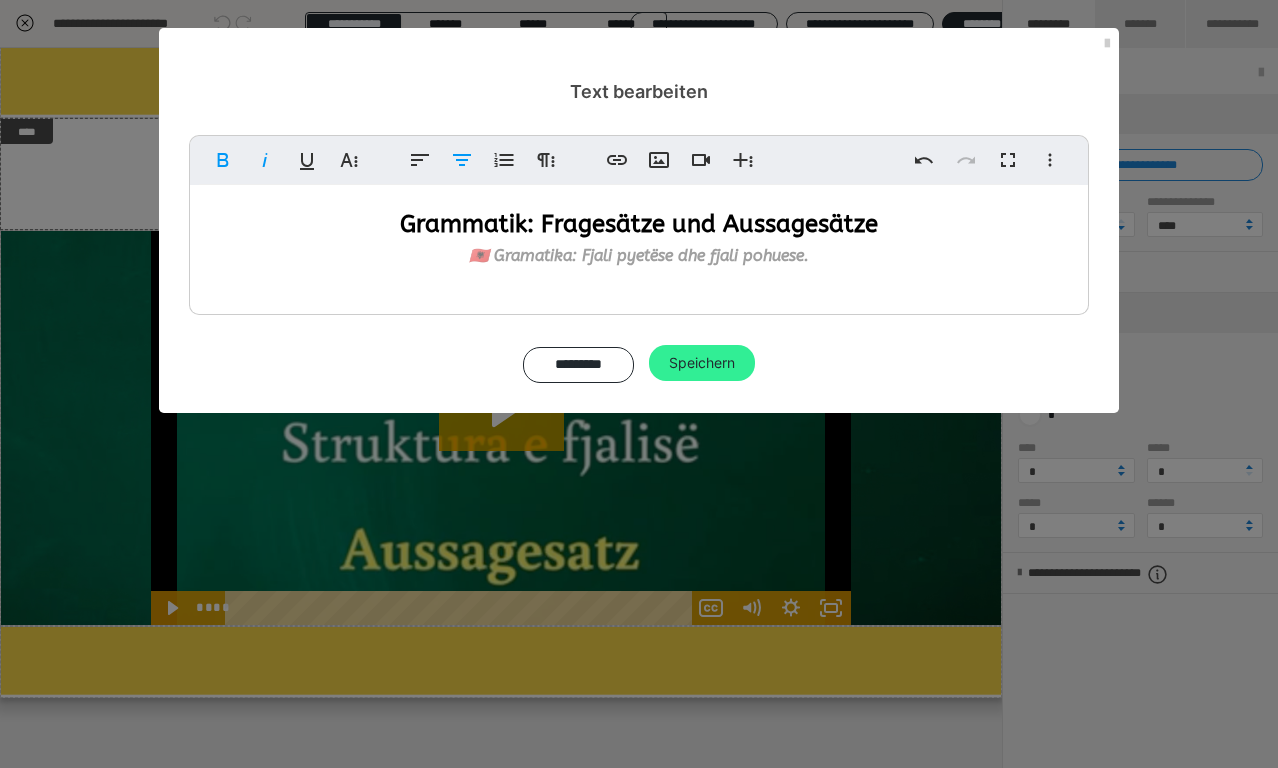 click on "Speichern" at bounding box center (702, 363) 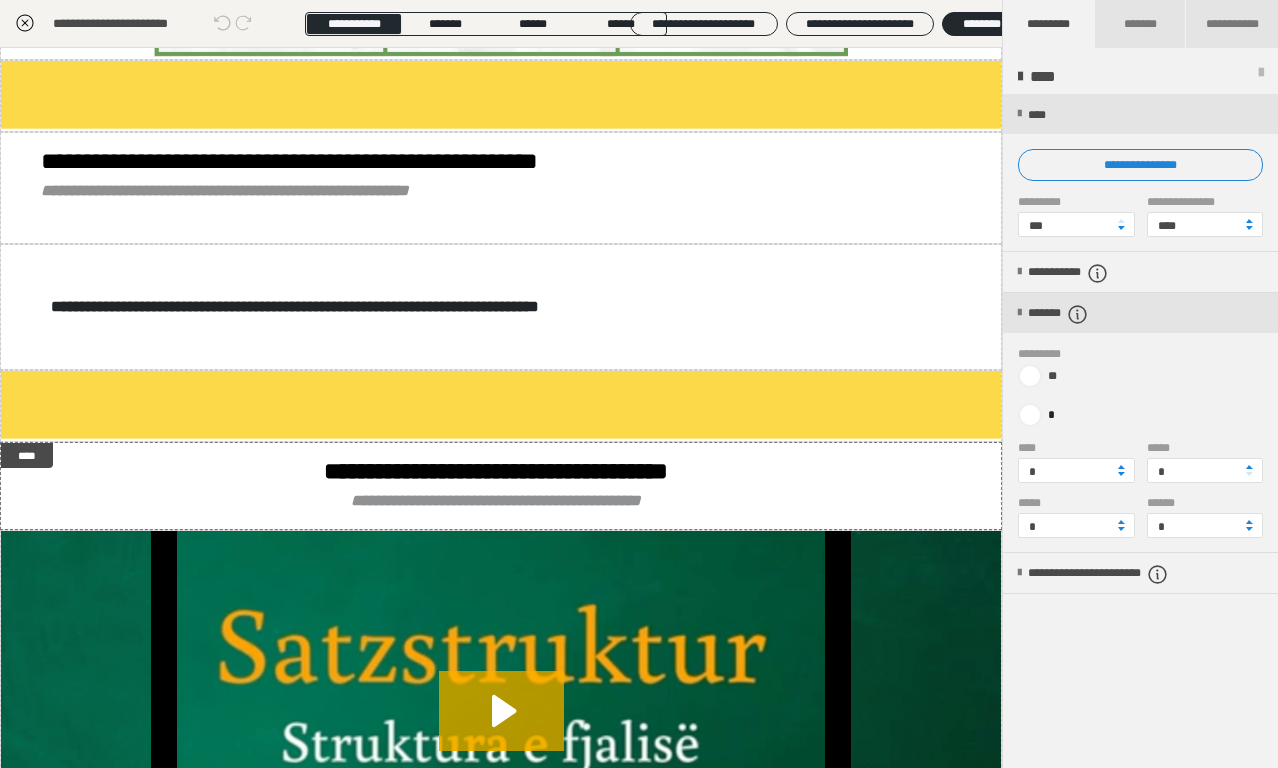 scroll, scrollTop: 2000, scrollLeft: 0, axis: vertical 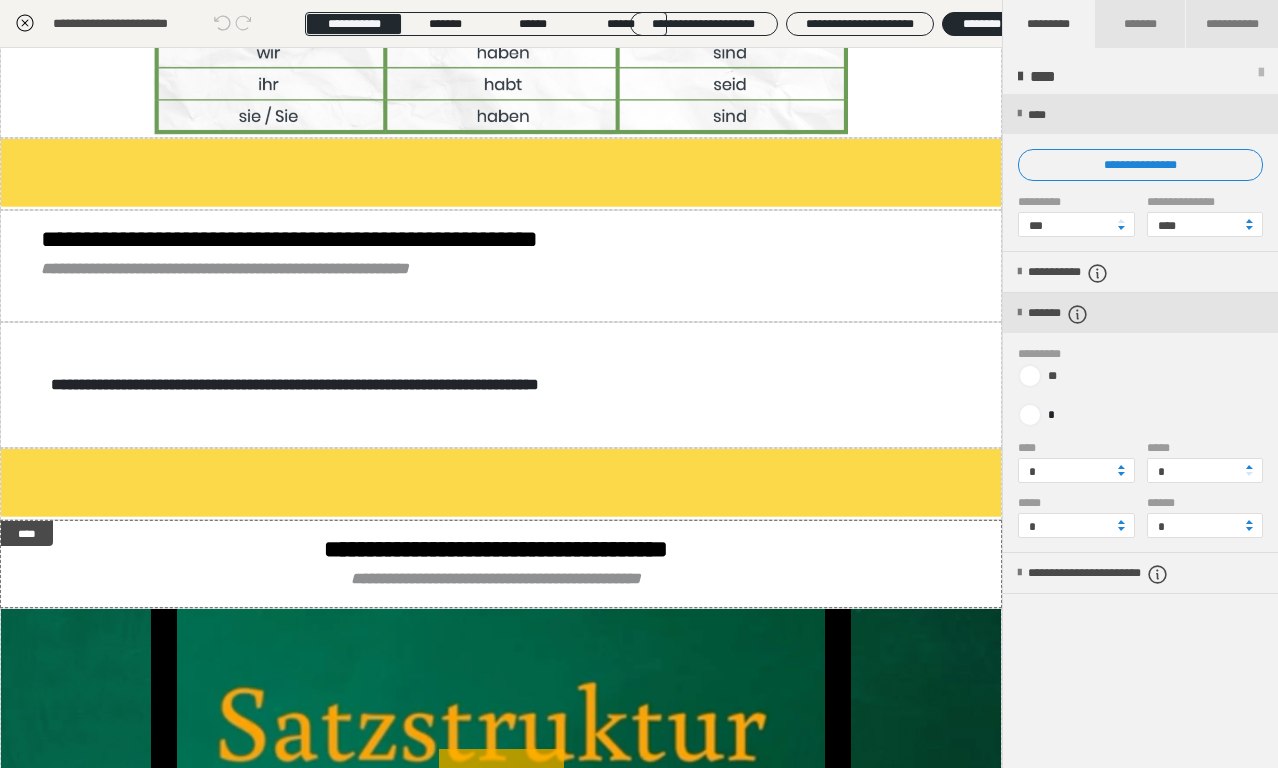 click on "*******" at bounding box center [515, -135] 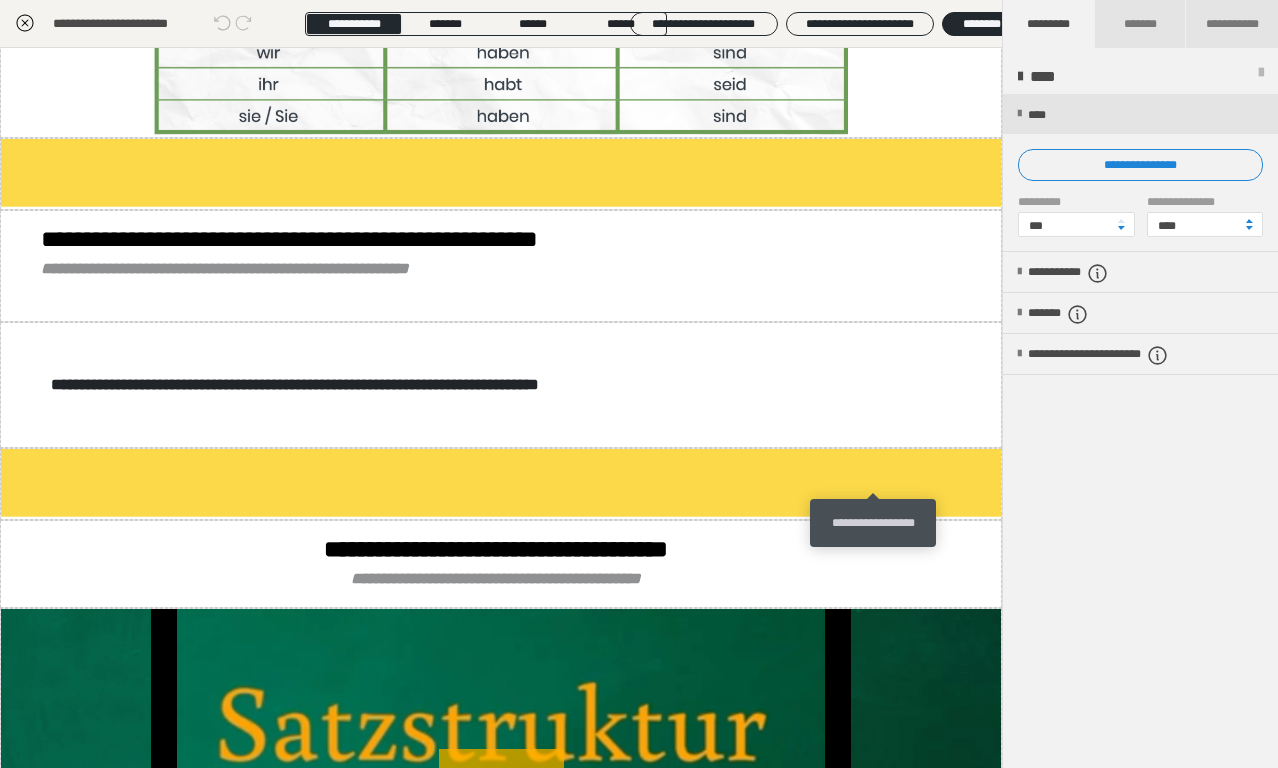 click at bounding box center [877, -151] 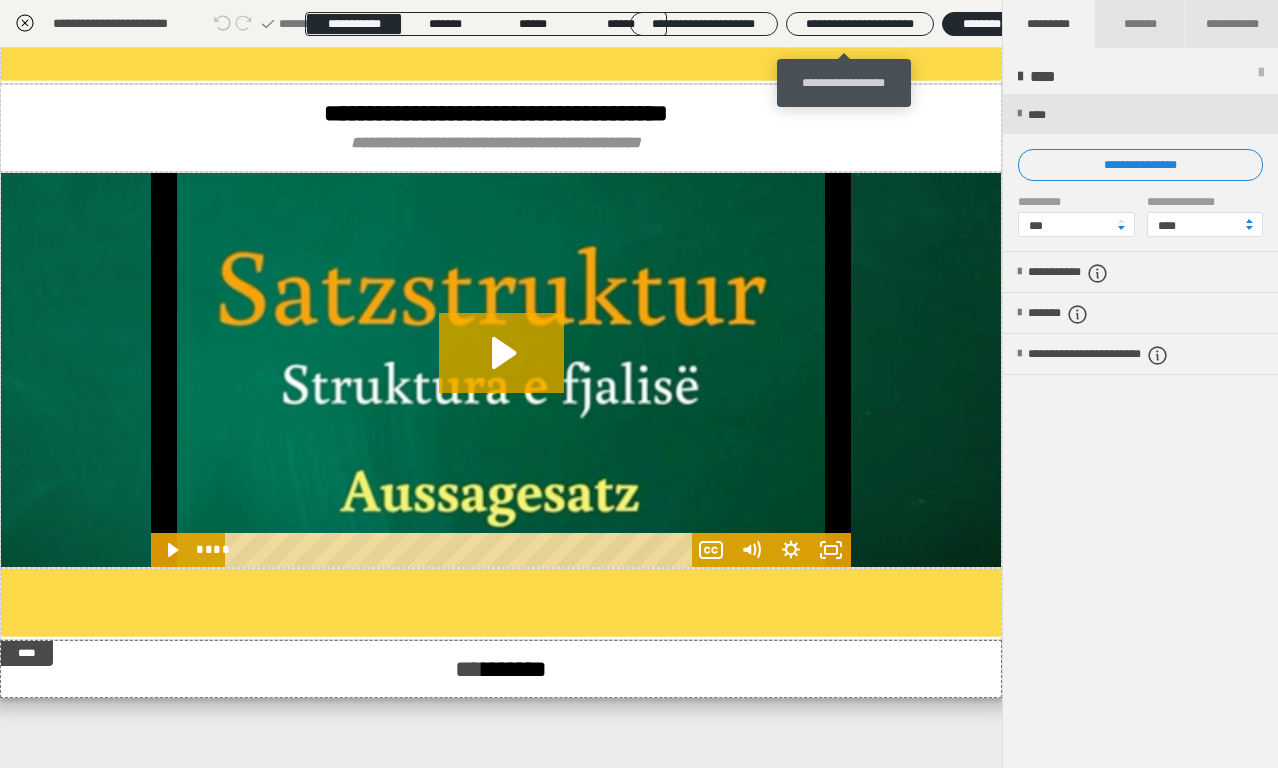 scroll, scrollTop: 3074, scrollLeft: 0, axis: vertical 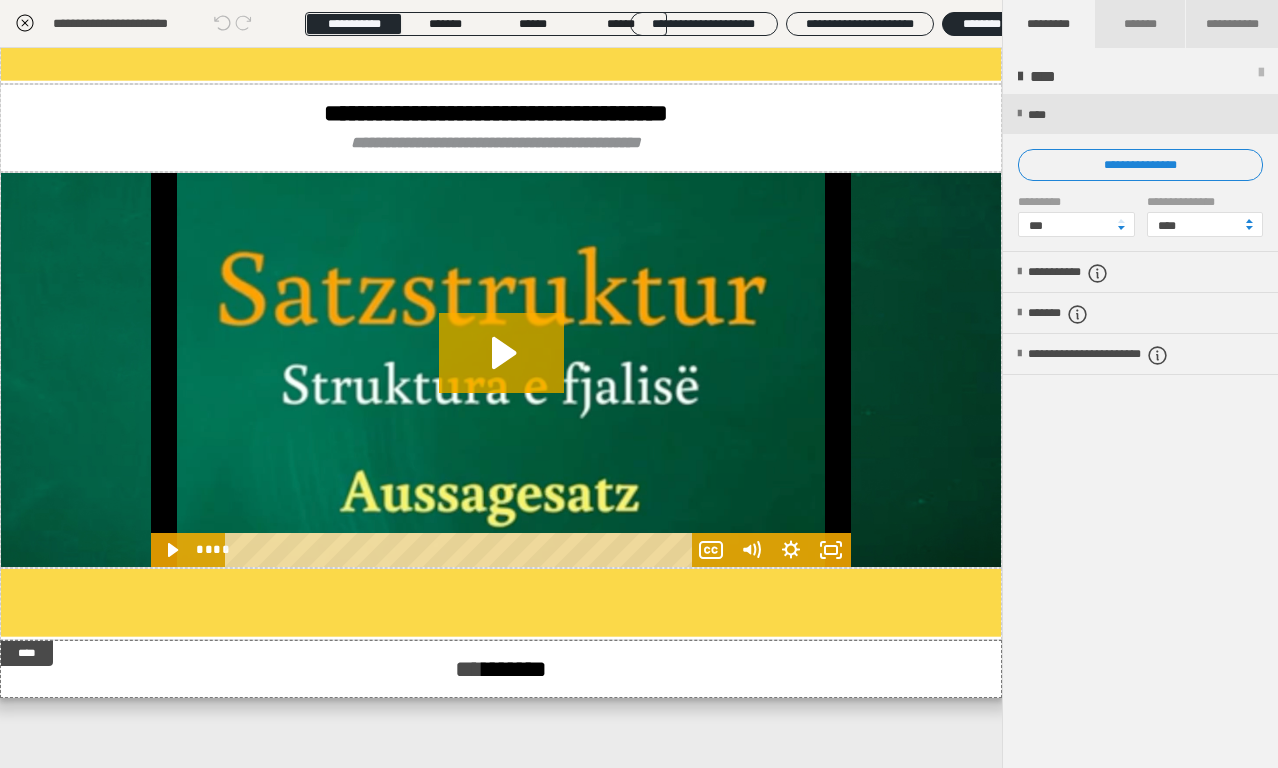click at bounding box center [1261, 77] 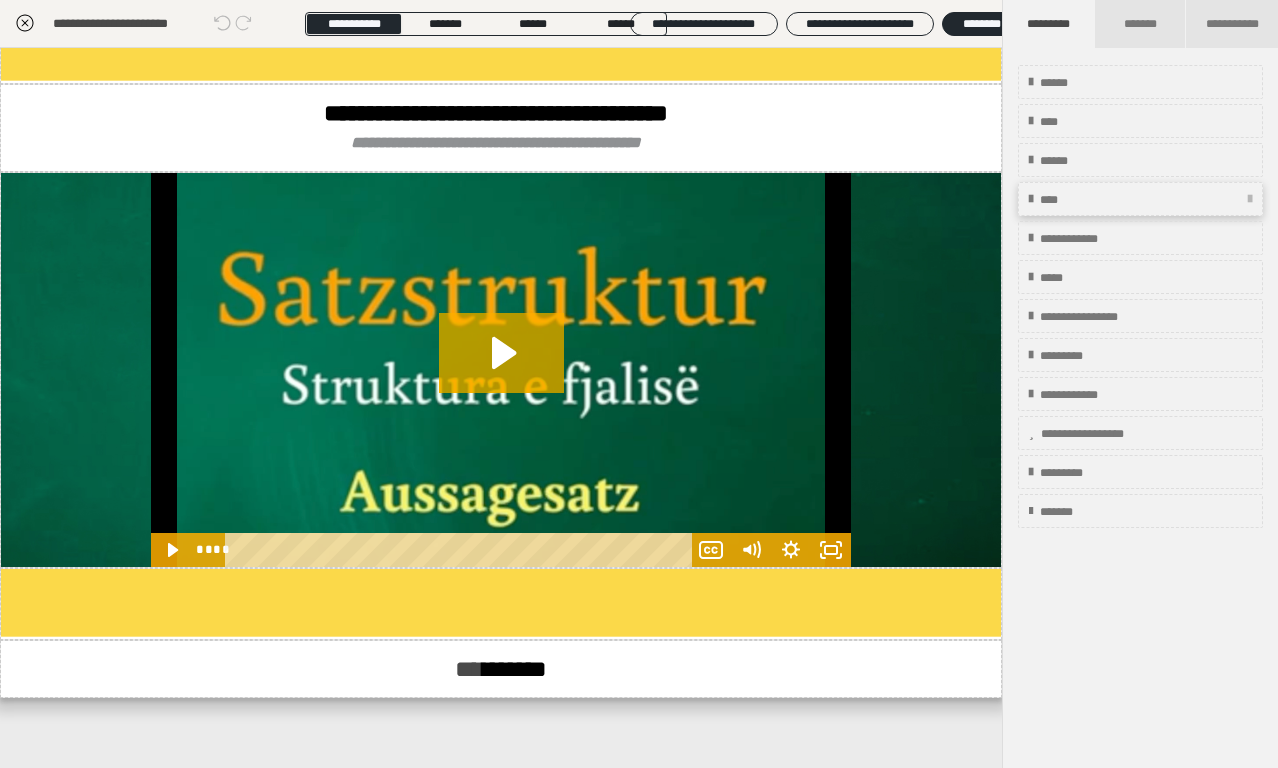 click on "****" at bounding box center (1140, 199) 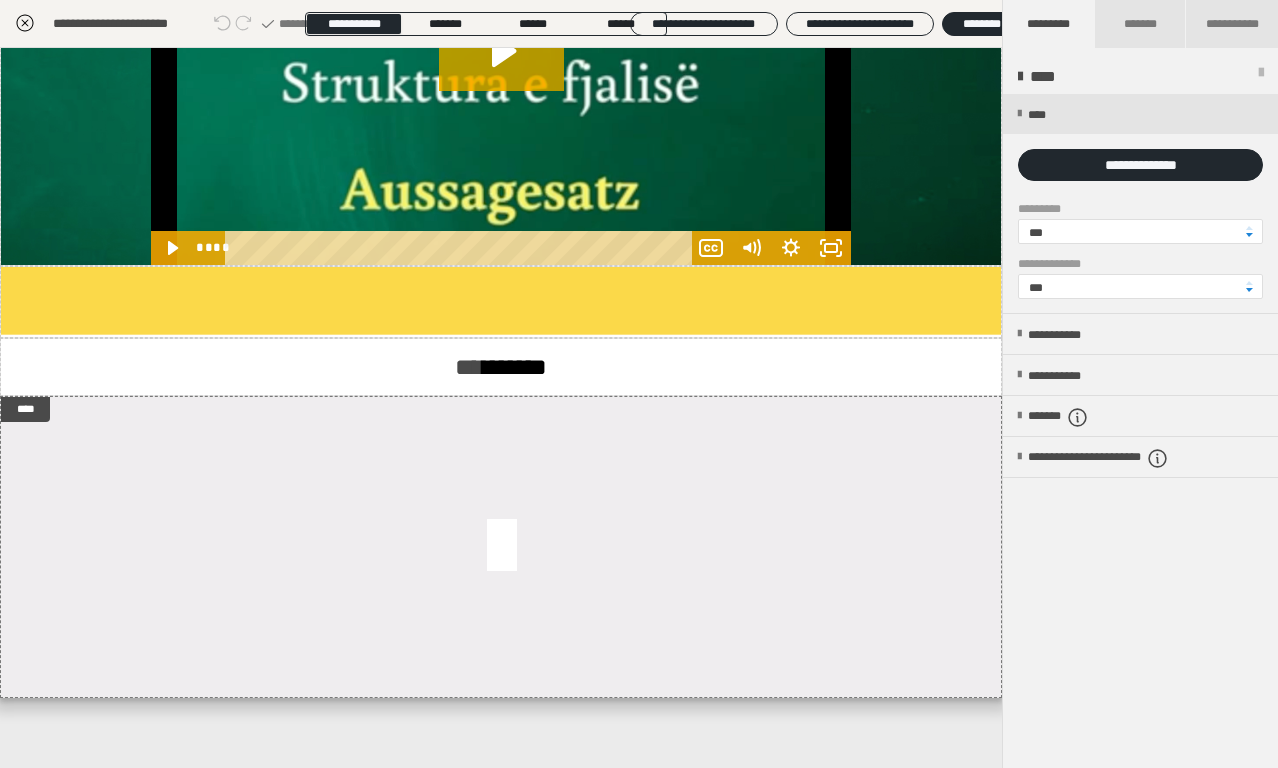 scroll, scrollTop: 3376, scrollLeft: 0, axis: vertical 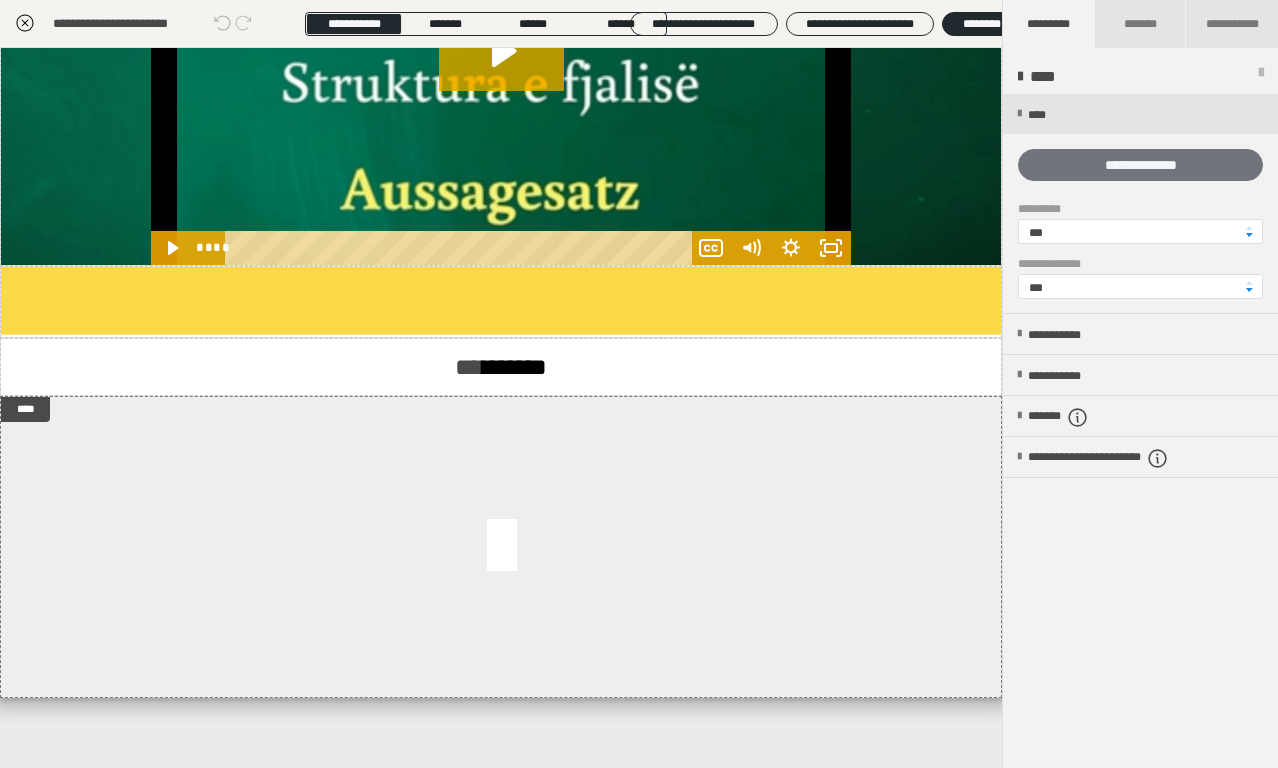 click on "**********" at bounding box center [1140, 165] 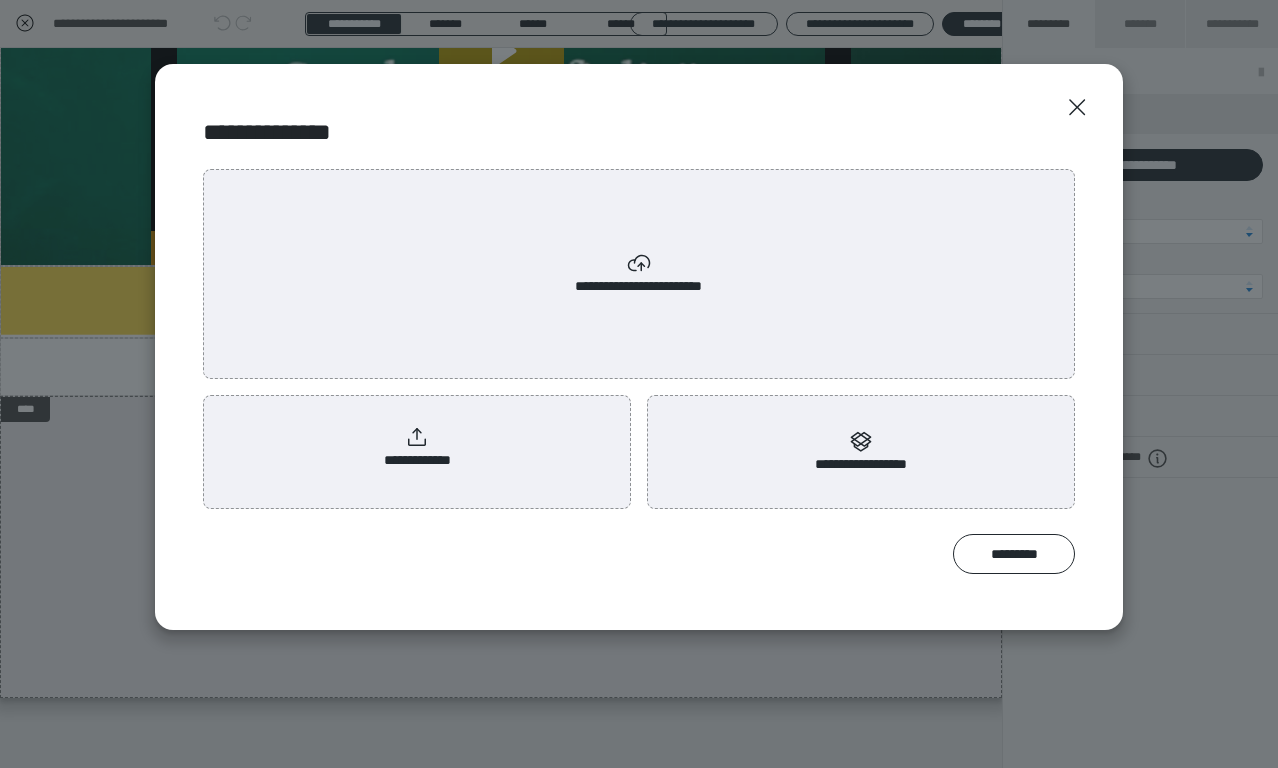 click on "**********" at bounding box center [417, 448] 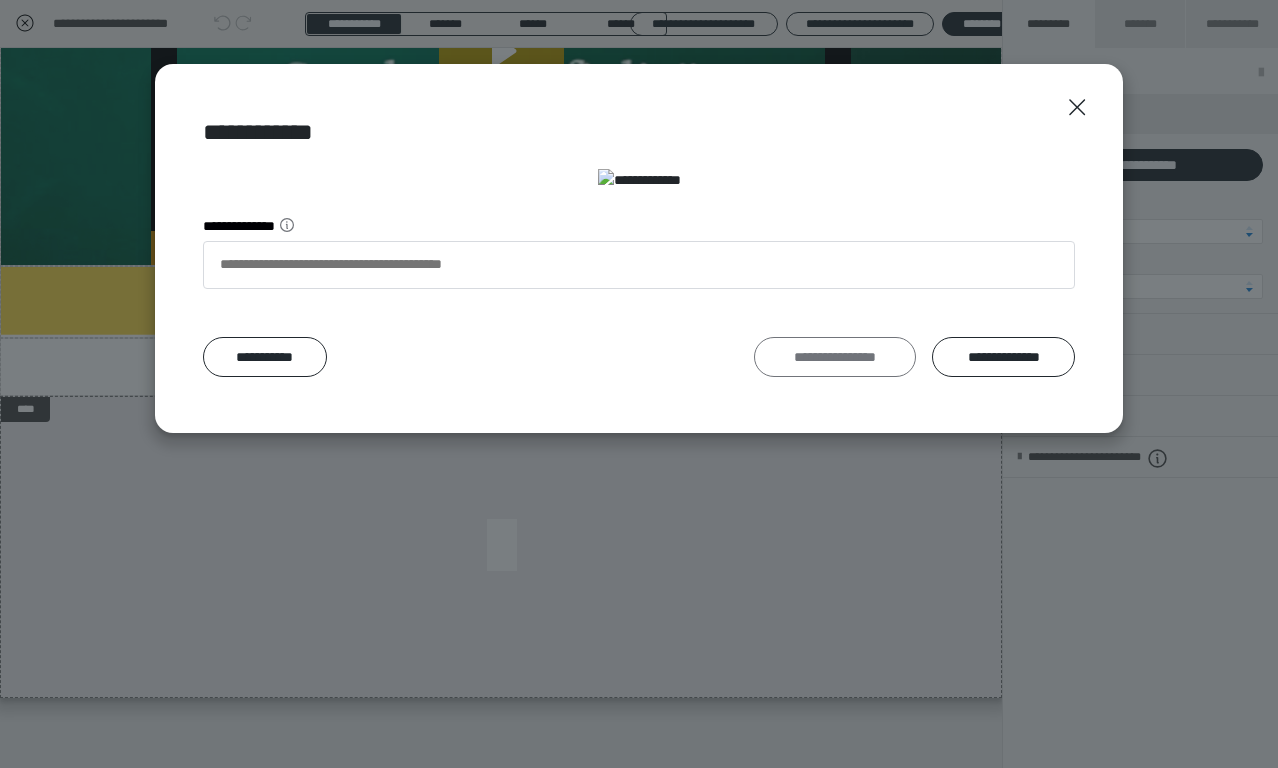 click on "**********" at bounding box center (835, 357) 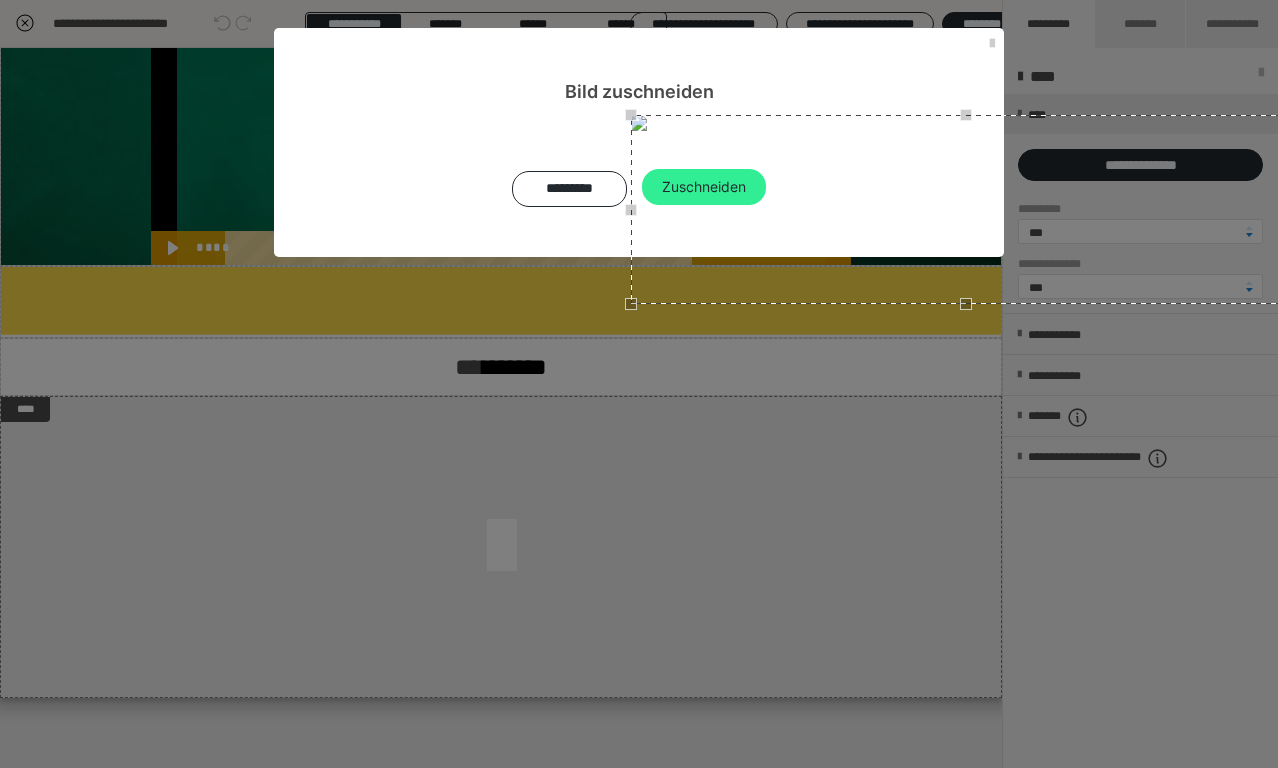click on "Zuschneiden" at bounding box center [704, 187] 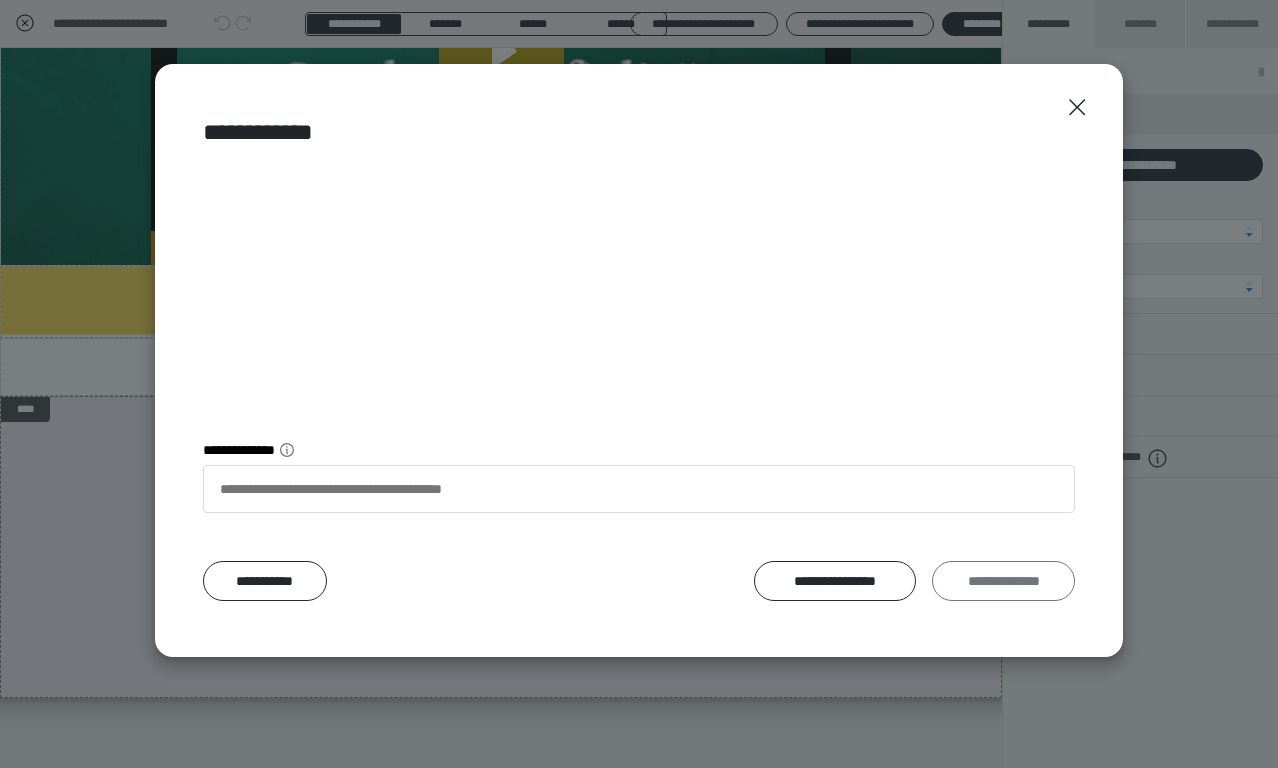 click on "**********" at bounding box center [1003, 581] 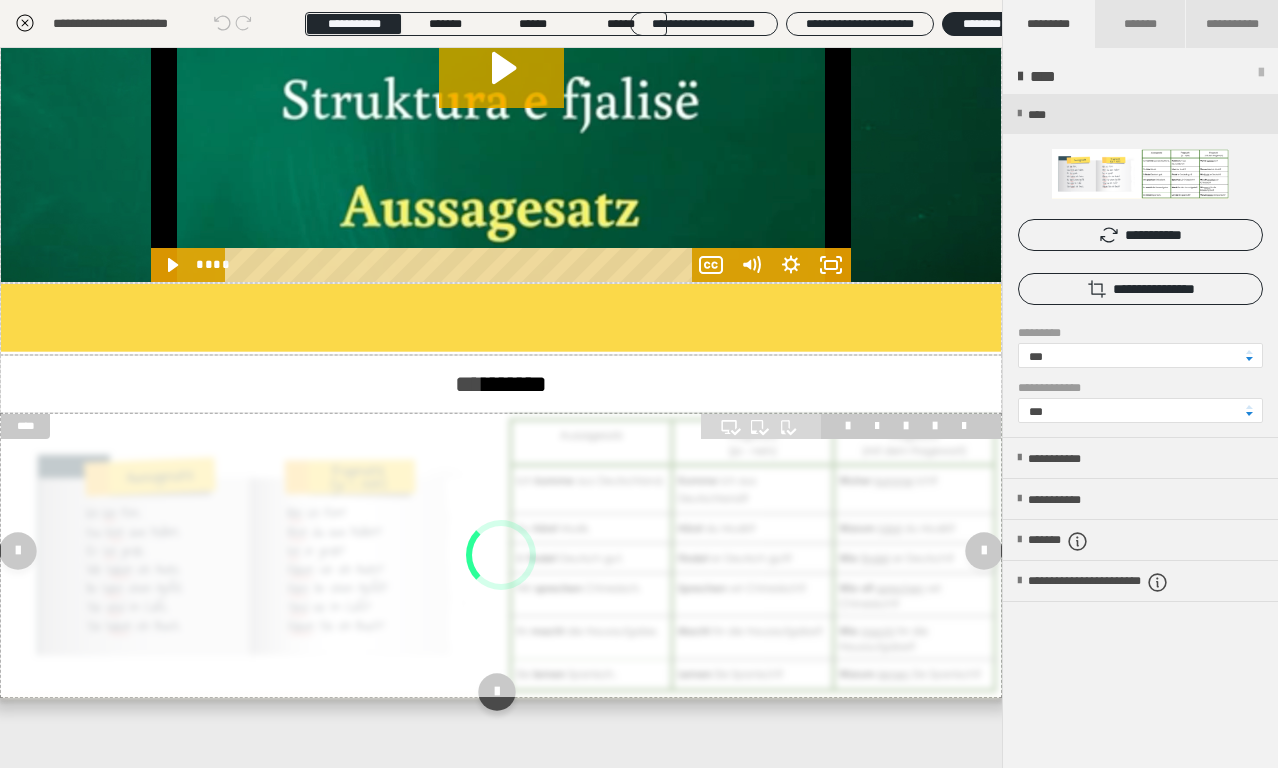scroll, scrollTop: 3358, scrollLeft: 0, axis: vertical 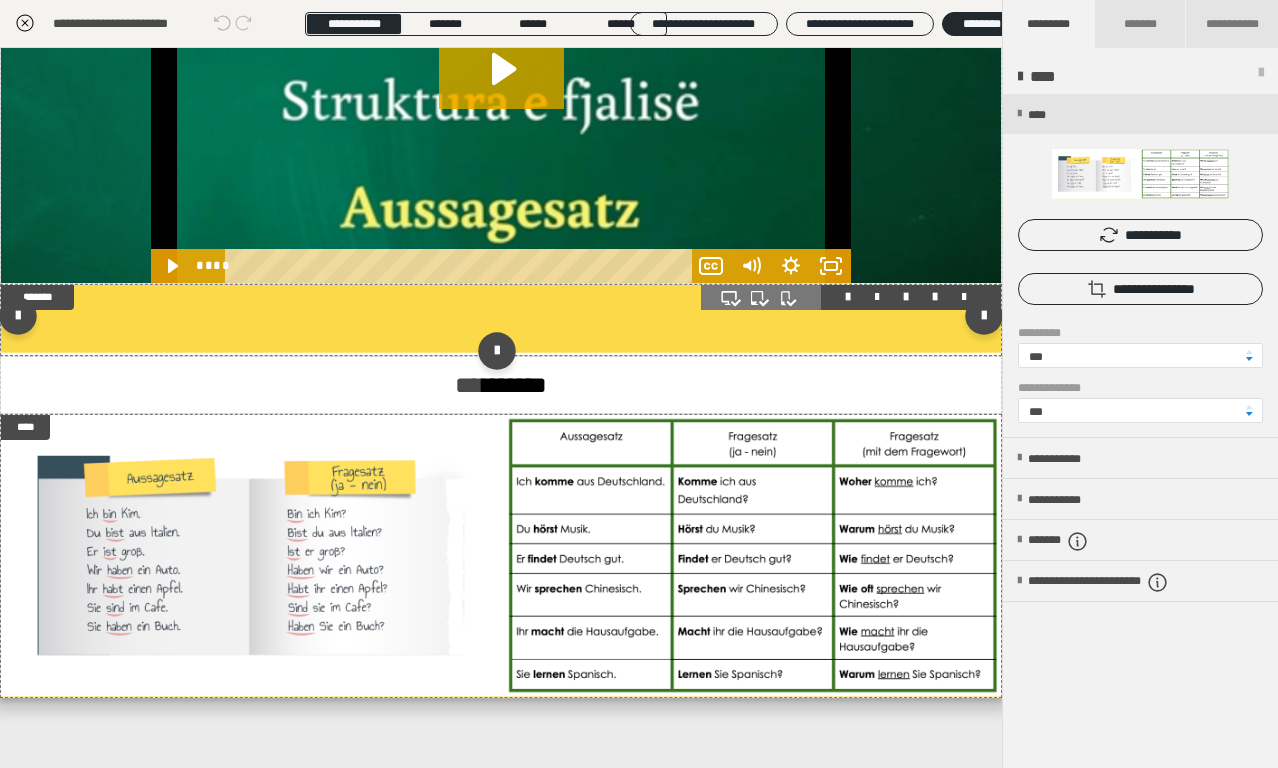 click at bounding box center (501, 320) 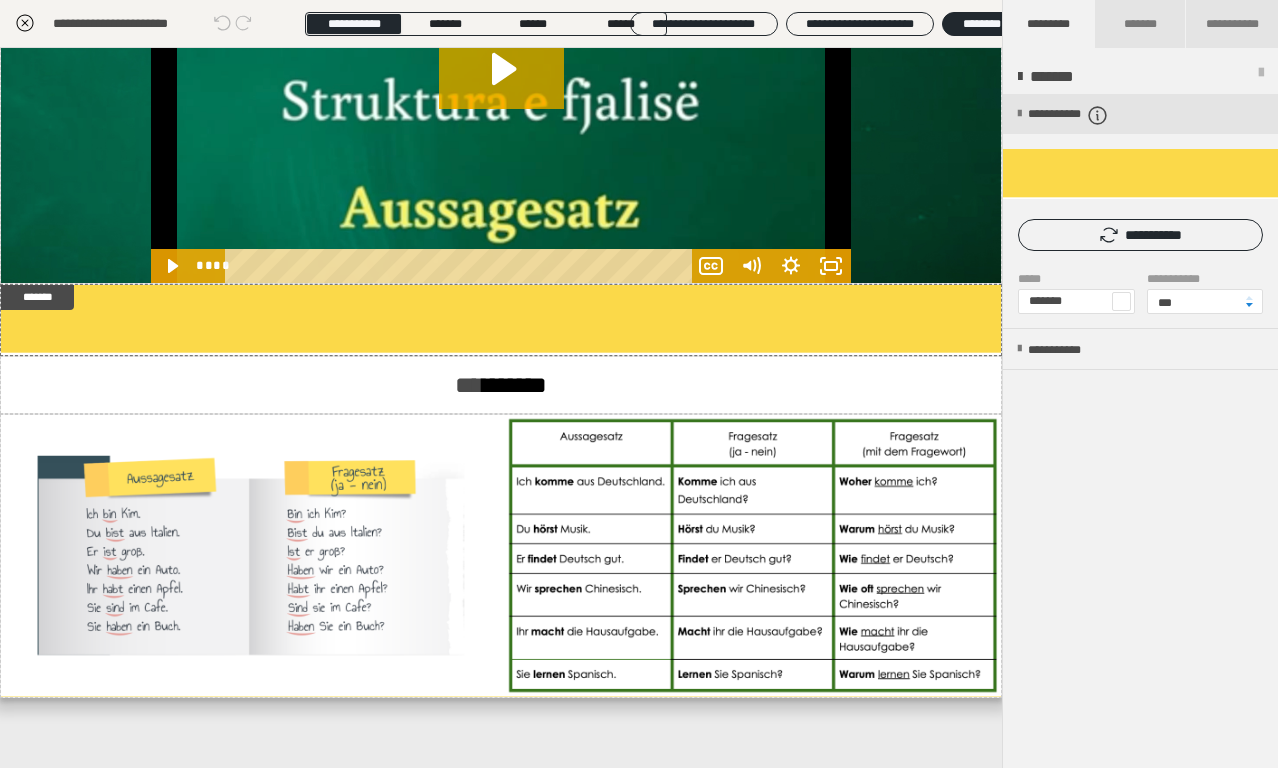 click on "**********" at bounding box center (501, 408) 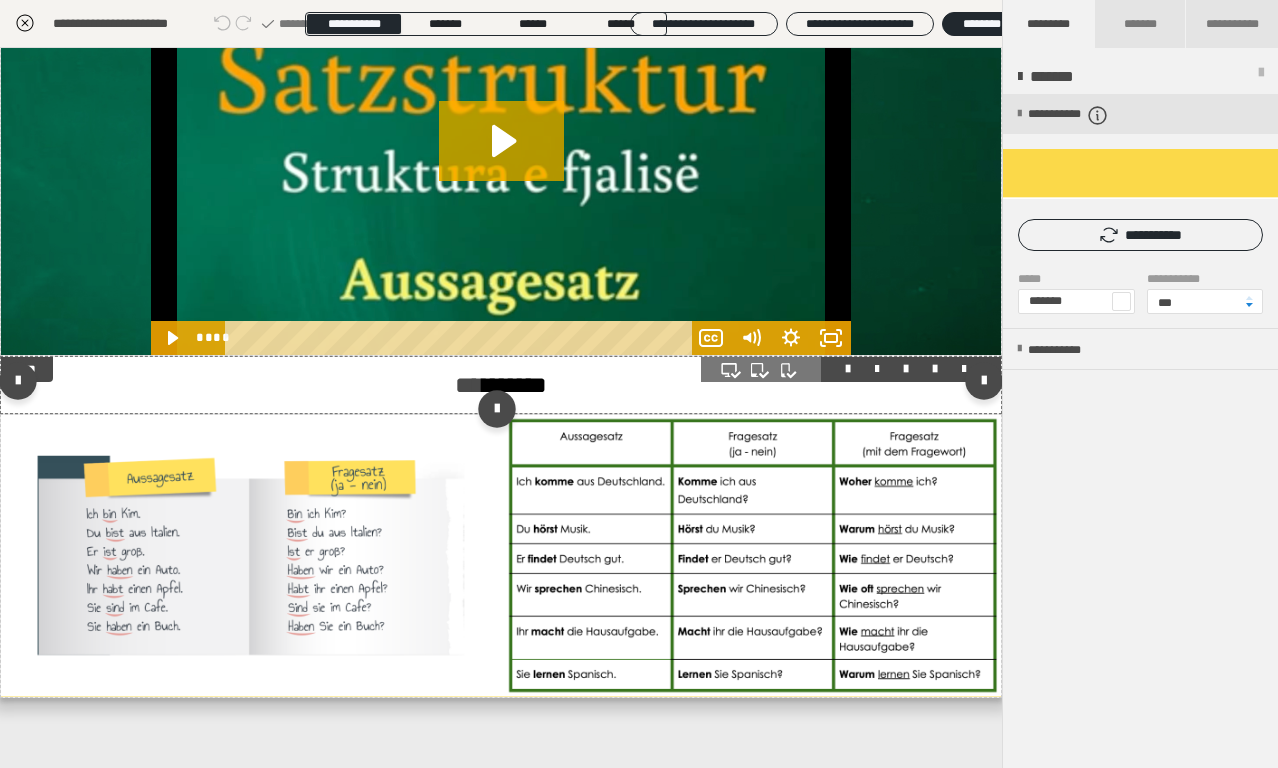scroll, scrollTop: 3286, scrollLeft: 0, axis: vertical 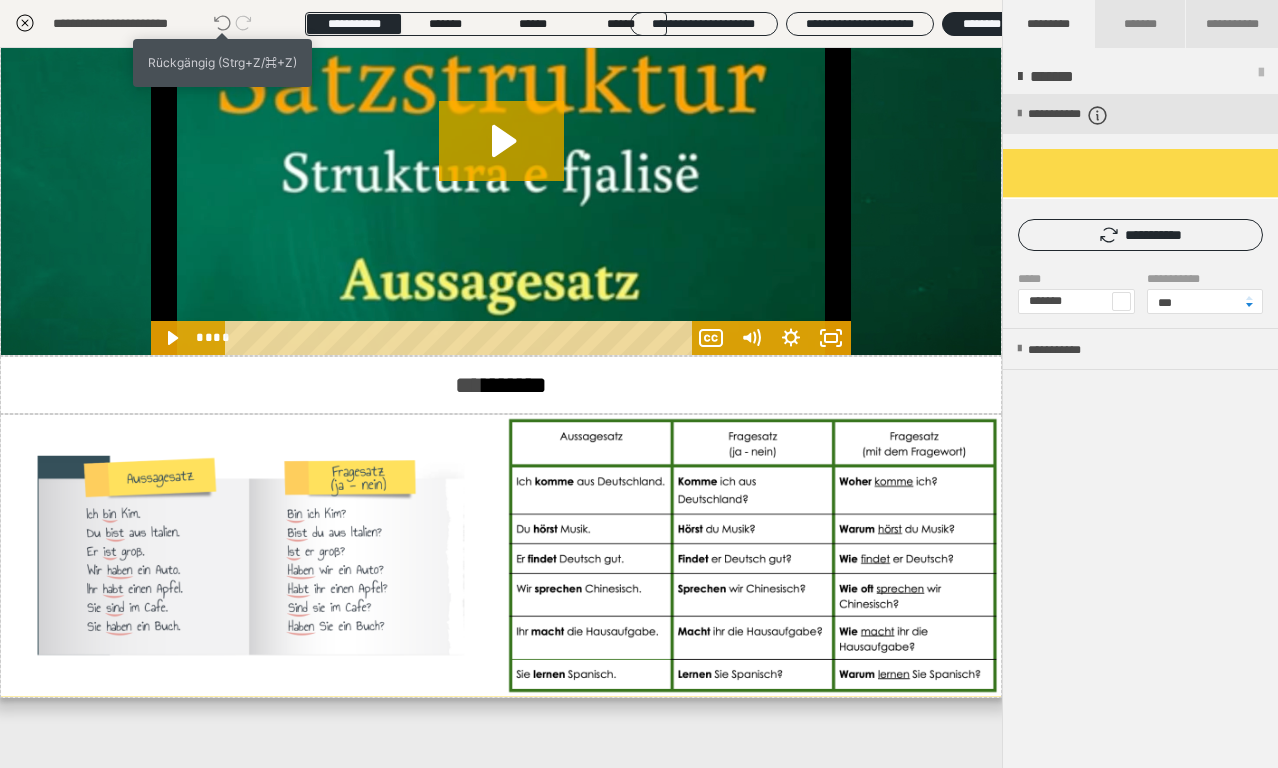 click 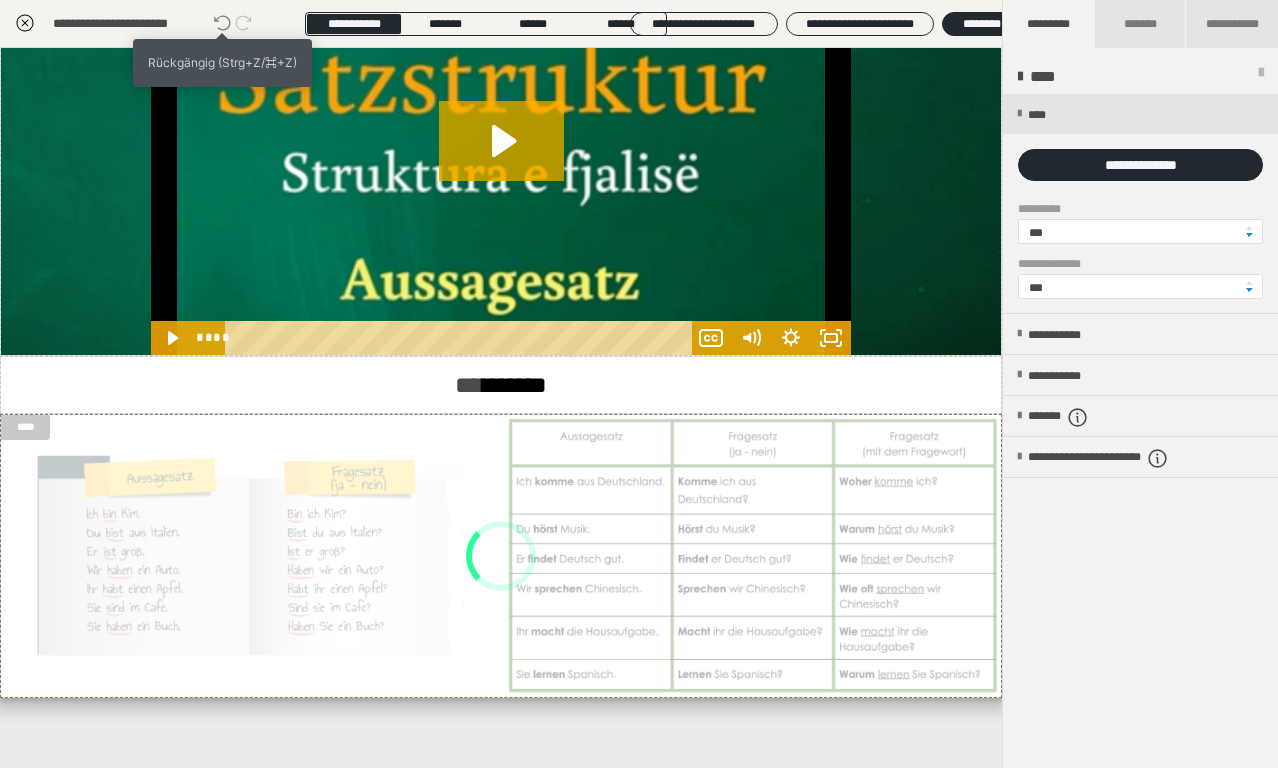 scroll, scrollTop: 3304, scrollLeft: 0, axis: vertical 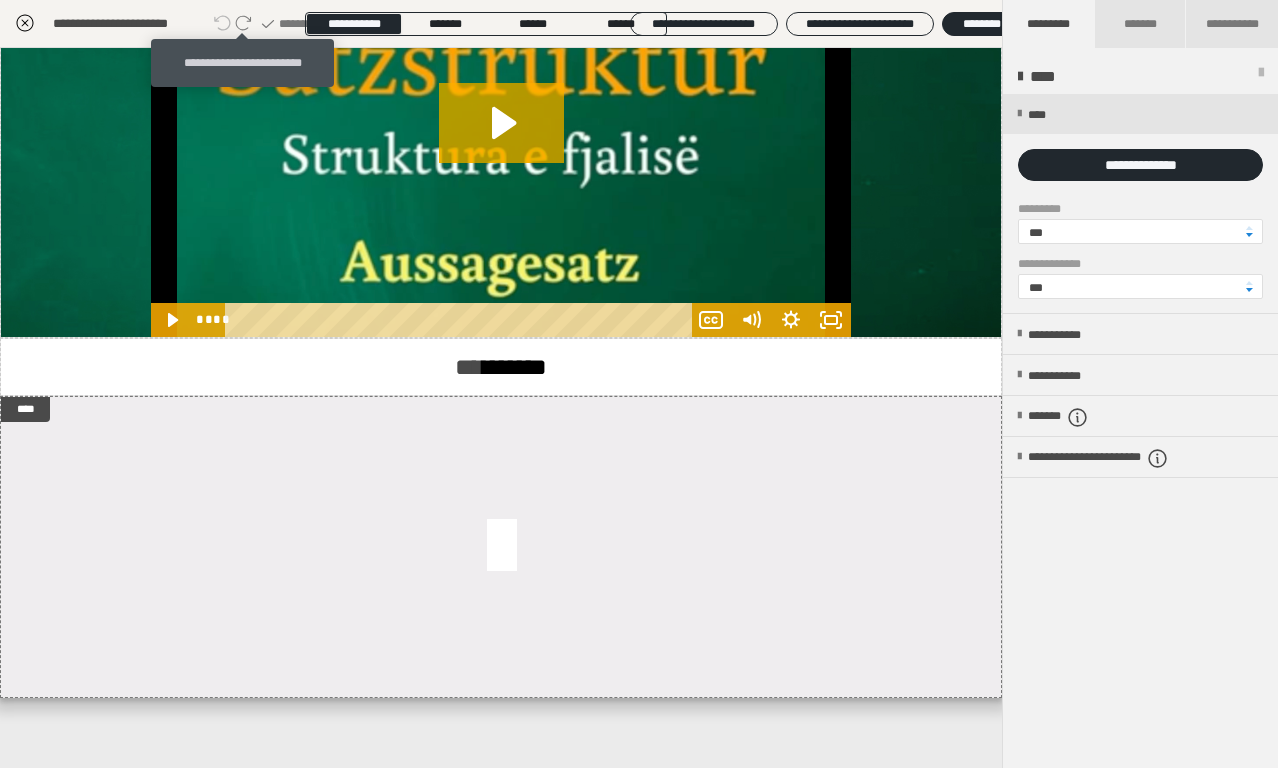 click 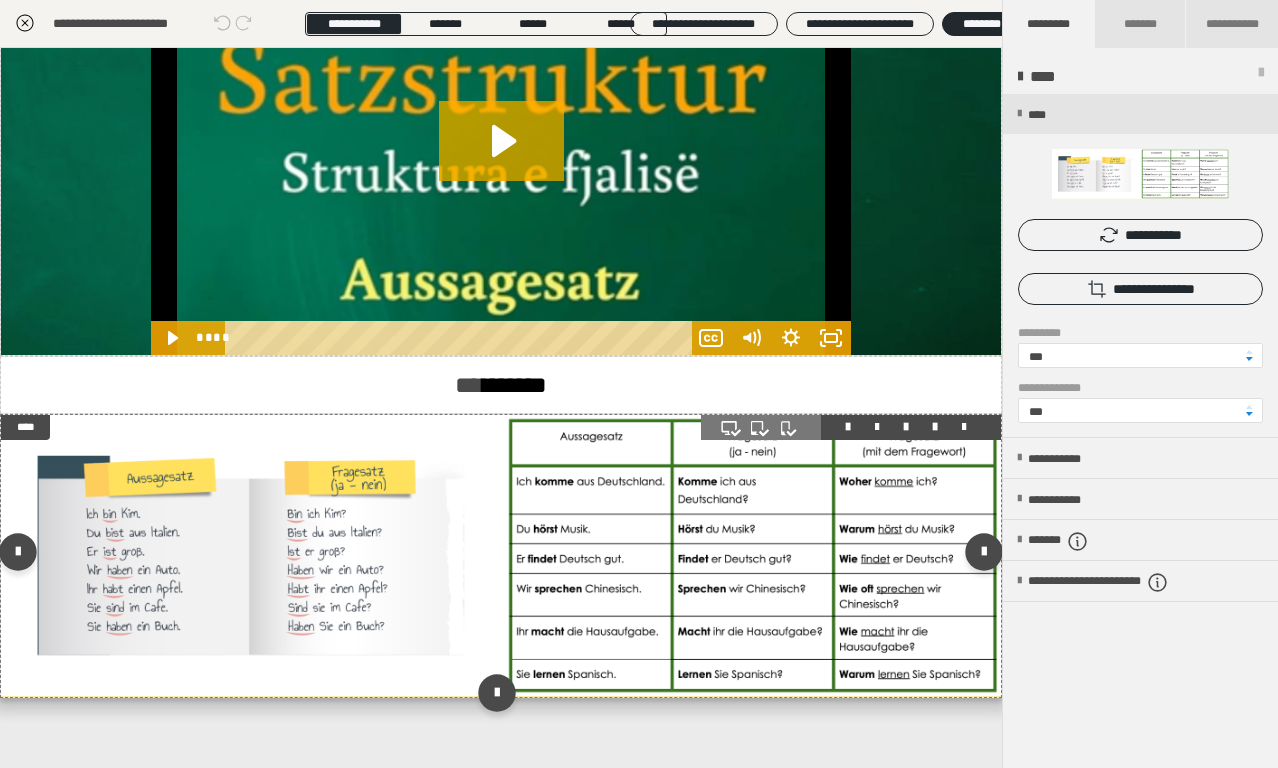 scroll, scrollTop: 2760, scrollLeft: 0, axis: vertical 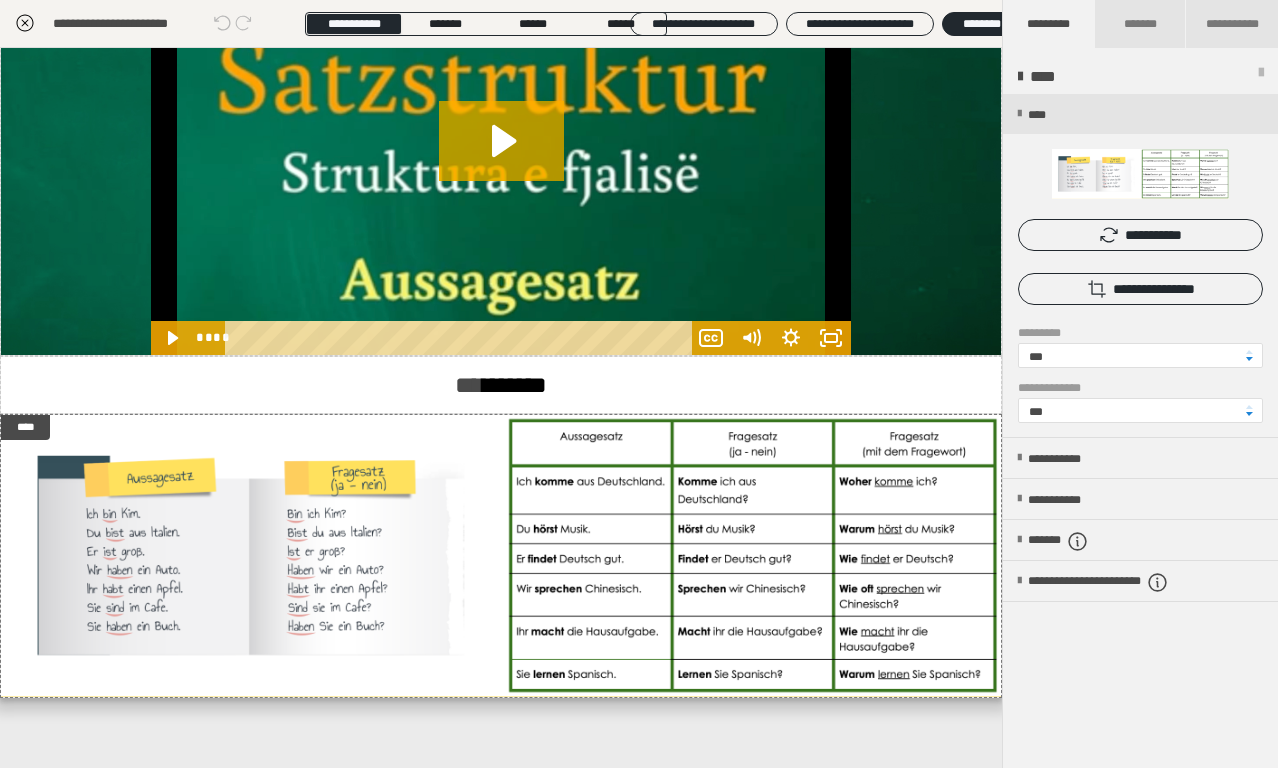 click at bounding box center [501, -164] 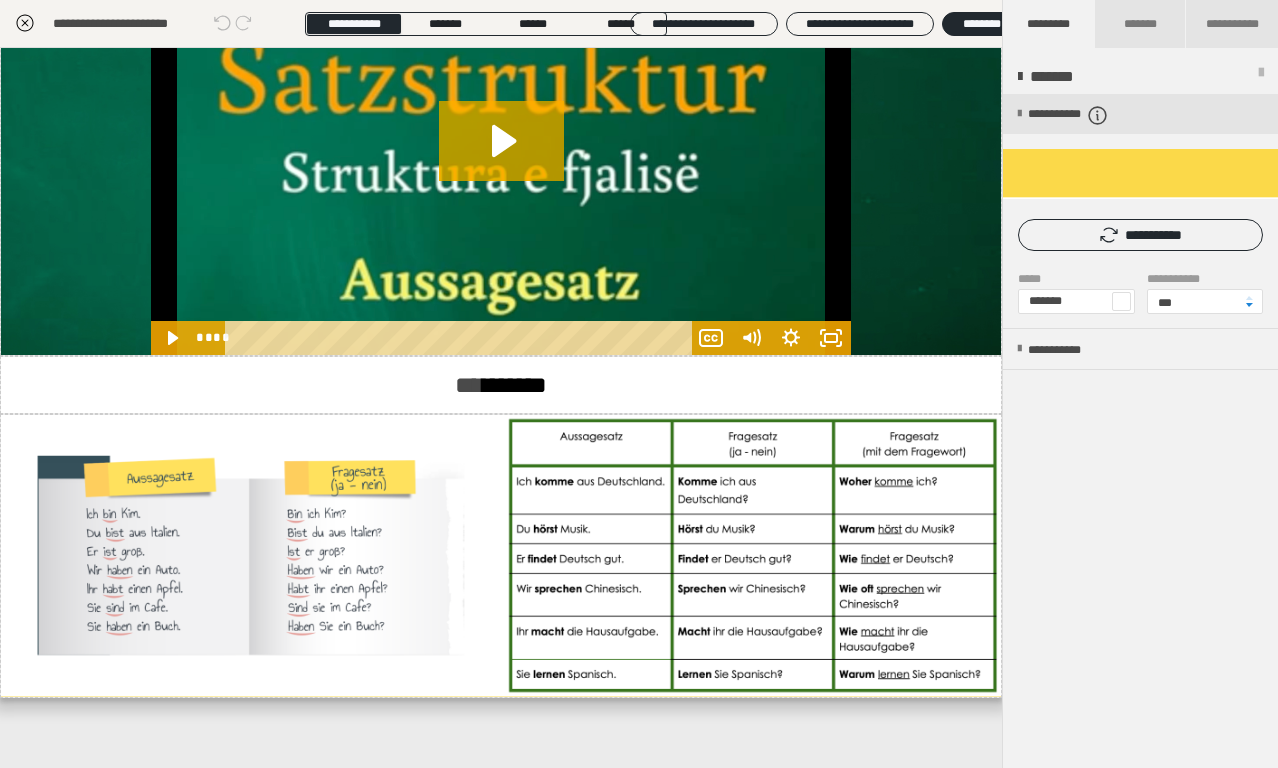 click at bounding box center (877, -187) 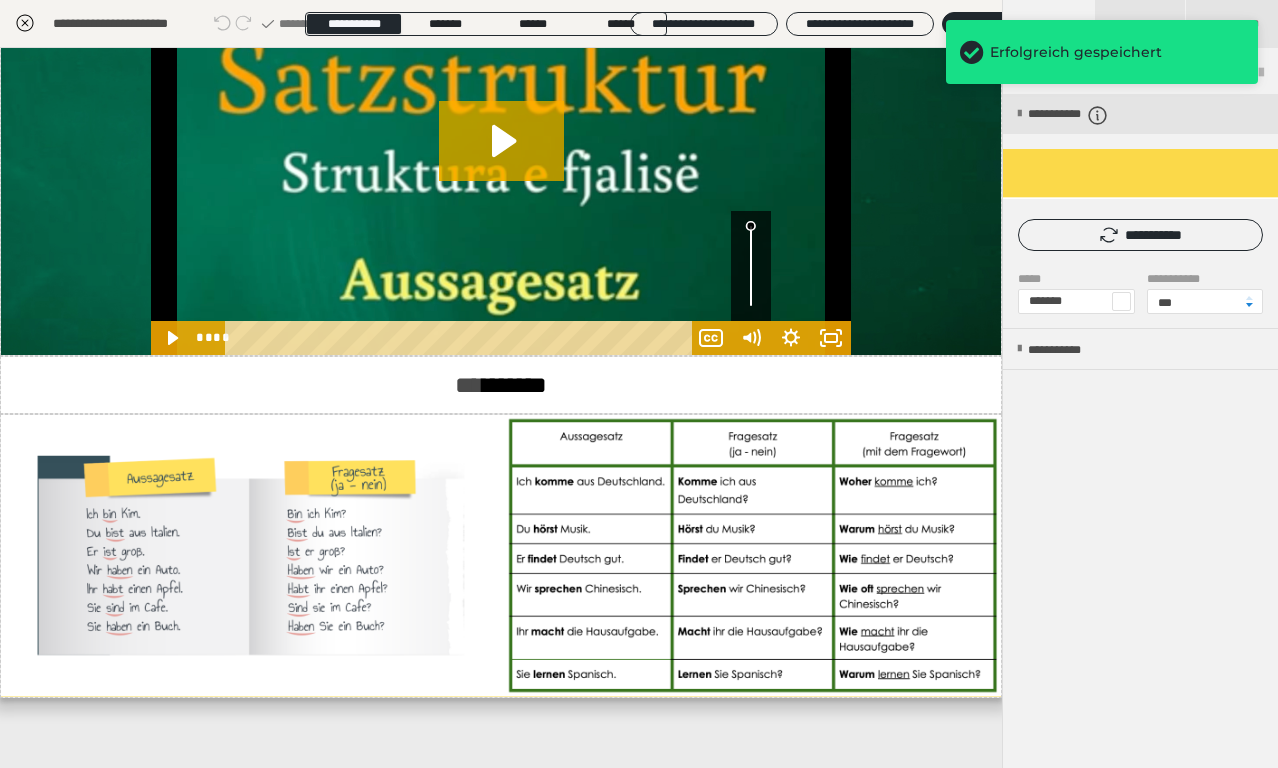scroll, scrollTop: 3022, scrollLeft: 0, axis: vertical 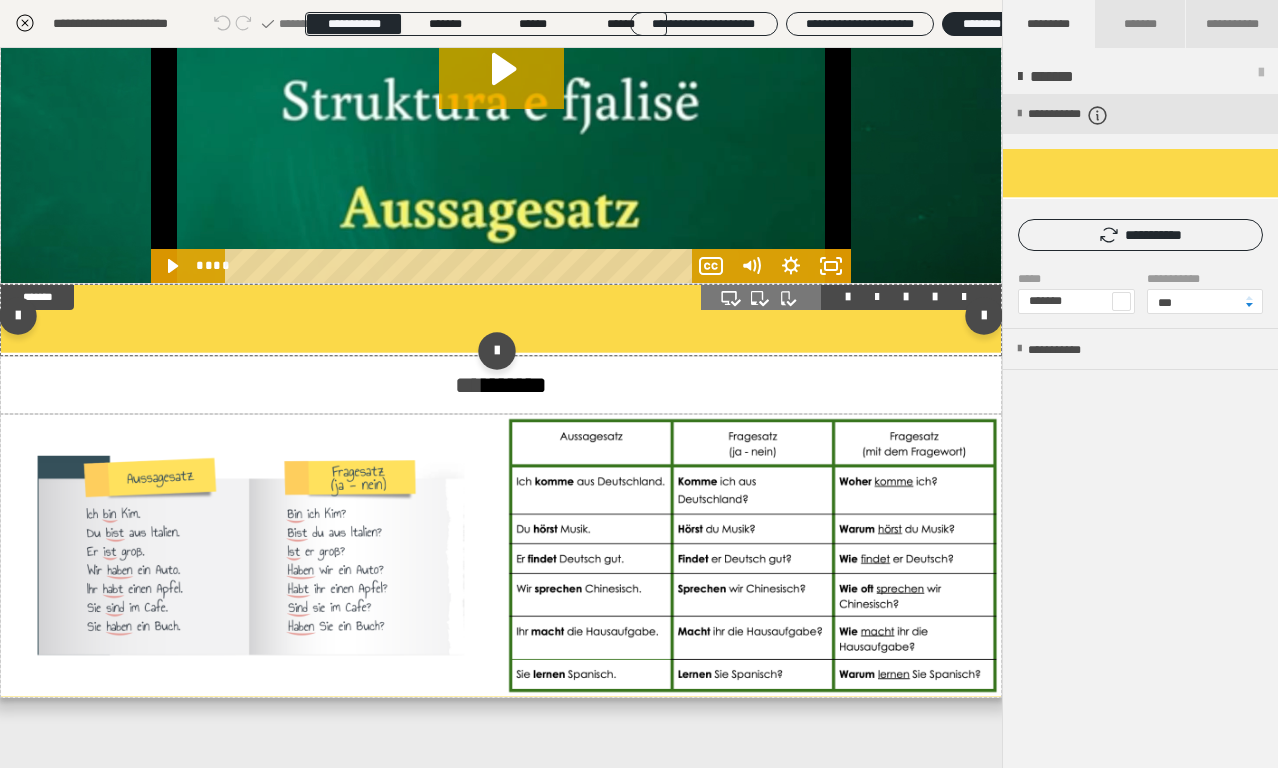 click at bounding box center (877, 297) 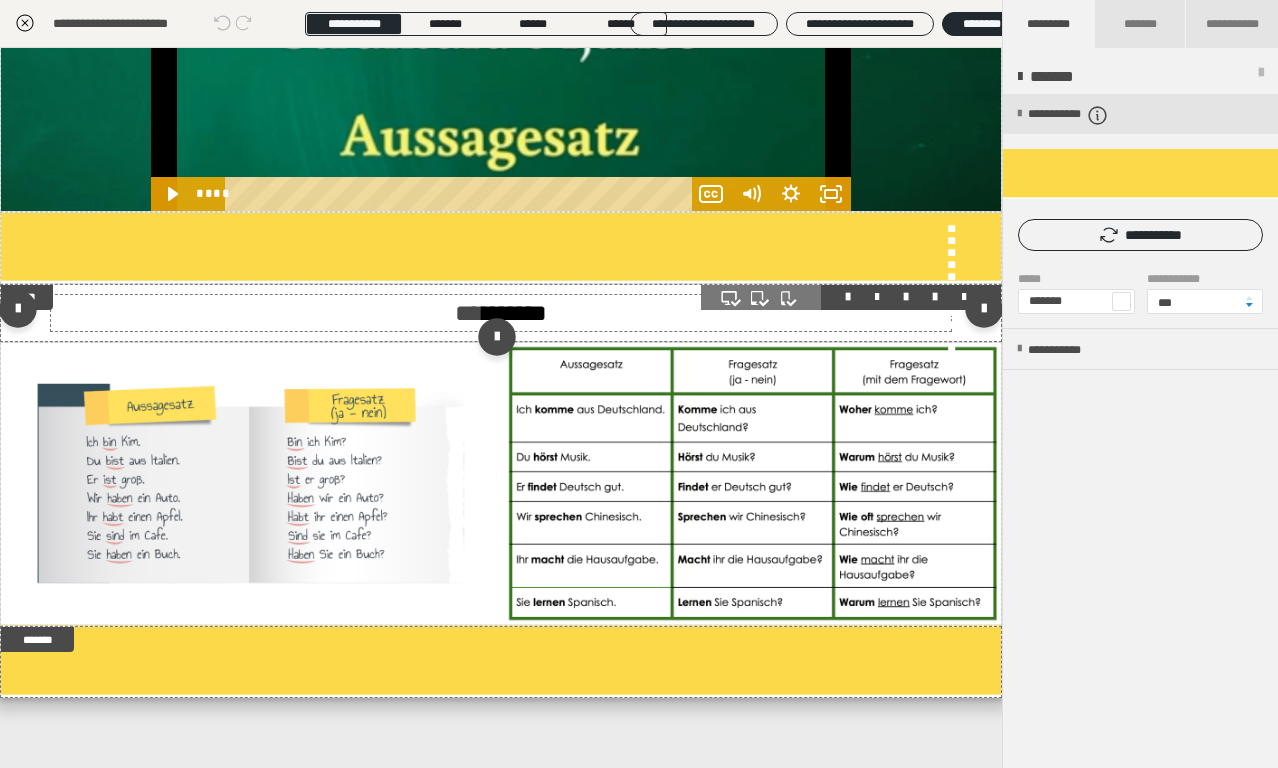 scroll, scrollTop: 2988, scrollLeft: 0, axis: vertical 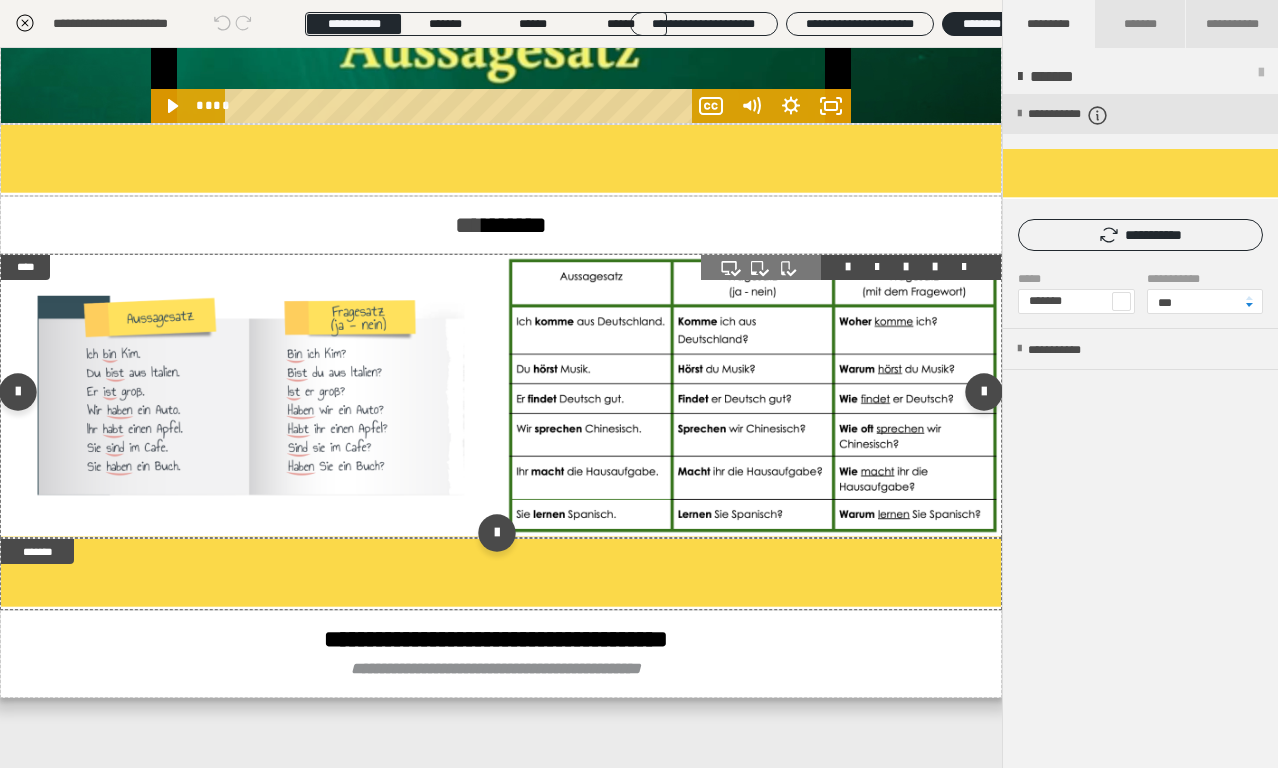 drag, startPoint x: 841, startPoint y: 184, endPoint x: 778, endPoint y: 453, distance: 276.27884 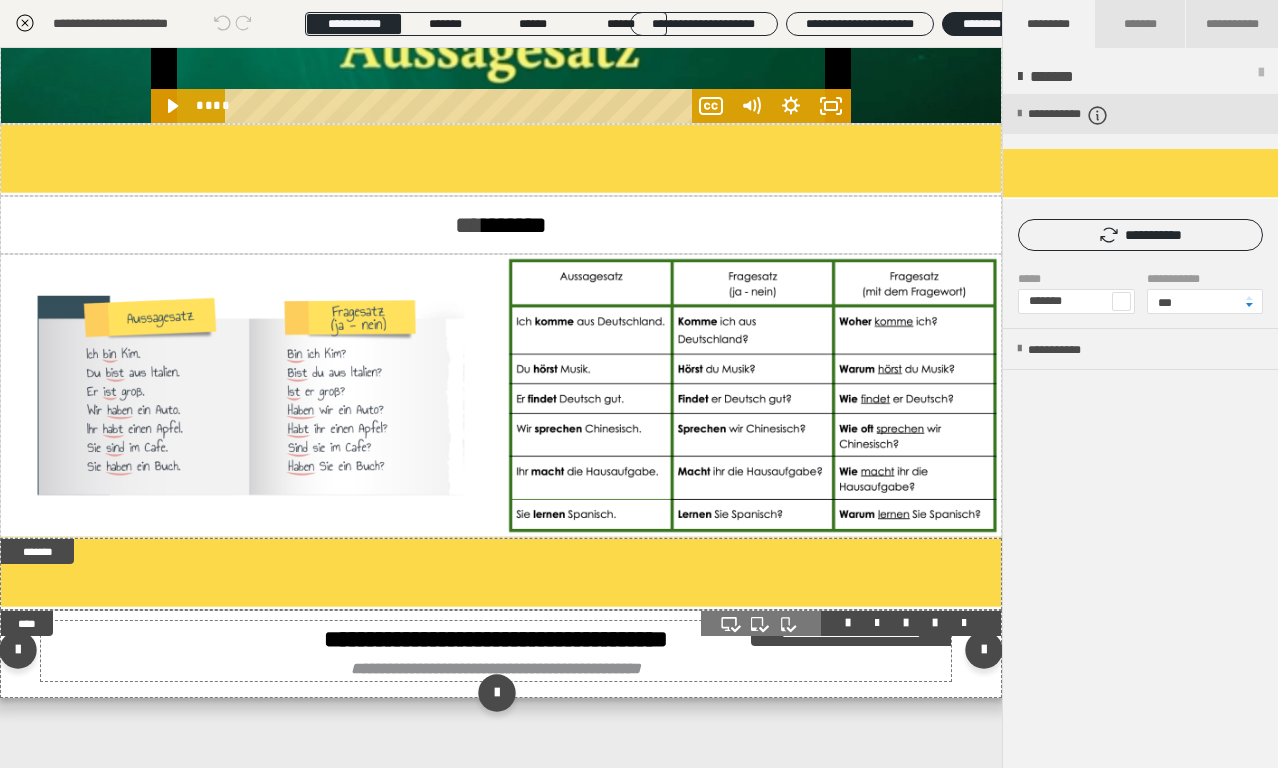 click on "**********" at bounding box center (496, 668) 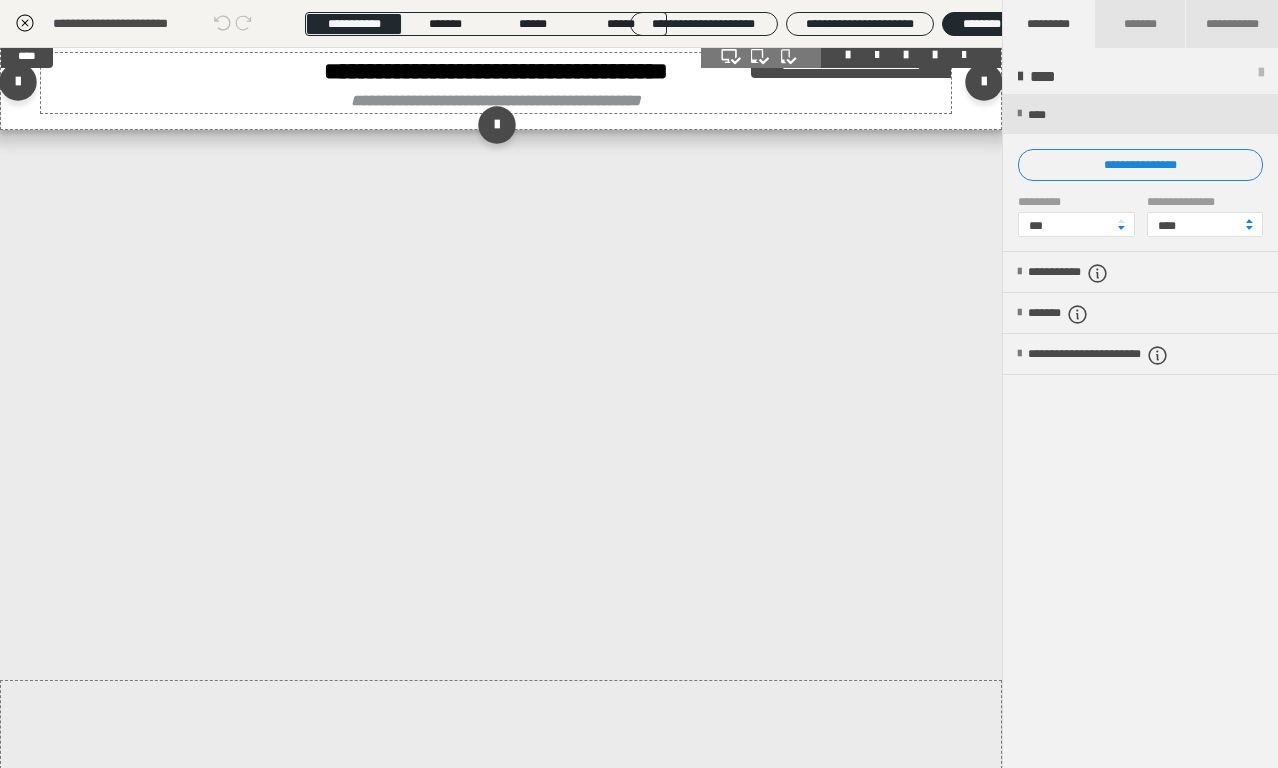 click on "**********" at bounding box center (496, 100) 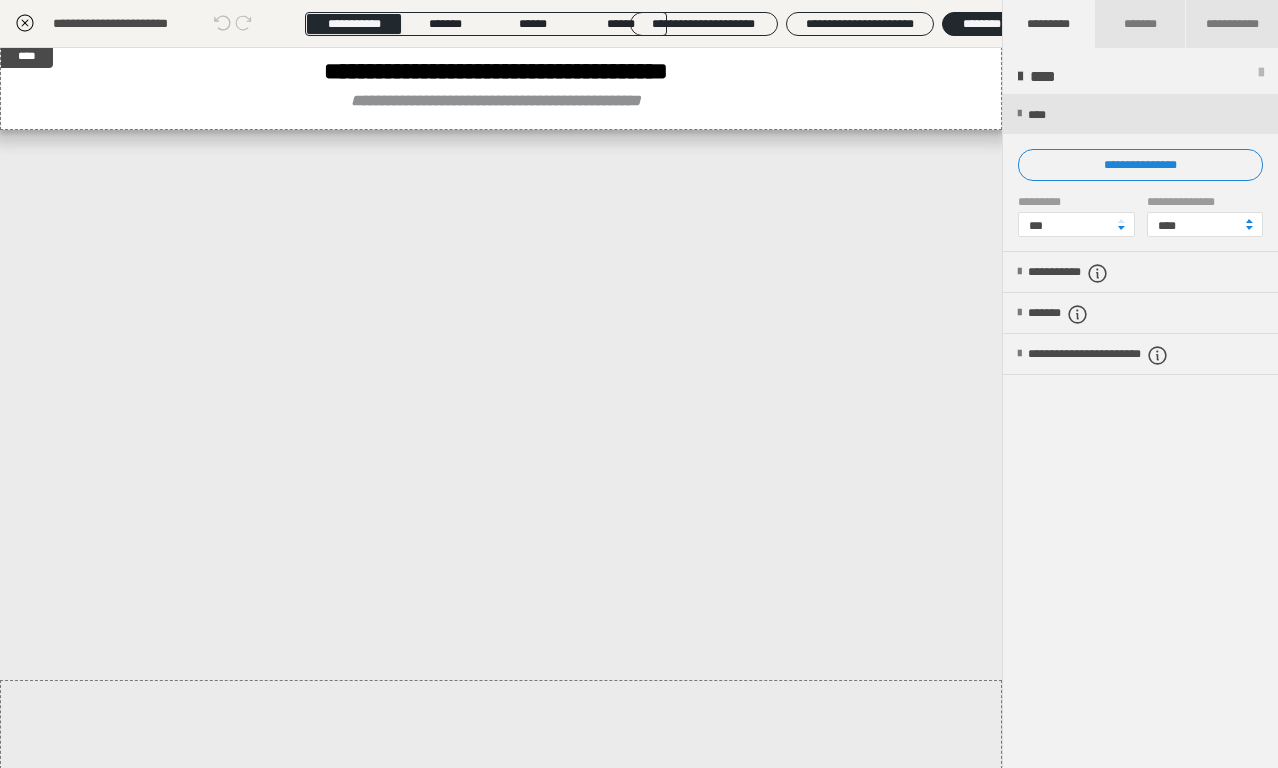 click on "**********" at bounding box center [639, 384] 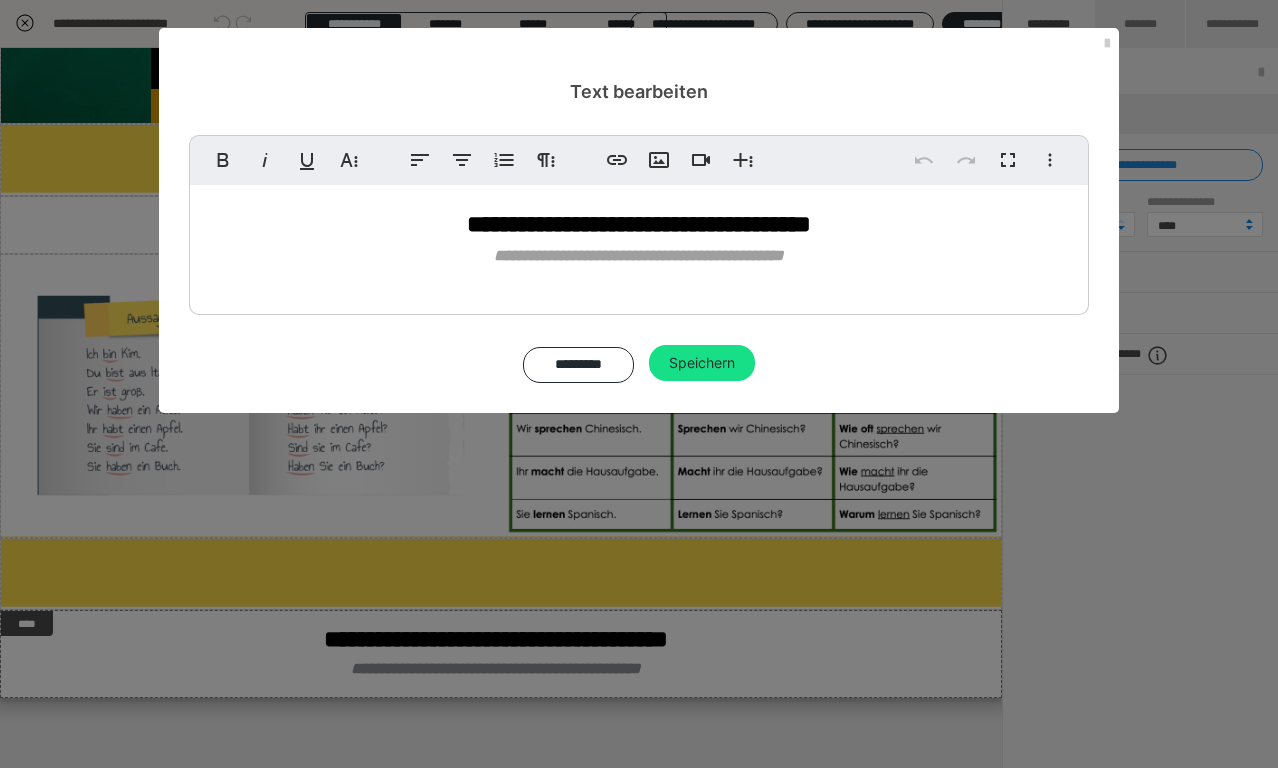click on "**********" at bounding box center (639, 384) 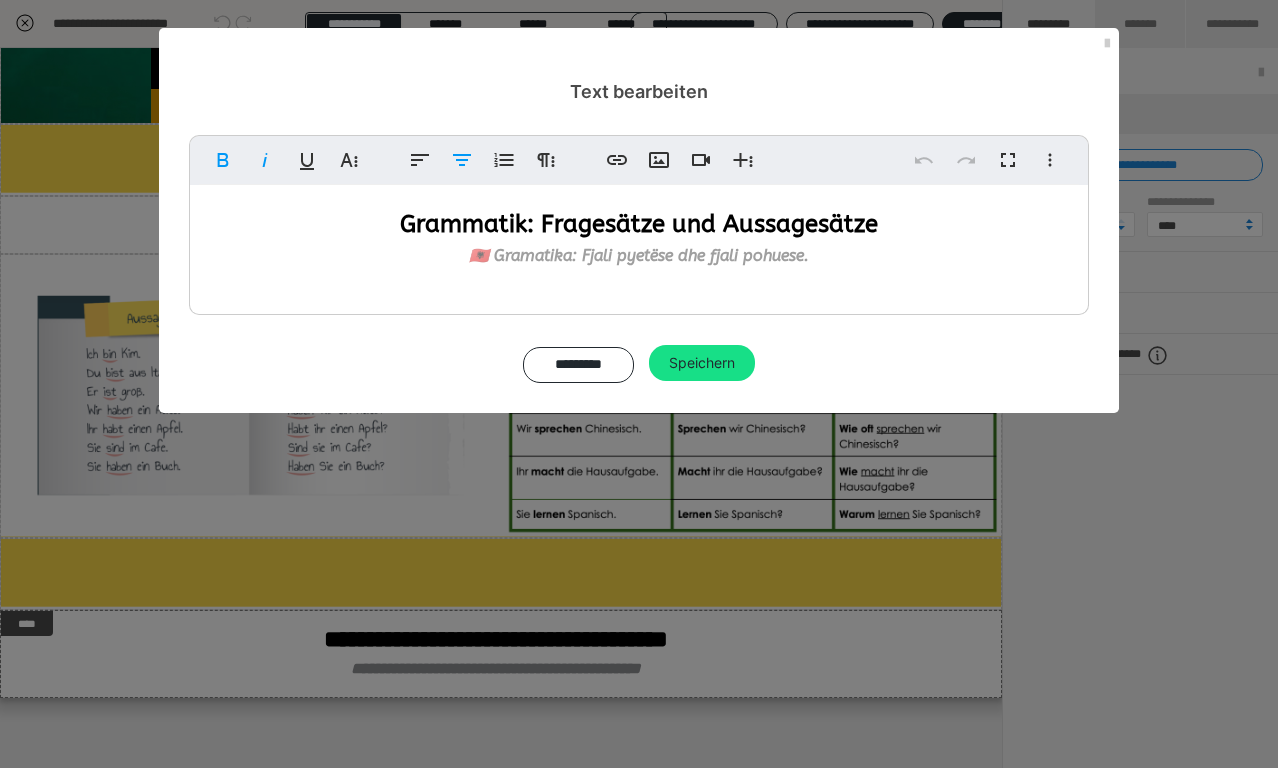 click on "🇦🇱 Gramatika: Fjali pyetëse dhe fjali pohuese." at bounding box center (639, 255) 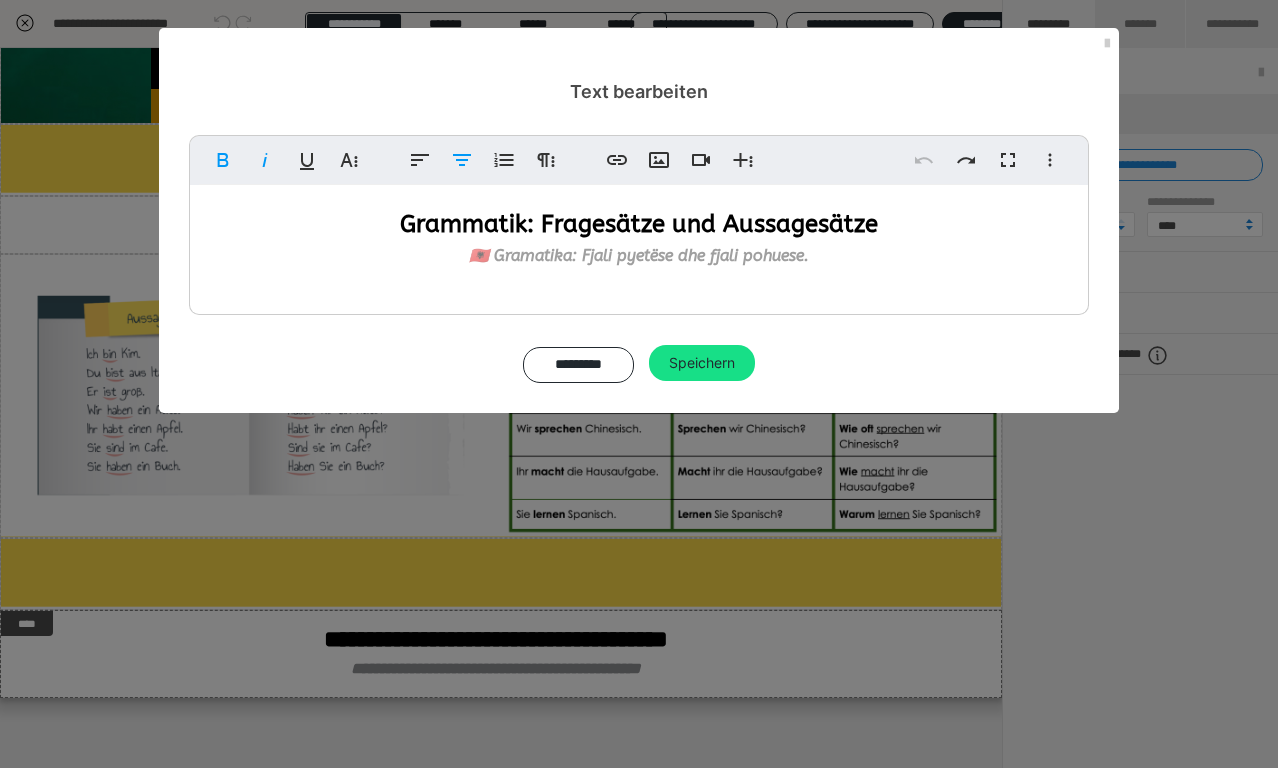 click on "🇦🇱 Gramatika: Fjali pyetëse dhe fjali pohuese." at bounding box center (639, 255) 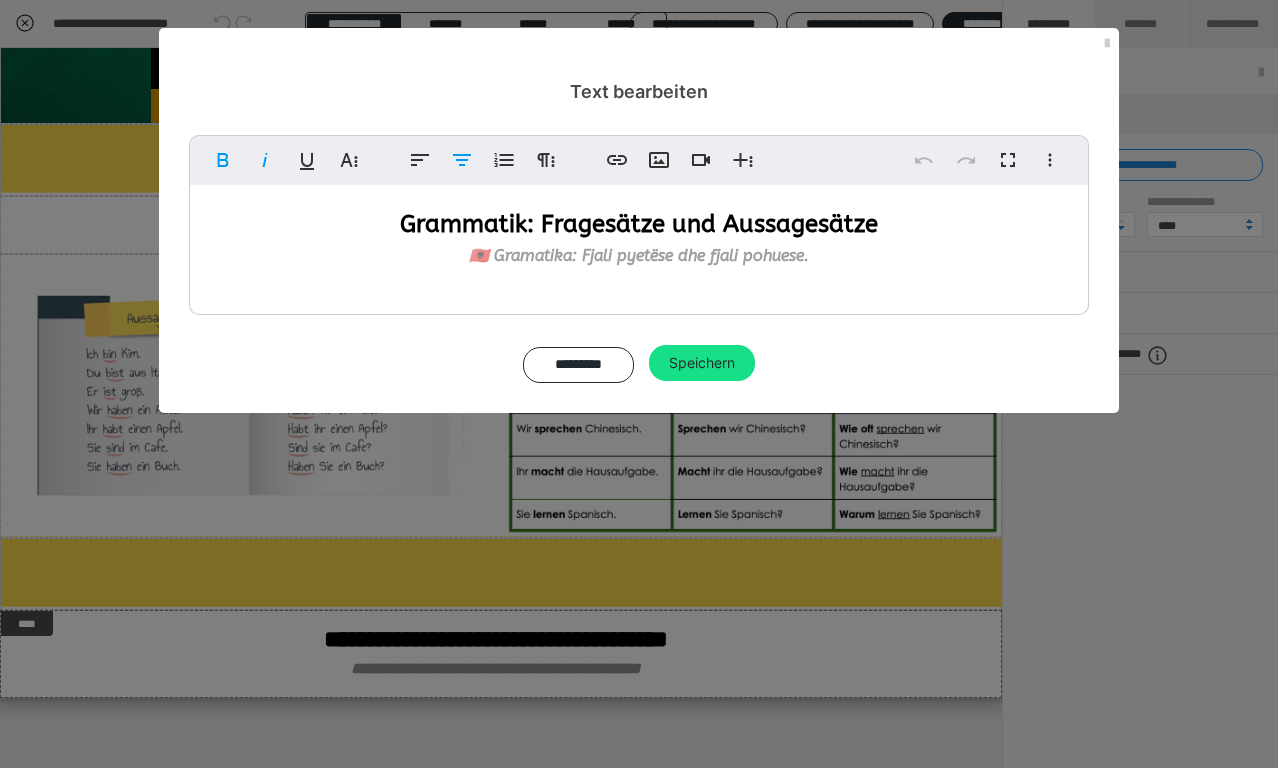 click on "🇦🇱 Gramatika: Fjali pyetëse dhe fjali pohuese." at bounding box center [639, 255] 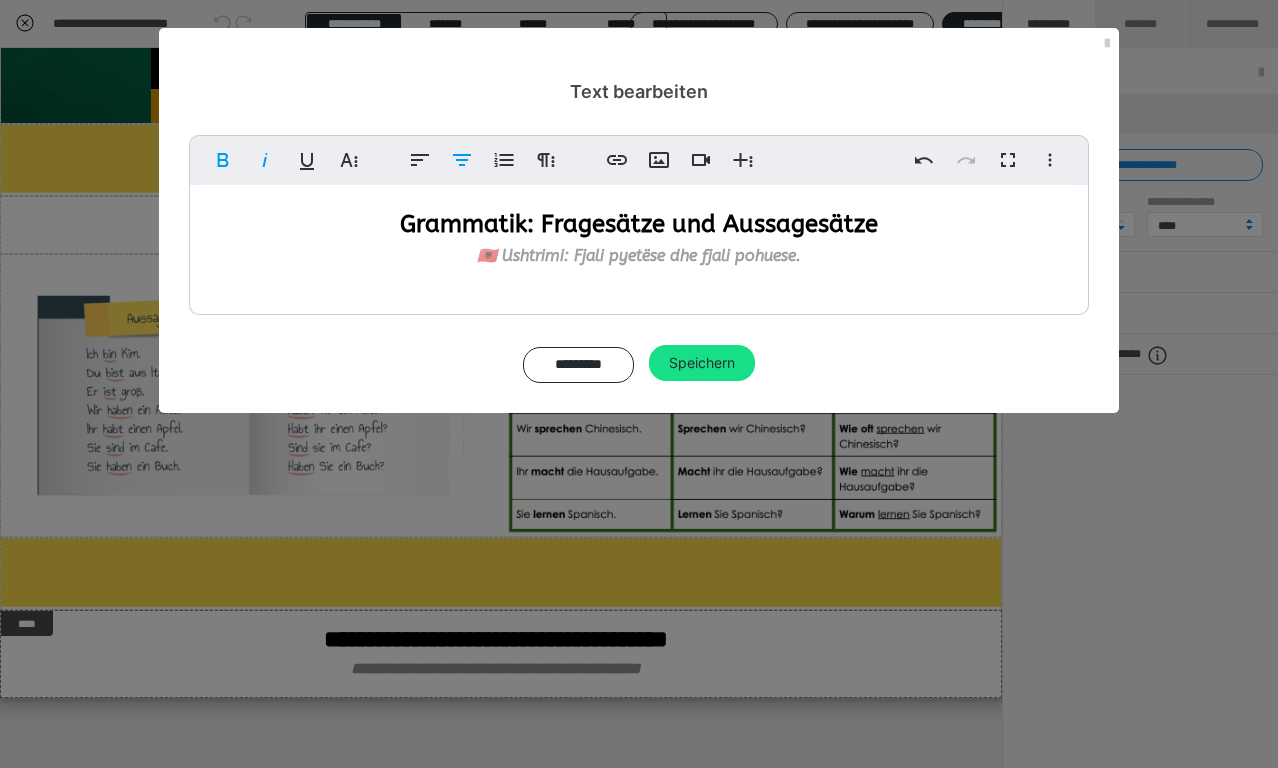 click on "🇦🇱 Ushtrimi: Fjali pyetëse dhe fjali pohuese." at bounding box center [639, 256] 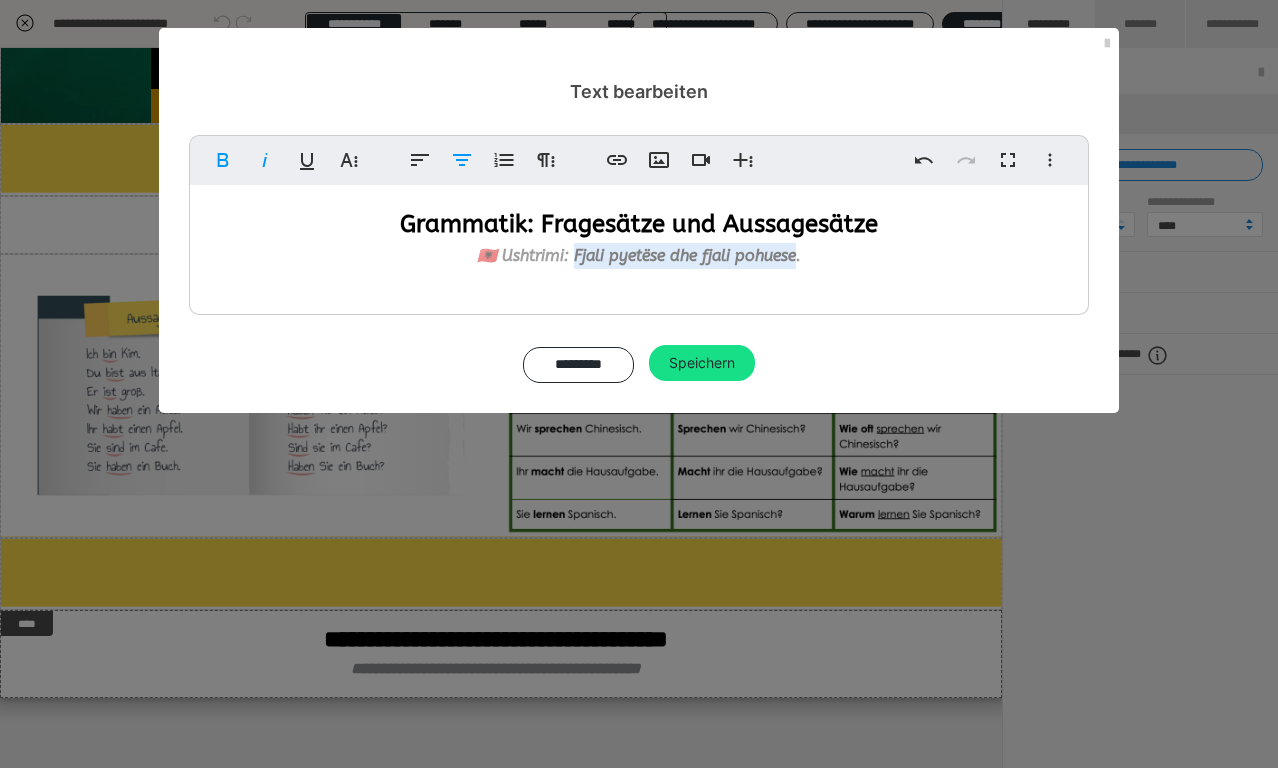 drag, startPoint x: 616, startPoint y: 246, endPoint x: 765, endPoint y: 243, distance: 149.0302 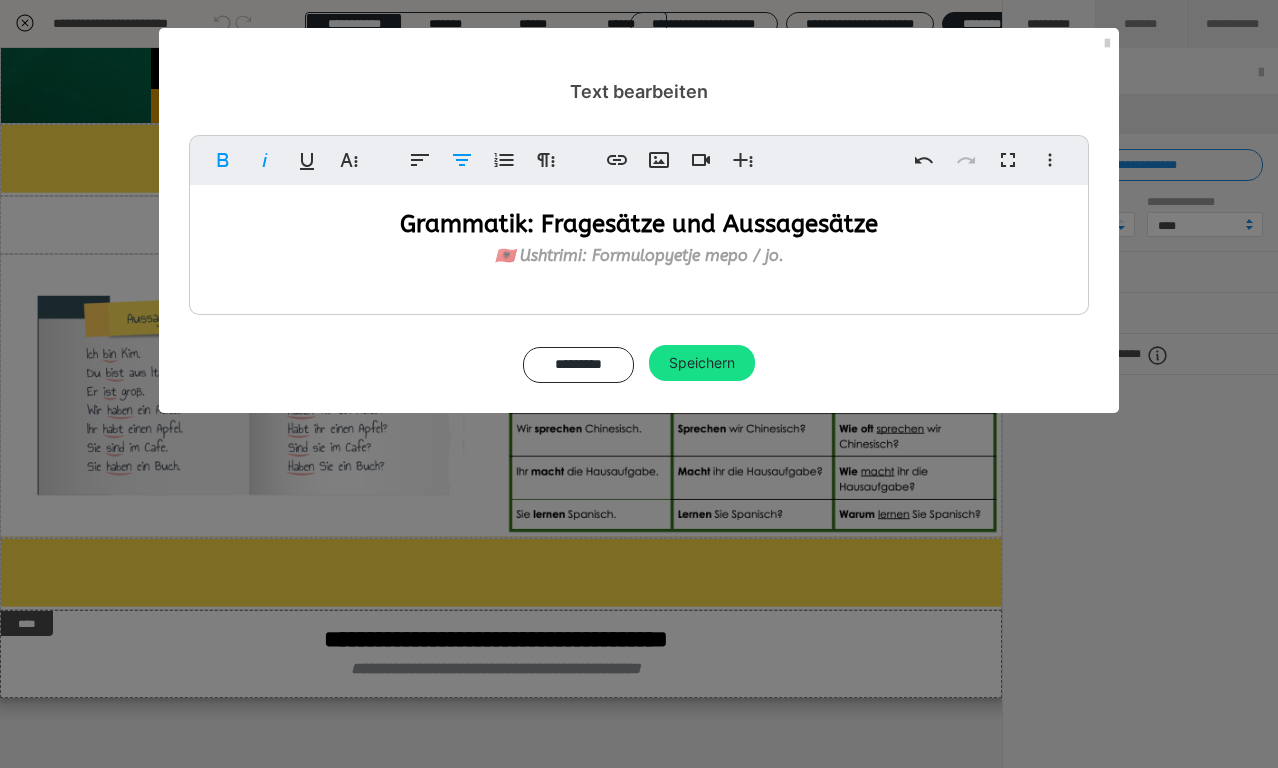 click on "🇦🇱 Ushtrimi: Formulopyetje me  po / jo ." at bounding box center [639, 255] 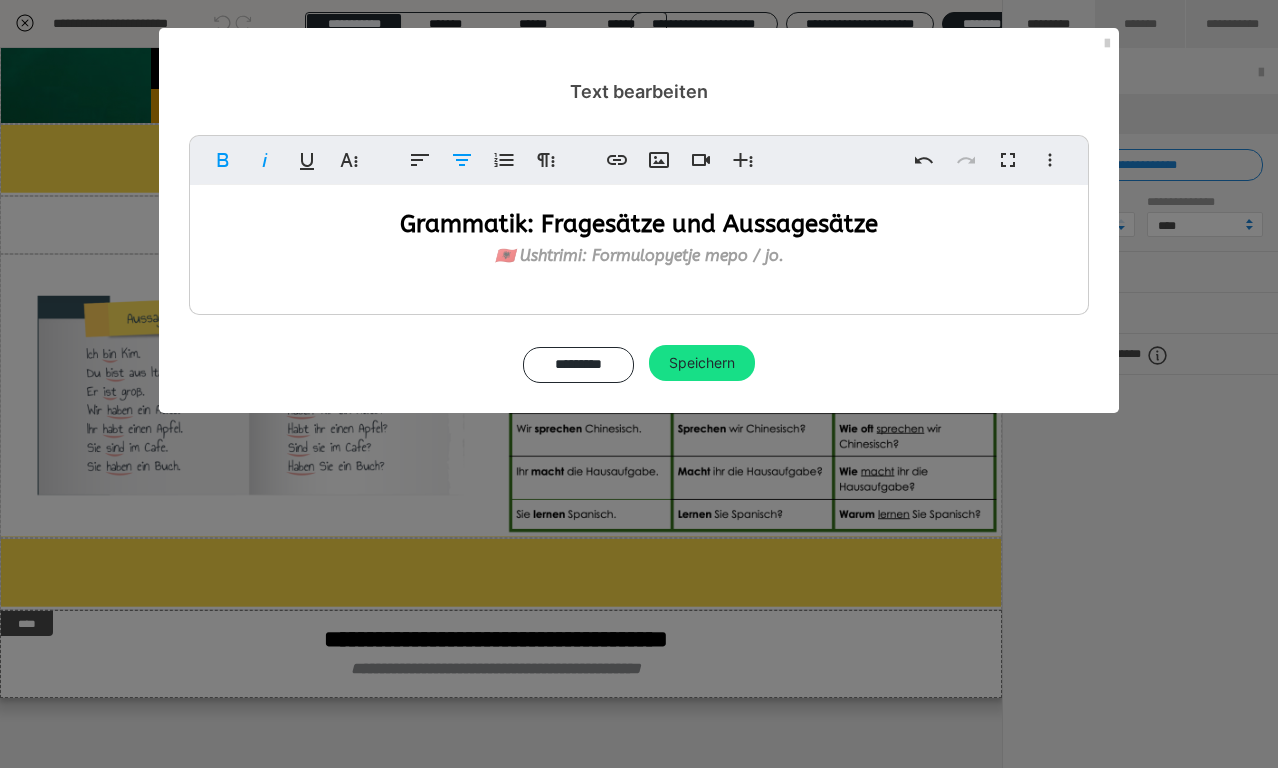 click on "🇦🇱 Ushtrimi: Formulo  pyetje me  po / jo ." at bounding box center [639, 255] 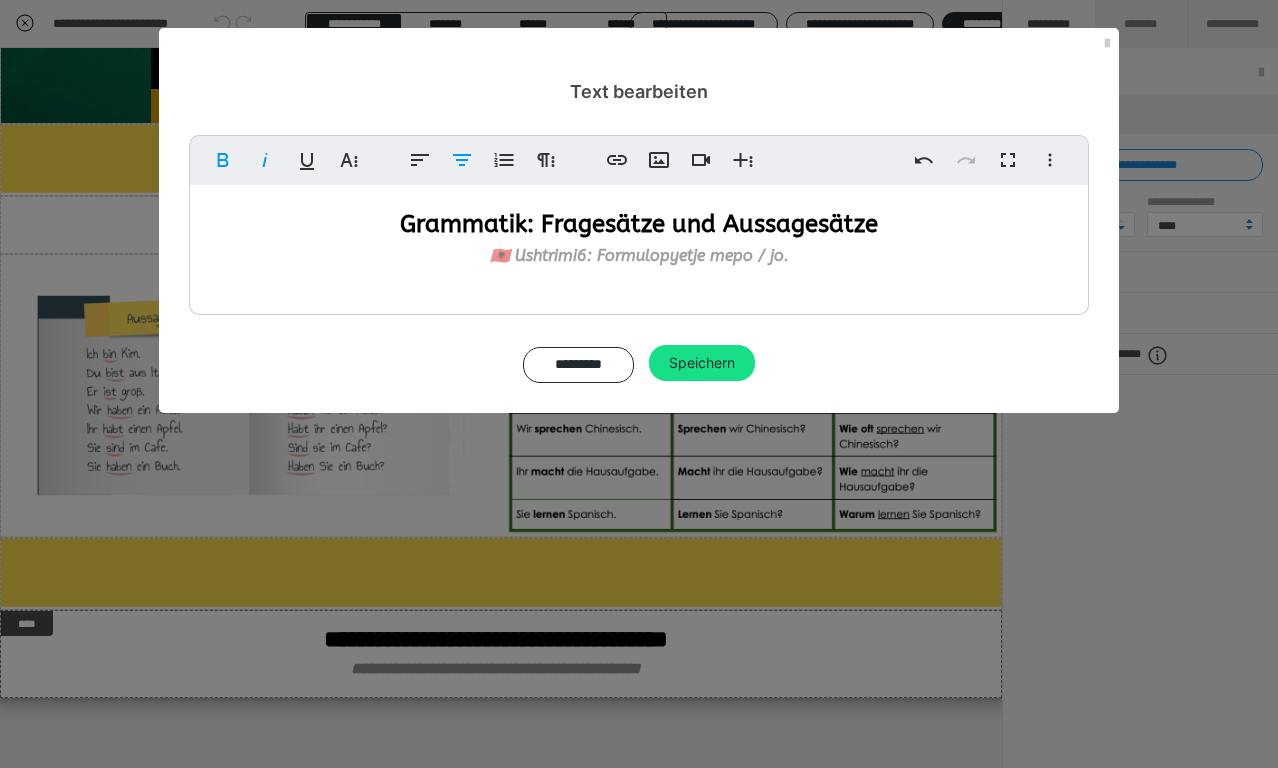 click on "Grammatik: Fragesätze und Aussagesätze" at bounding box center [639, 224] 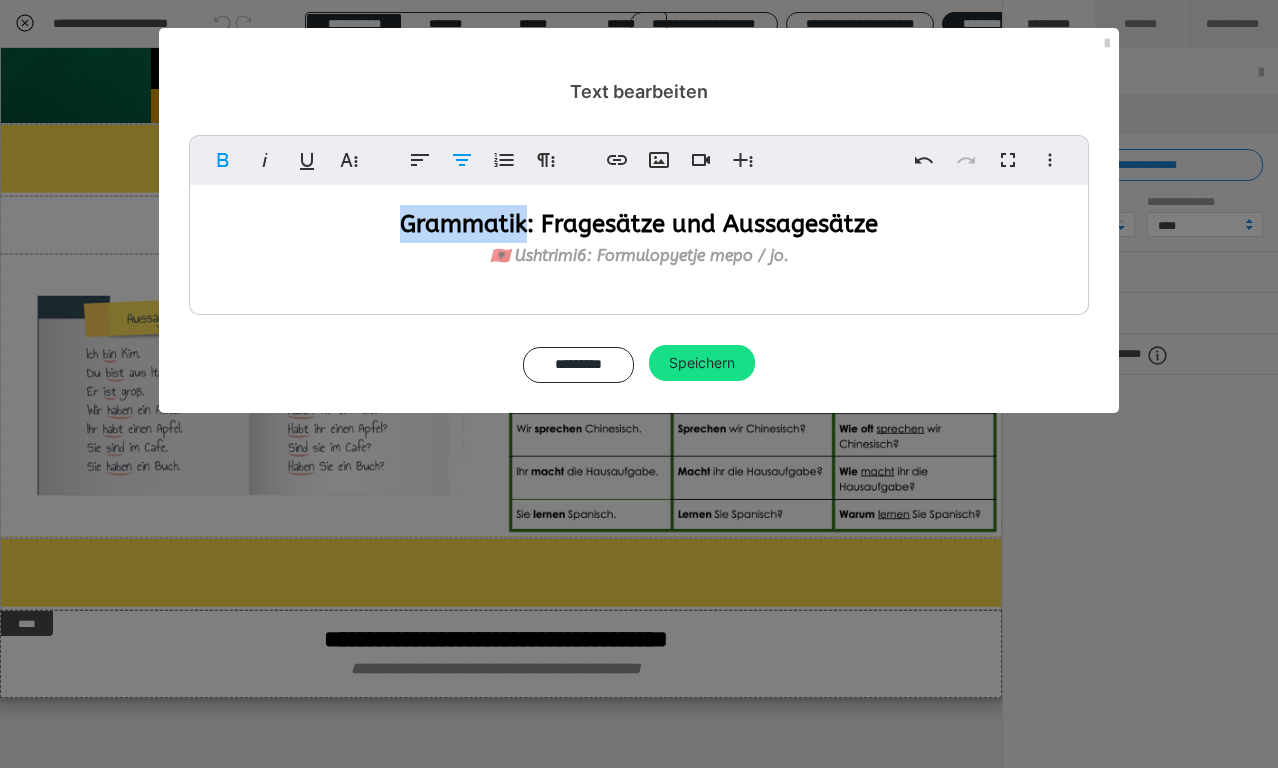 click on "Grammatik: Fragesätze und Aussagesätze" at bounding box center [639, 224] 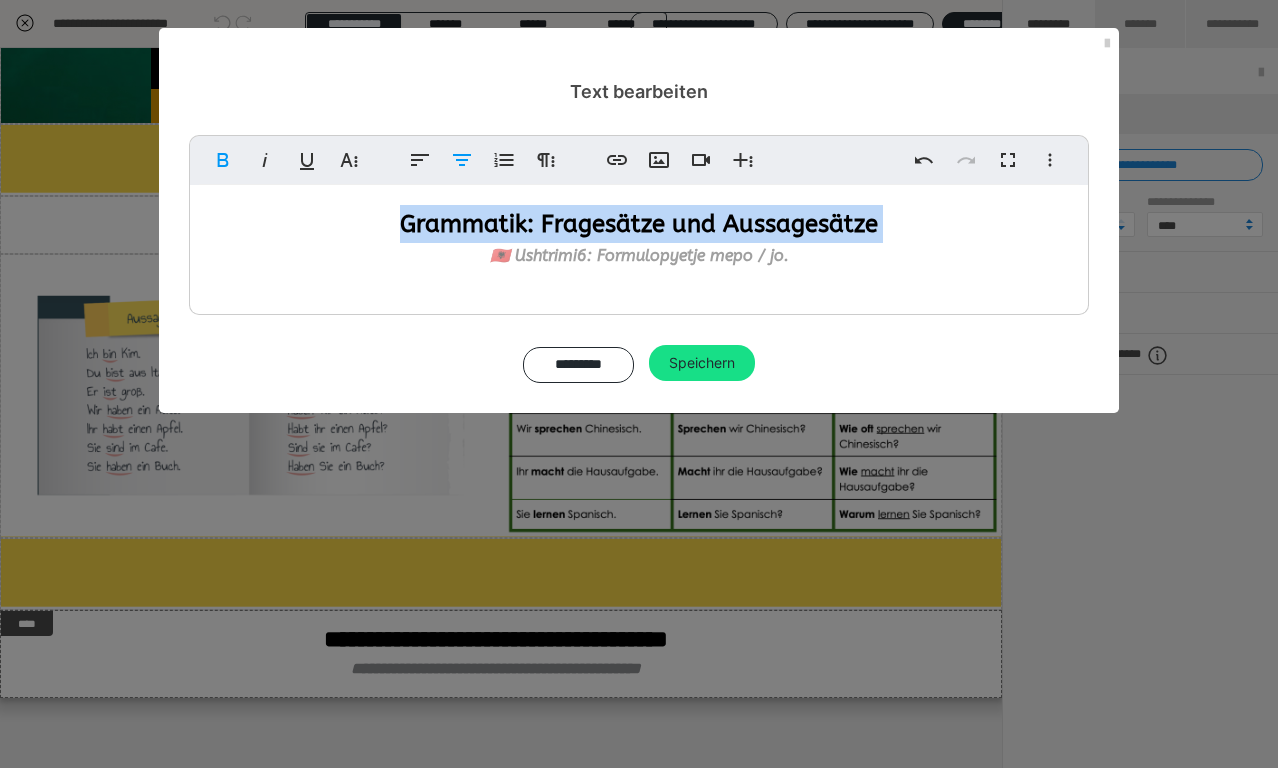 click on "Grammatik: Fragesätze und Aussagesätze" at bounding box center (639, 224) 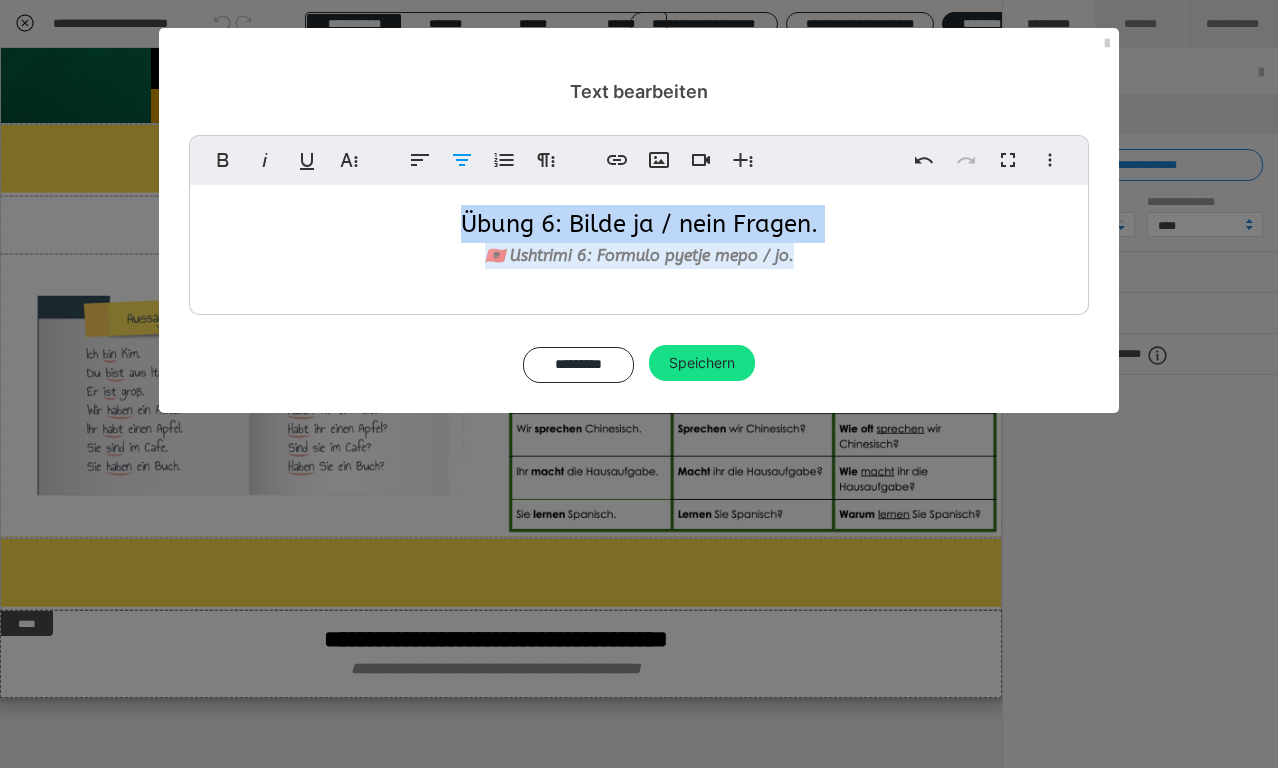 drag, startPoint x: 432, startPoint y: 207, endPoint x: 811, endPoint y: 253, distance: 381.78134 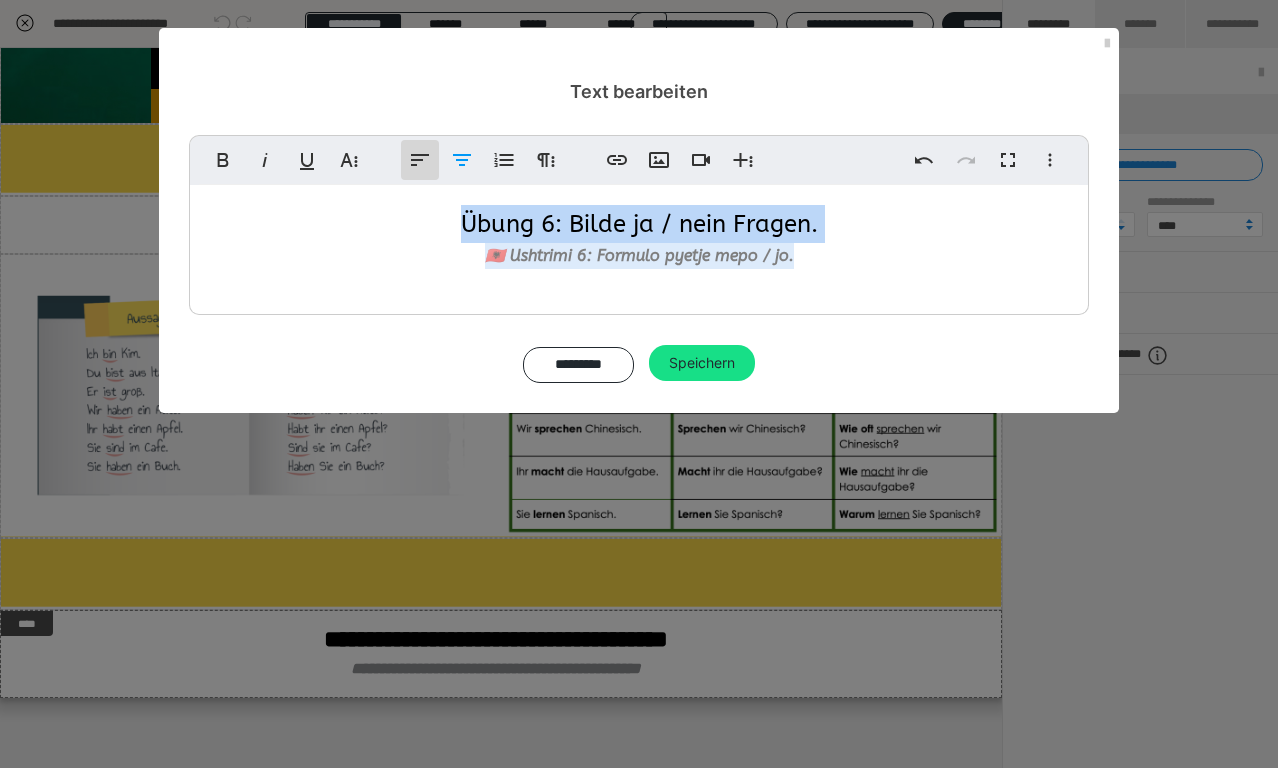 click 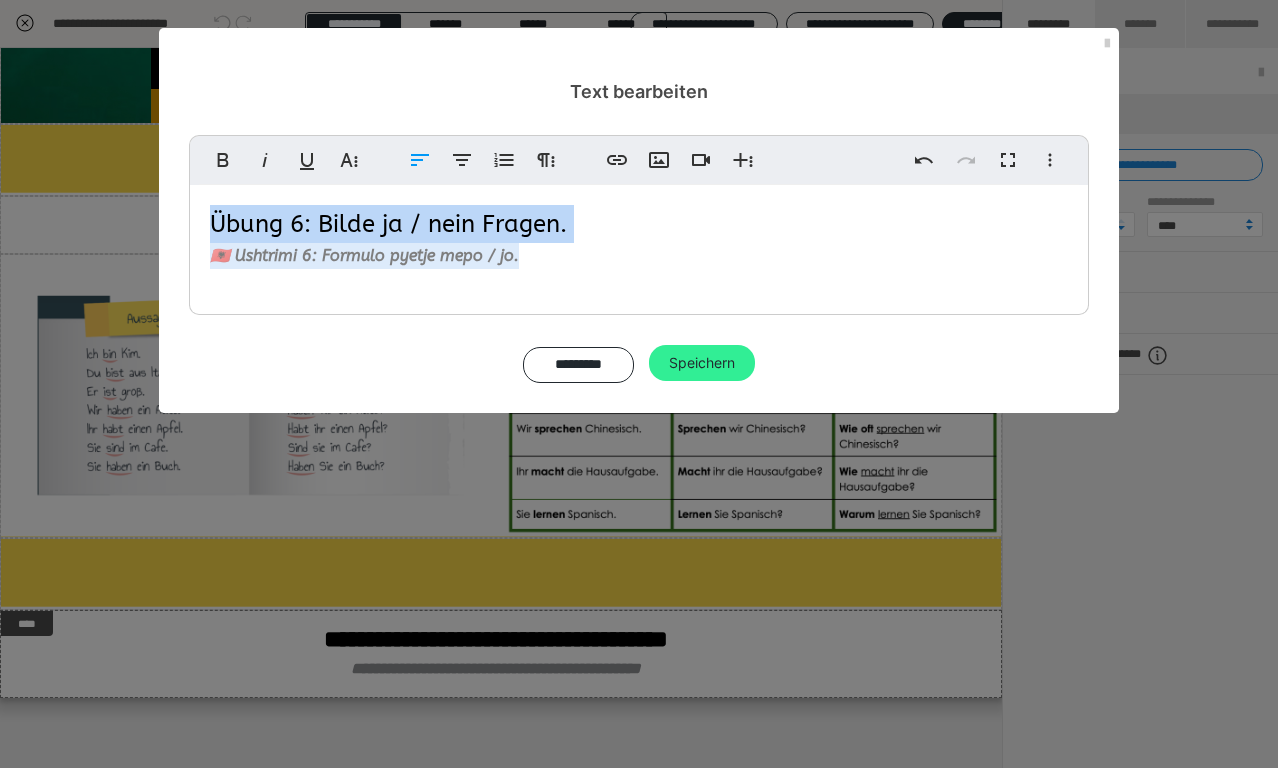 click on "Speichern" at bounding box center [702, 363] 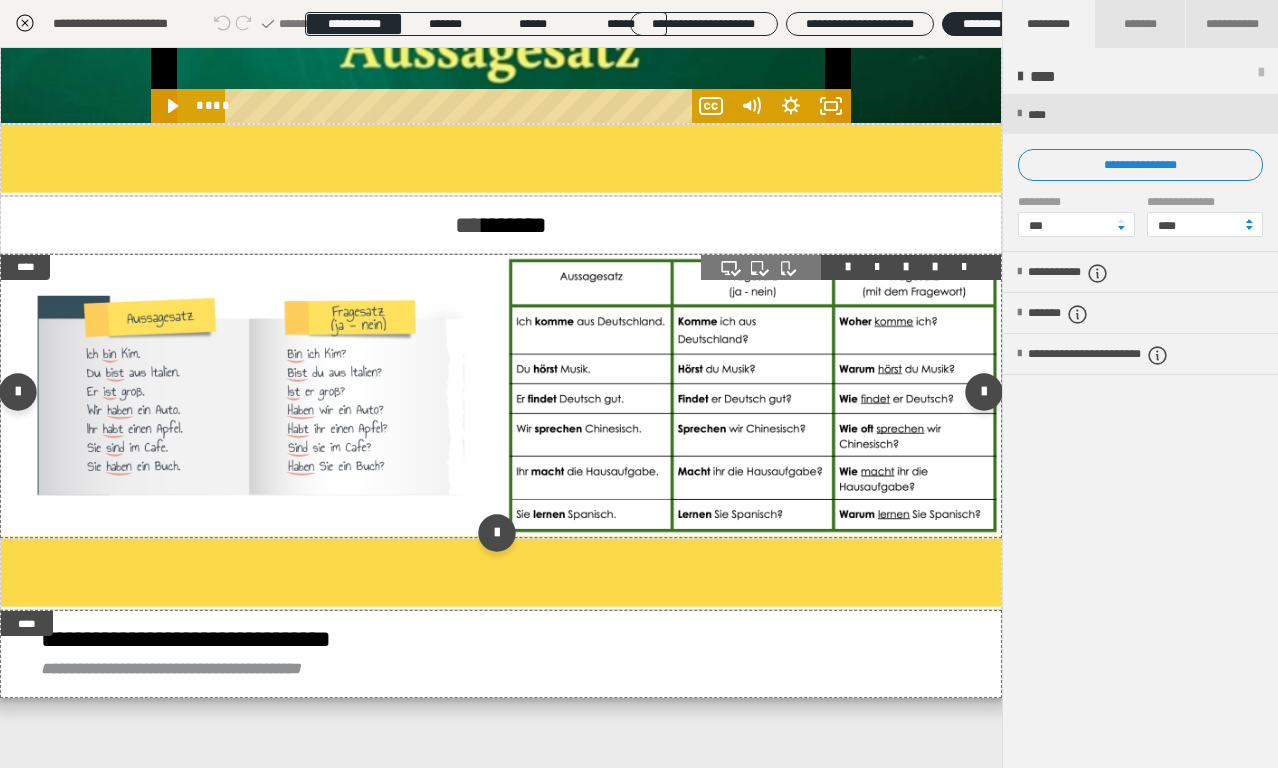 scroll, scrollTop: 3430, scrollLeft: 0, axis: vertical 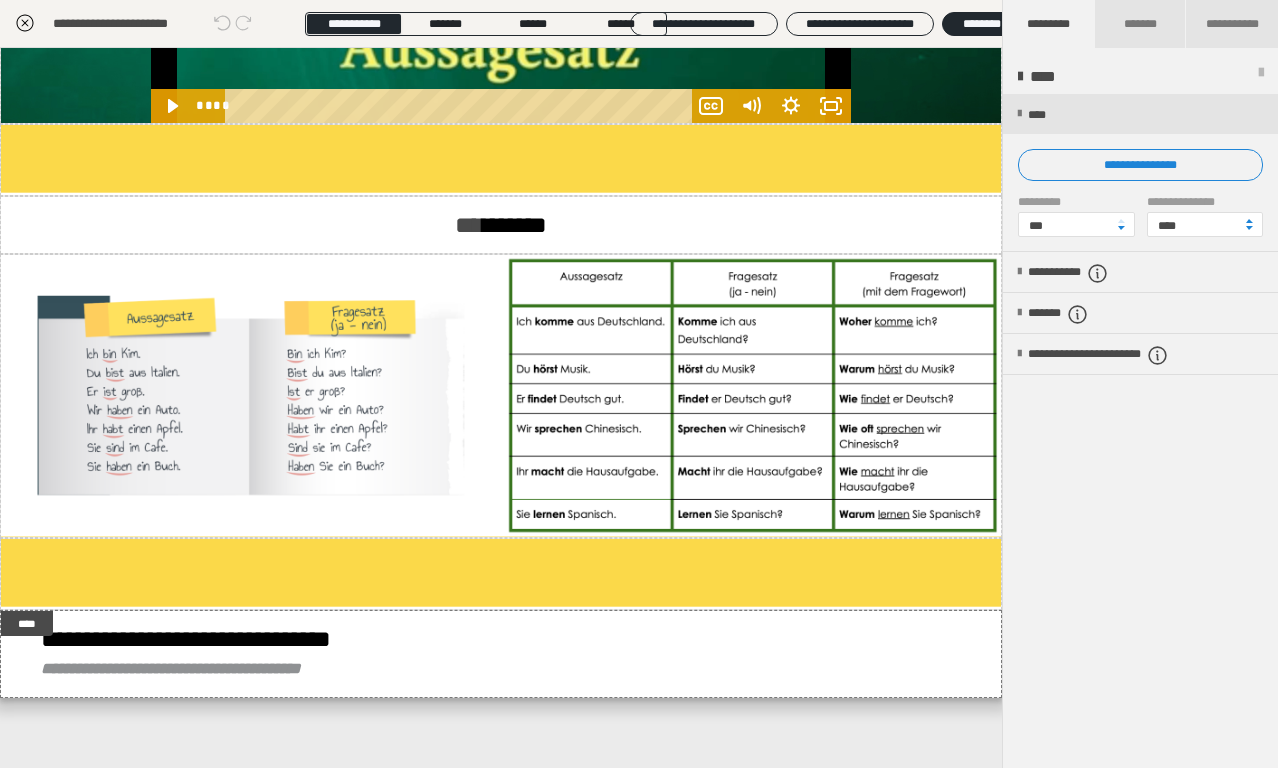 click at bounding box center [1261, 77] 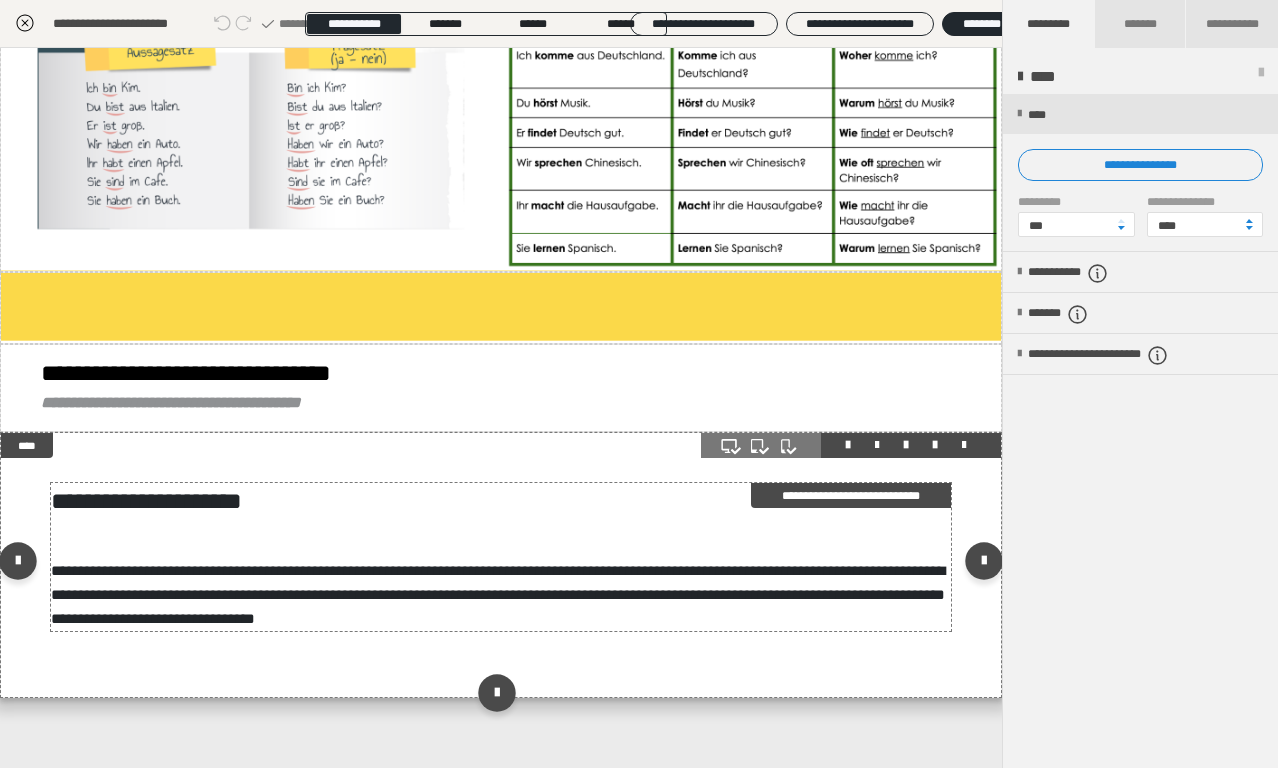 scroll, scrollTop: 3650, scrollLeft: 0, axis: vertical 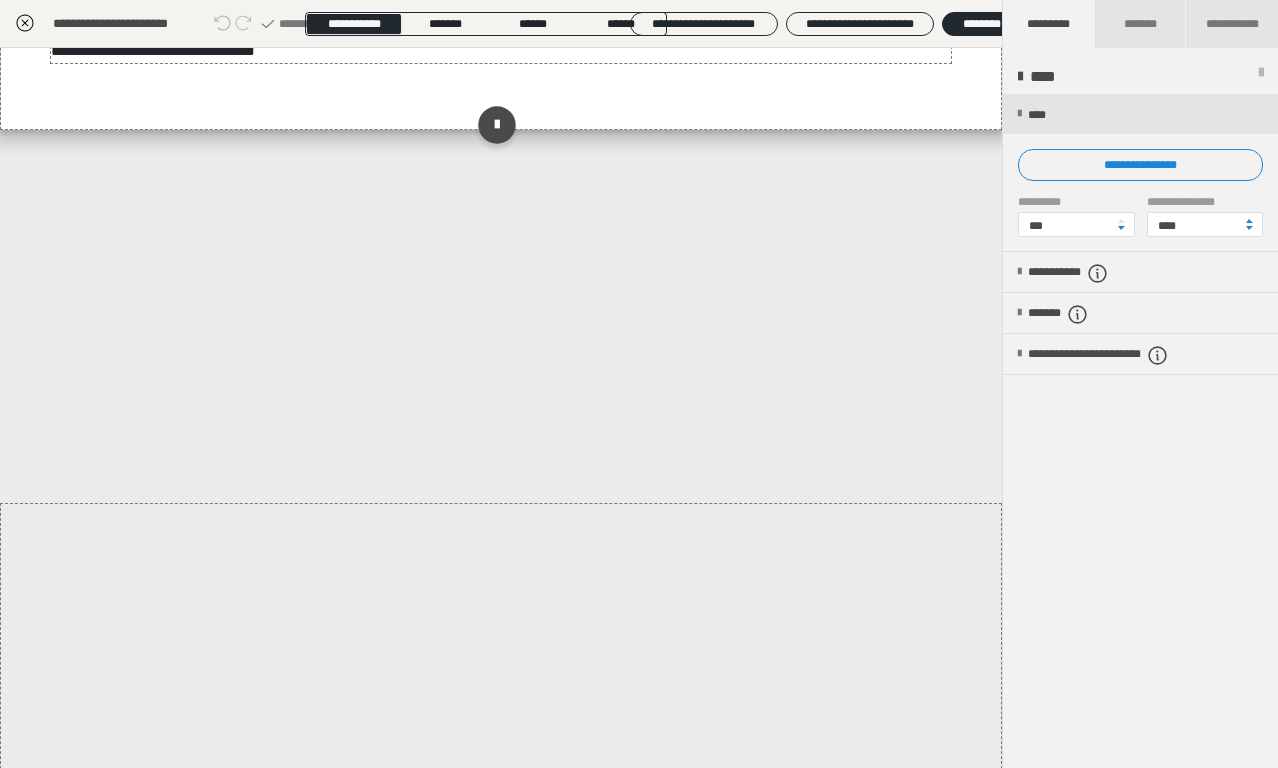 click on "**********" at bounding box center [498, 26] 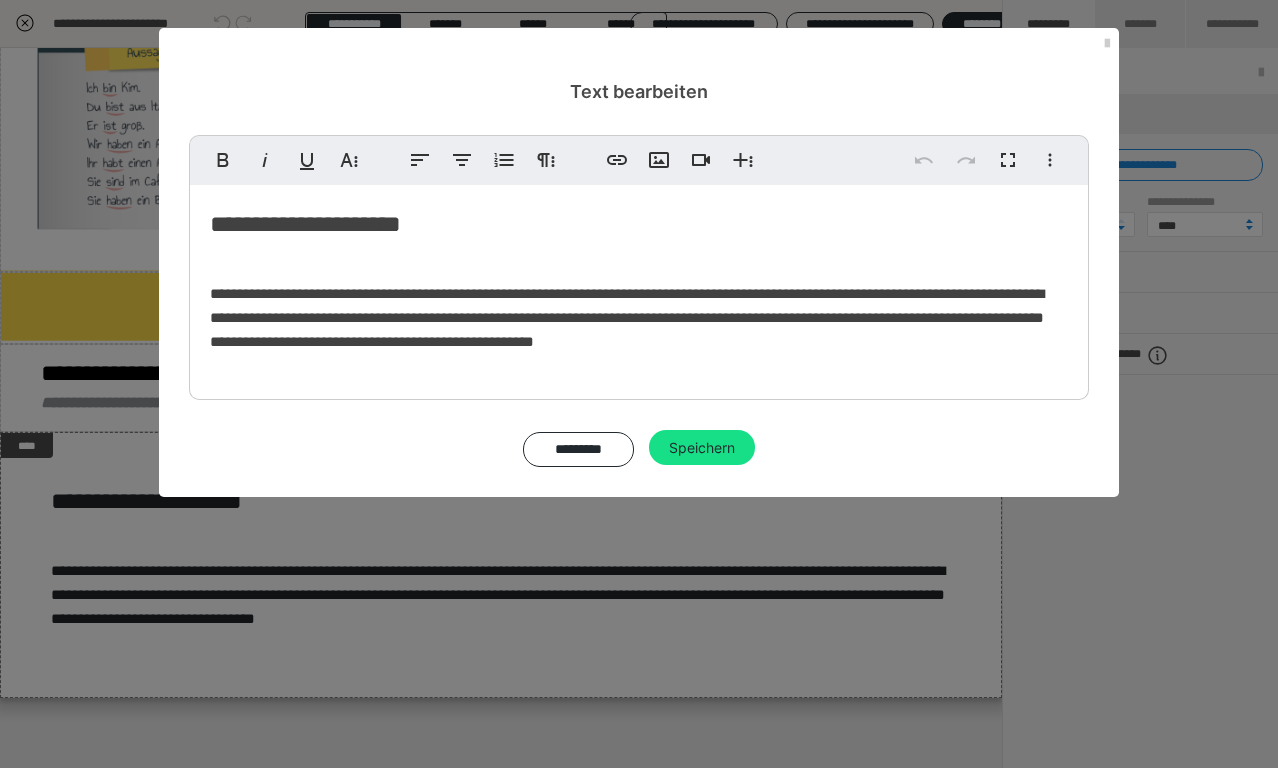 click on "**********" at bounding box center [639, 287] 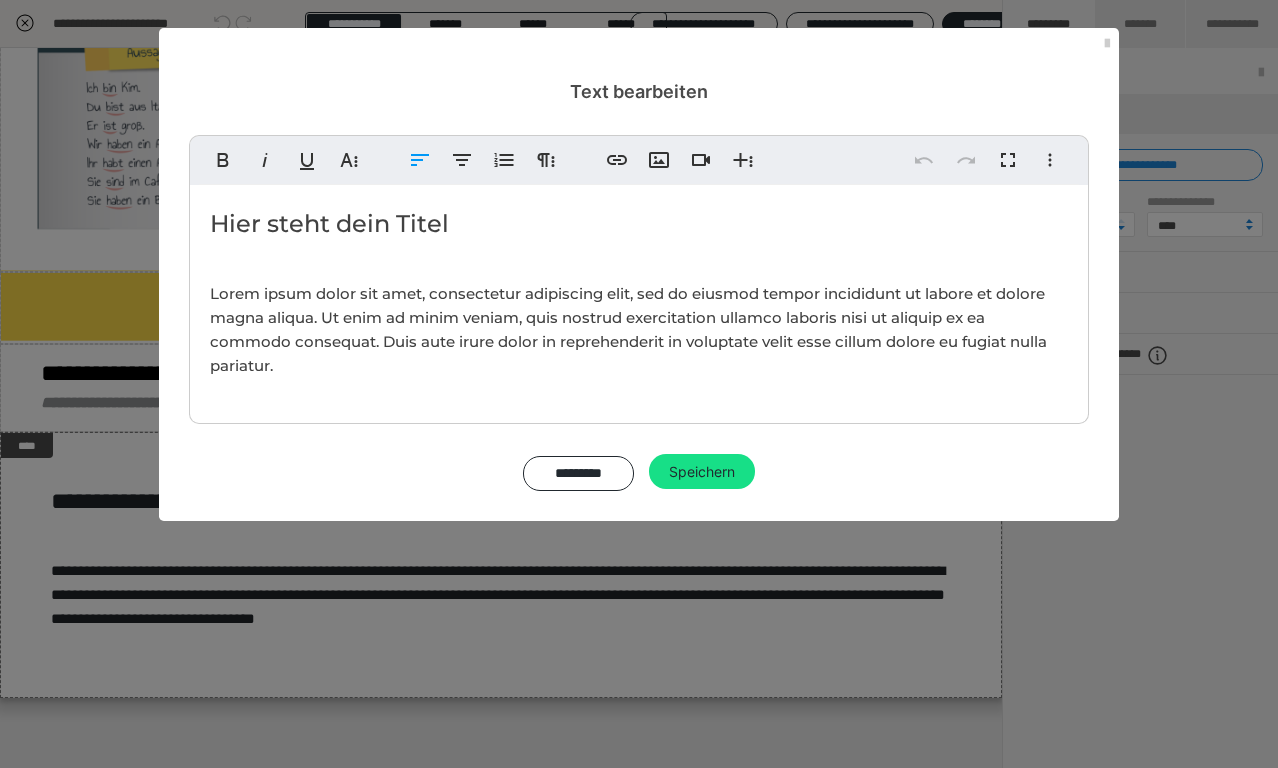 drag, startPoint x: 237, startPoint y: 200, endPoint x: 474, endPoint y: 220, distance: 237.84239 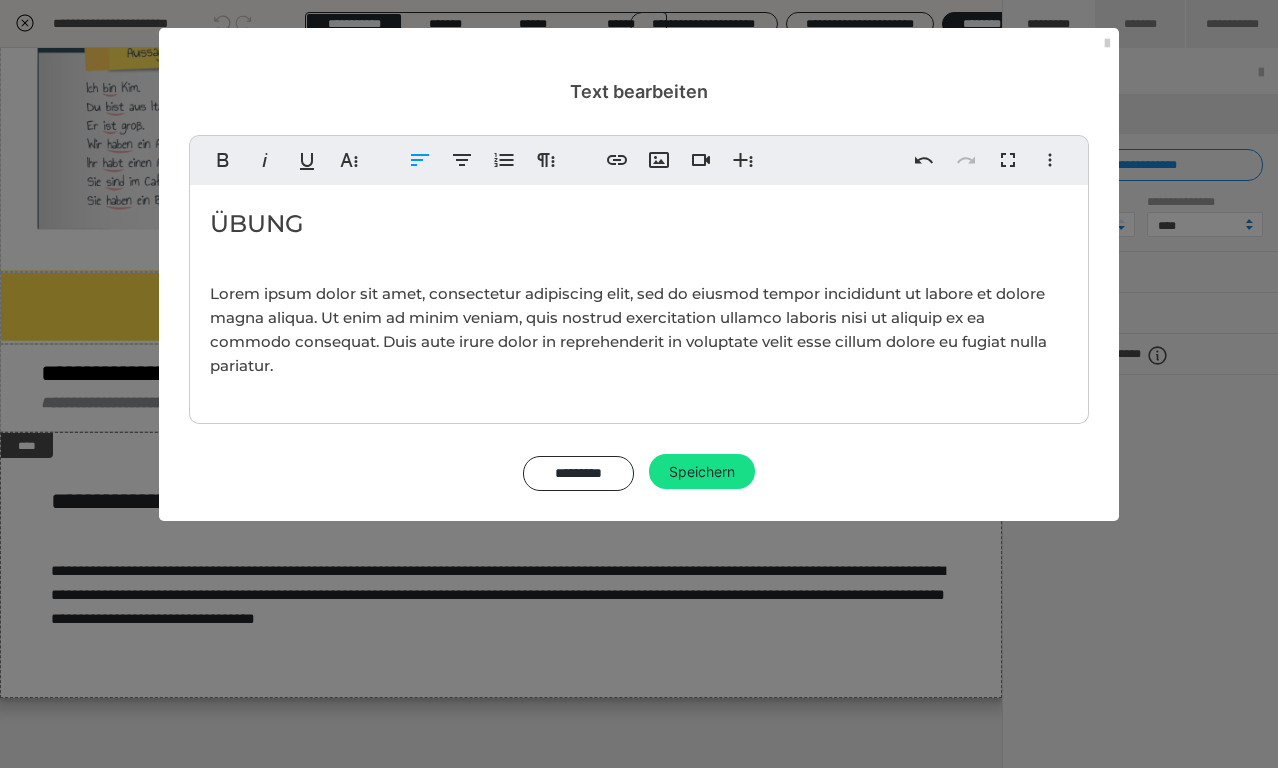 click on "Lorem ipsum dolor sit amet, consectetur adipiscing elit, sed do eiusmod tempor incididunt ut labore et dolore magna aliqua. Ut enim ad minim veniam, quis nostrud exercitation ullamco laboris nisi ut aliquip ex ea commodo consequat. Duis aute irure dolor in reprehenderit in voluptate velit esse cillum dolore eu fugiat nulla pariatur." at bounding box center (628, 329) 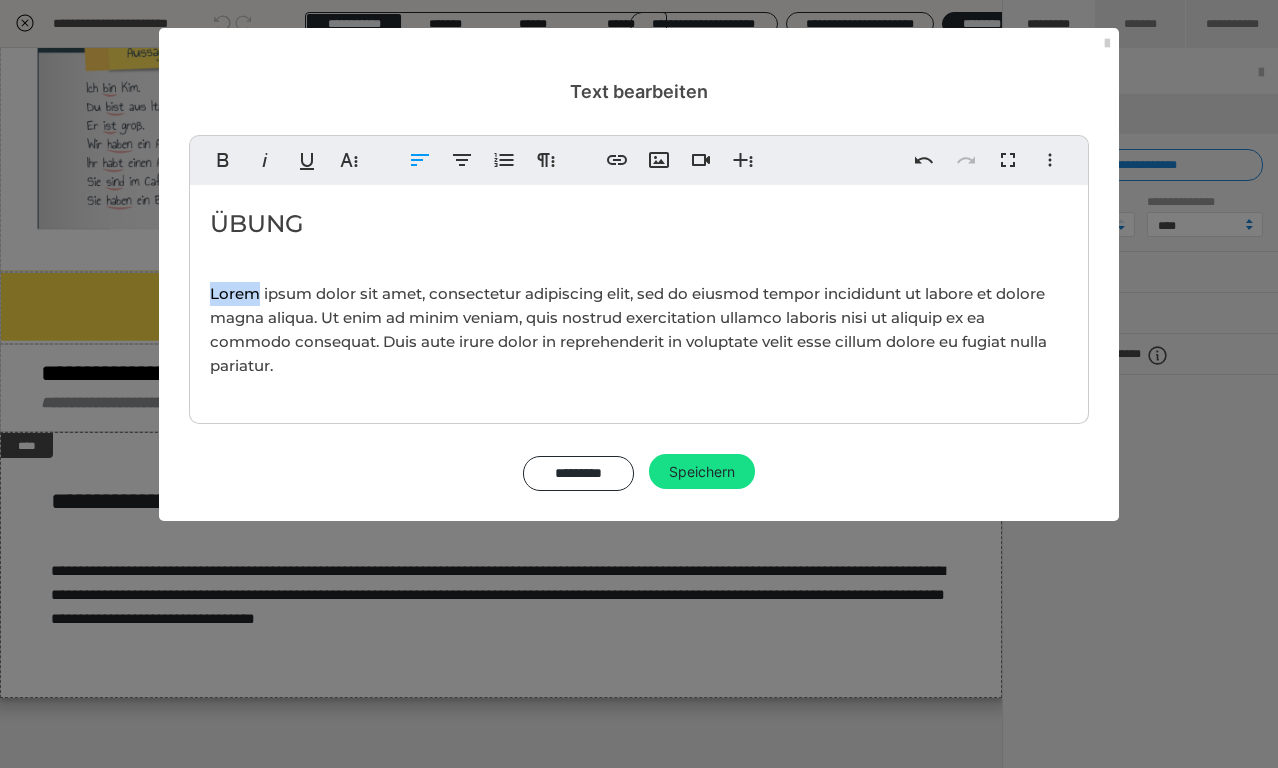drag, startPoint x: 234, startPoint y: 292, endPoint x: 300, endPoint y: 368, distance: 100.65784 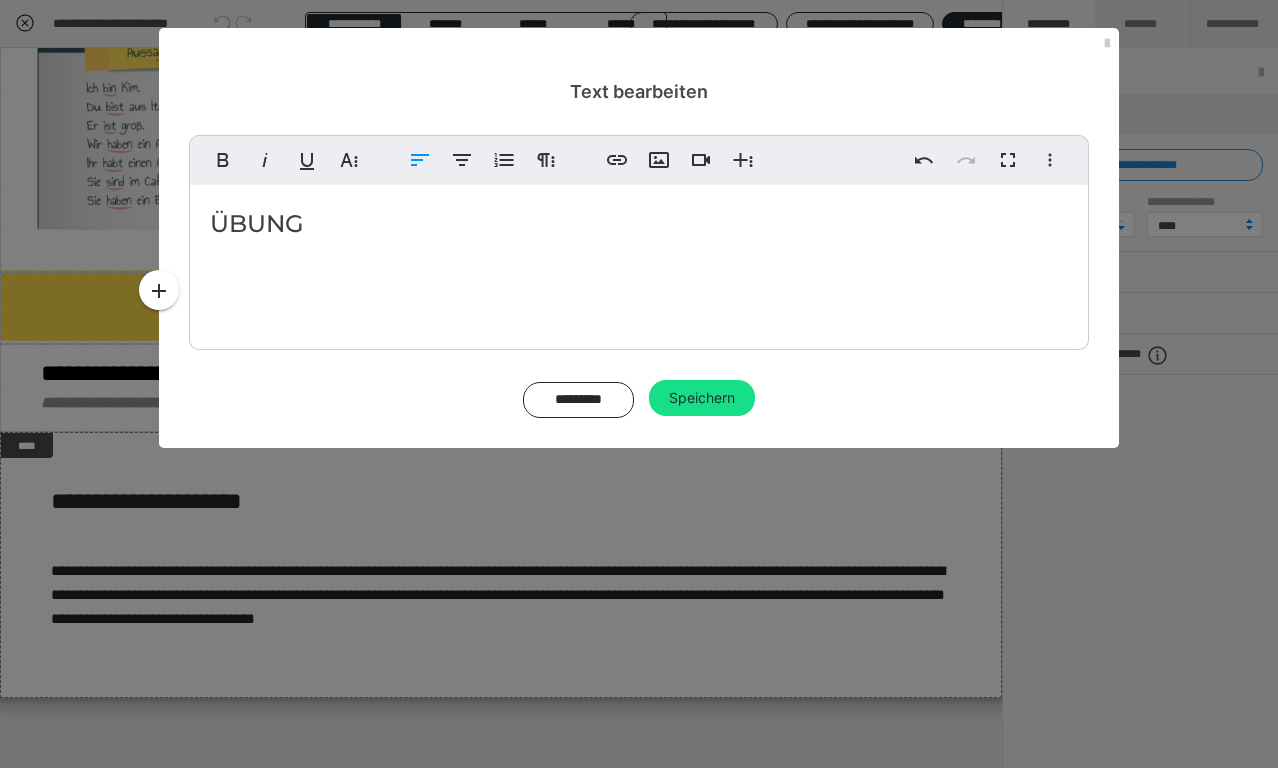 click on "ÜBUNG" at bounding box center [639, 224] 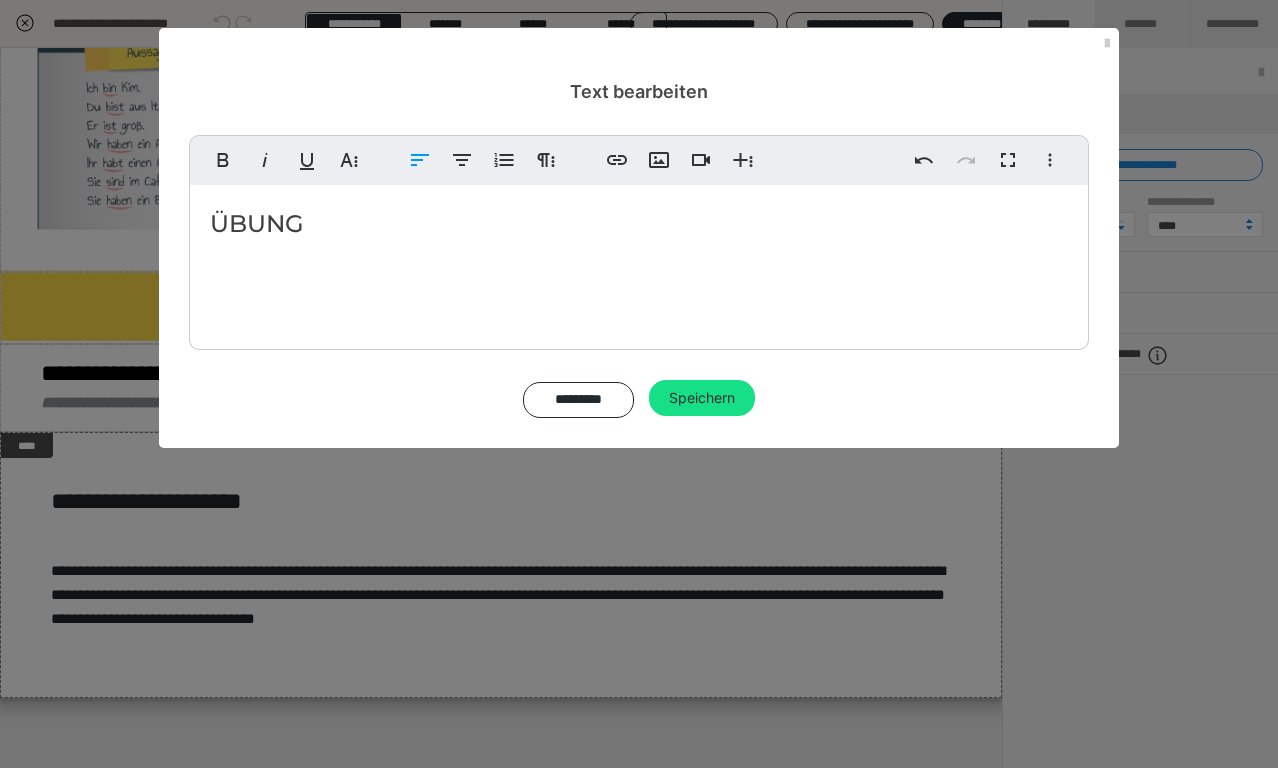 click on "ÜBUNG" at bounding box center (639, 224) 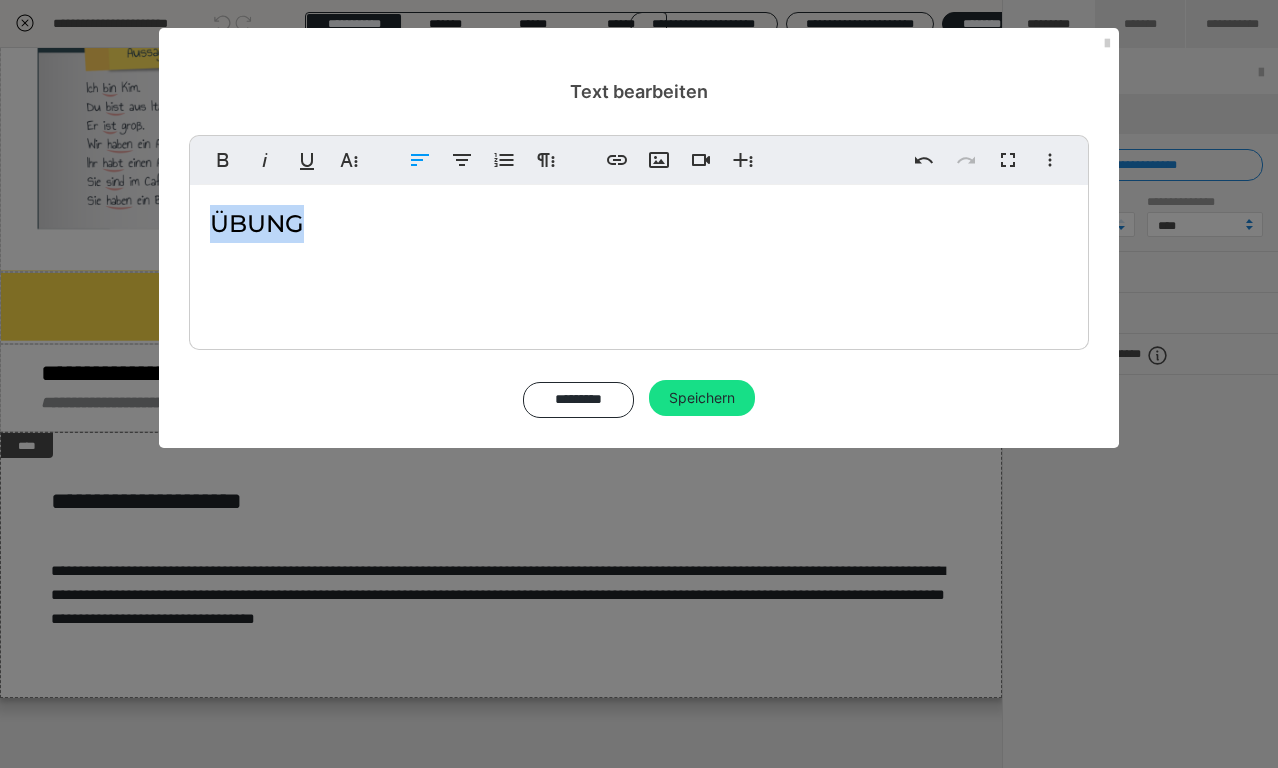 copy on "ÜBUNG" 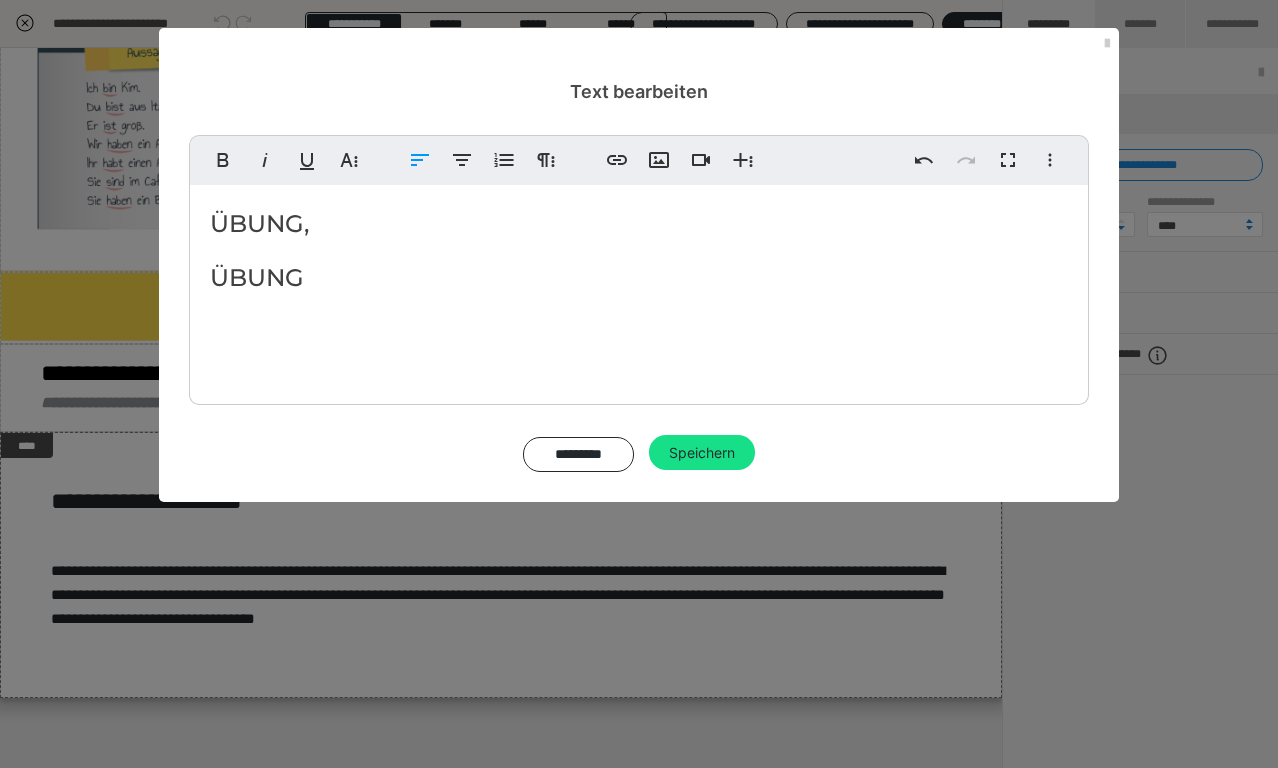 click on "ÜBUNG," at bounding box center (639, 224) 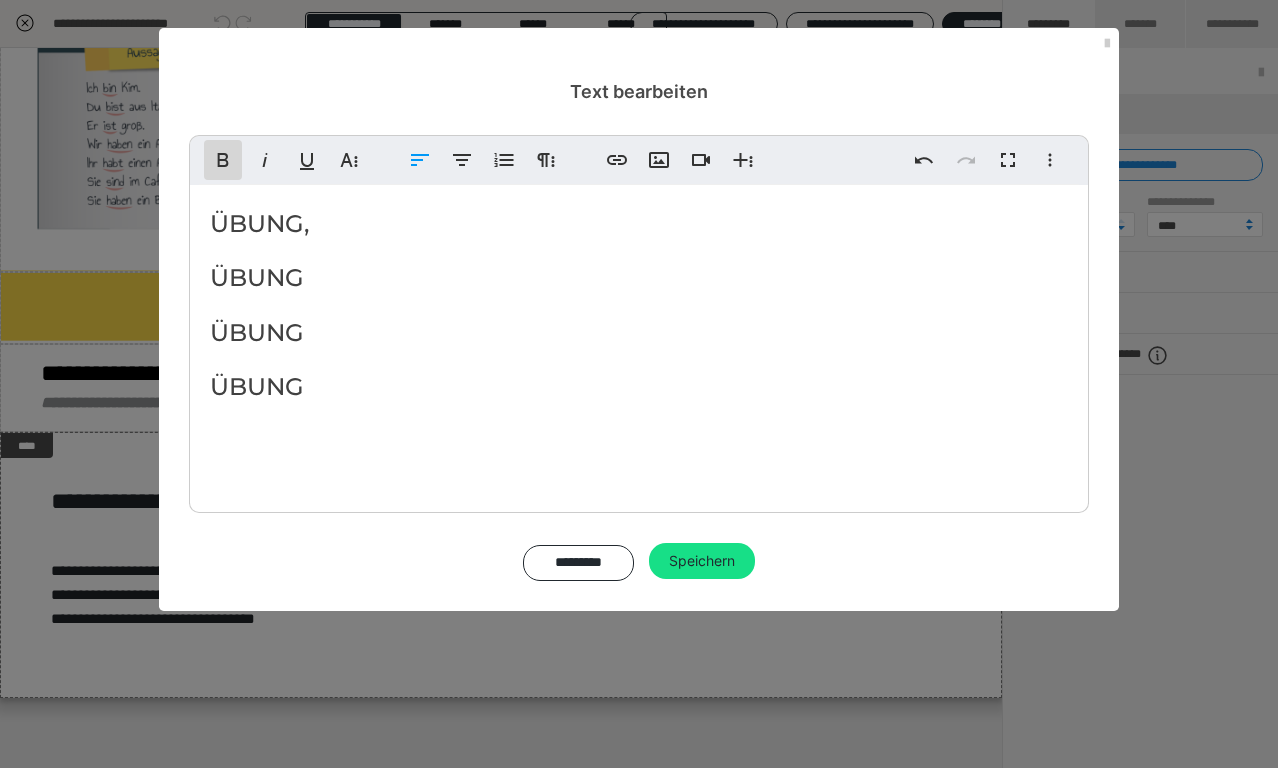 click 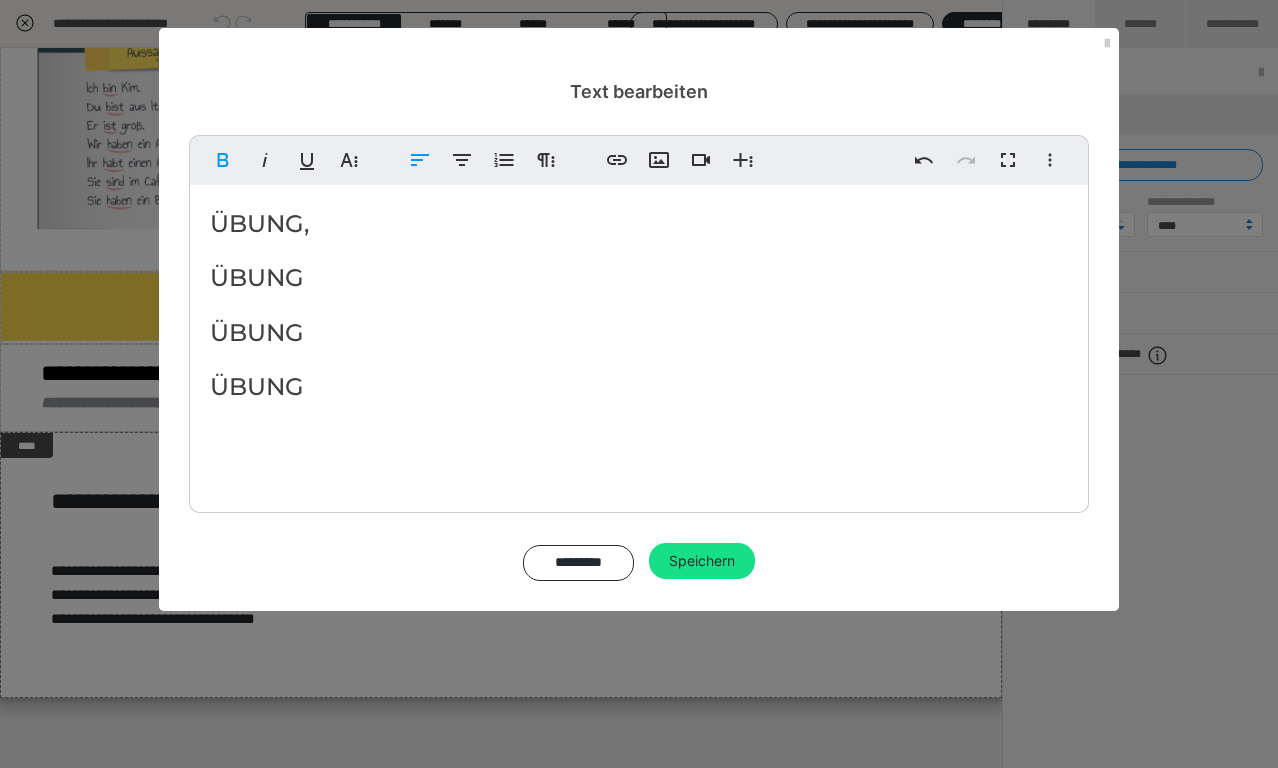 click on "ÜBUNG," at bounding box center [639, 224] 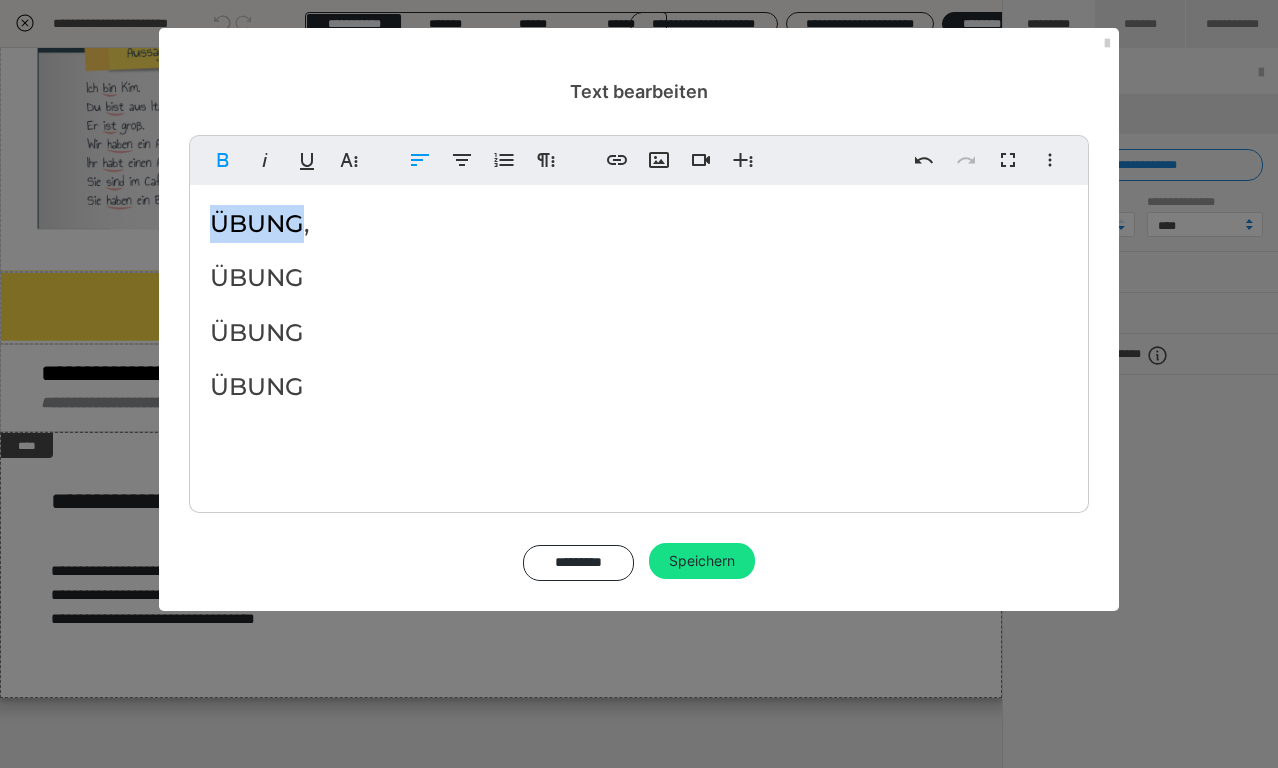 click on "ÜBUNG," at bounding box center (639, 224) 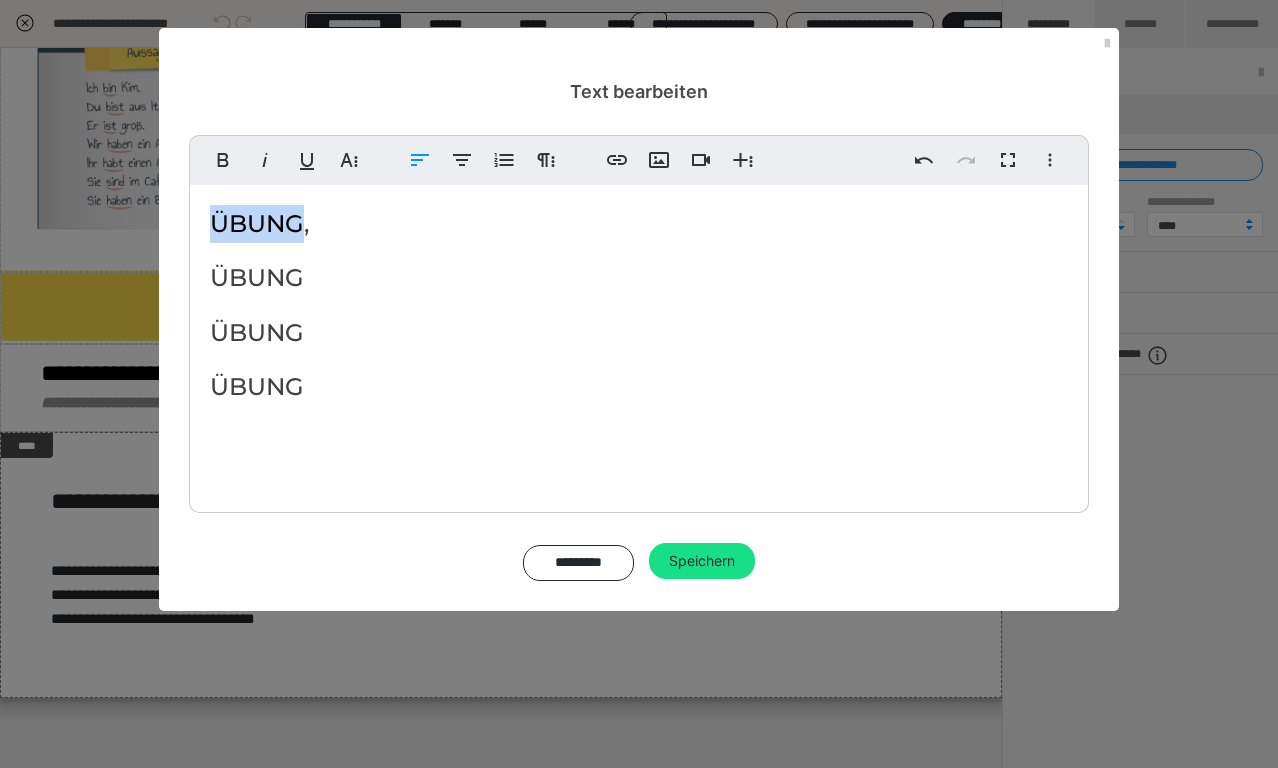 click on "ÜBUNG," at bounding box center (639, 224) 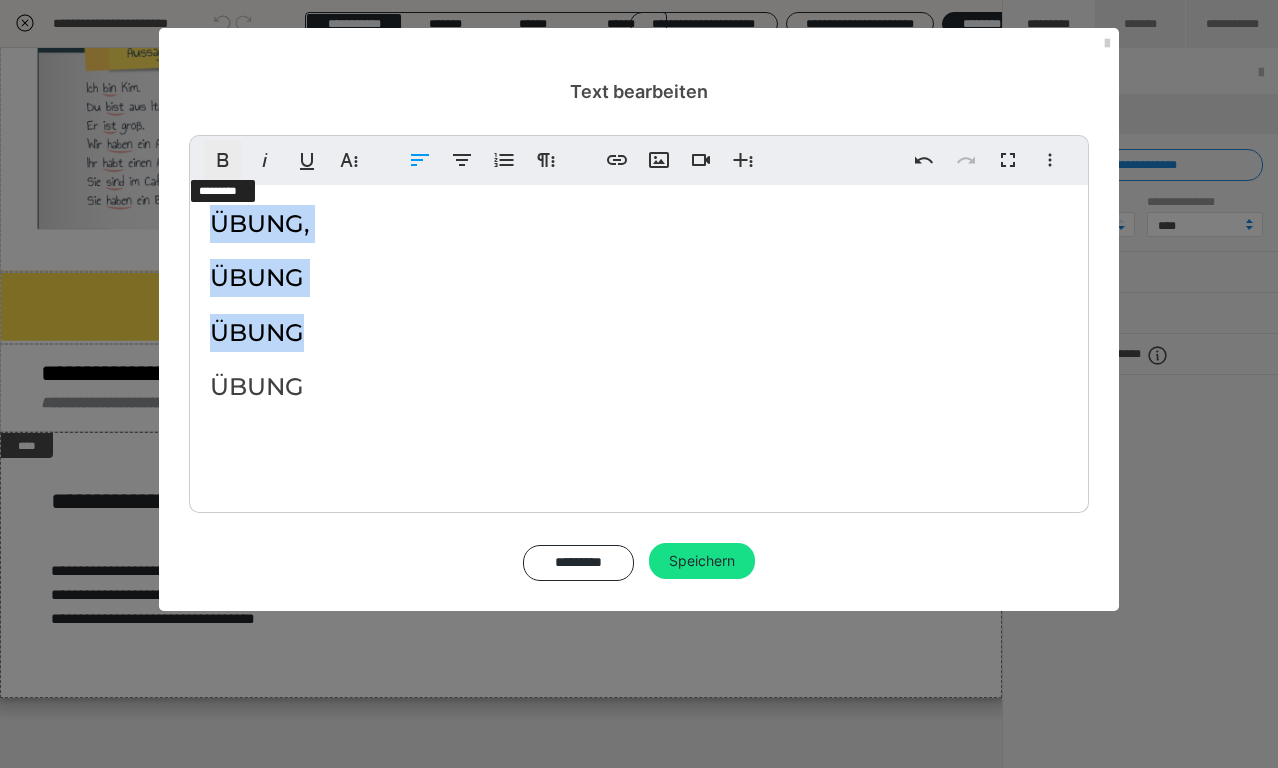 click 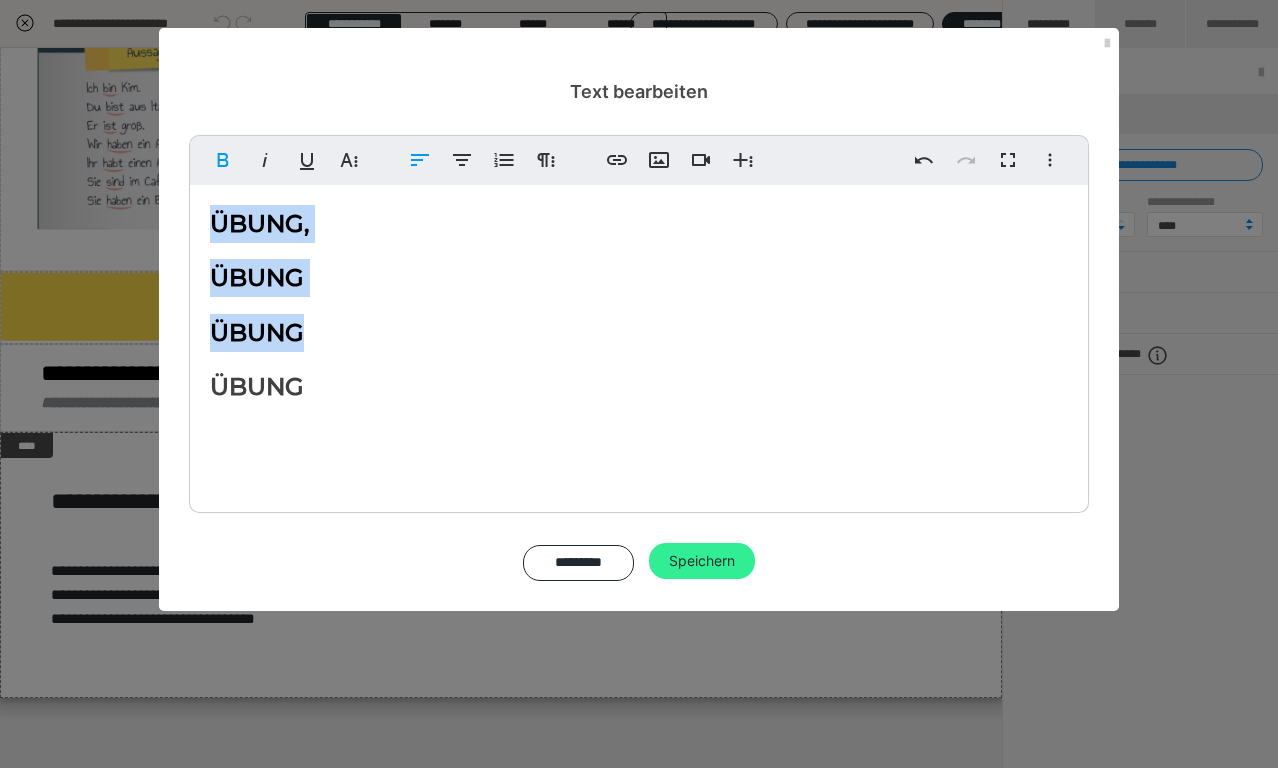 click on "Speichern" at bounding box center [702, 561] 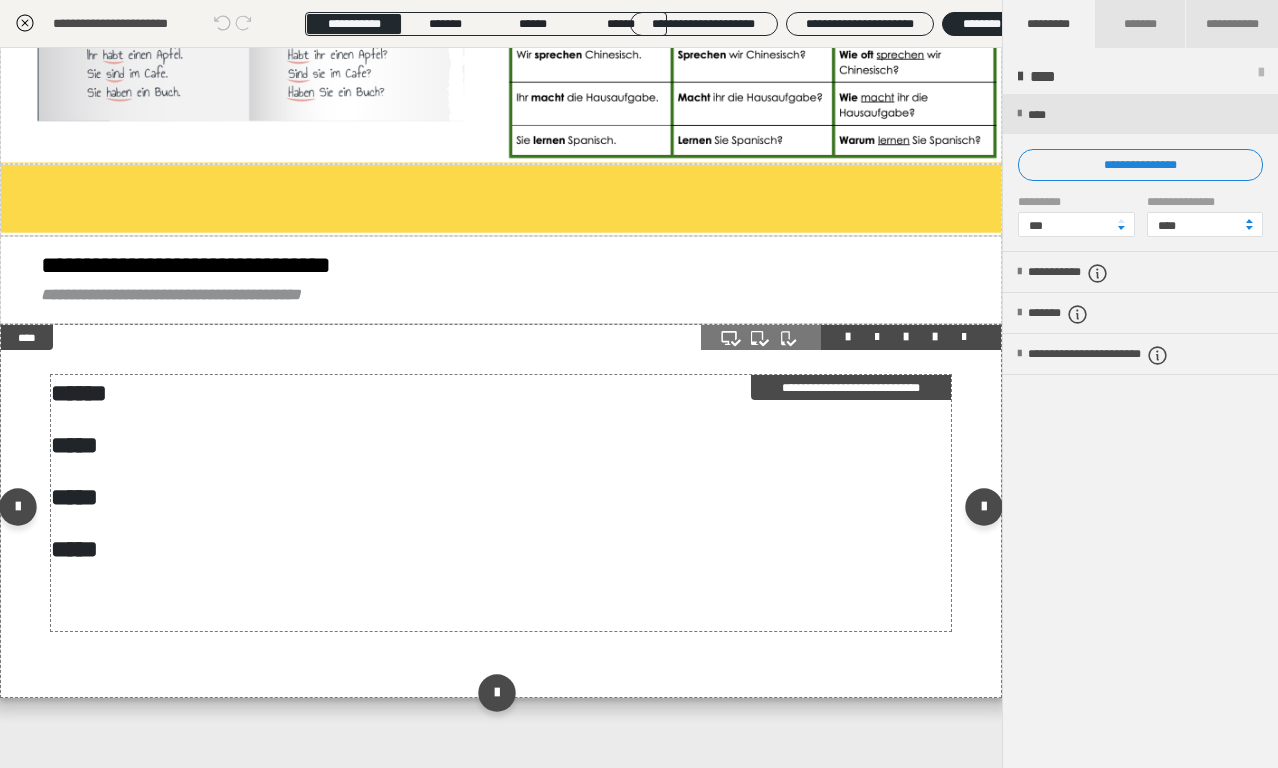 scroll, scrollTop: 3804, scrollLeft: 0, axis: vertical 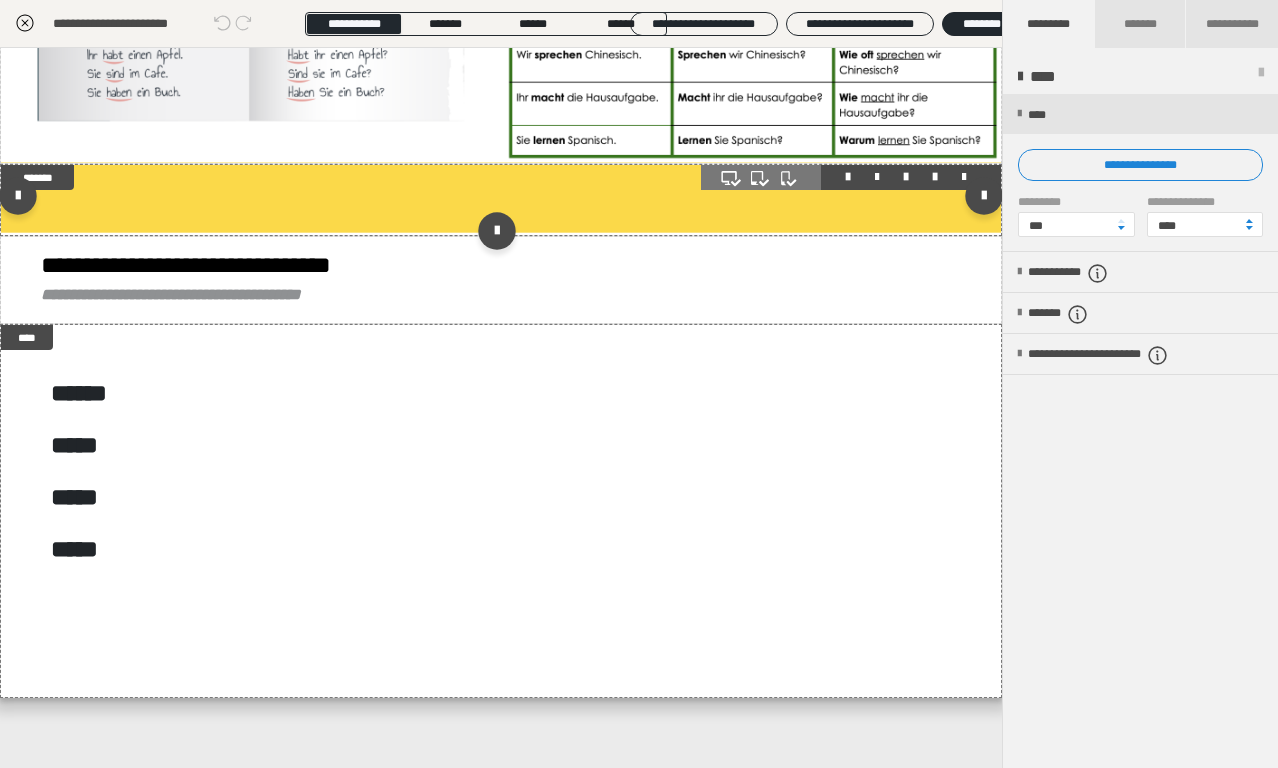 click at bounding box center [501, 200] 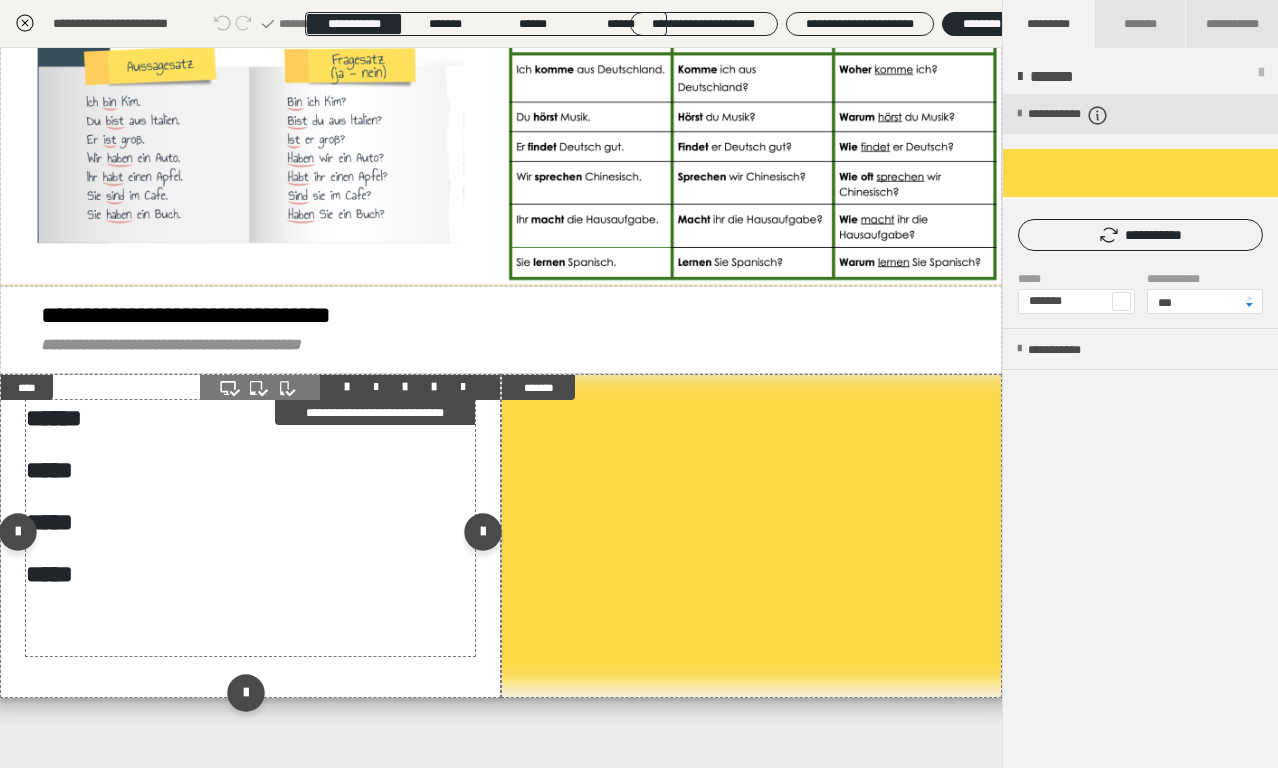 scroll, scrollTop: 3682, scrollLeft: 0, axis: vertical 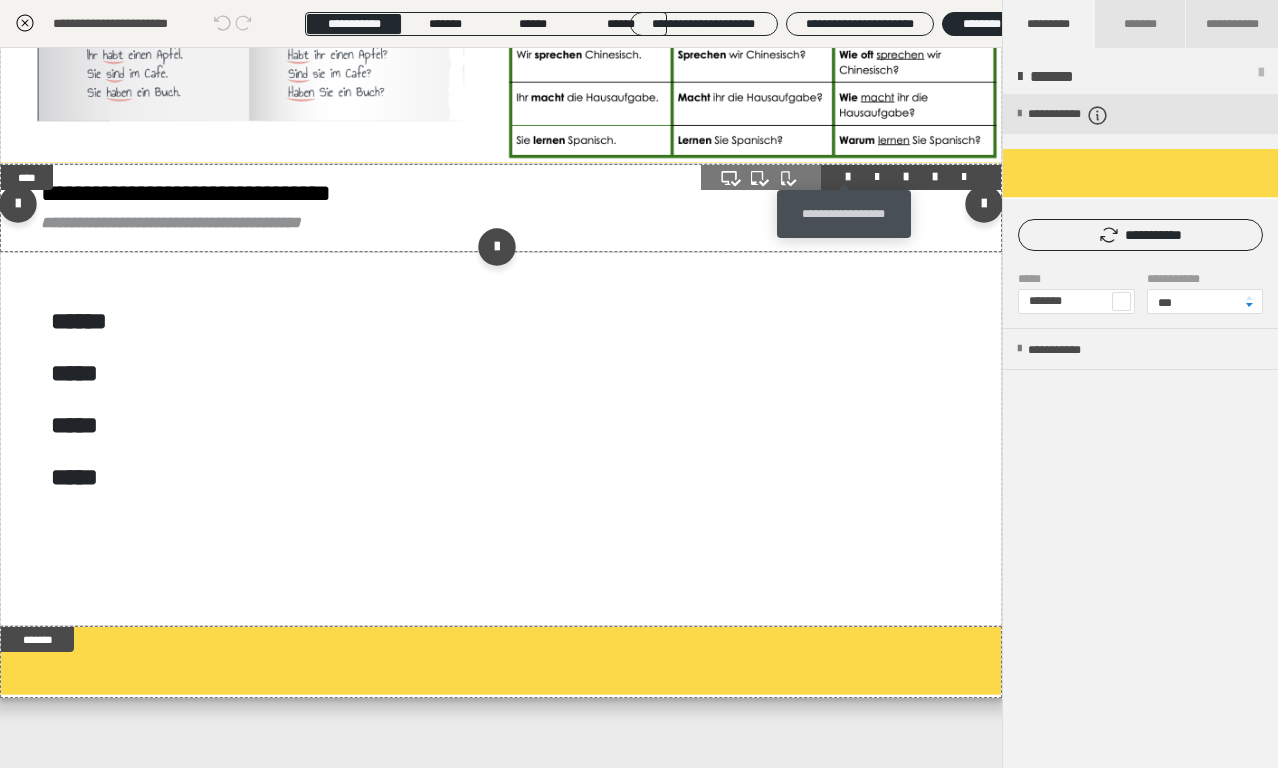 click at bounding box center [848, 177] 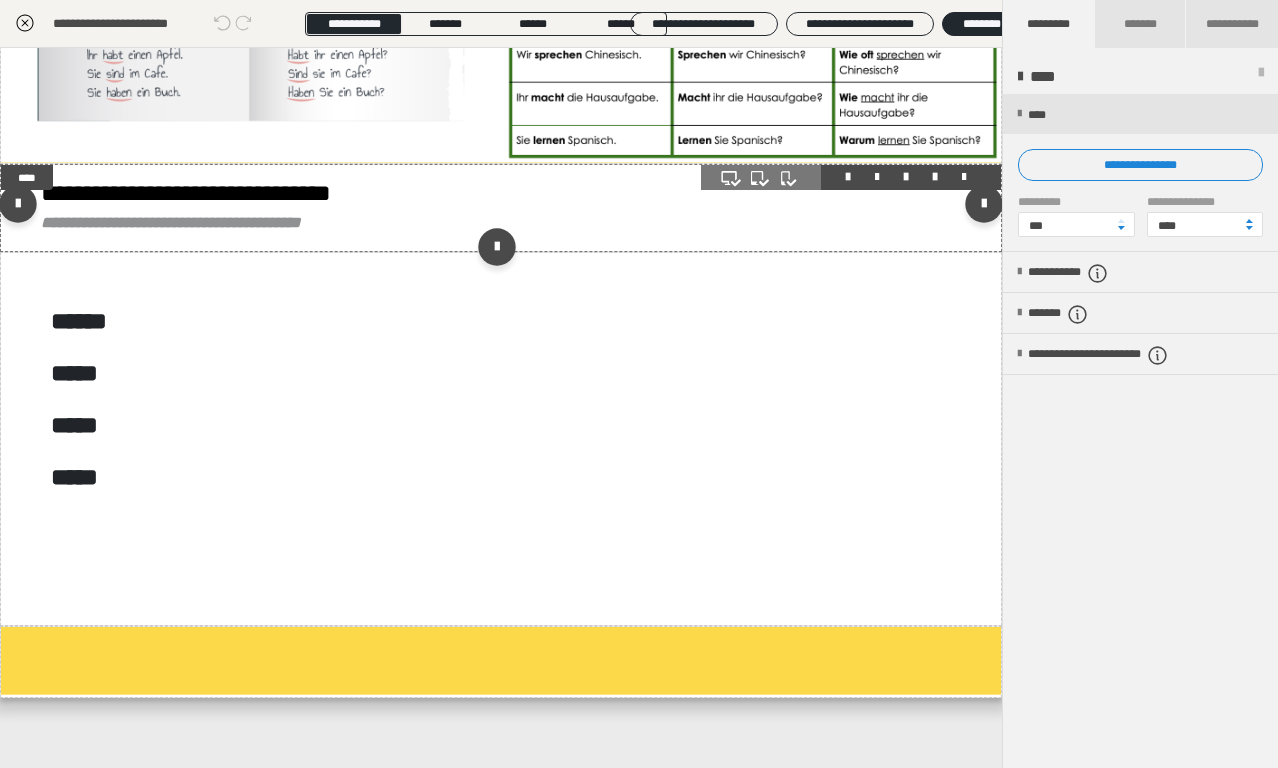 scroll, scrollTop: 3804, scrollLeft: 0, axis: vertical 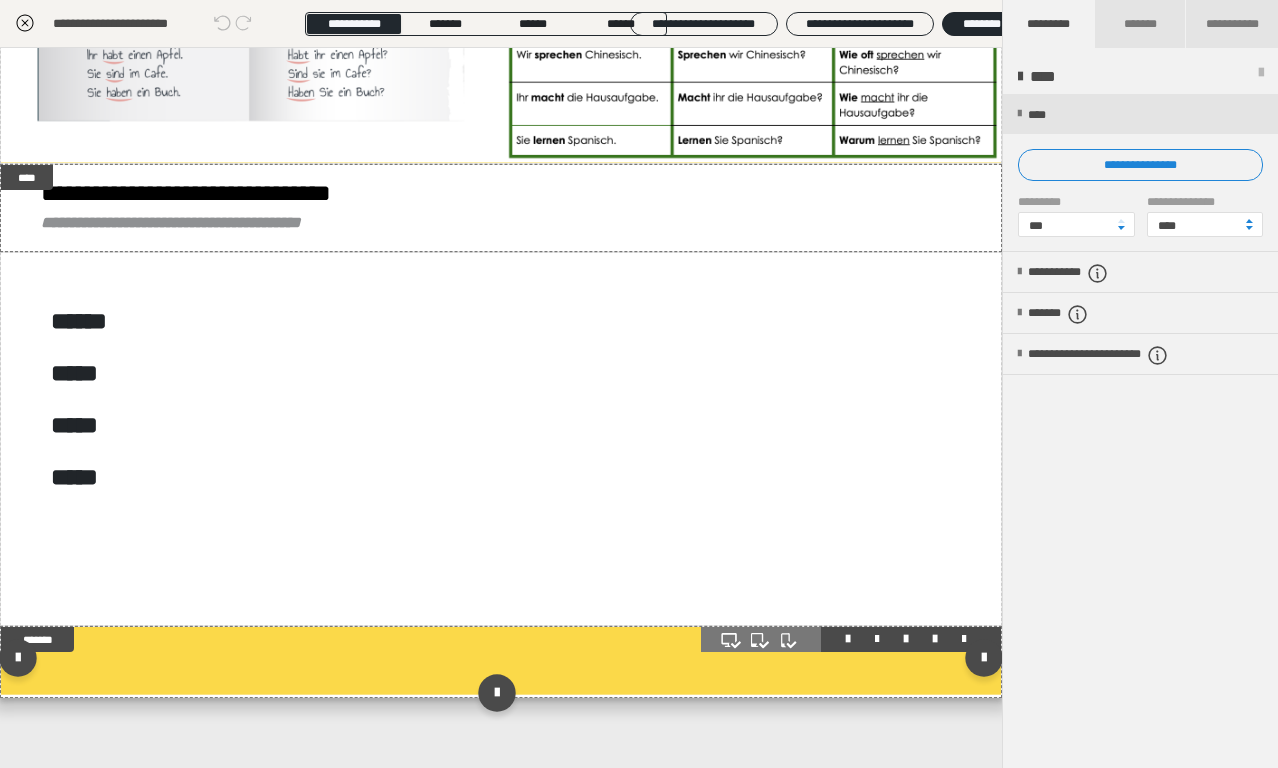 click at bounding box center (501, 662) 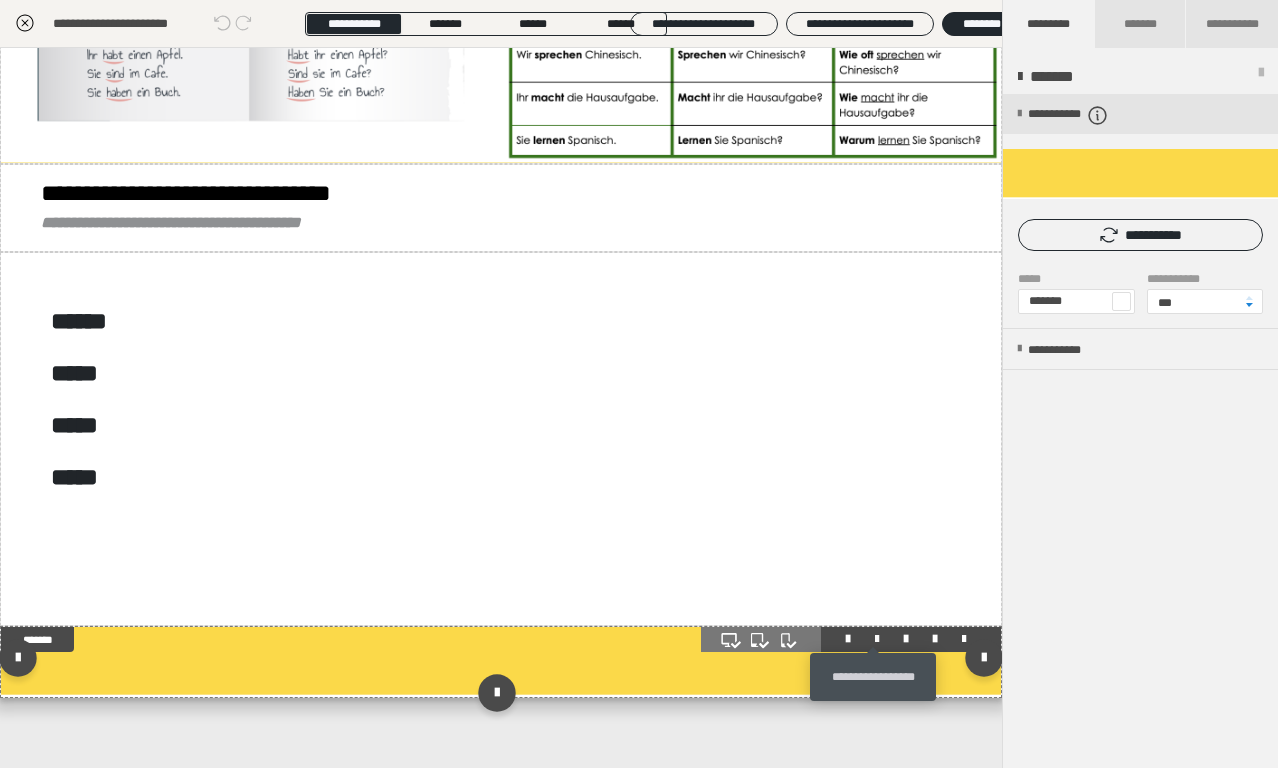 click at bounding box center (877, 639) 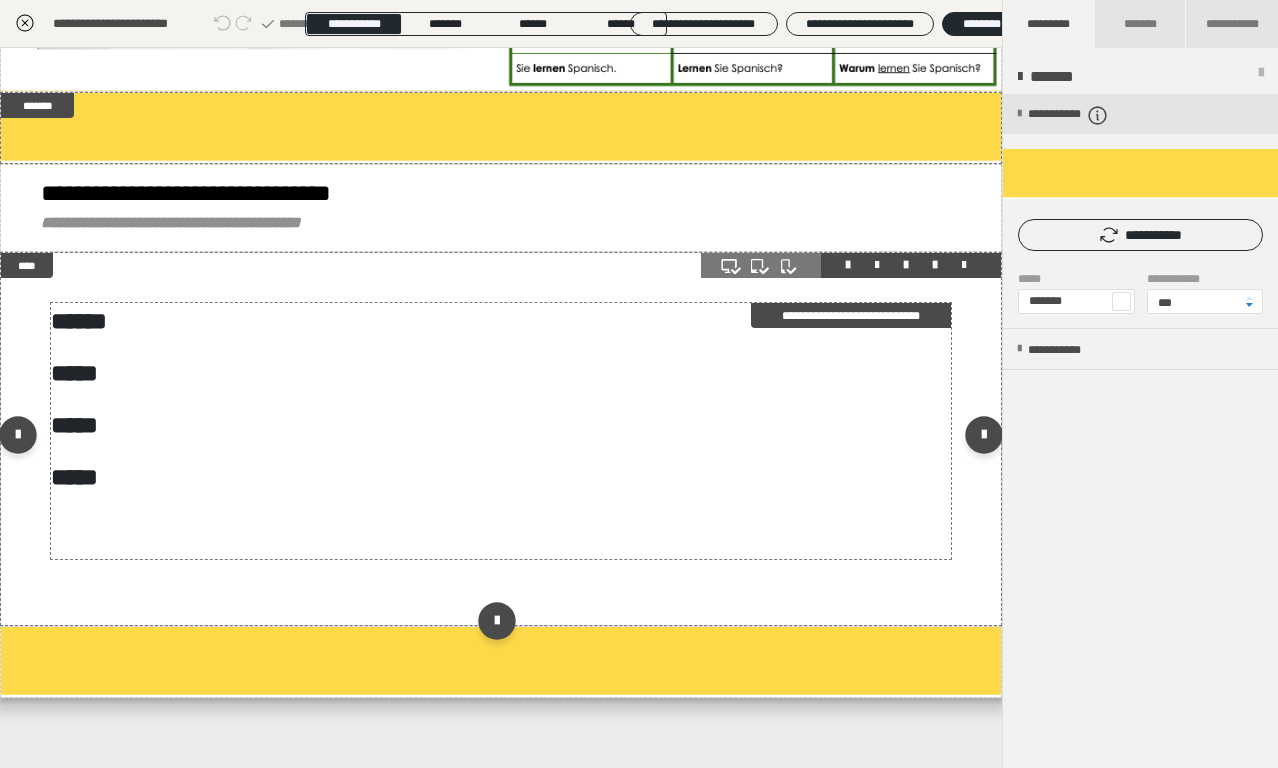 scroll, scrollTop: 3876, scrollLeft: 0, axis: vertical 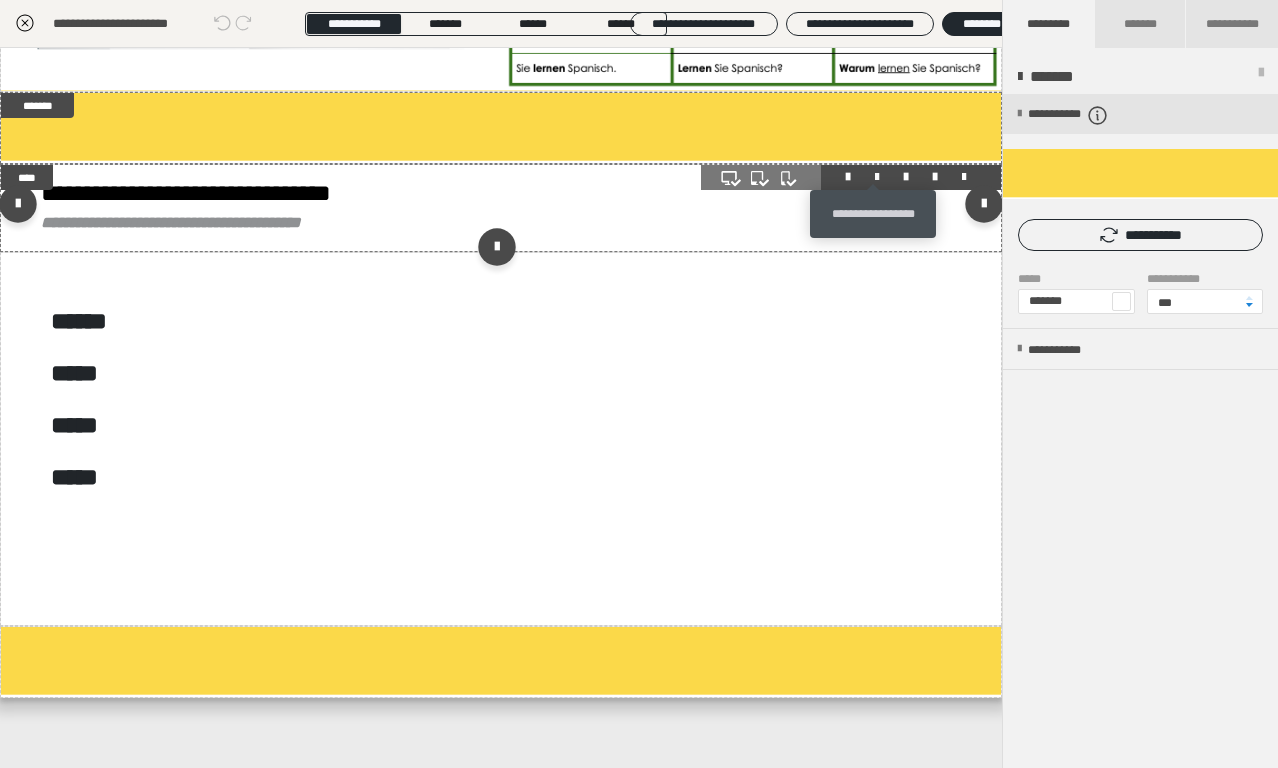 click at bounding box center (877, 177) 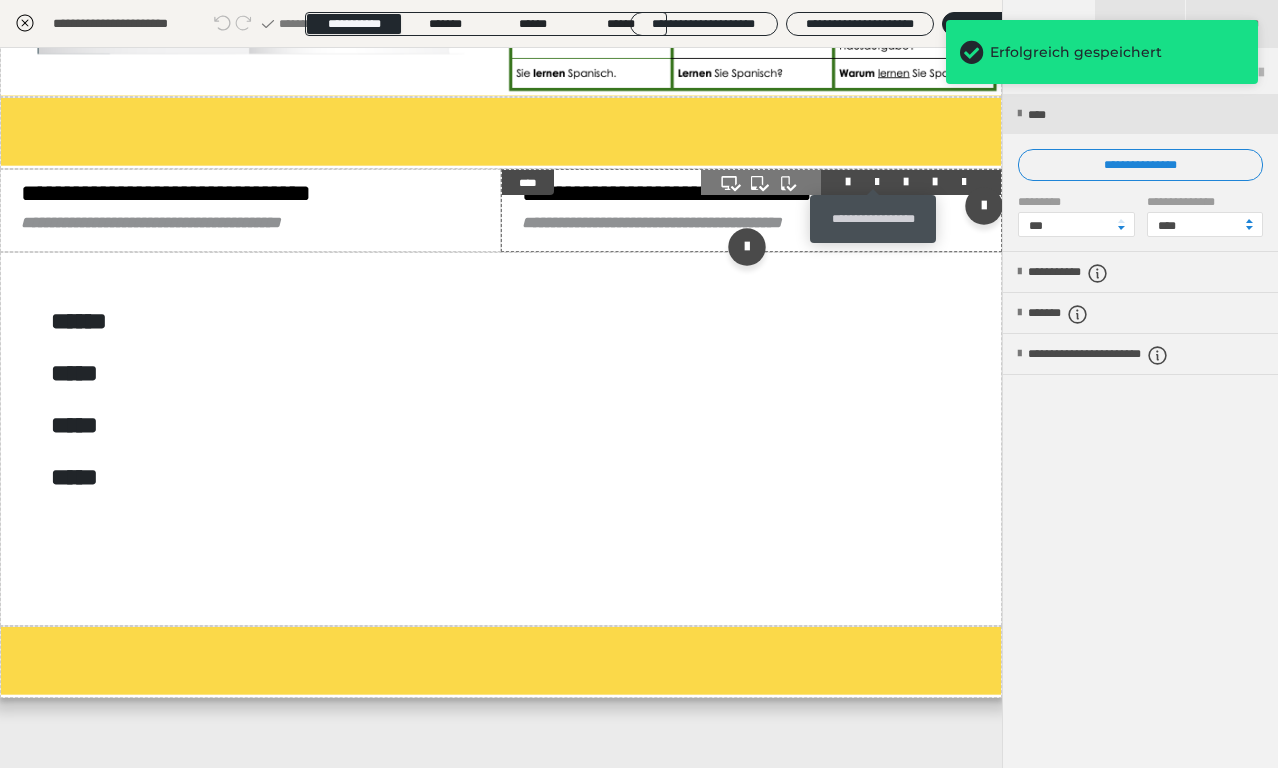 scroll, scrollTop: 3871, scrollLeft: 0, axis: vertical 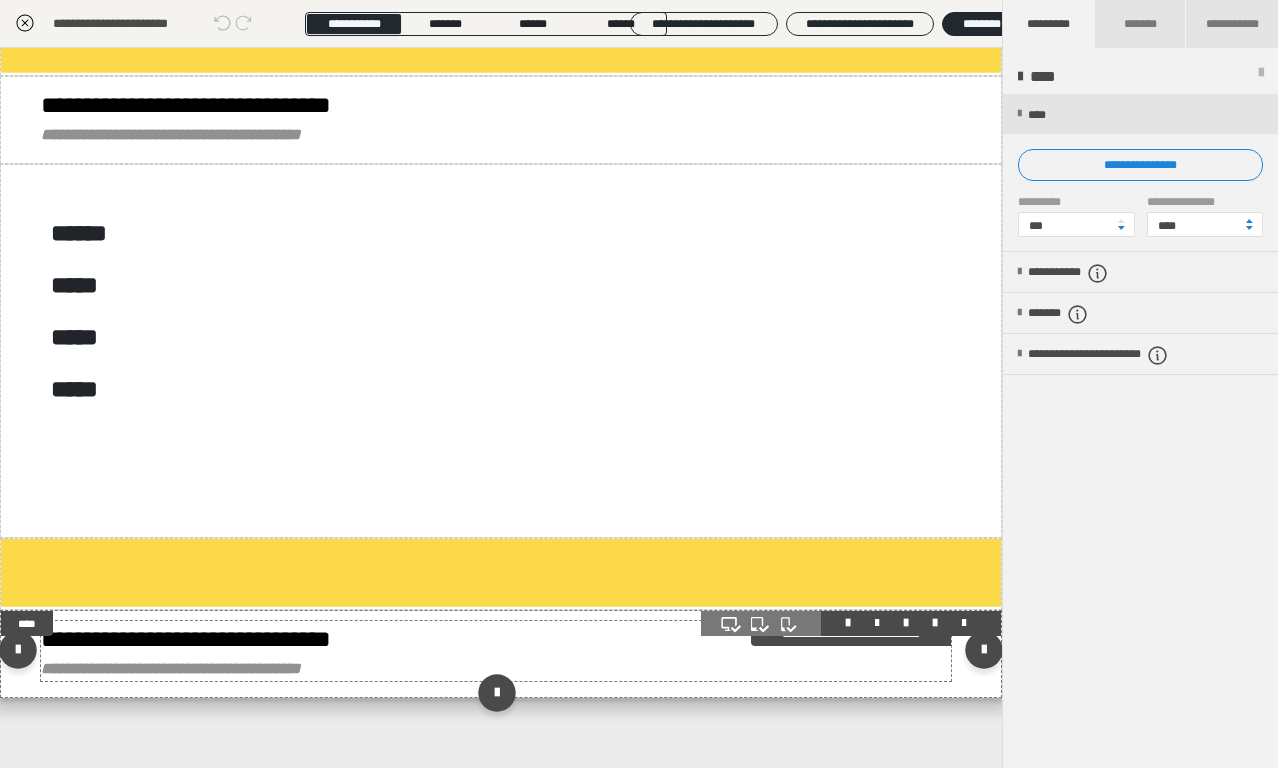 click on "**********" at bounding box center [186, 639] 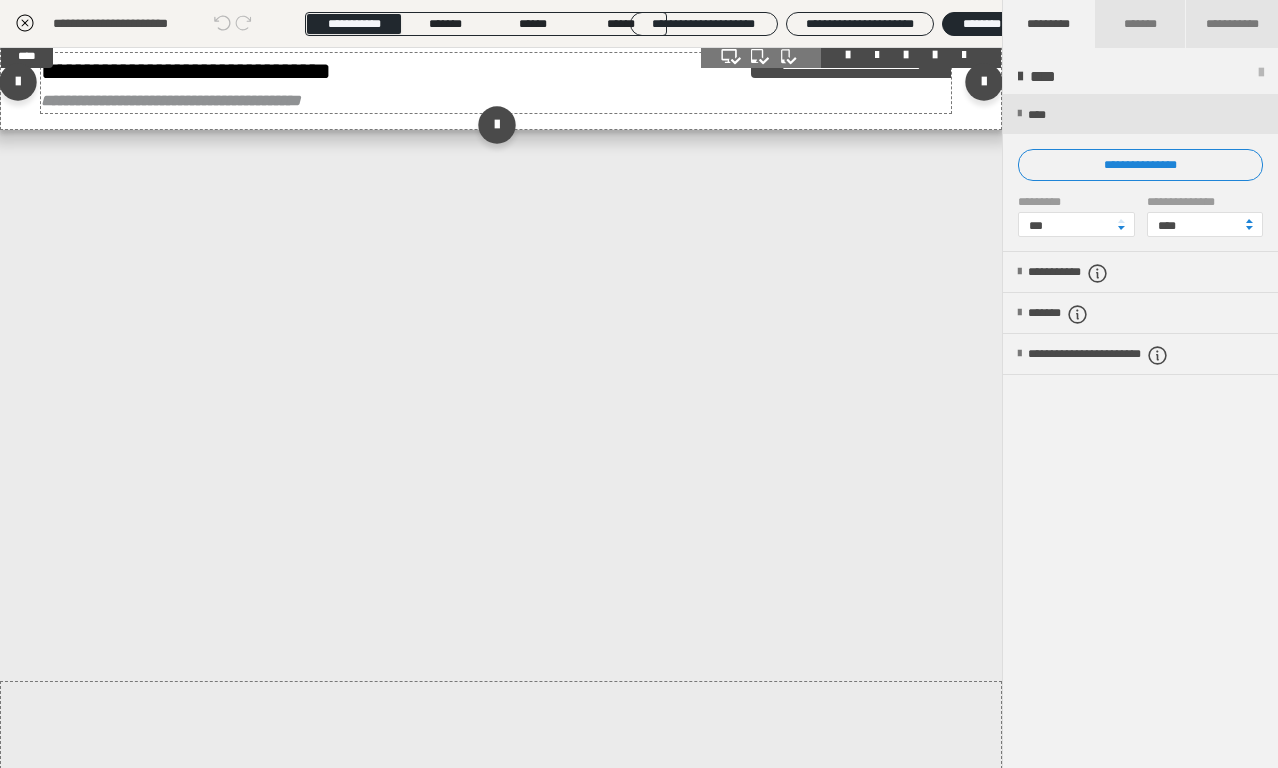 click on "**********" at bounding box center (186, 71) 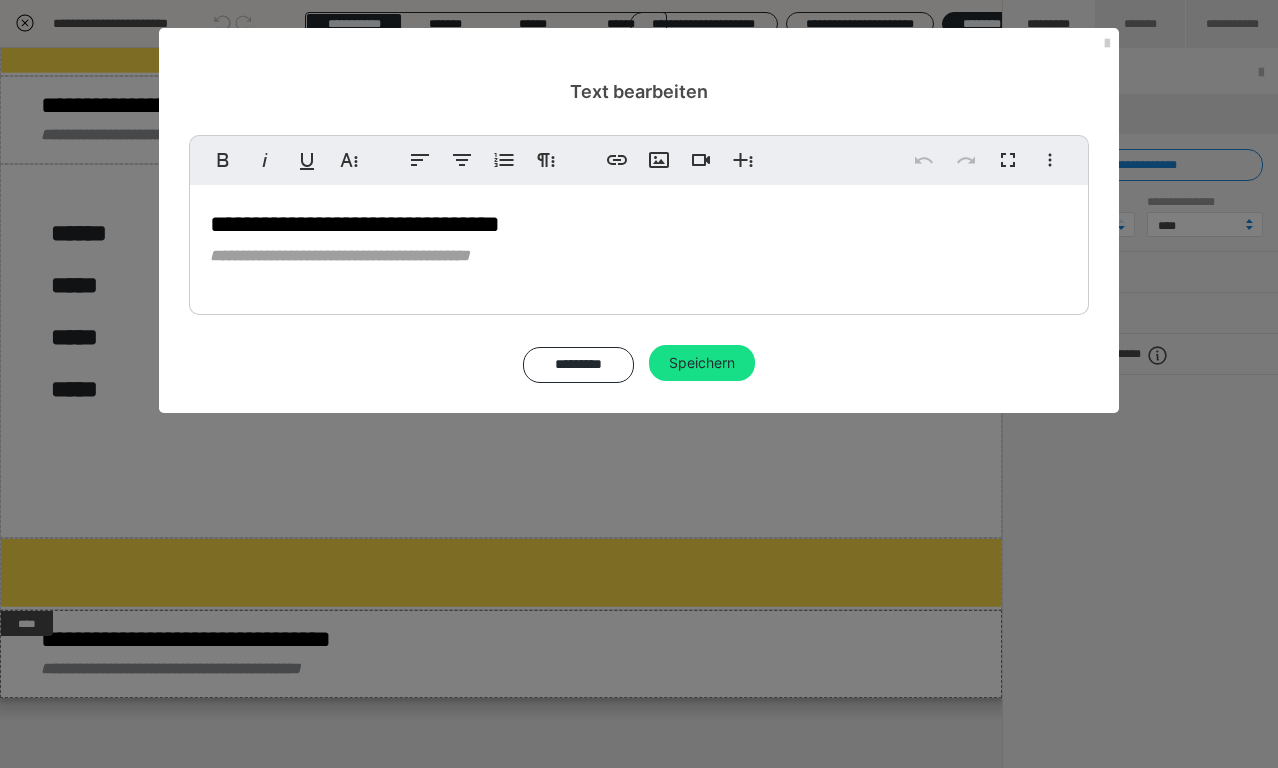 click on "**********" at bounding box center (355, 224) 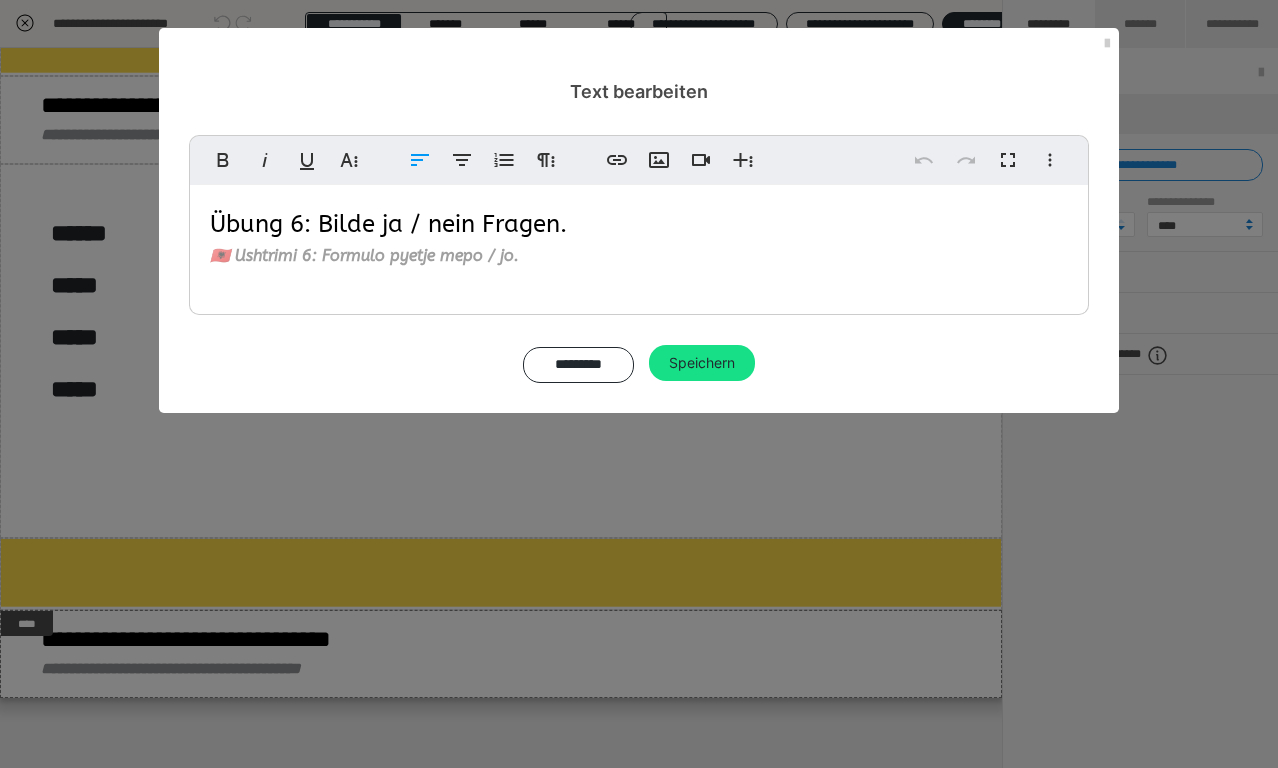 click on "Übung 6: Bilde ja / nein Fragen." at bounding box center [388, 224] 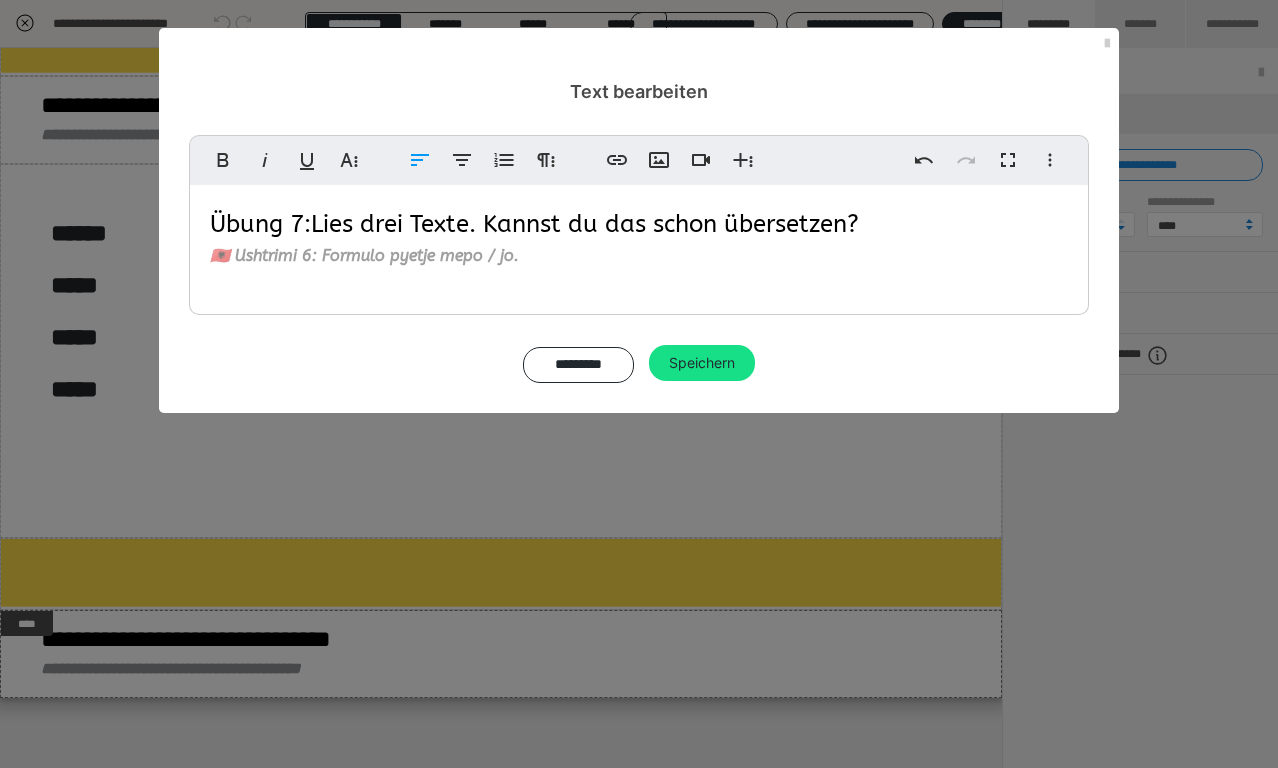 click on "Lies drei Texte. Kannst du das schon übersetzen?" at bounding box center (585, 224) 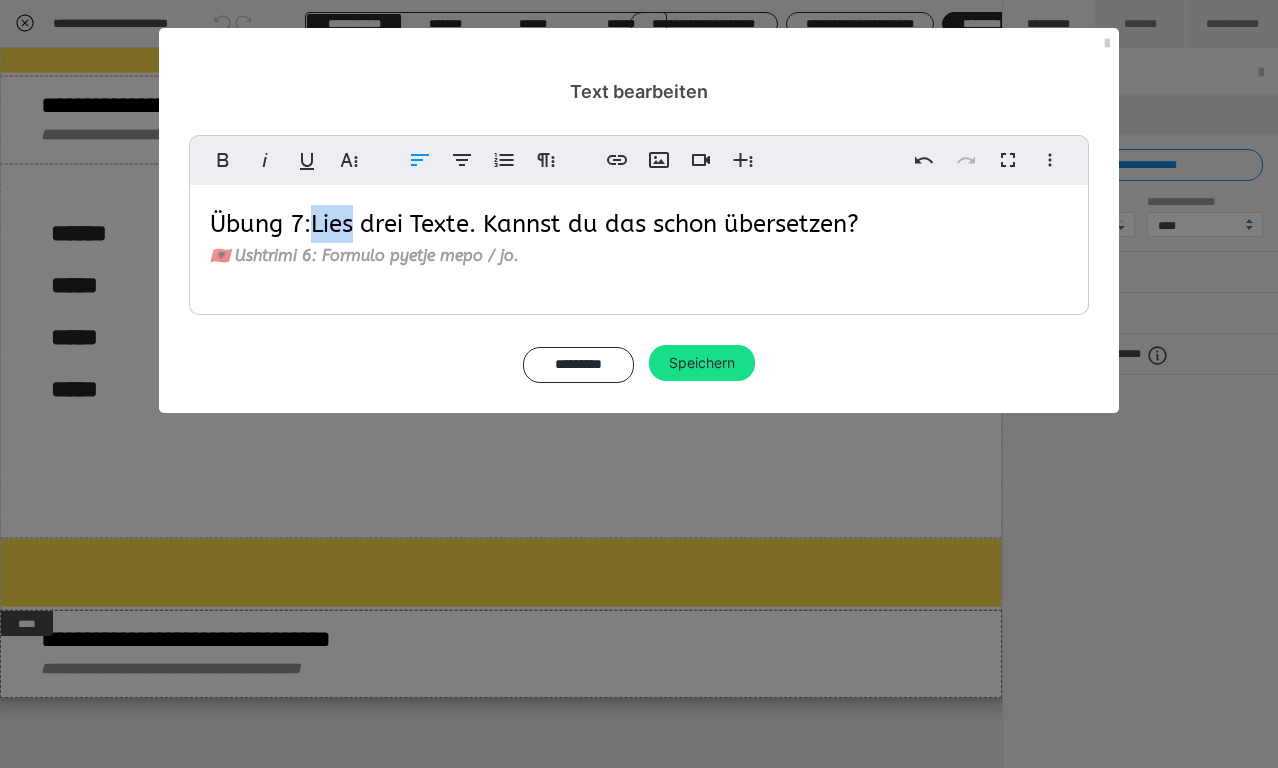 click on "Lies drei Texte. Kannst du das schon übersetzen?" at bounding box center [585, 224] 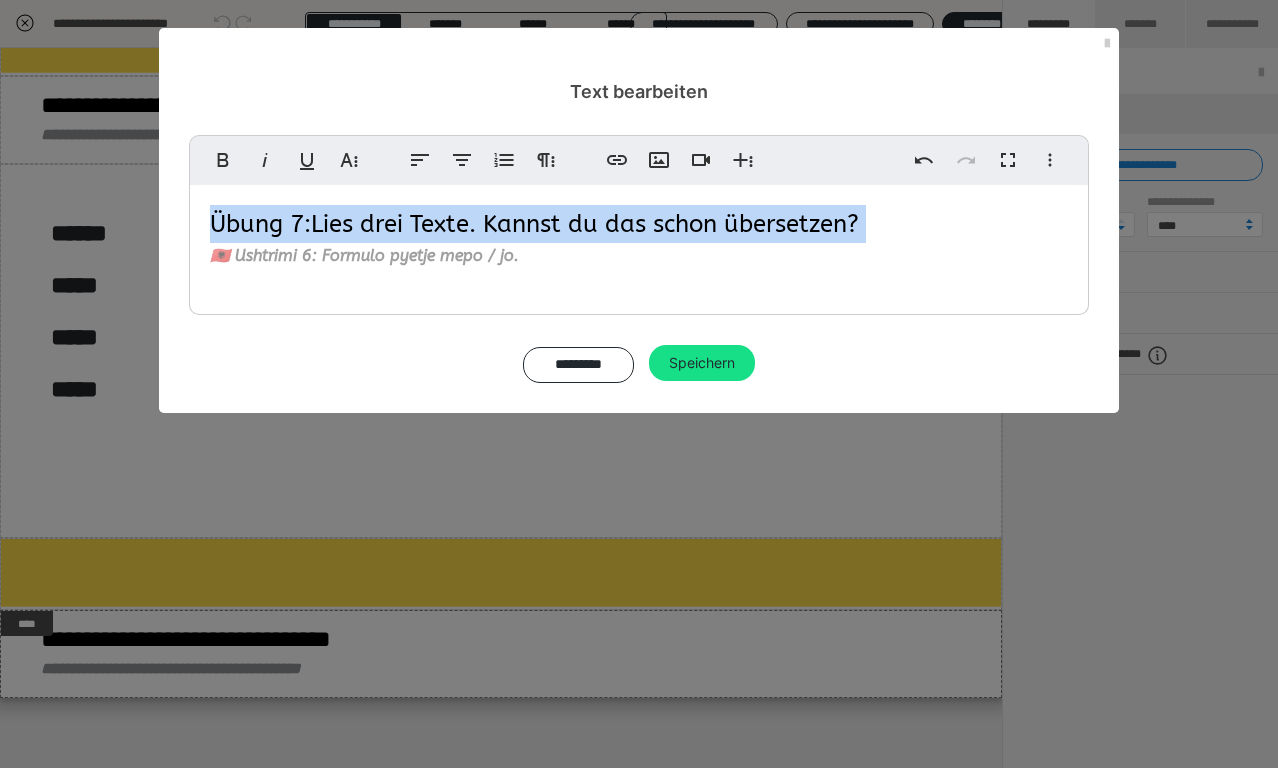 click on "🇦🇱 Ushtrimi 6: Formulo pyetje me  po / jo ." at bounding box center (364, 255) 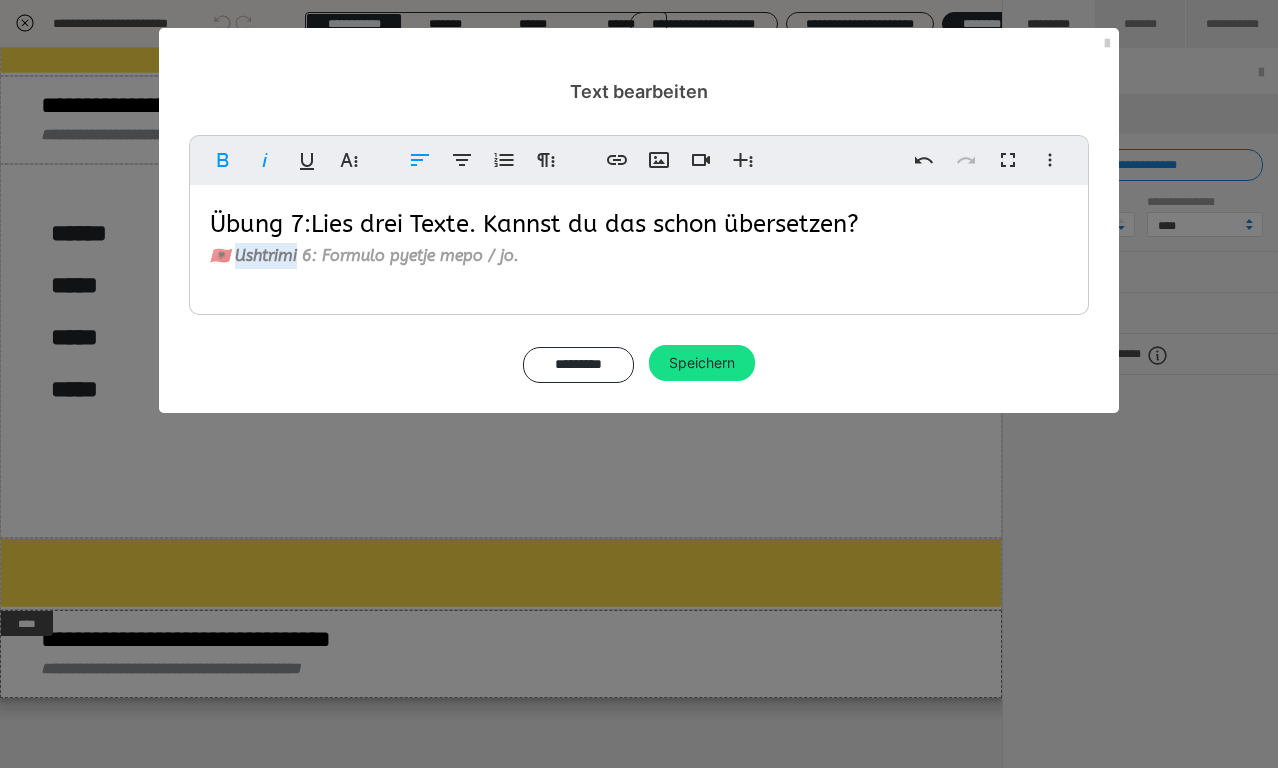 click on "🇦🇱 Ushtrimi 6: Formulo pyetje me  po / jo ." at bounding box center (364, 255) 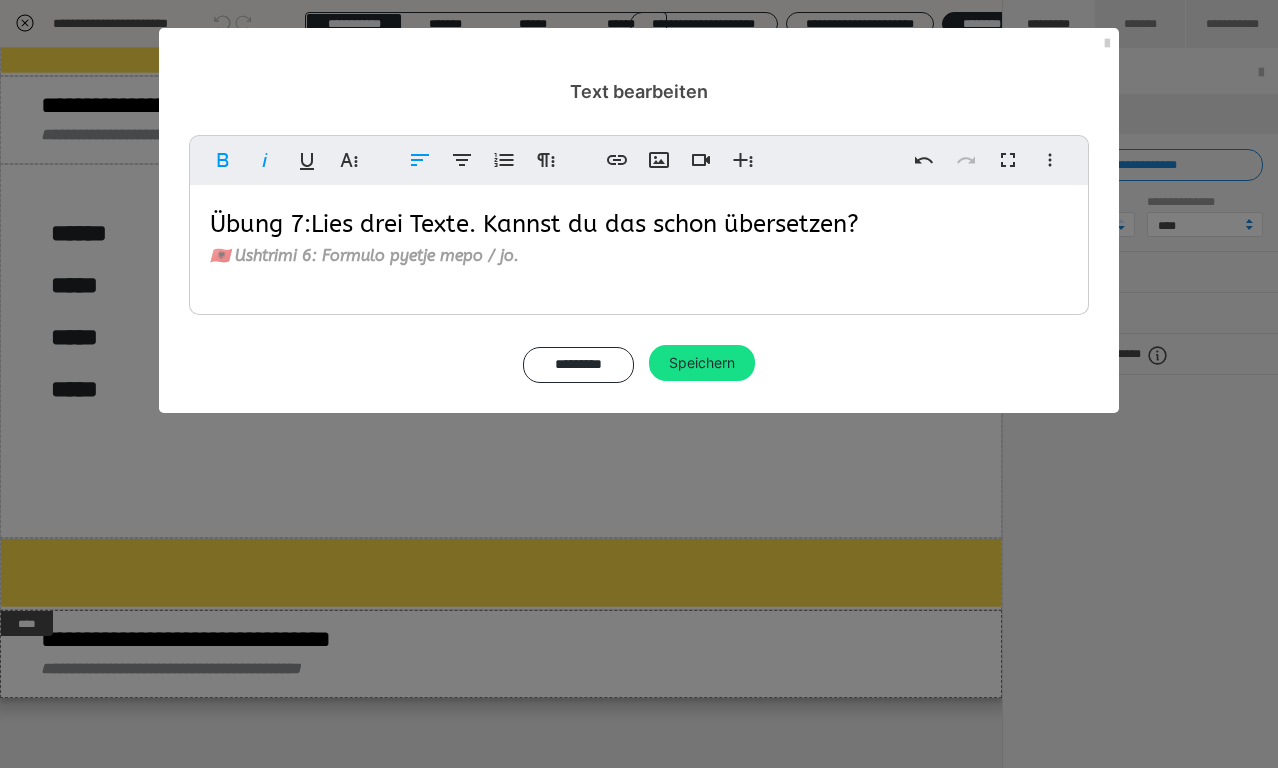 click on "🇦🇱 Ushtrimi 6: Formulo pyetje me  po / jo ." at bounding box center [364, 255] 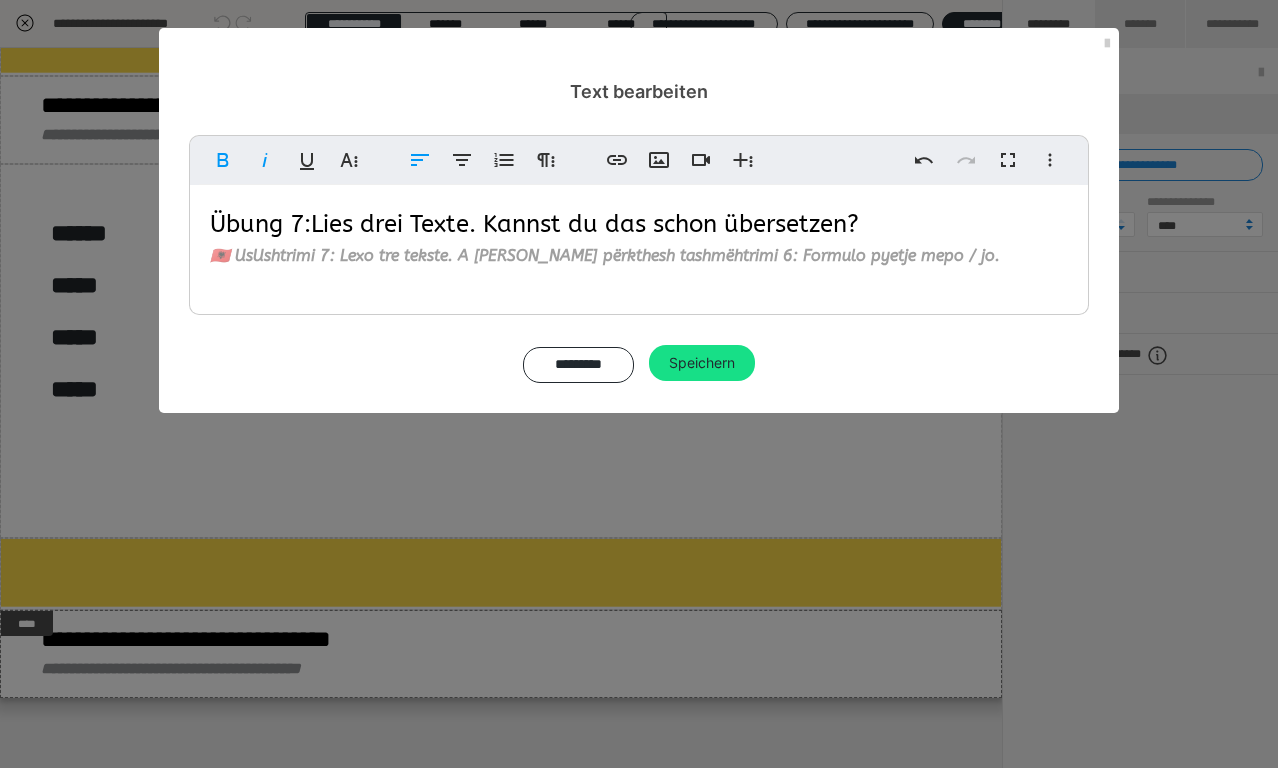 click on "🇦🇱 UsUshtrimi 7: Lexo tre tekste. A mund ta përkthesh tashmëhtrimi 6: Formulo pyetje me  po / jo ." at bounding box center [605, 255] 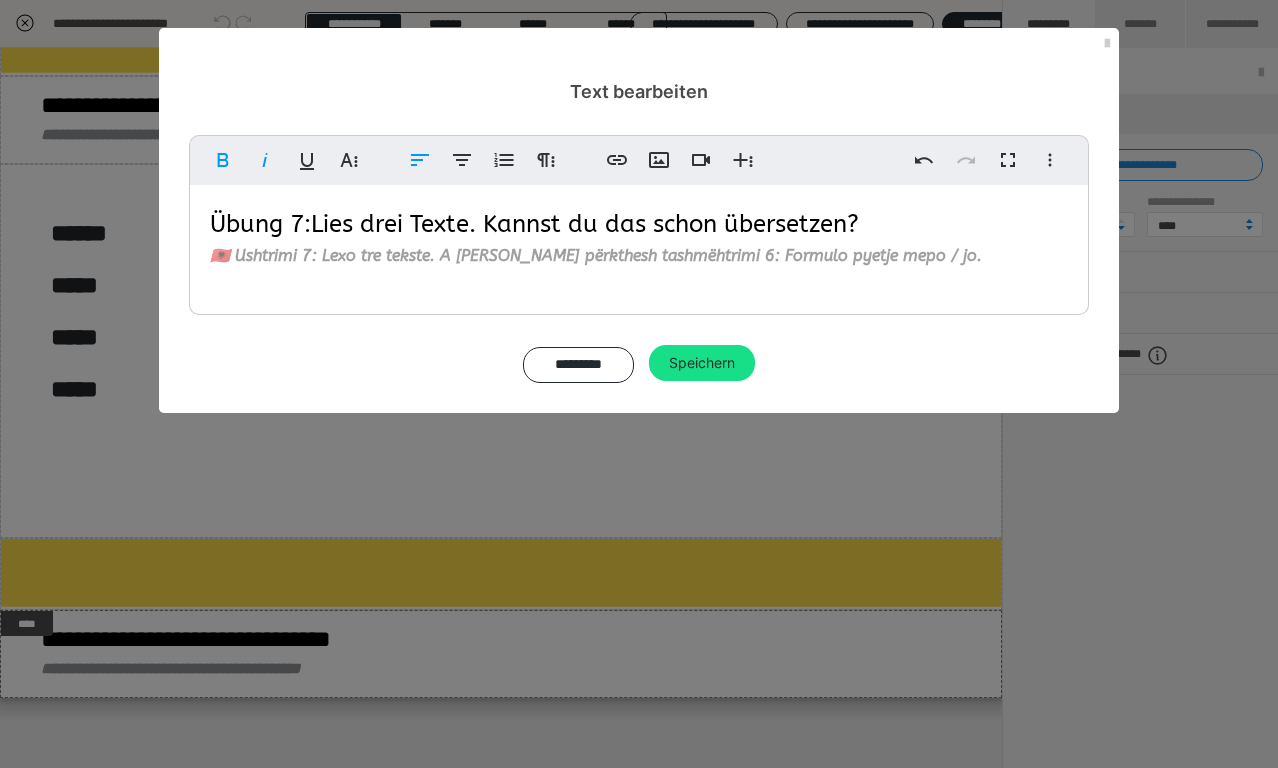 click on "🇦🇱 Ushtrimi 7: Lexo tre tekste. A mund ta përkthesh tashmëhtrimi 6: Formulo pyetje me  po / jo ." at bounding box center (596, 255) 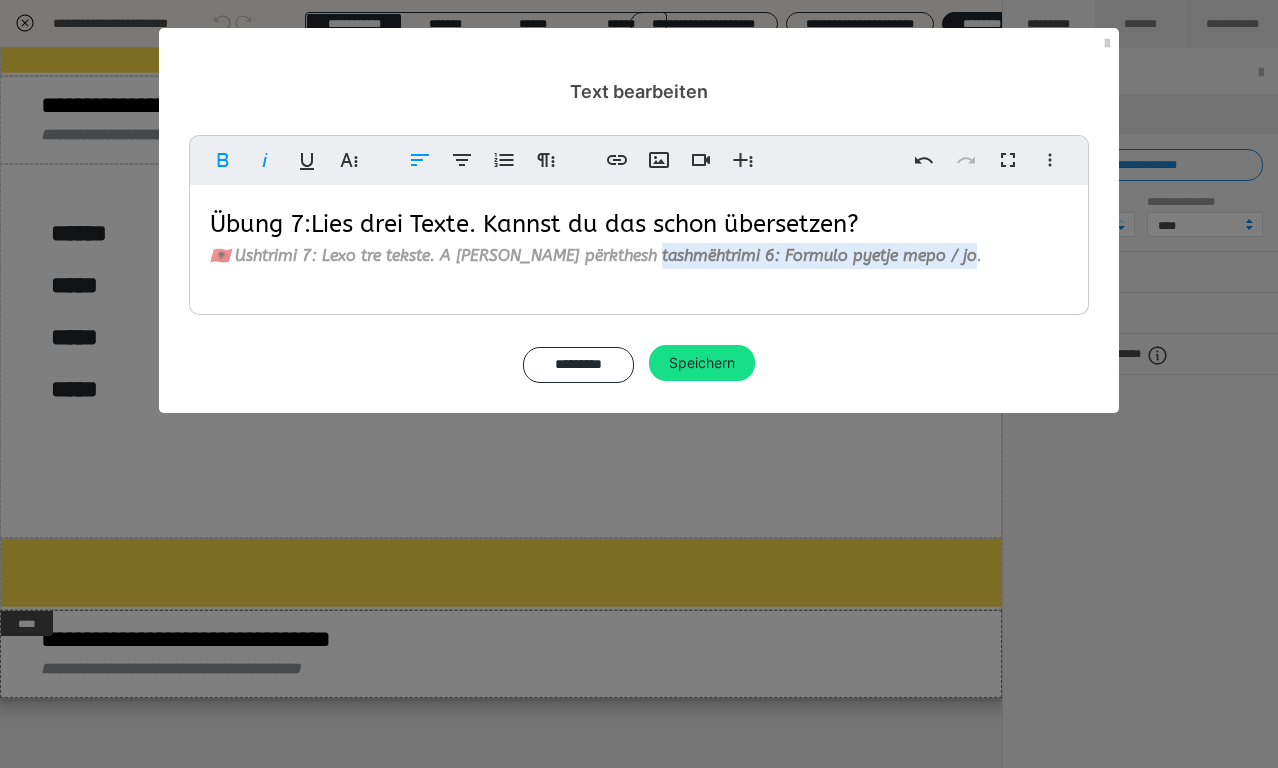 drag, startPoint x: 653, startPoint y: 258, endPoint x: 917, endPoint y: 251, distance: 264.09277 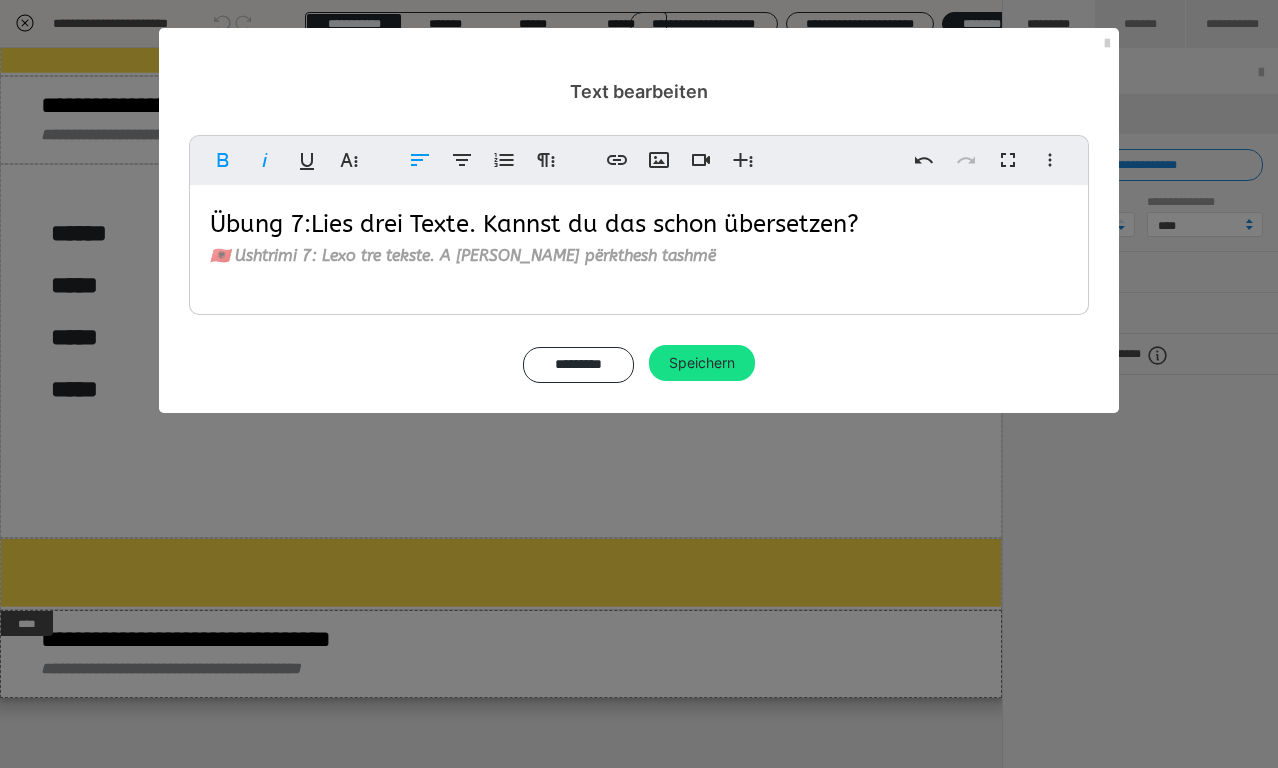 type 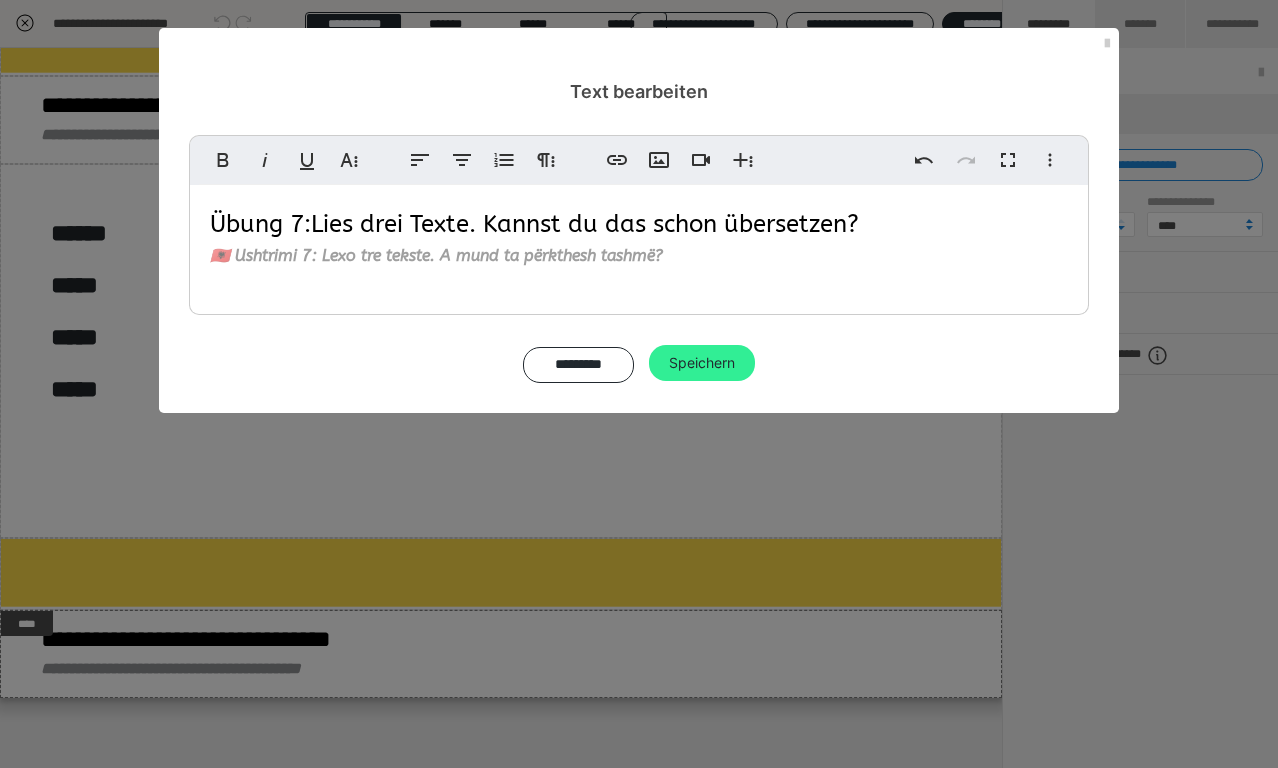 click on "Speichern" at bounding box center [702, 363] 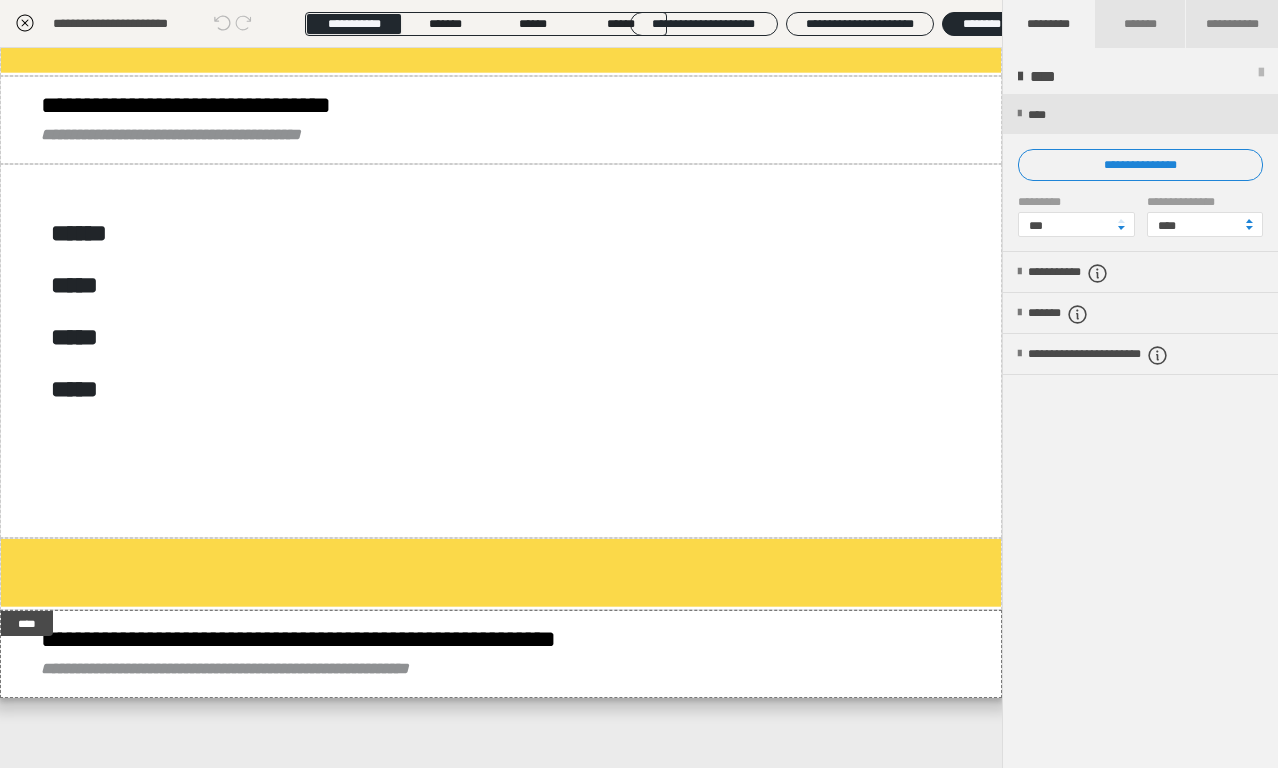 click at bounding box center [1261, 77] 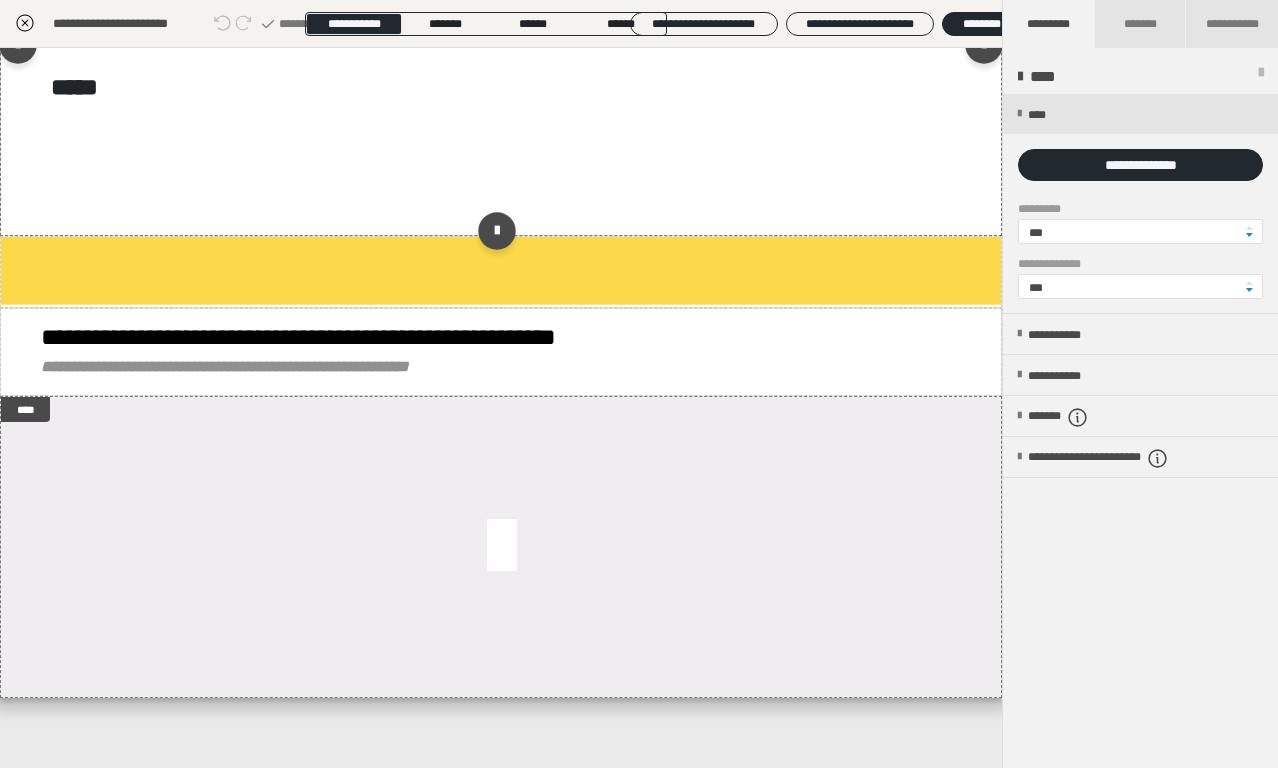 scroll, scrollTop: 4267, scrollLeft: 0, axis: vertical 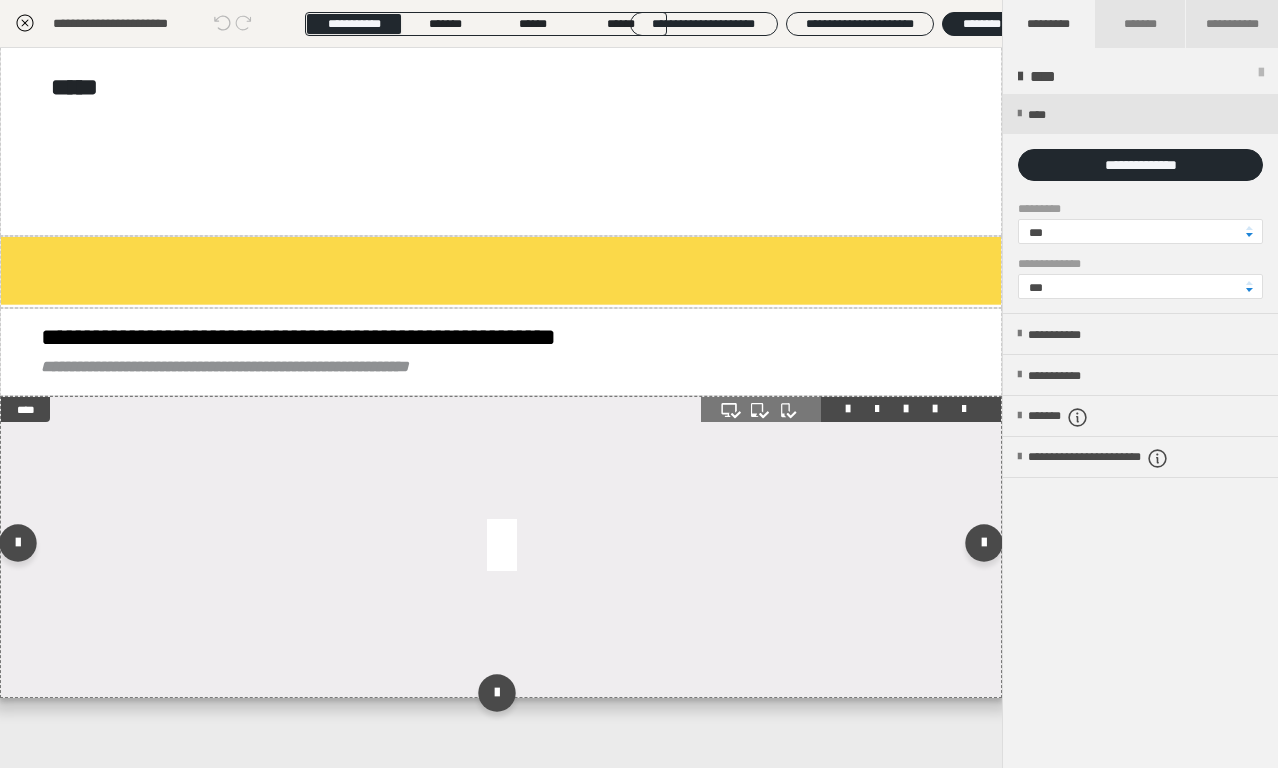 click at bounding box center (501, 547) 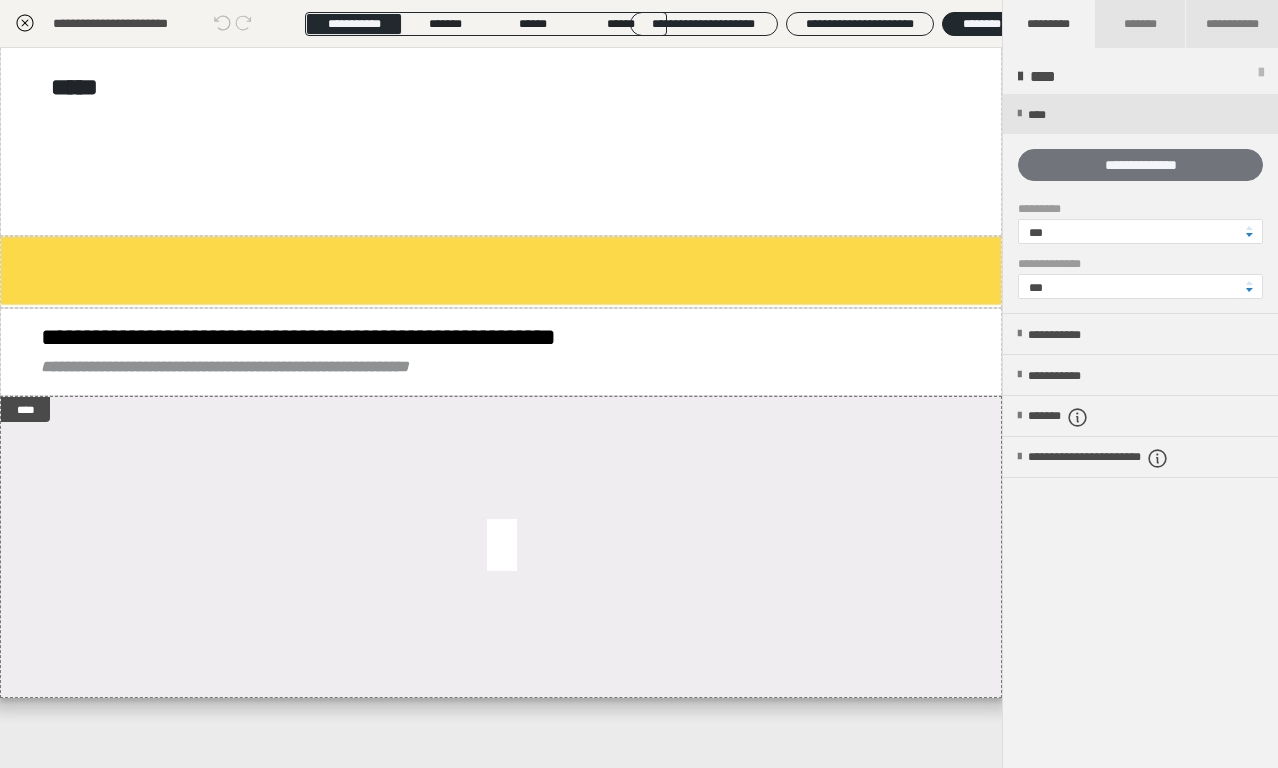 click on "**********" at bounding box center [1140, 165] 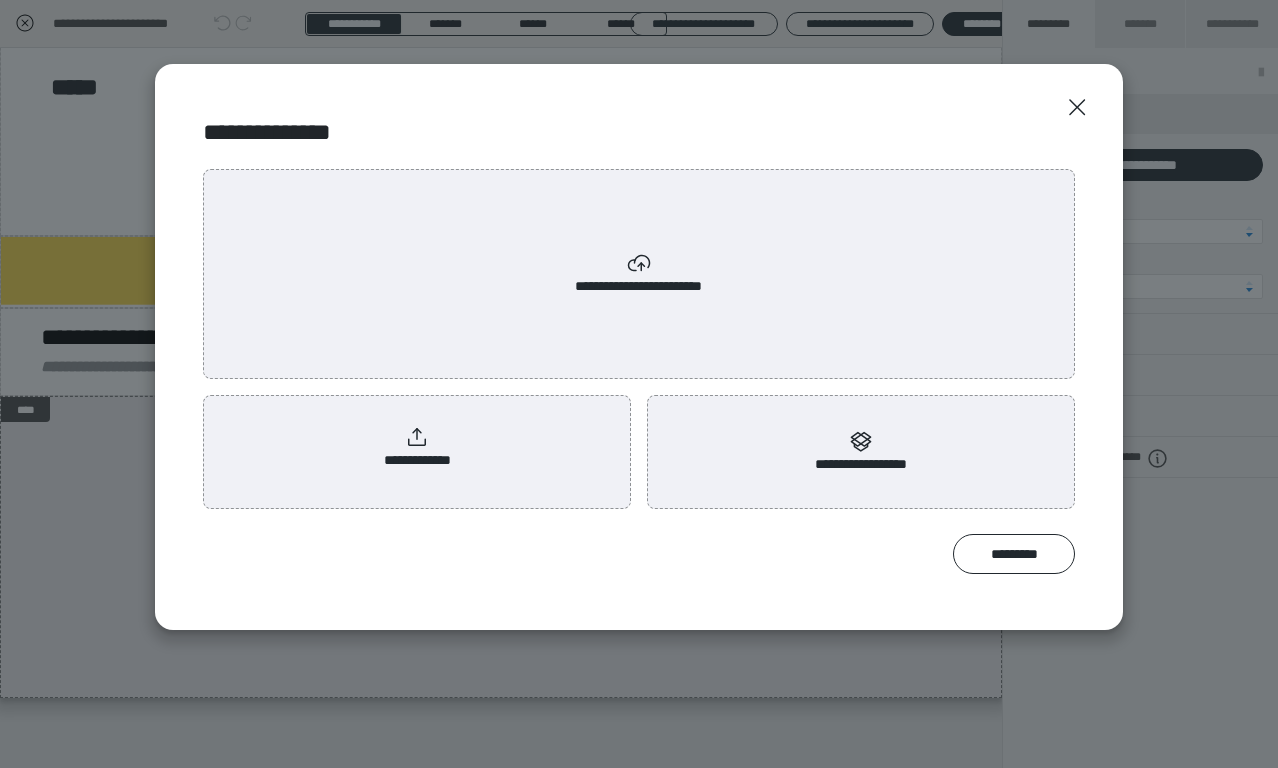 click on "**********" at bounding box center (417, 448) 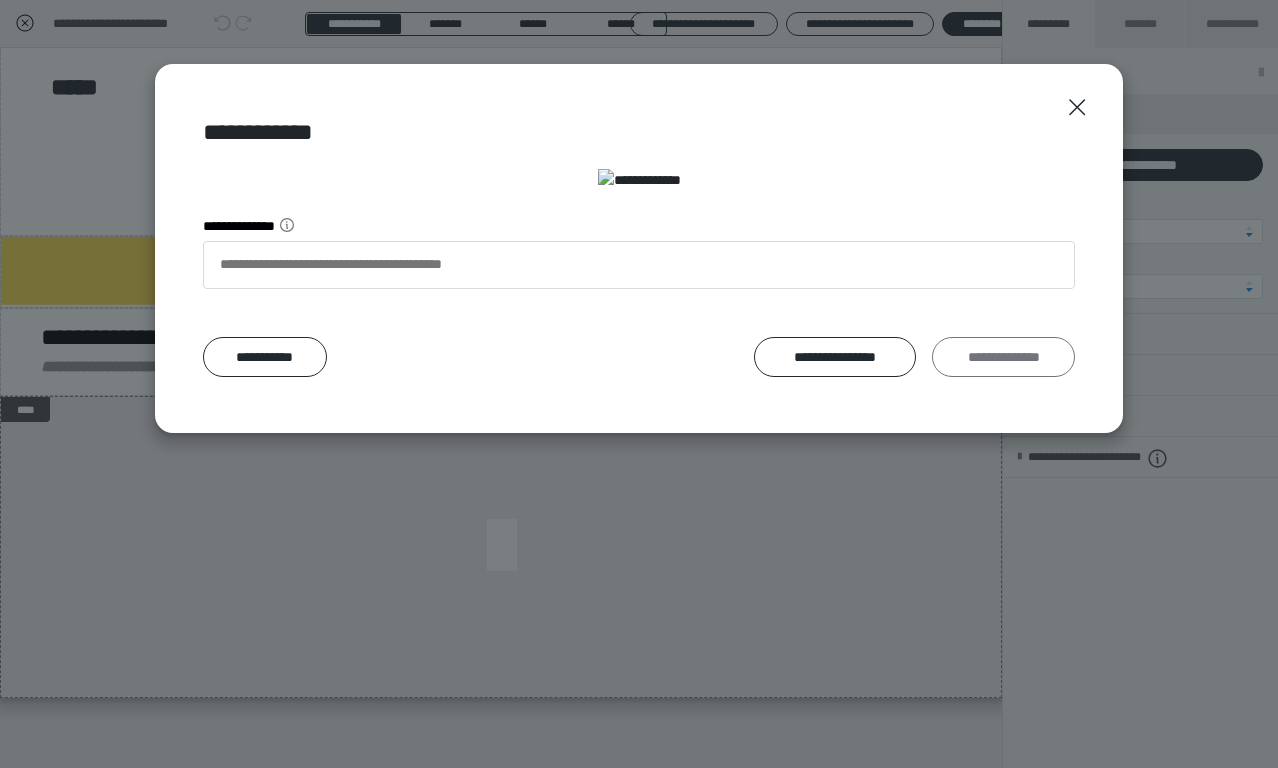 click on "**********" at bounding box center (1003, 357) 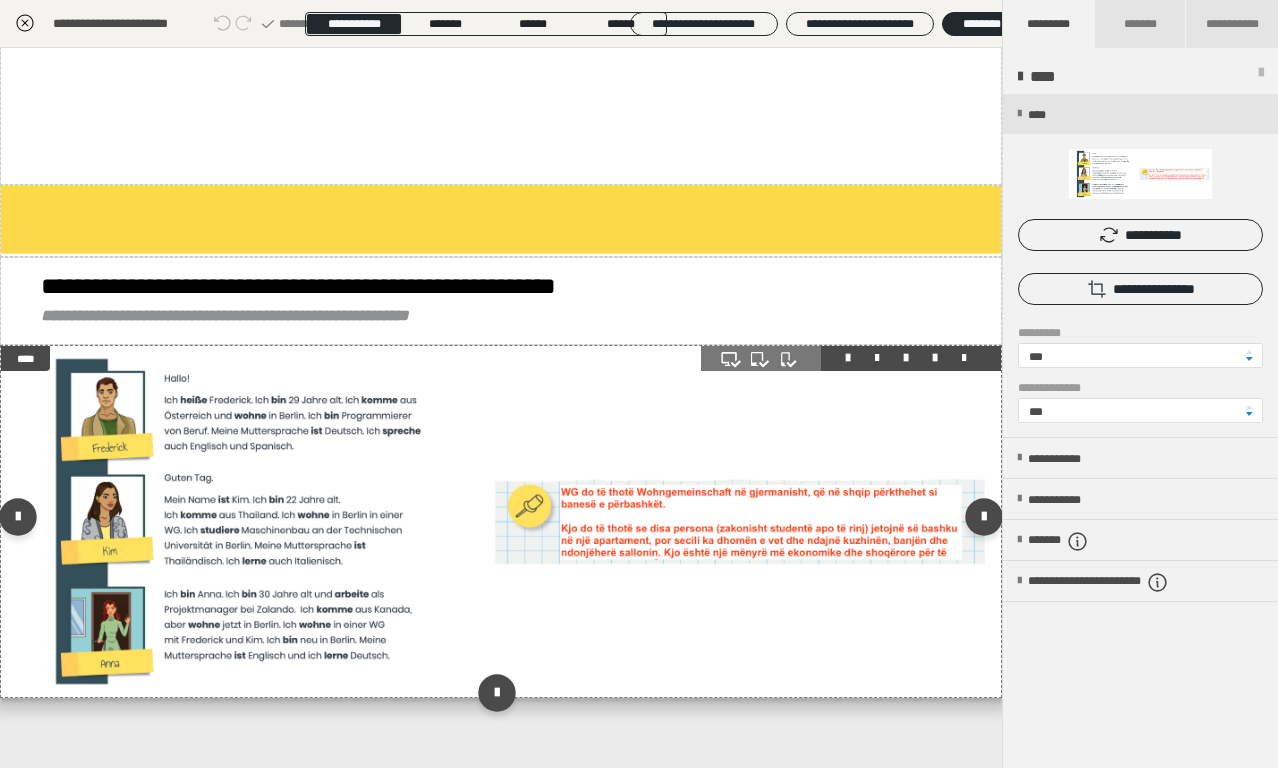 scroll, scrollTop: 4317, scrollLeft: 0, axis: vertical 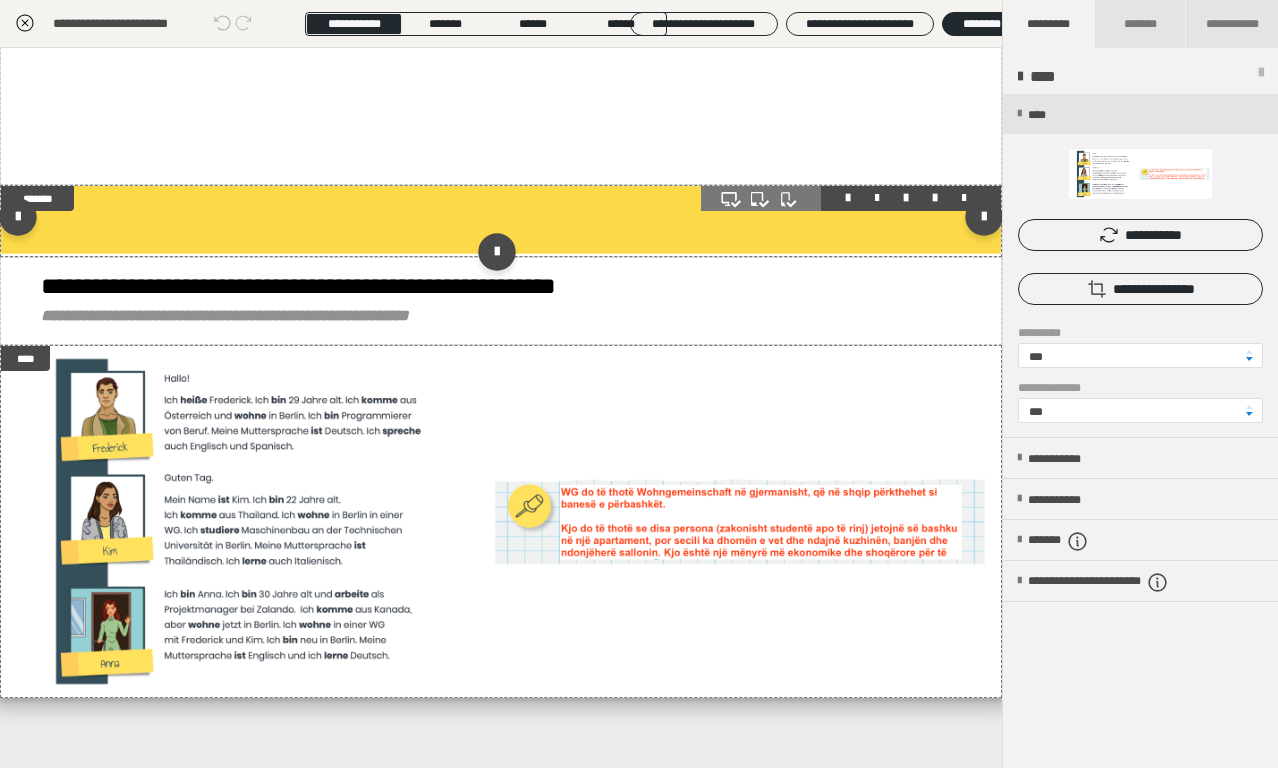click at bounding box center [501, 221] 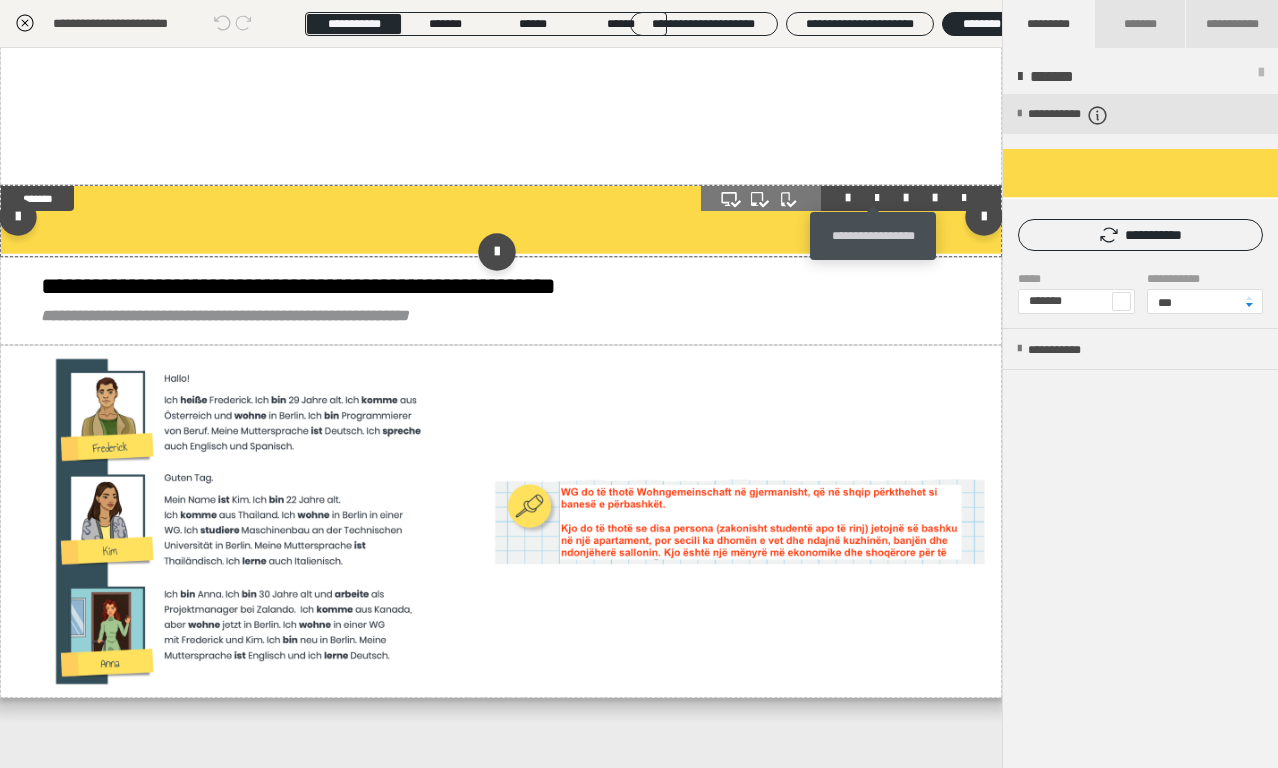 click at bounding box center [877, 198] 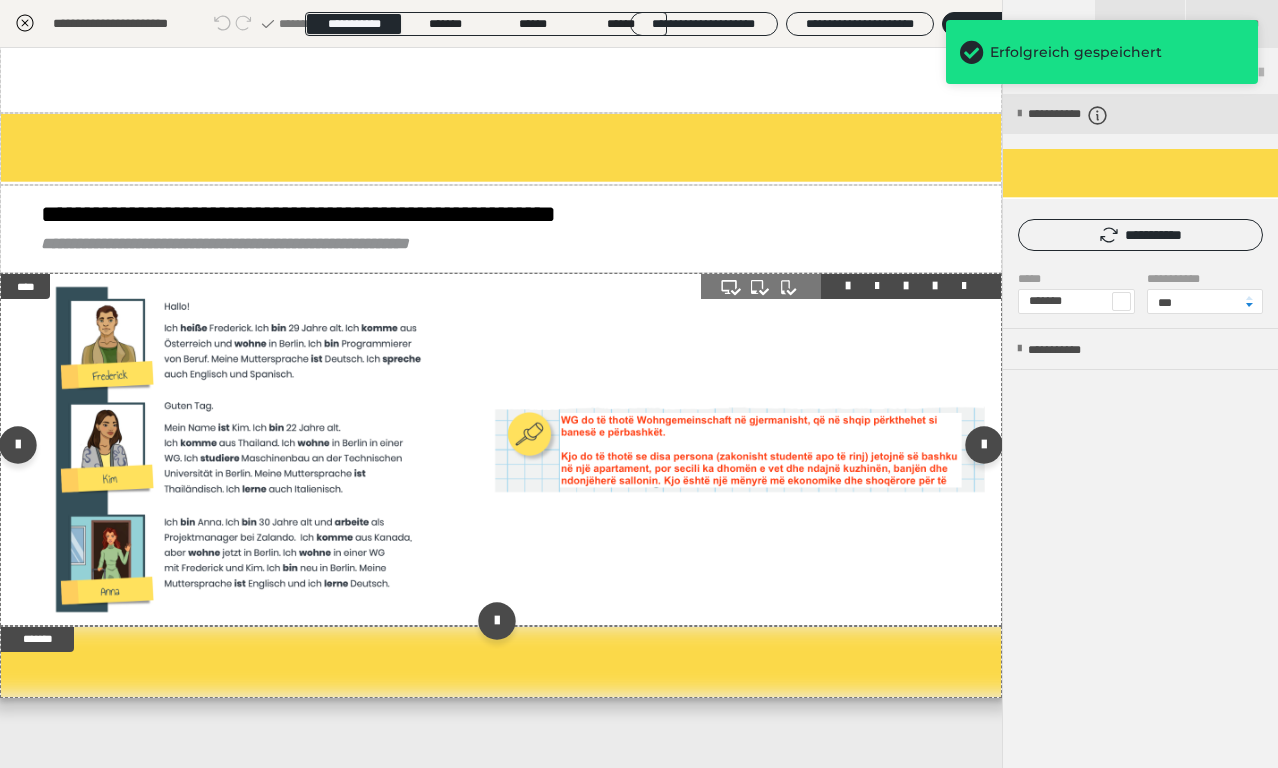 scroll, scrollTop: 4389, scrollLeft: 0, axis: vertical 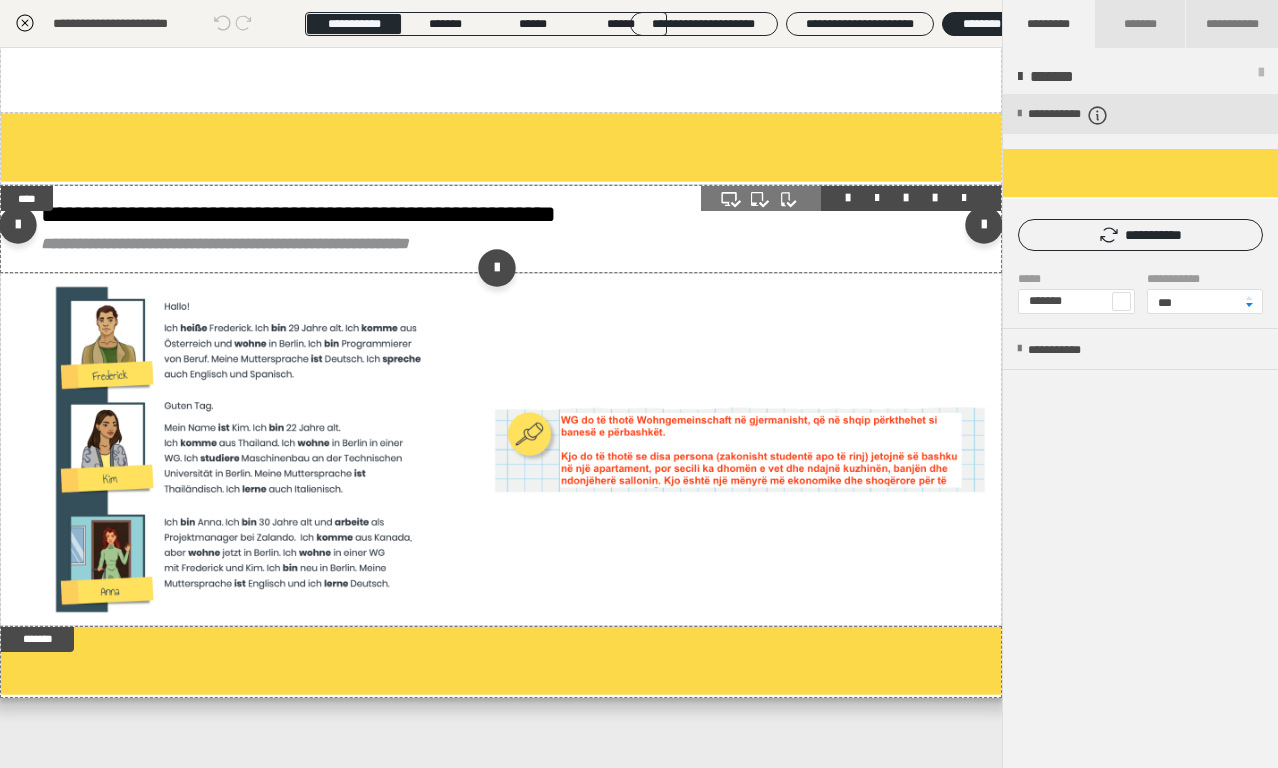 click at bounding box center (877, 198) 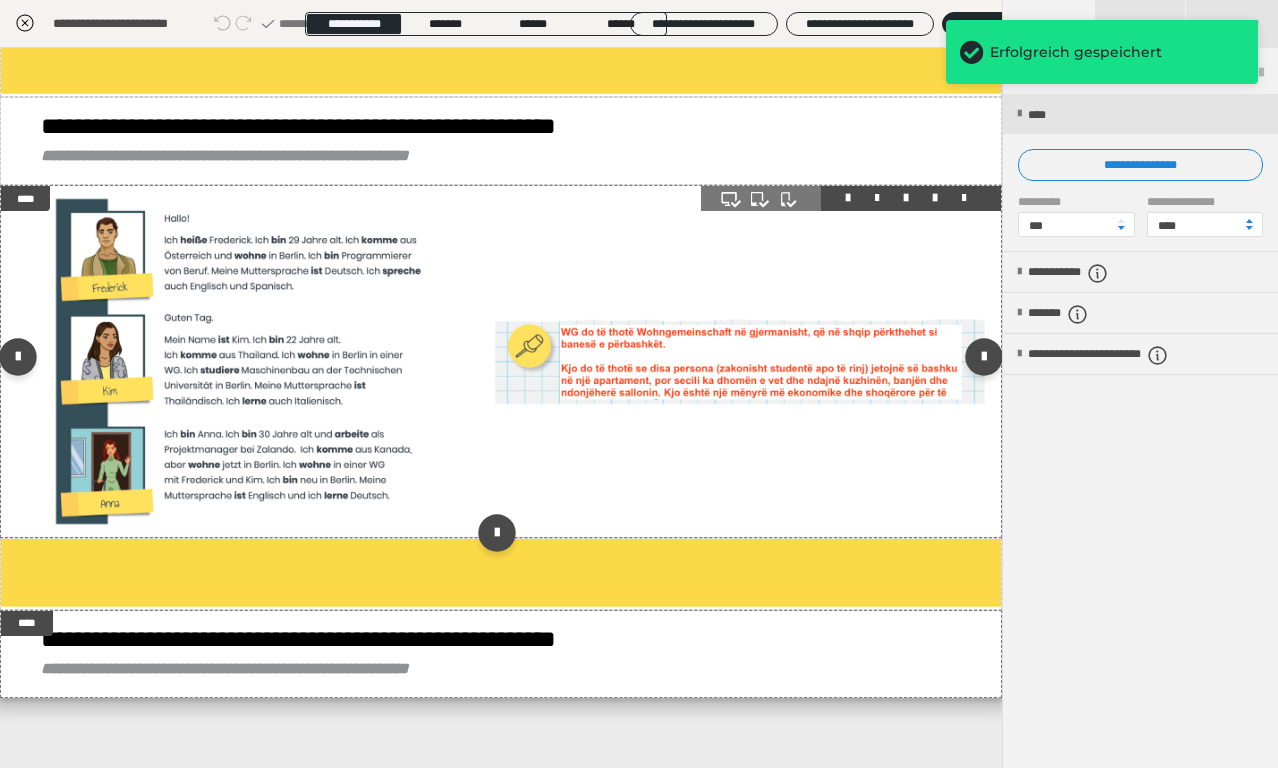 scroll, scrollTop: 4478, scrollLeft: 0, axis: vertical 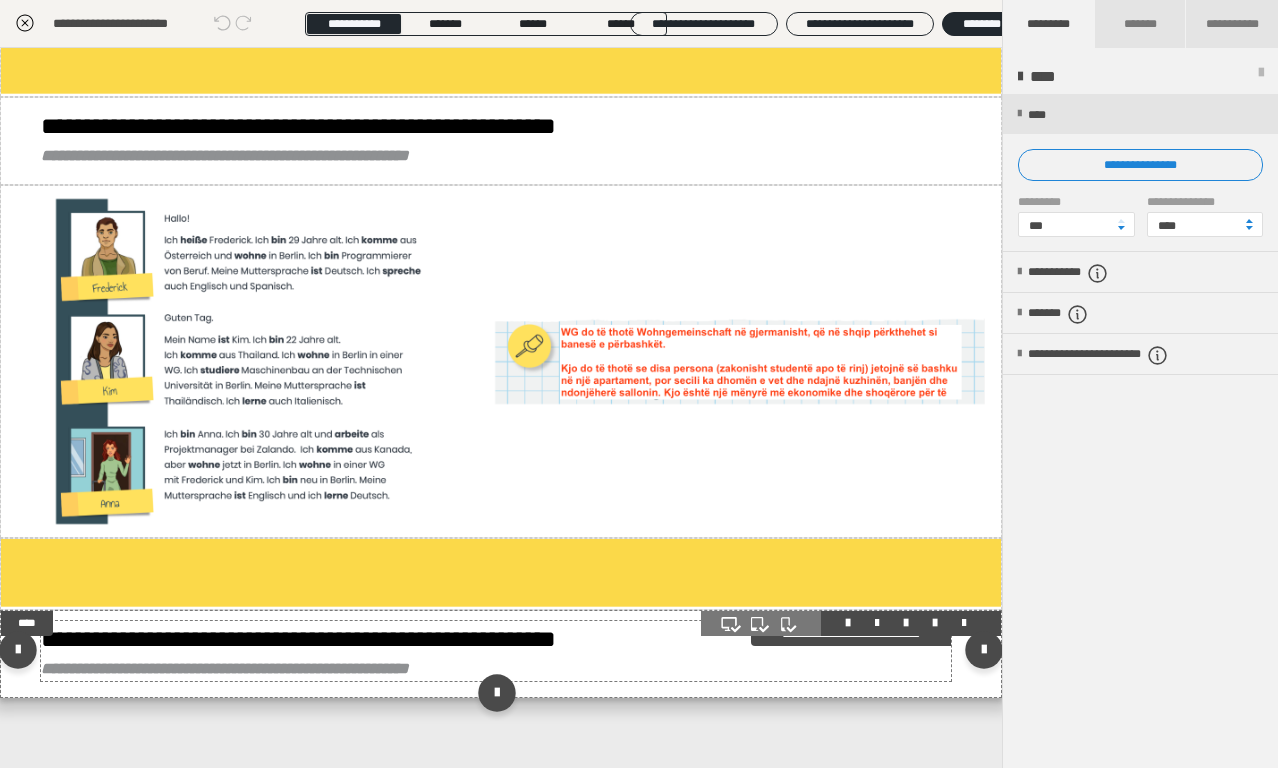 click on "**********" at bounding box center [339, 639] 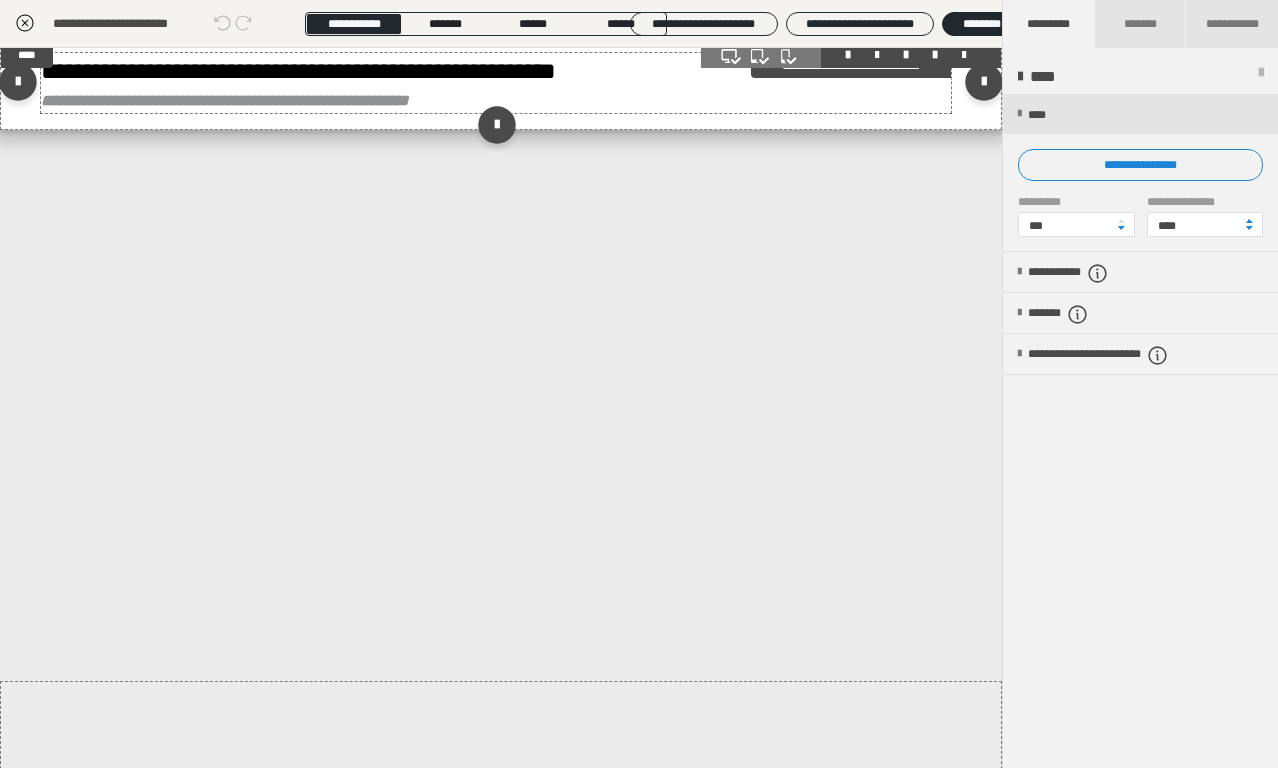 click on "**********" at bounding box center (639, 384) 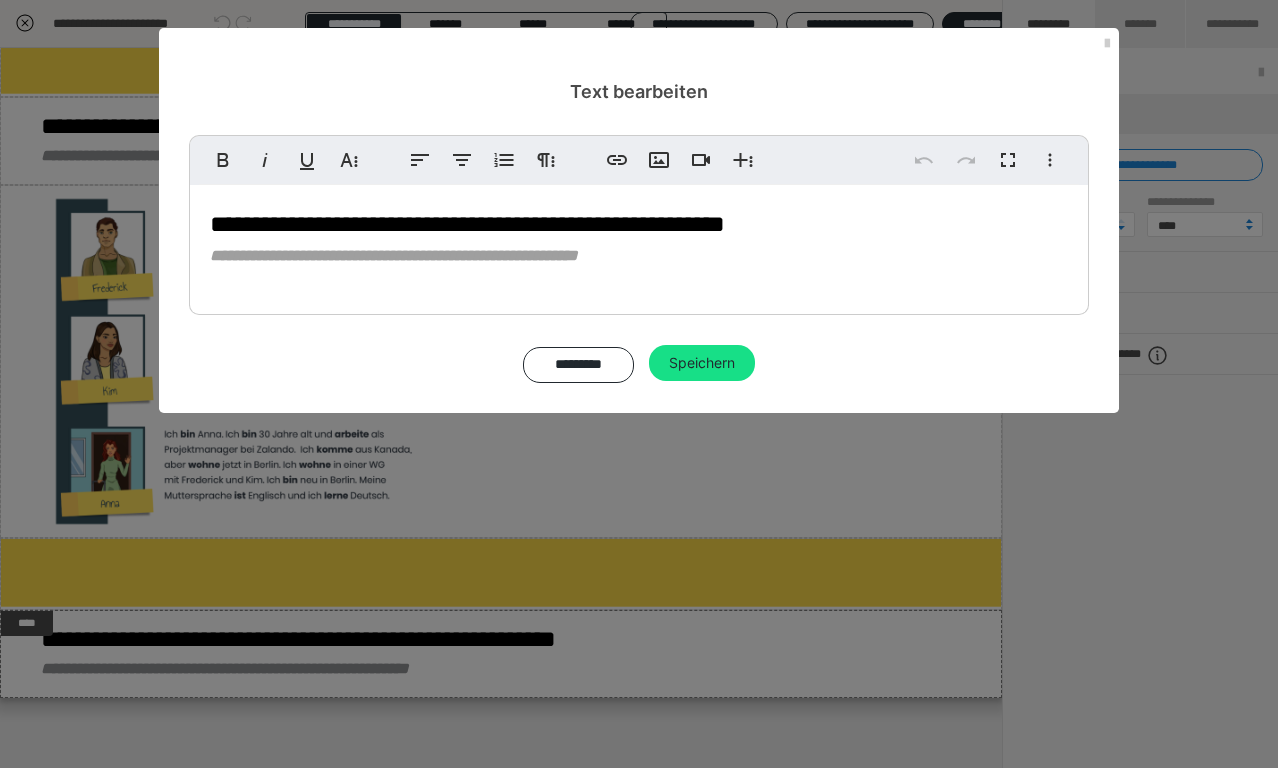 click on "**********" at bounding box center (508, 224) 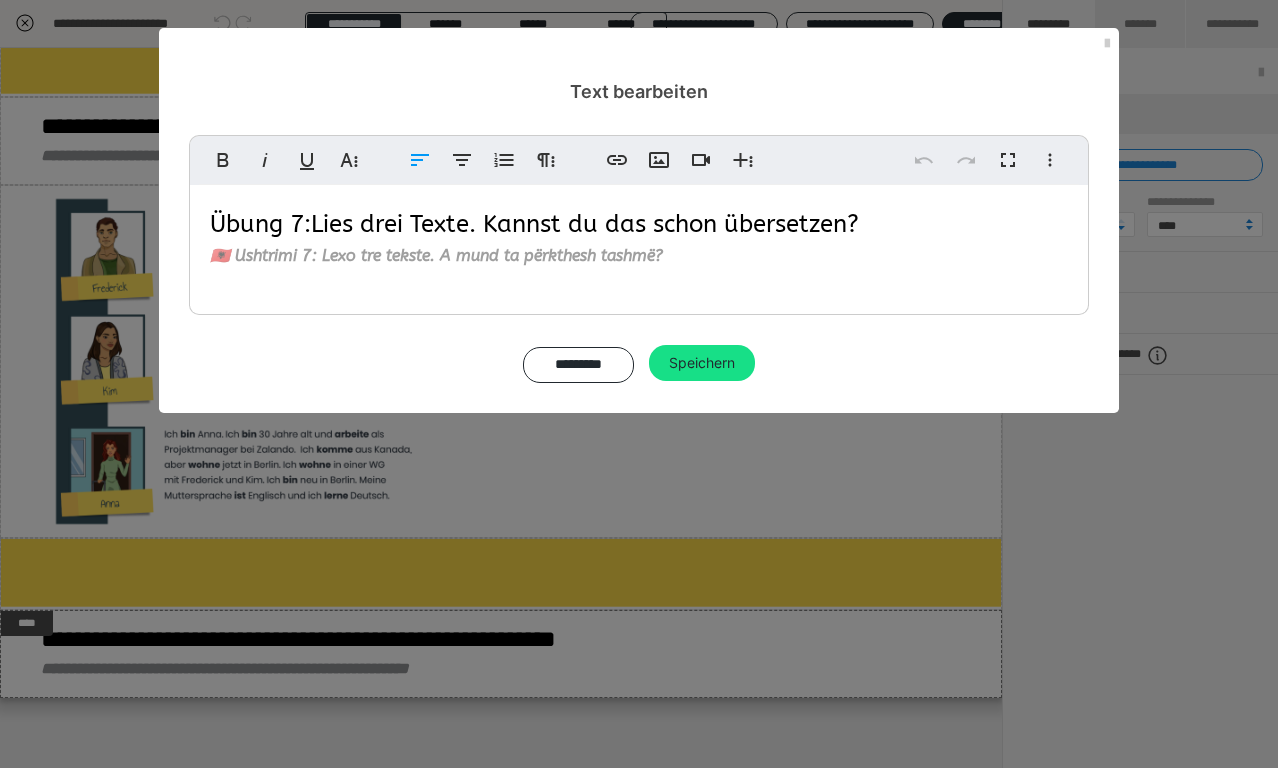 click on "Lies drei Texte. Kannst du das schon übersetzen?" at bounding box center (585, 224) 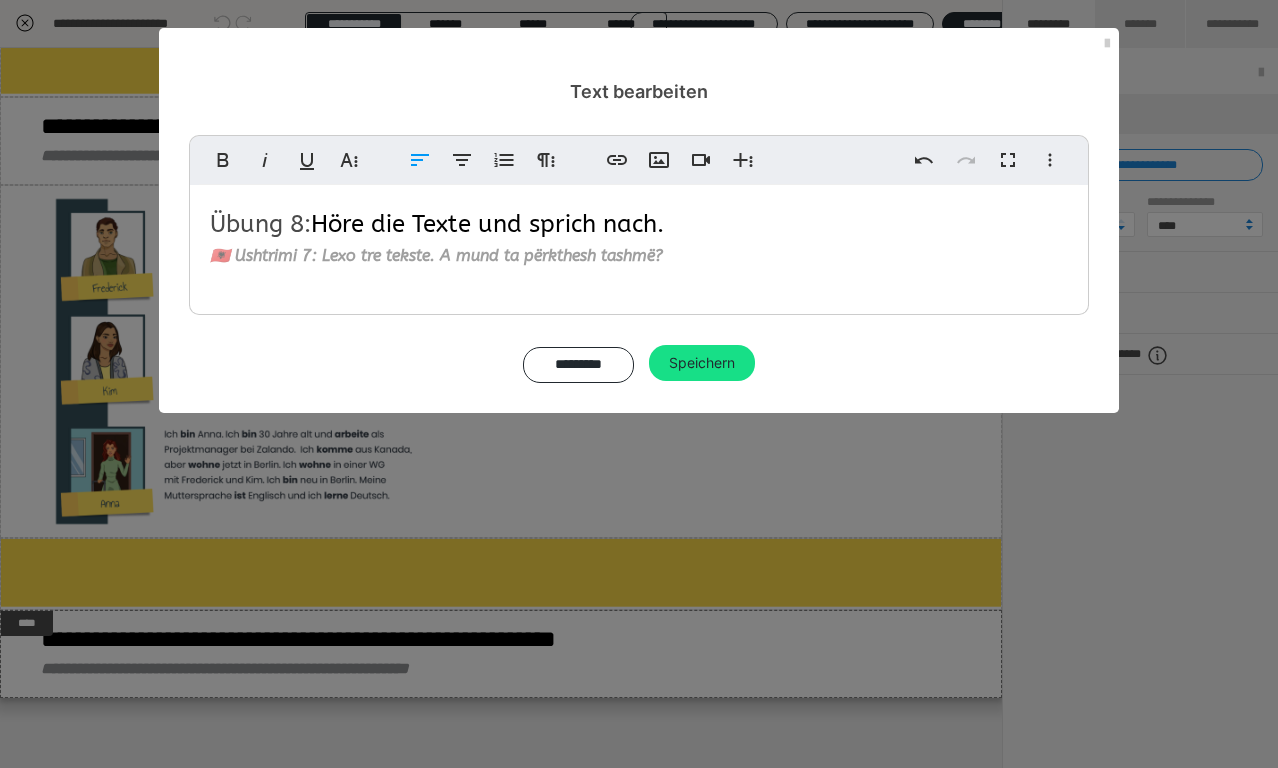 click on "🇦🇱 Ushtrimi 7: Lexo tre tekste. A mund ta përkthesh tashmë?" at bounding box center [436, 255] 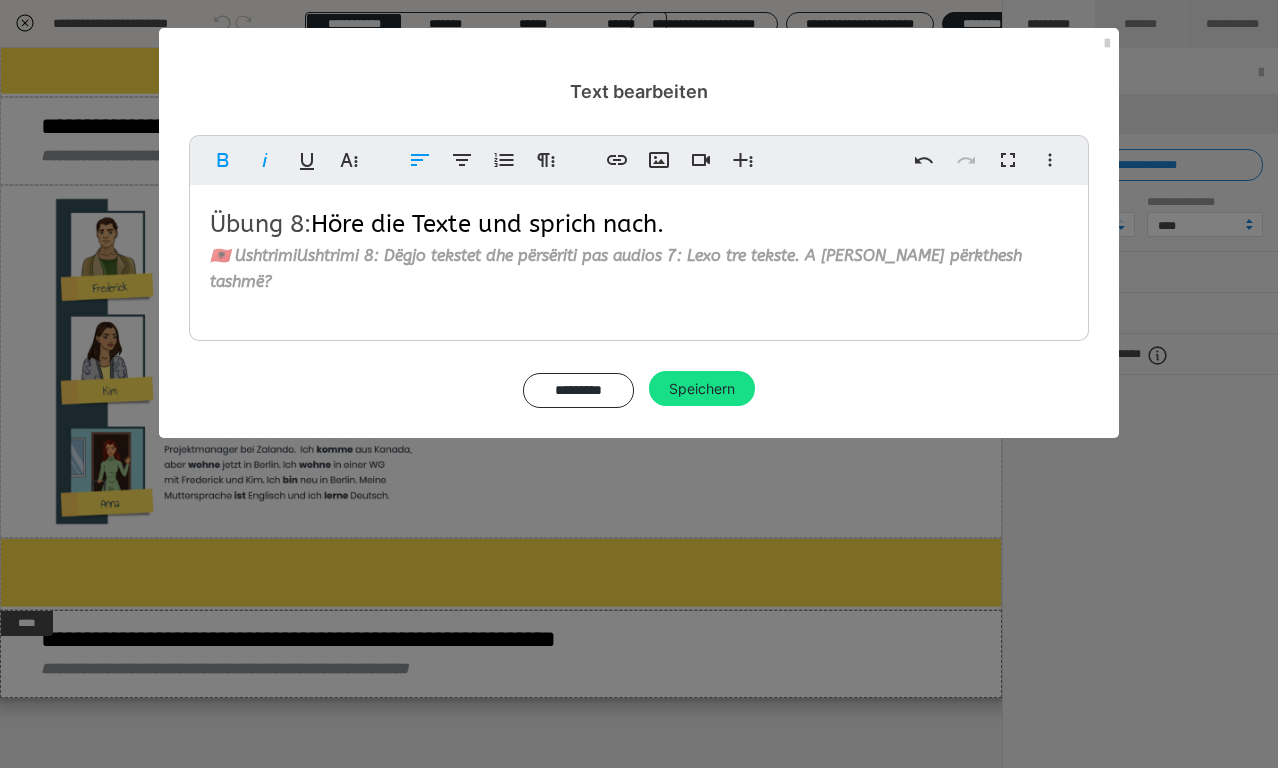 click on "🇦🇱 UshtrimiUshtrimi 8: Dëgjo tekstet dhe përsëriti pas audios 7: Lexo tre tekste. A mund ta përkthesh tashmë?" at bounding box center (616, 268) 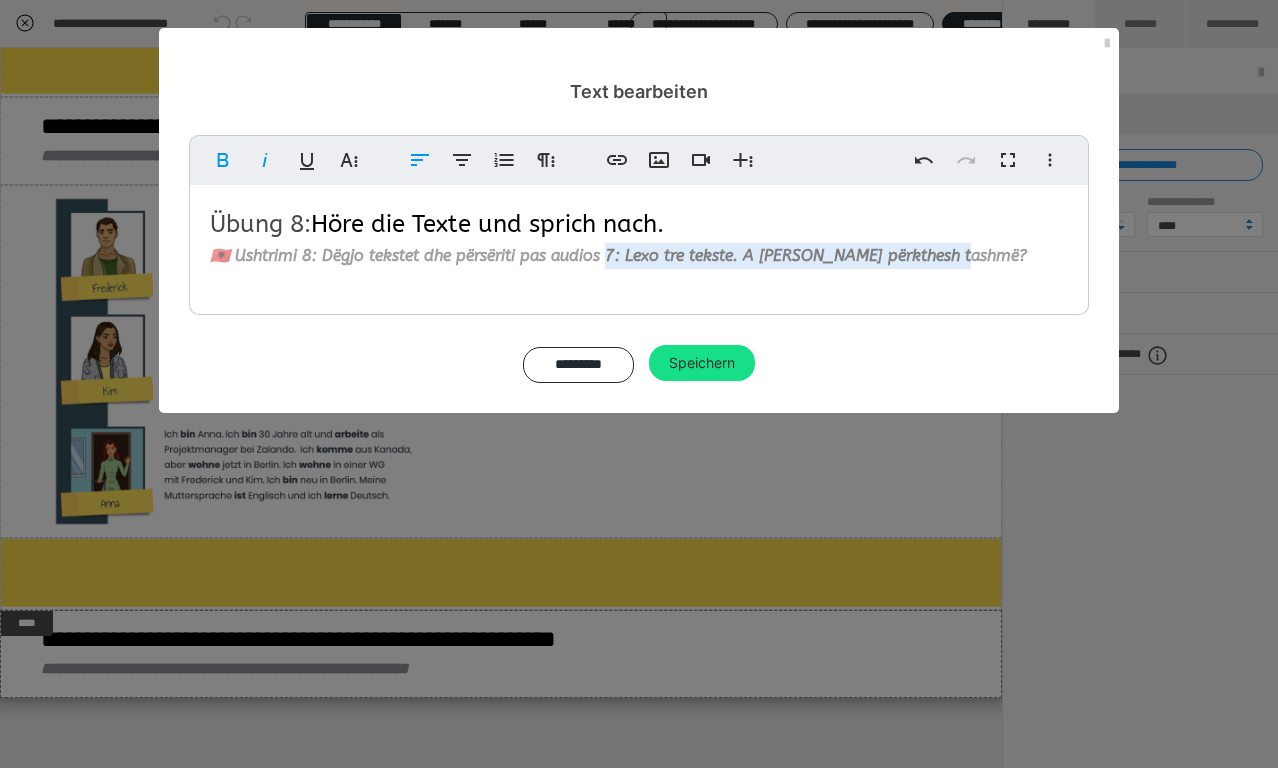 drag, startPoint x: 601, startPoint y: 256, endPoint x: 963, endPoint y: 257, distance: 362.00137 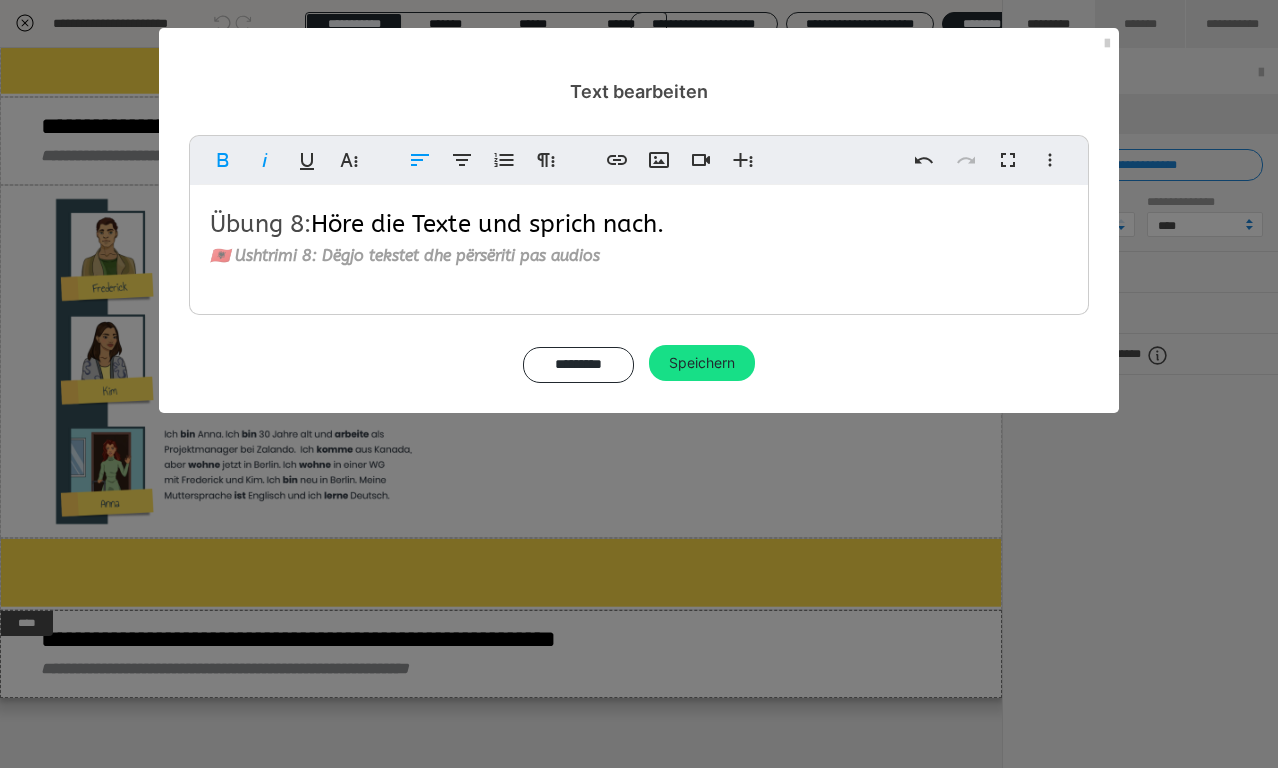 type 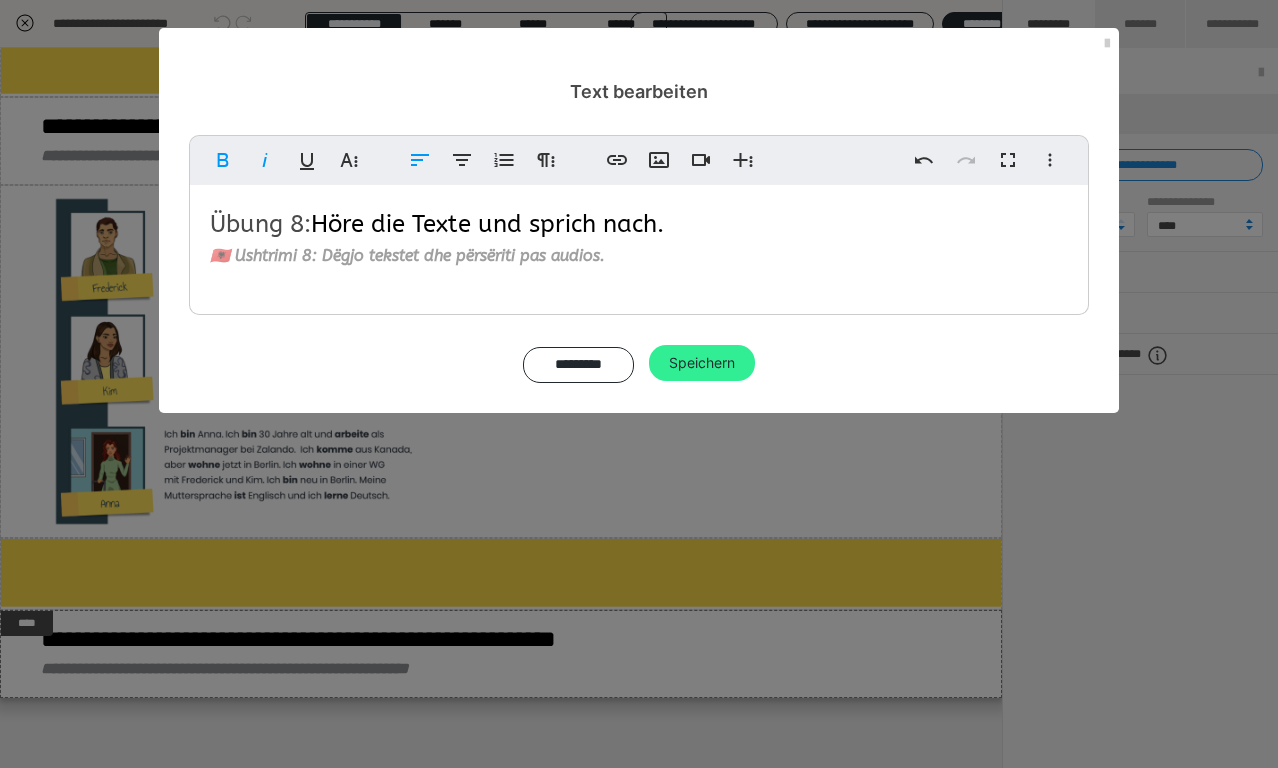 click on "Speichern" at bounding box center (702, 363) 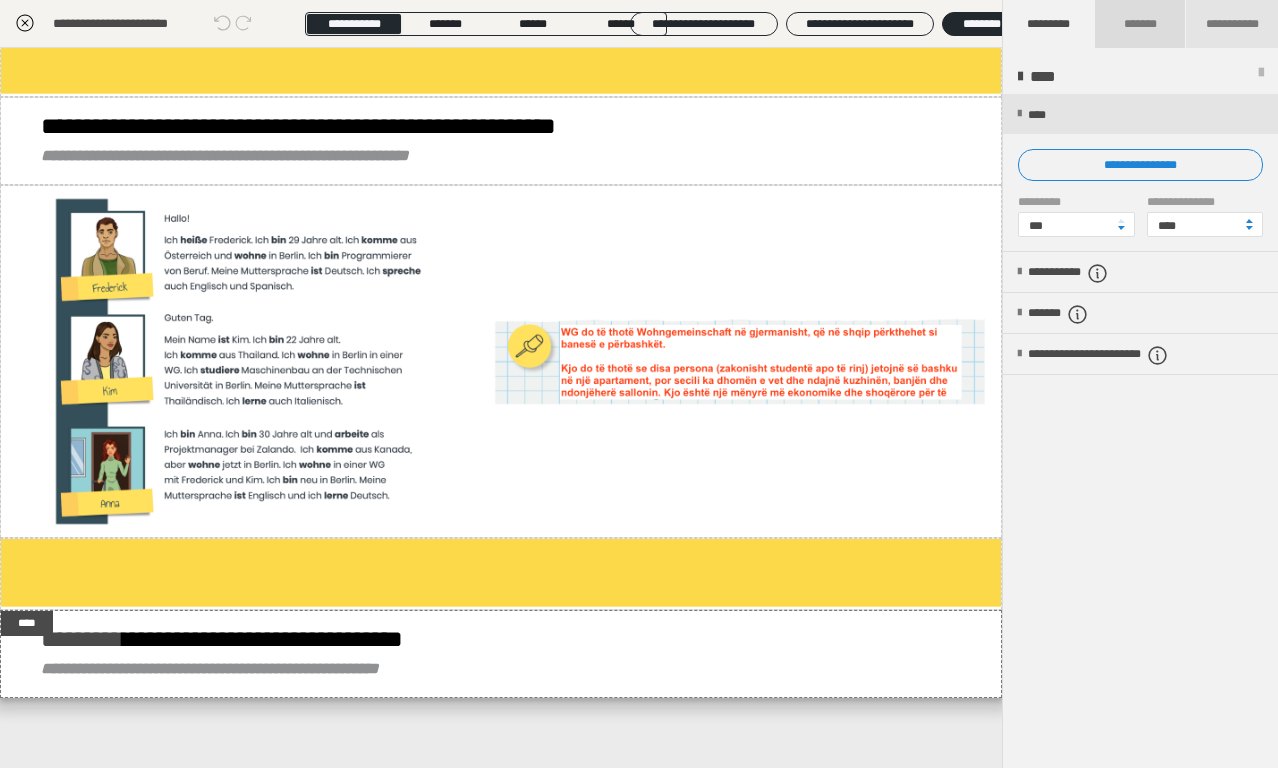 click on "*******" at bounding box center (1139, 24) 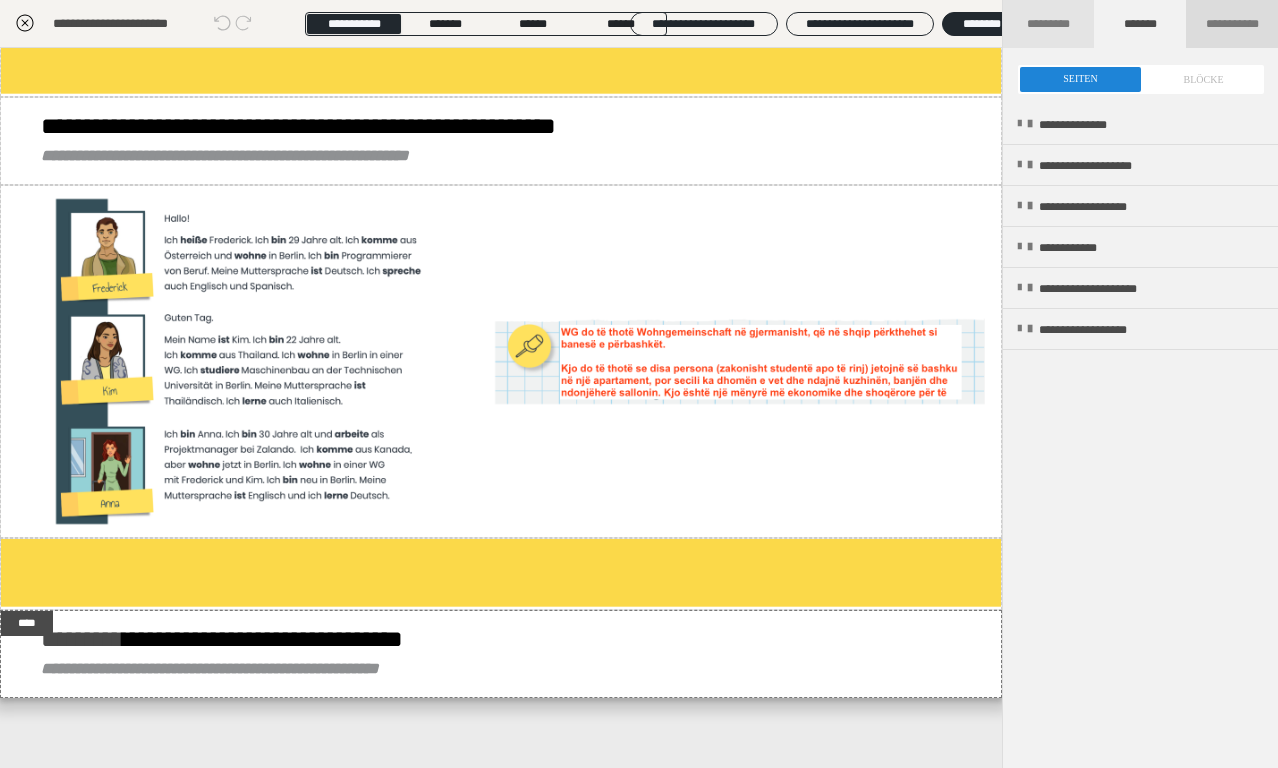 click on "**********" at bounding box center [1232, 24] 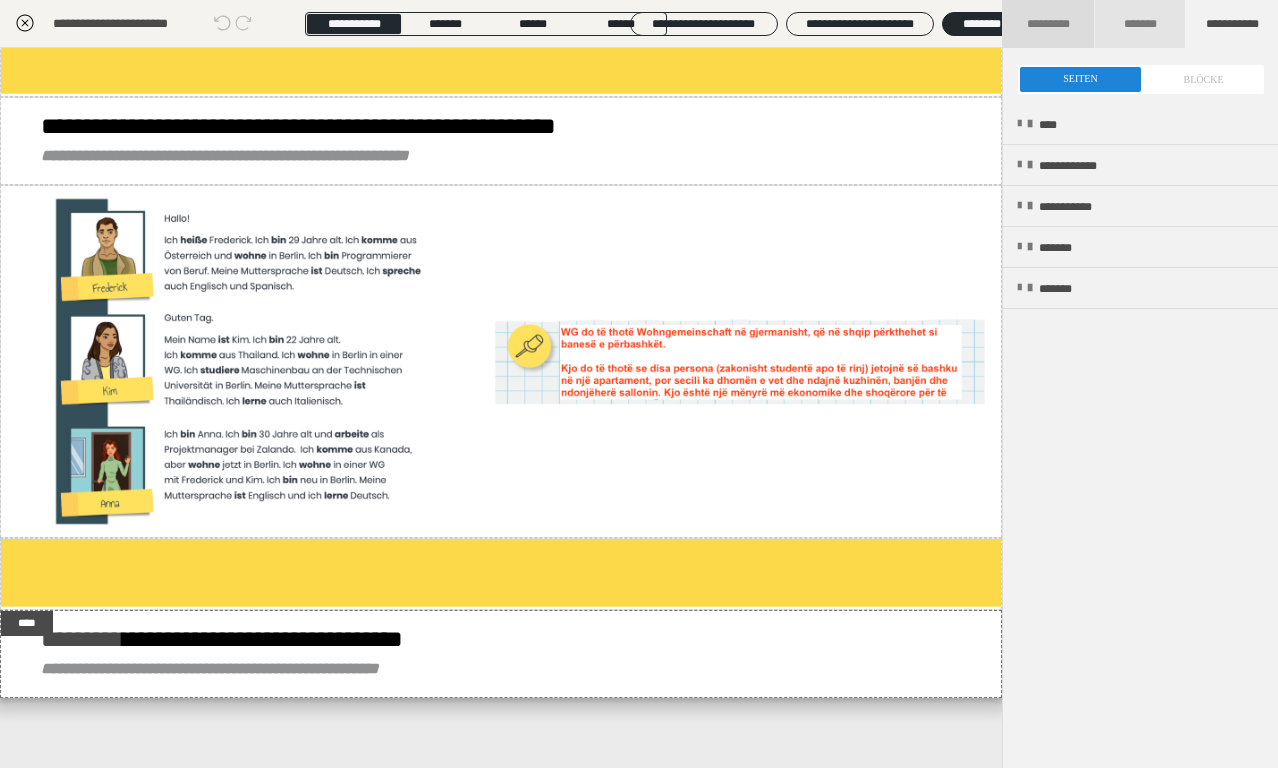click on "*********" at bounding box center [1049, 24] 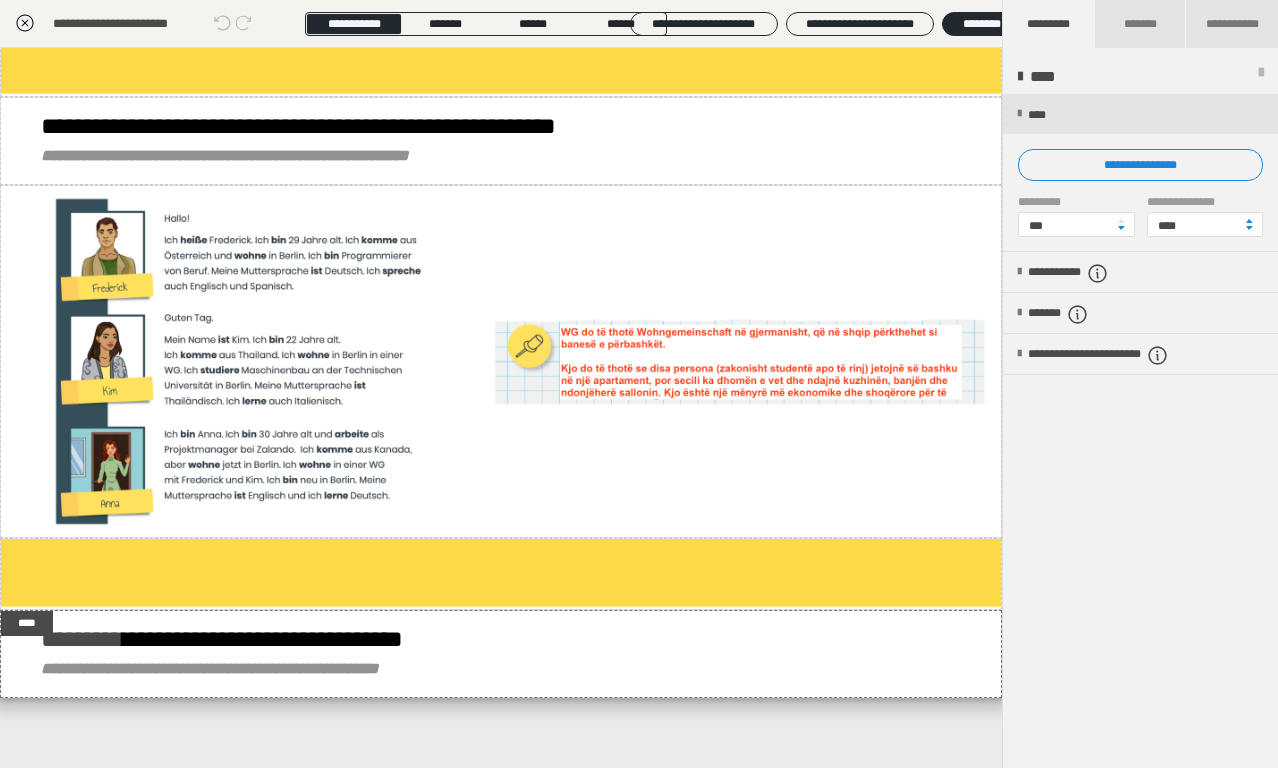 click at bounding box center [1261, 77] 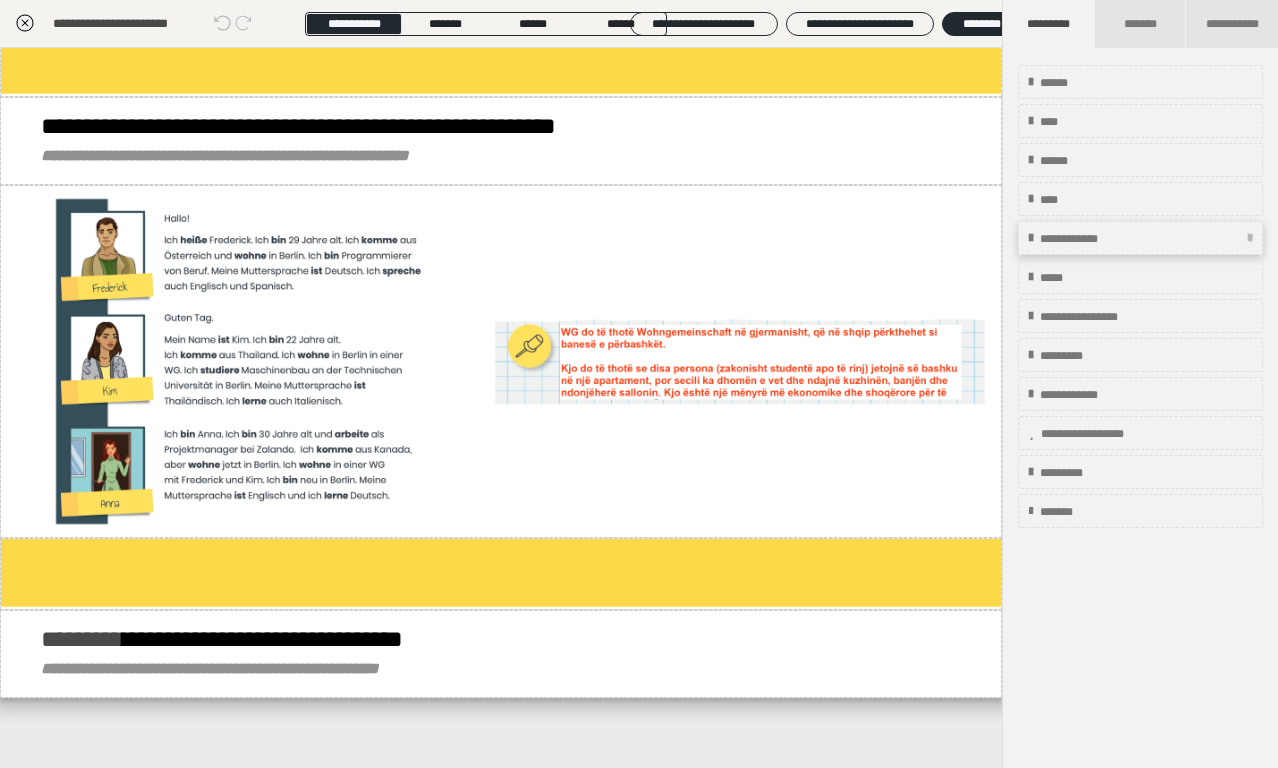 scroll, scrollTop: 4478, scrollLeft: 0, axis: vertical 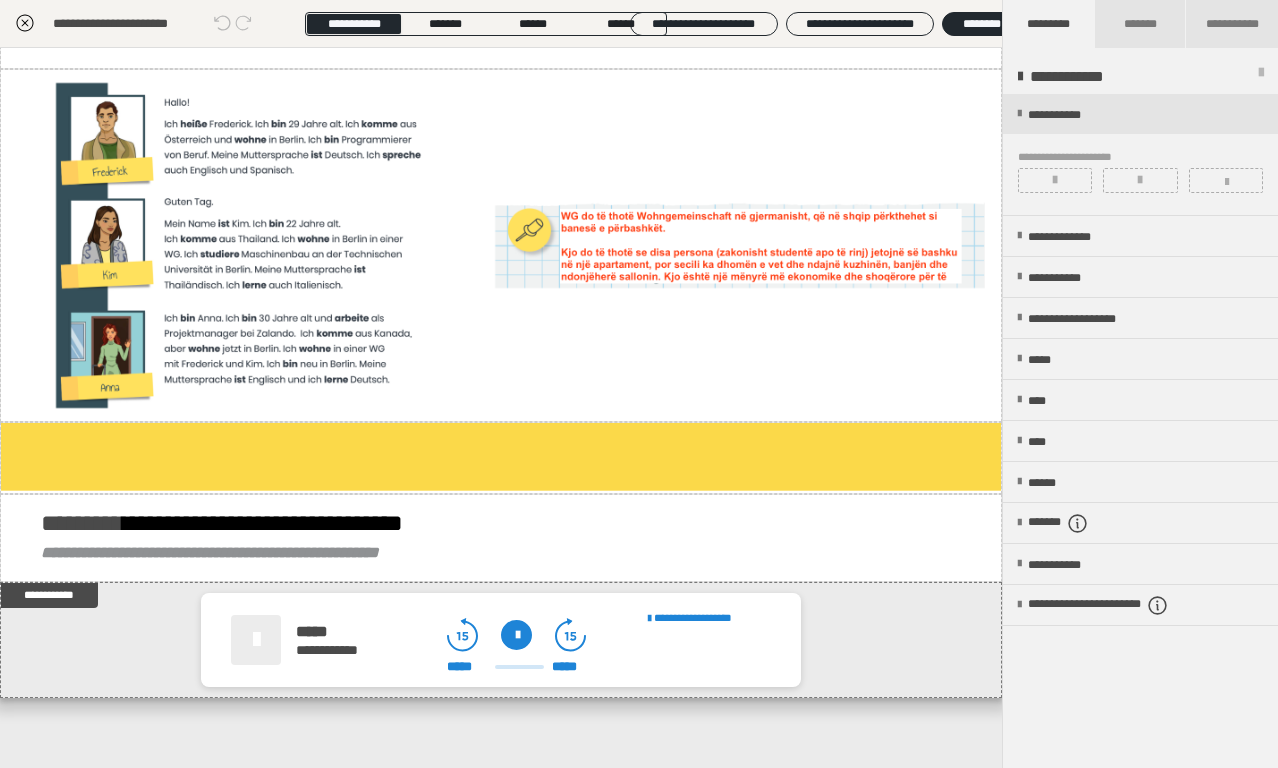 click on "**********" at bounding box center [1140, 77] 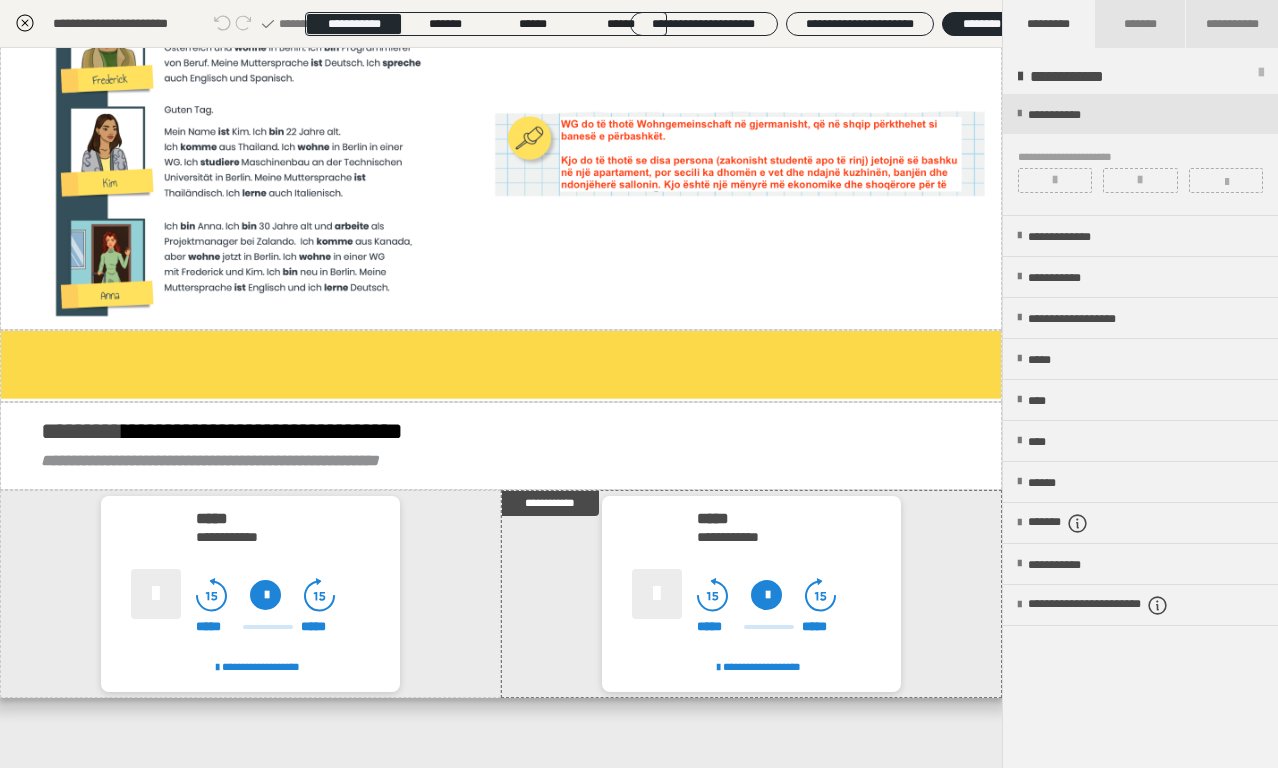 scroll, scrollTop: 4686, scrollLeft: 0, axis: vertical 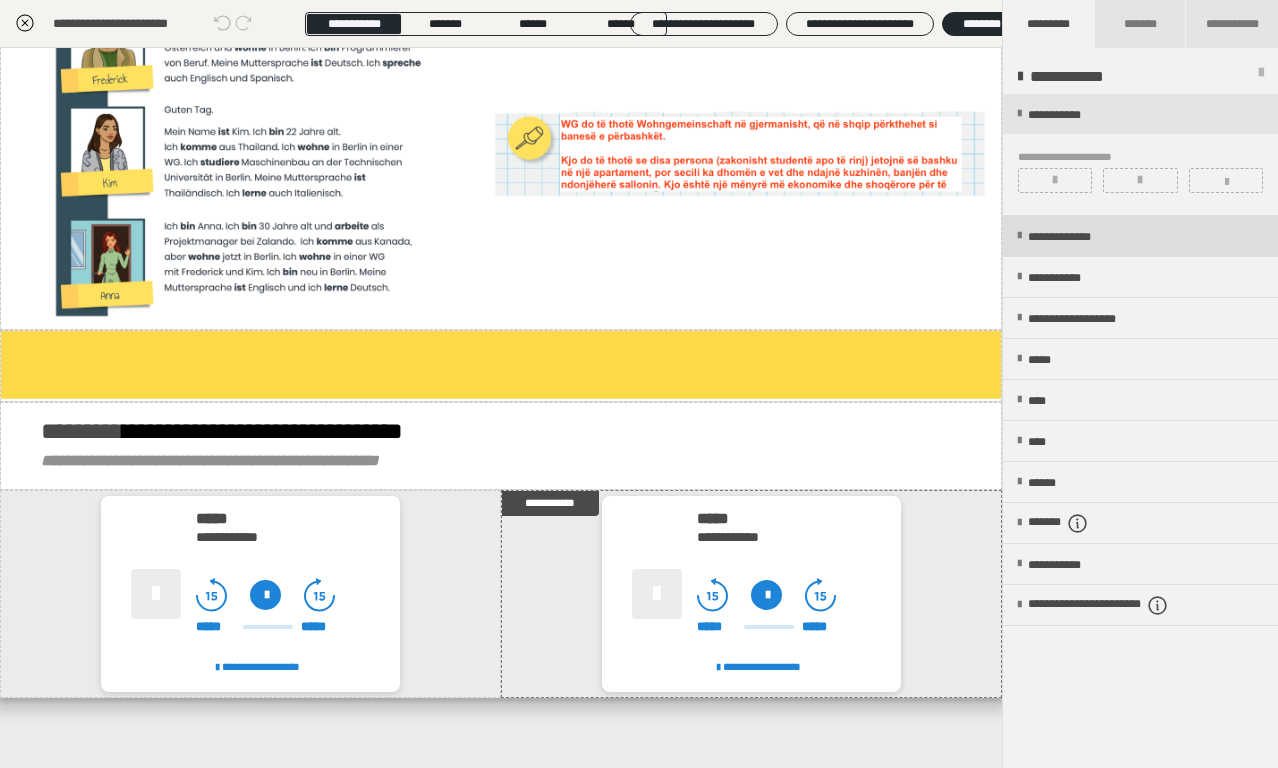 click on "**********" at bounding box center [1078, 237] 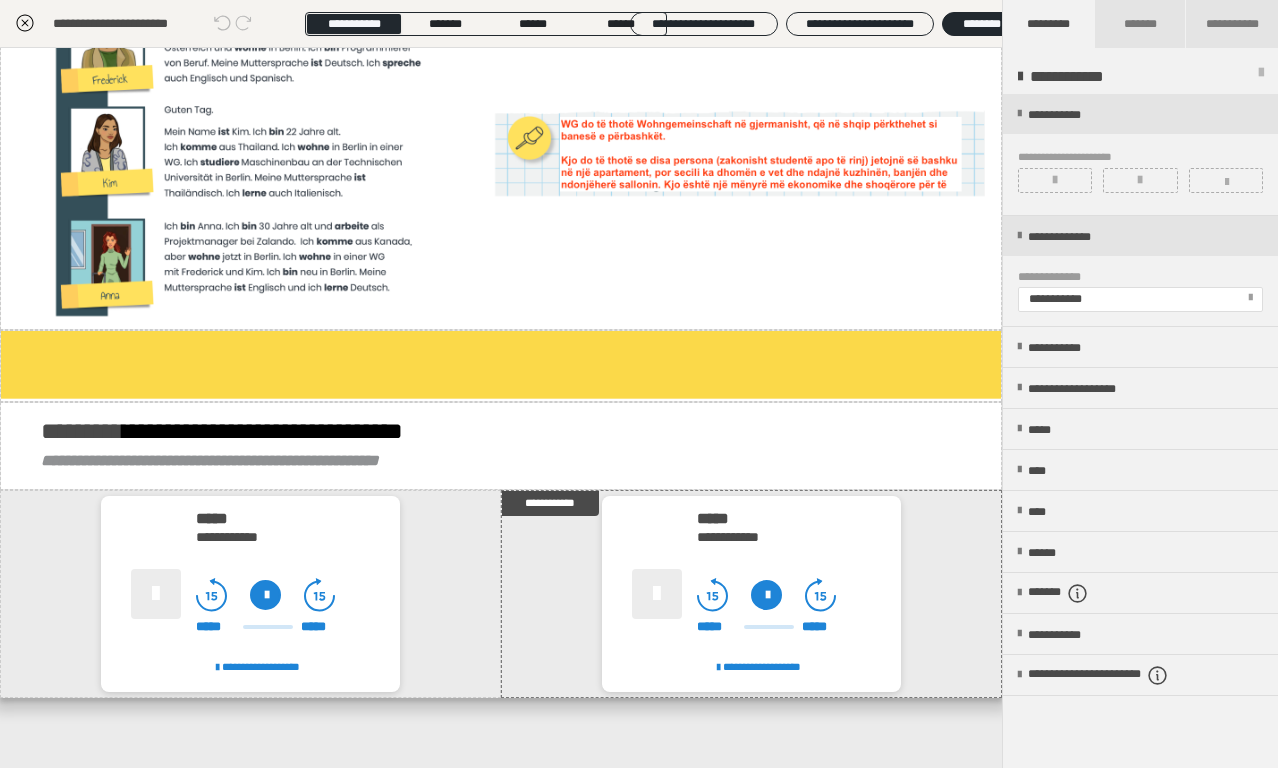 click at bounding box center (1261, 77) 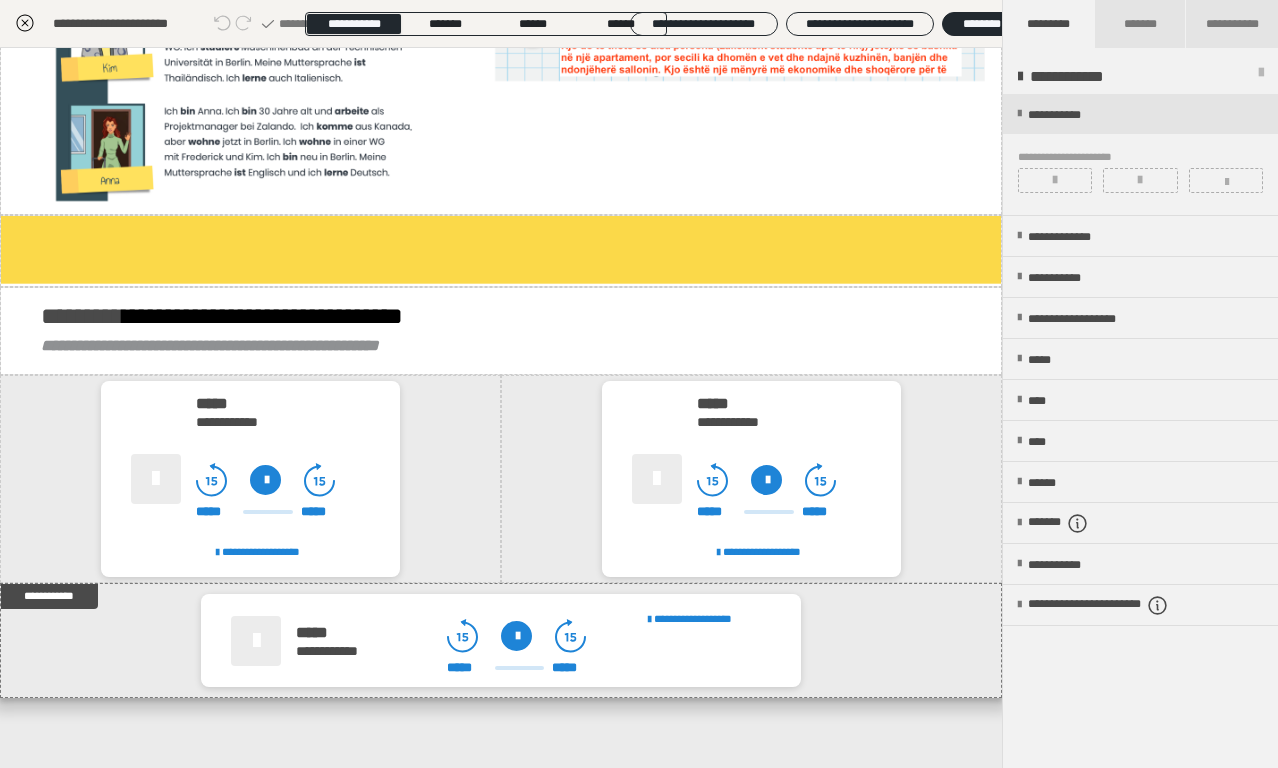 scroll, scrollTop: 4801, scrollLeft: 0, axis: vertical 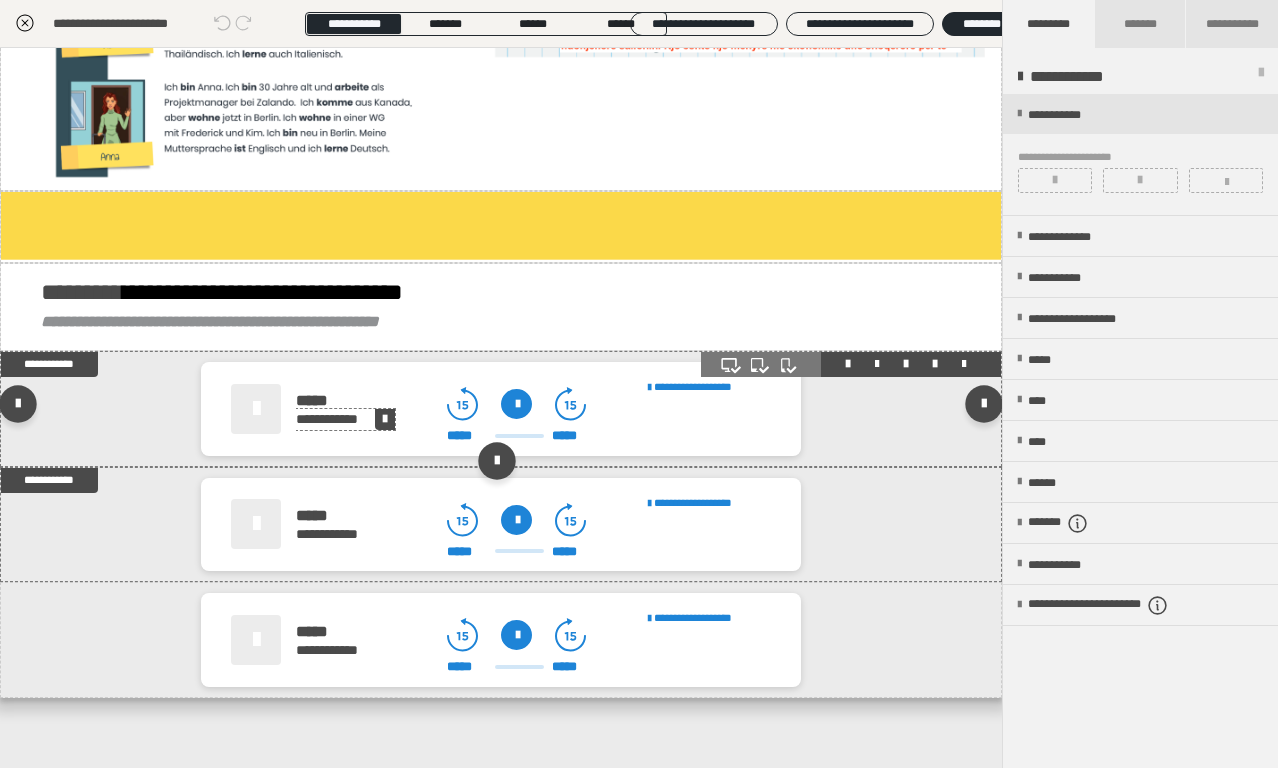 click on "**********" at bounding box center (345, 419) 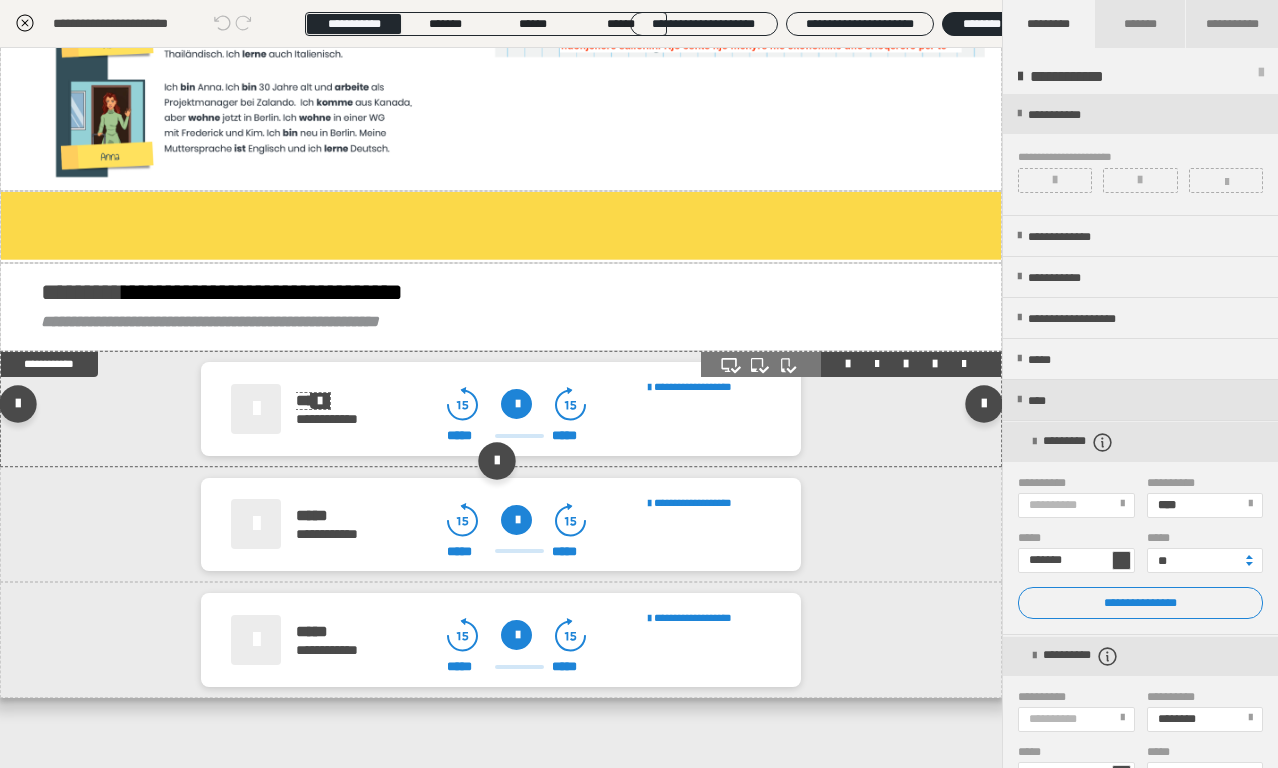 click at bounding box center [320, 401] 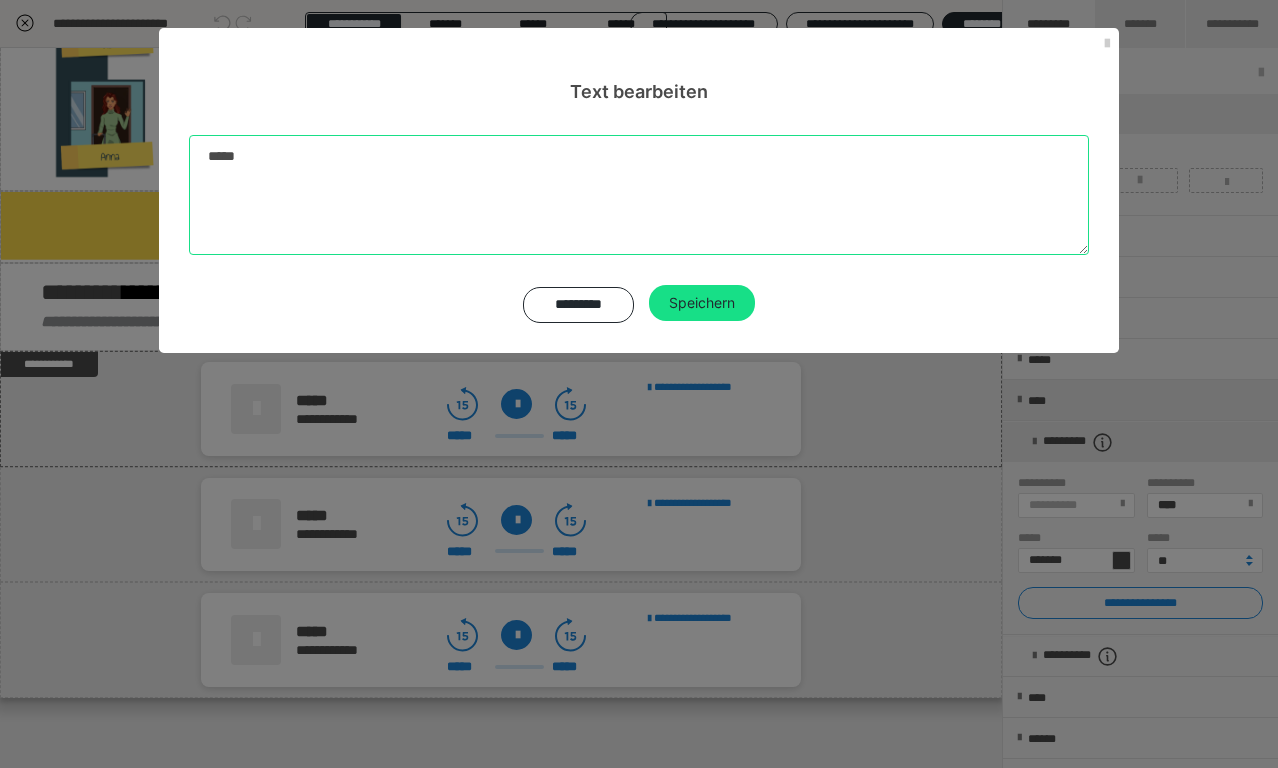 click on "*****" at bounding box center [639, 195] 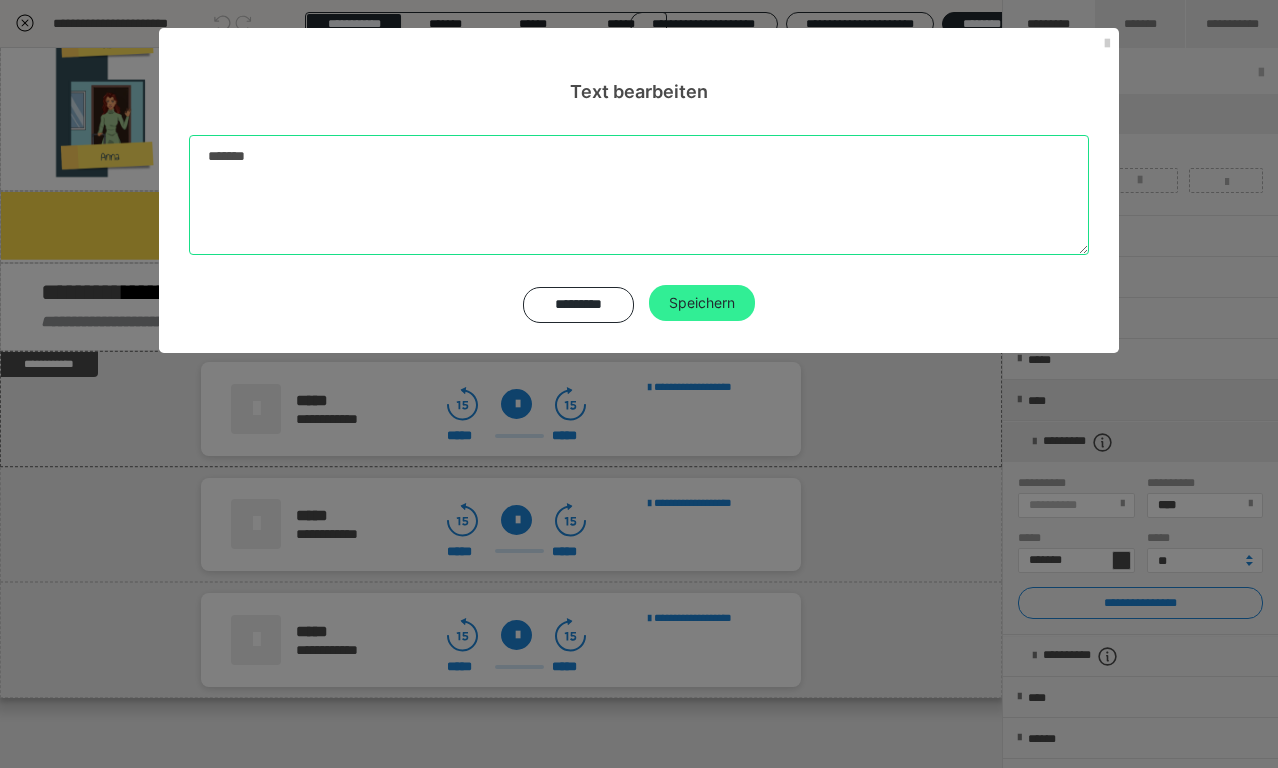 type on "*******" 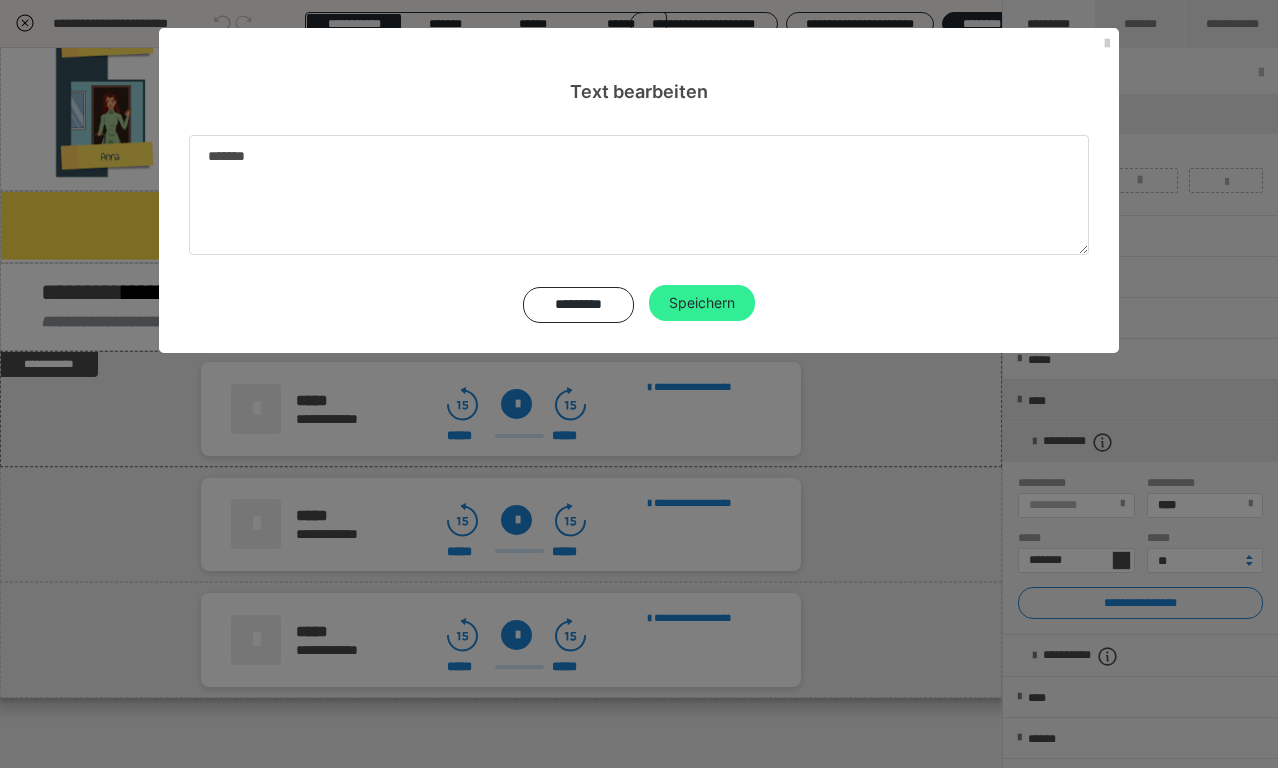 click on "Speichern" at bounding box center [702, 303] 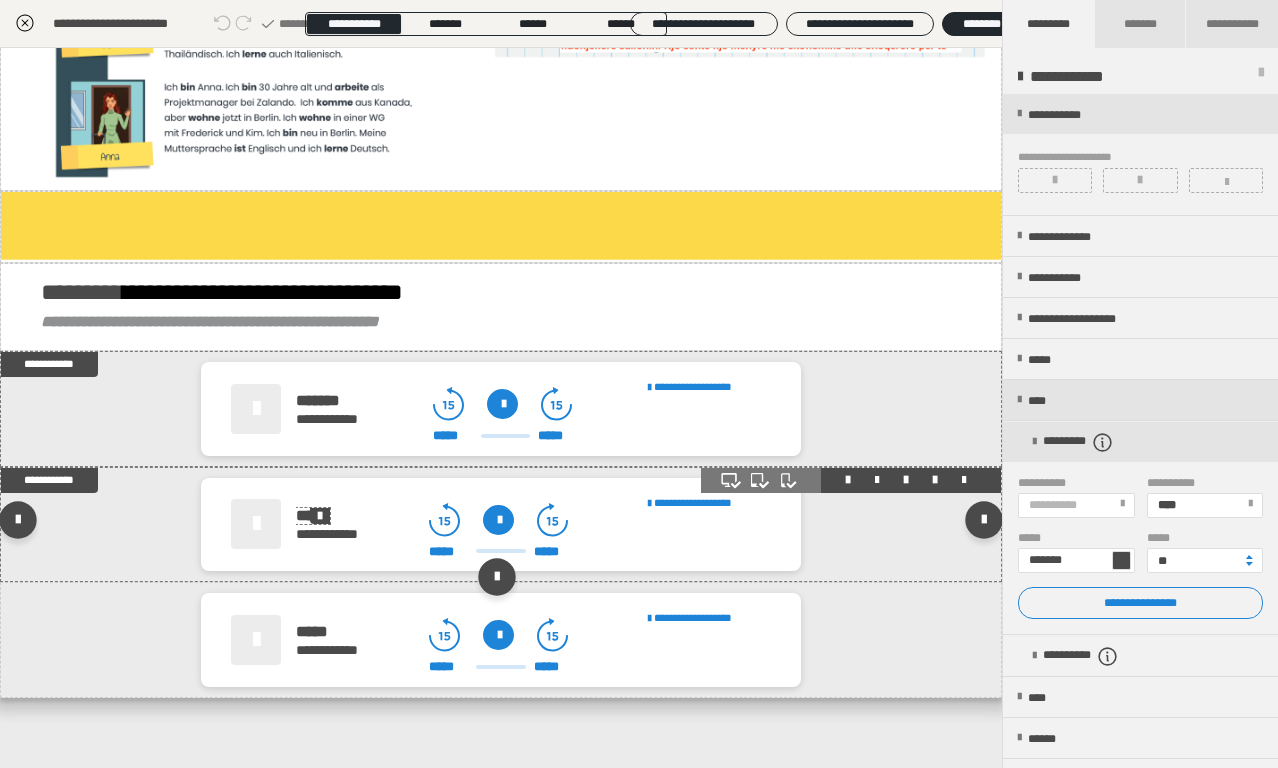 click on "*****" at bounding box center (313, 516) 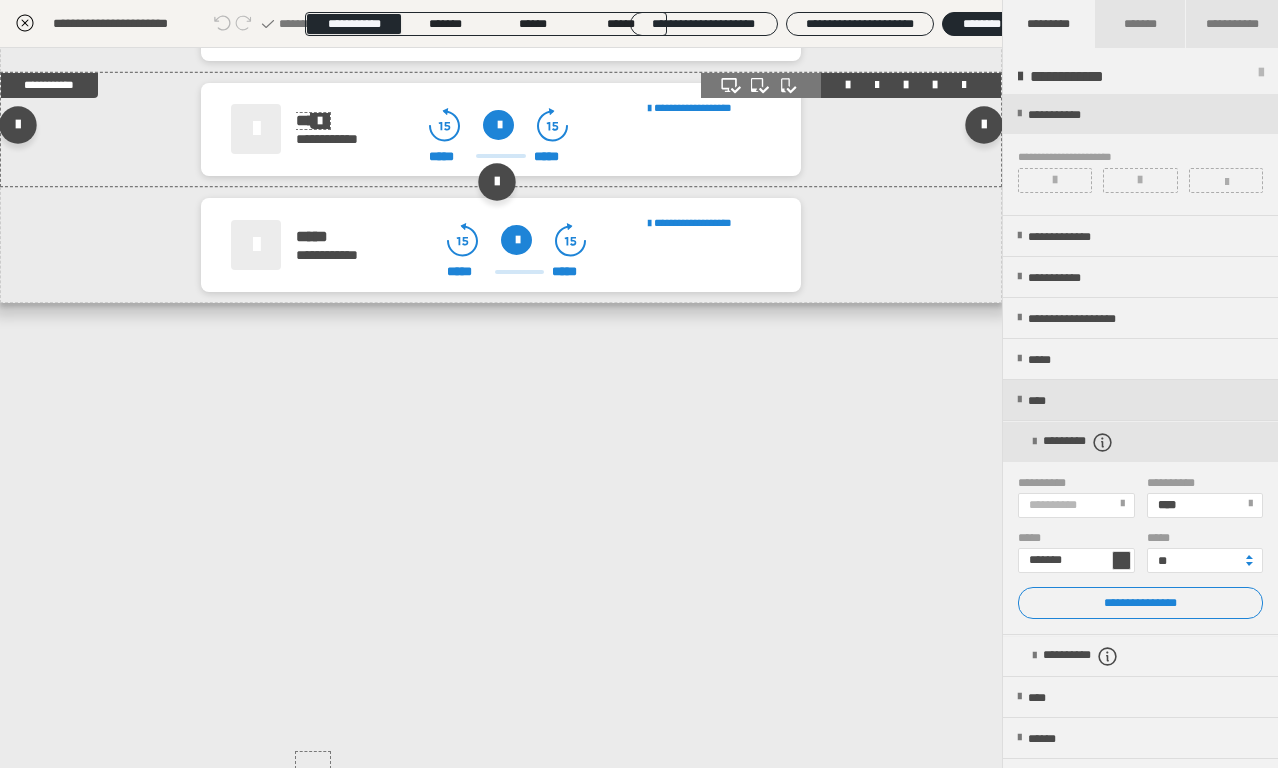 click at bounding box center (320, 121) 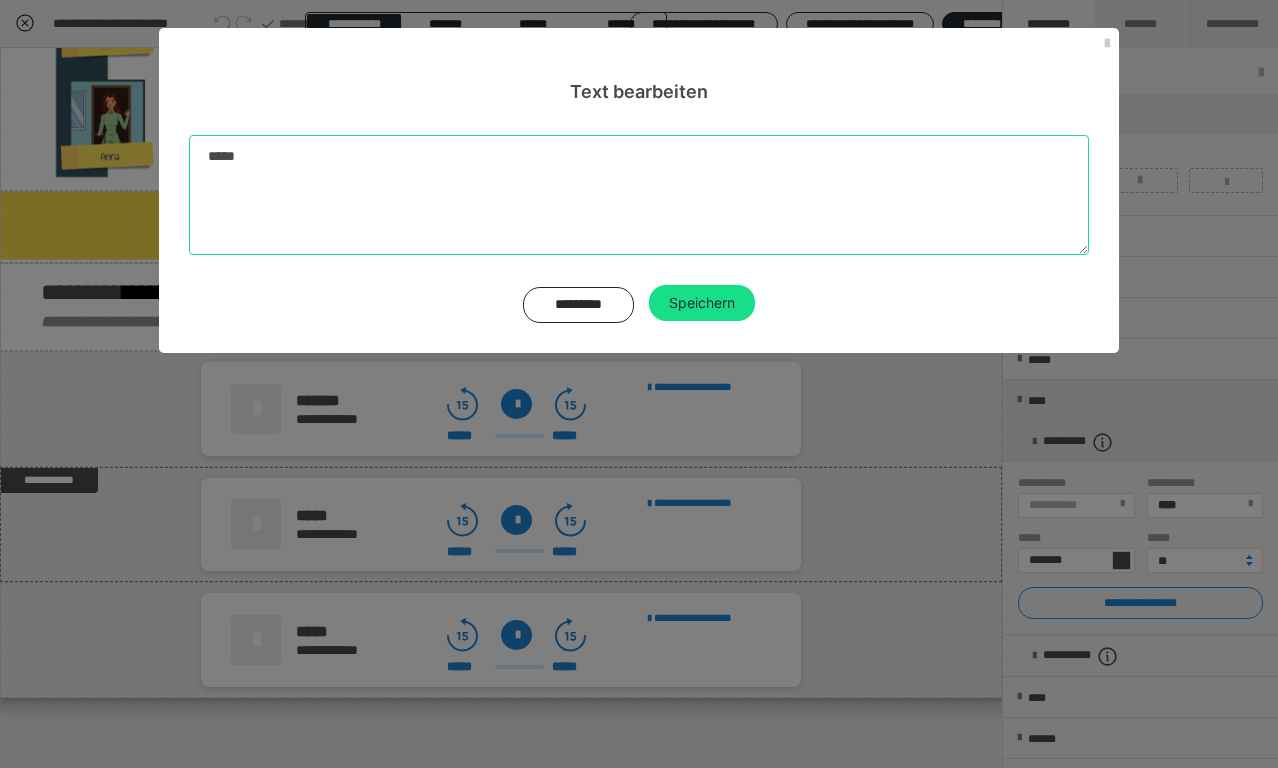 click on "*****" at bounding box center (639, 195) 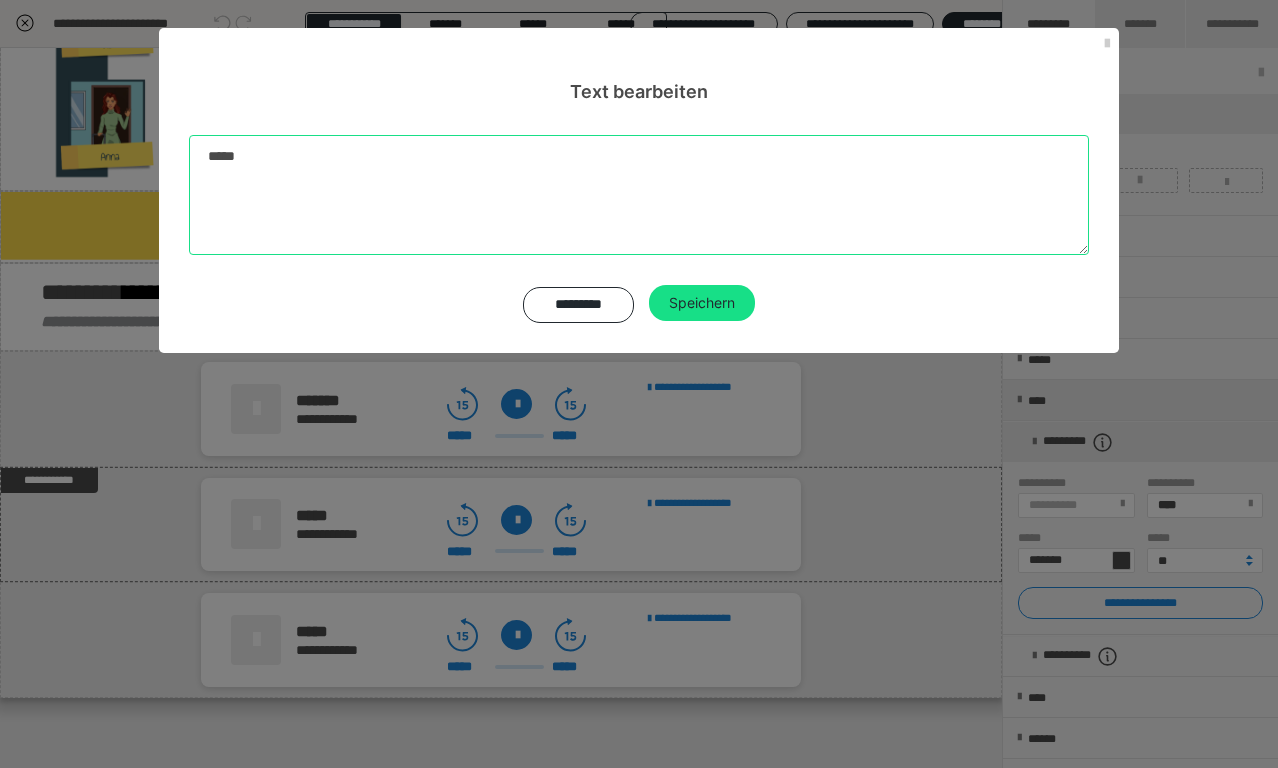 click on "*****" at bounding box center (639, 195) 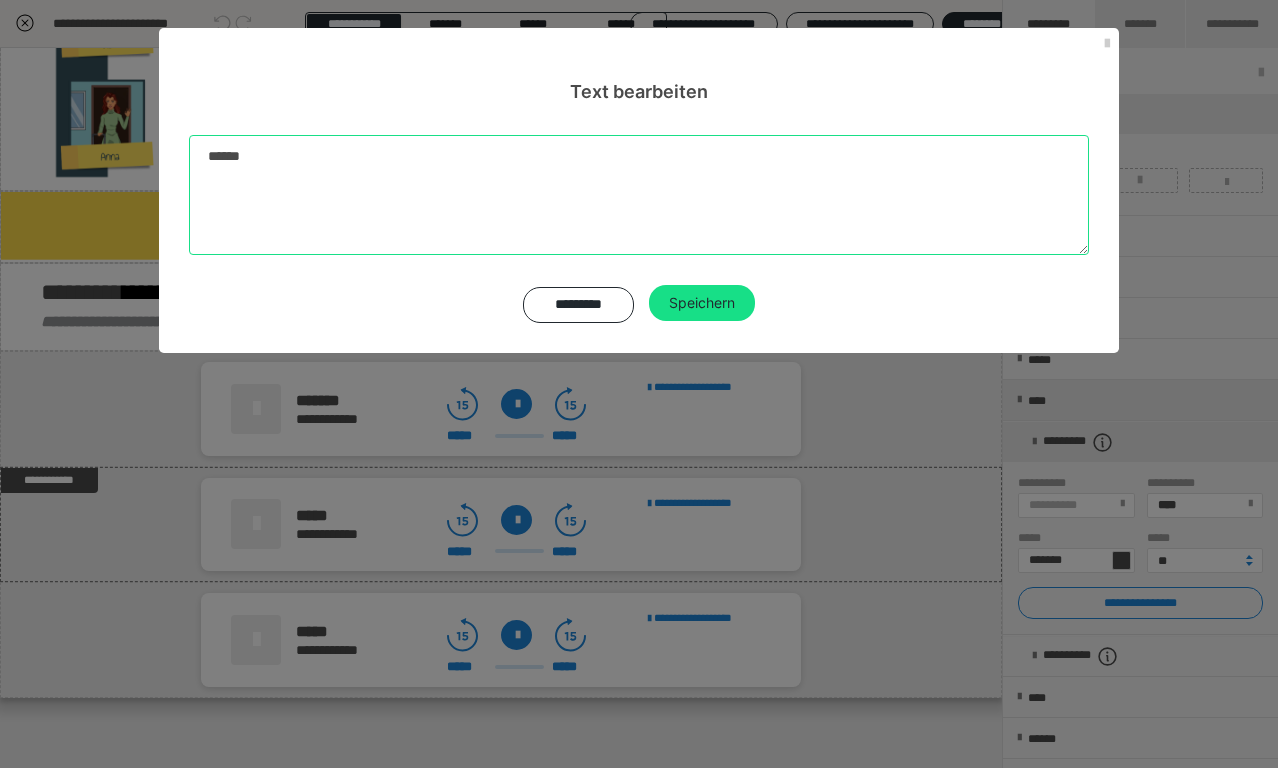 type on "*******" 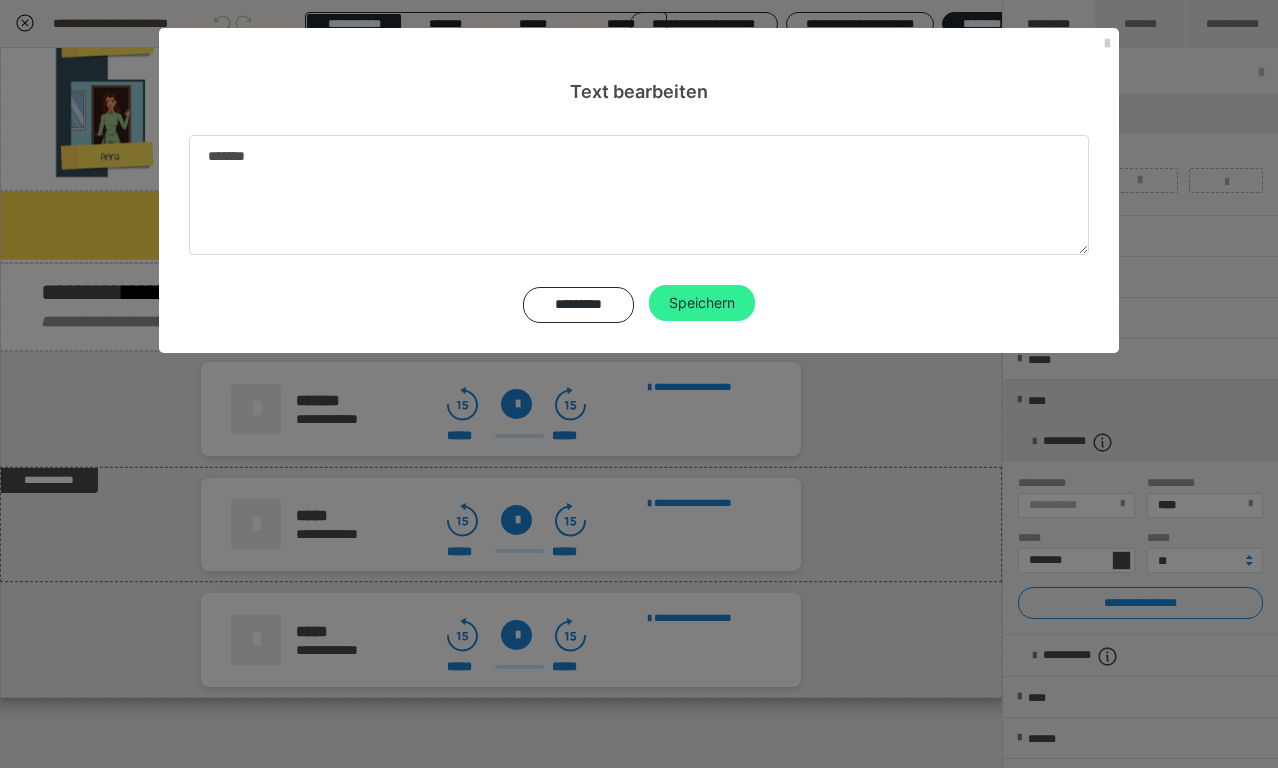 click on "Speichern" at bounding box center [702, 303] 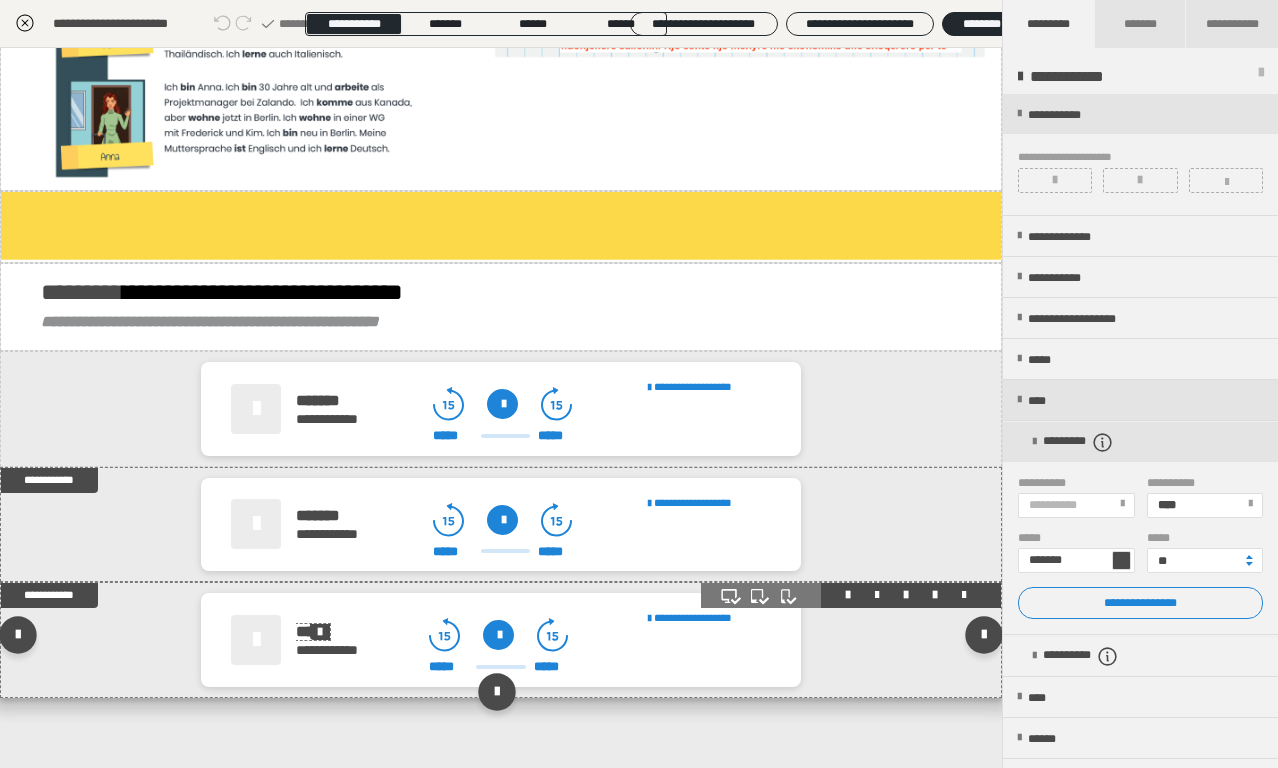 click at bounding box center (320, 632) 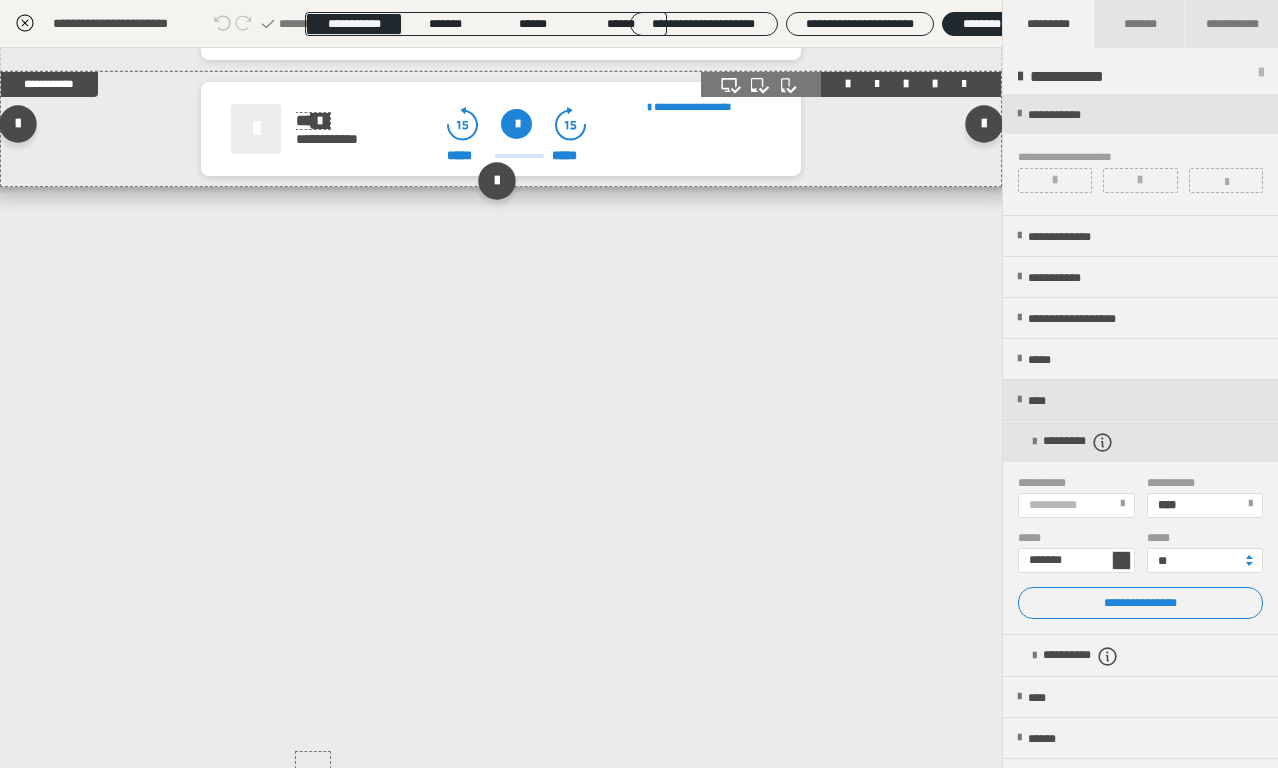 click at bounding box center (320, 121) 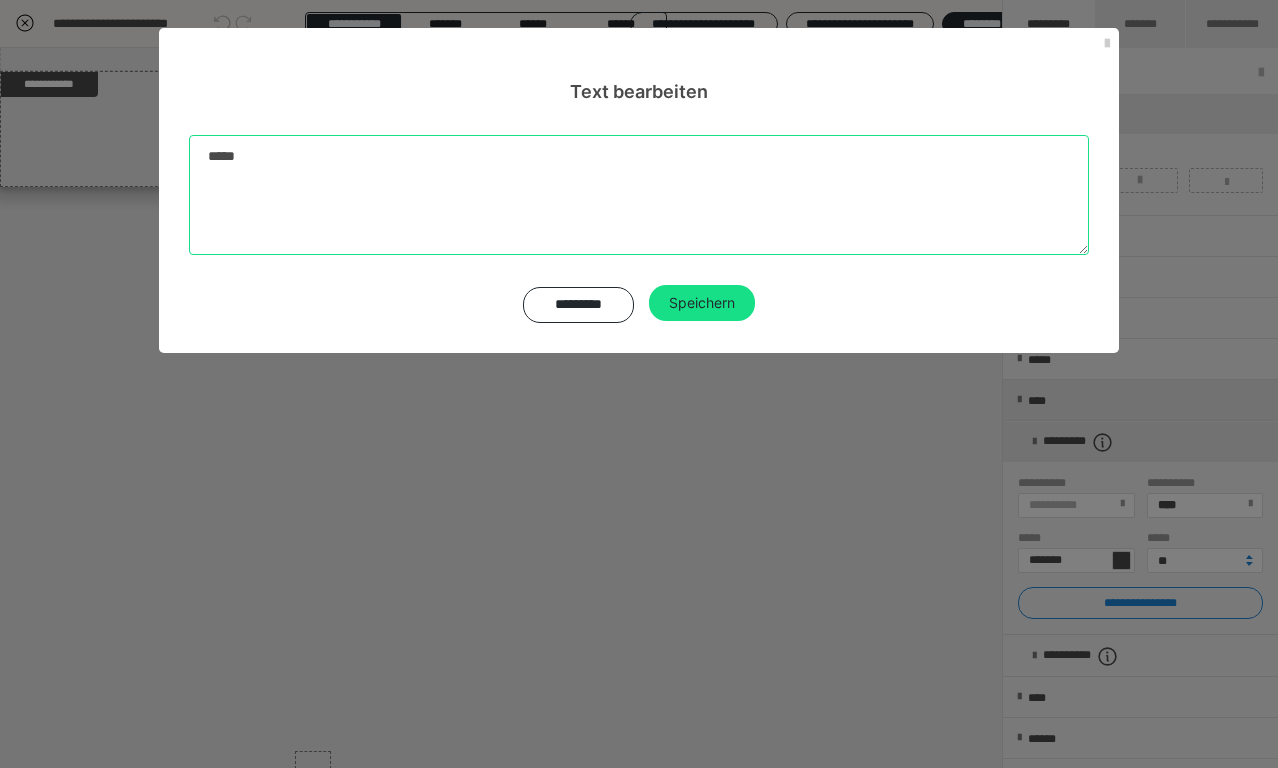 click on "*****" at bounding box center (639, 195) 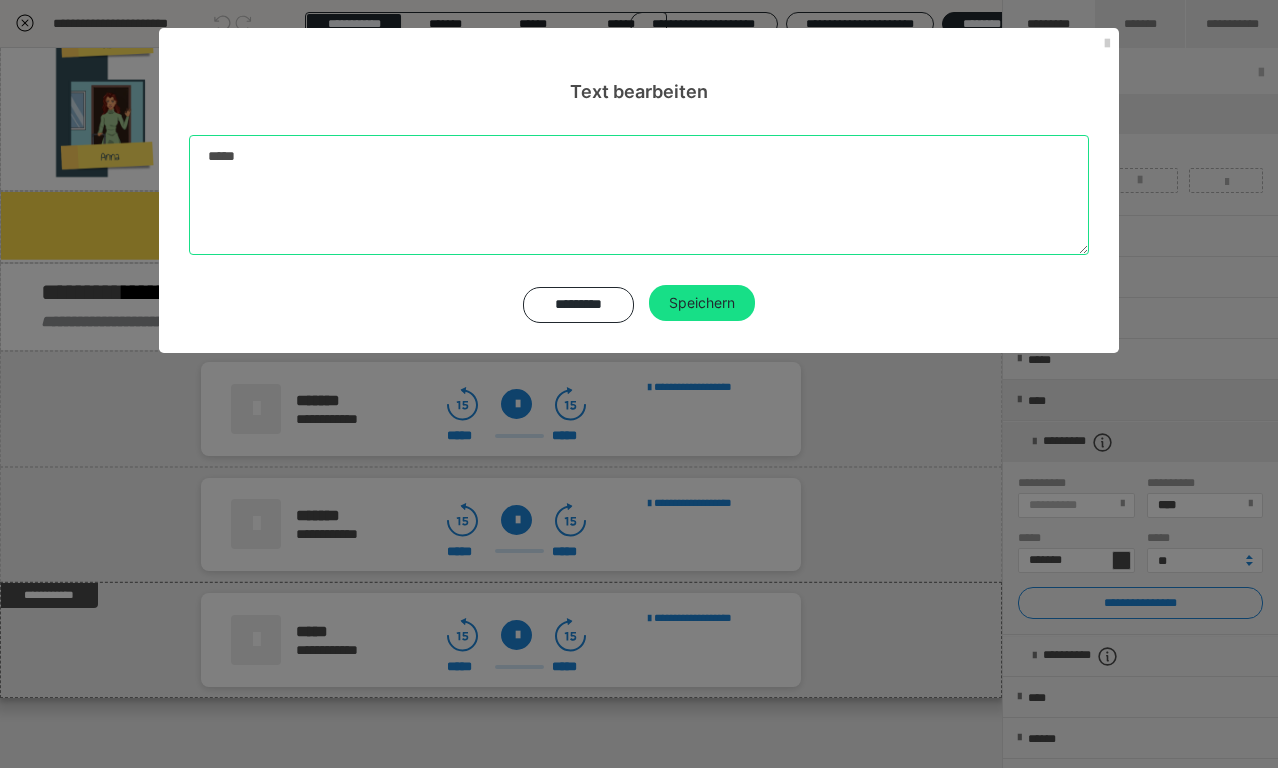click on "*****" at bounding box center (639, 195) 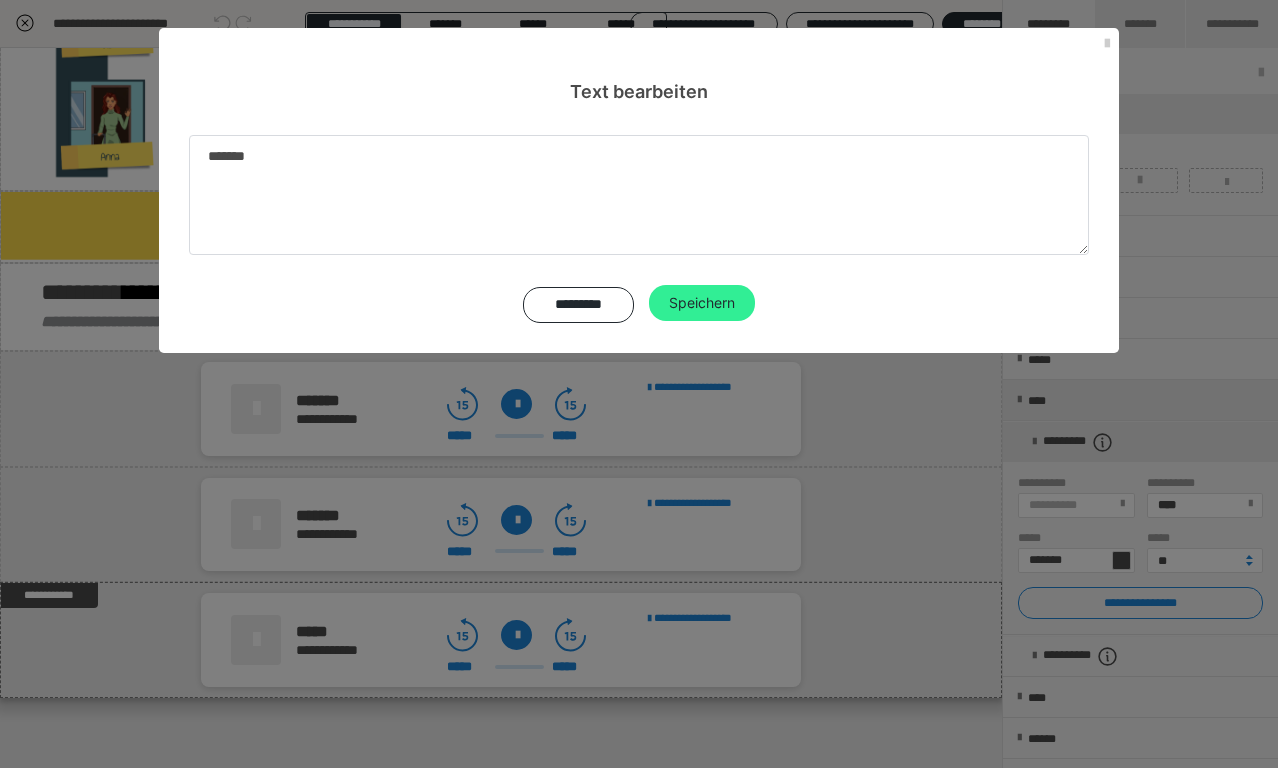 click on "Speichern" at bounding box center [702, 303] 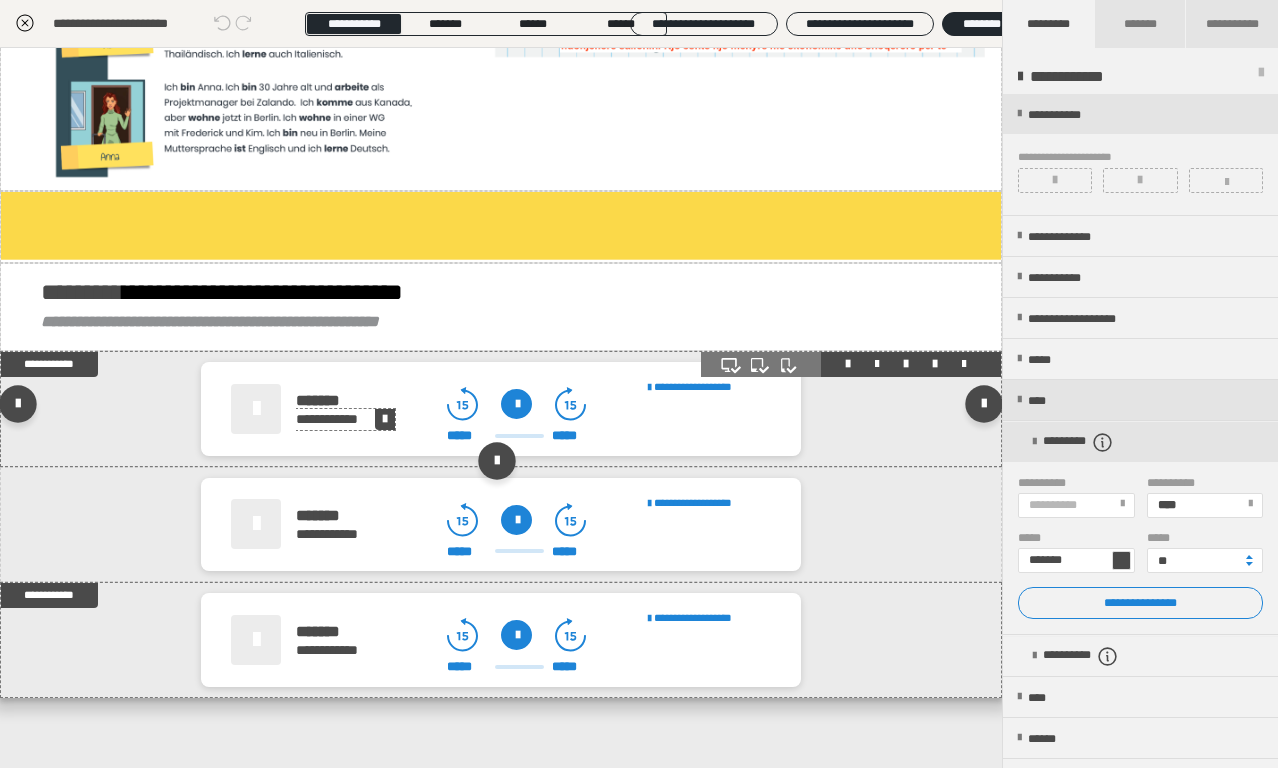 click on "**********" at bounding box center [345, 419] 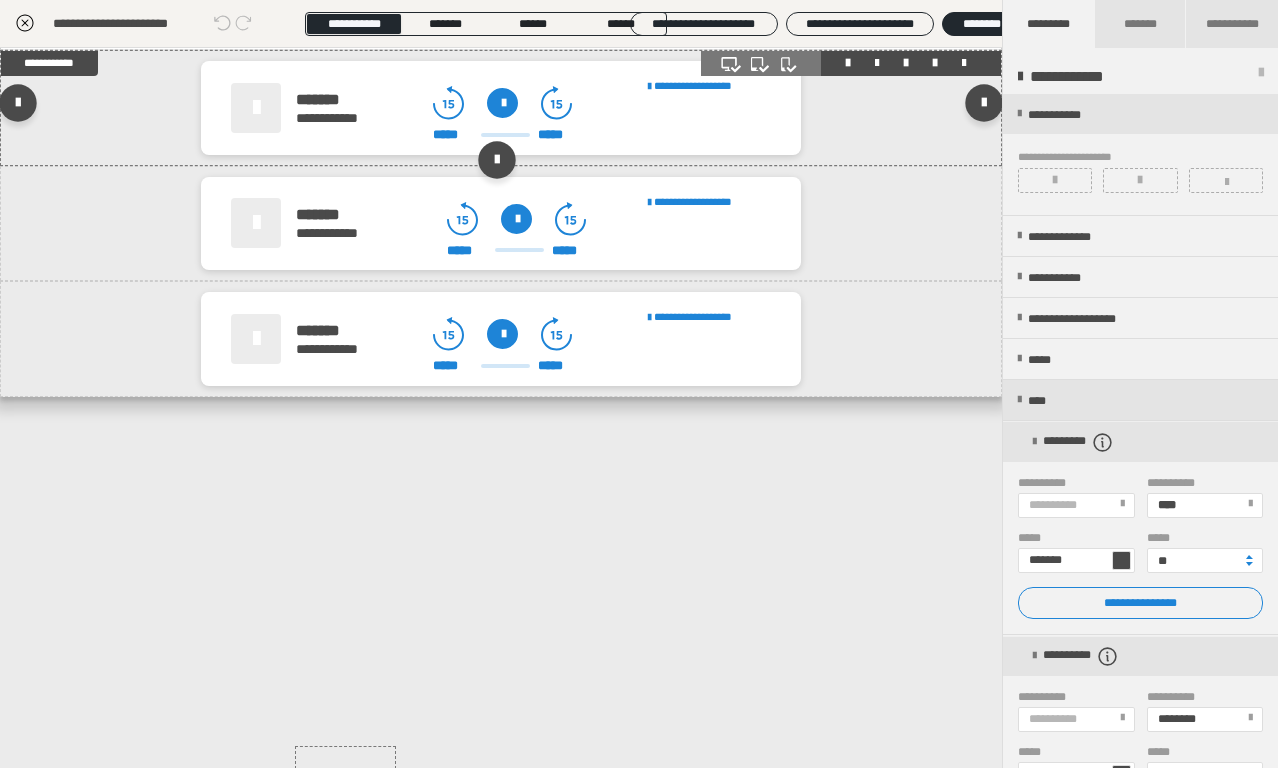 click on "**********" at bounding box center (327, 118) 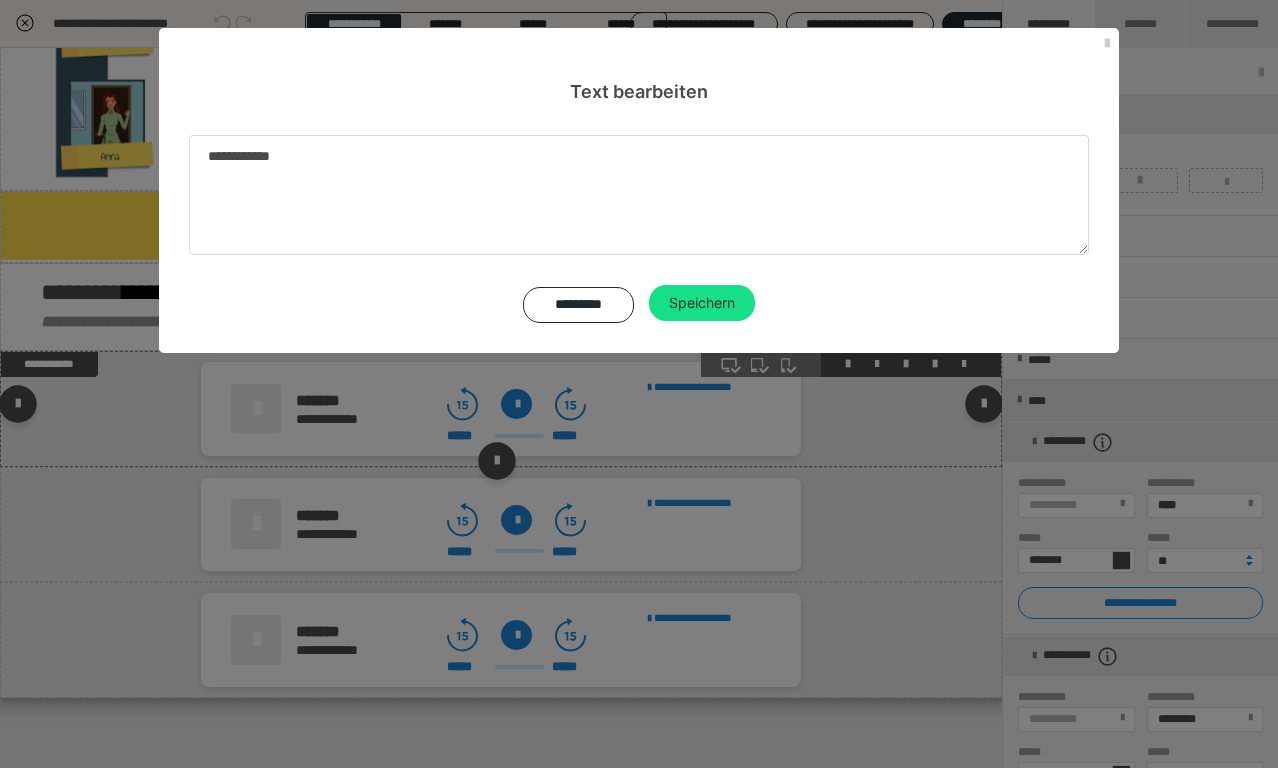 click on "**********" at bounding box center [639, 229] 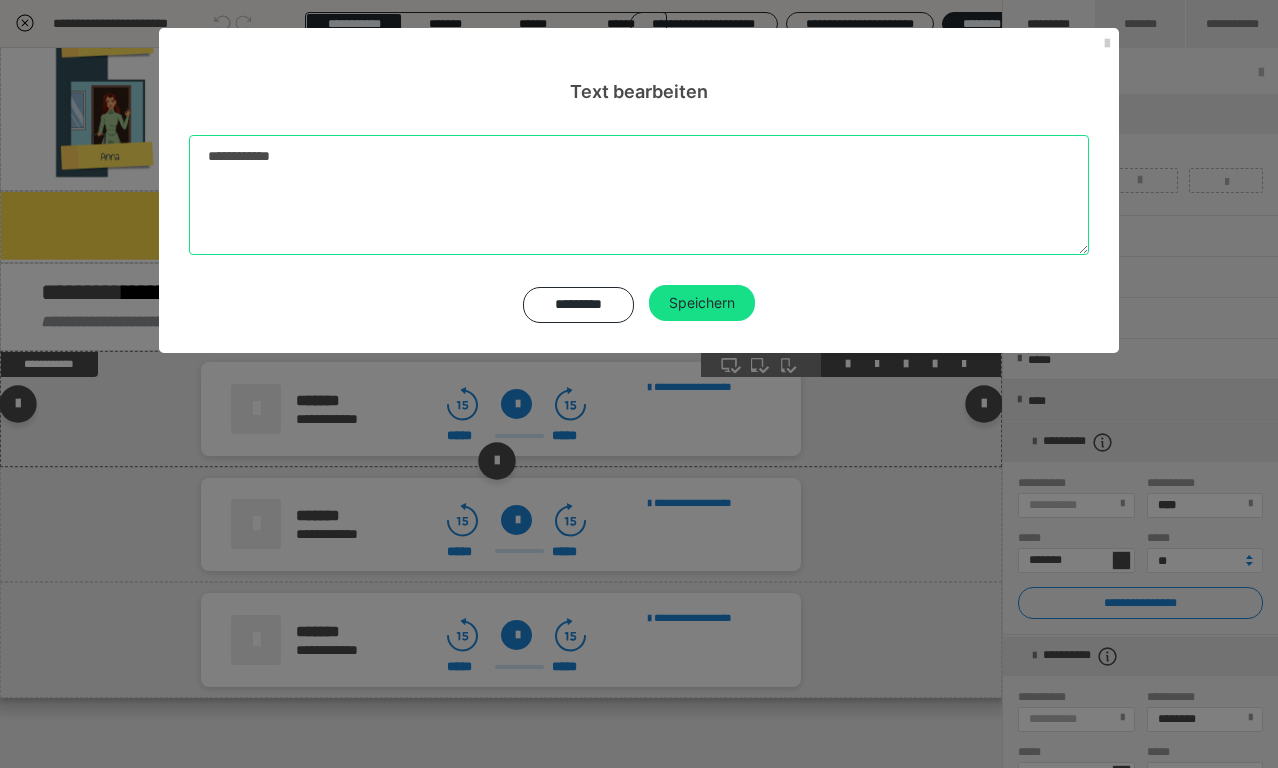 click on "**********" at bounding box center [639, 195] 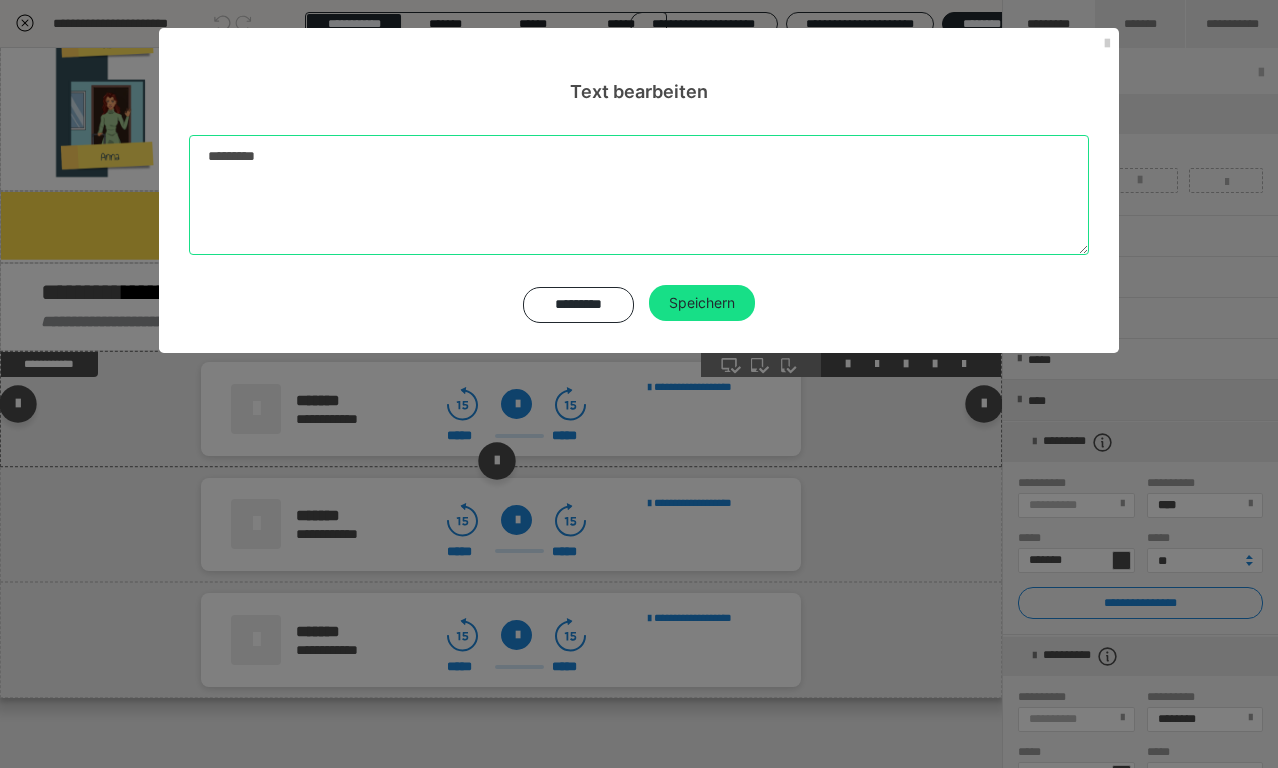 type on "*********" 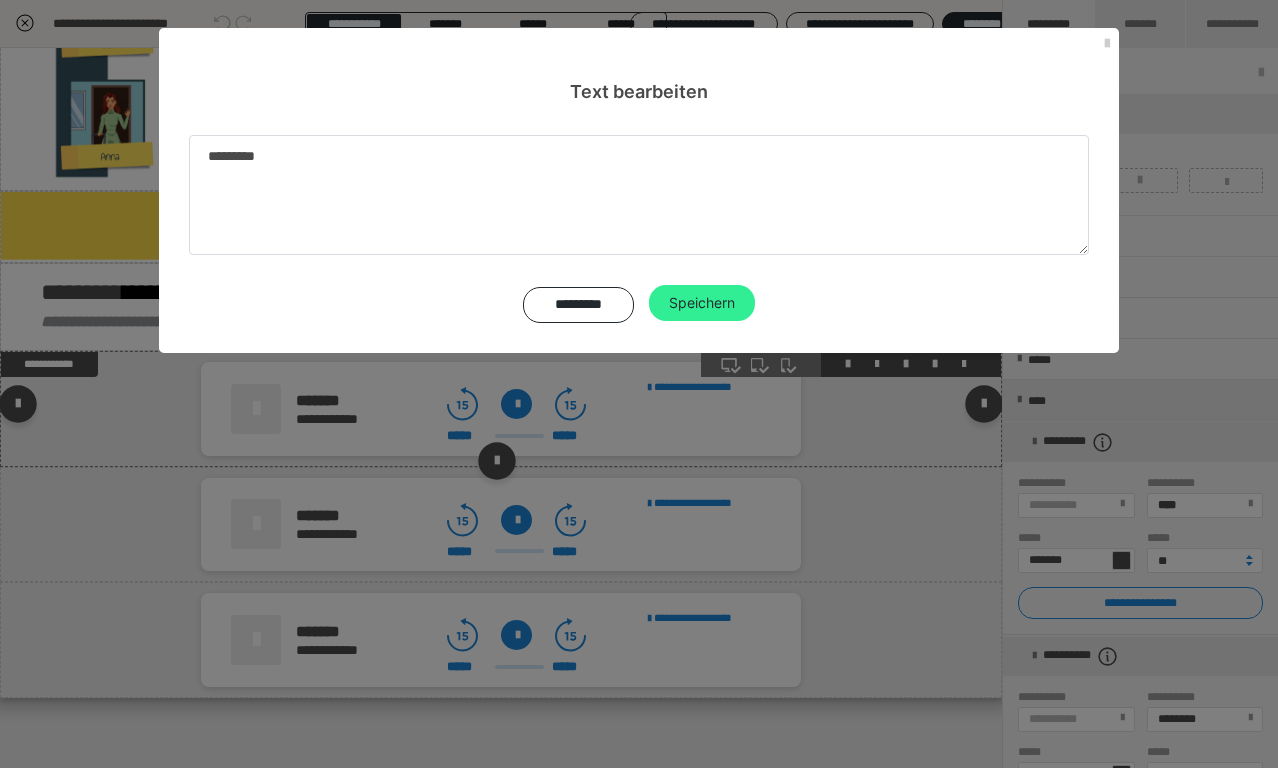 click on "Speichern" at bounding box center [702, 303] 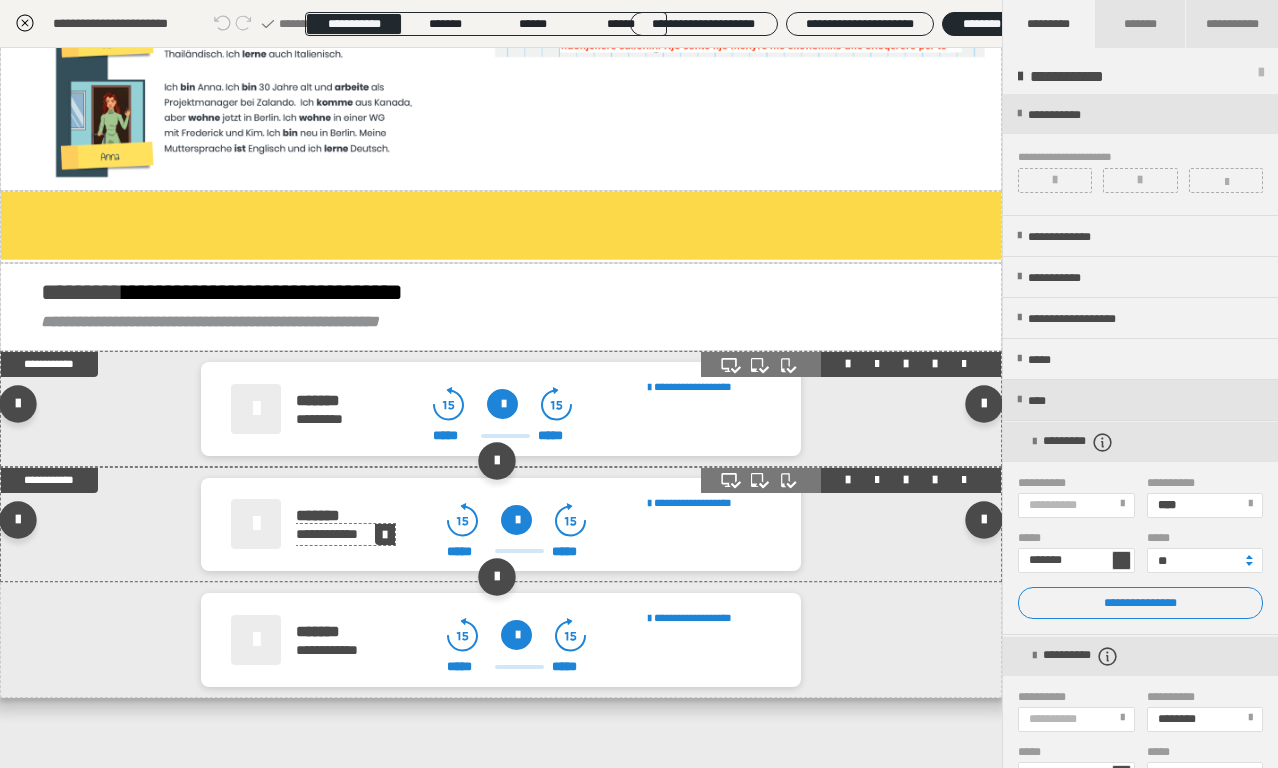 click at bounding box center [385, 535] 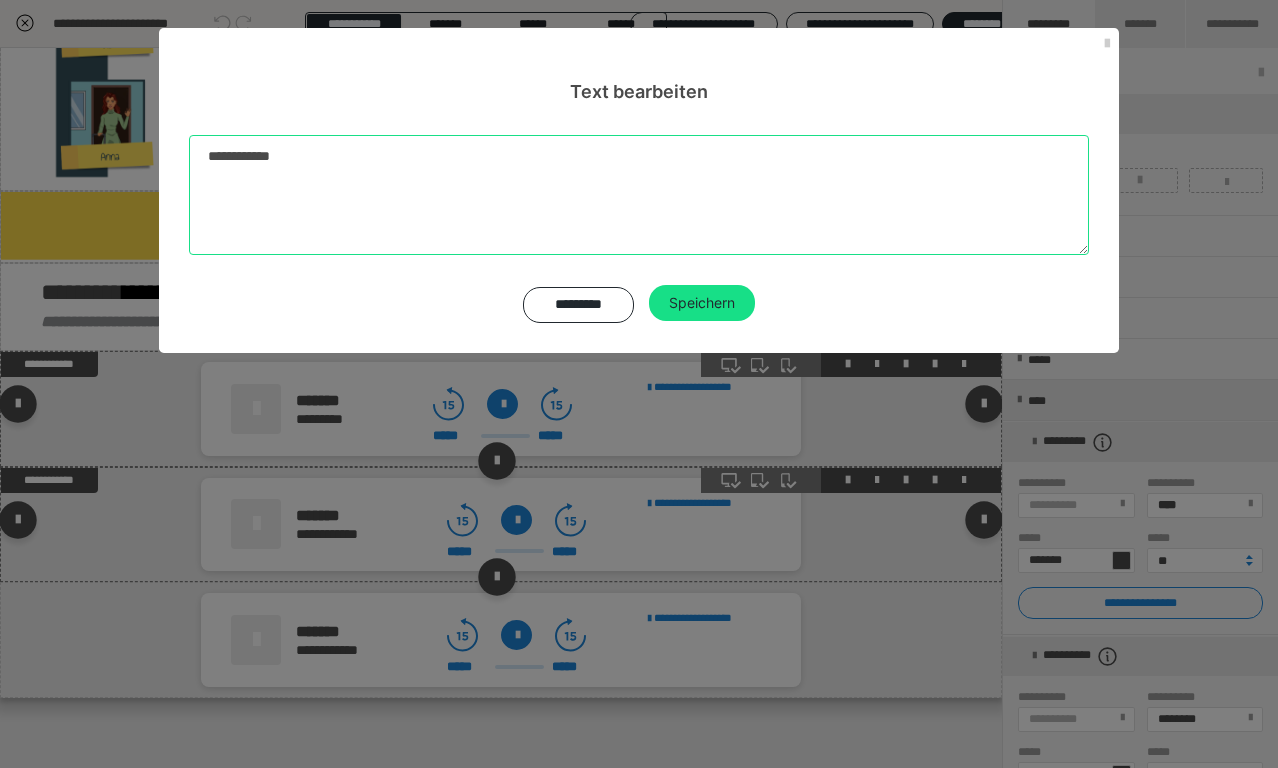 click on "**********" at bounding box center (639, 195) 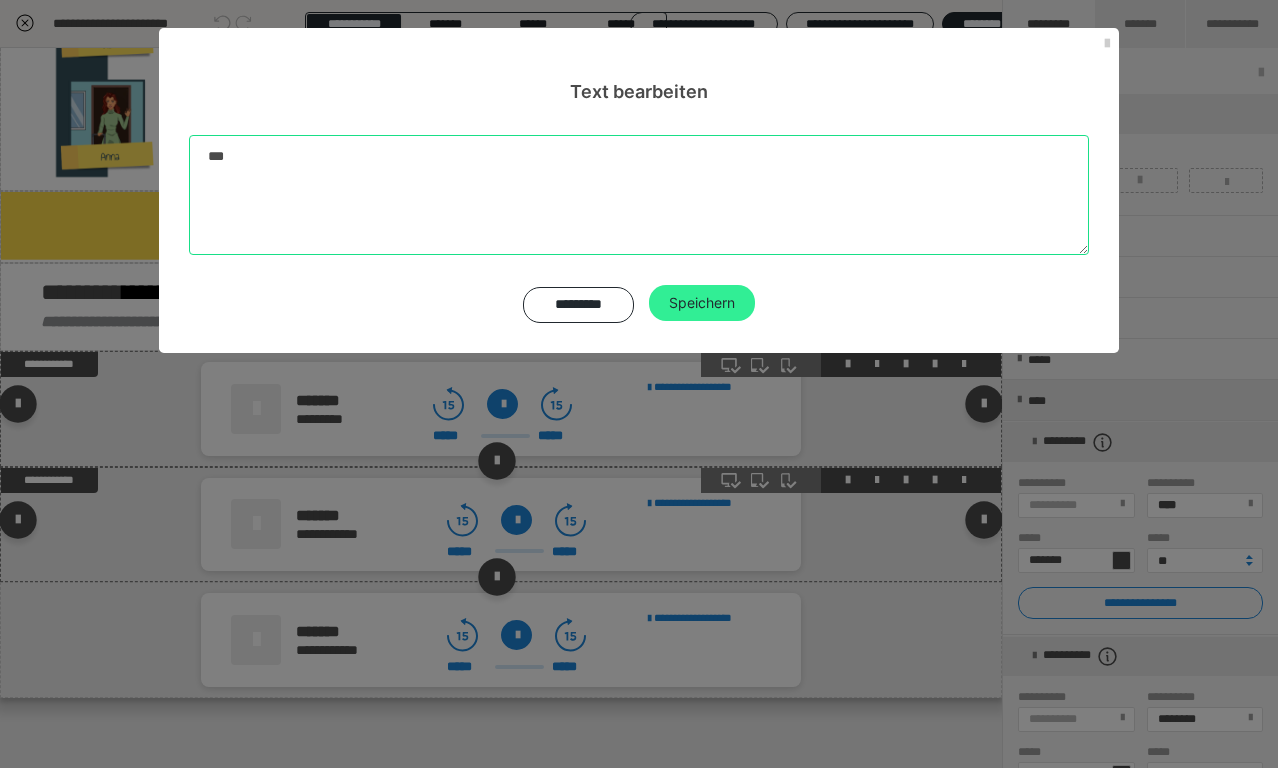 type on "***" 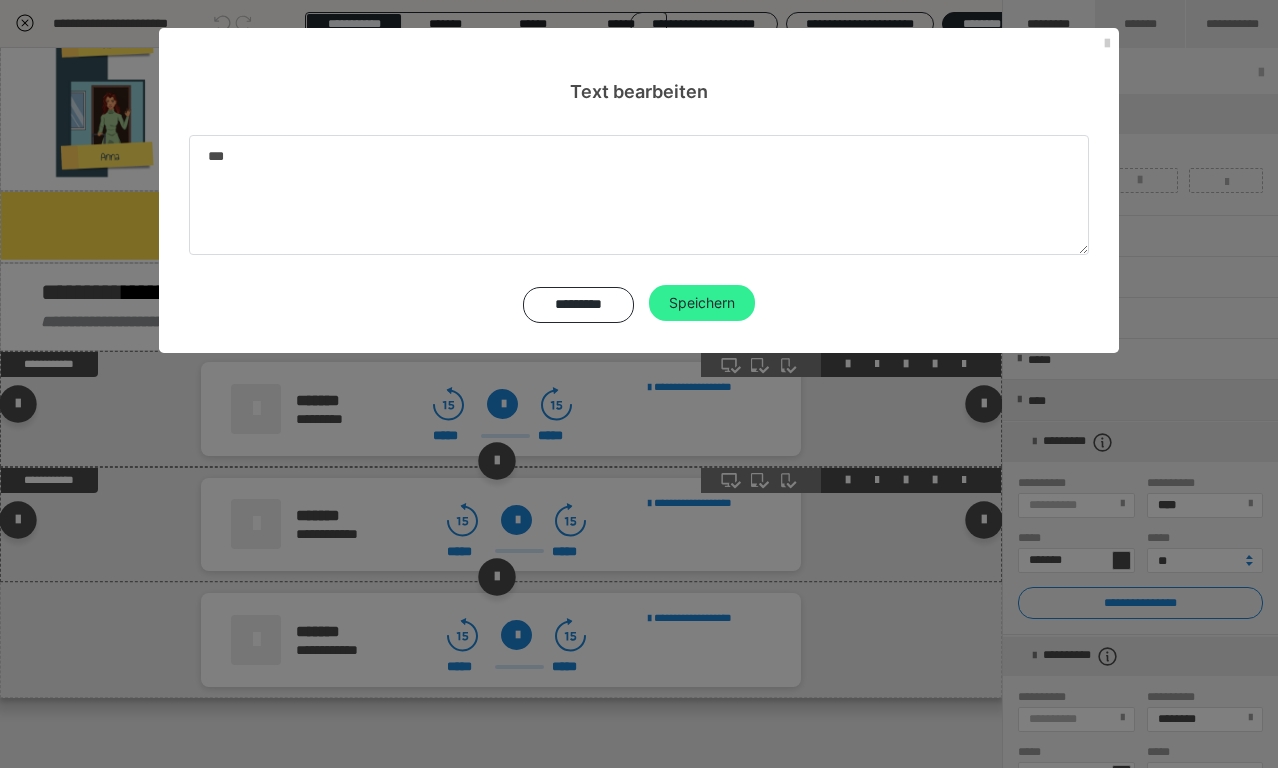 click on "Speichern" at bounding box center (702, 303) 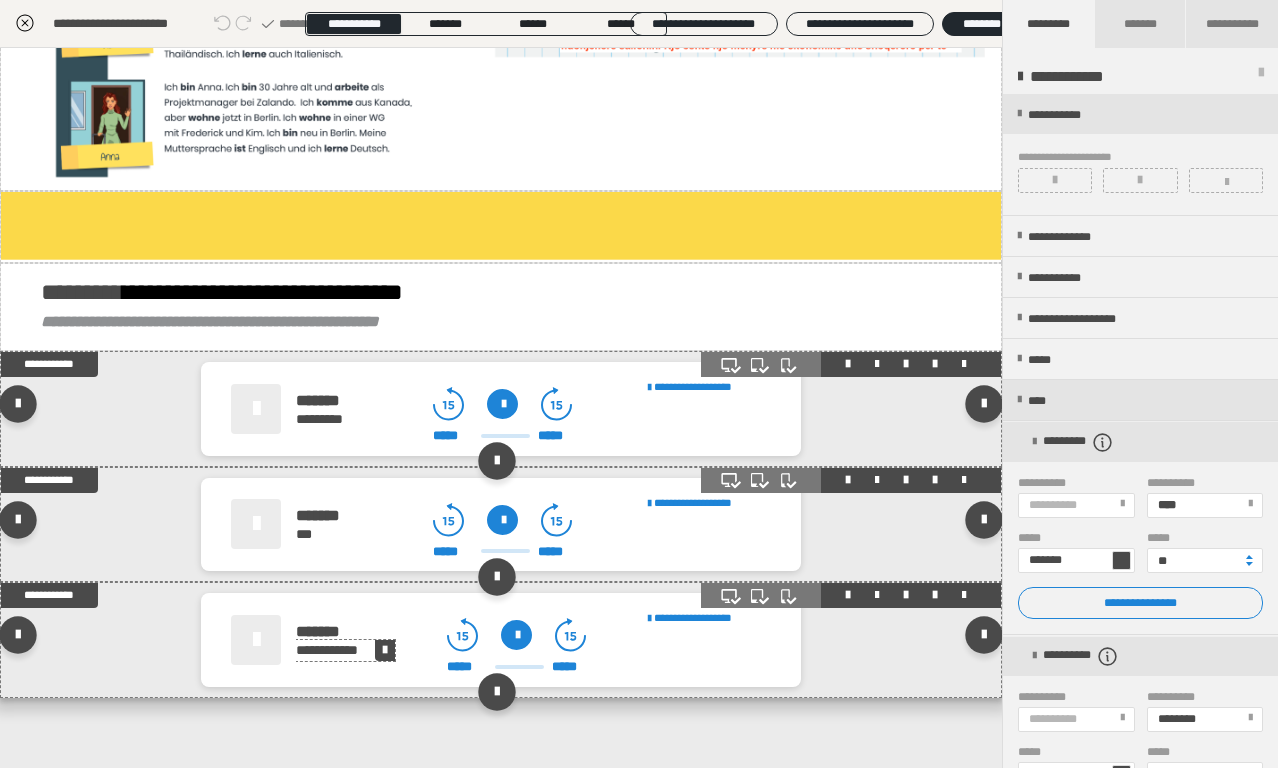 click on "**********" at bounding box center (345, 650) 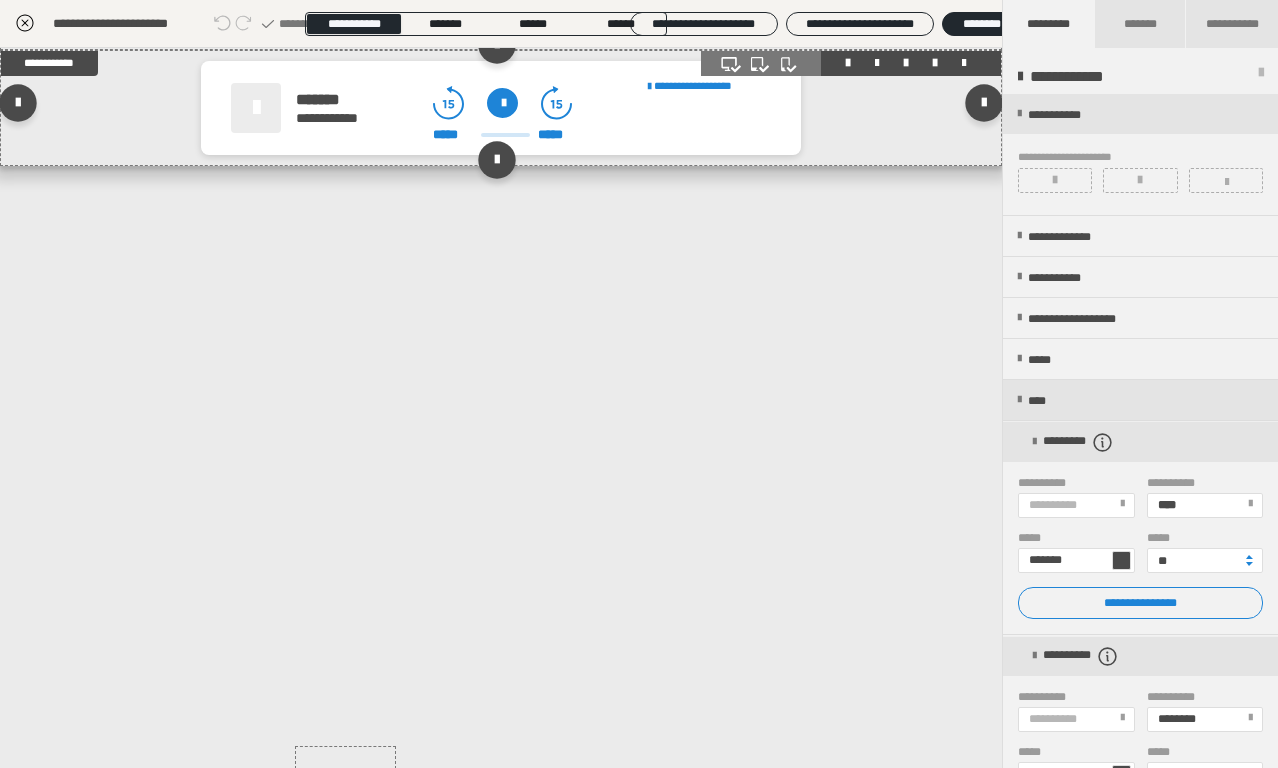 click on "**********" at bounding box center [327, 118] 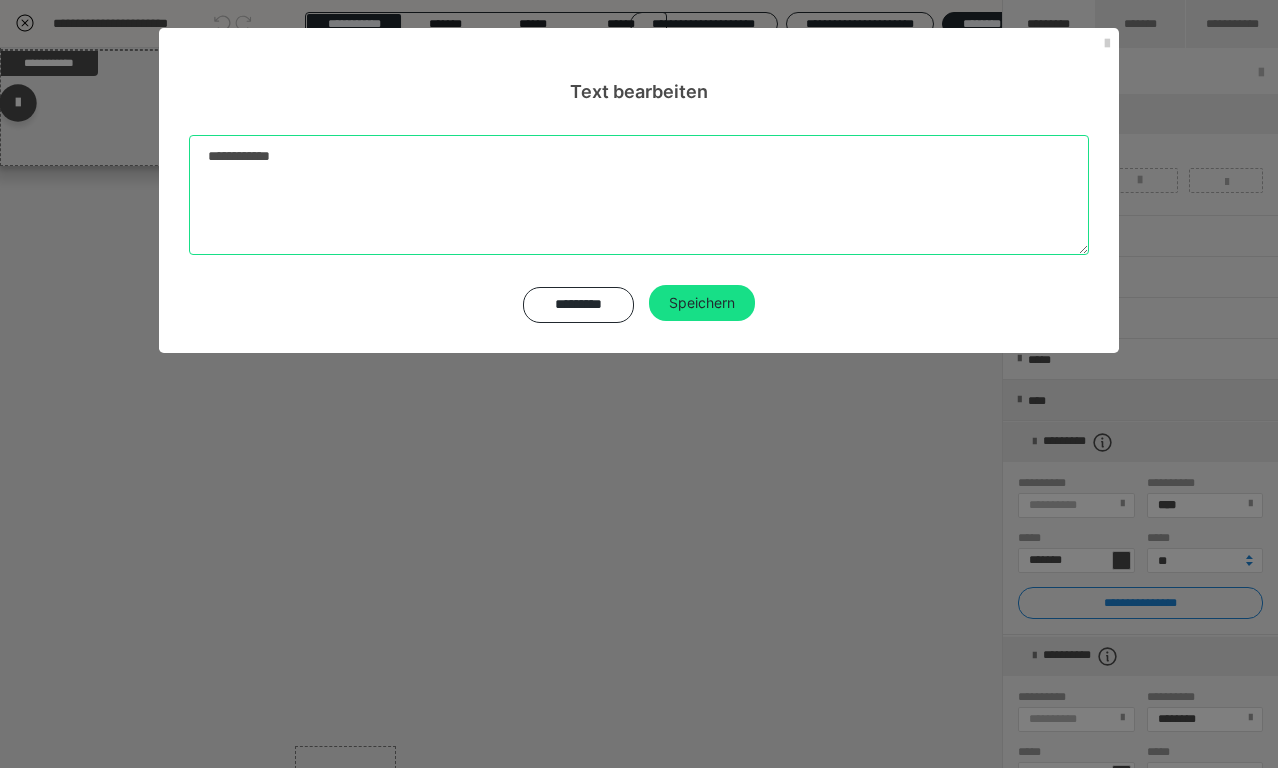 click on "**********" at bounding box center [639, 195] 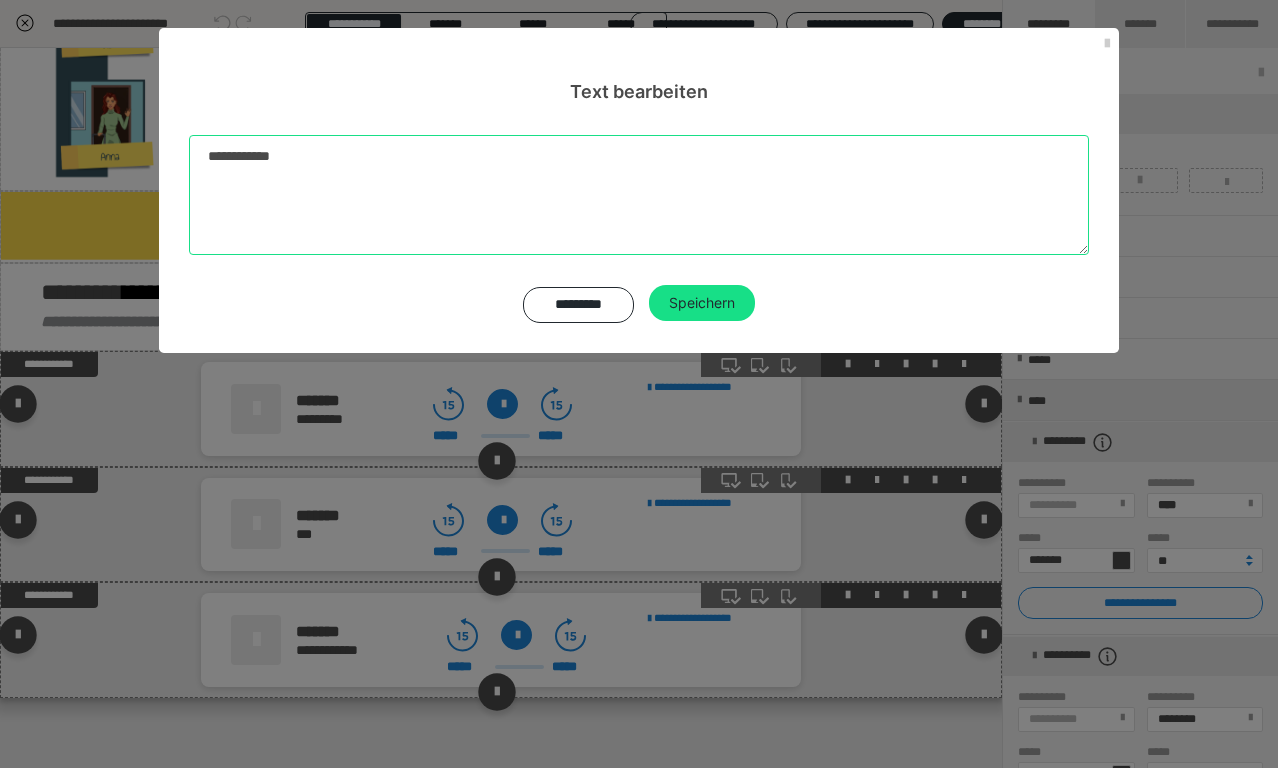 click on "**********" at bounding box center [639, 195] 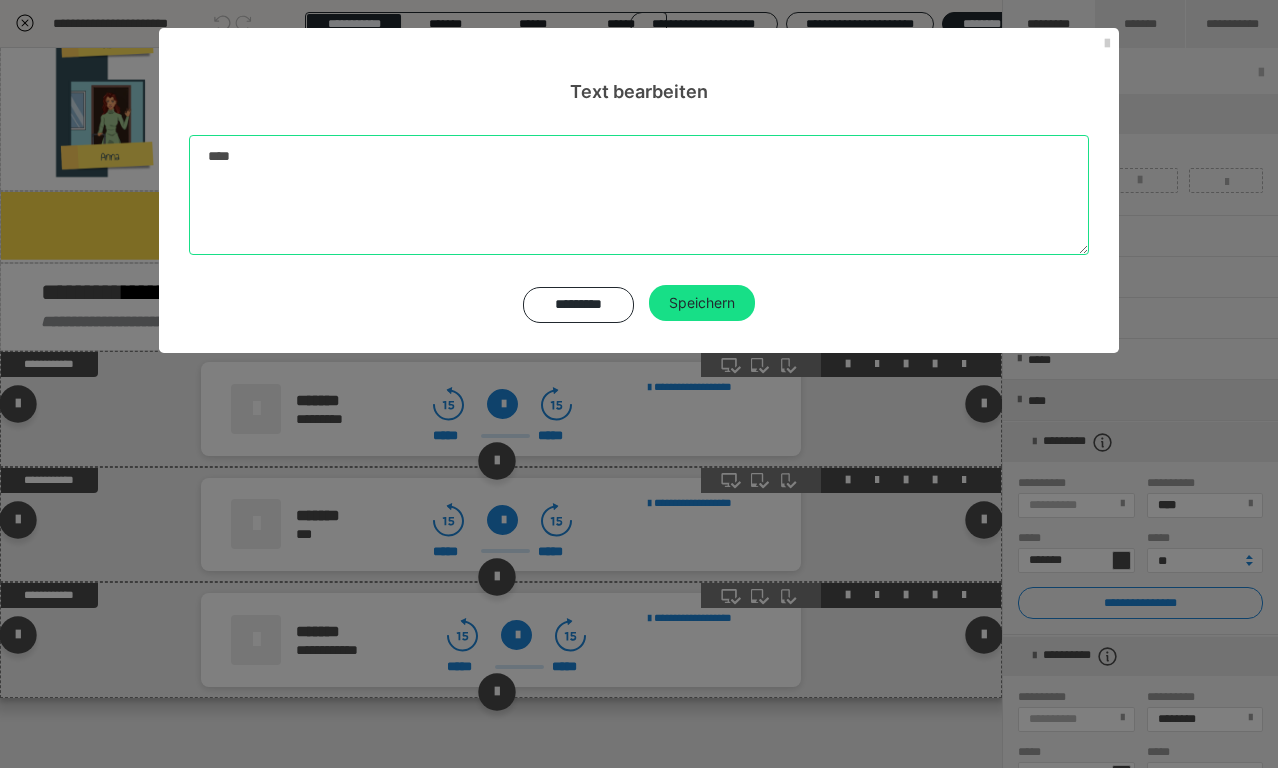 type on "****" 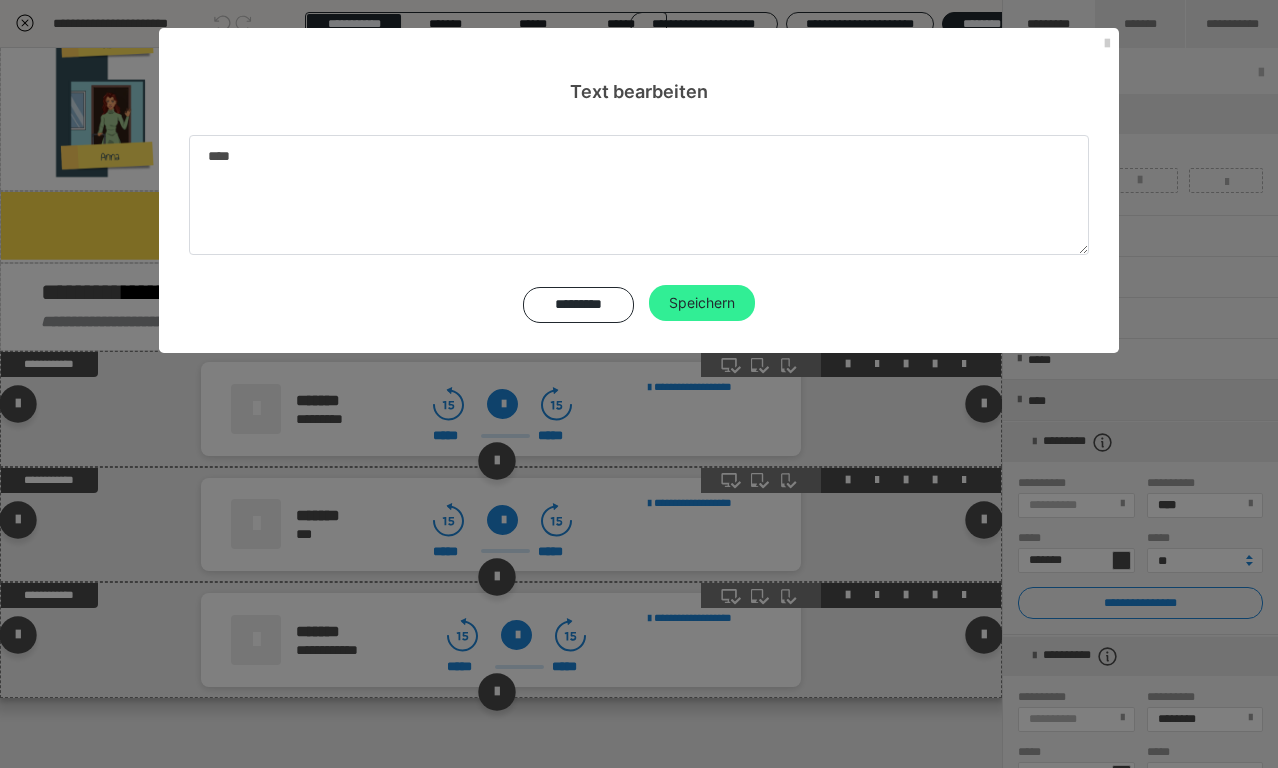 click on "Speichern" at bounding box center (702, 303) 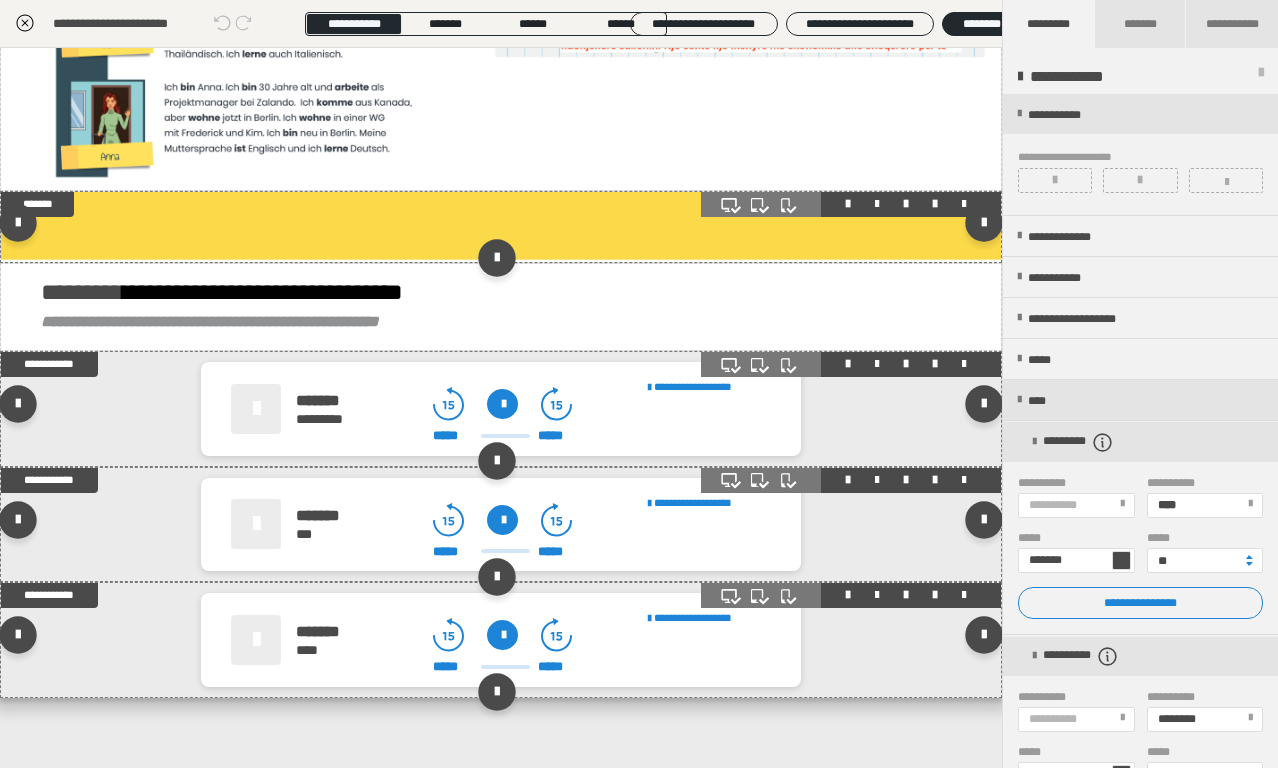 click at bounding box center [501, 227] 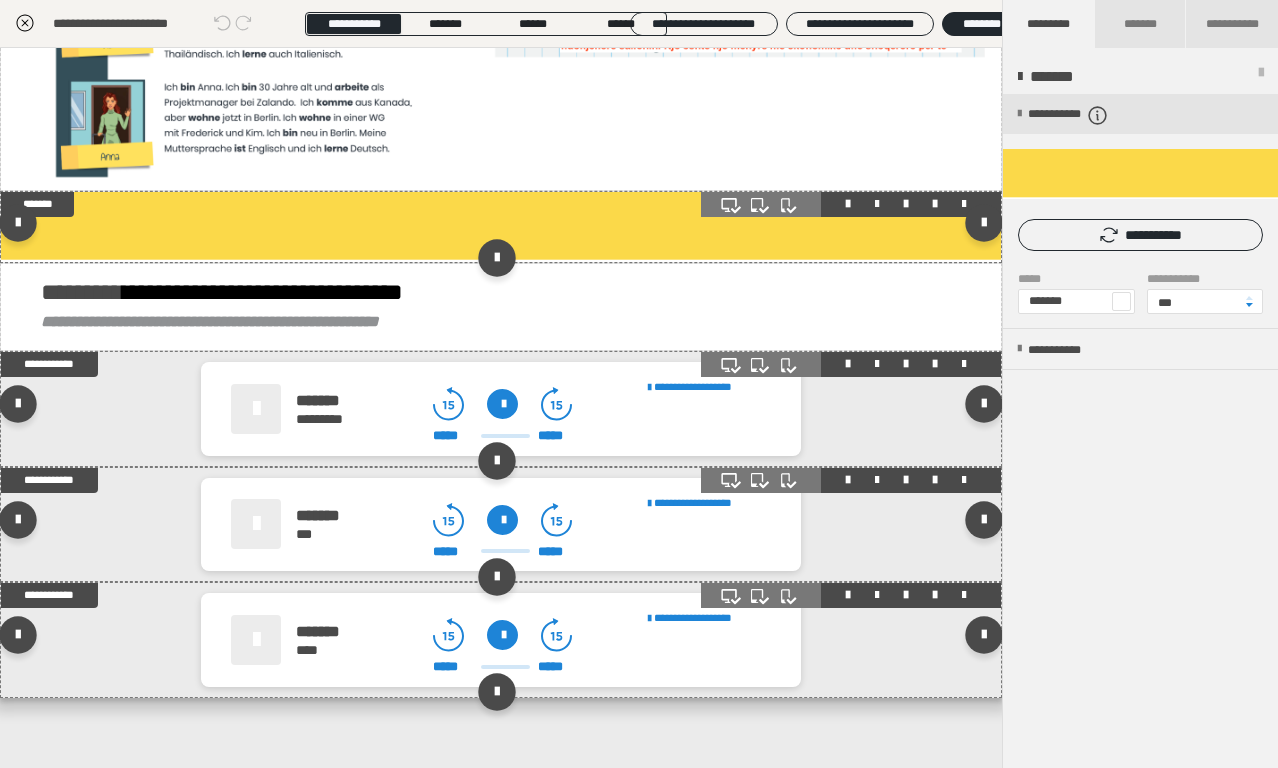 click at bounding box center [877, 204] 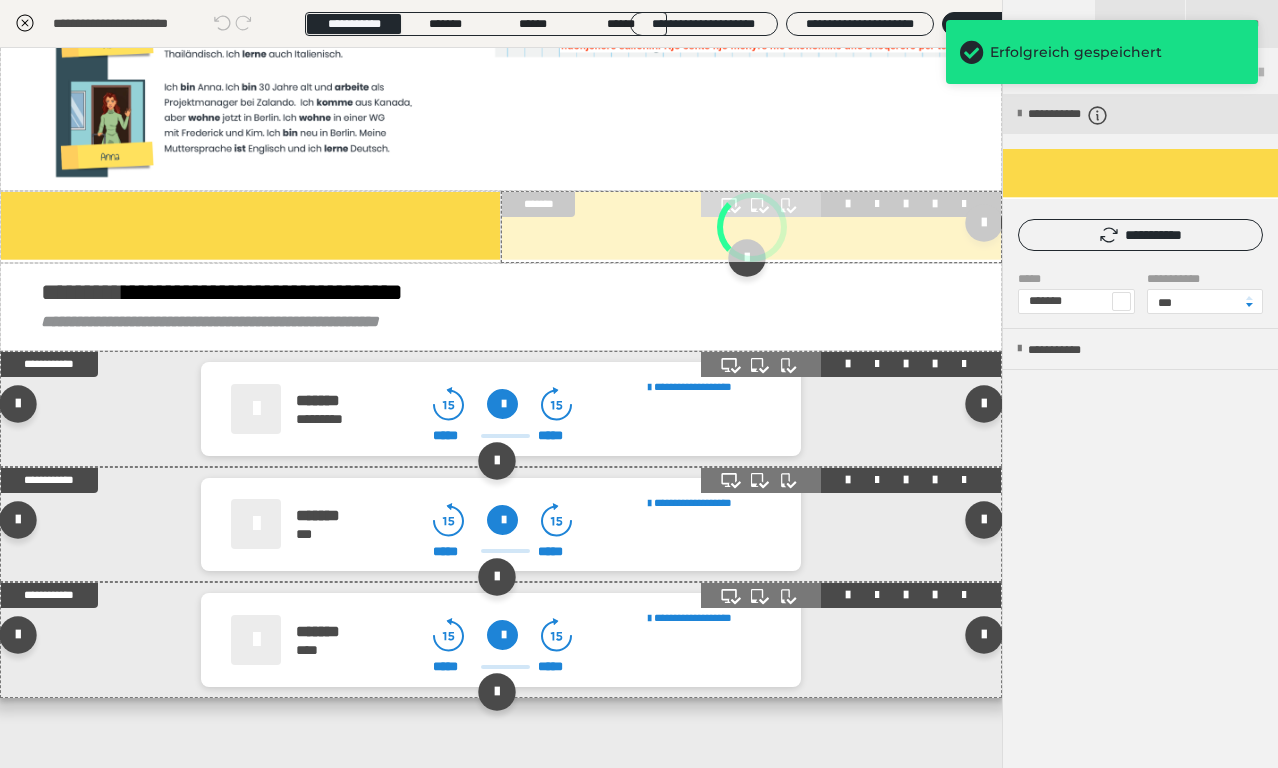 scroll, scrollTop: 4824, scrollLeft: 0, axis: vertical 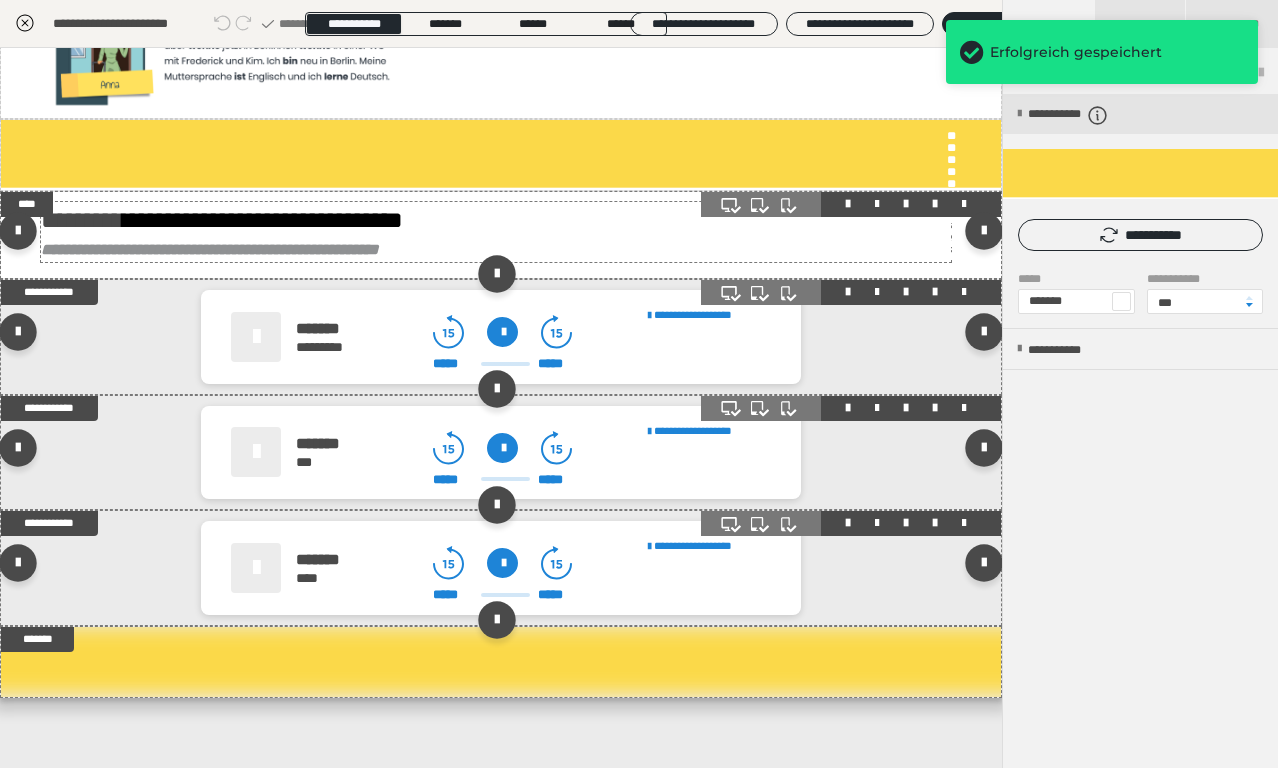 click on "**********" at bounding box center [496, 220] 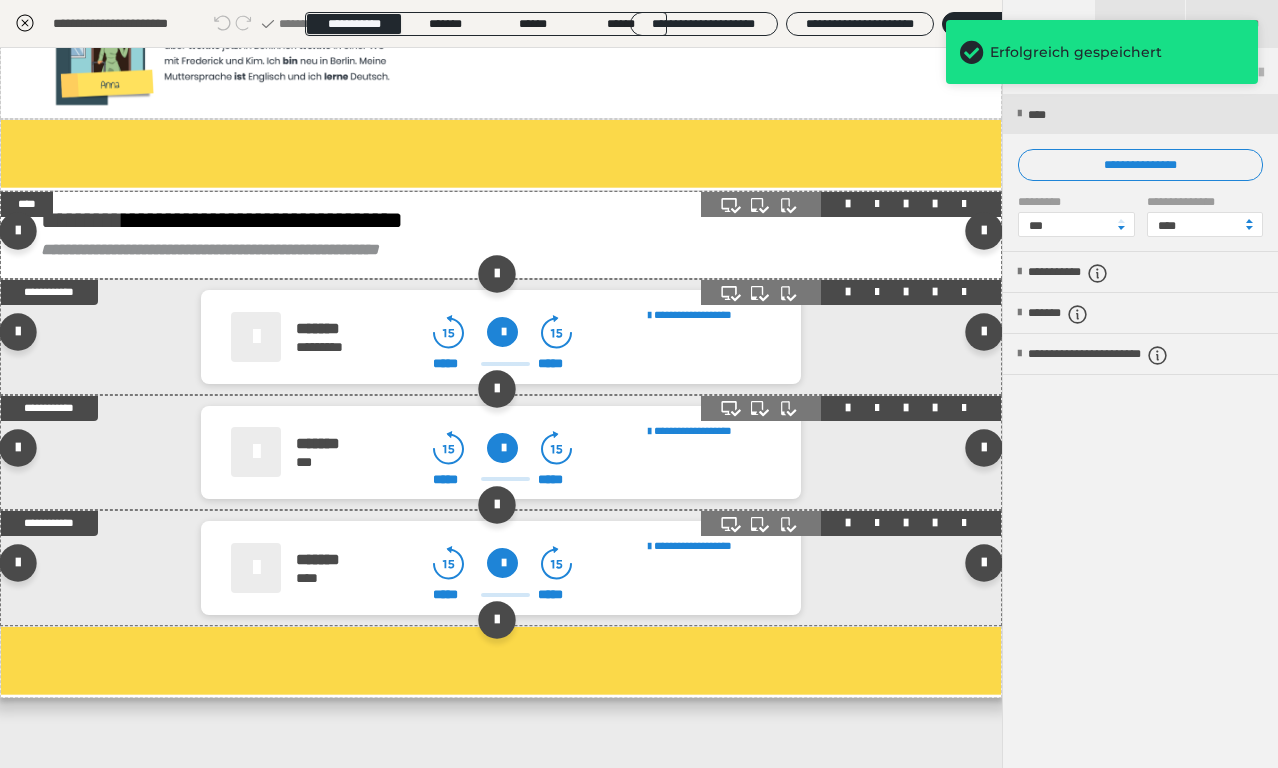 click at bounding box center (877, 204) 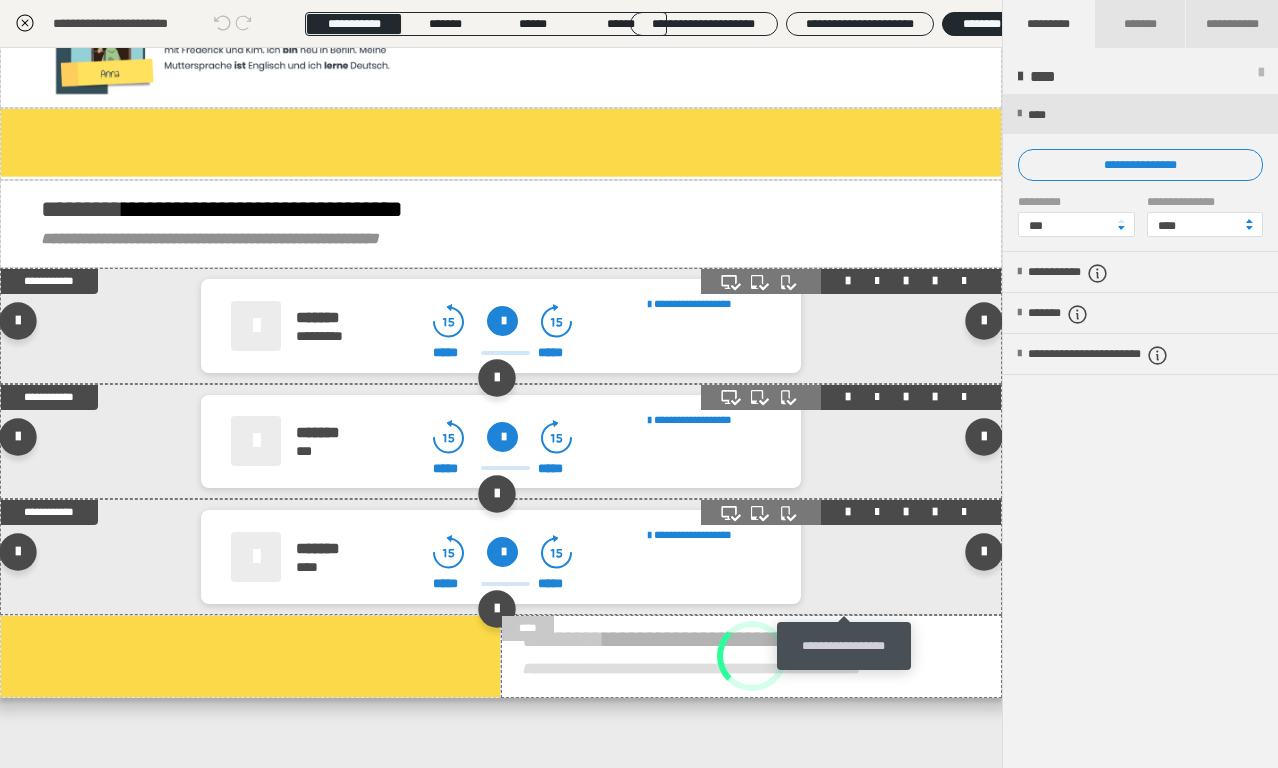 scroll, scrollTop: 4927, scrollLeft: 0, axis: vertical 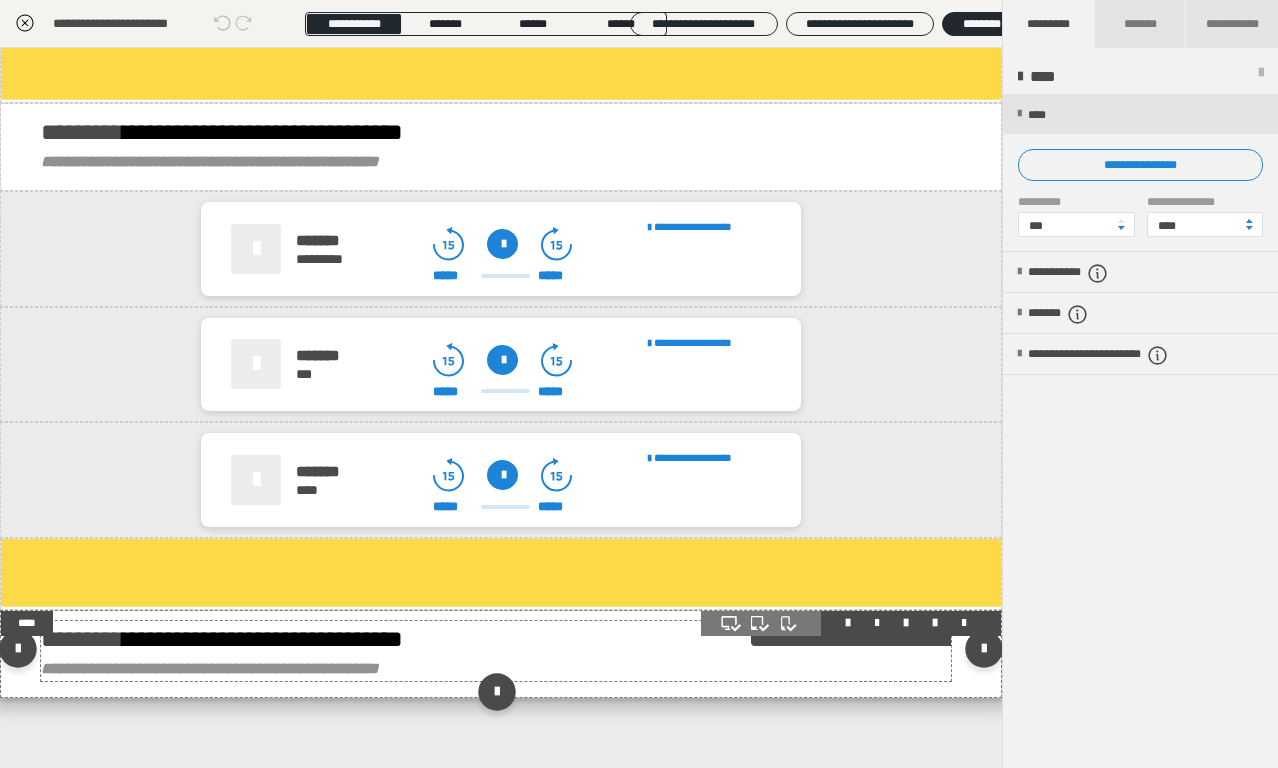 click on "**********" at bounding box center (222, 639) 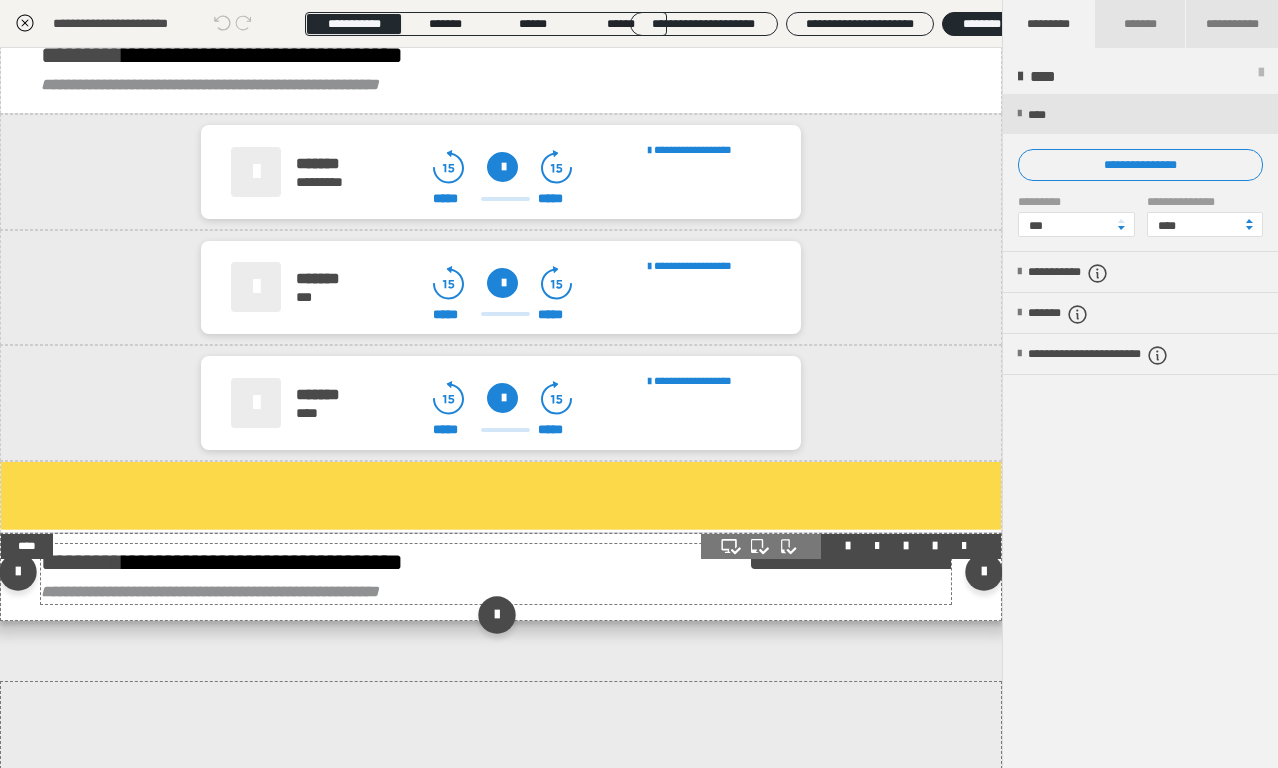 click on "**********" at bounding box center [222, 562] 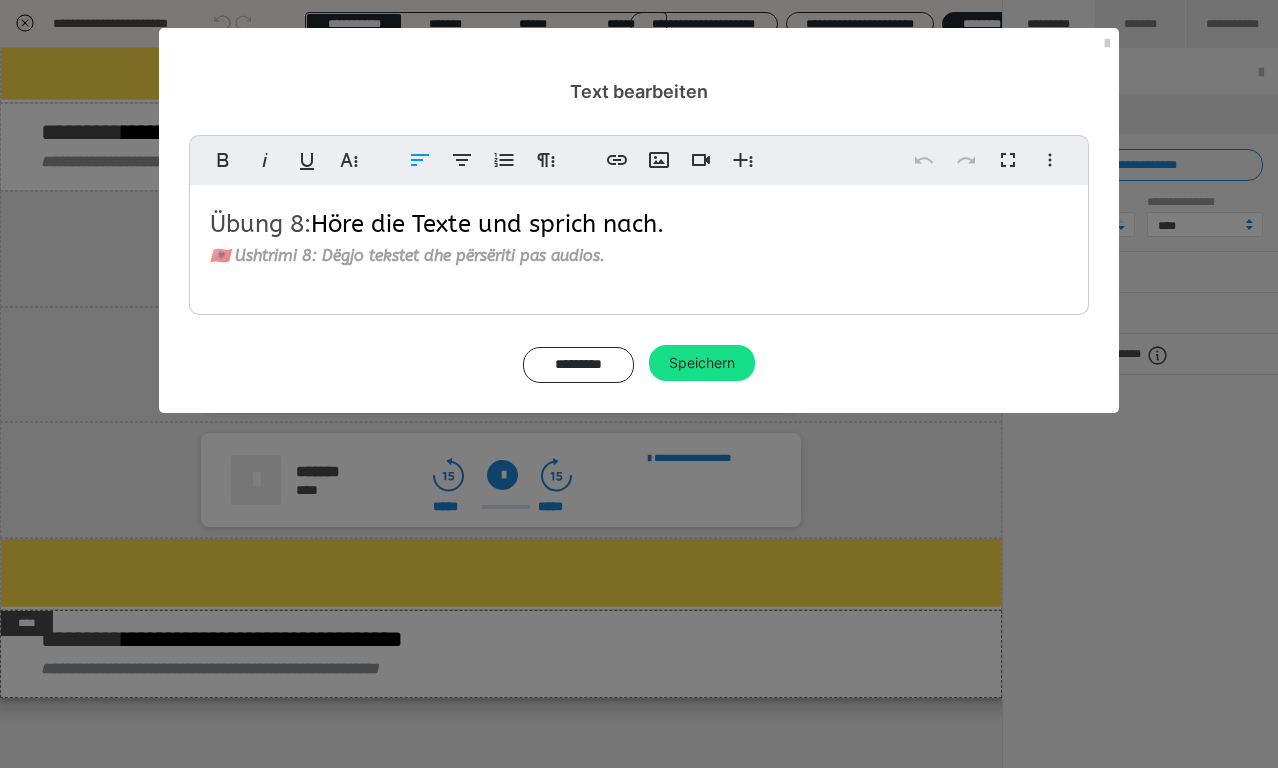 click on "Übung 8:  Höre die Texte und sprich nach." at bounding box center (437, 224) 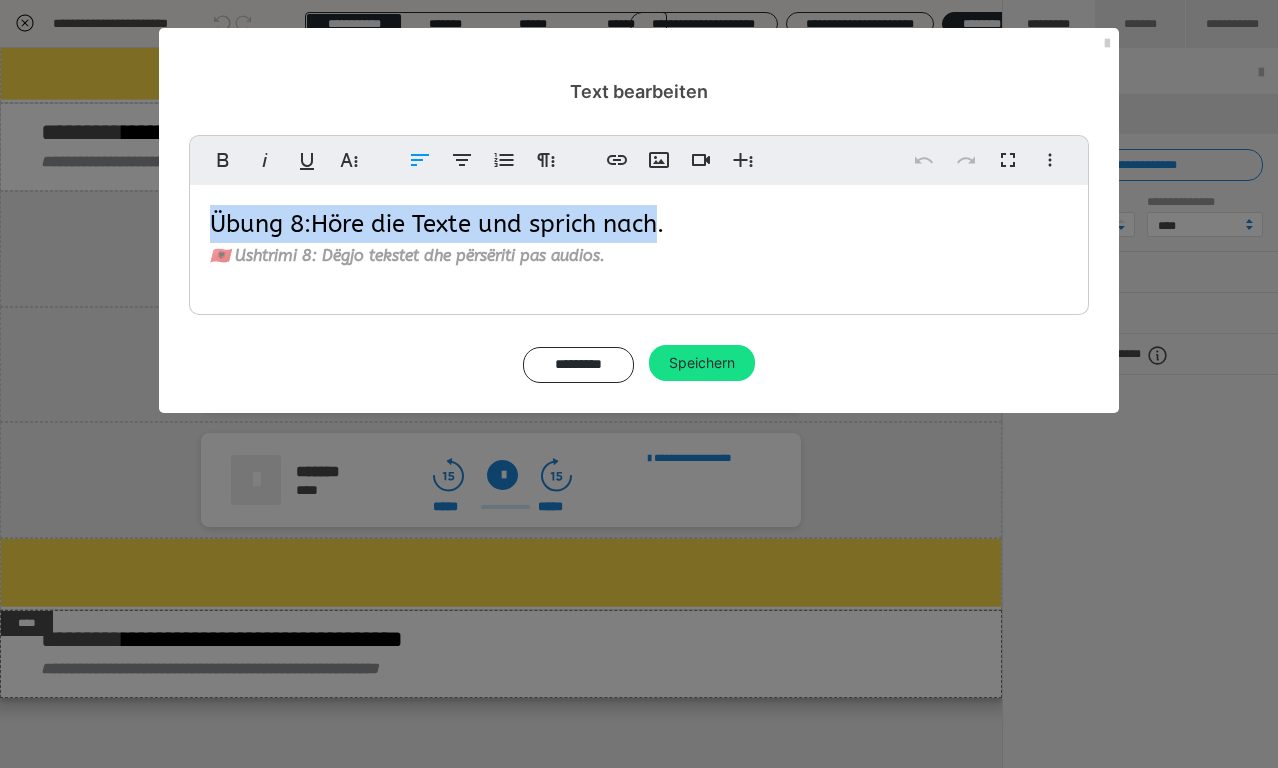drag, startPoint x: 249, startPoint y: 226, endPoint x: 636, endPoint y: 224, distance: 387.00516 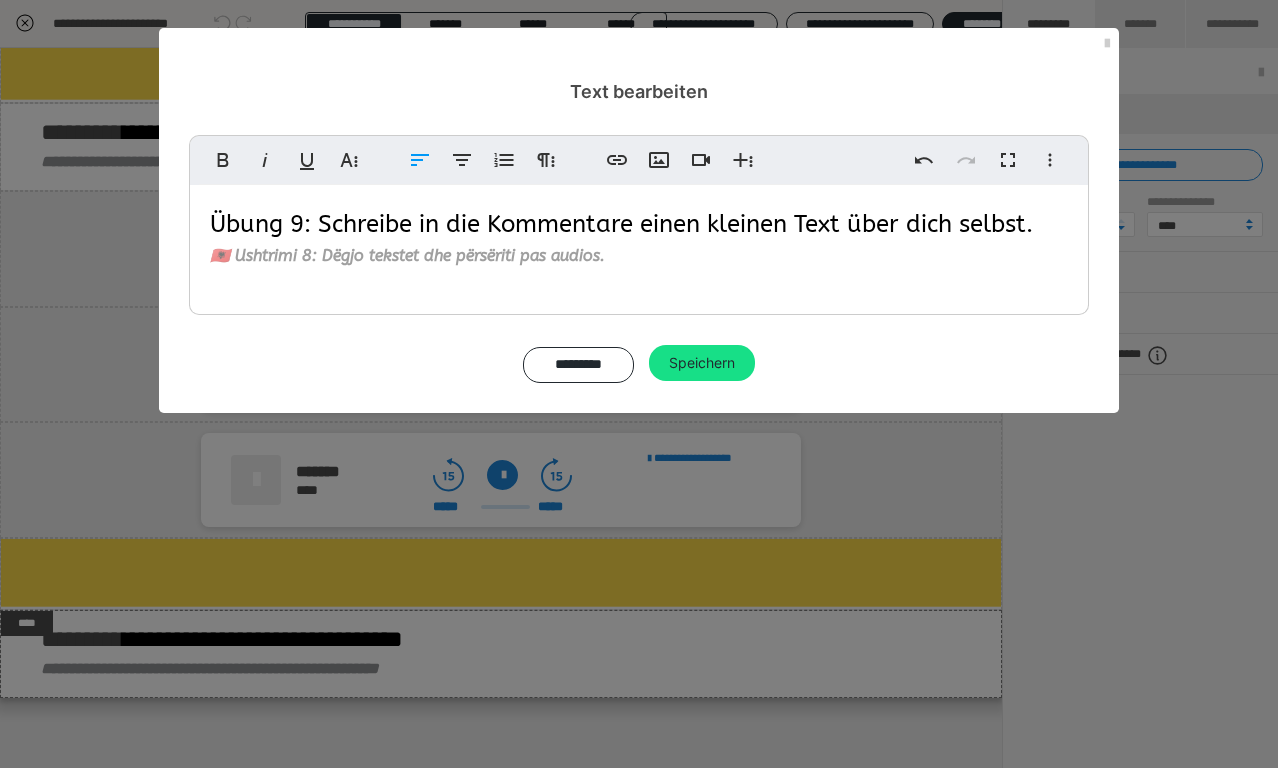 click on "🇦🇱 Ushtrimi 8: Dëgjo tekstet dhe përsëriti pas audios." at bounding box center (407, 255) 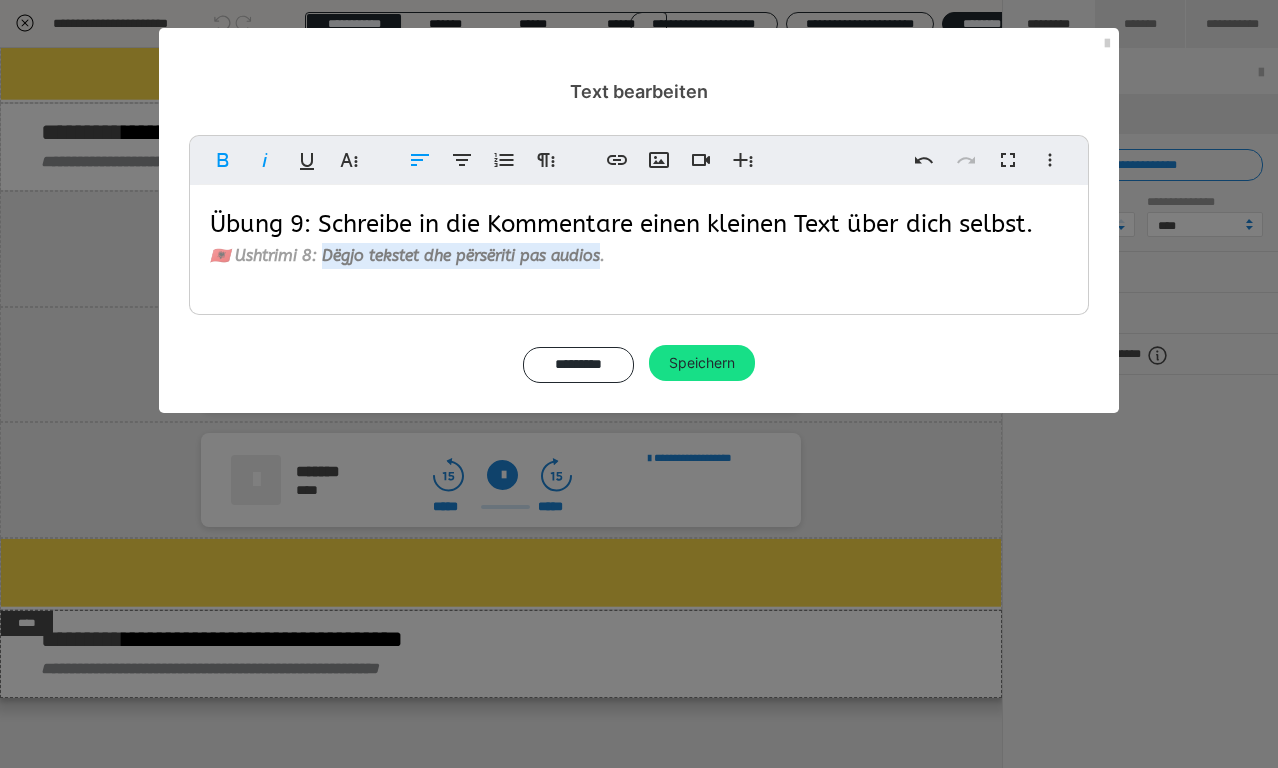 drag, startPoint x: 336, startPoint y: 254, endPoint x: 560, endPoint y: 255, distance: 224.00223 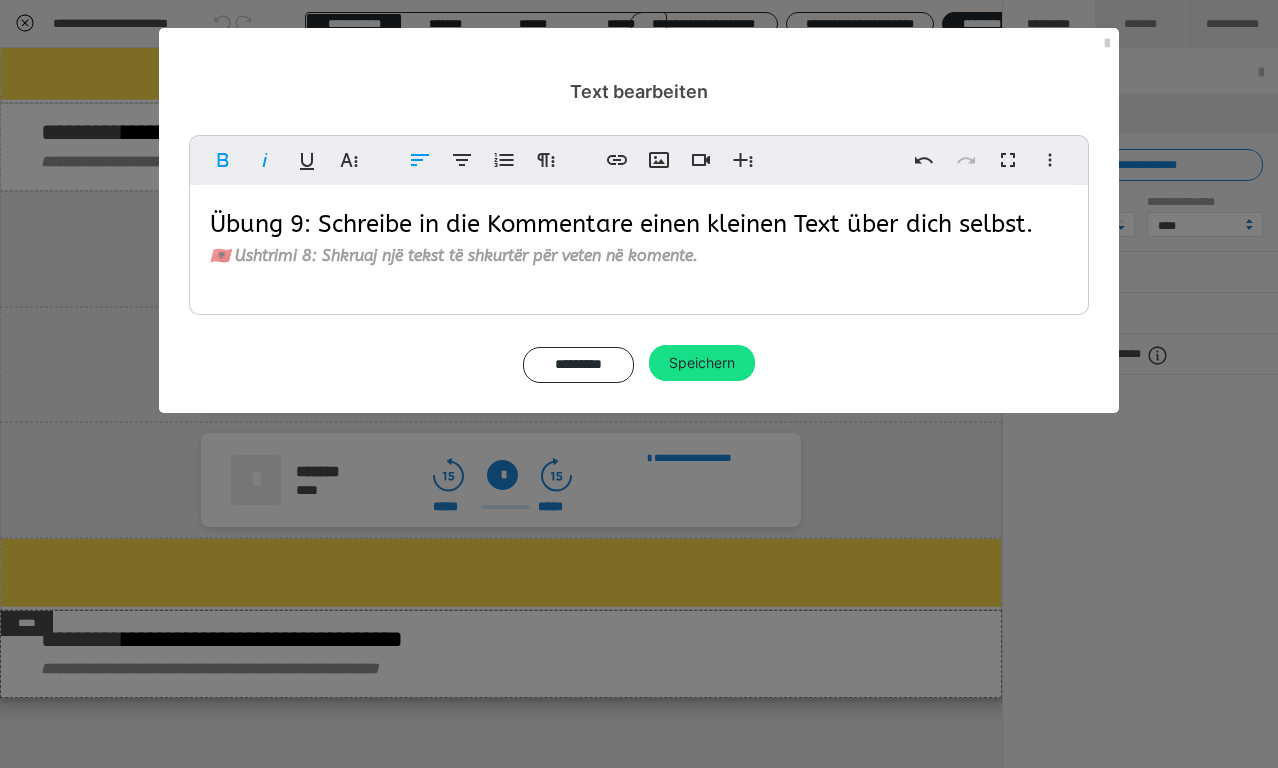 click on "🇦🇱 Ushtrimi 8: Shkruaj një tekst të shkurtër për veten në komente." at bounding box center (454, 255) 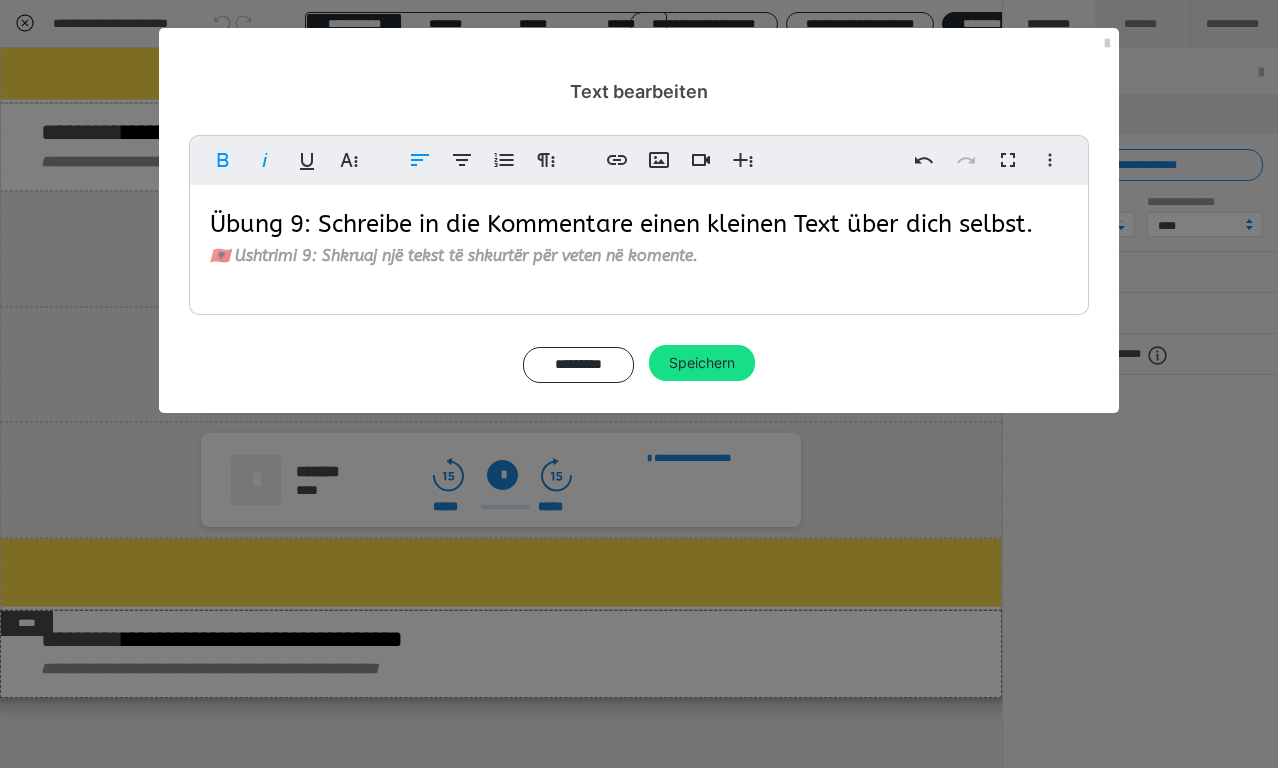 type 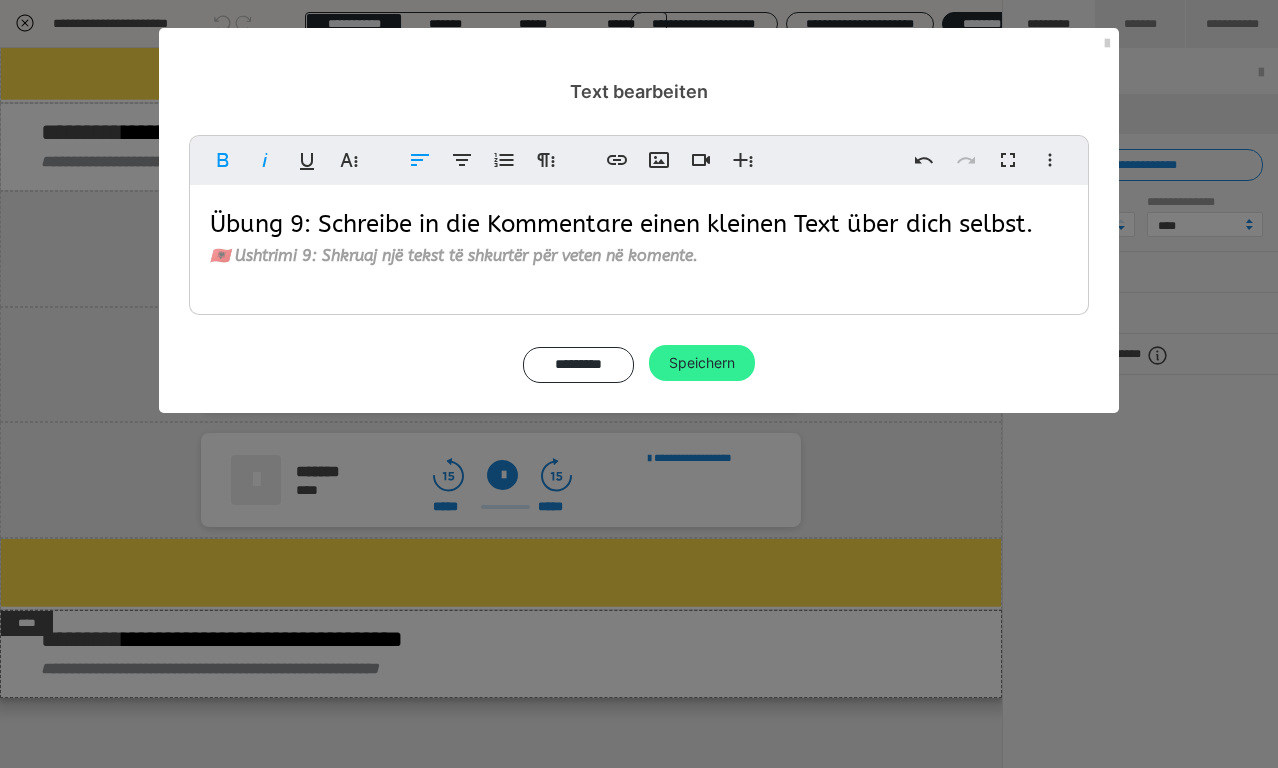 click on "Speichern" at bounding box center (702, 363) 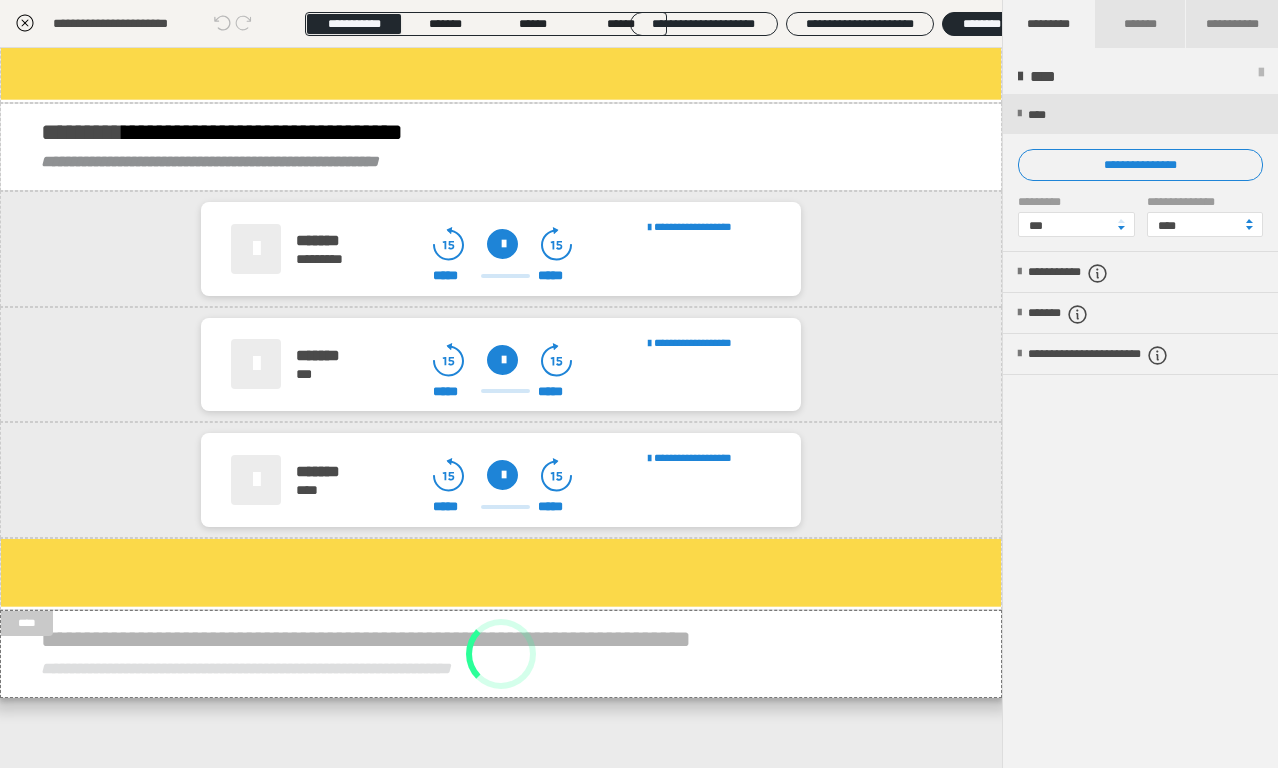 scroll, scrollTop: 4985, scrollLeft: 0, axis: vertical 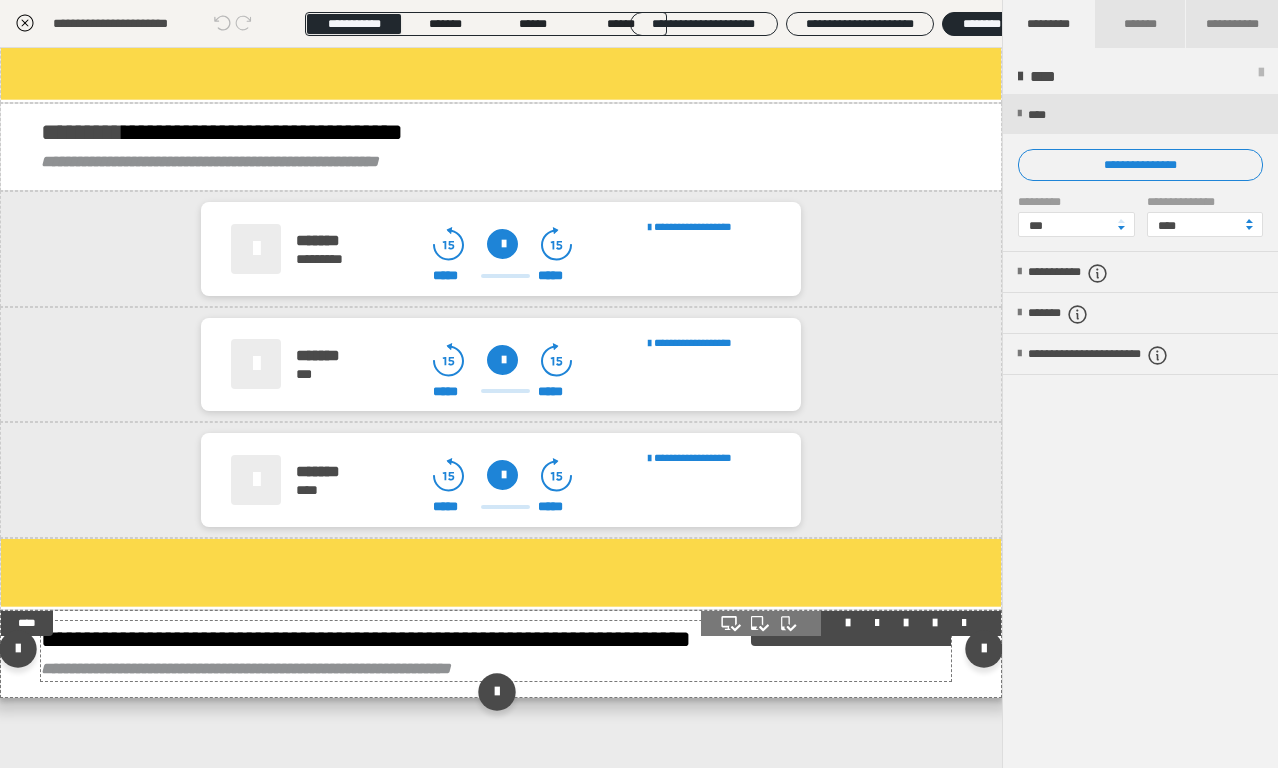 click on "**********" at bounding box center (246, 668) 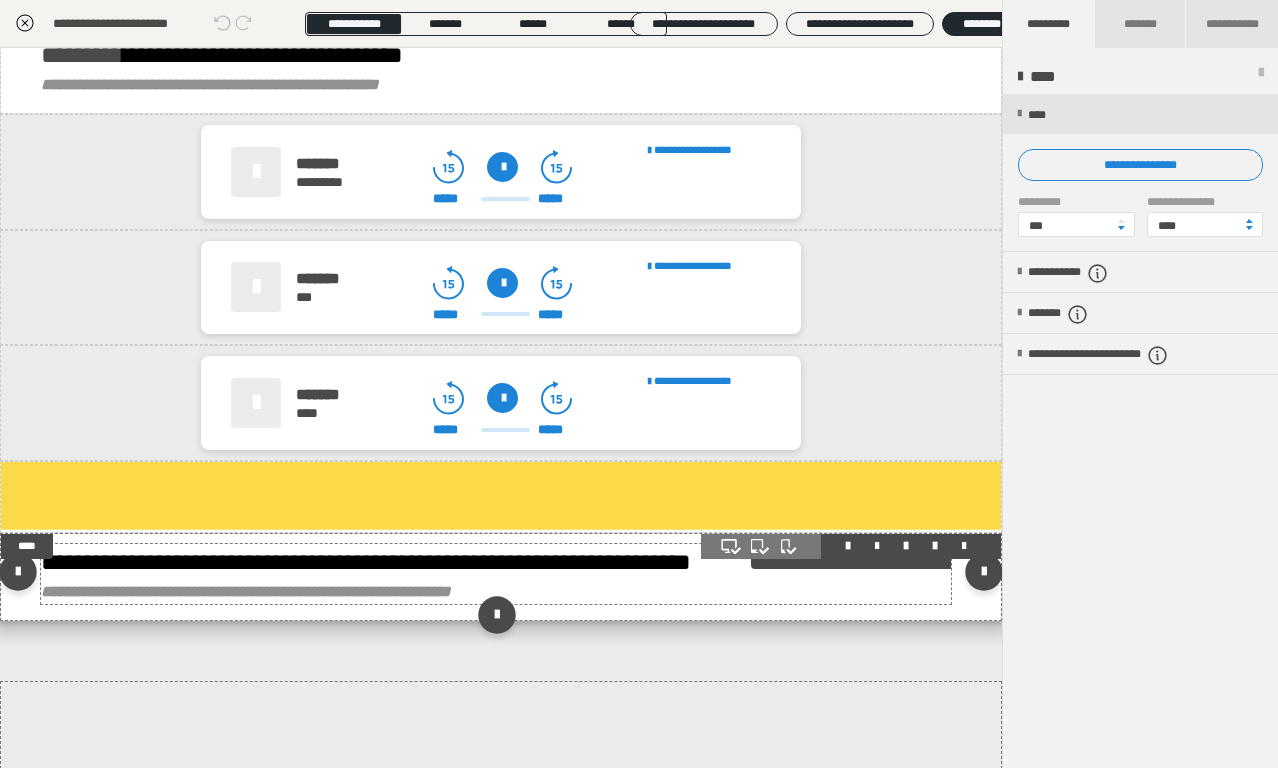 click on "**********" at bounding box center [246, 591] 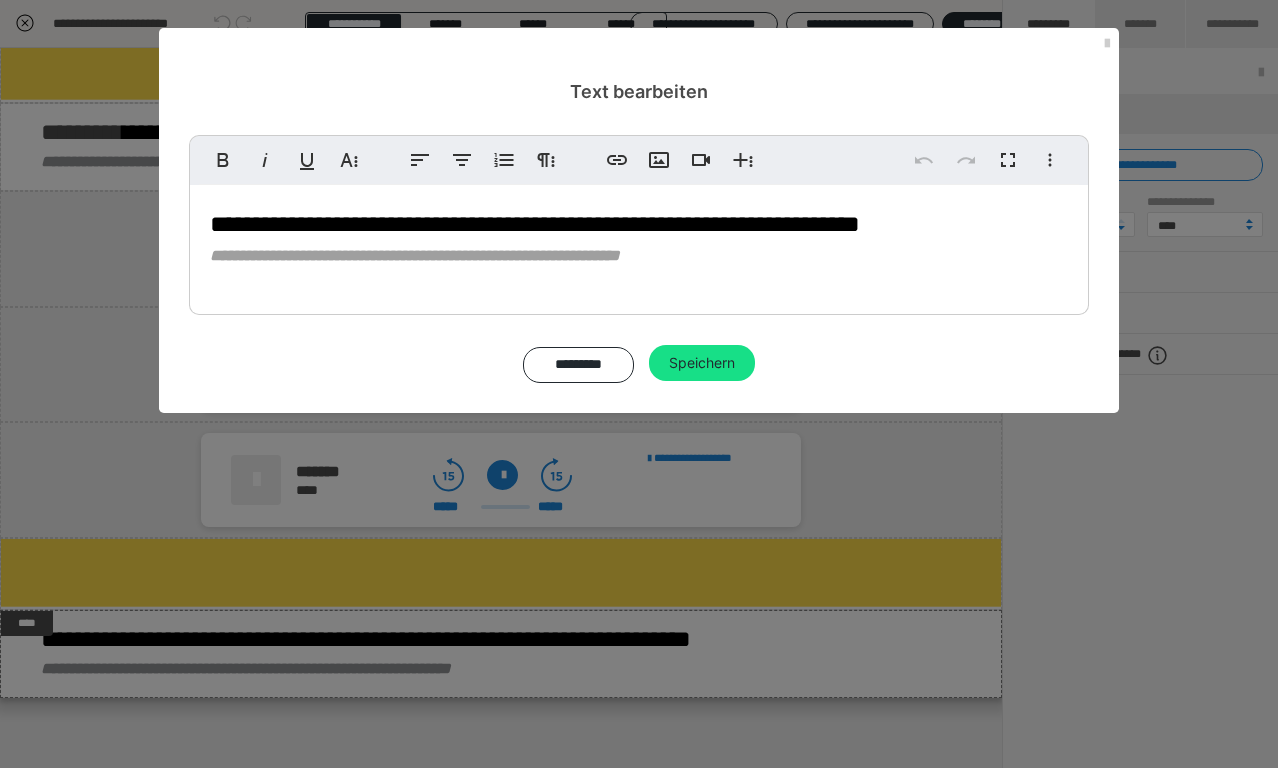 click on "**********" at bounding box center [415, 255] 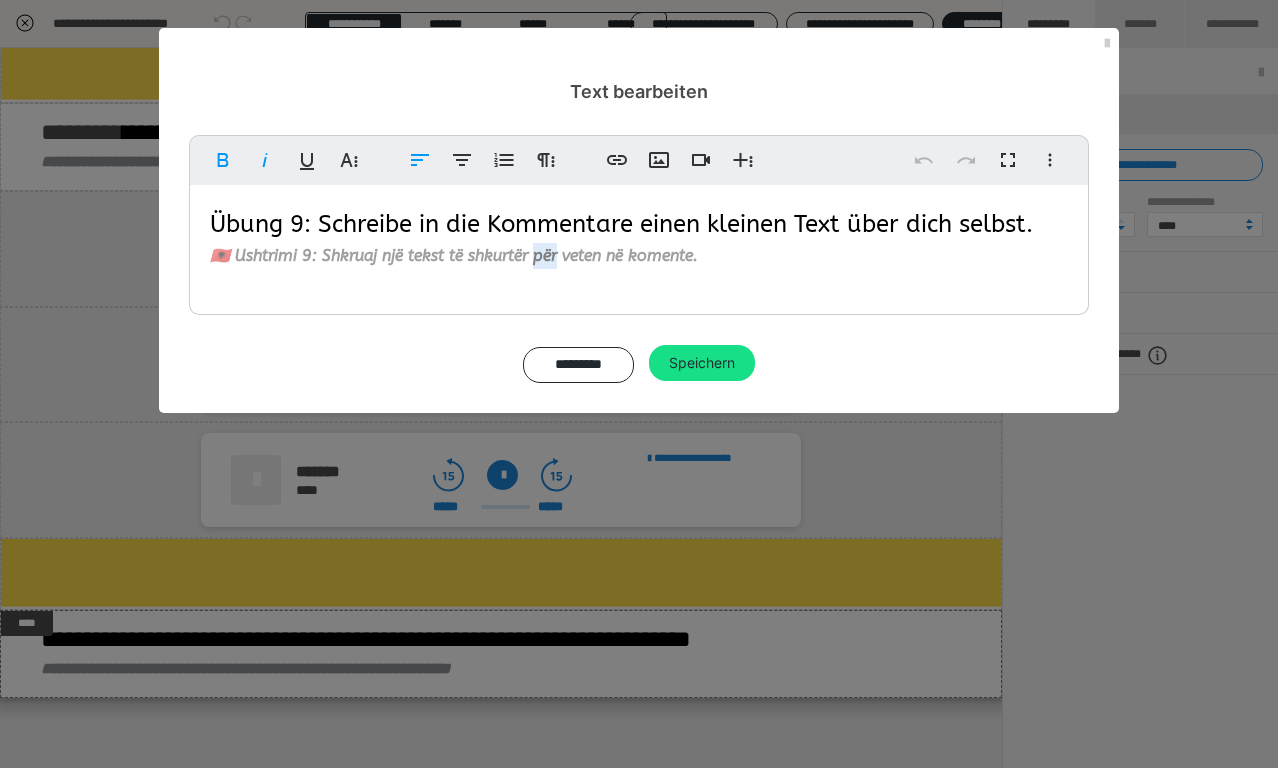 click on "🇦🇱 Ushtrimi 9: Shkruaj një tekst të shkurtër për veten në komente." at bounding box center (454, 255) 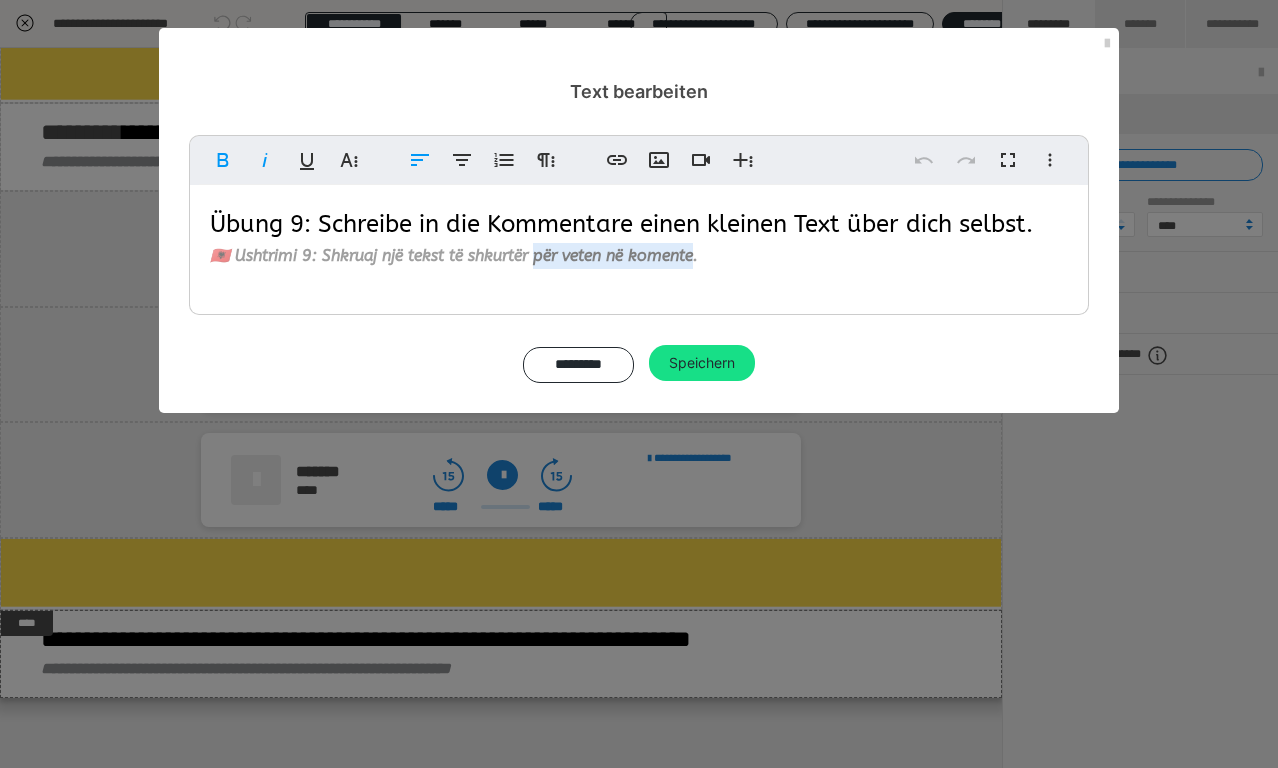 drag, startPoint x: 539, startPoint y: 257, endPoint x: 653, endPoint y: 255, distance: 114.01754 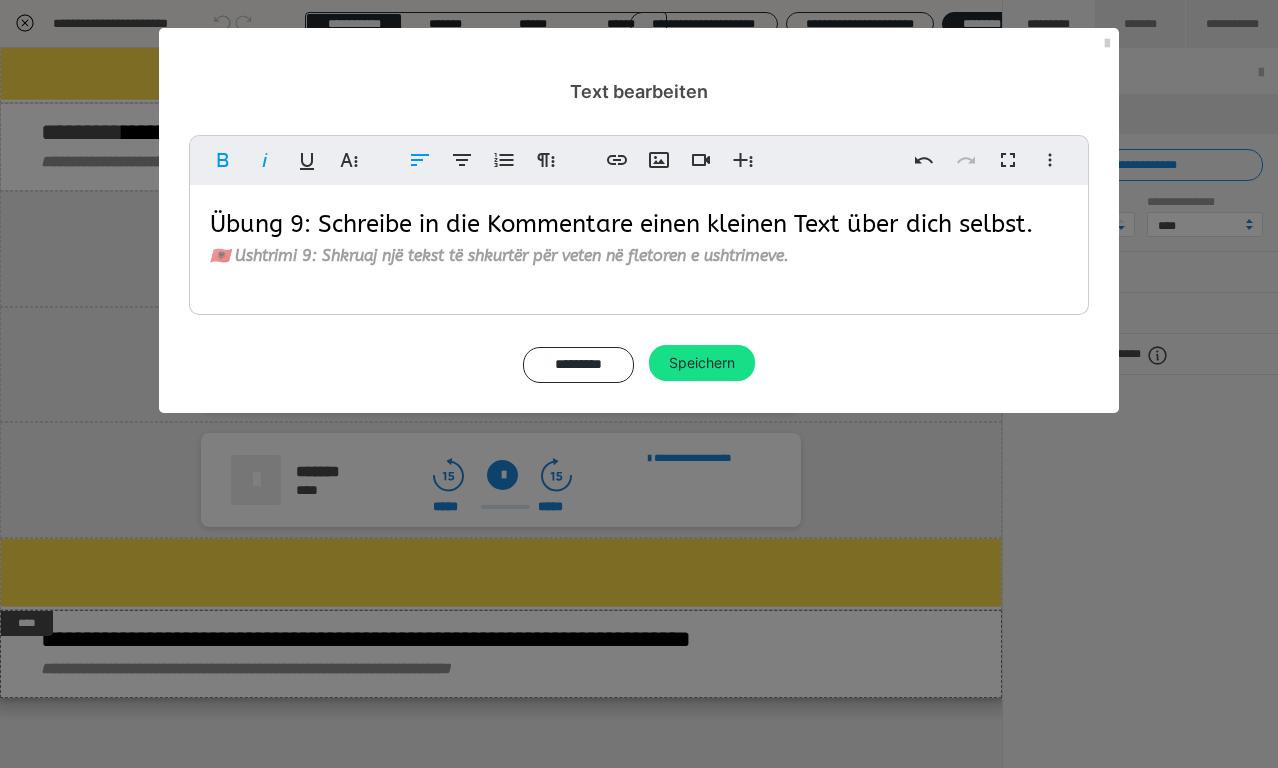 click on "Übung 9: Schreibe in die Kommentare einen kleinen Text über dich selbst" at bounding box center (618, 224) 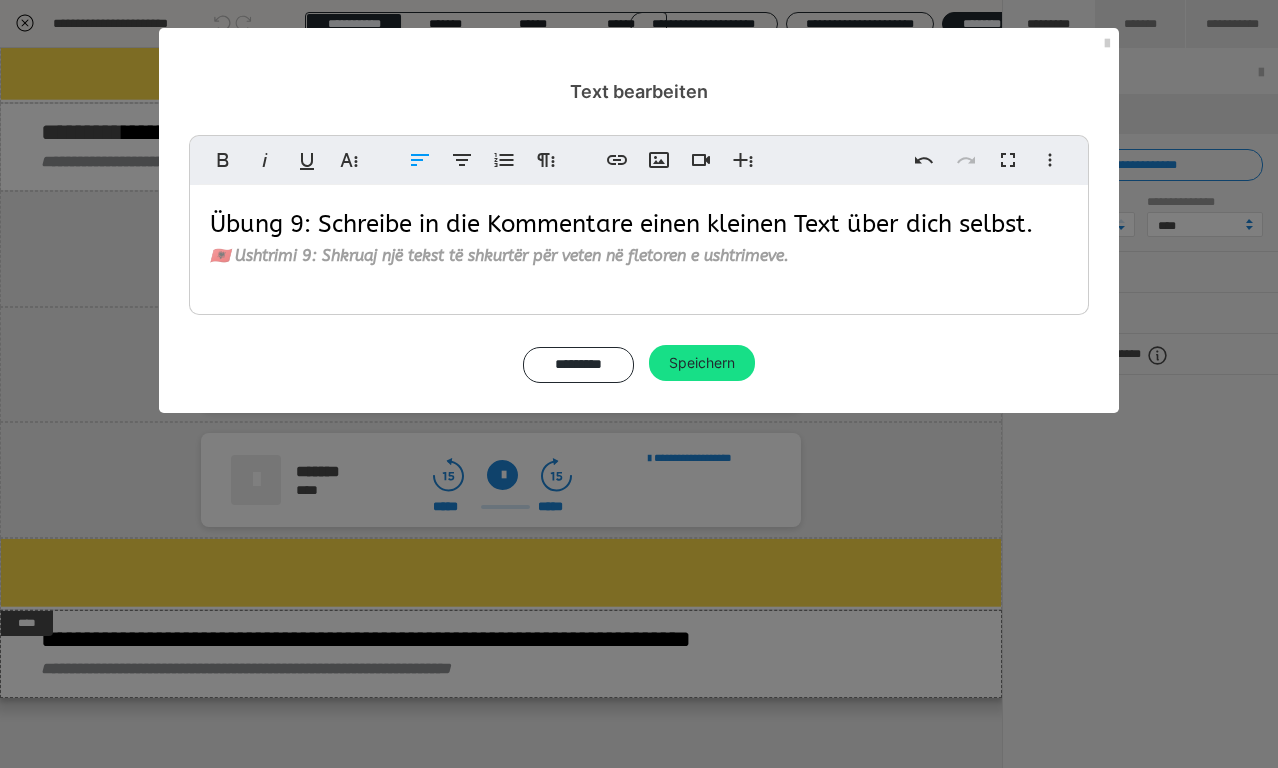 click on "Übung 9: Schreibe in die Kommentare einen kleinen Text über dich selbst" at bounding box center [618, 224] 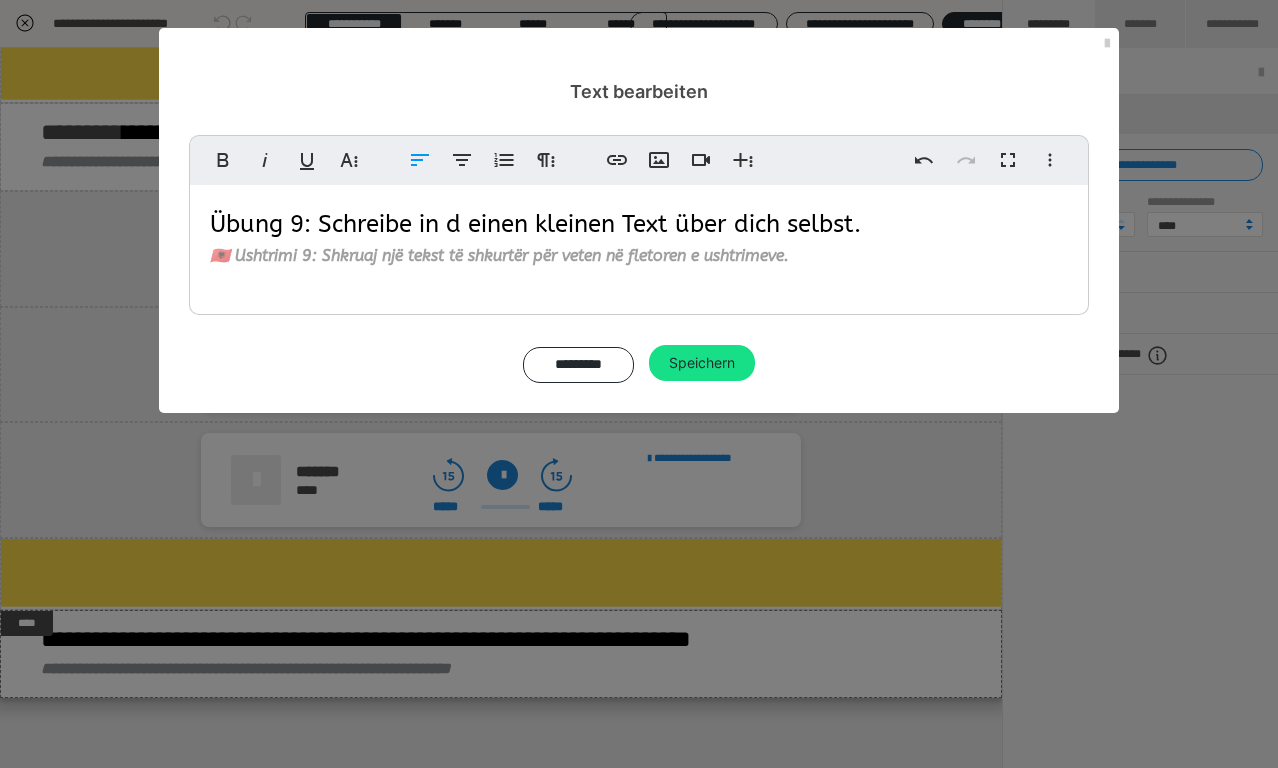 type 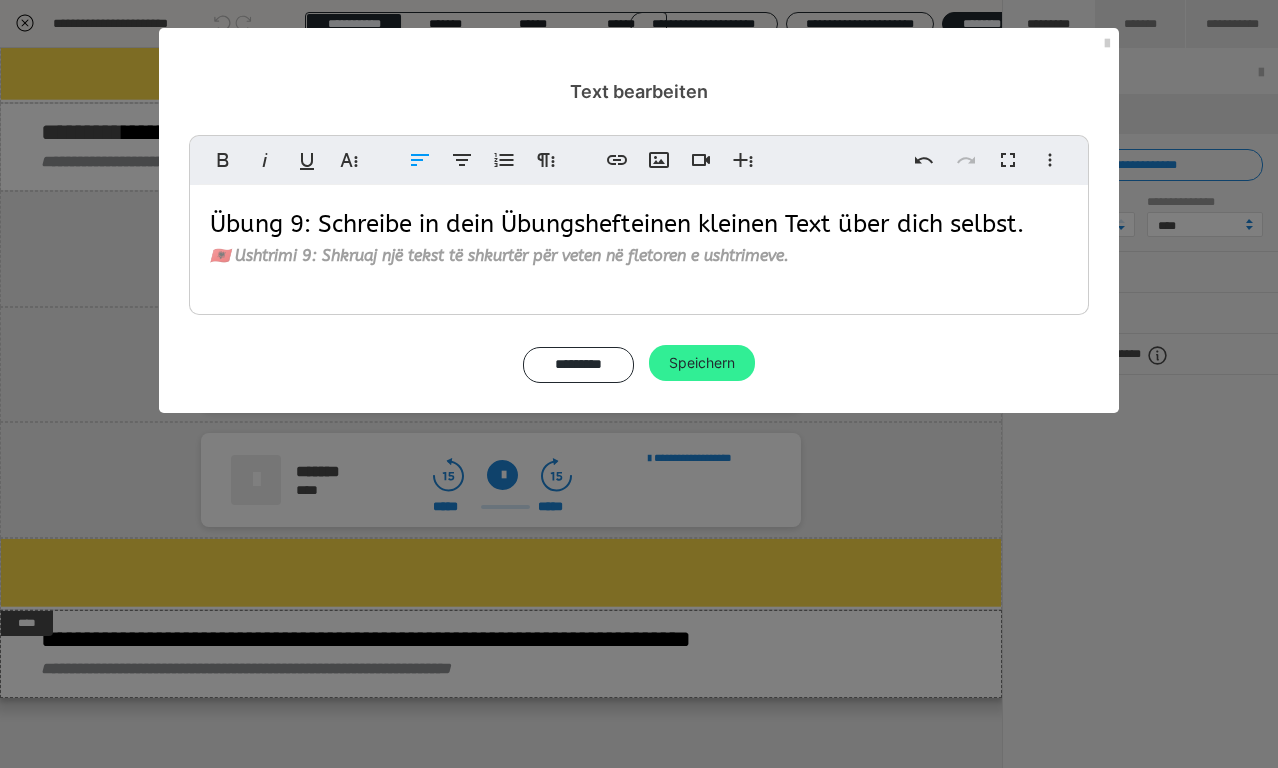 click on "Speichern" at bounding box center (702, 363) 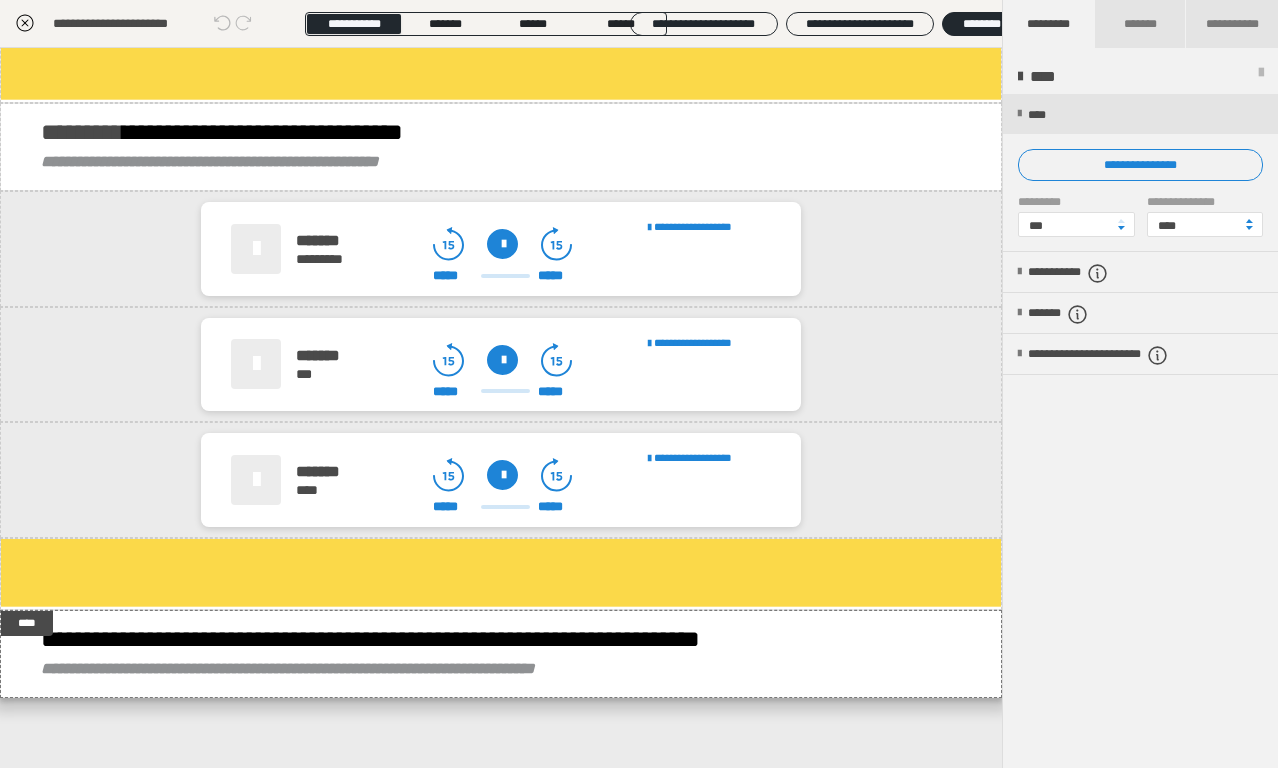 click at bounding box center [1261, 77] 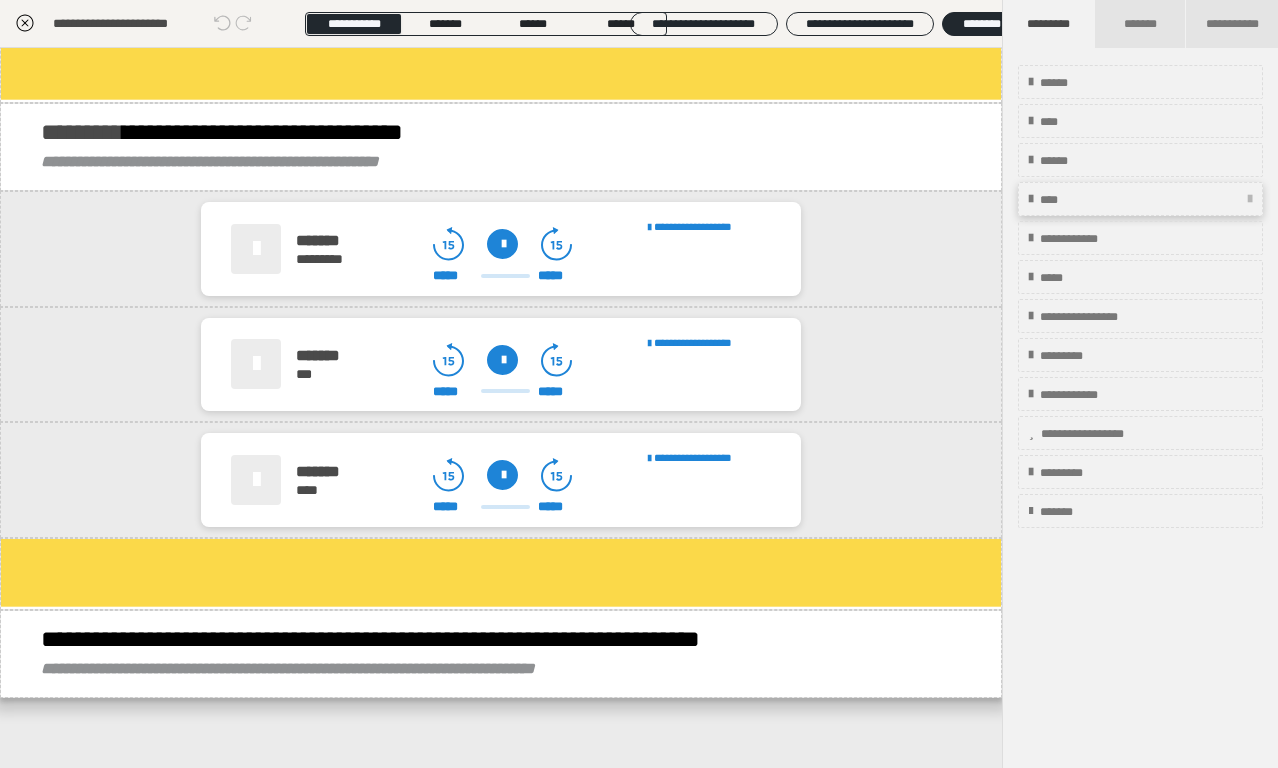 click on "****" at bounding box center (1140, 199) 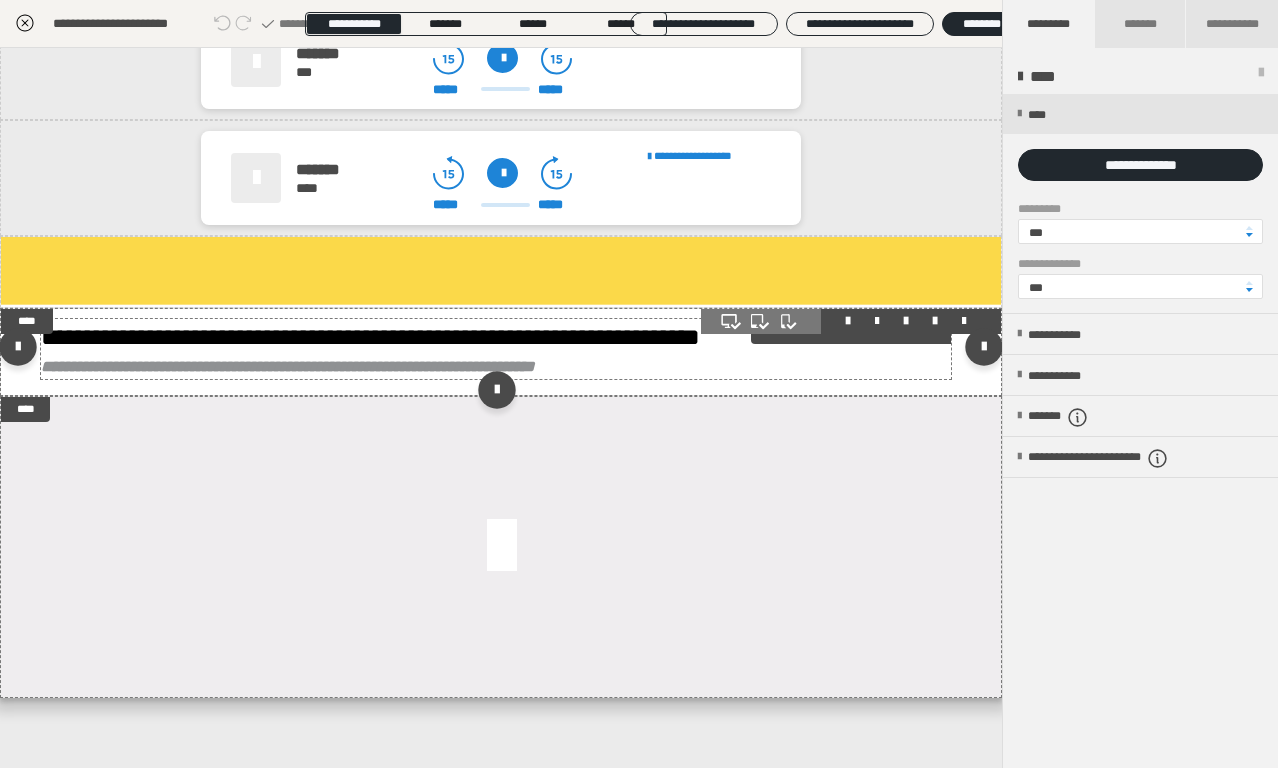 scroll, scrollTop: 5287, scrollLeft: 0, axis: vertical 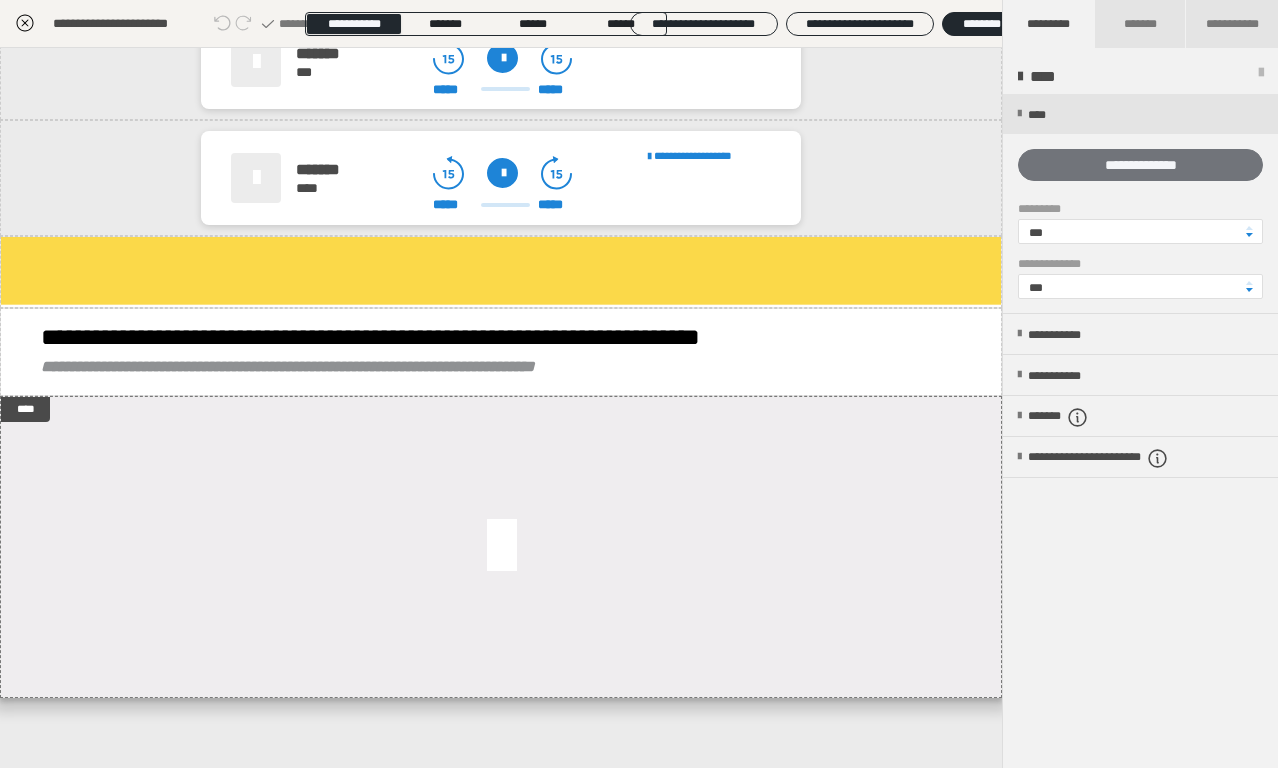 click on "**********" at bounding box center [1140, 165] 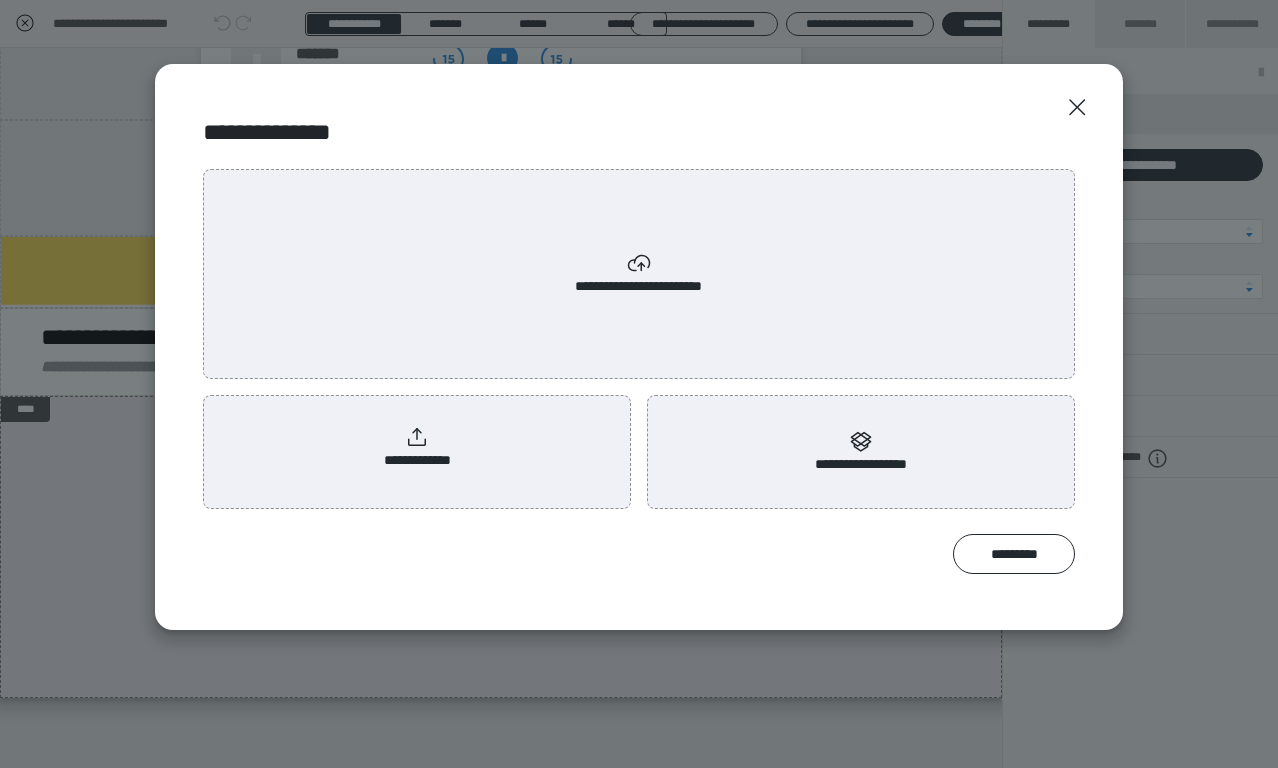 click on "**********" at bounding box center (417, 448) 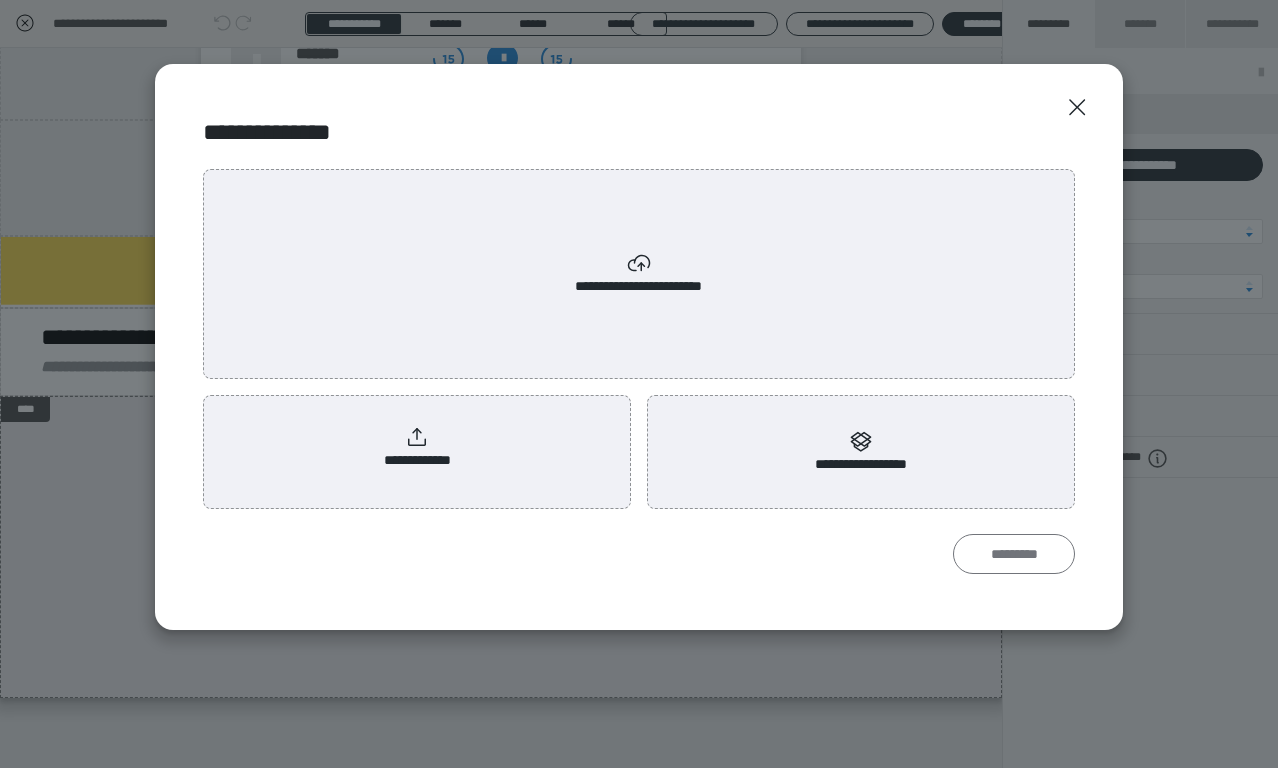 click on "*********" at bounding box center (1014, 554) 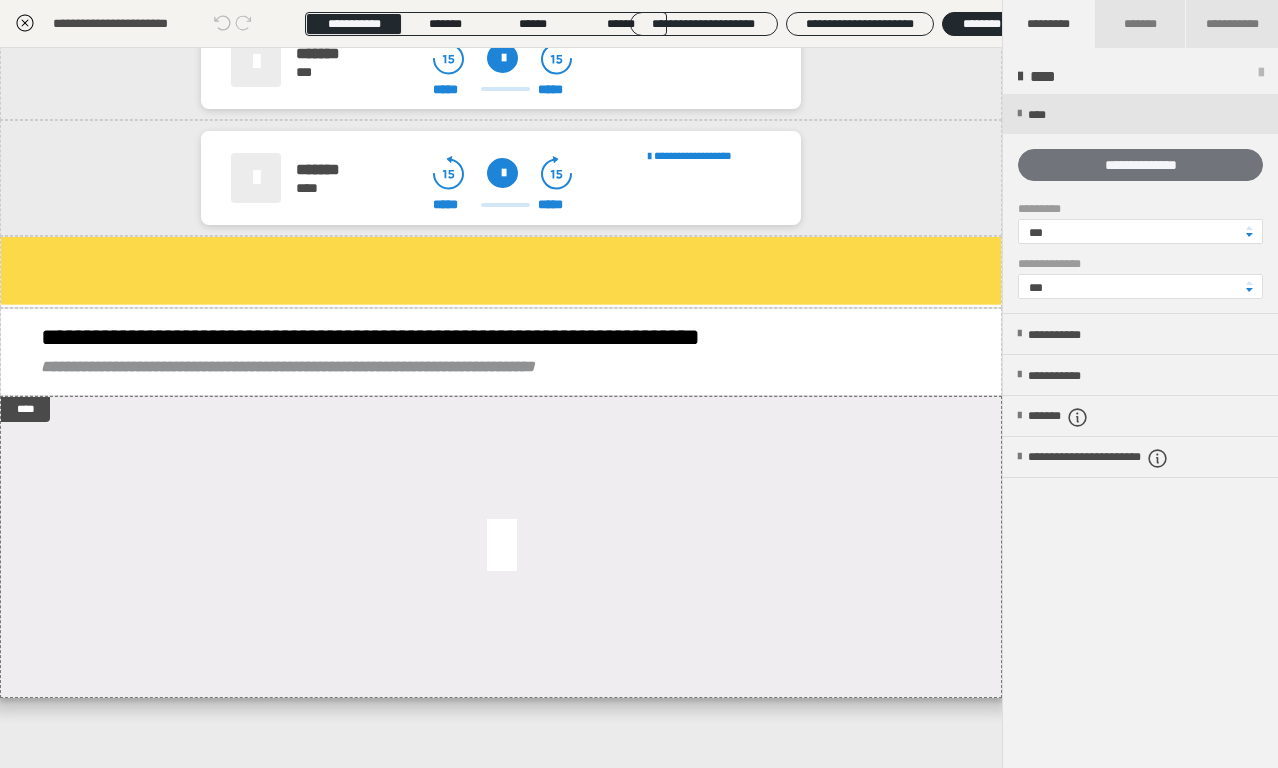 click on "**********" at bounding box center (1140, 165) 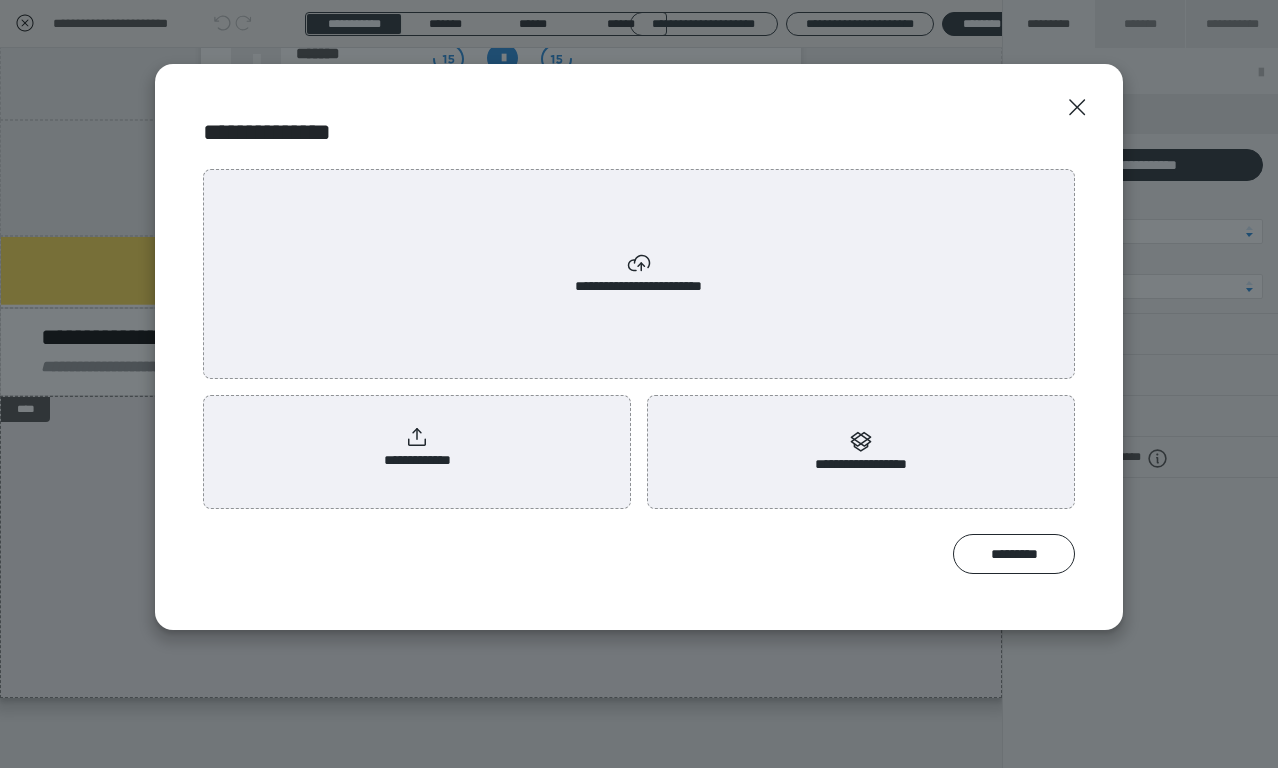 click on "**********" at bounding box center (639, 347) 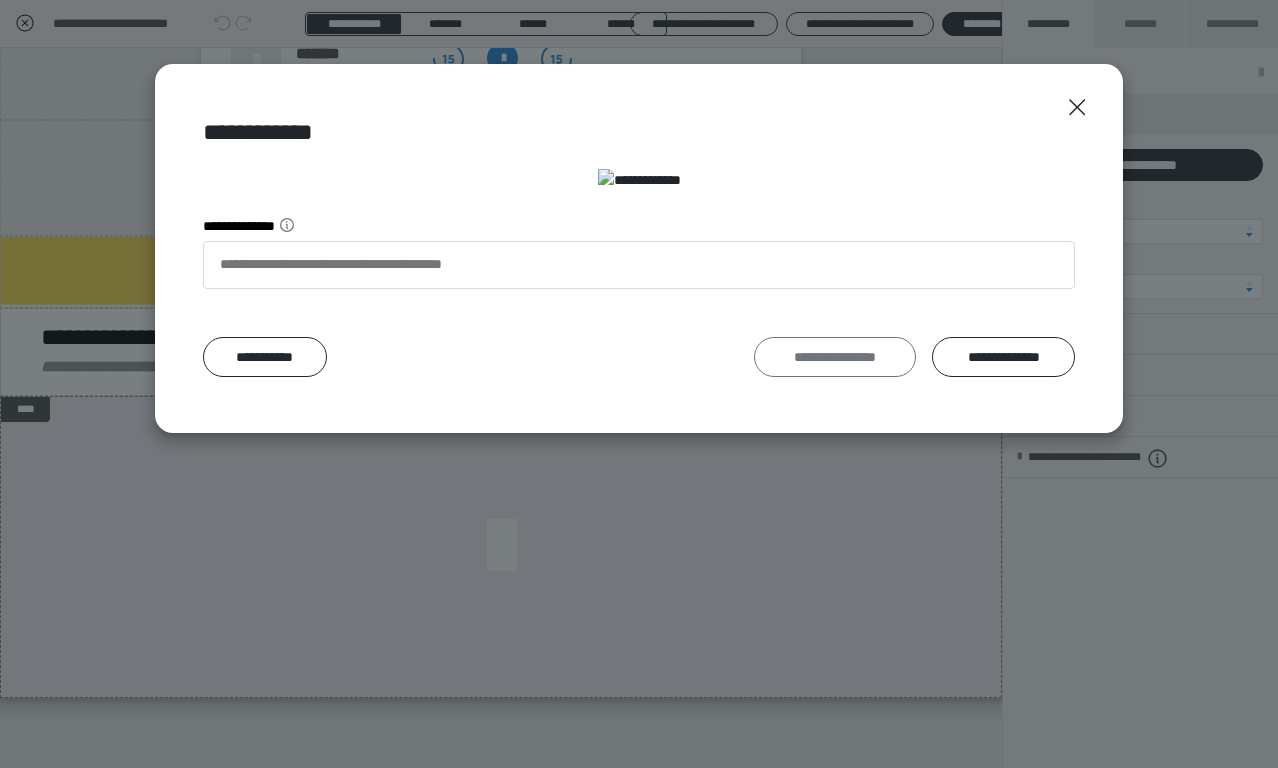 click on "**********" at bounding box center [835, 357] 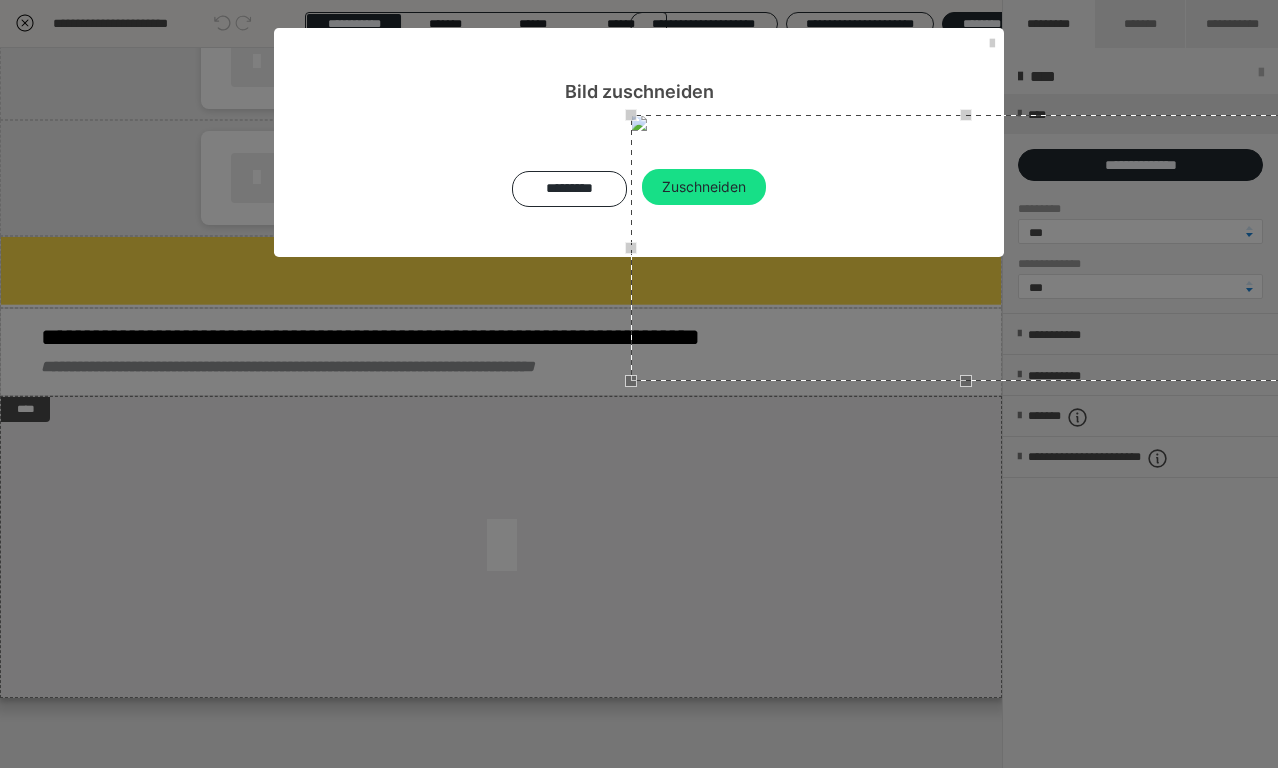 click at bounding box center [966, 381] 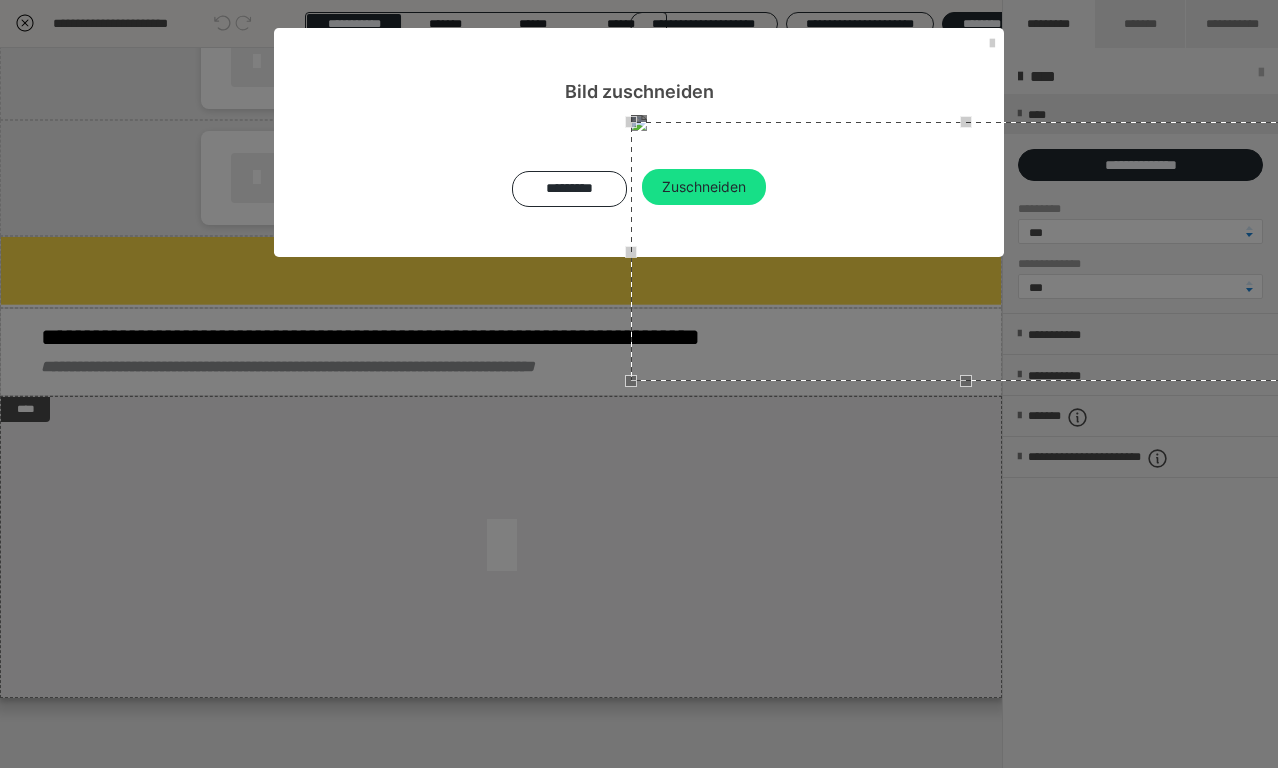 click at bounding box center (966, 122) 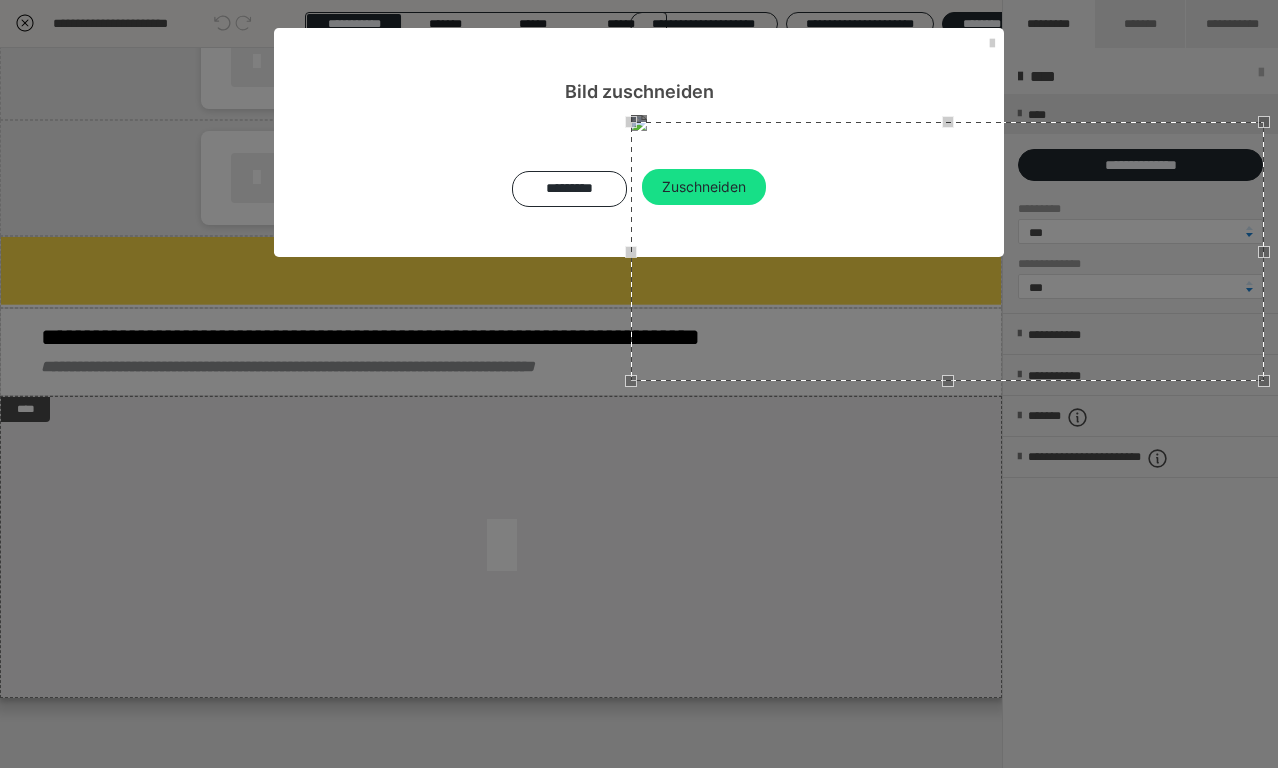 click at bounding box center [1264, 252] 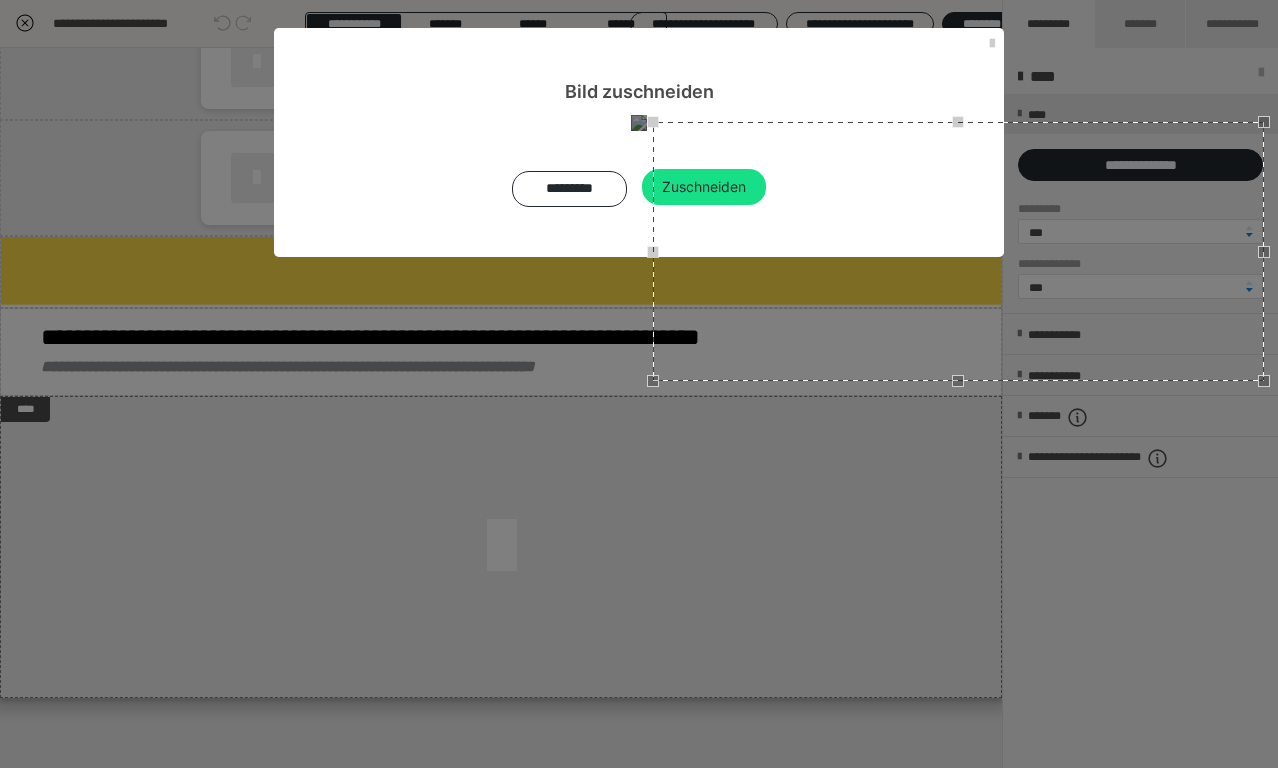 click at bounding box center (653, 252) 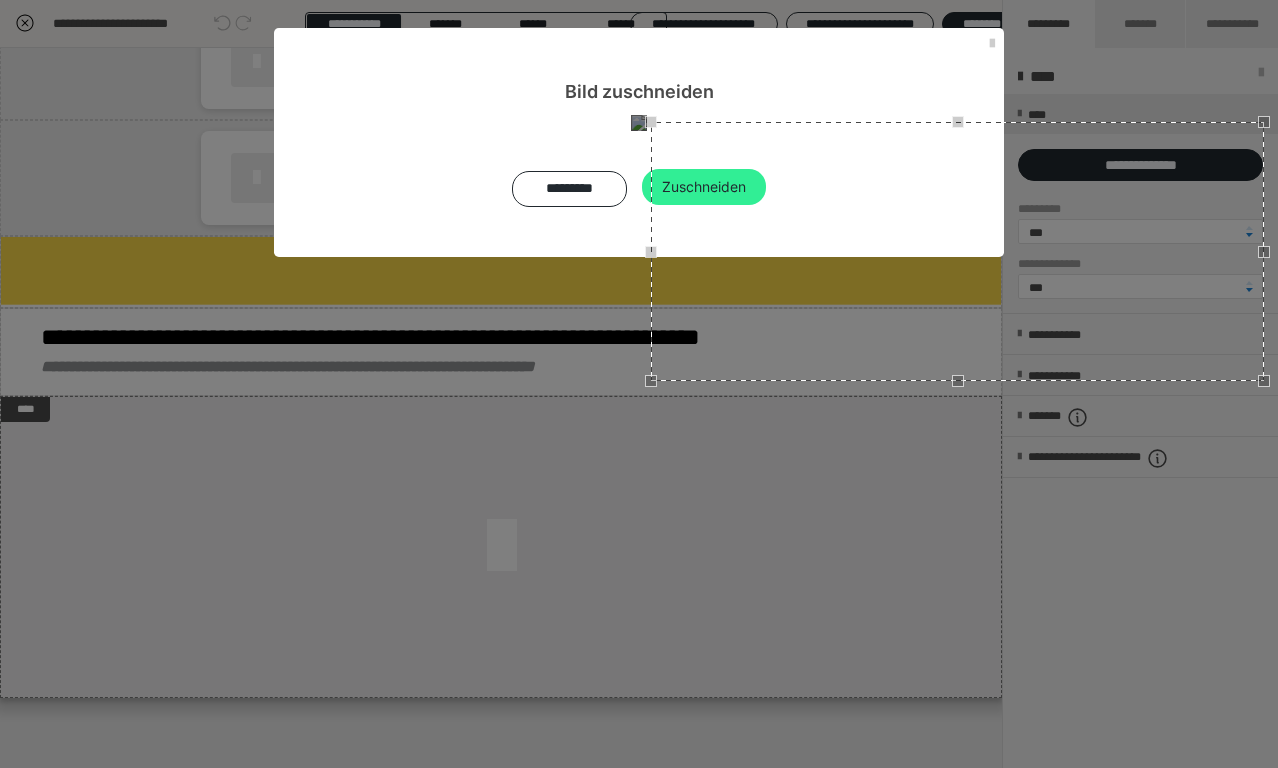 click on "Zuschneiden" at bounding box center (704, 187) 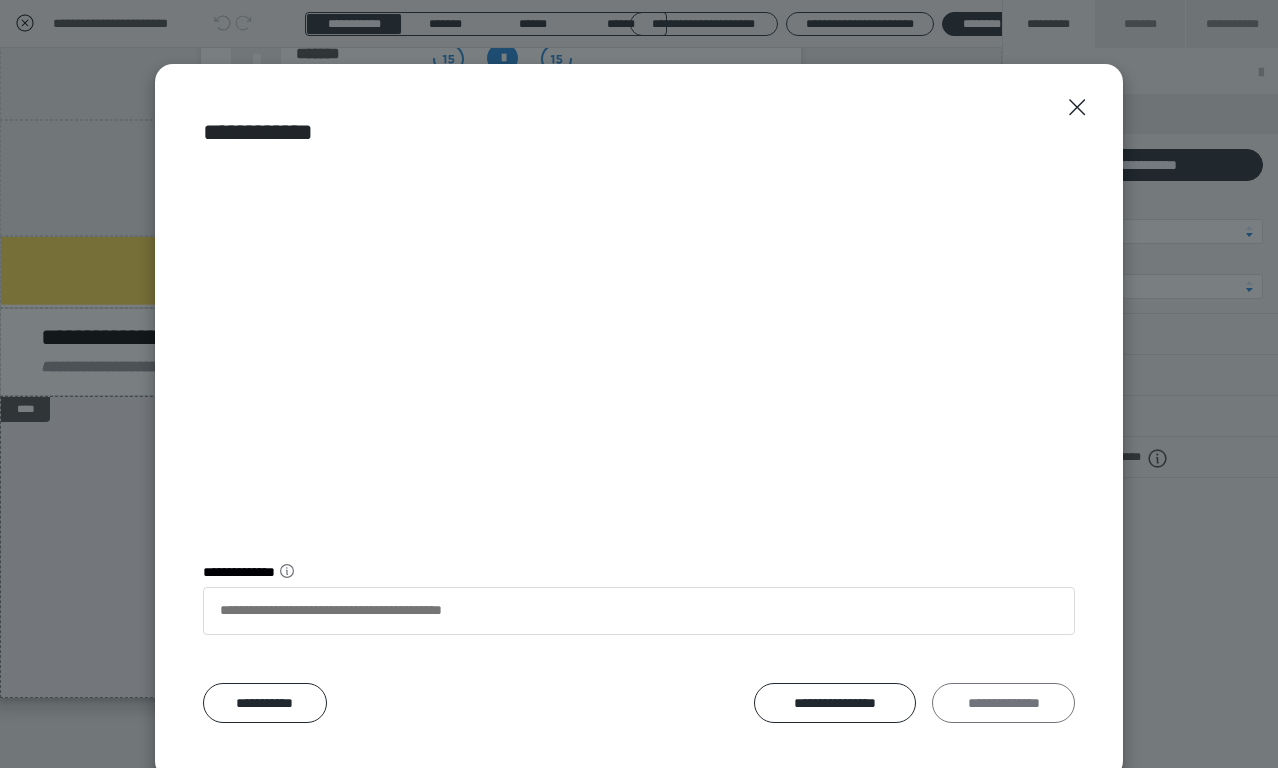 click on "**********" at bounding box center (1003, 703) 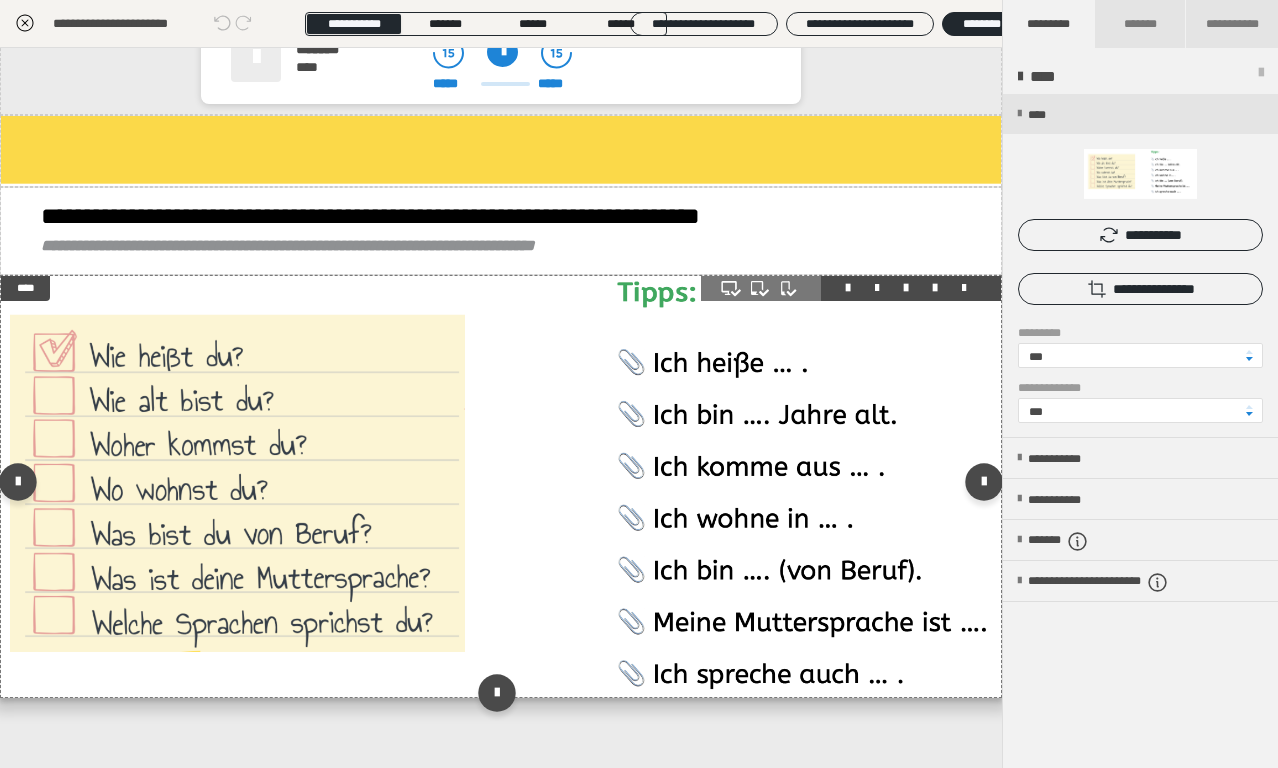 scroll, scrollTop: 5409, scrollLeft: 0, axis: vertical 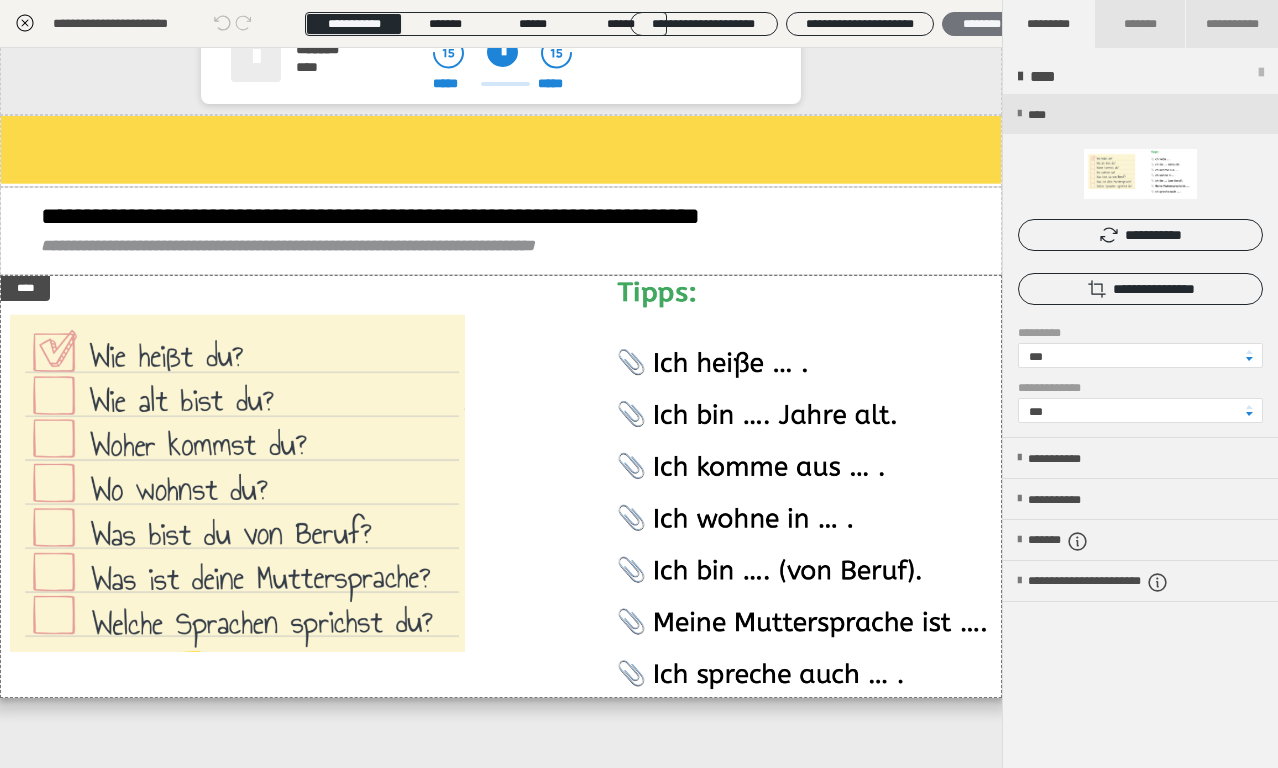 click on "********" at bounding box center [981, 24] 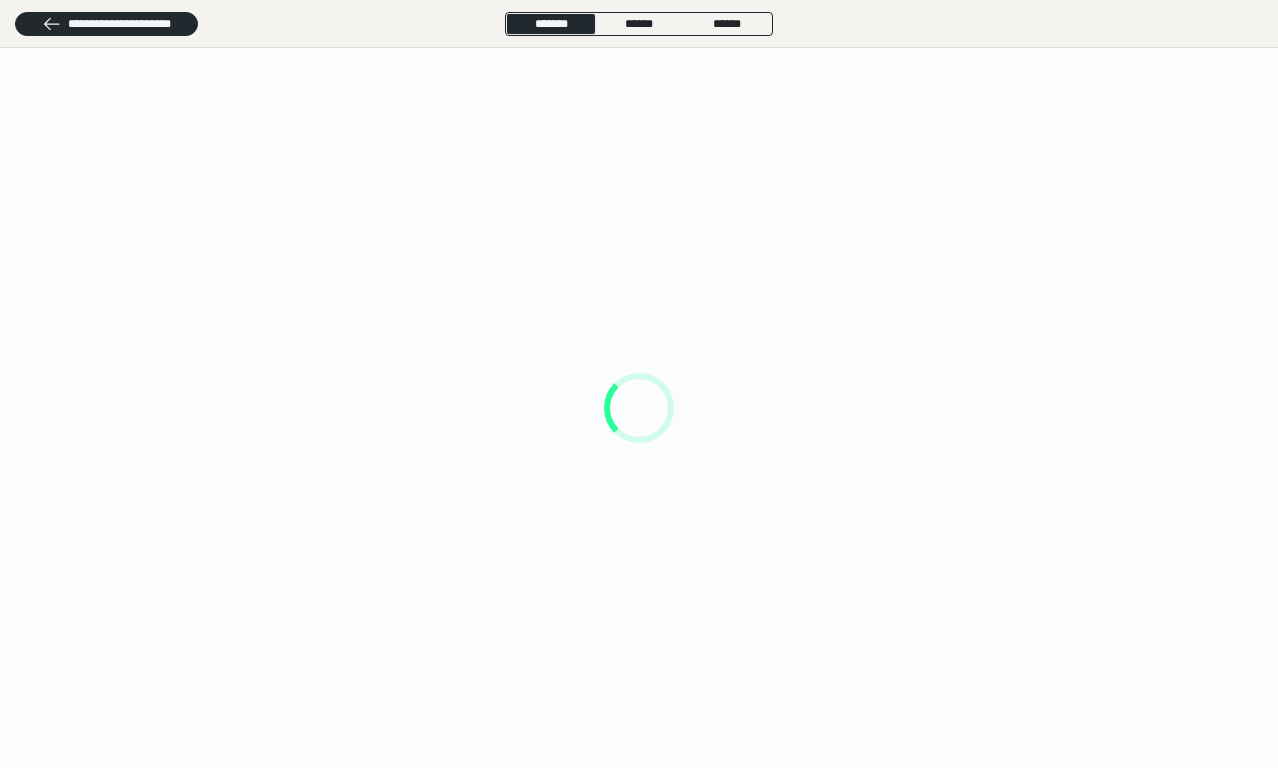 scroll, scrollTop: 0, scrollLeft: 0, axis: both 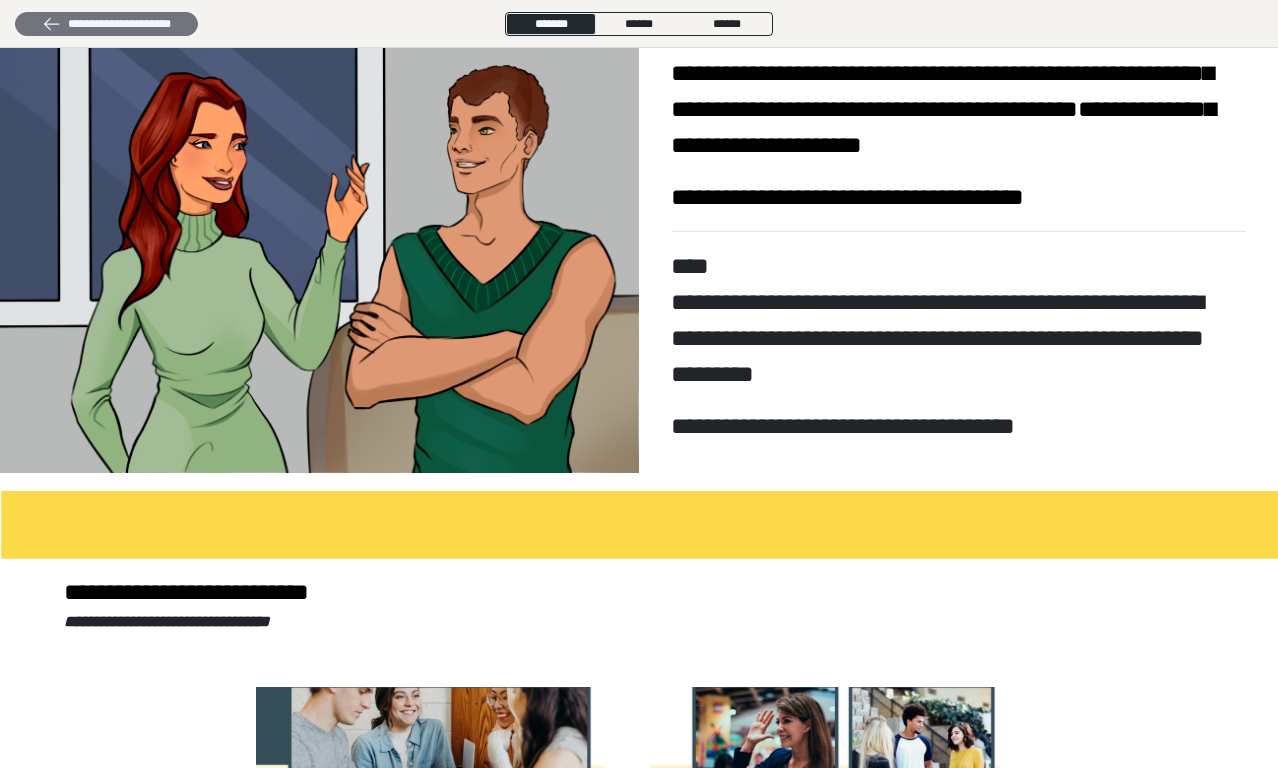 click on "**********" at bounding box center (106, 24) 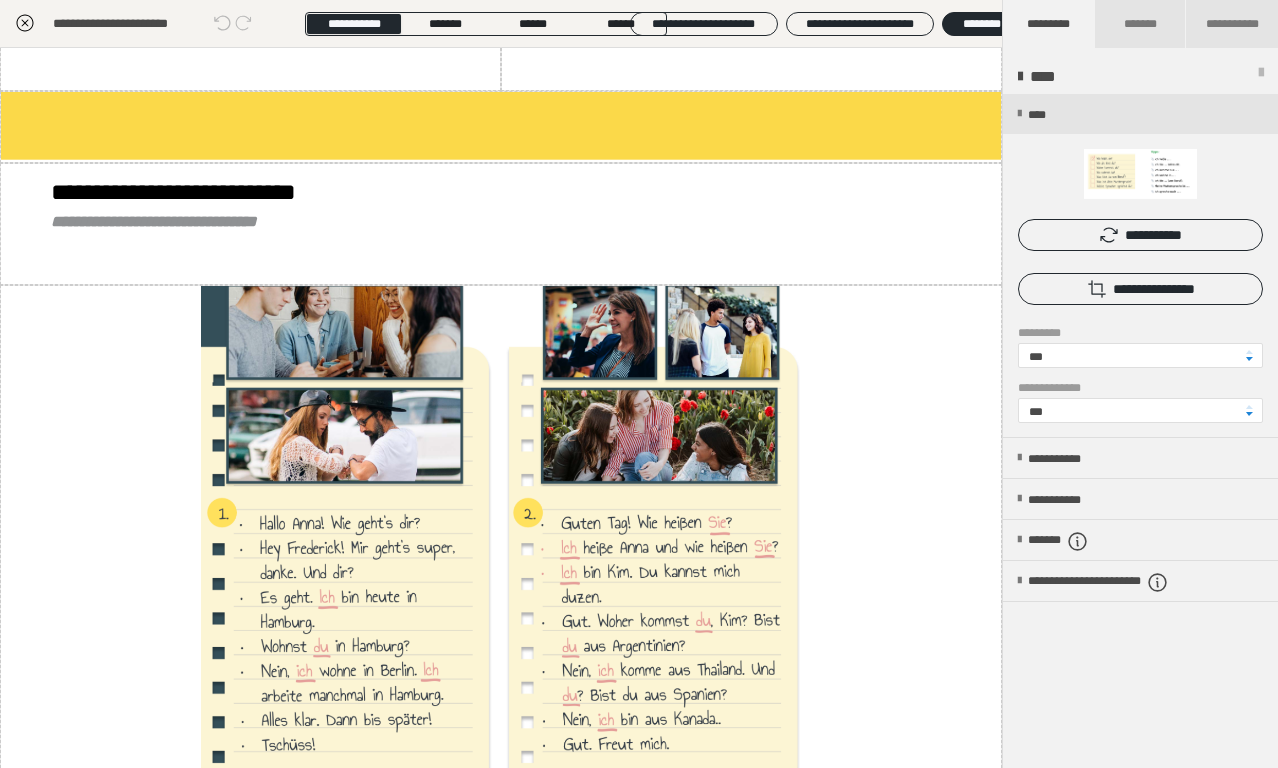scroll, scrollTop: 622, scrollLeft: 0, axis: vertical 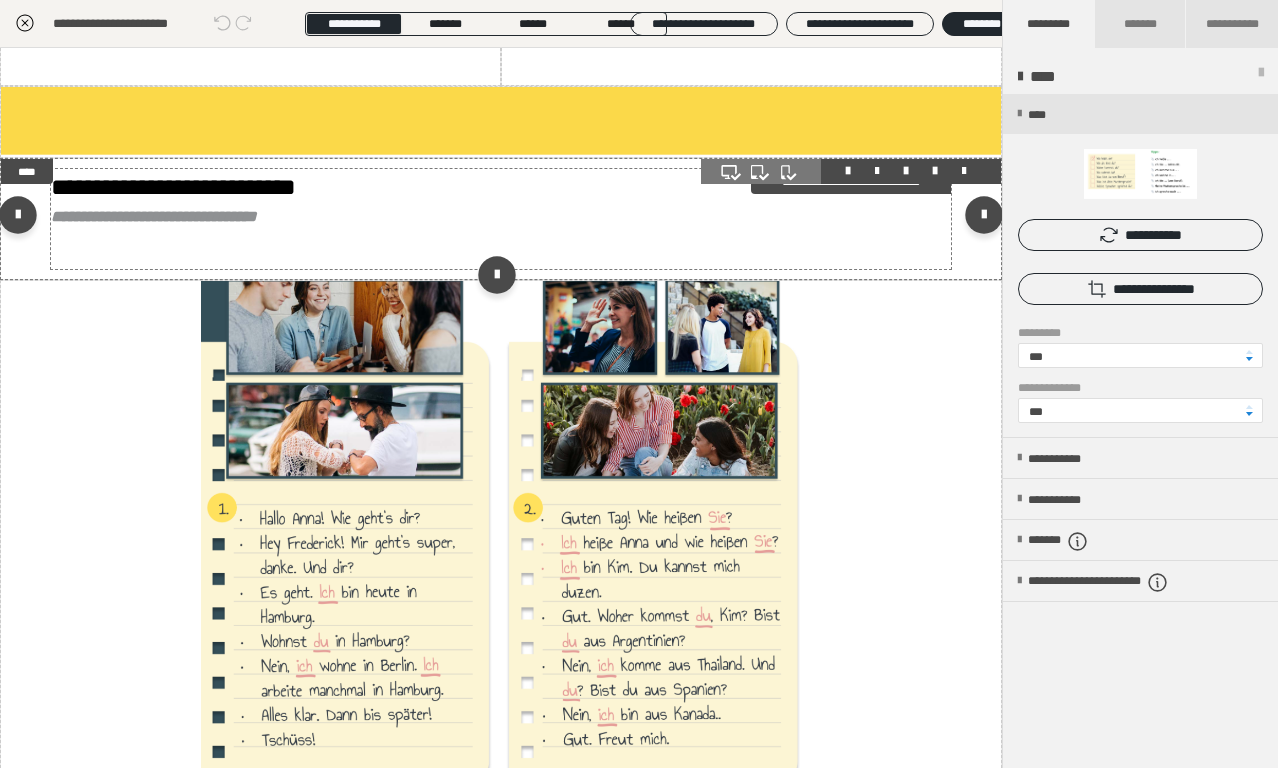 click on "**********" at bounding box center [501, 217] 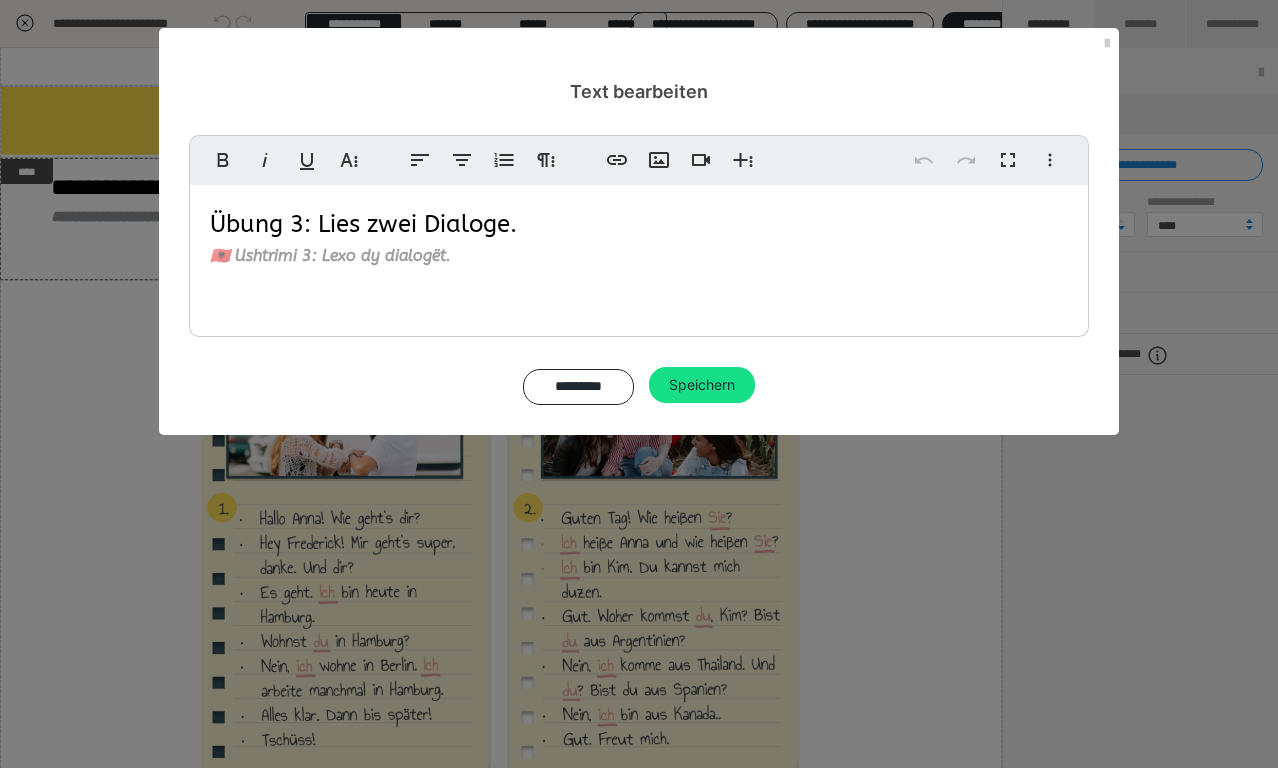click on "🇦🇱 Ushtrimi 3: Lexo dy dialogët." at bounding box center (639, 256) 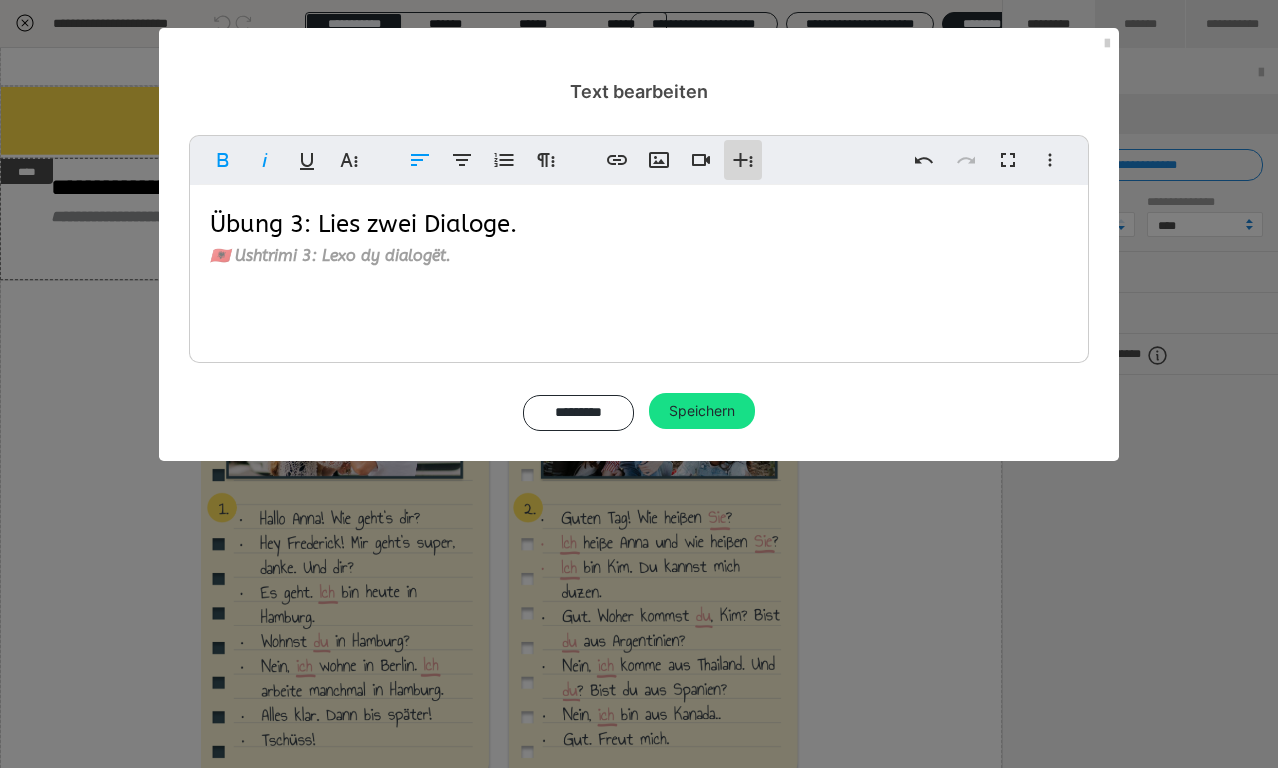 click 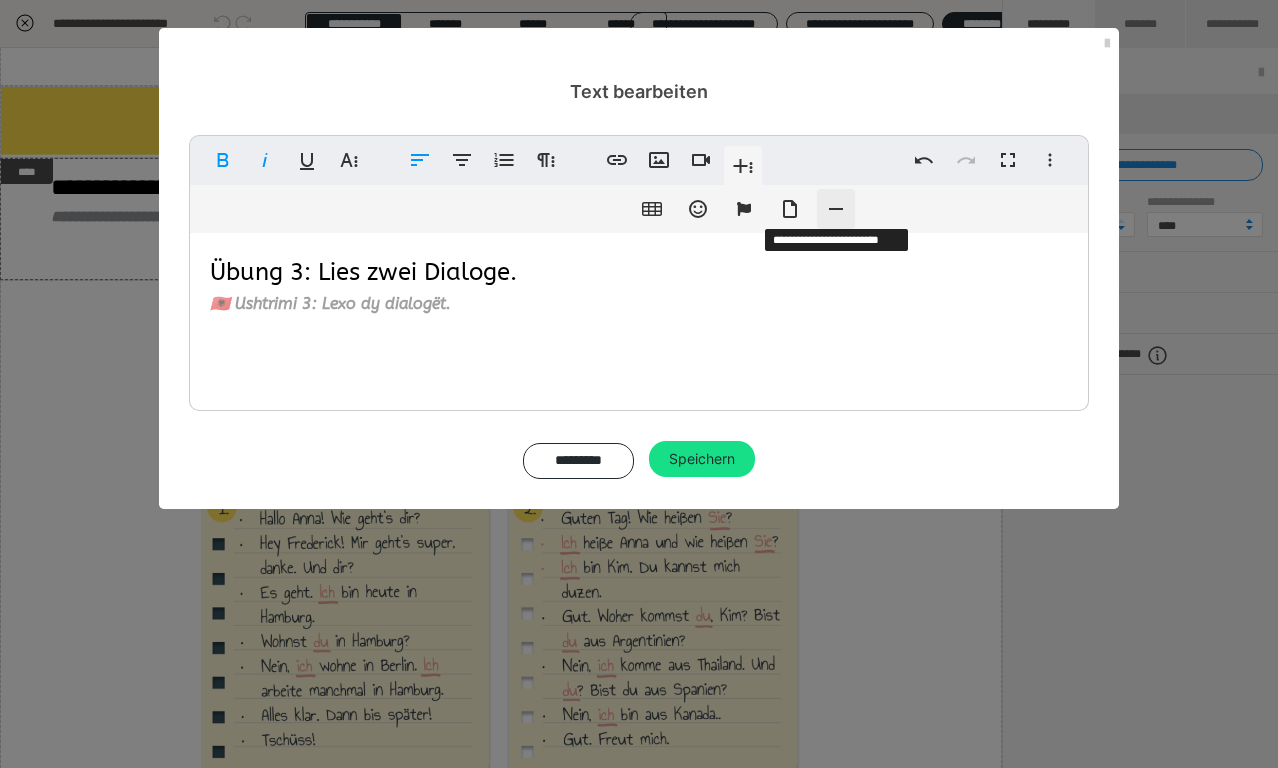 click 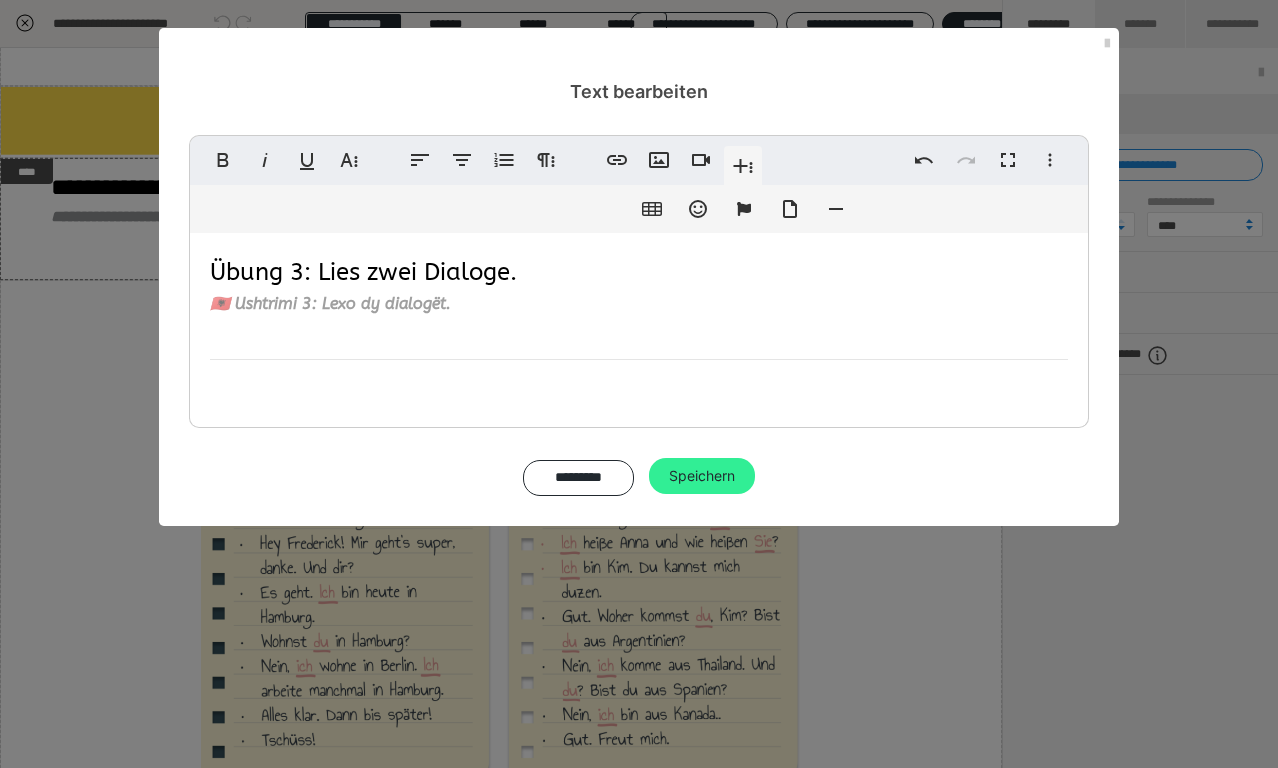 click on "Speichern" at bounding box center [702, 476] 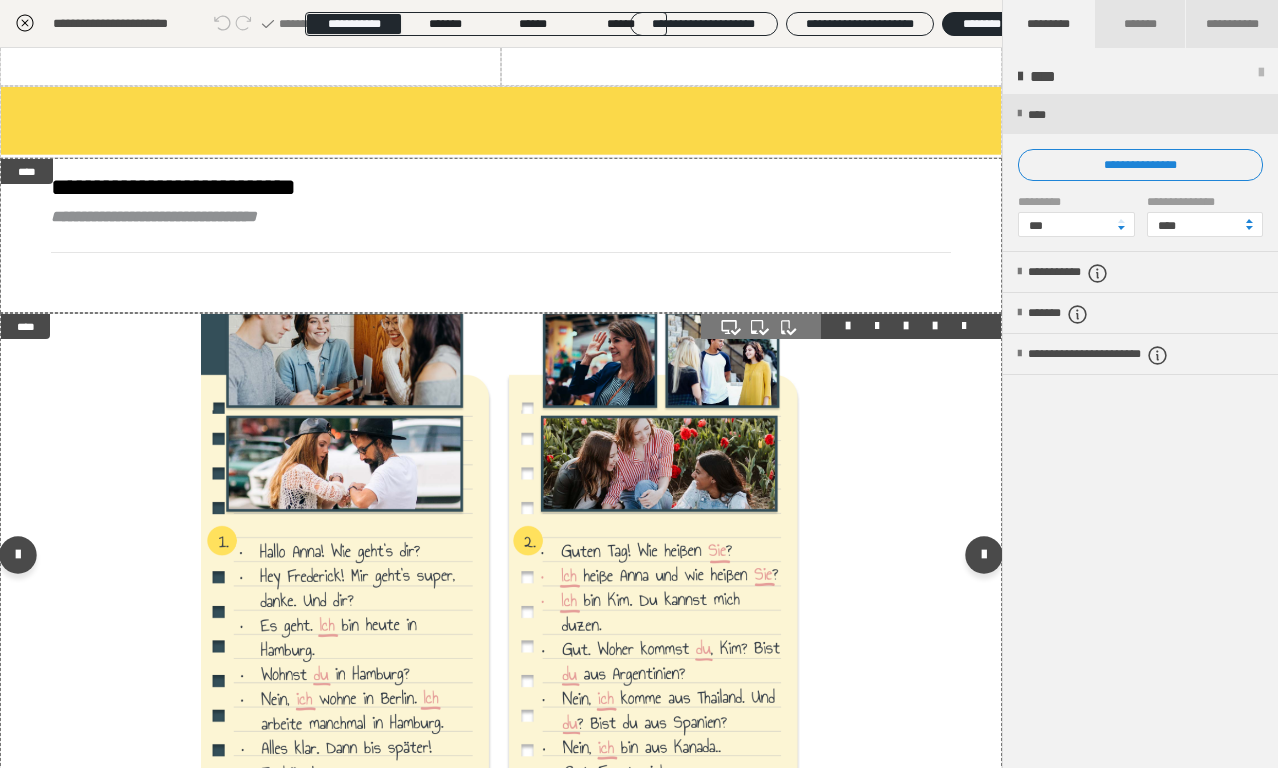 click at bounding box center [501, 559] 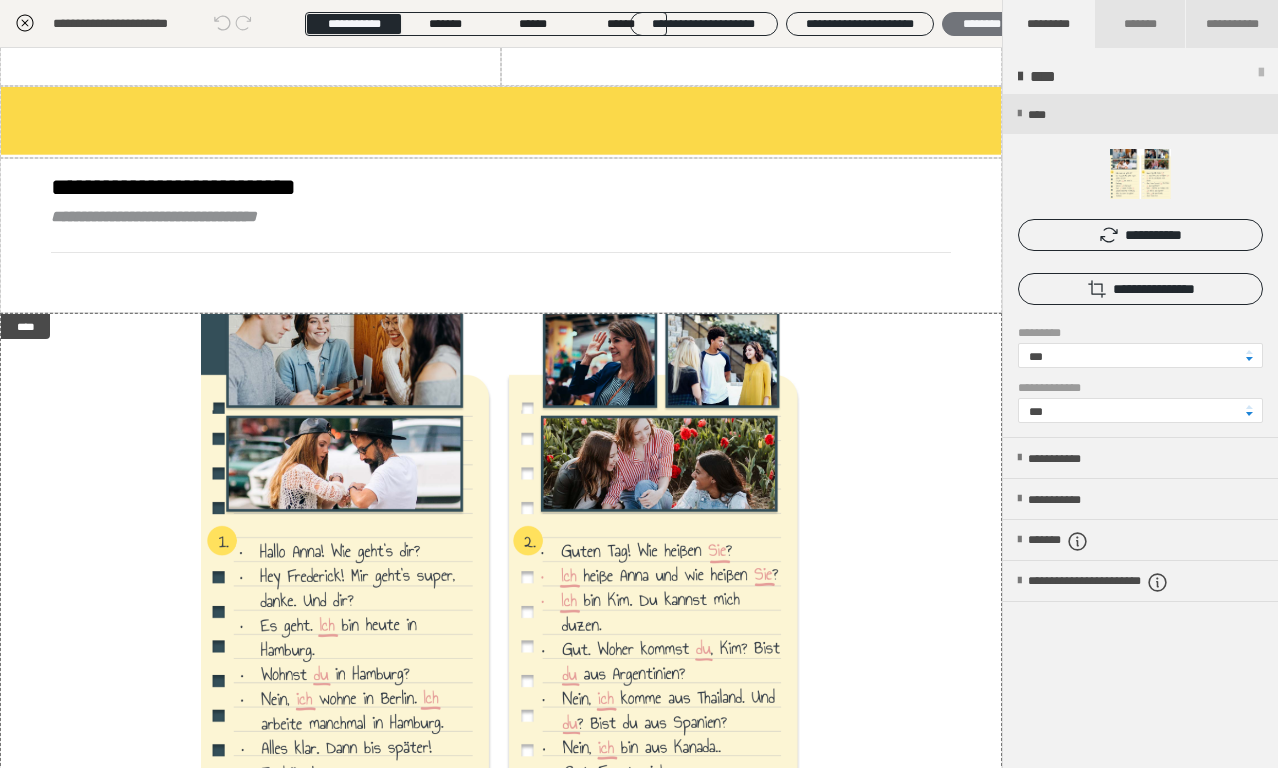 click on "********" at bounding box center (981, 24) 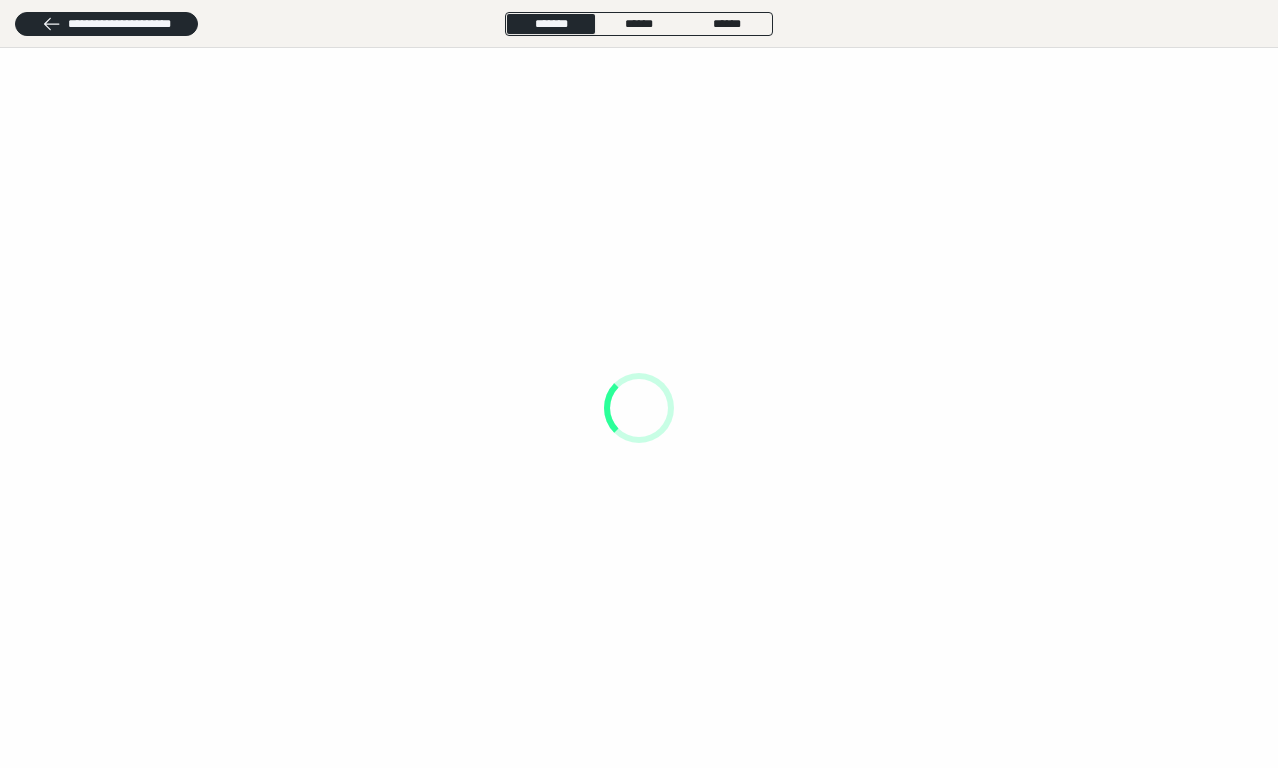scroll, scrollTop: 0, scrollLeft: 0, axis: both 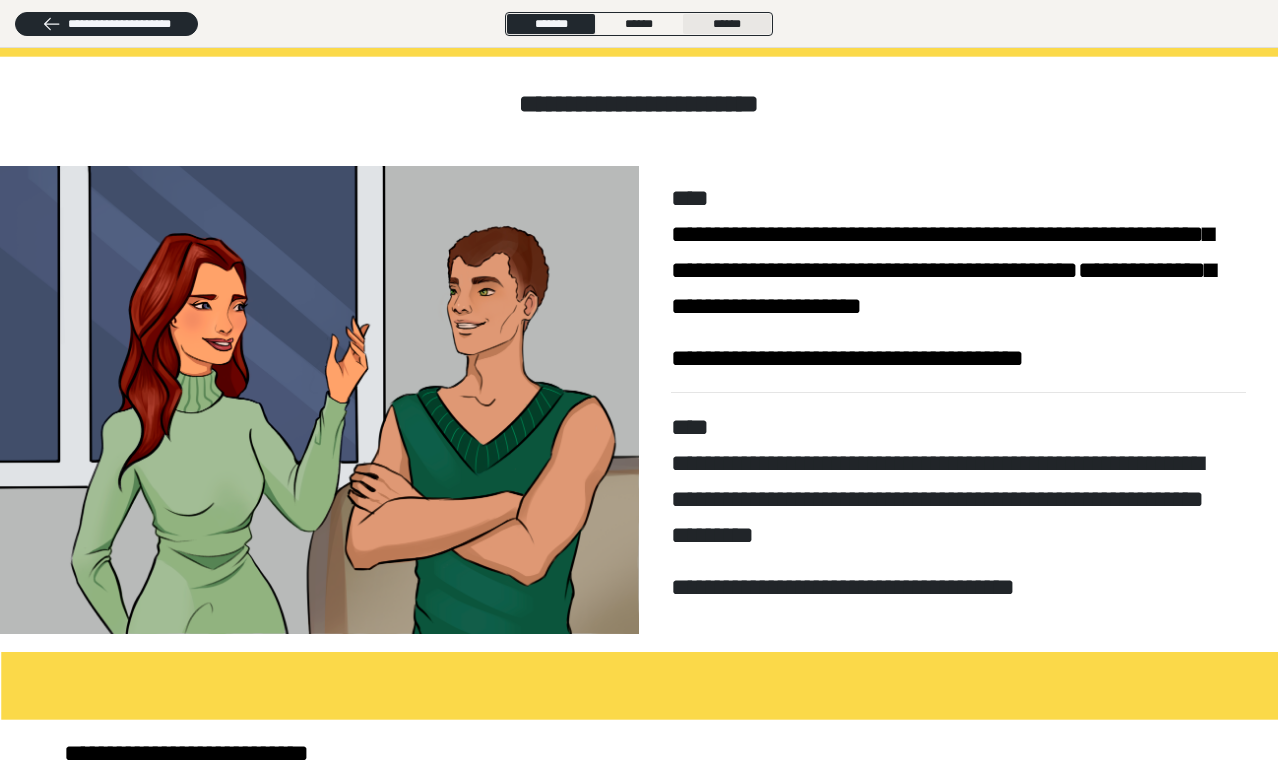 click on "******" at bounding box center [727, 24] 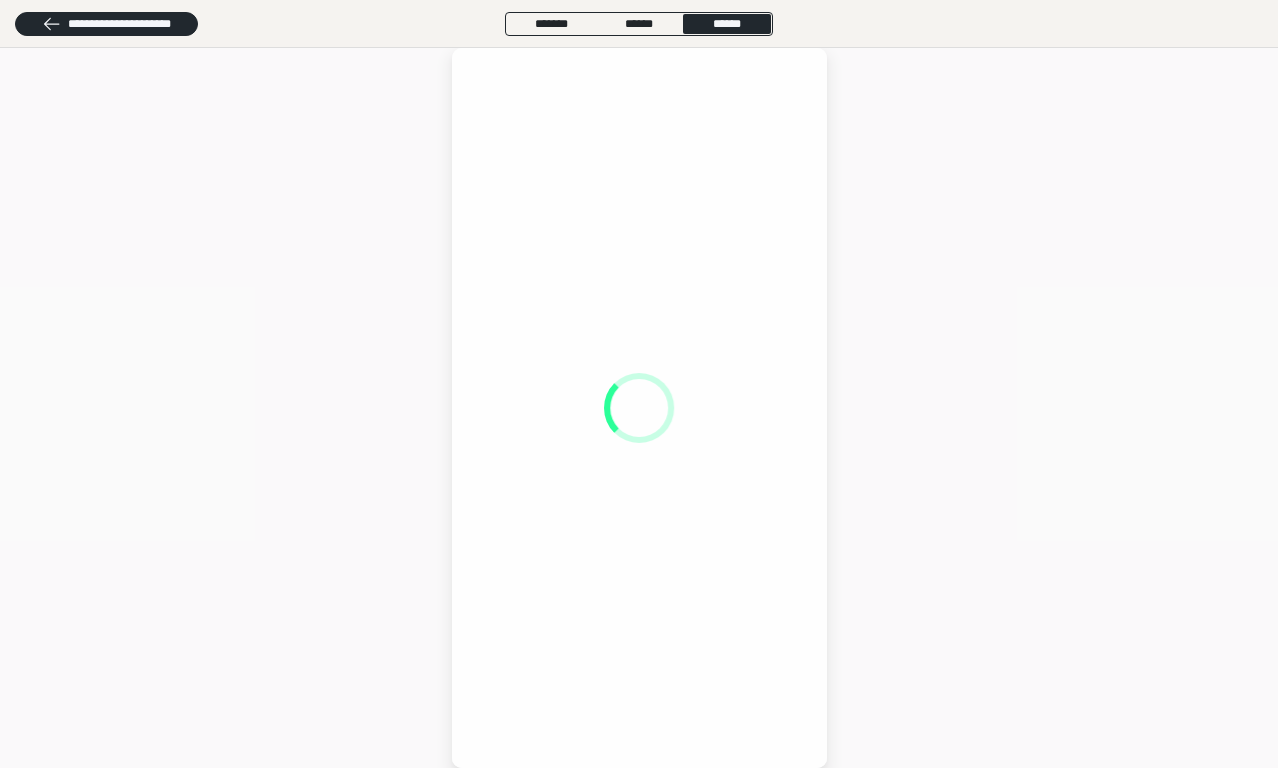 scroll, scrollTop: 0, scrollLeft: 0, axis: both 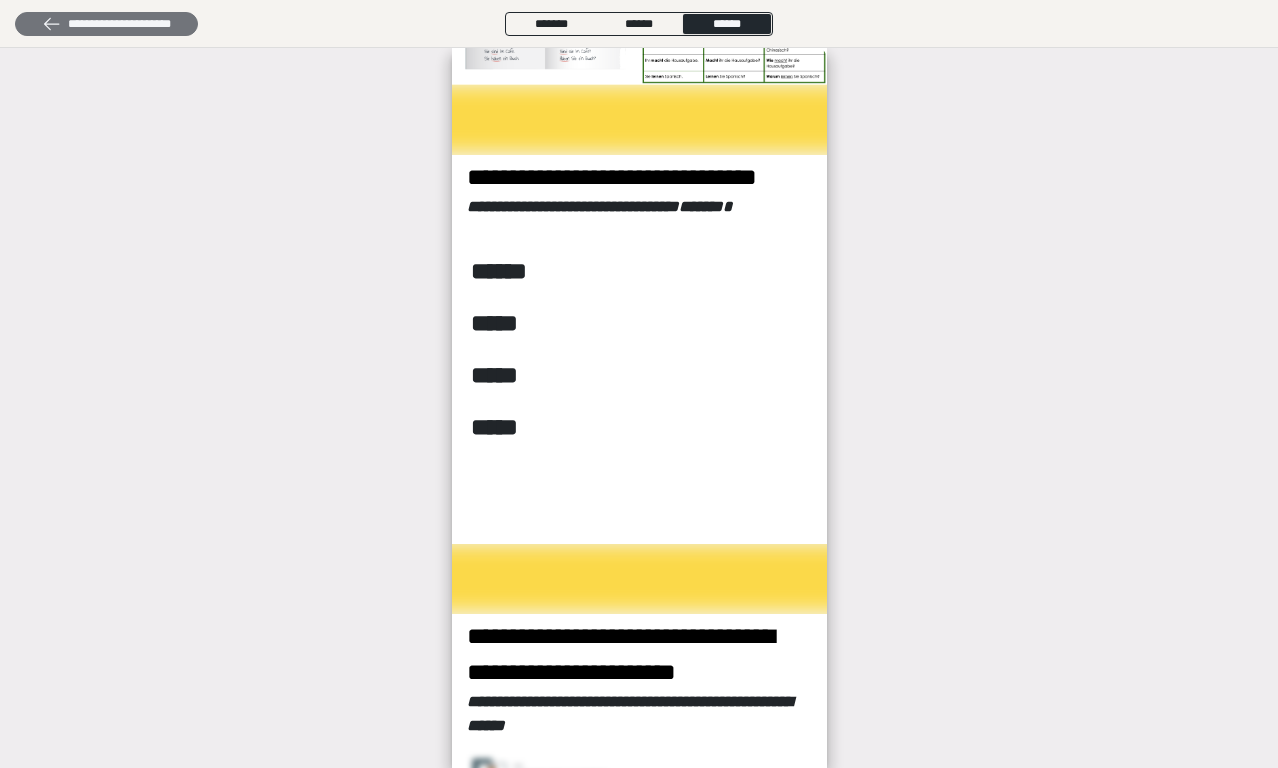 click on "**********" at bounding box center (106, 24) 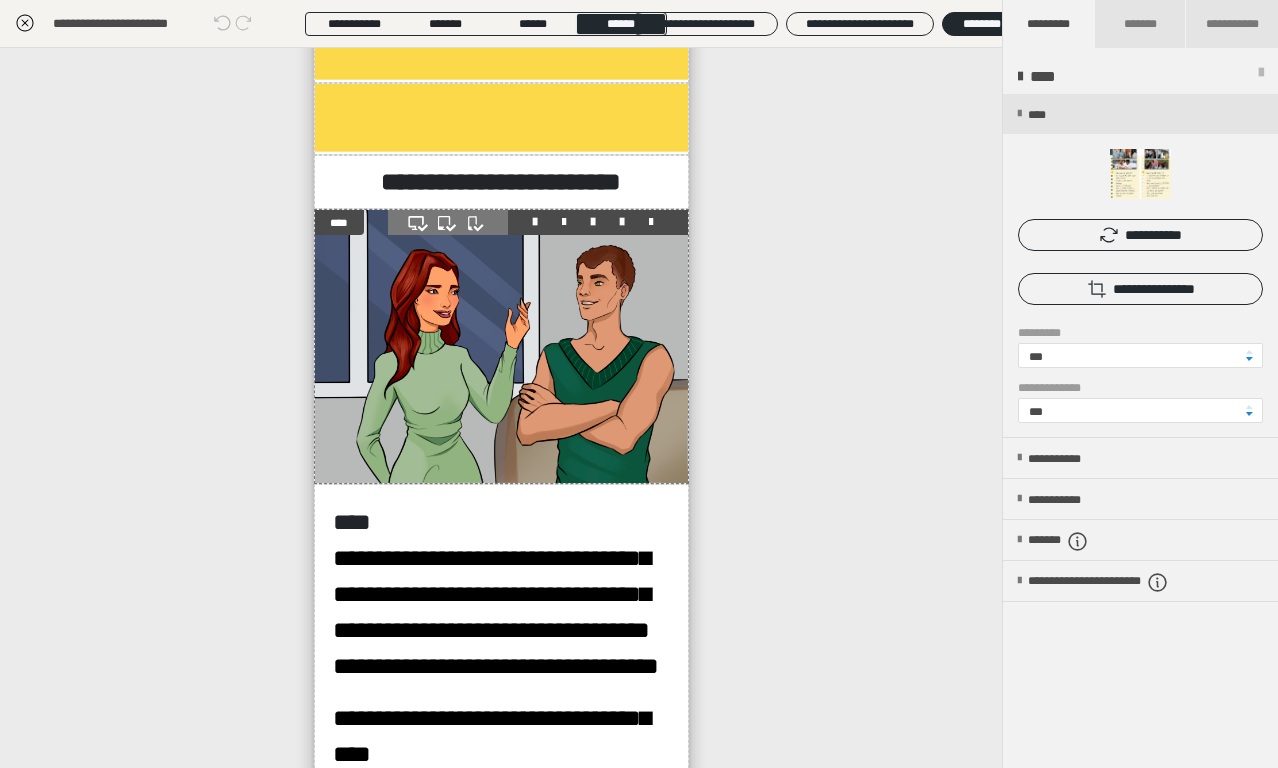 scroll, scrollTop: 0, scrollLeft: 0, axis: both 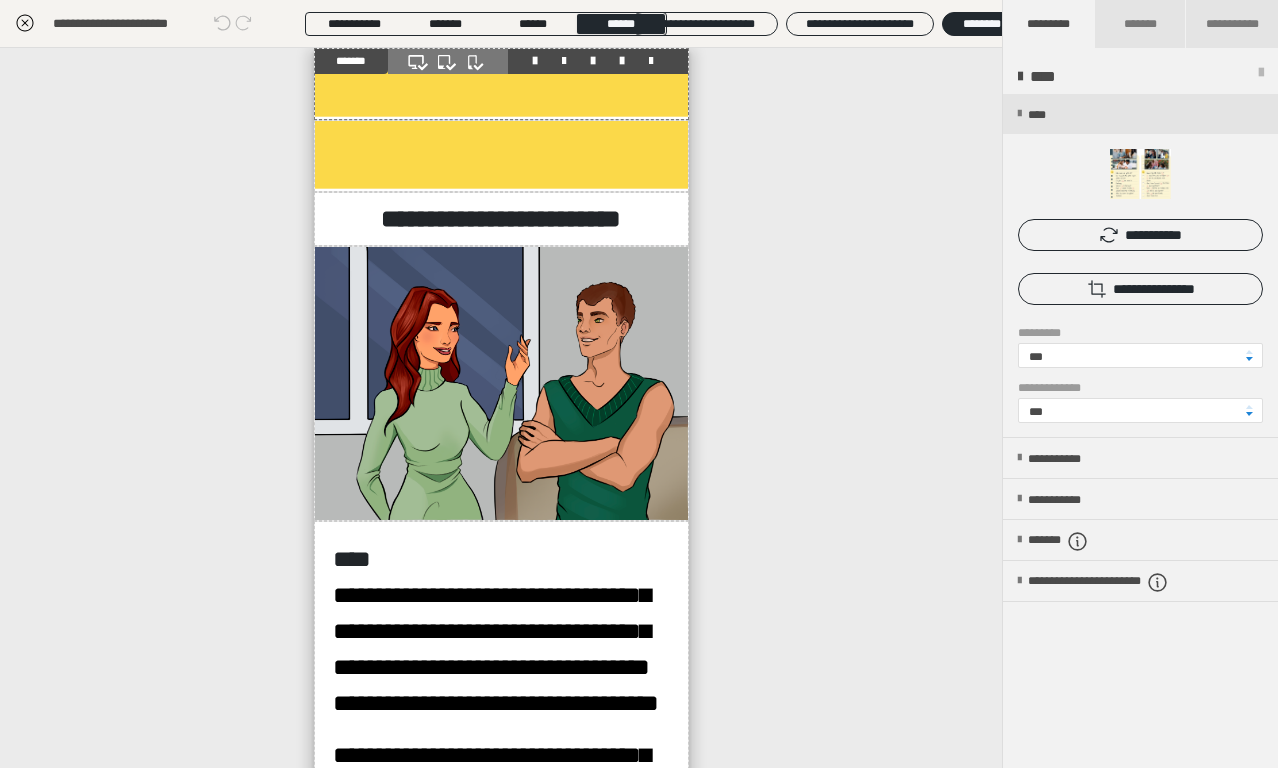 click at bounding box center (501, 84) 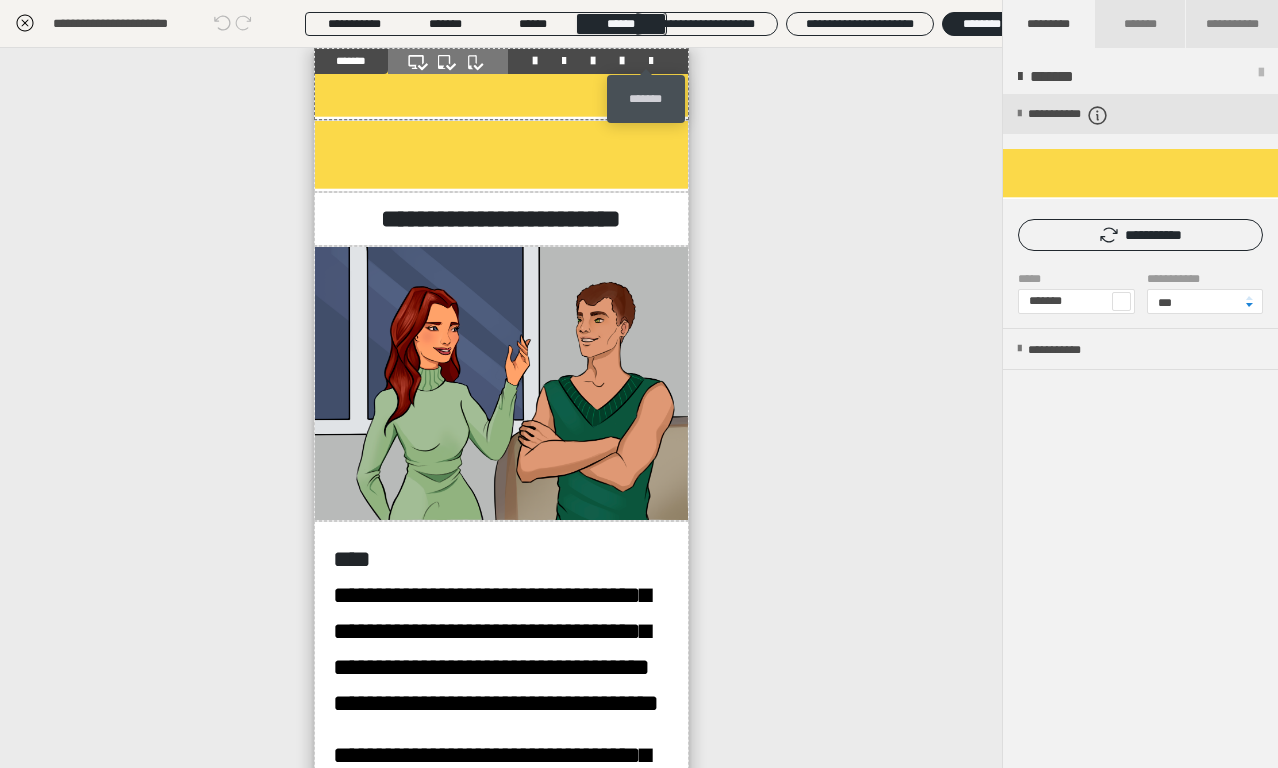 click at bounding box center (651, 61) 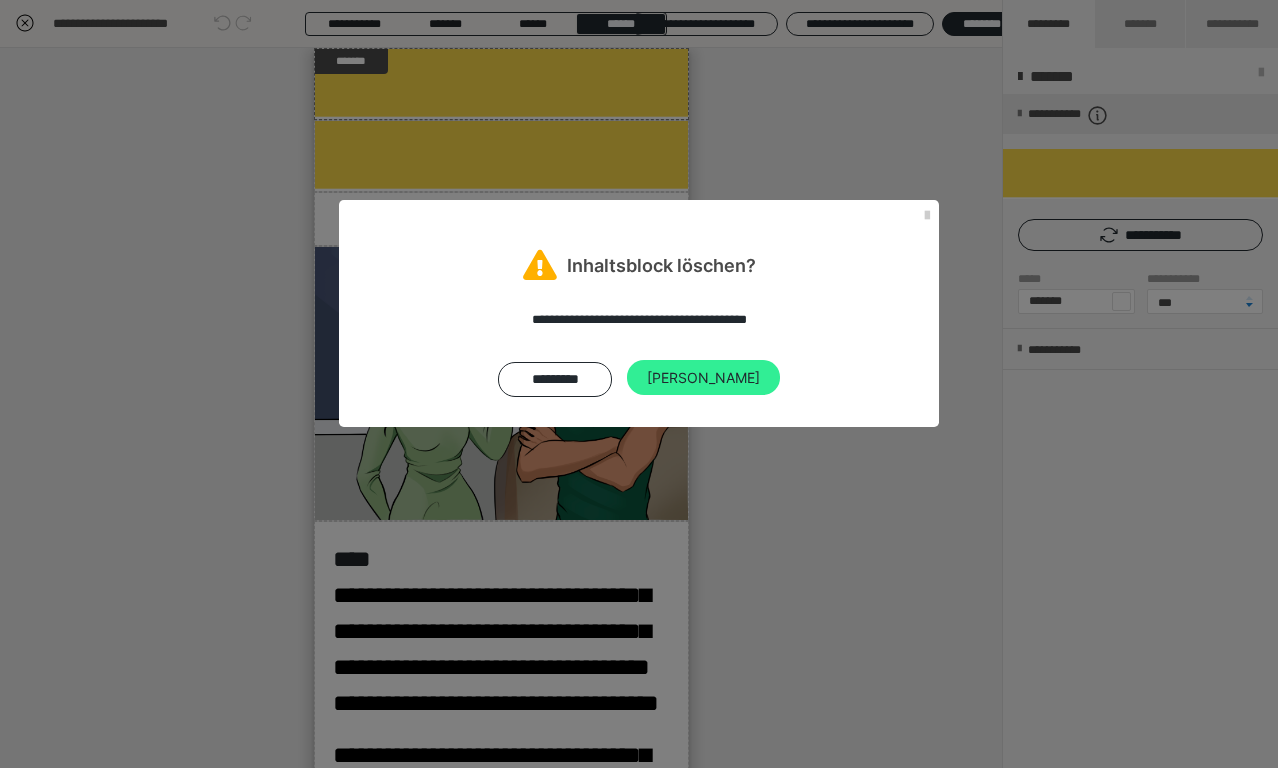 click on "[PERSON_NAME]" at bounding box center (703, 378) 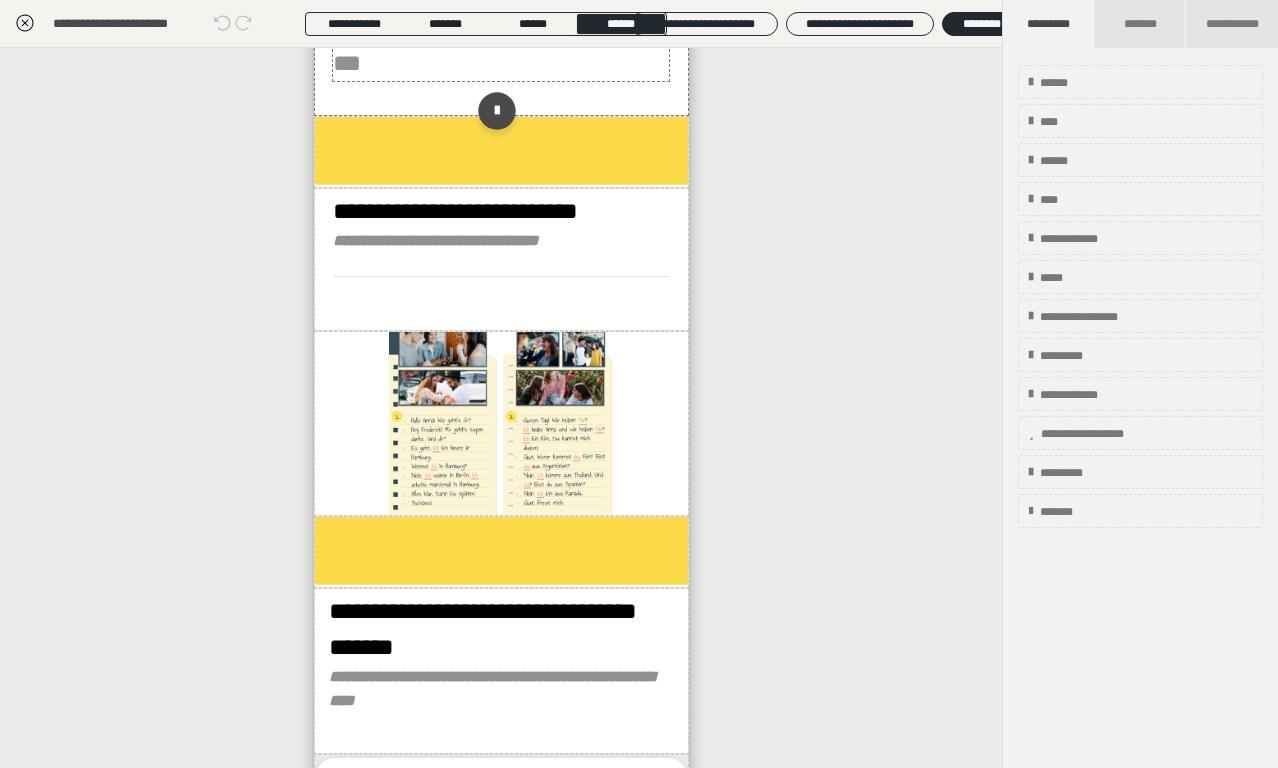 scroll, scrollTop: 979, scrollLeft: 0, axis: vertical 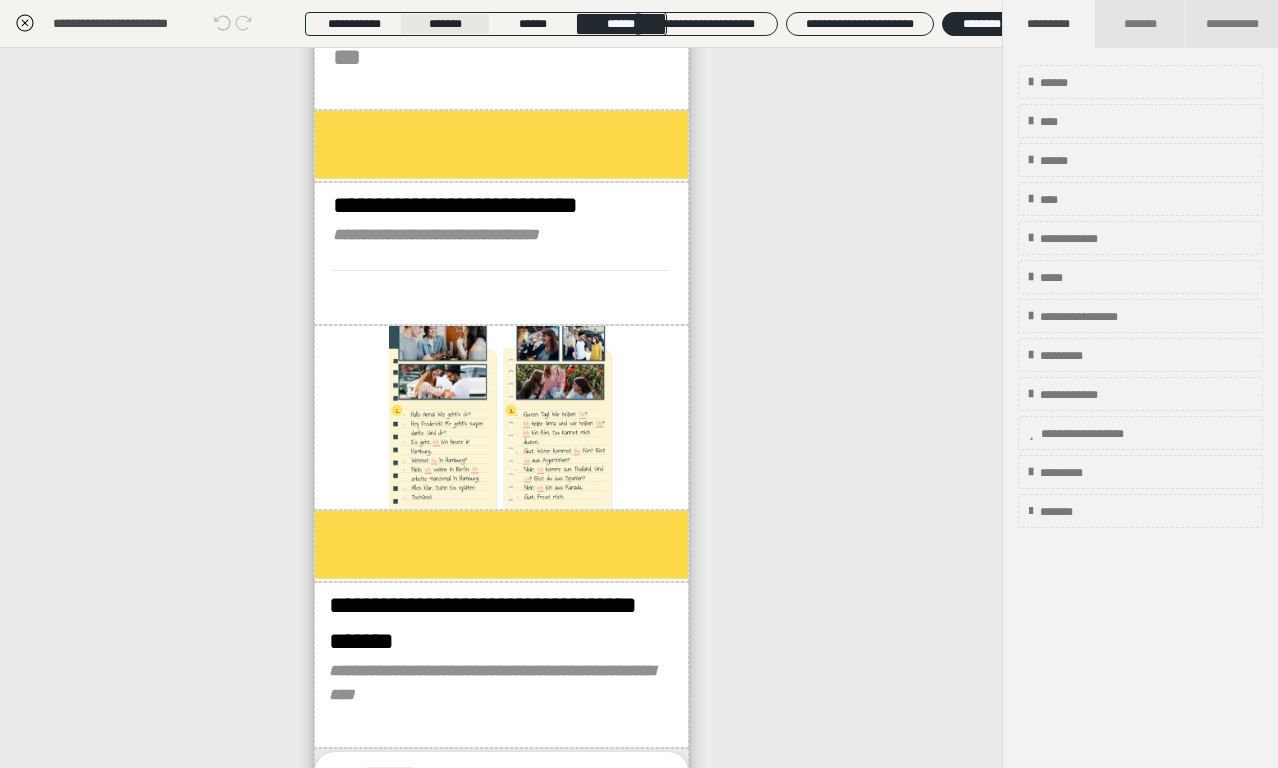 click on "*******" at bounding box center [445, 24] 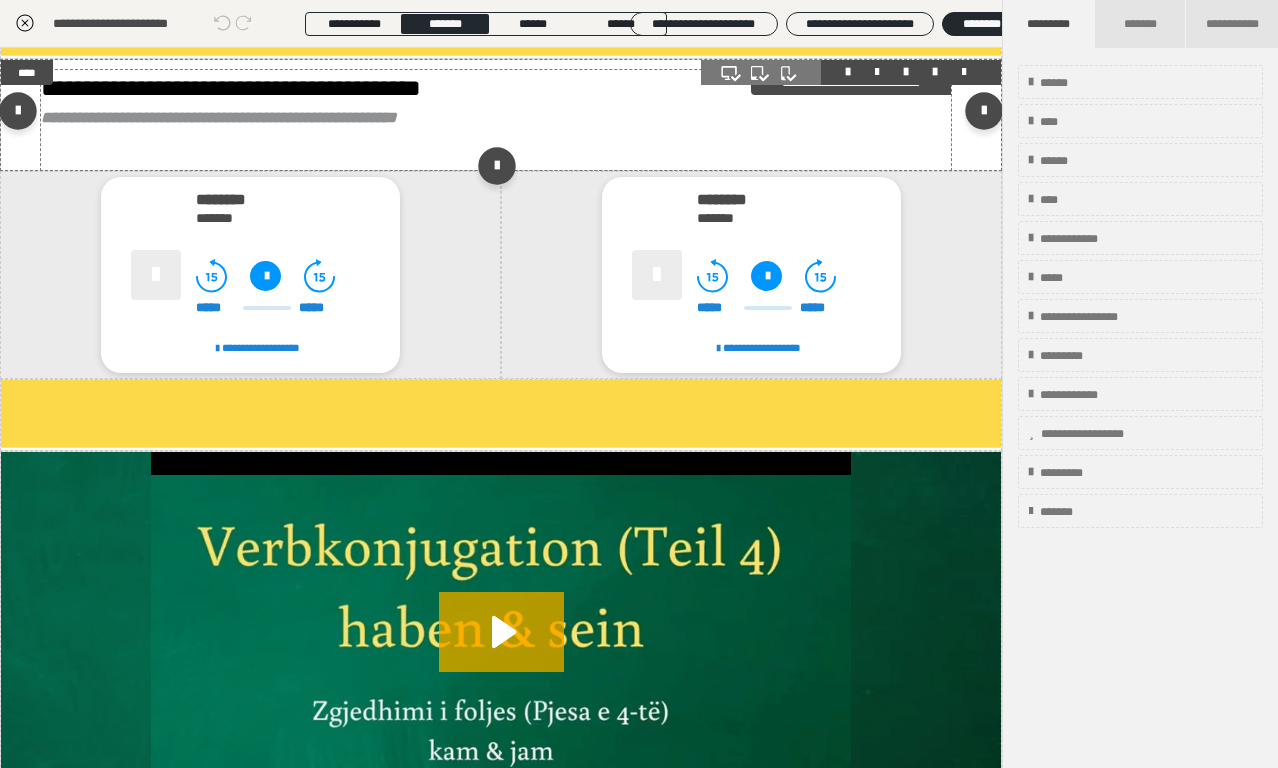 scroll, scrollTop: 1456, scrollLeft: 0, axis: vertical 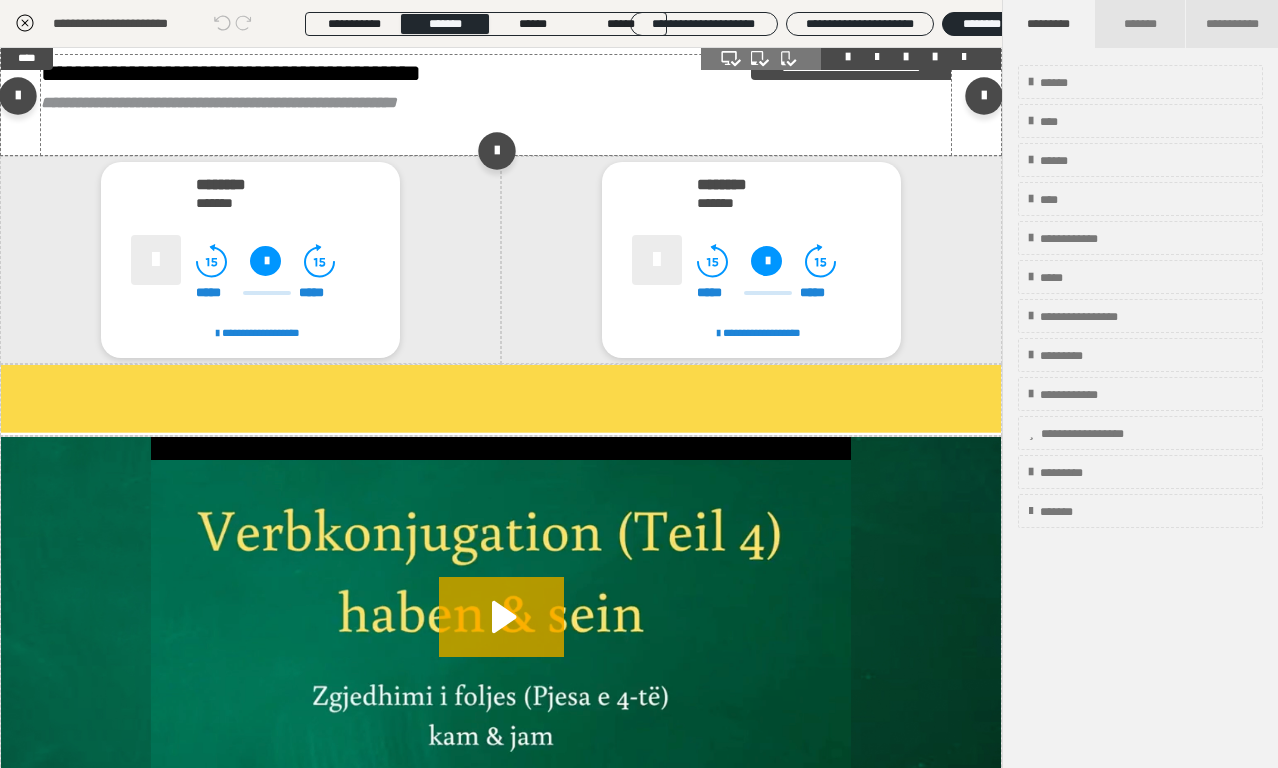 click on "**********" at bounding box center [496, 103] 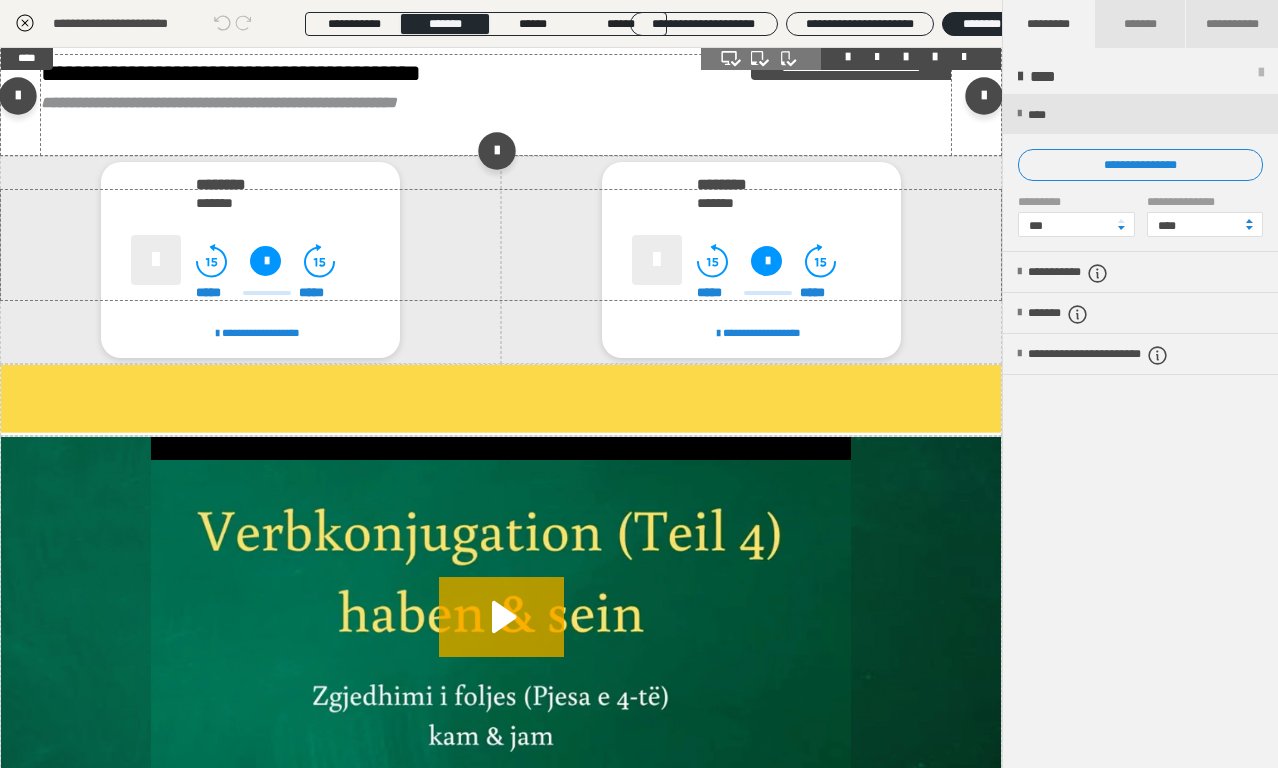 click on "**********" at bounding box center (496, 103) 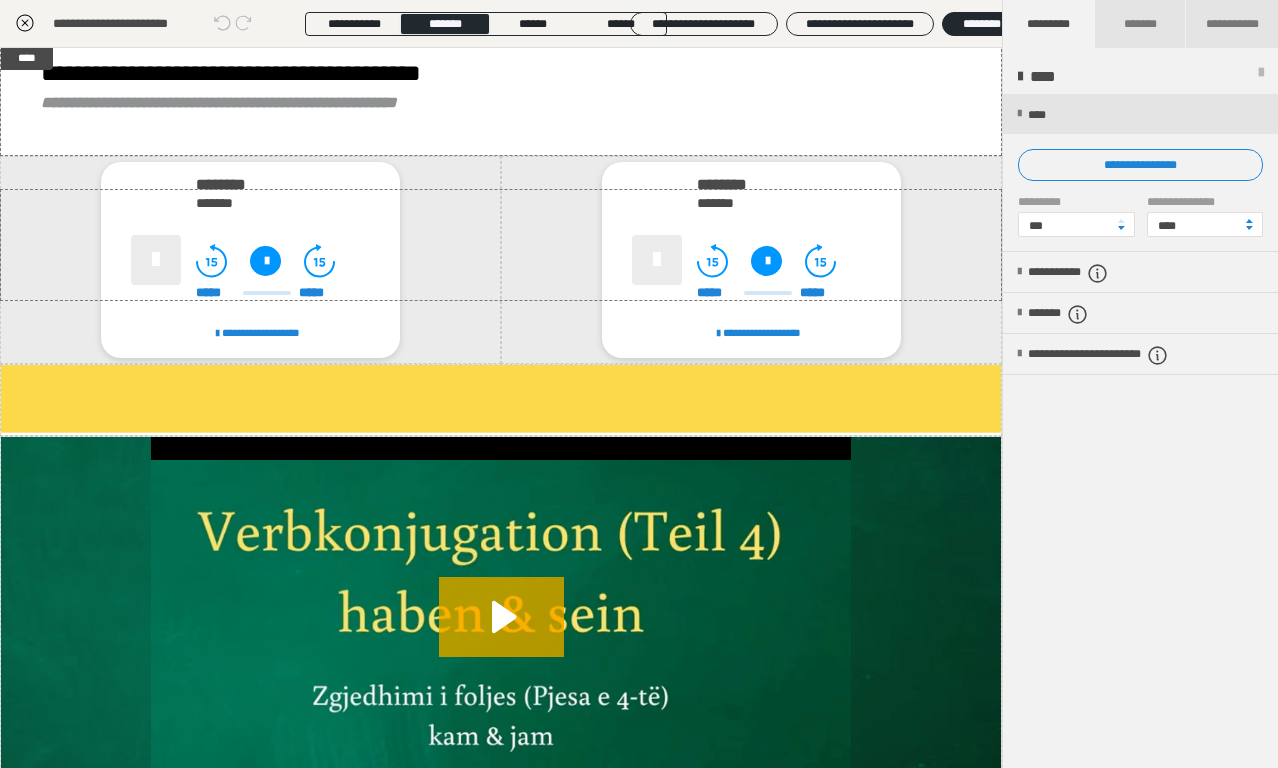 click on "**********" at bounding box center [639, 206] 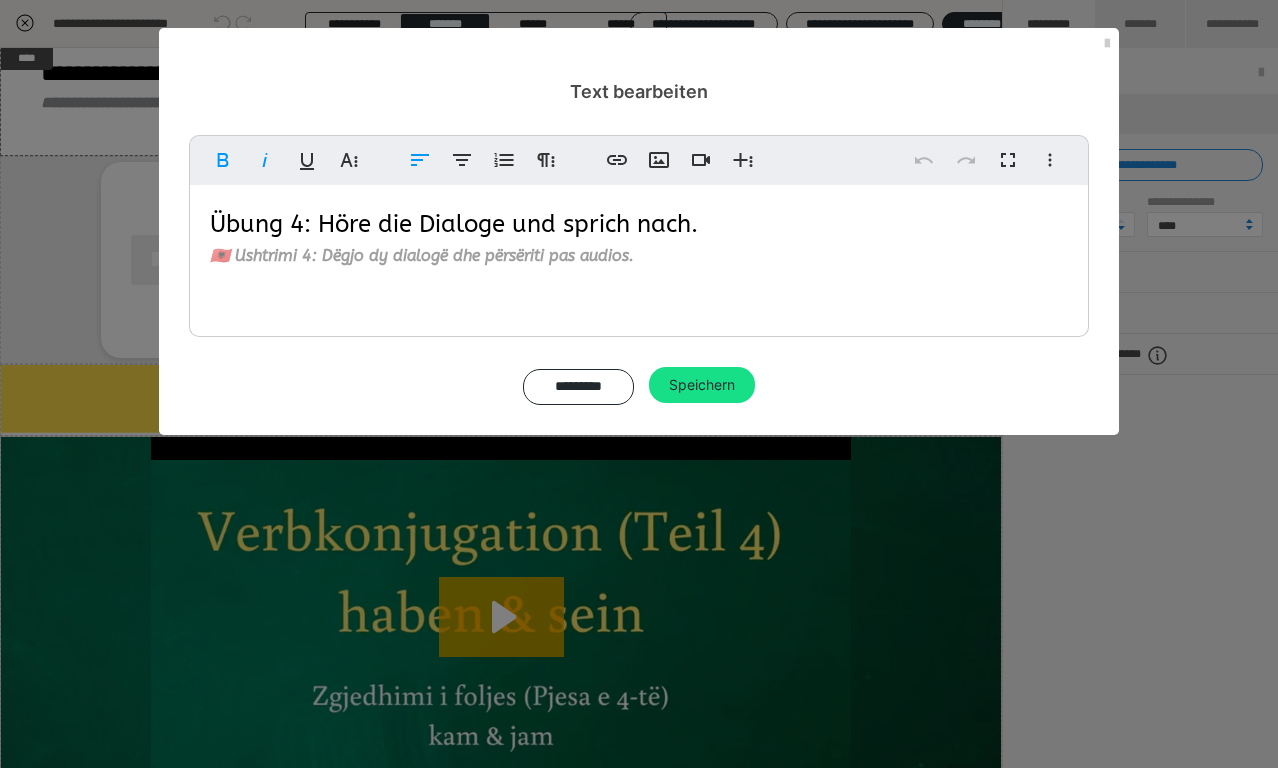 click on "Übung 4: Höre die Dialoge und sprich nach. 🇦🇱 Ushtrimi 4: Dëgjo dy dialogë dhe përsëriti pas audios." at bounding box center (639, 256) 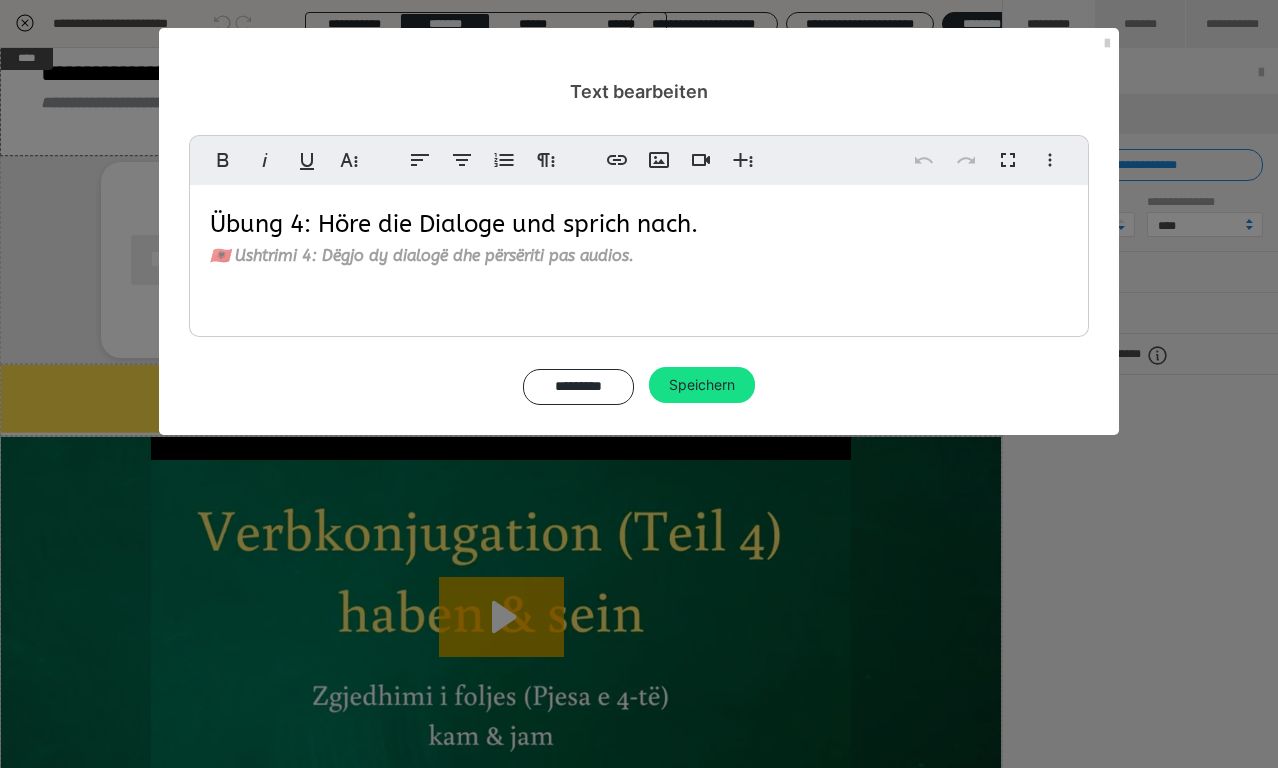 click on "🇦🇱 Ushtrimi 4: Dëgjo dy dialogë dhe përsëriti pas audios." at bounding box center (639, 256) 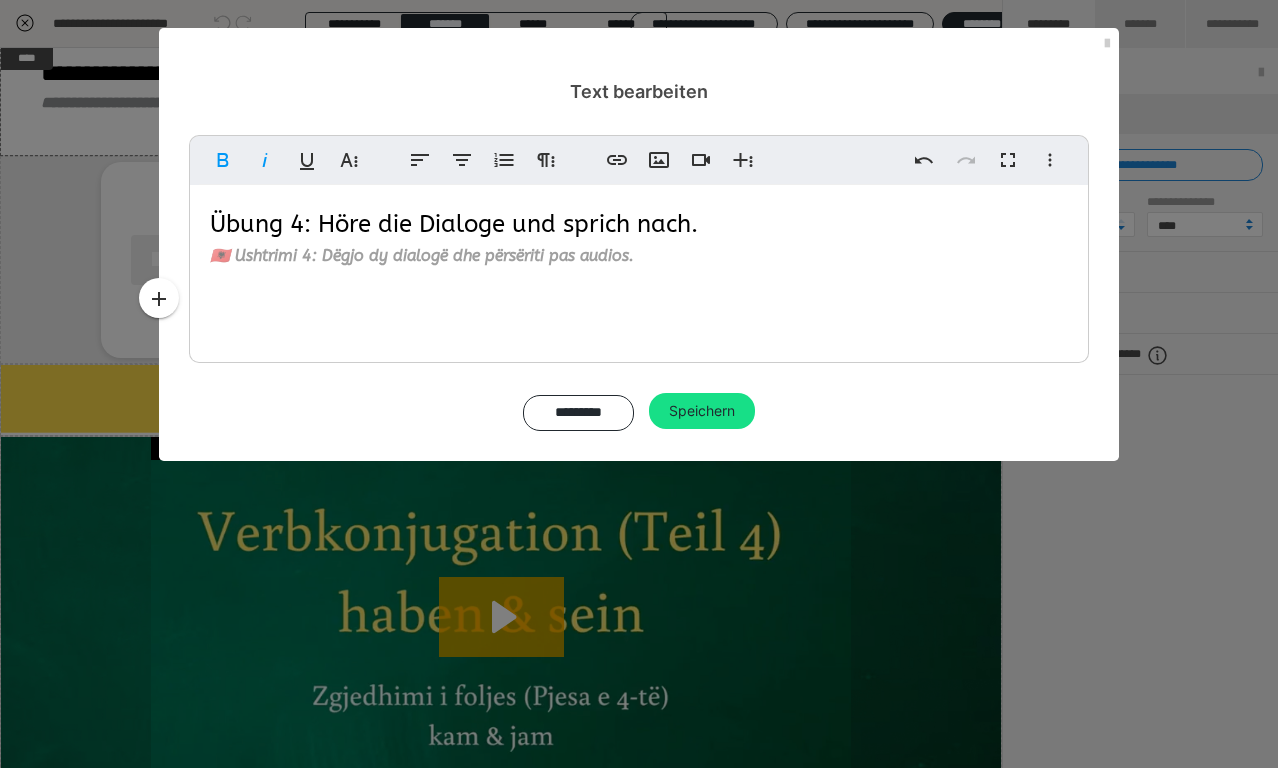 click on "Übung 4: Höre die Dialoge und sprich nach. 🇦🇱 Ushtrimi 4: Dëgjo dy dialogë dhe përsëriti pas audios. ​" at bounding box center [639, 269] 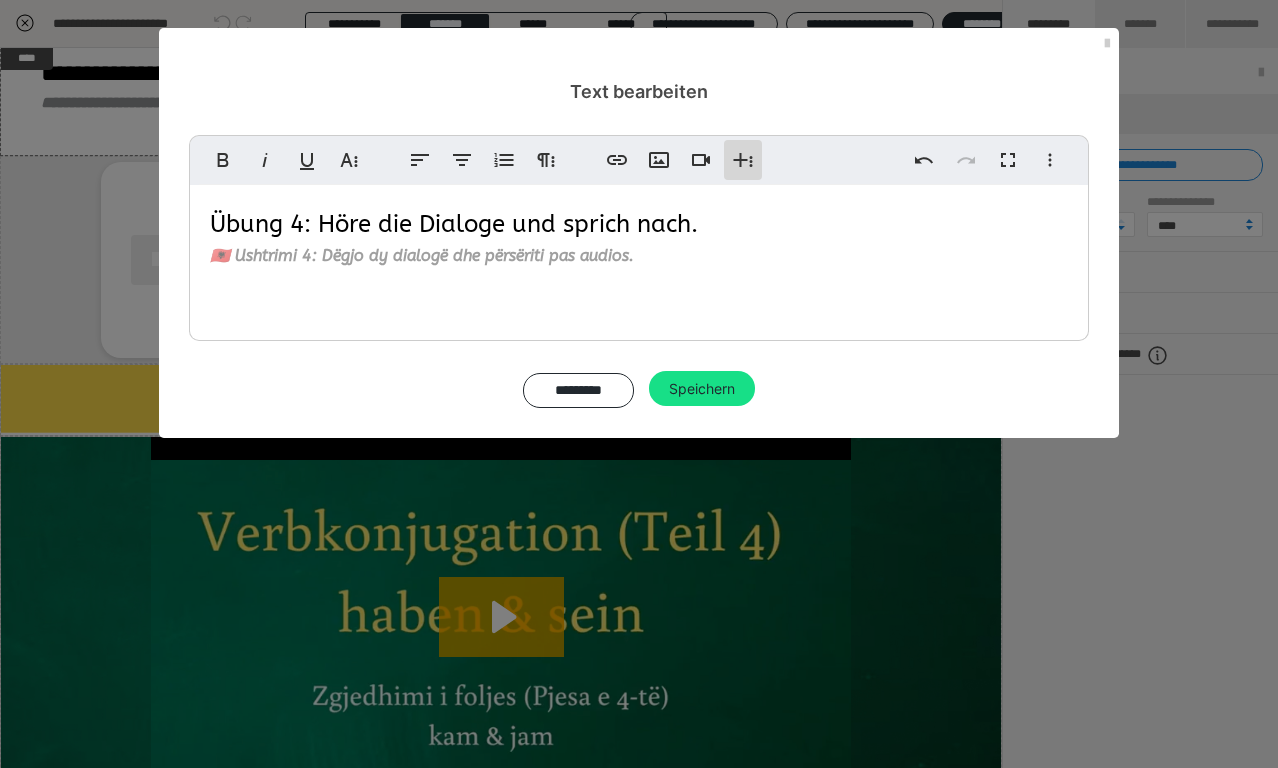 click 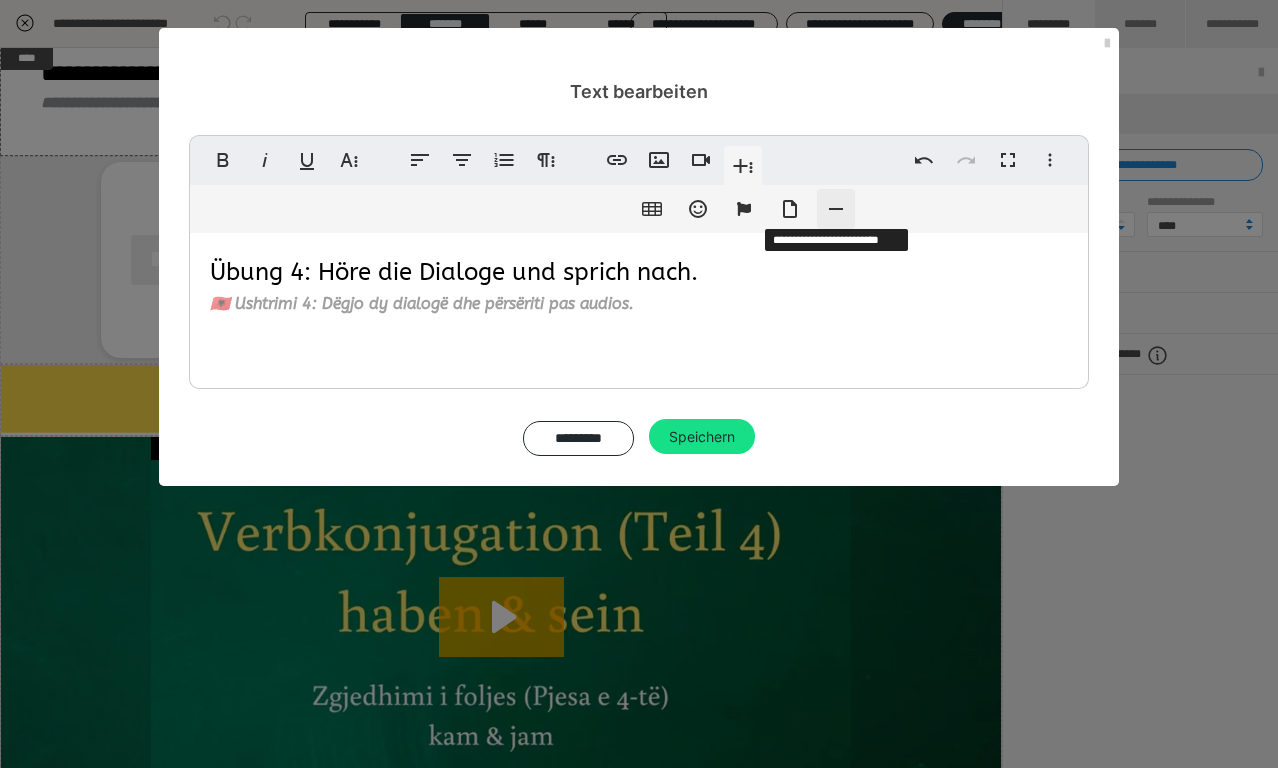 click 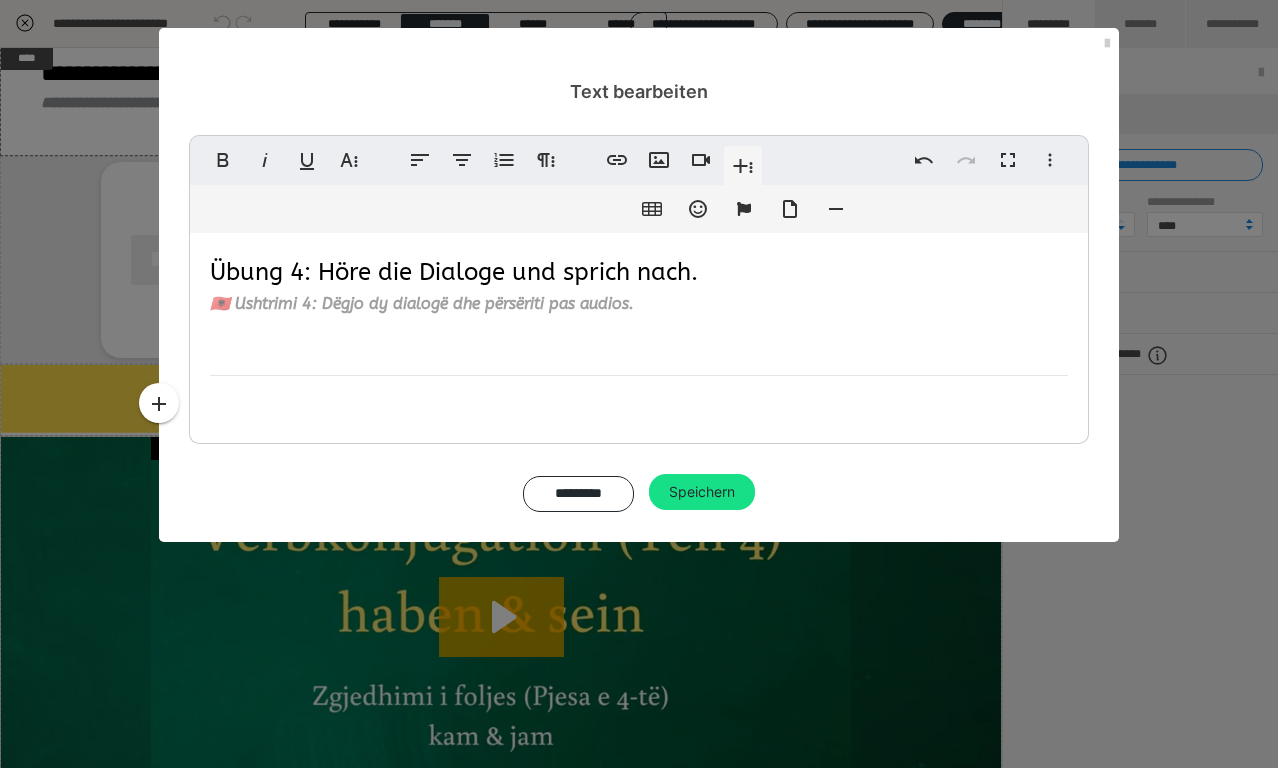 click on "Übung 4: Höre die Dialoge und sprich nach. 🇦🇱 Ushtrimi 4: Dëgjo dy dialogë dhe përsëriti pas audios. ​" at bounding box center [639, 333] 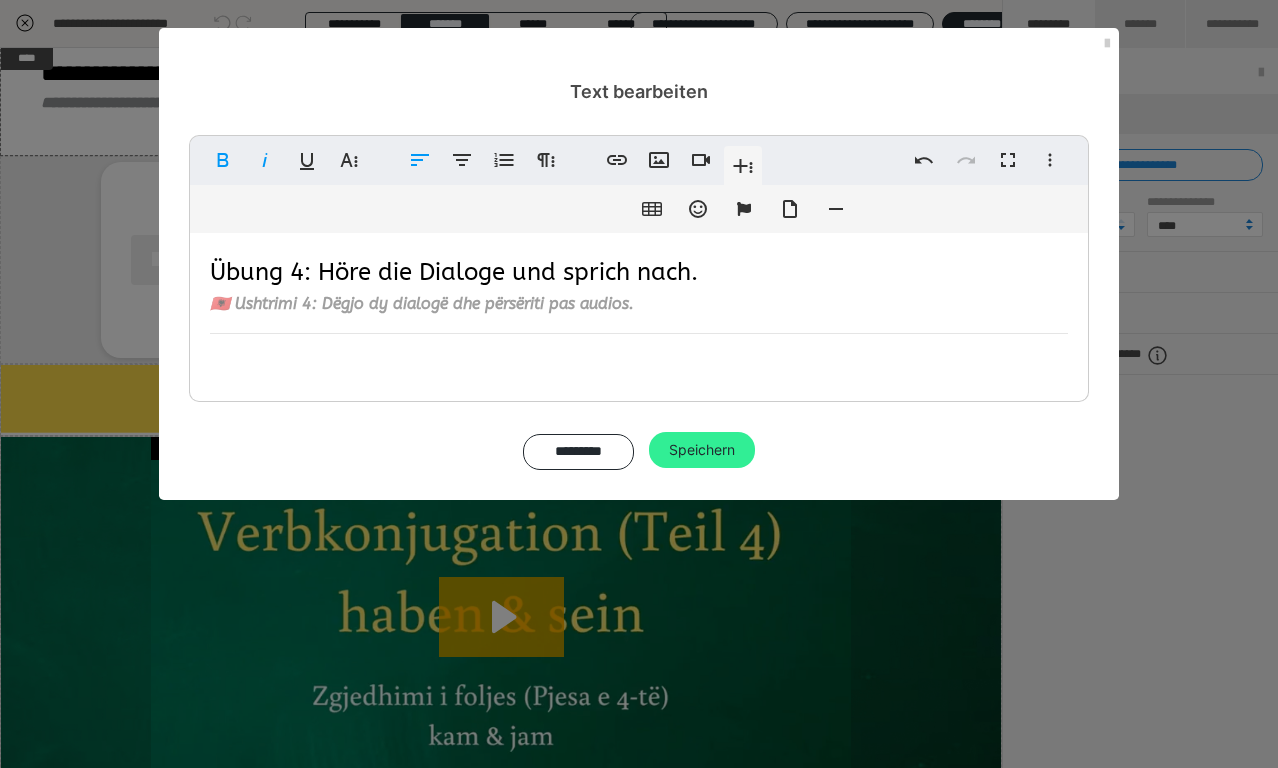 click on "Speichern" at bounding box center (702, 450) 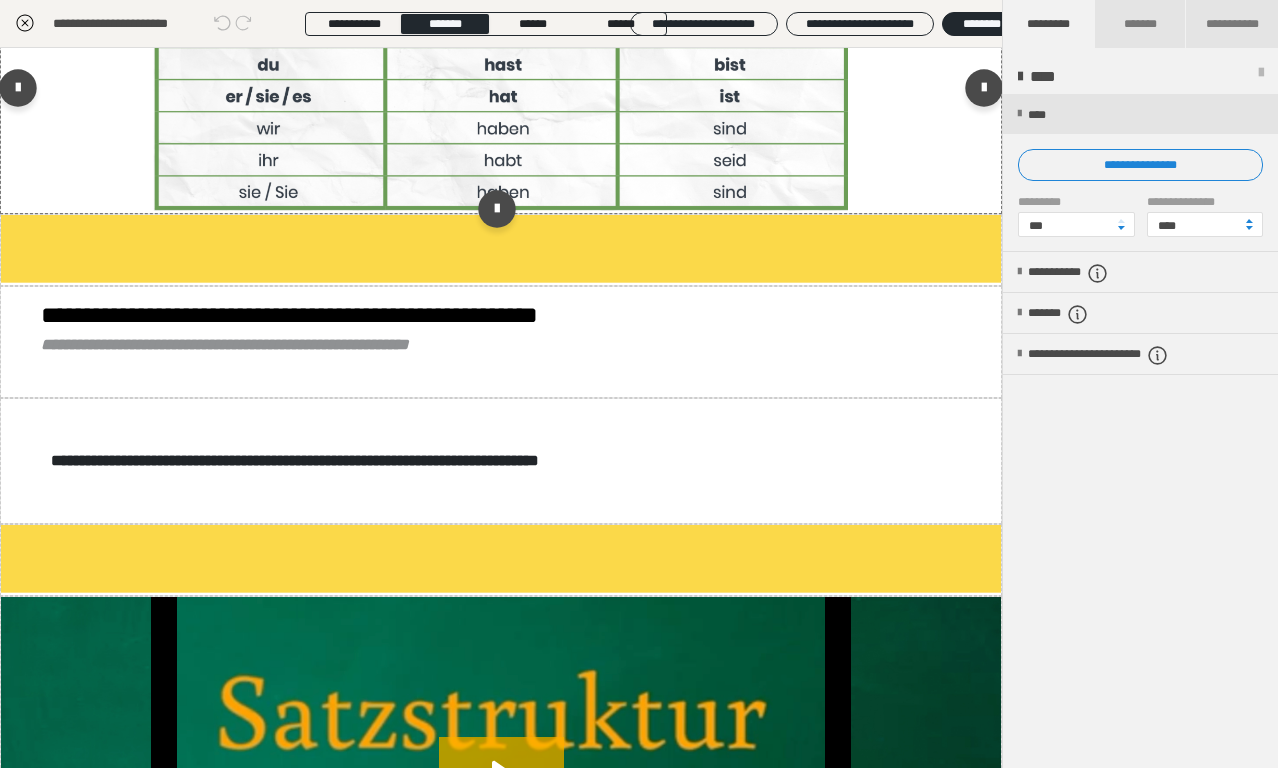 scroll, scrollTop: 2503, scrollLeft: 0, axis: vertical 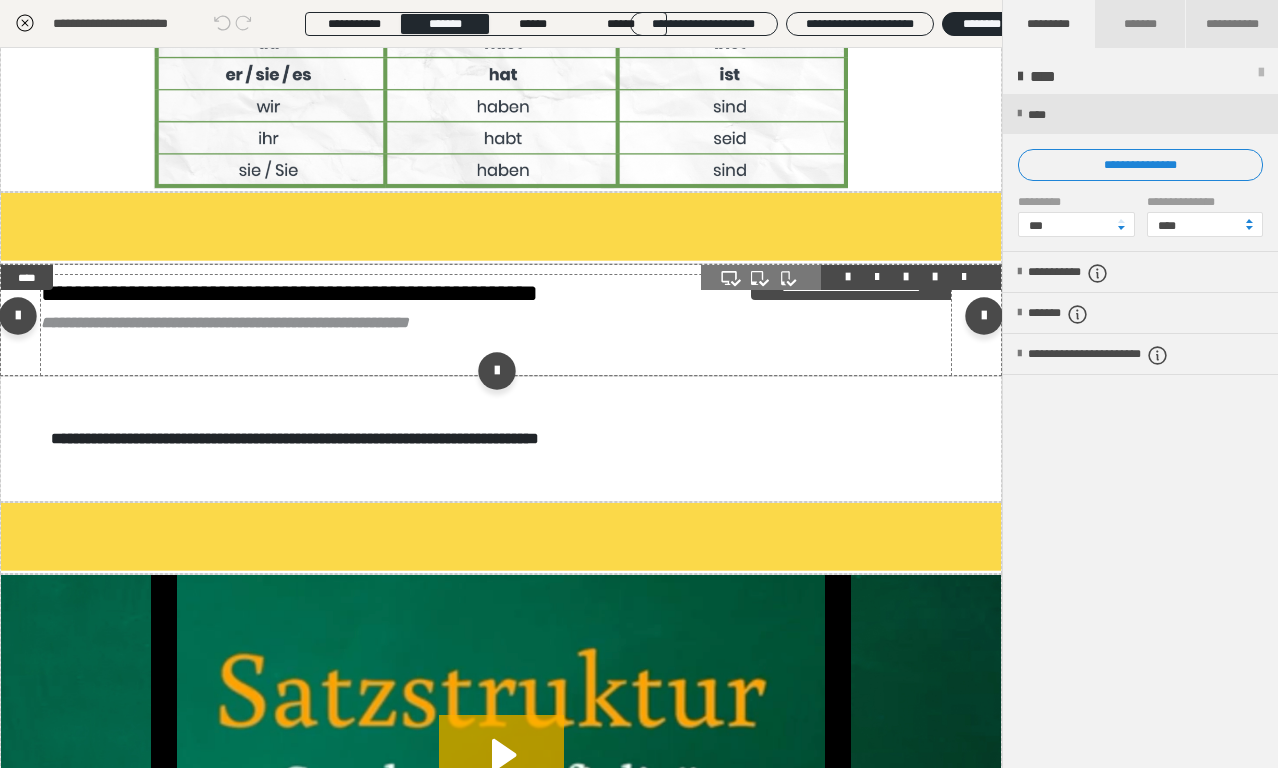 click on "**********" at bounding box center [496, 325] 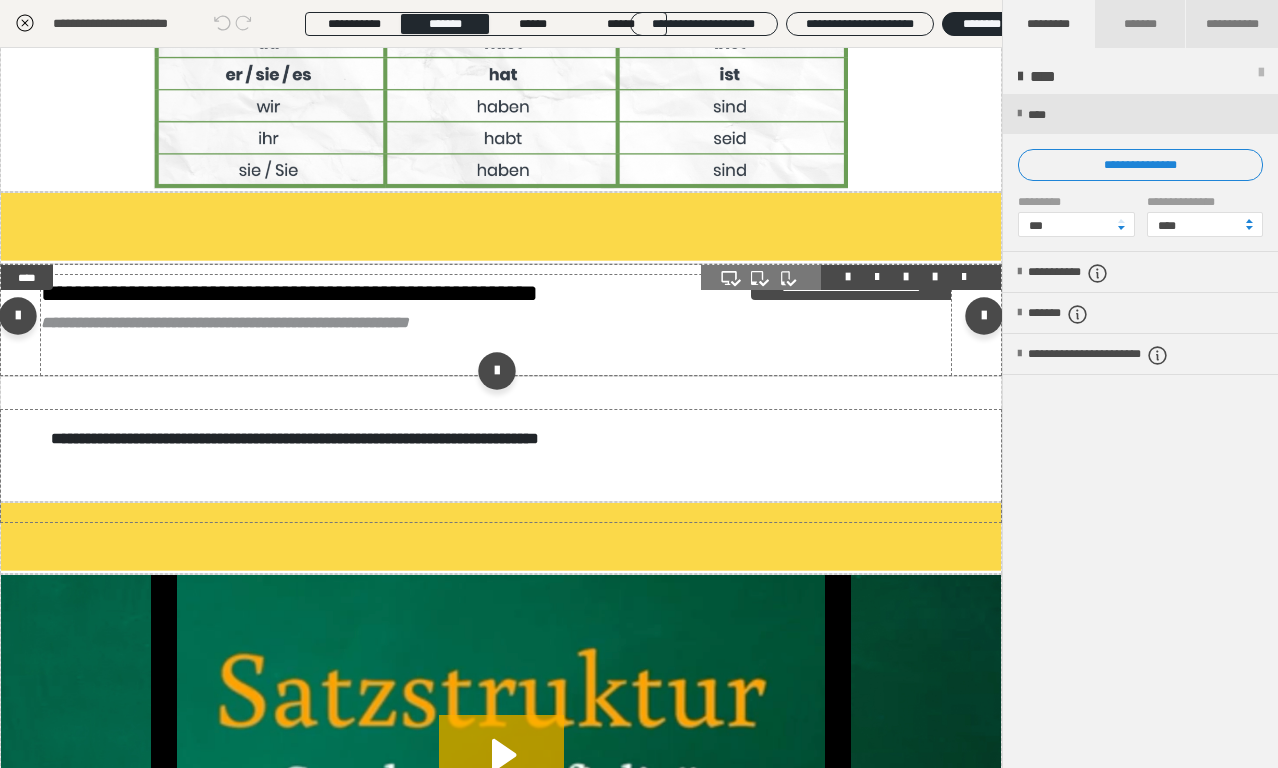 click on "**********" at bounding box center [496, 325] 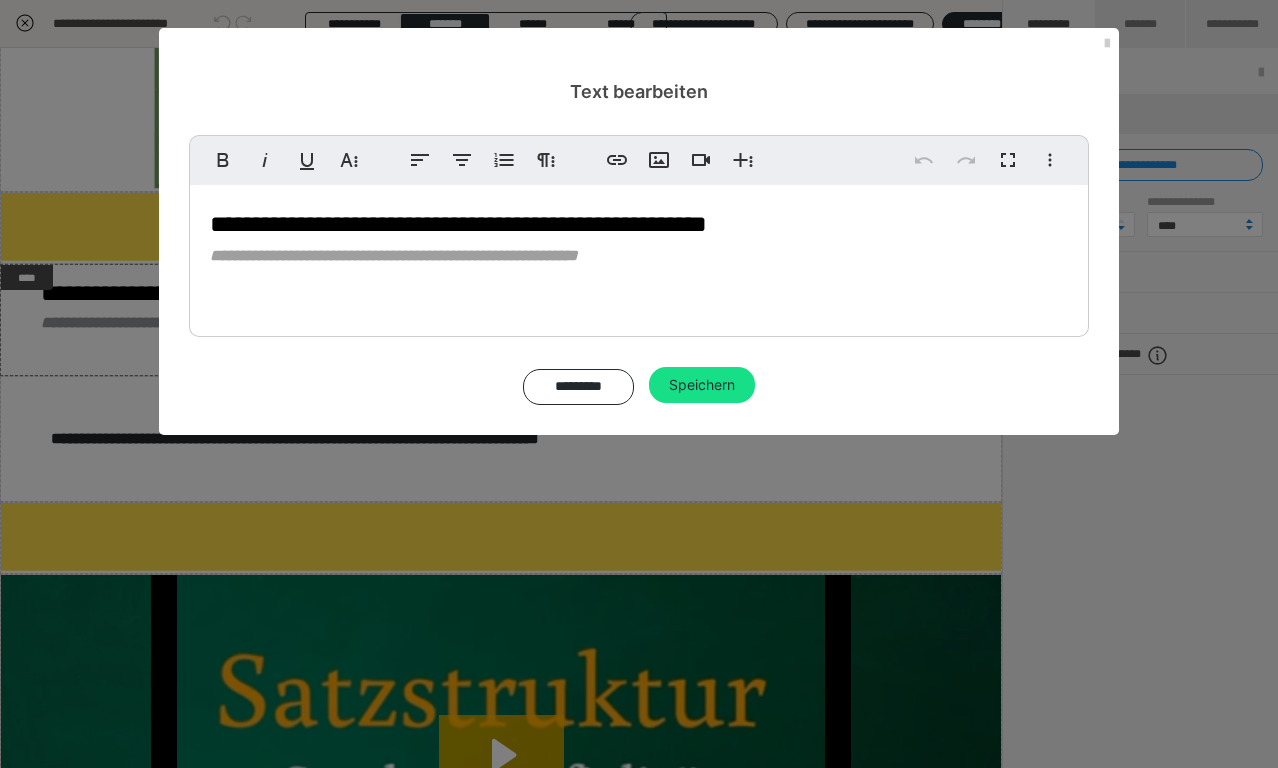 click on "**********" at bounding box center (639, 256) 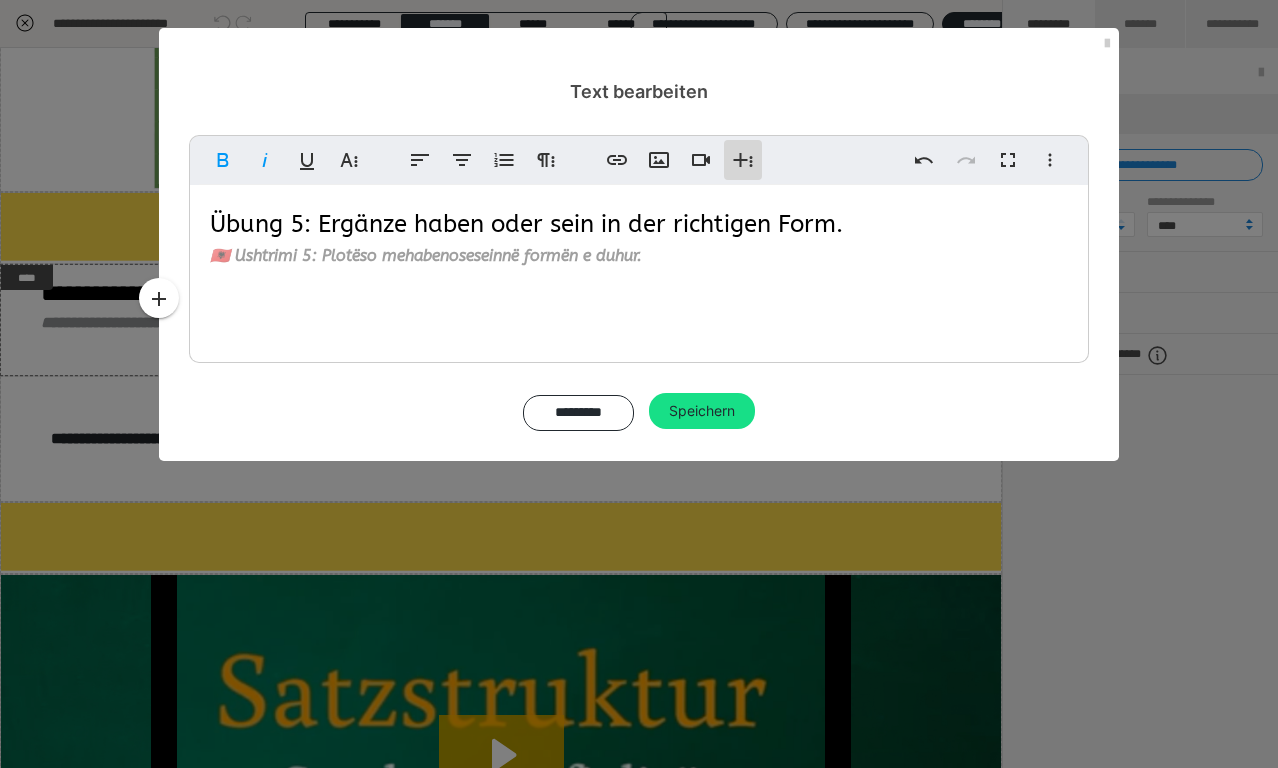 click 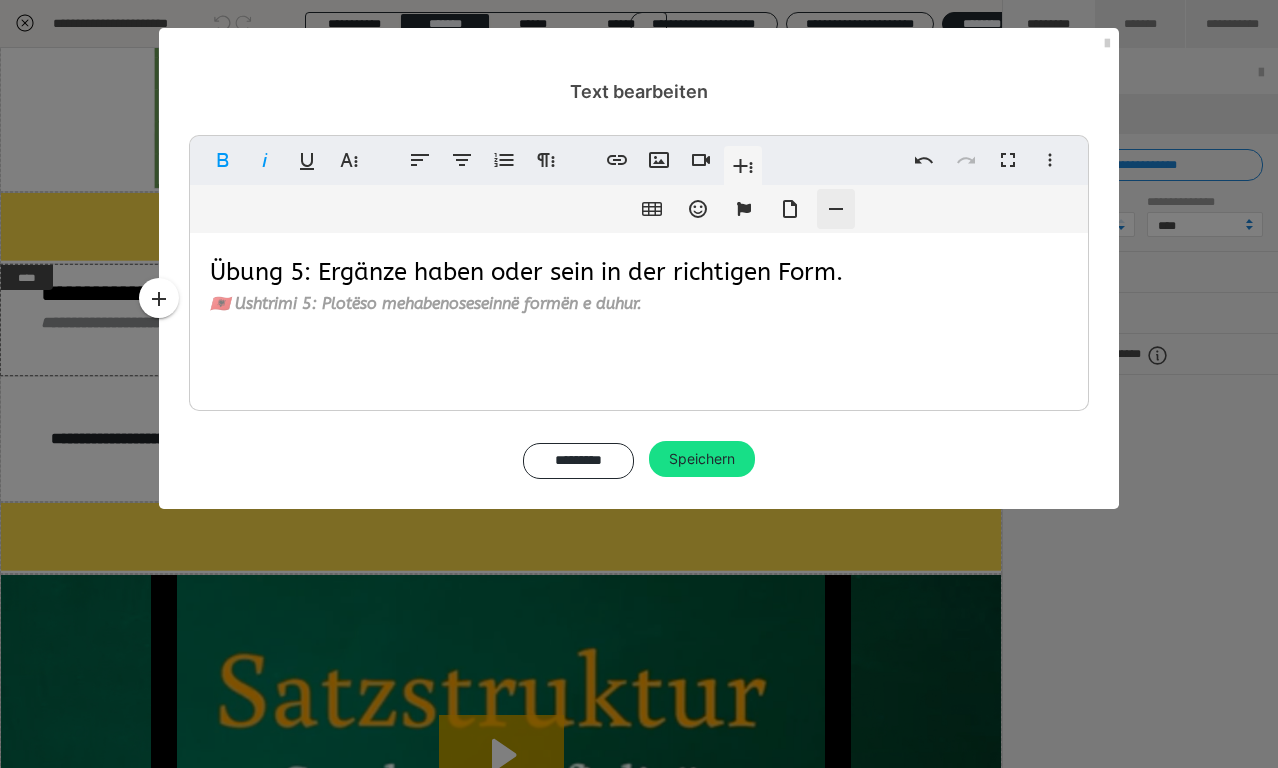 click 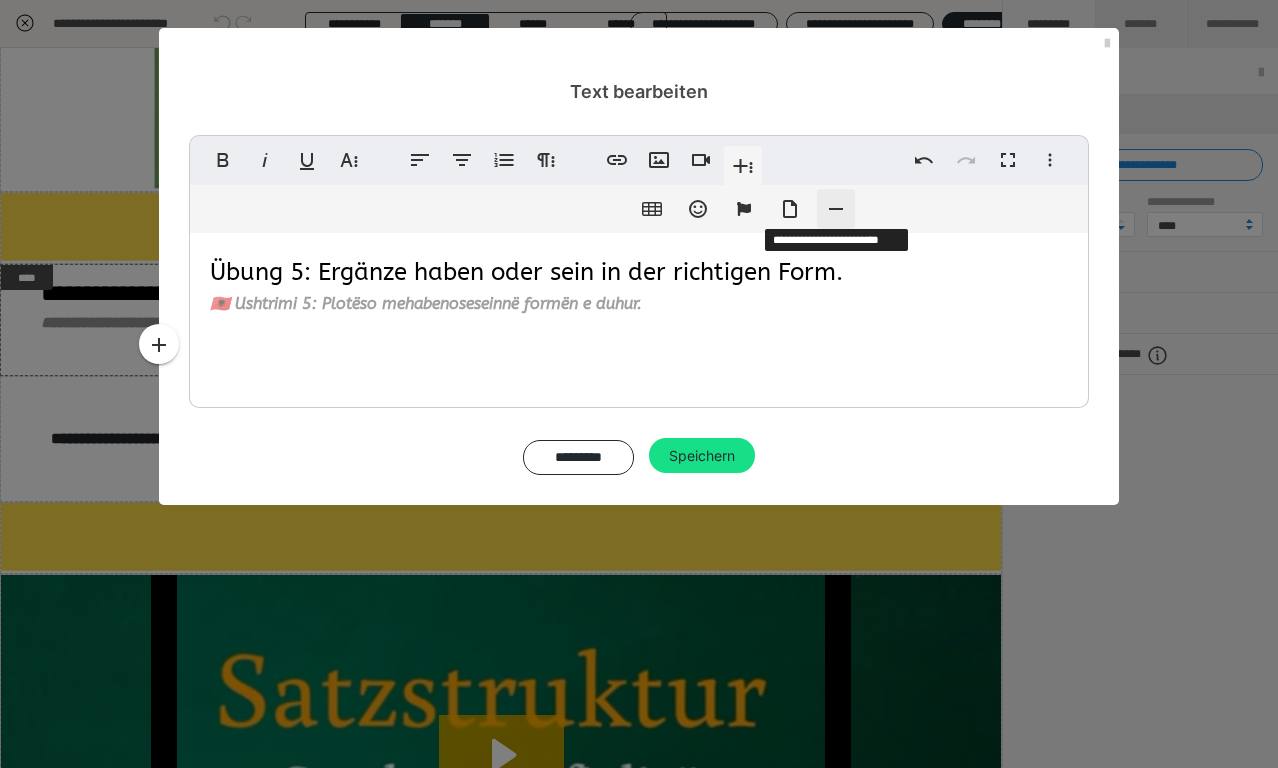 click 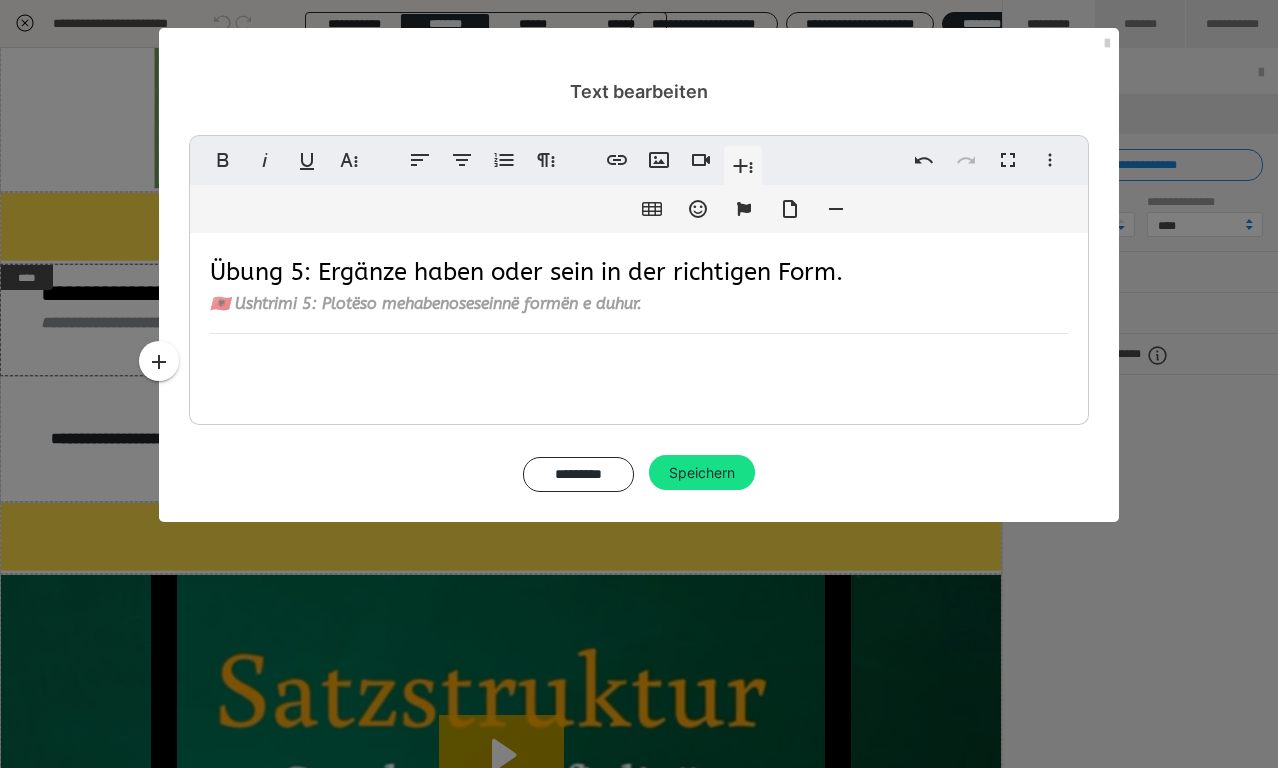 click on "Übung 5: Ergänze haben oder sein in der richtigen Form. 🇦🇱 Ushtrimi 5: Plotëso me  haben  ose  sein  në formën e duhur." at bounding box center [639, 324] 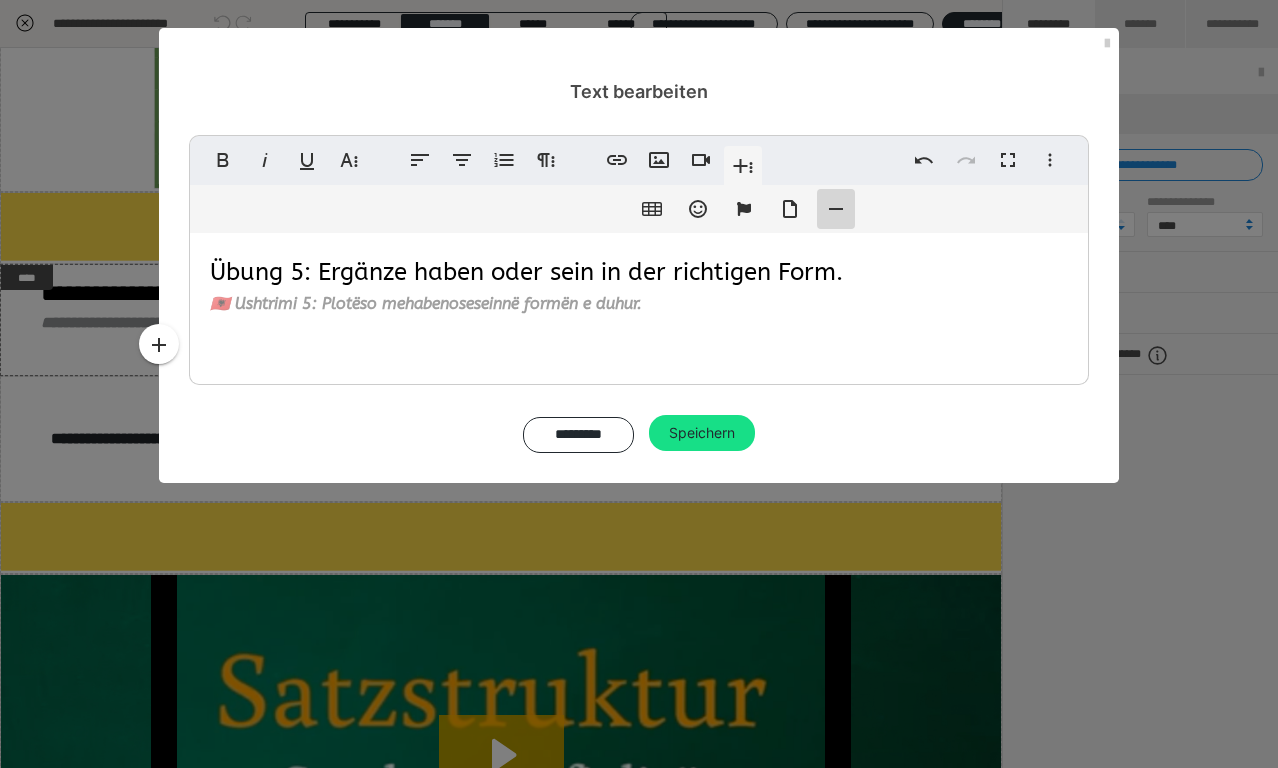 click 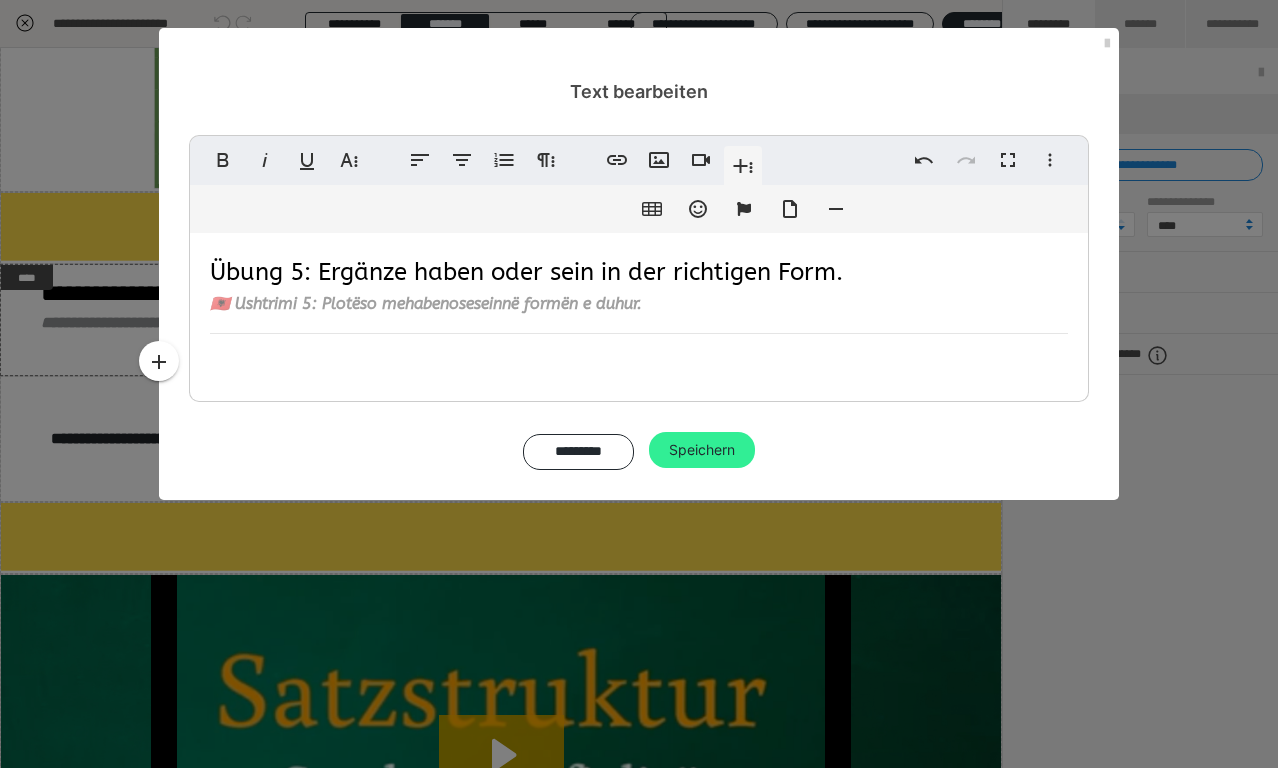 click on "Speichern" at bounding box center [702, 450] 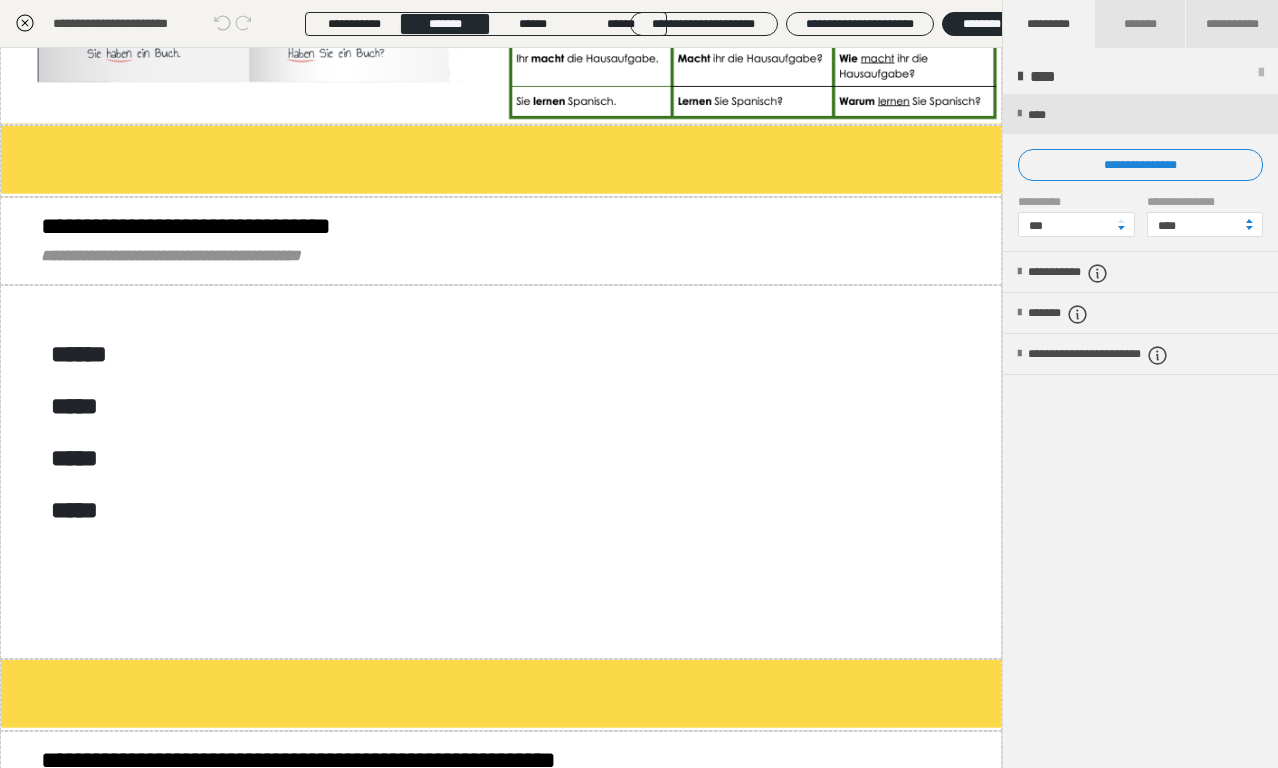 scroll, scrollTop: 3796, scrollLeft: 0, axis: vertical 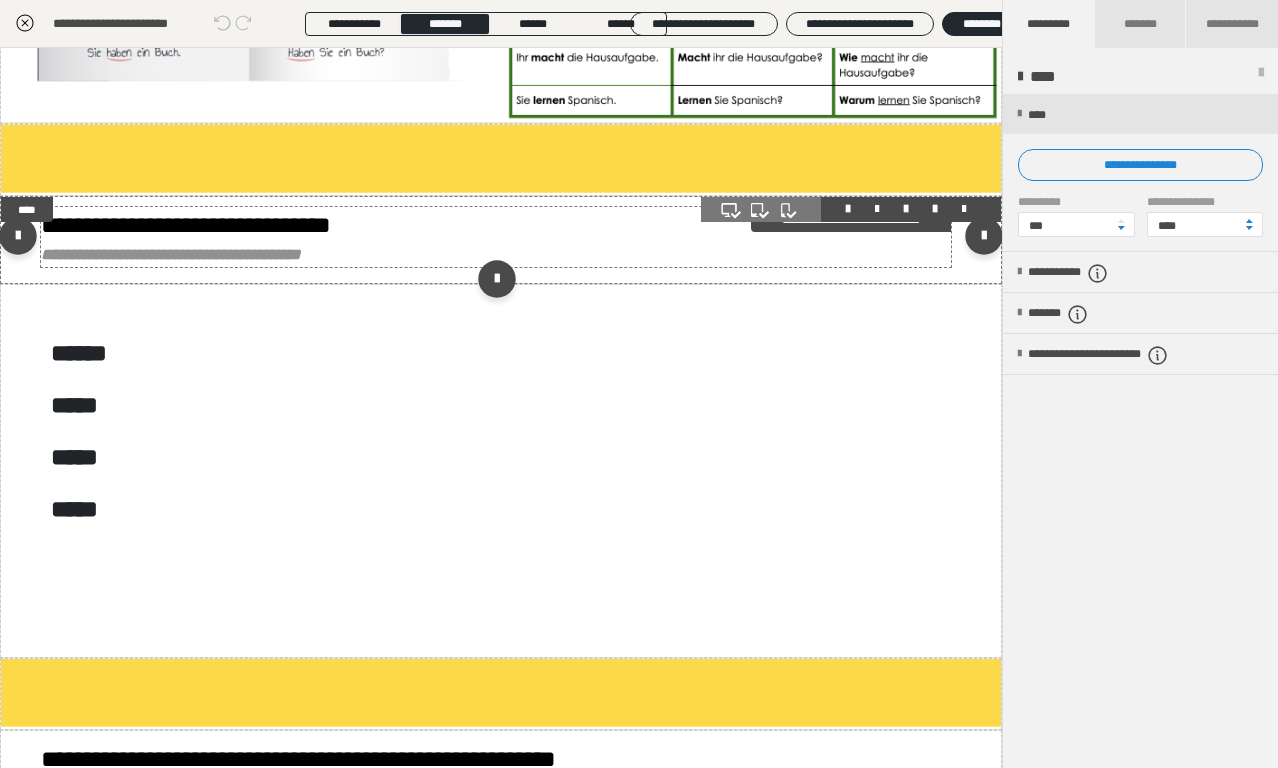 click on "**********" at bounding box center [496, 255] 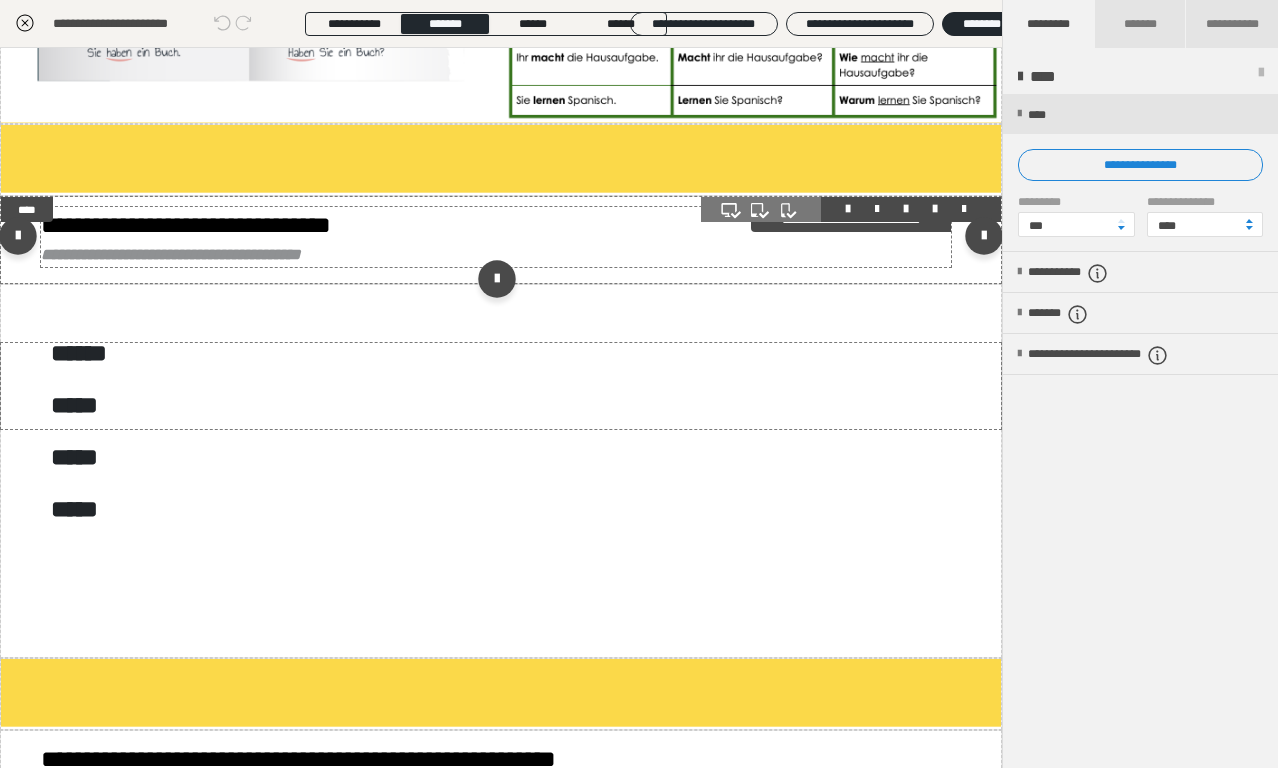 click on "**********" at bounding box center (496, 255) 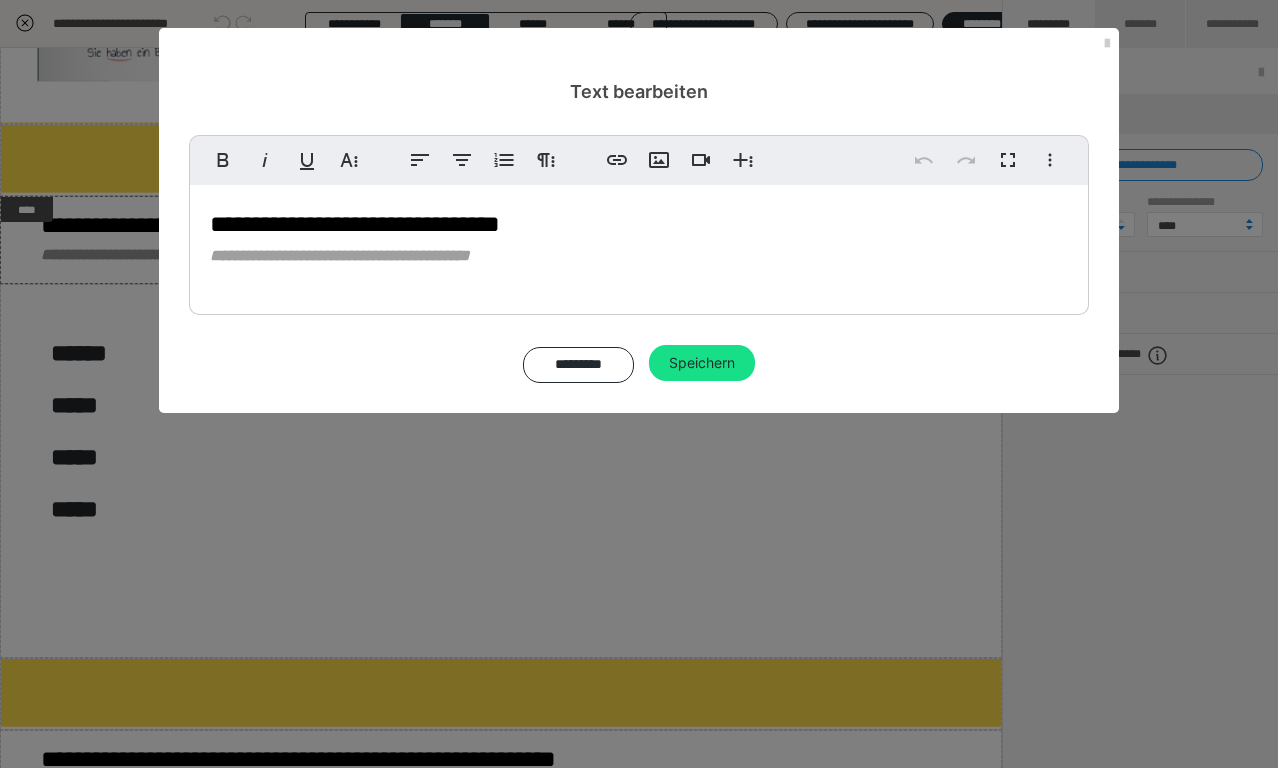 click on "**********" at bounding box center [639, 256] 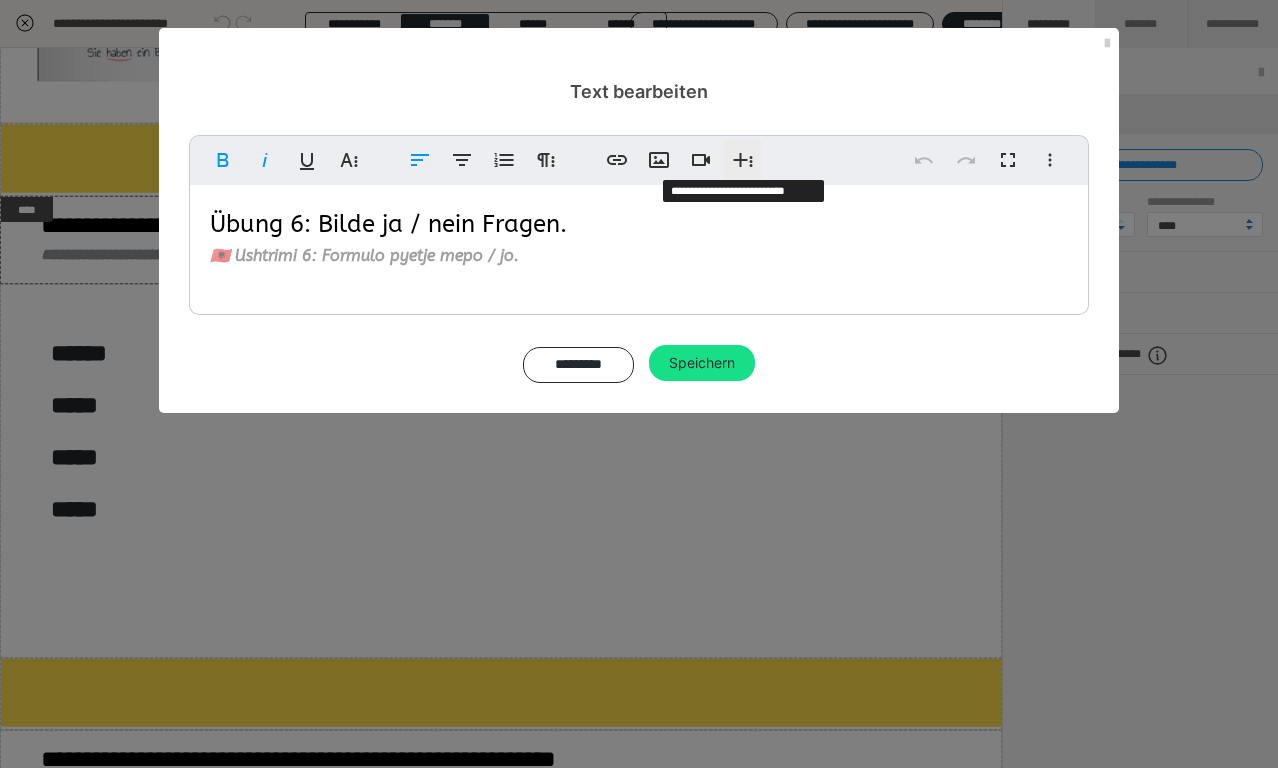 click 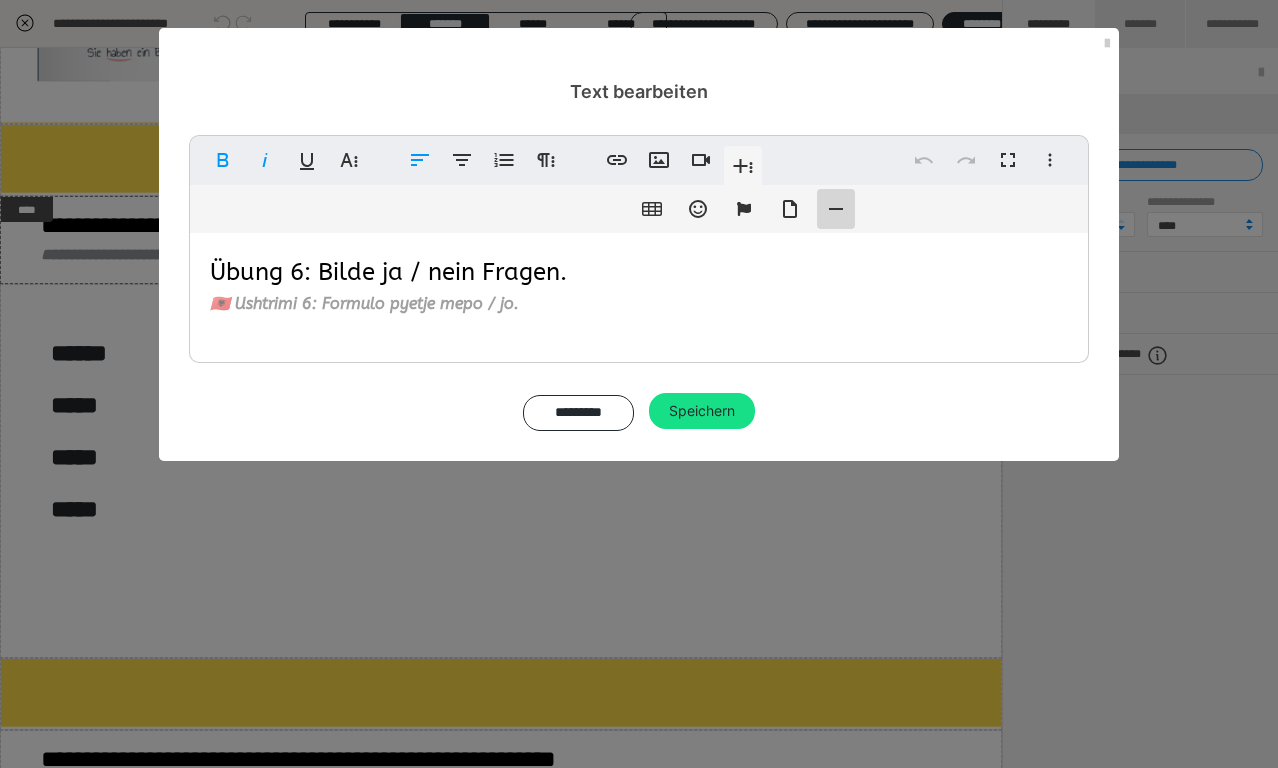 click 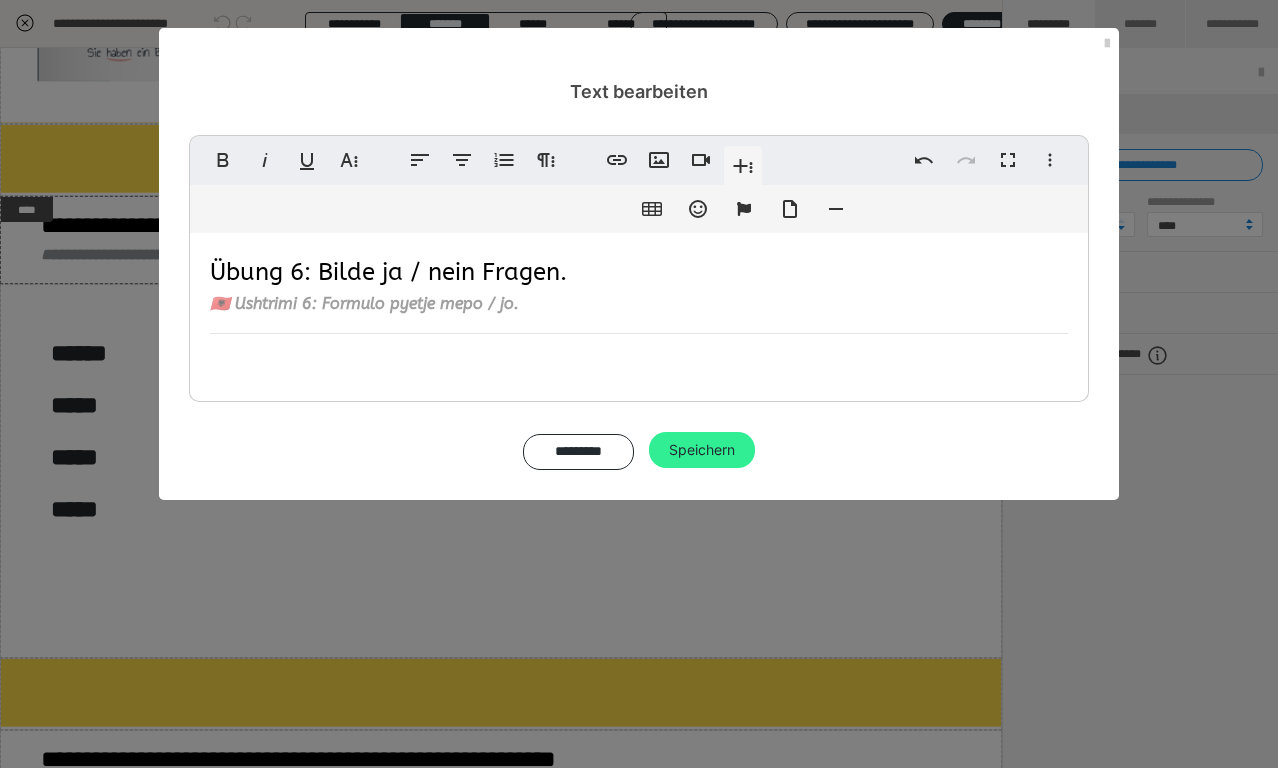click on "Speichern" at bounding box center [702, 450] 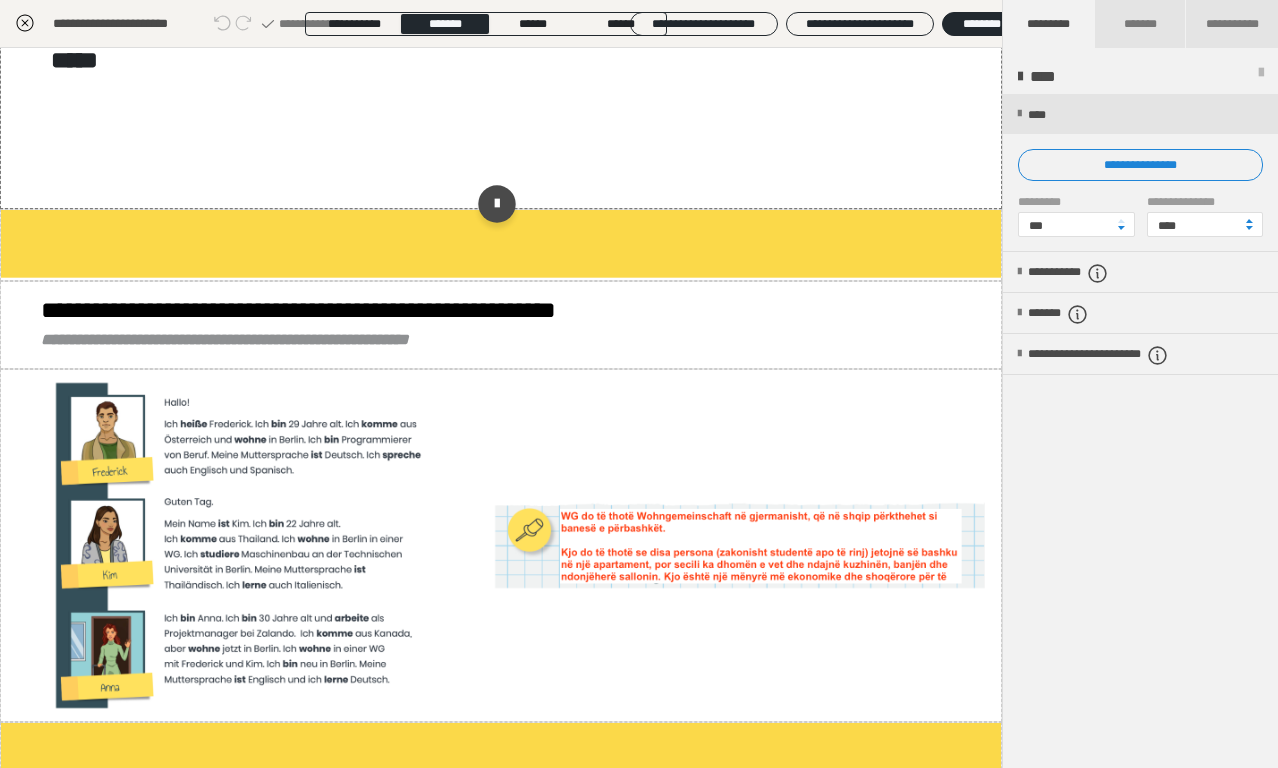 scroll, scrollTop: 4317, scrollLeft: 0, axis: vertical 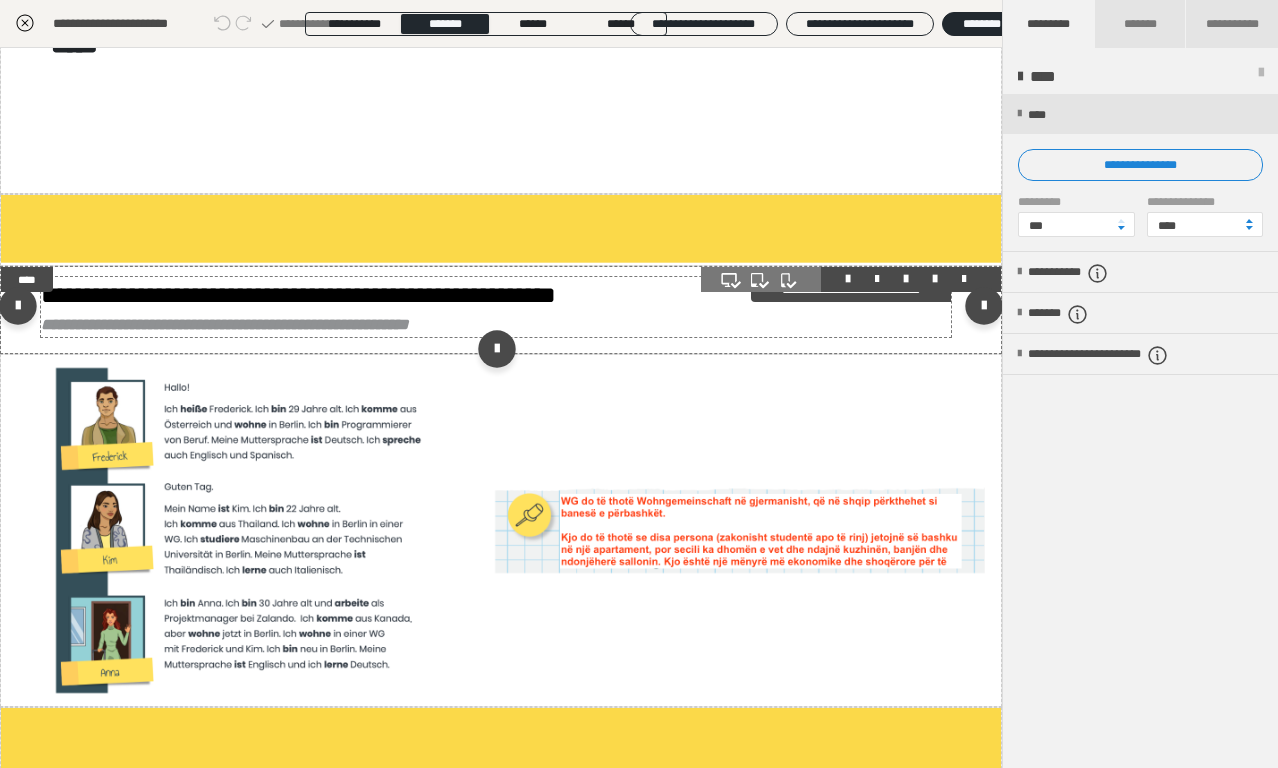 click on "**********" at bounding box center (496, 325) 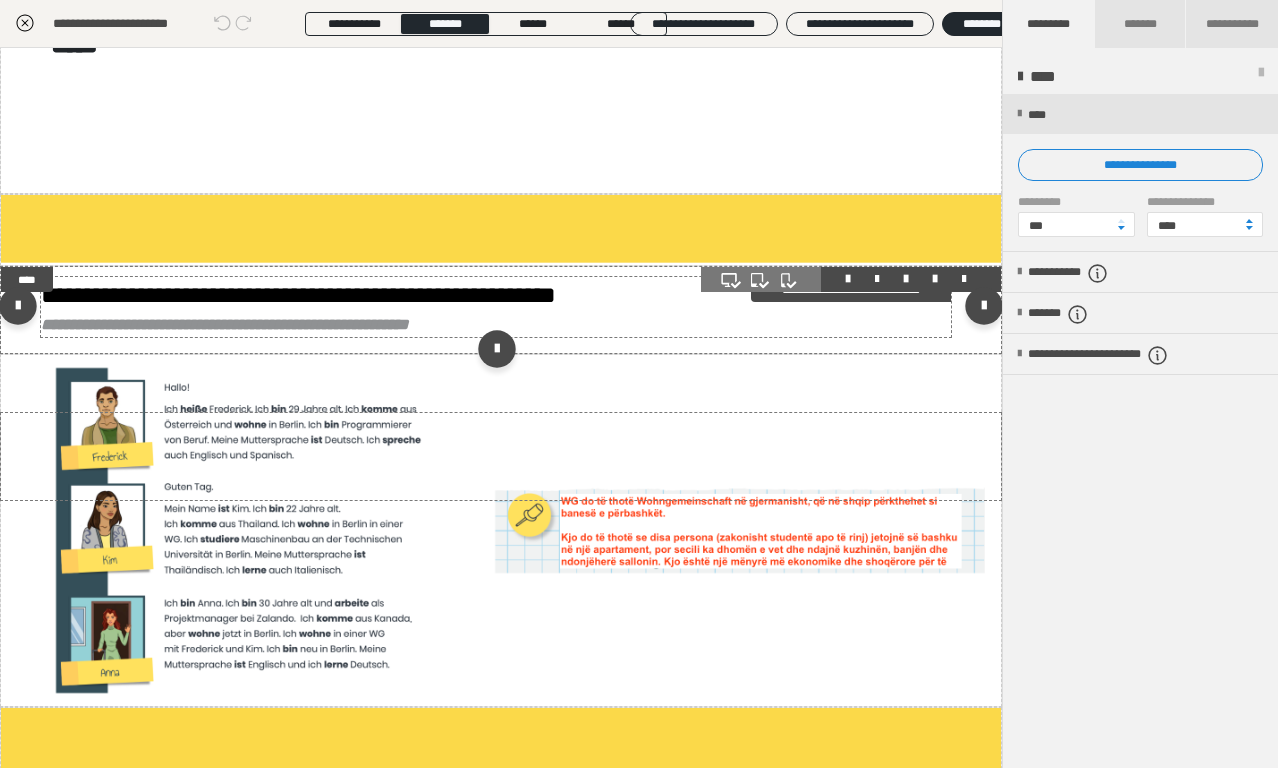 click on "**********" at bounding box center [496, 325] 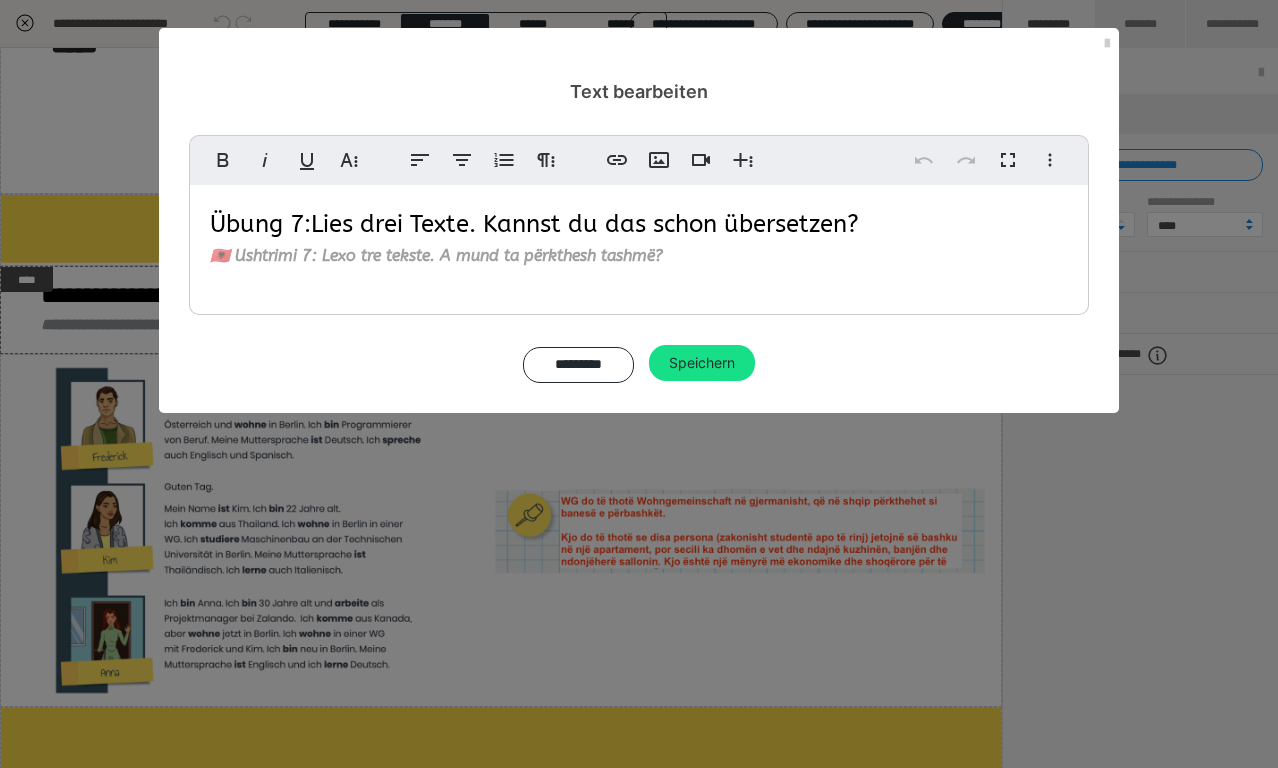 click on "🇦🇱 Ushtrimi 7: Lexo tre tekste. A mund ta përkthesh tashmë?" at bounding box center (639, 256) 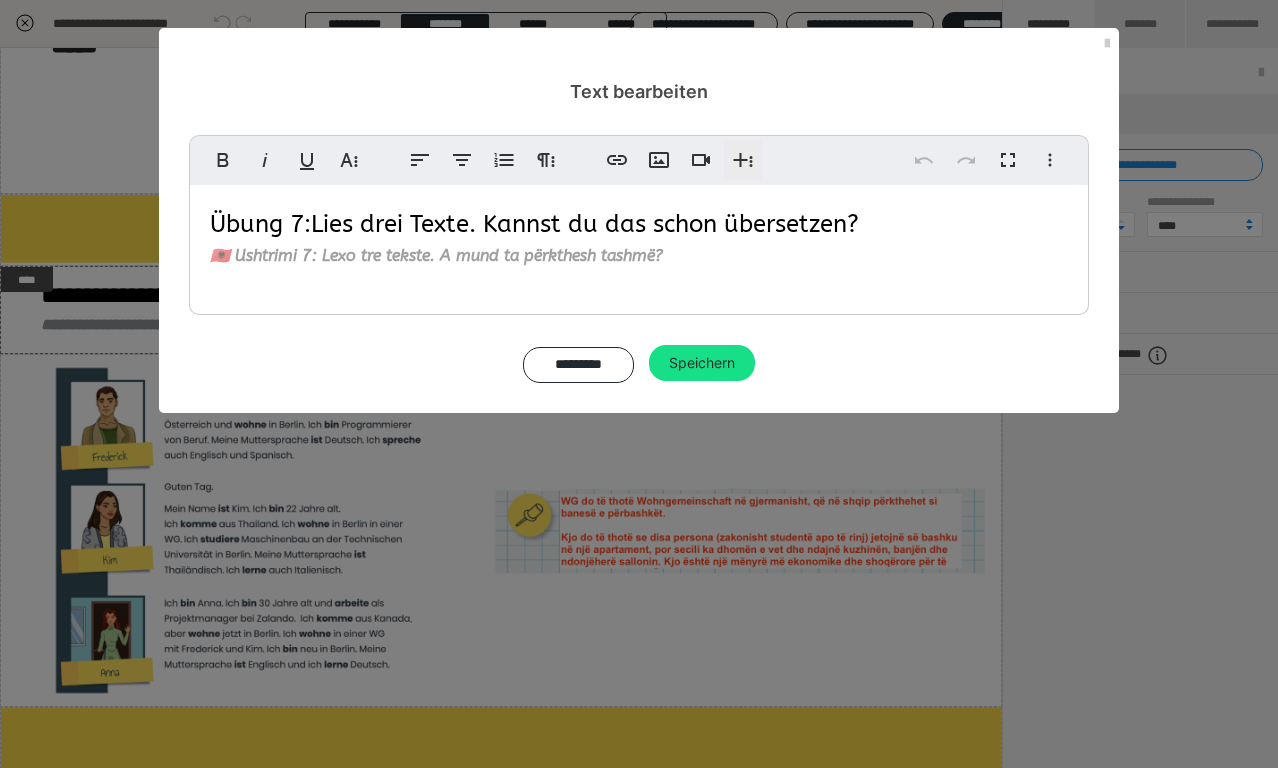 click 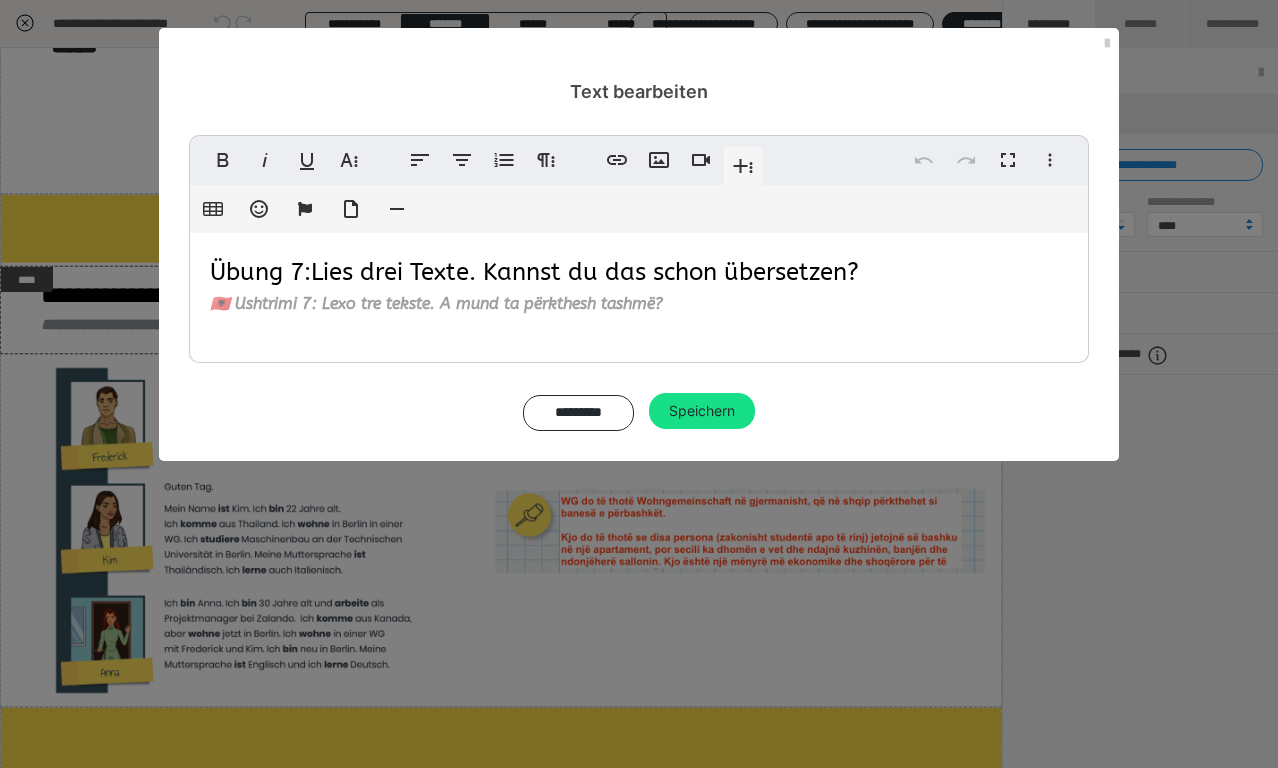 click 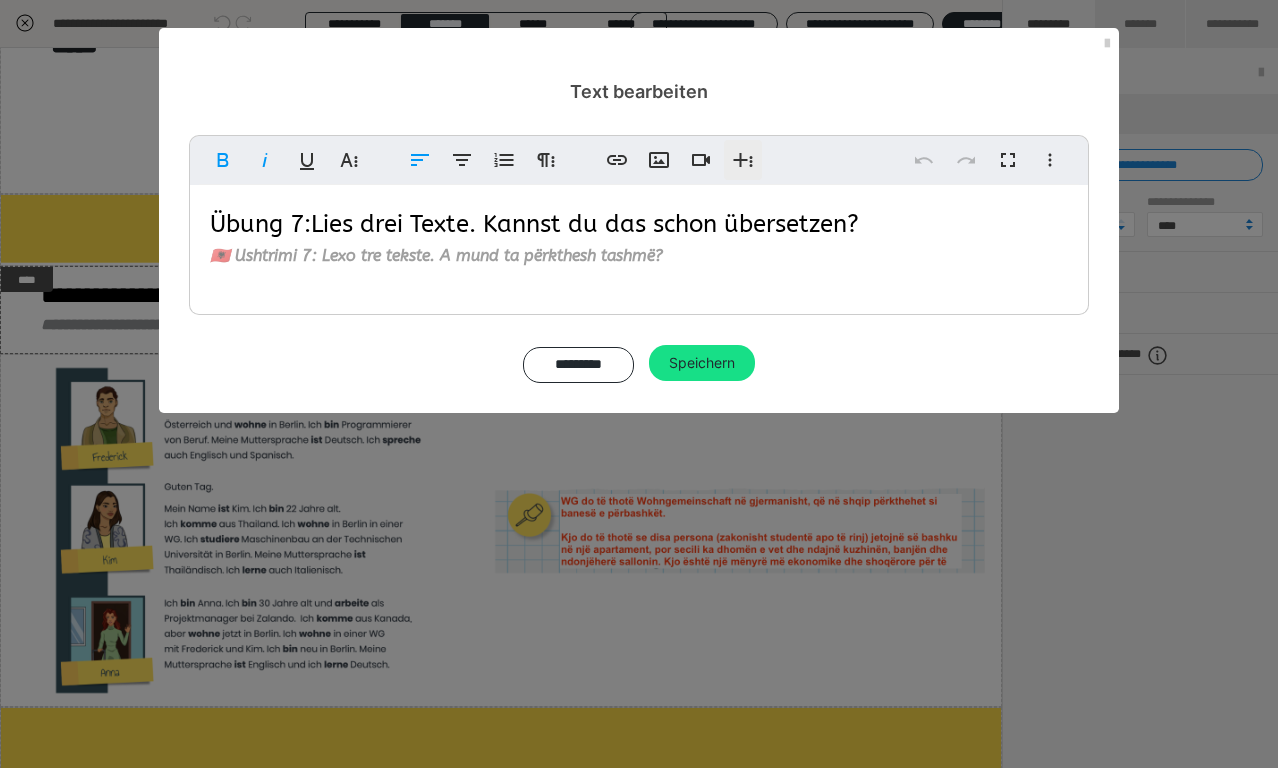 click on "Weitere Reichhaltige Formate" at bounding box center [743, 160] 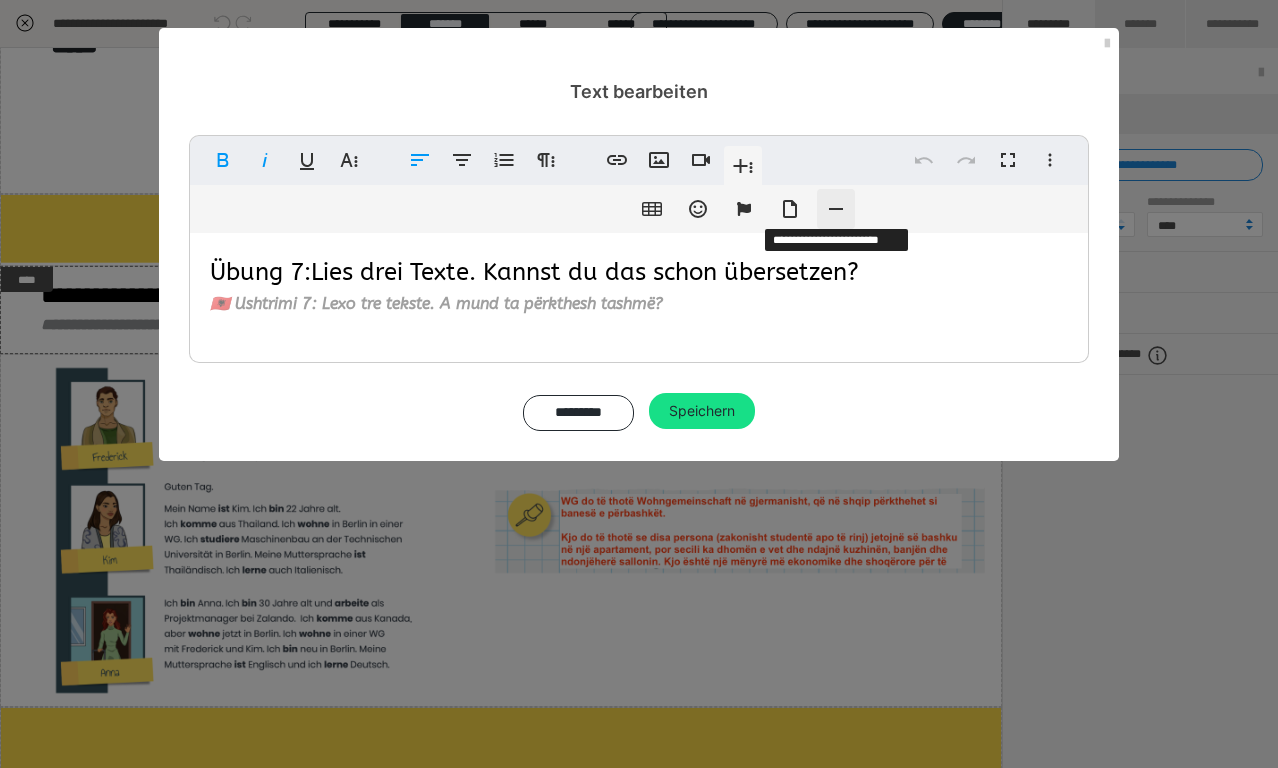 click 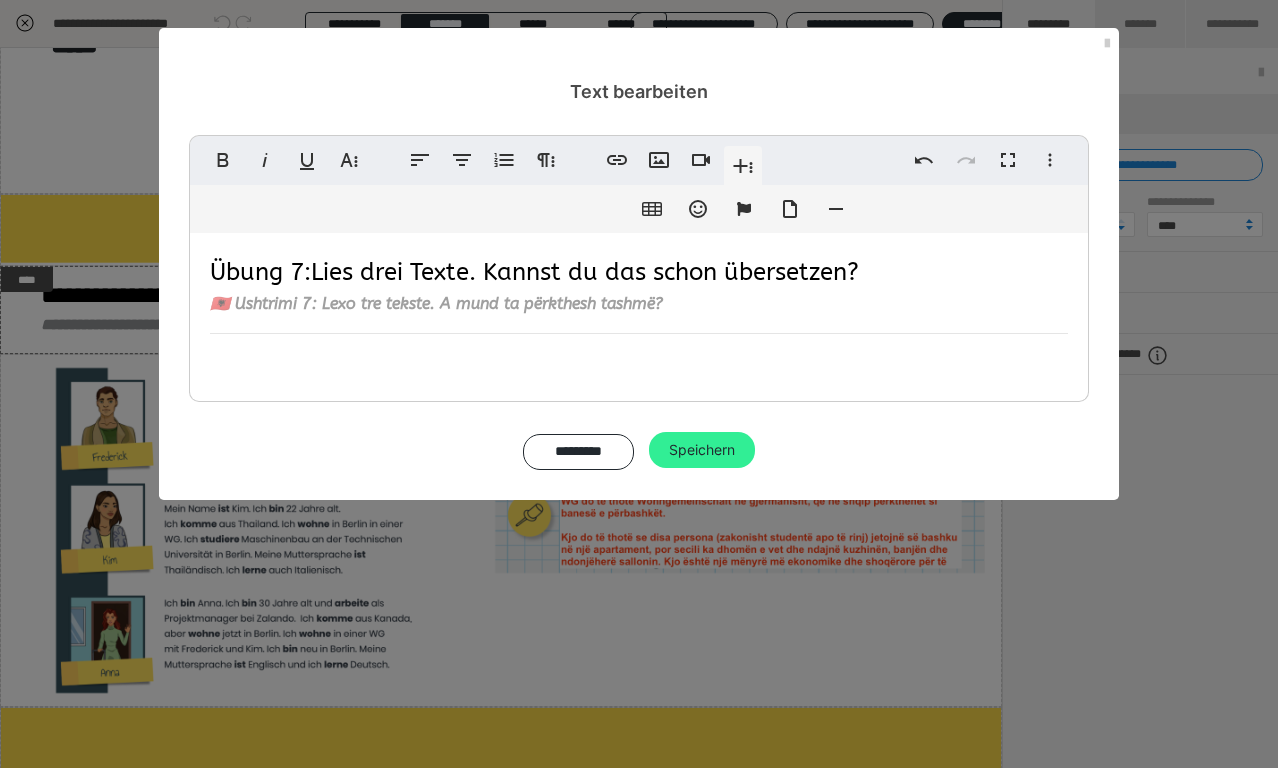 click on "Speichern" at bounding box center (702, 450) 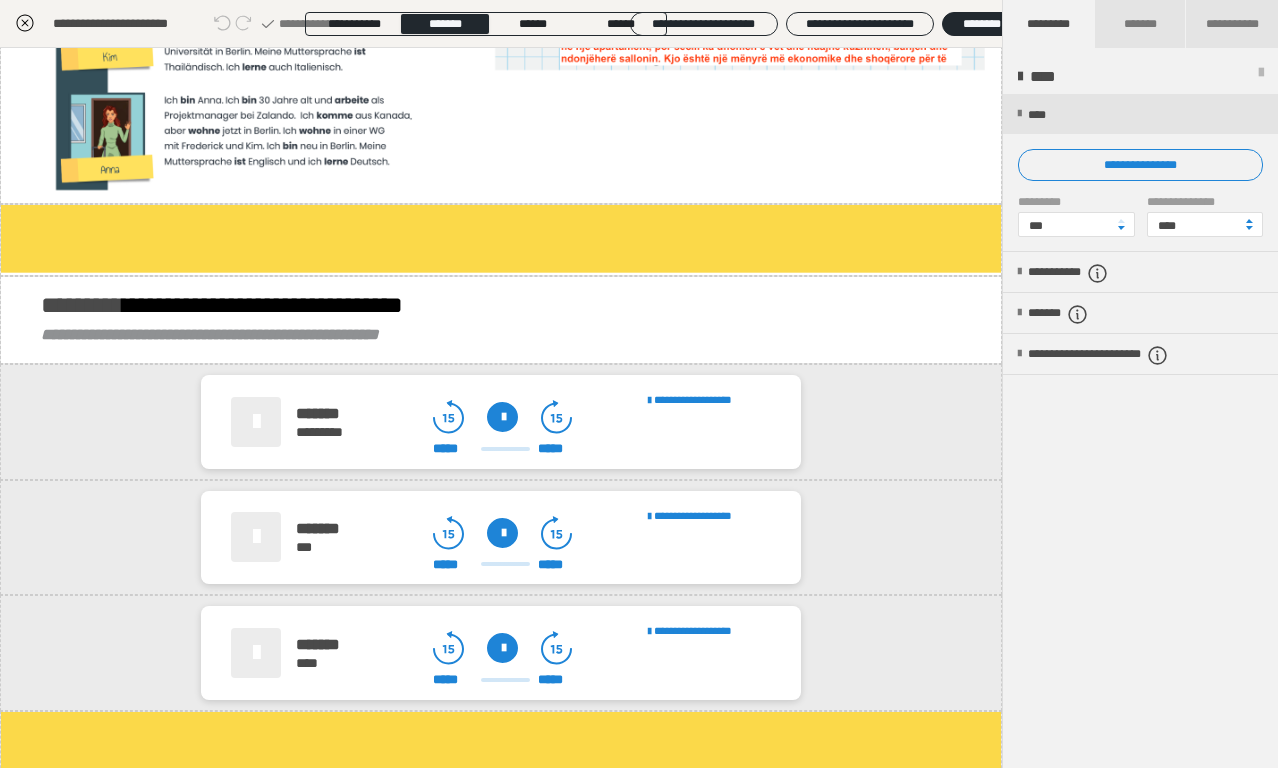 scroll, scrollTop: 4893, scrollLeft: 0, axis: vertical 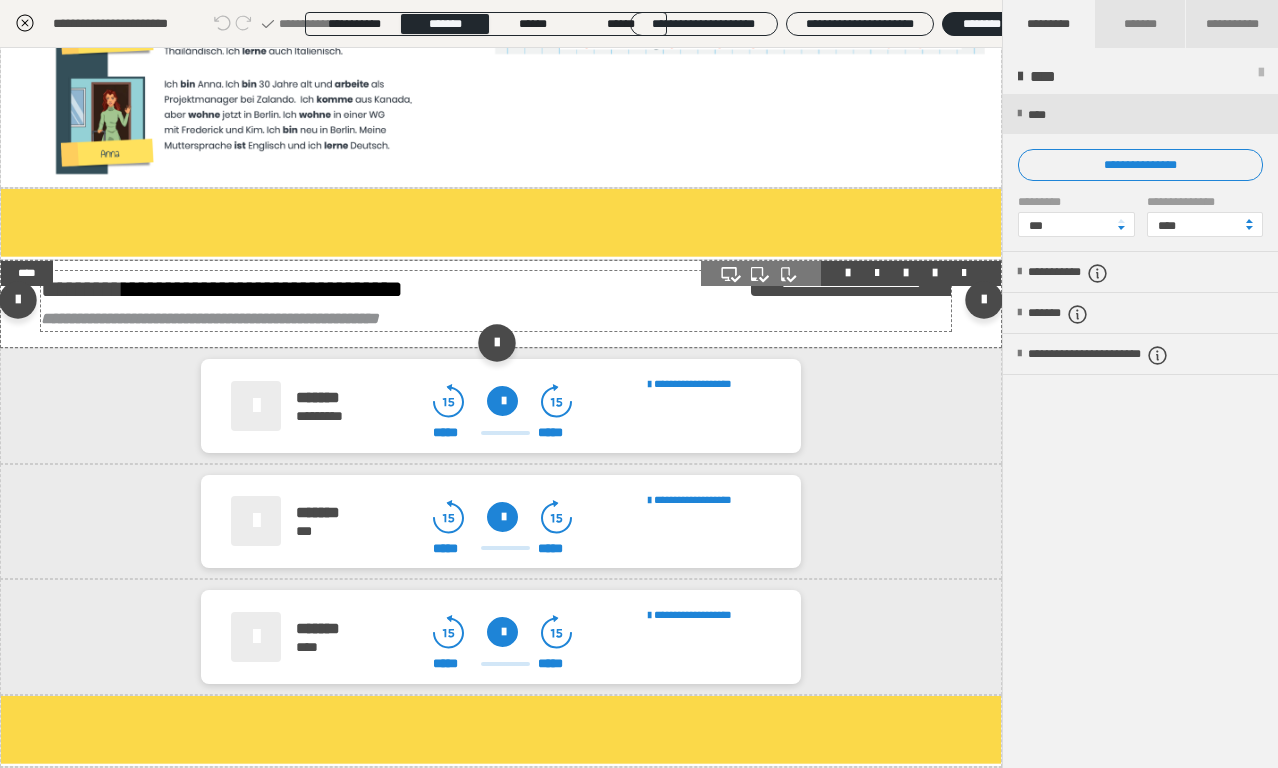 click on "**********" at bounding box center [496, 289] 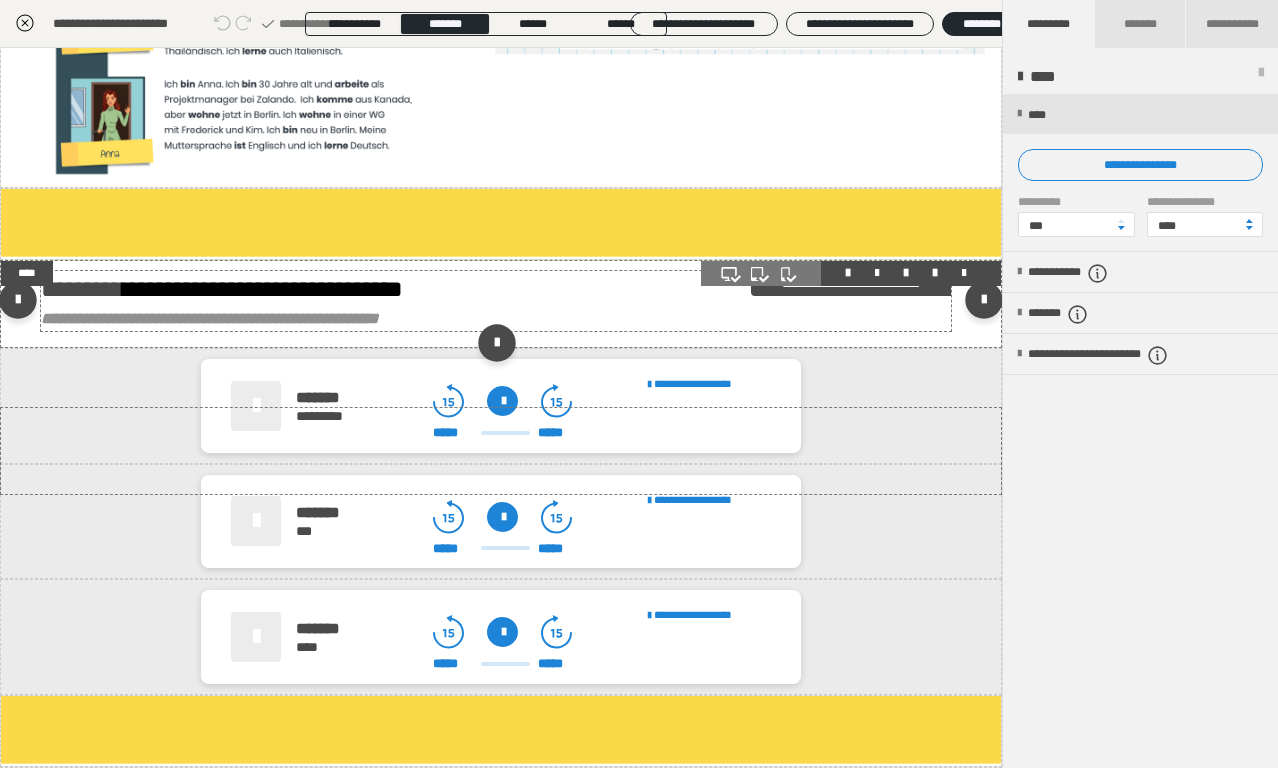 click on "**********" at bounding box center (496, 289) 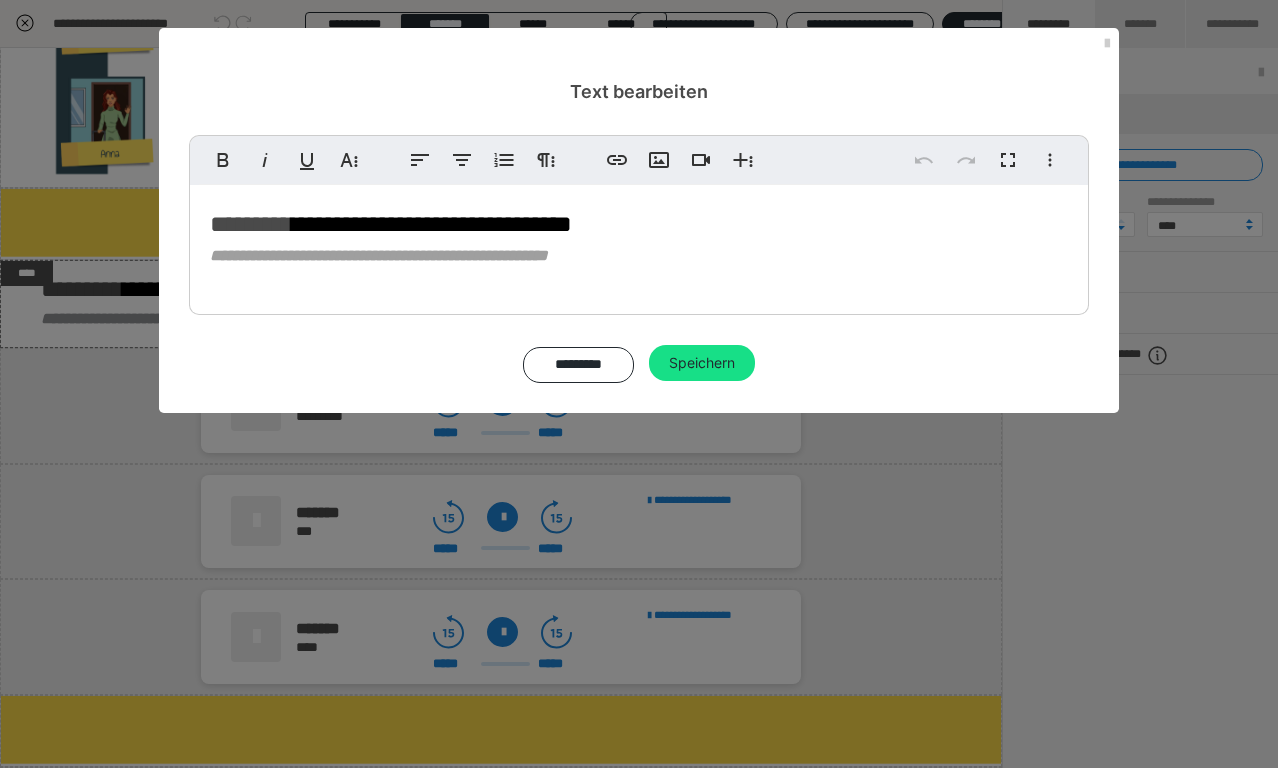 click on "**********" at bounding box center (639, 384) 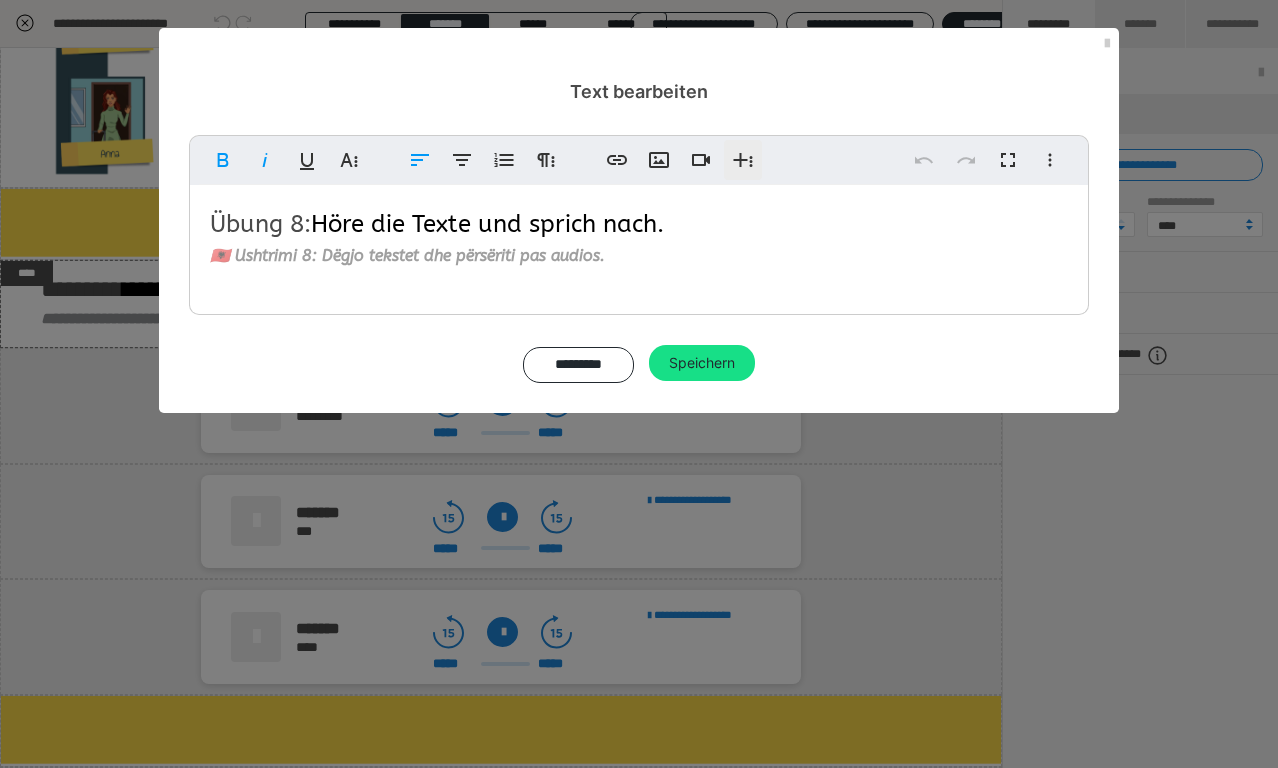 click 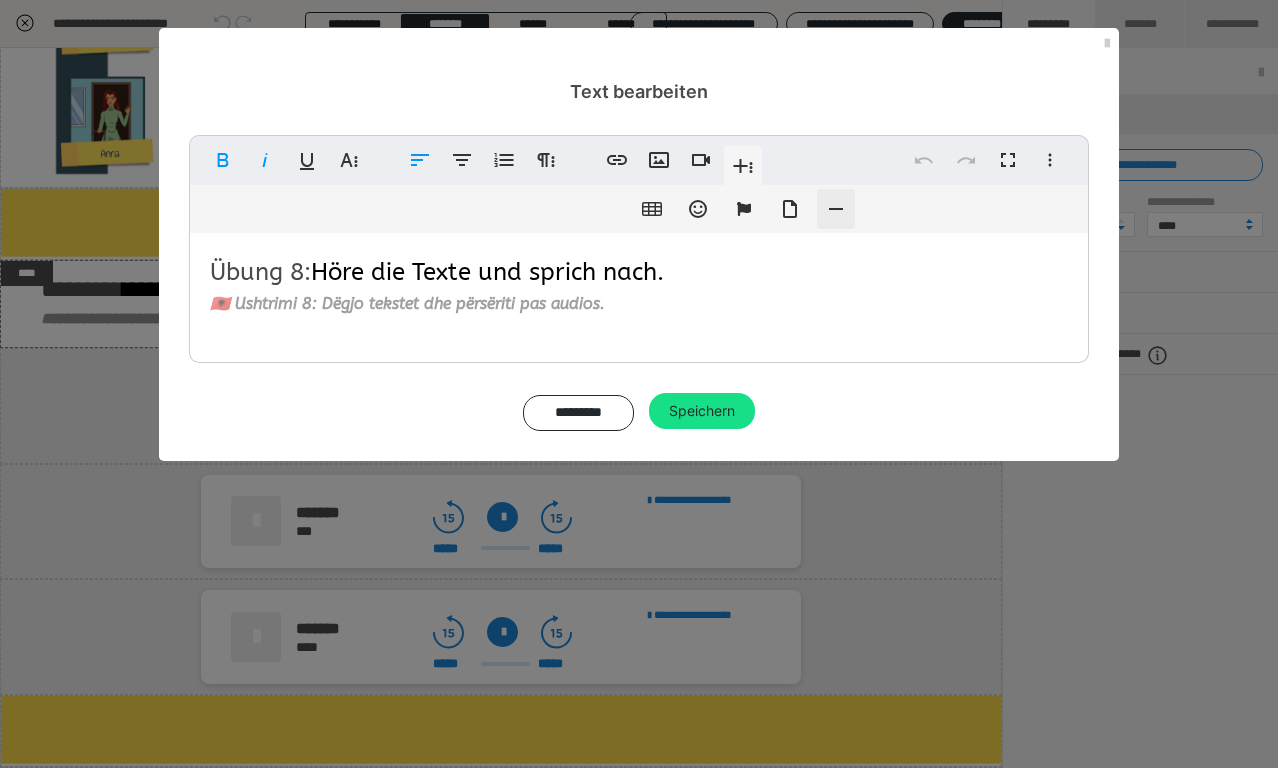 click 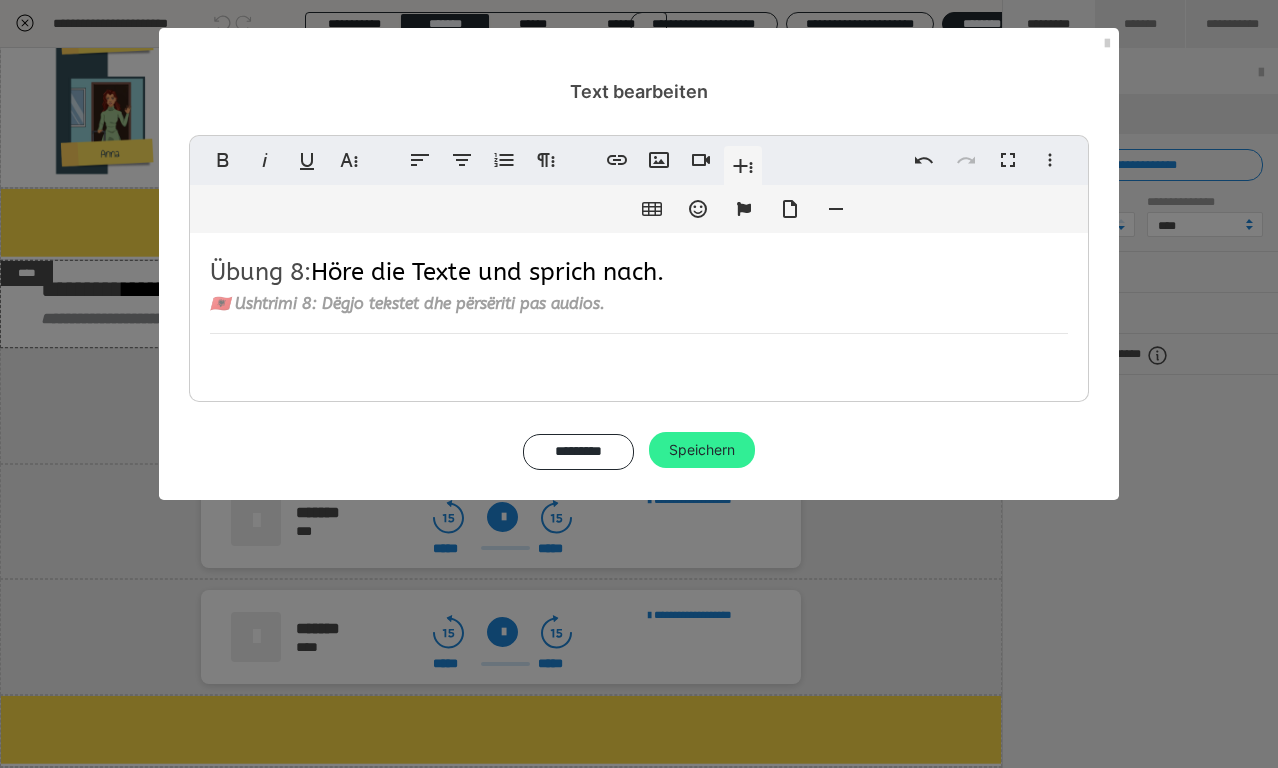 click on "Speichern" at bounding box center [702, 450] 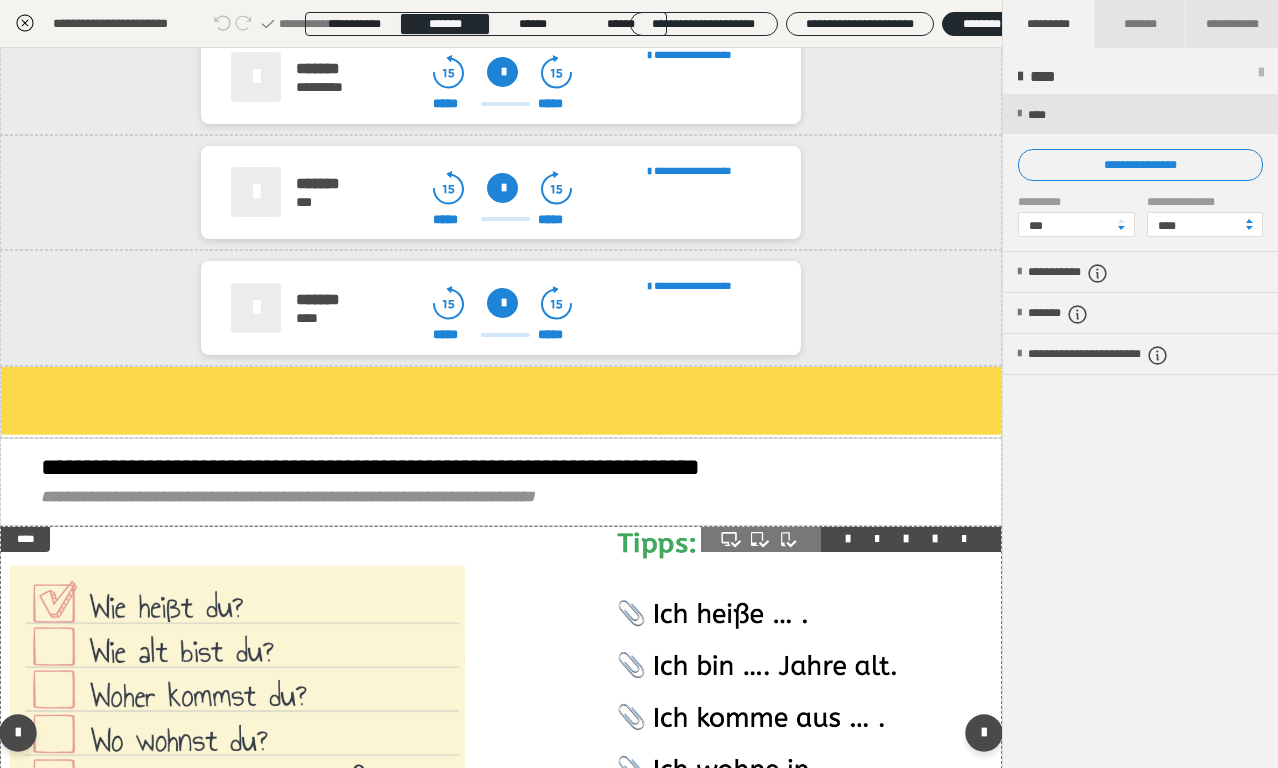 scroll, scrollTop: 5576, scrollLeft: 0, axis: vertical 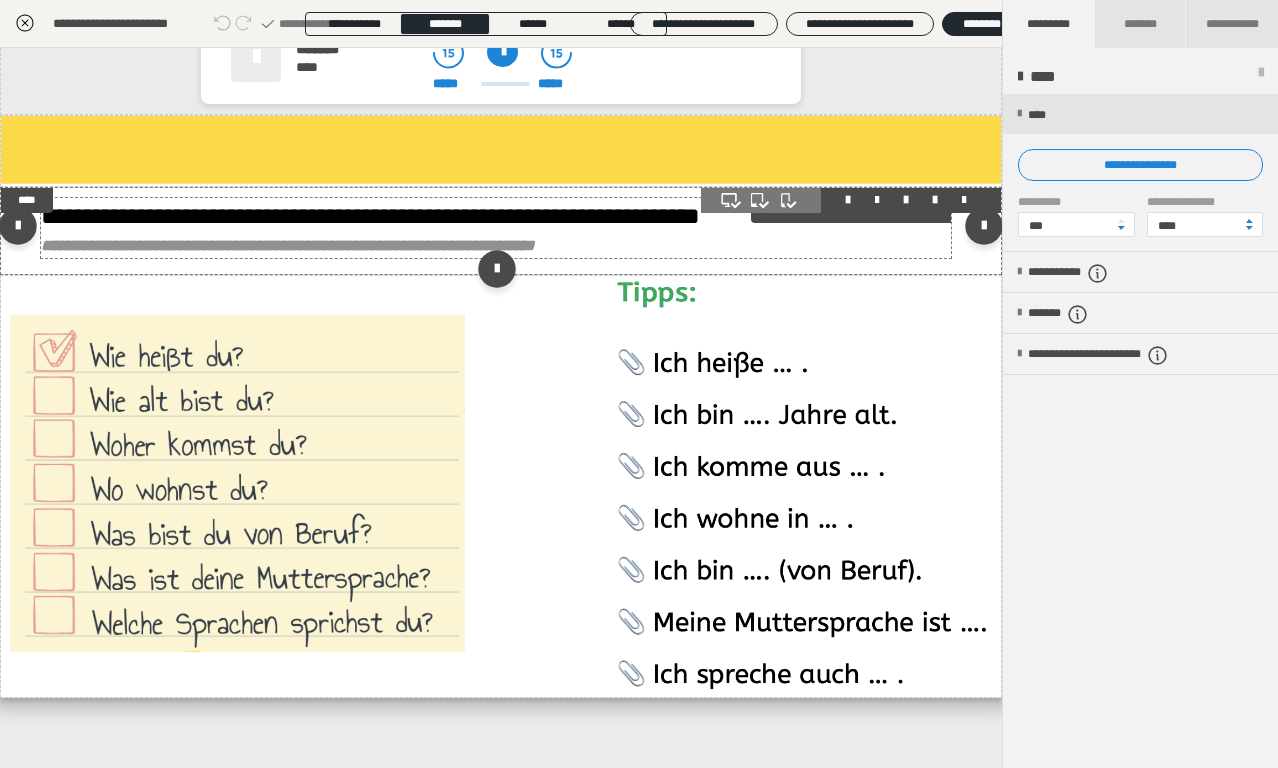 click on "**********" at bounding box center [496, 246] 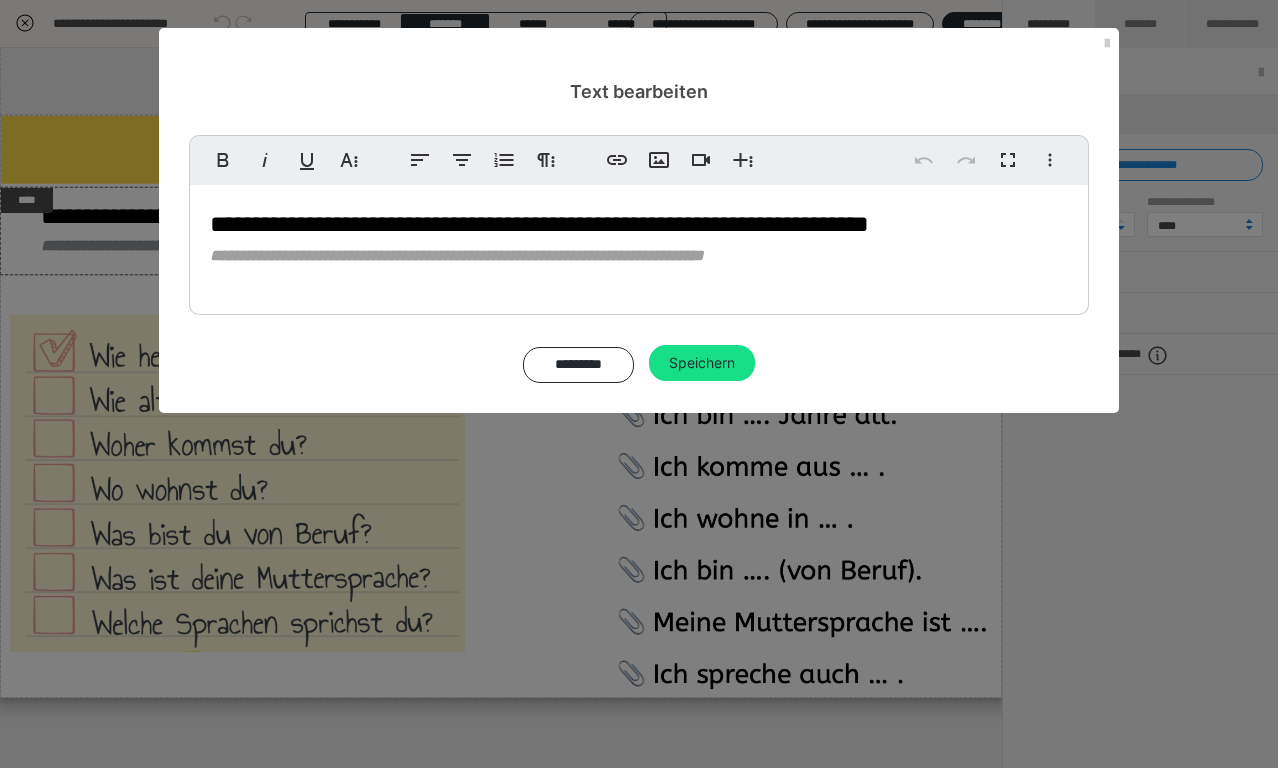 click on "**********" at bounding box center [639, 256] 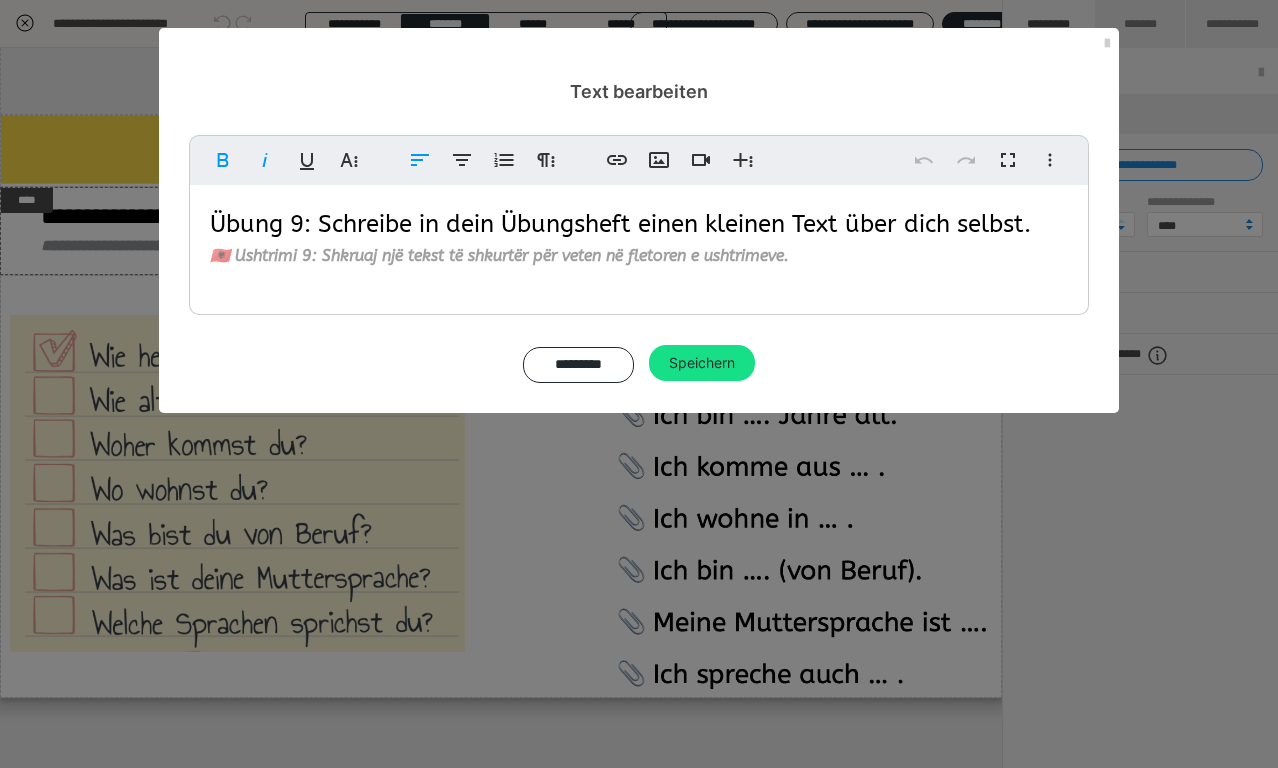 click 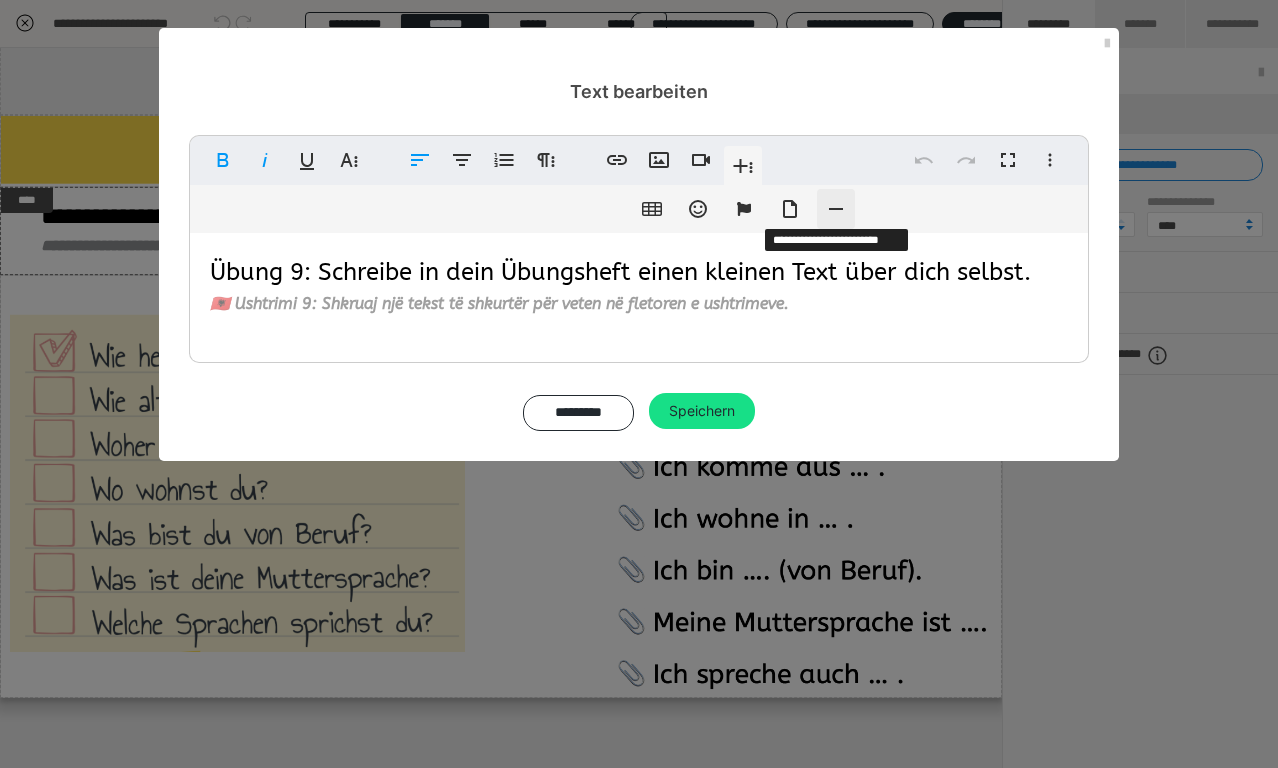 click 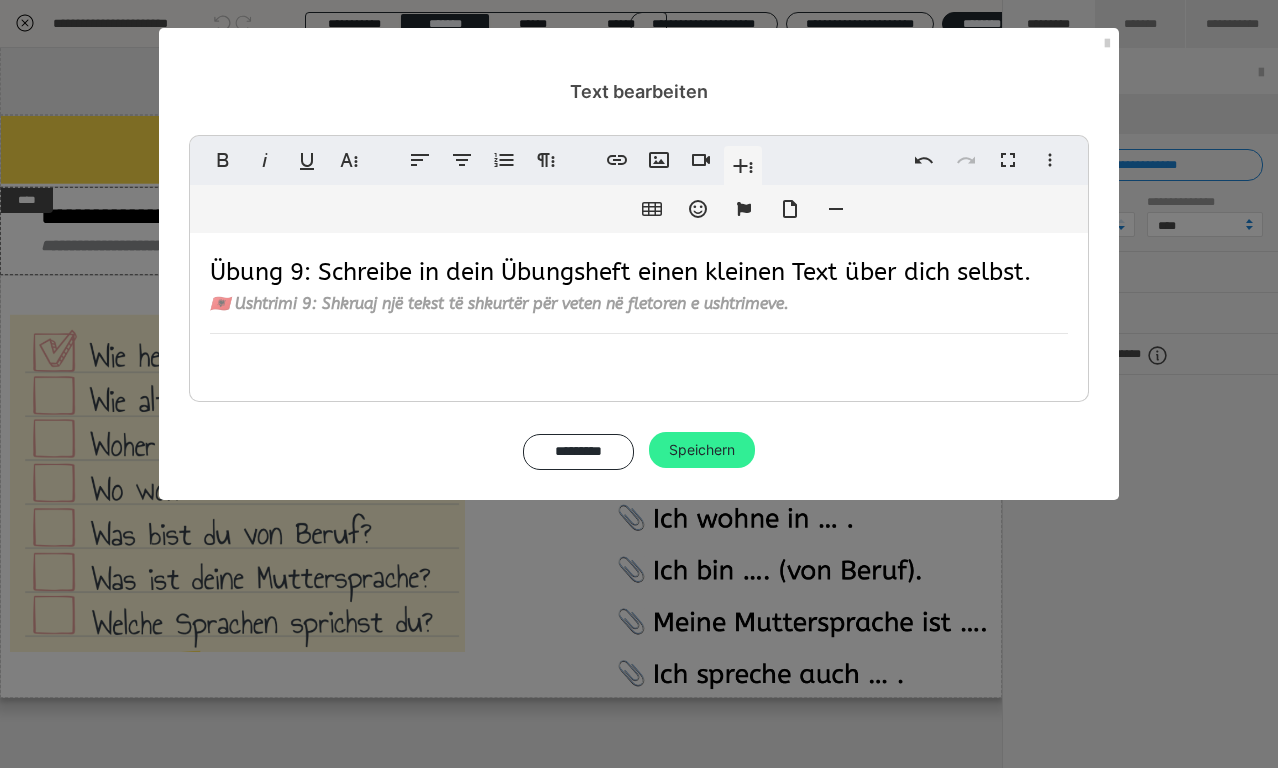 click on "Speichern" at bounding box center (702, 450) 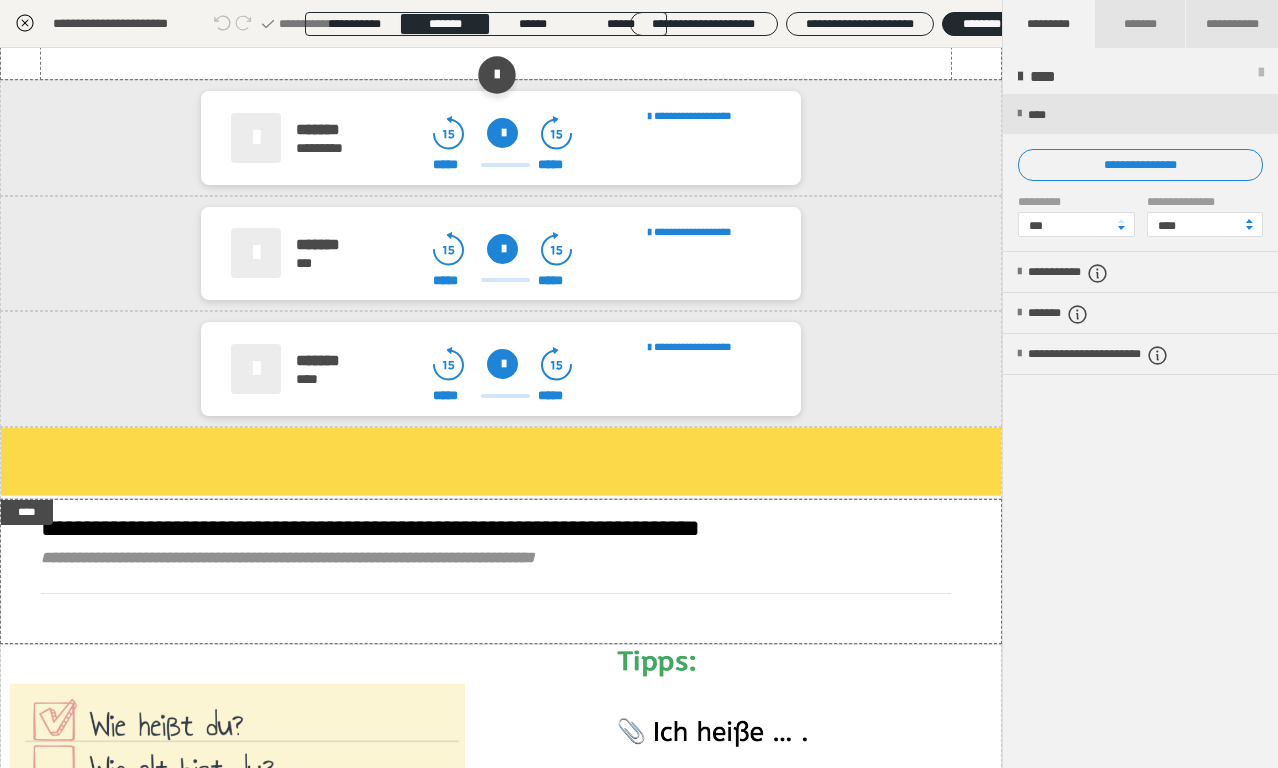 scroll, scrollTop: 5104, scrollLeft: 0, axis: vertical 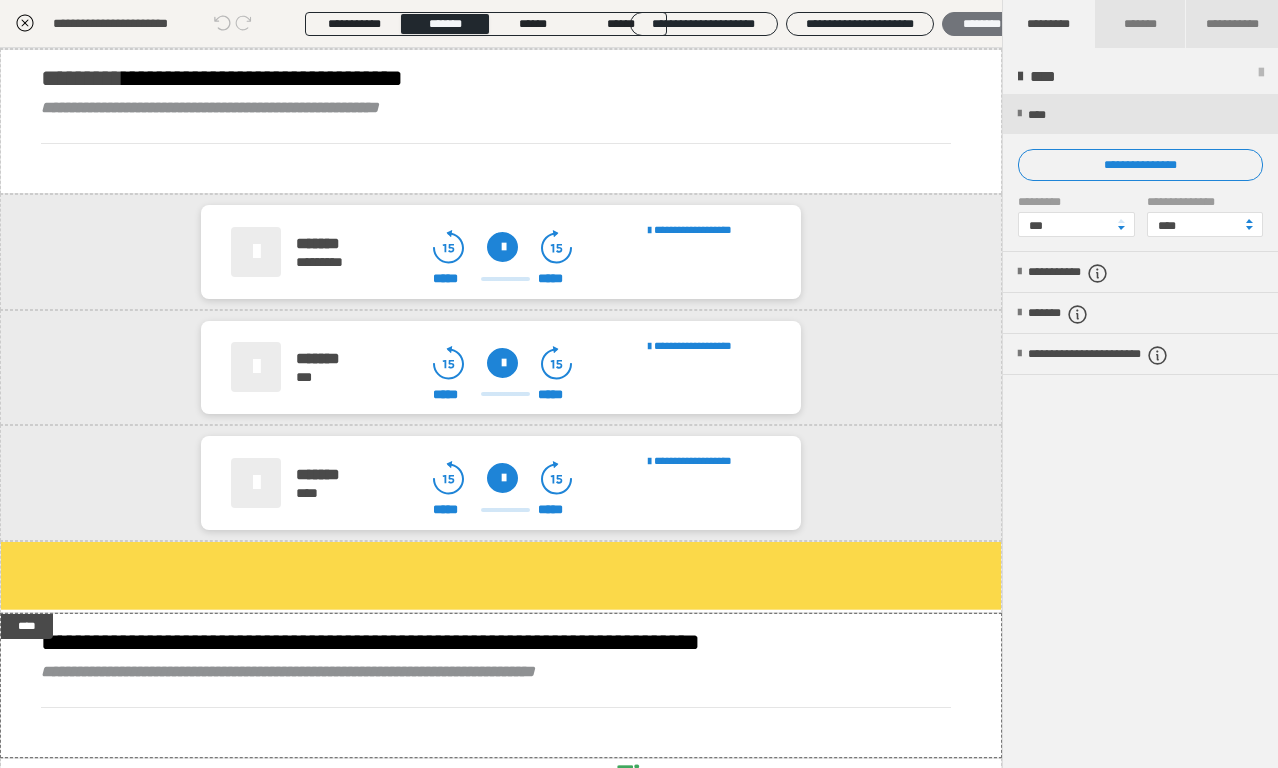 click on "********" at bounding box center [981, 24] 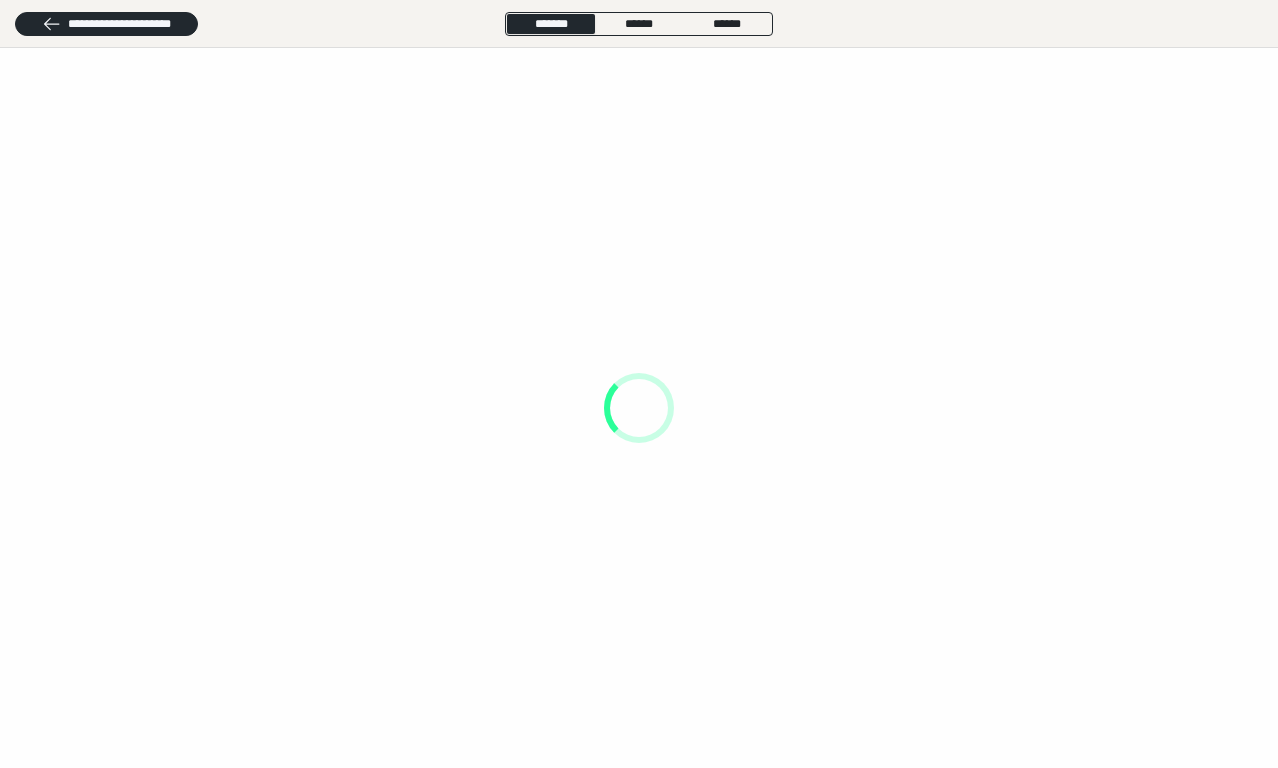scroll, scrollTop: 0, scrollLeft: 0, axis: both 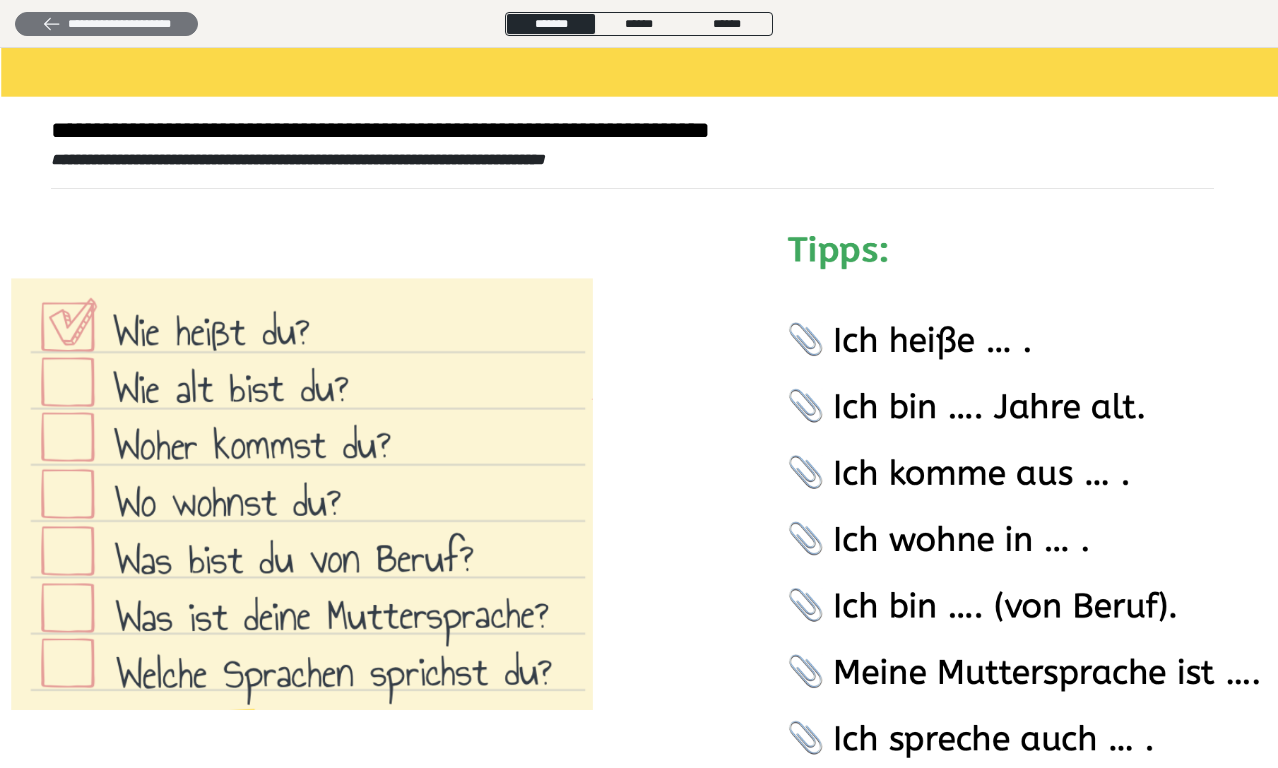 click on "**********" at bounding box center [106, 24] 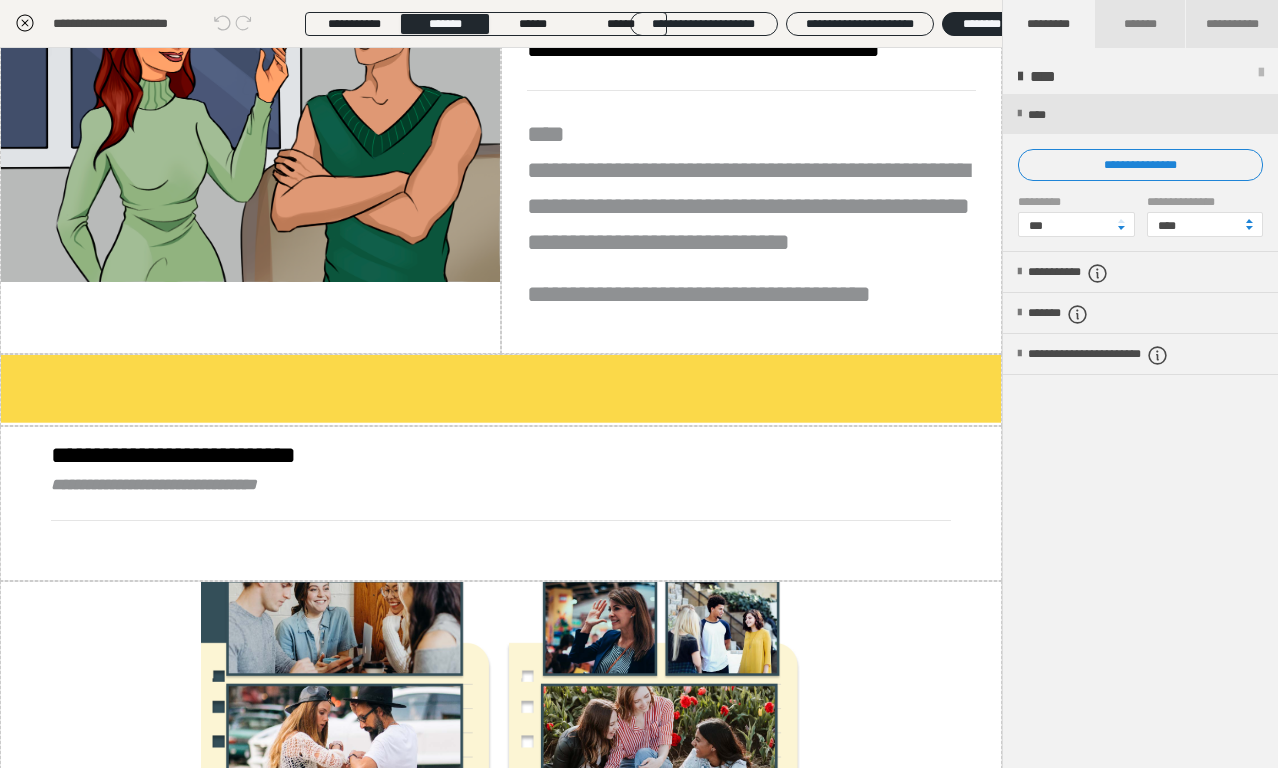 scroll, scrollTop: 0, scrollLeft: 0, axis: both 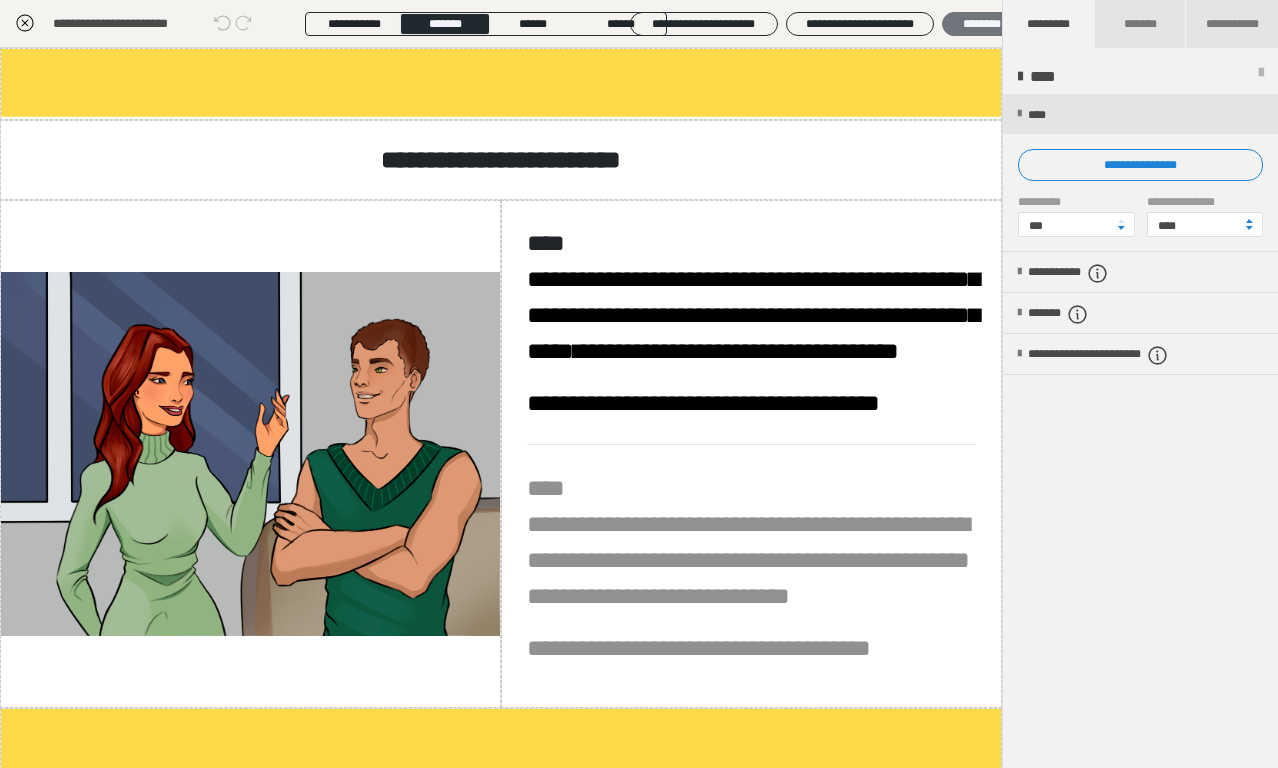 click on "********" at bounding box center [981, 24] 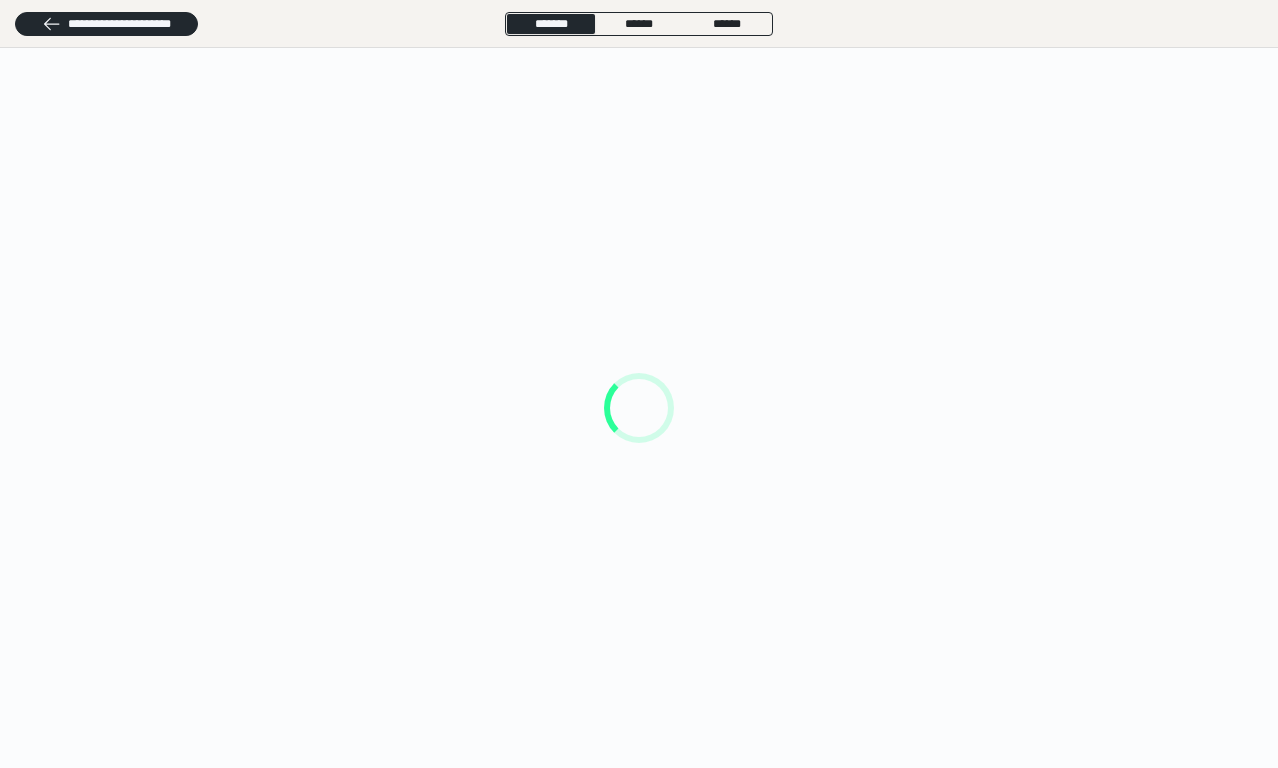 scroll, scrollTop: 0, scrollLeft: 0, axis: both 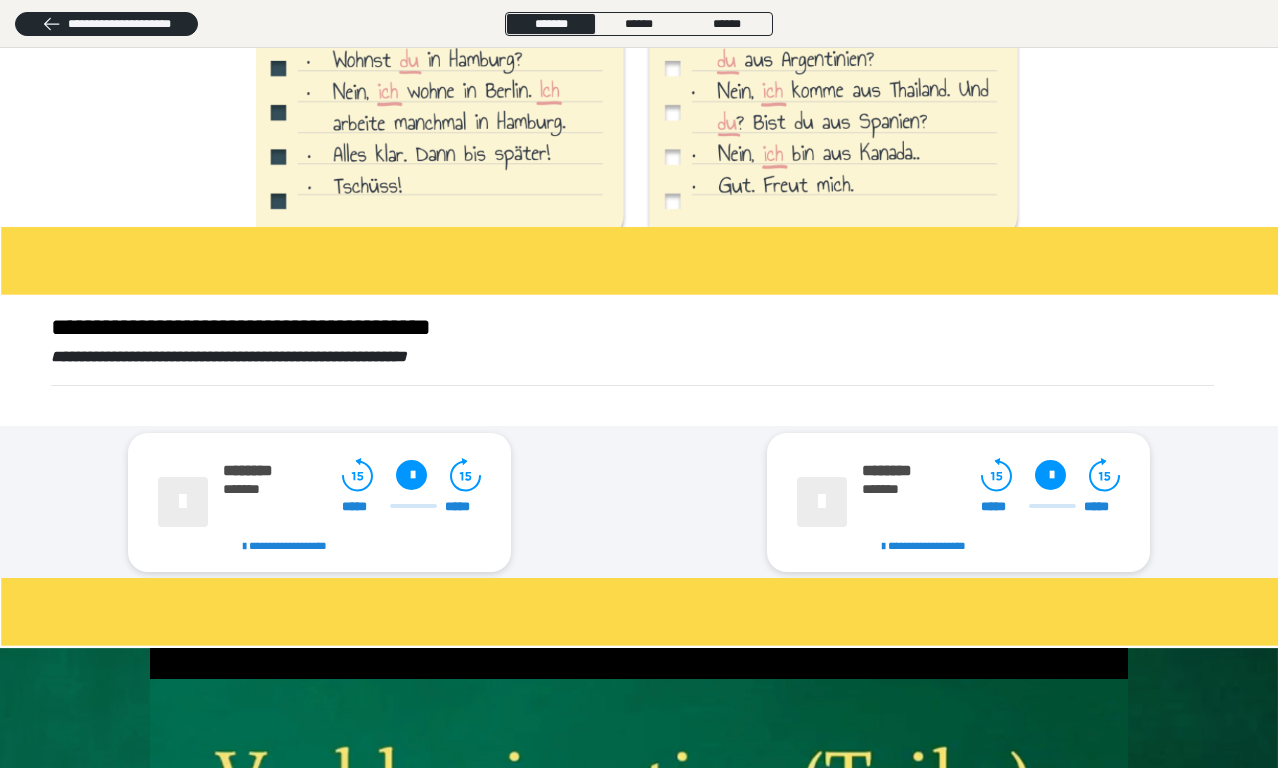 click at bounding box center [411, 475] 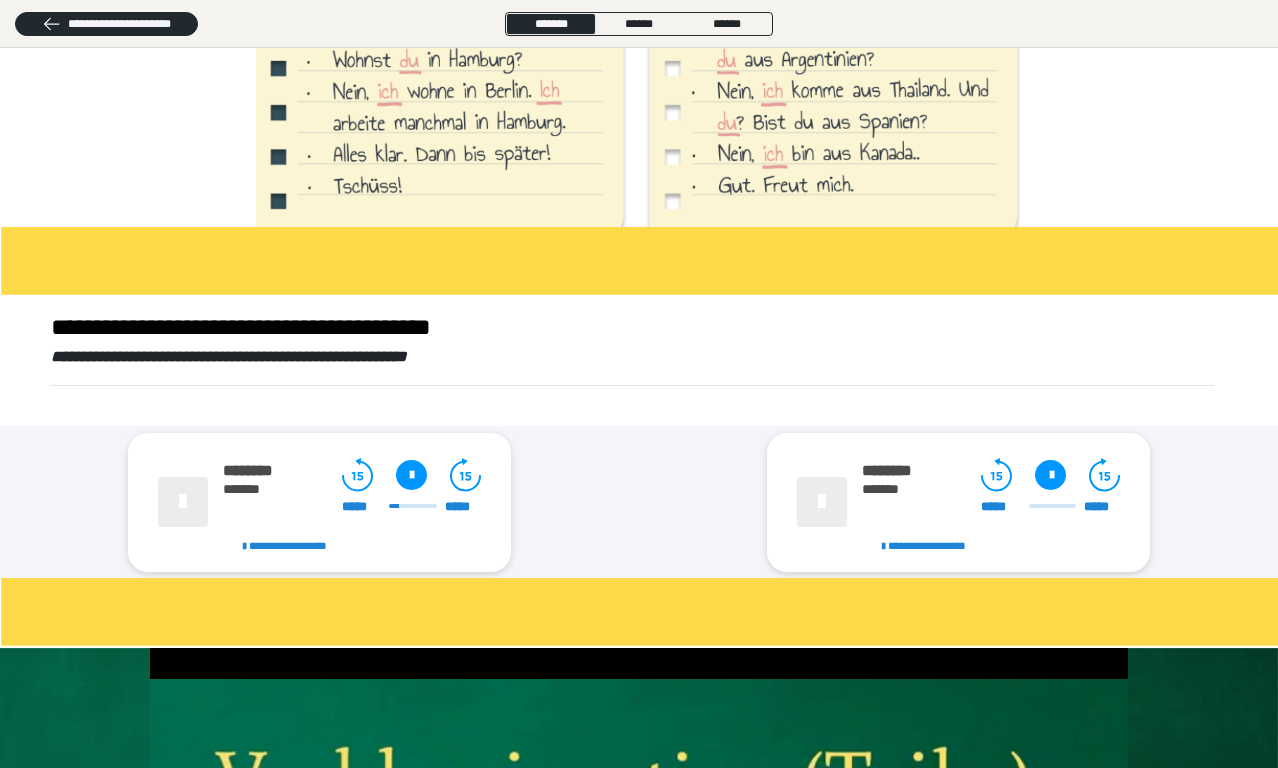 click at bounding box center [411, 475] 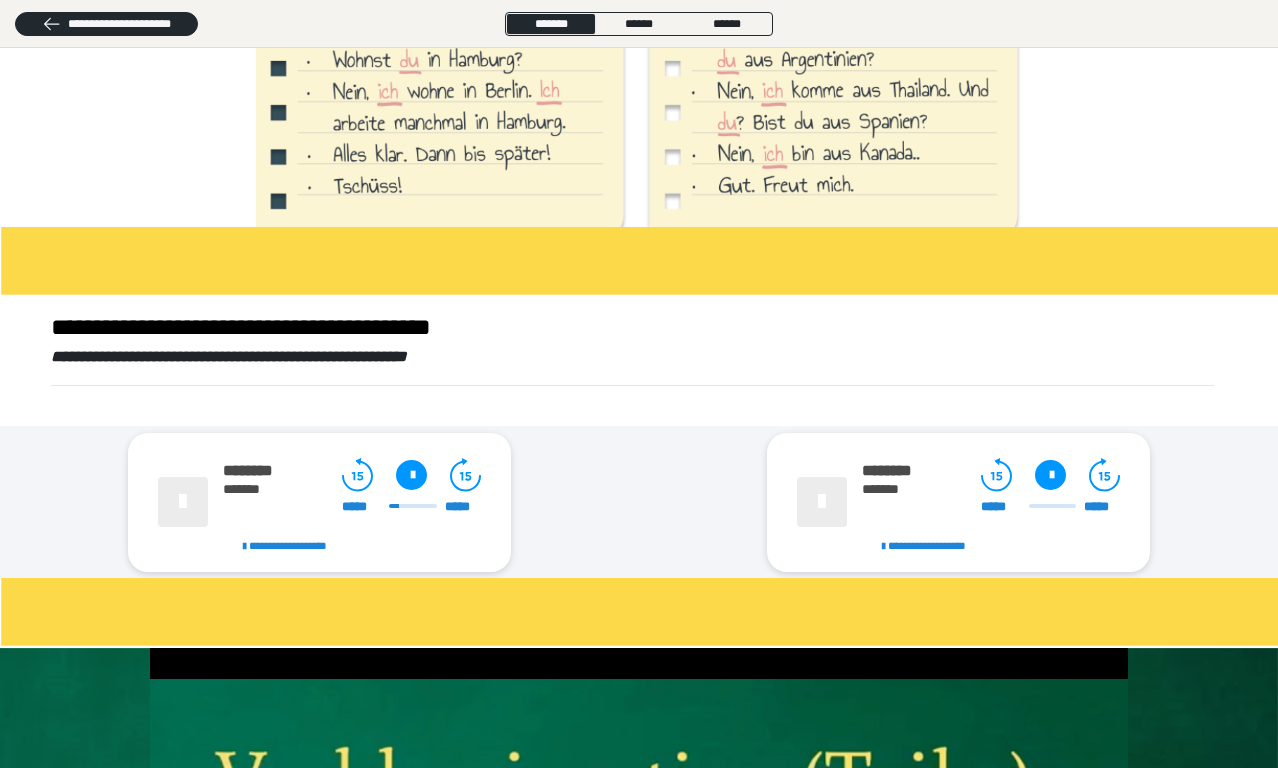 click at bounding box center [411, 475] 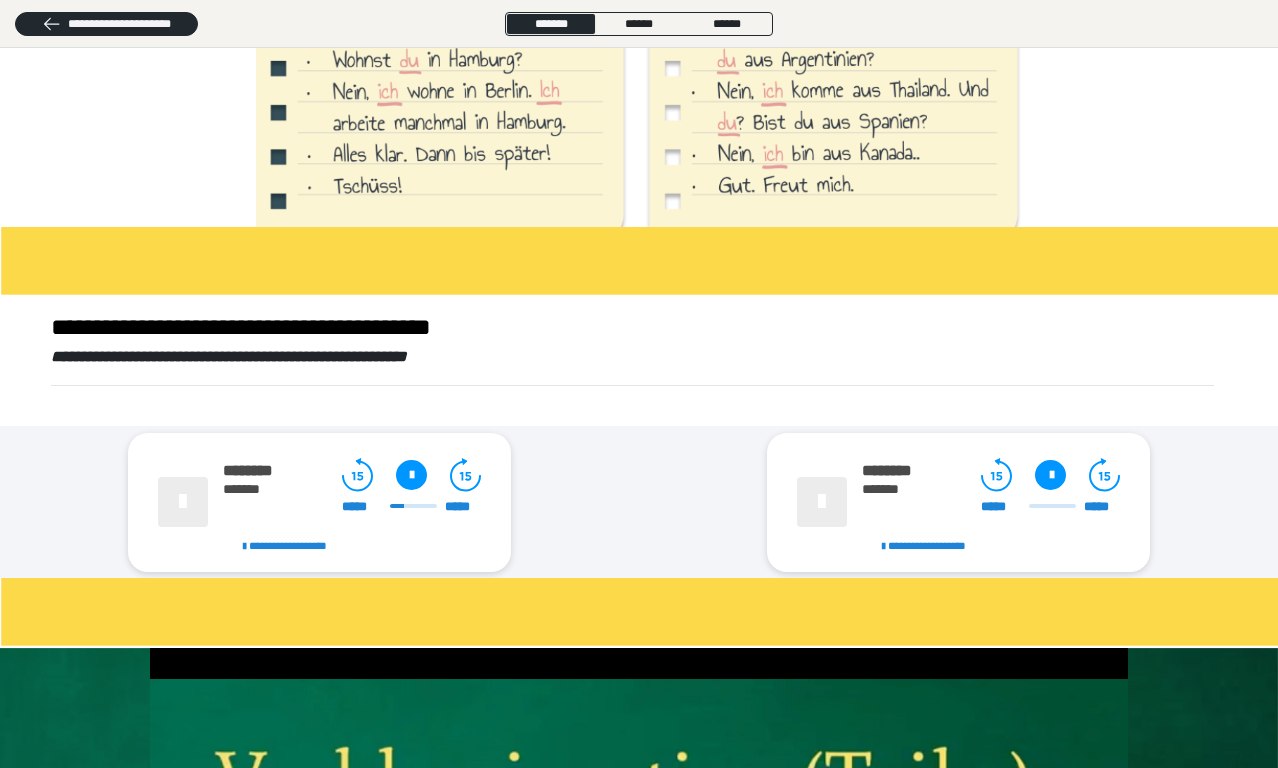 click at bounding box center [411, 475] 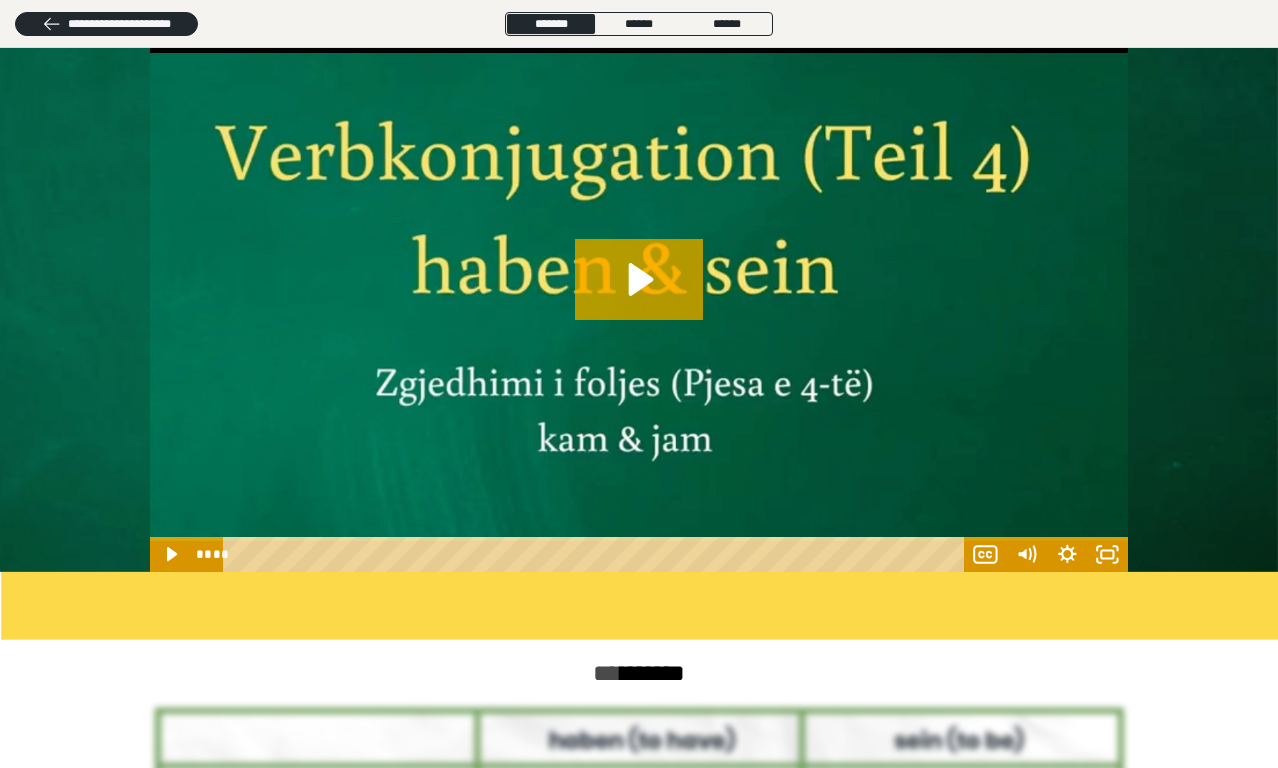 scroll, scrollTop: 1941, scrollLeft: 0, axis: vertical 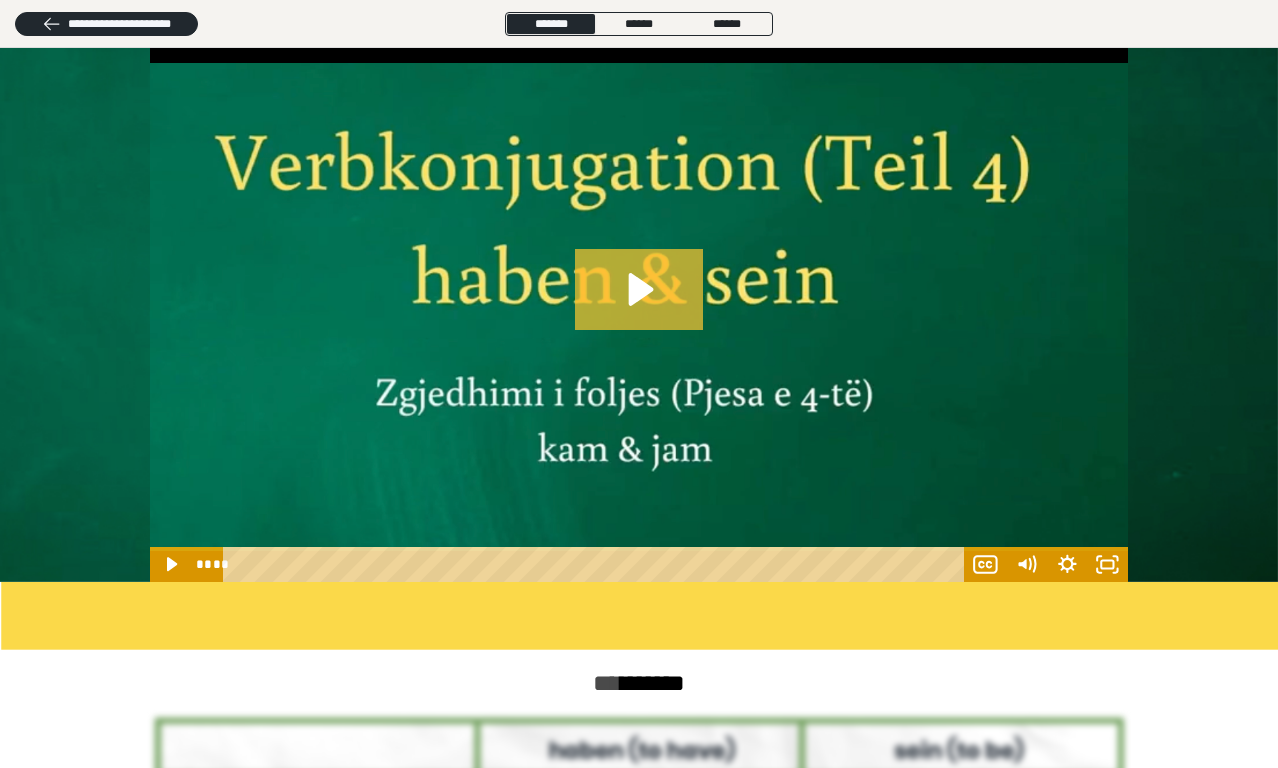 click 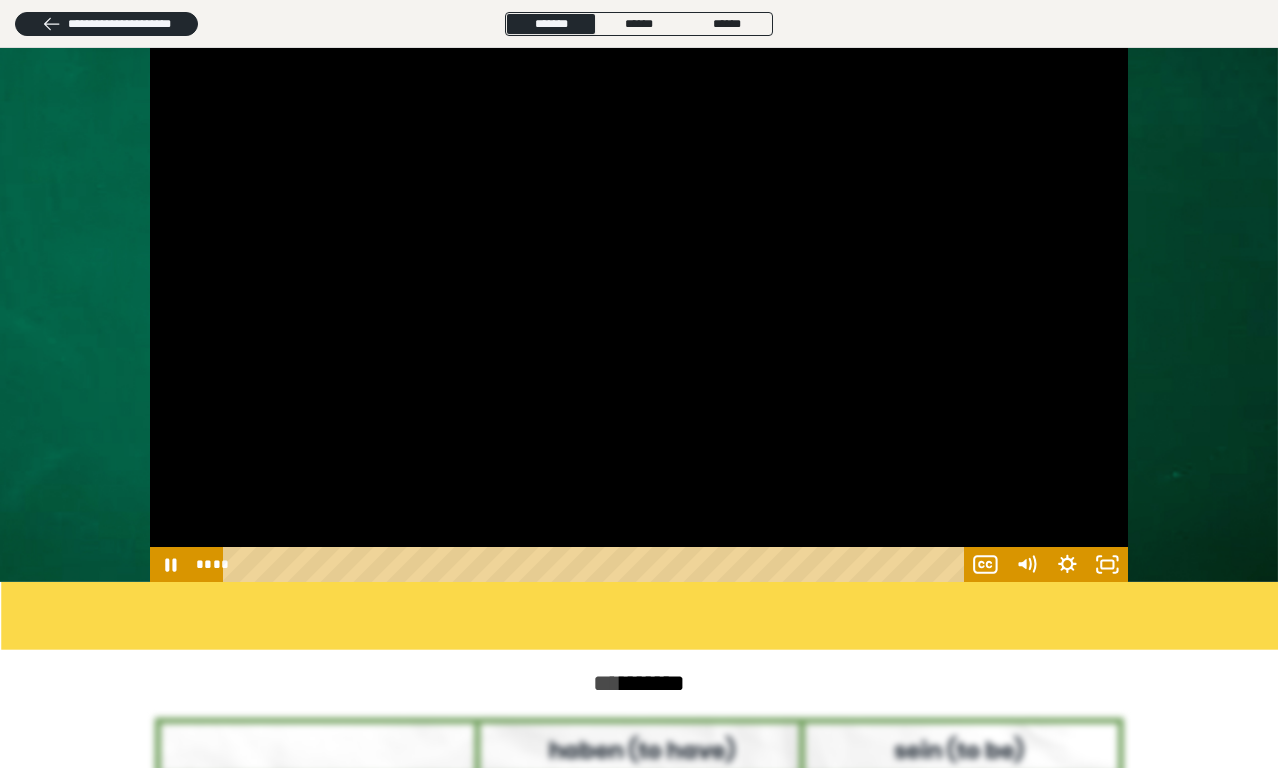 click at bounding box center (639, 307) 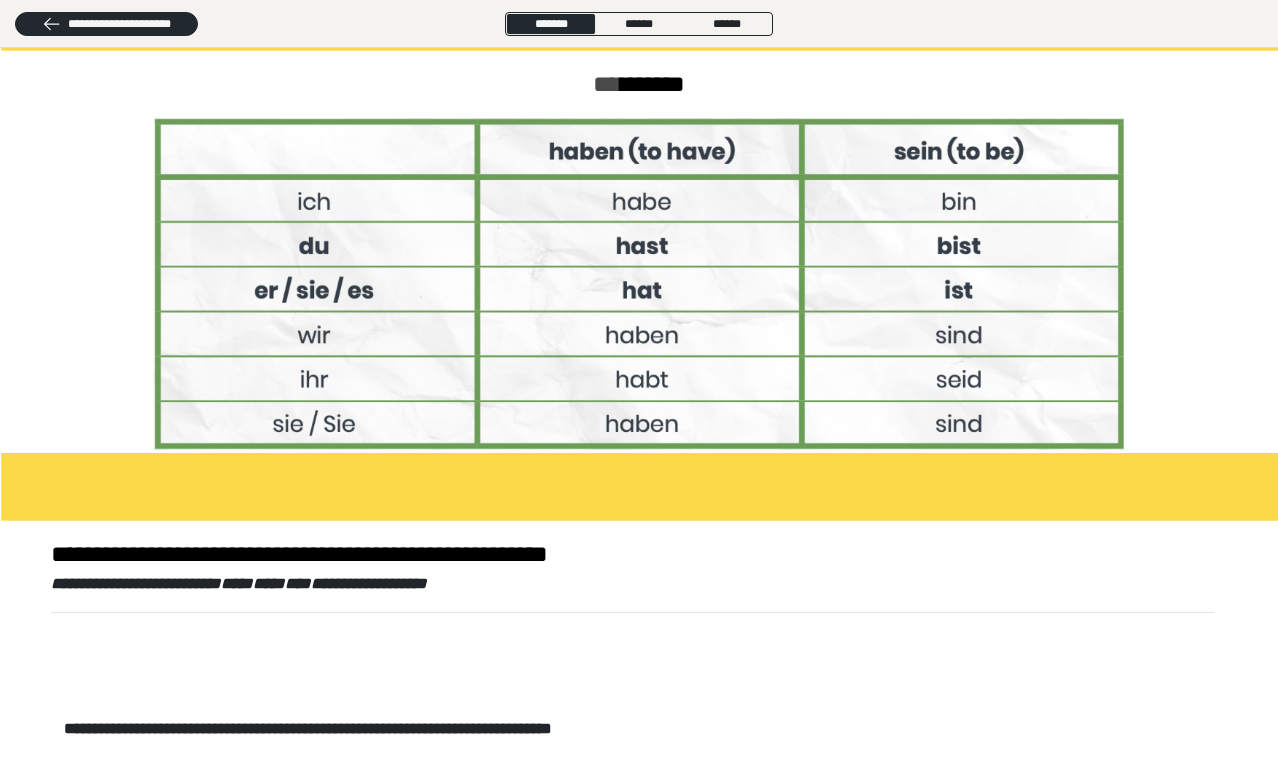 scroll, scrollTop: 2509, scrollLeft: 0, axis: vertical 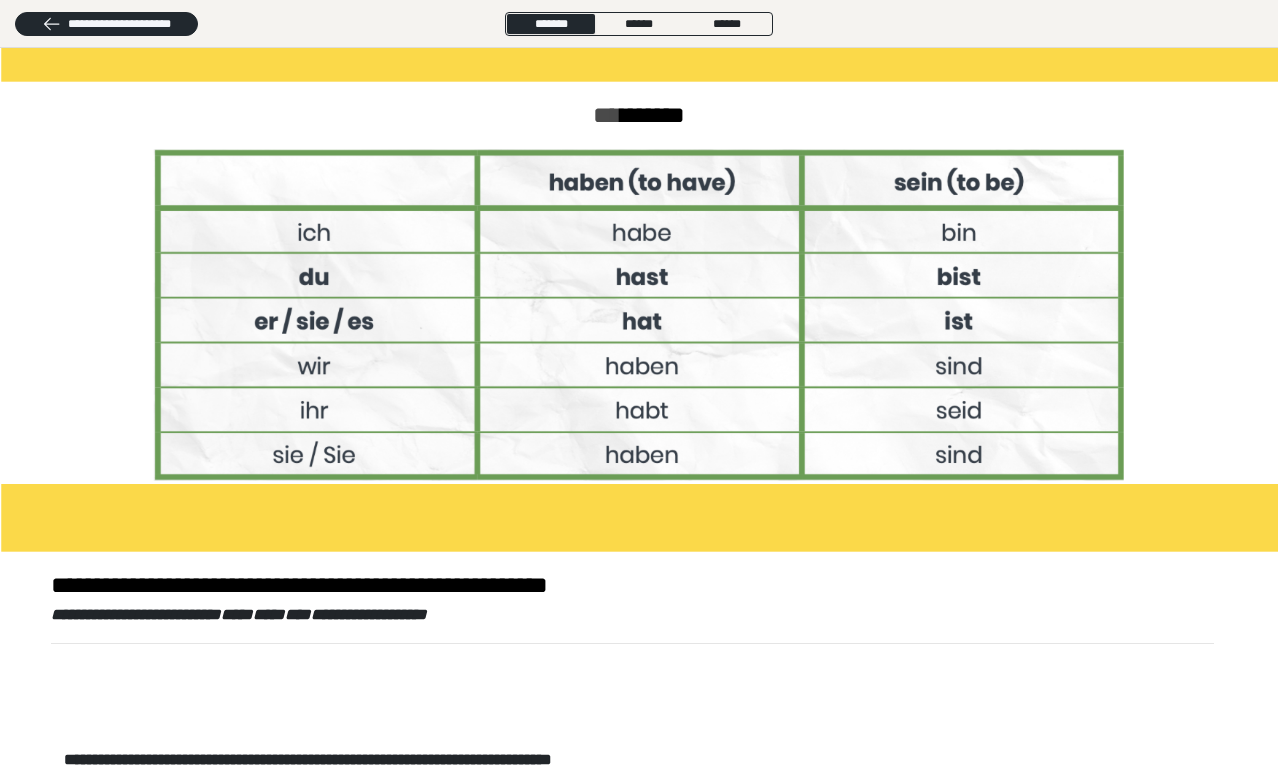click at bounding box center (639, 315) 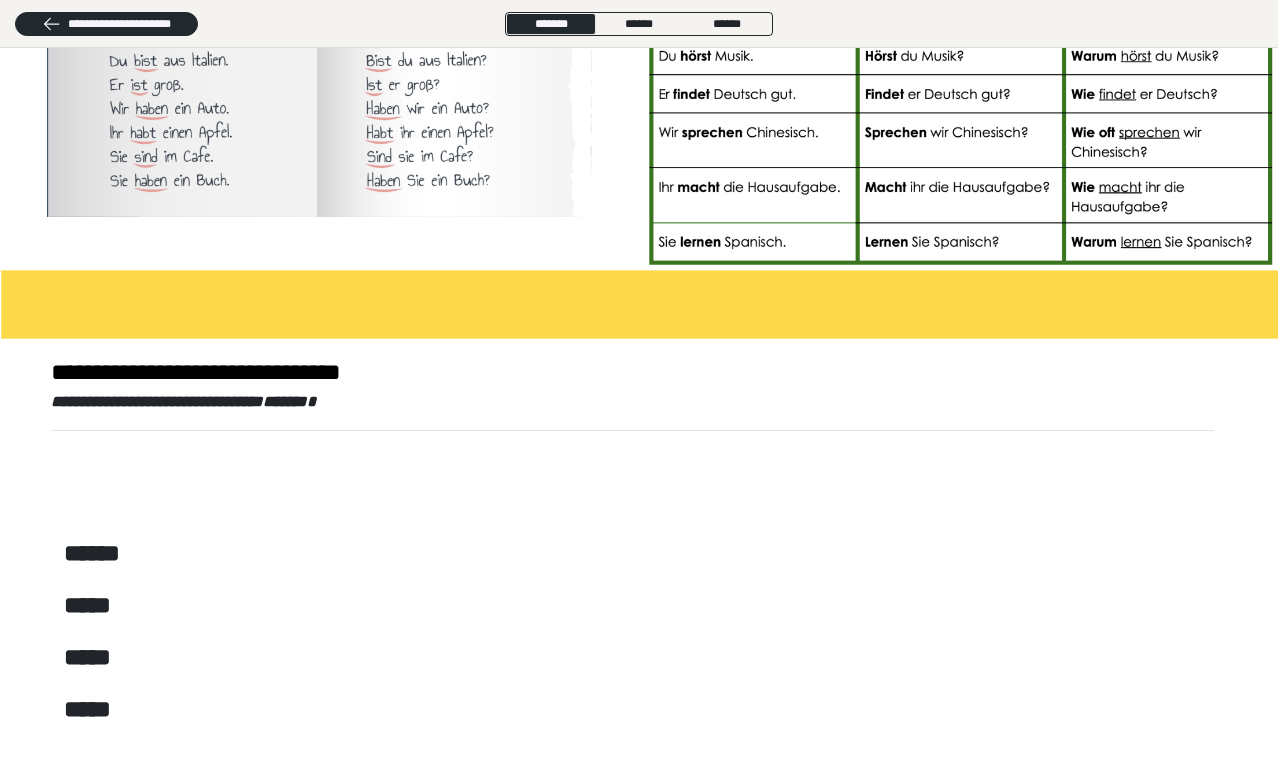 scroll, scrollTop: 4139, scrollLeft: 0, axis: vertical 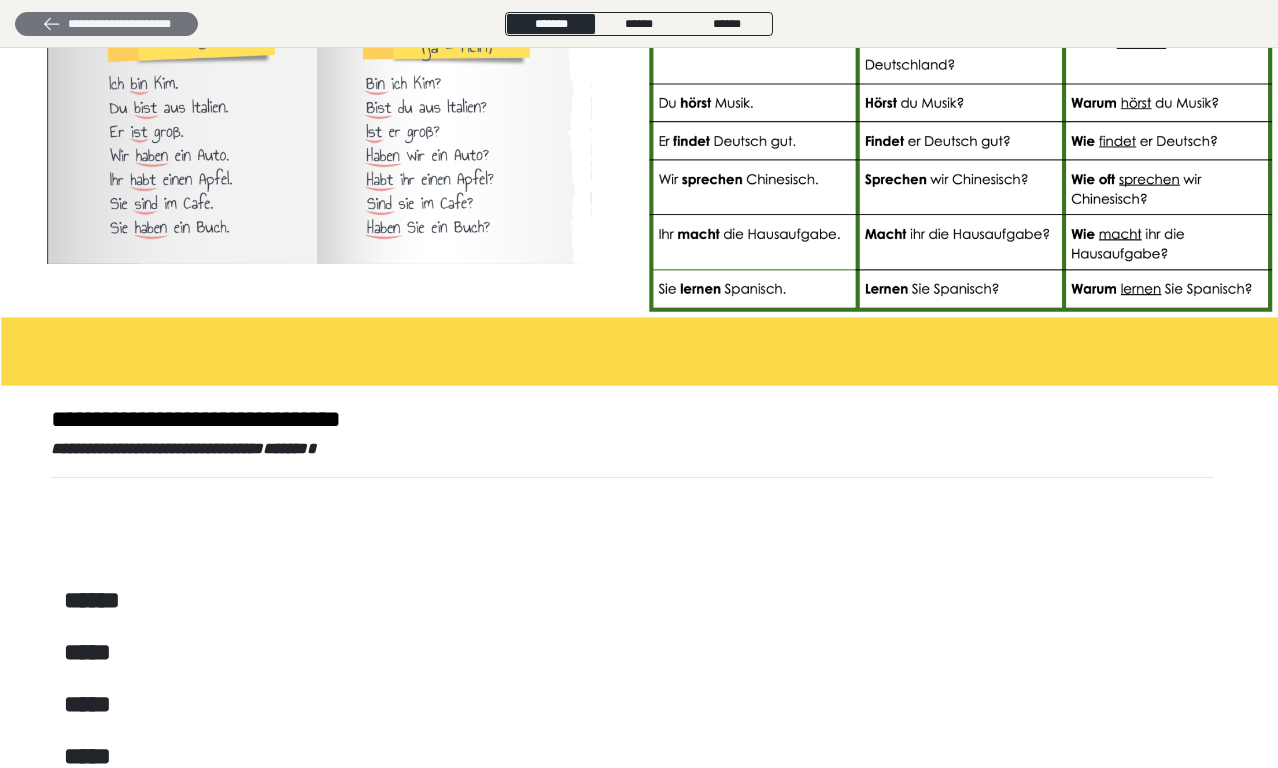 click on "**********" at bounding box center [106, 24] 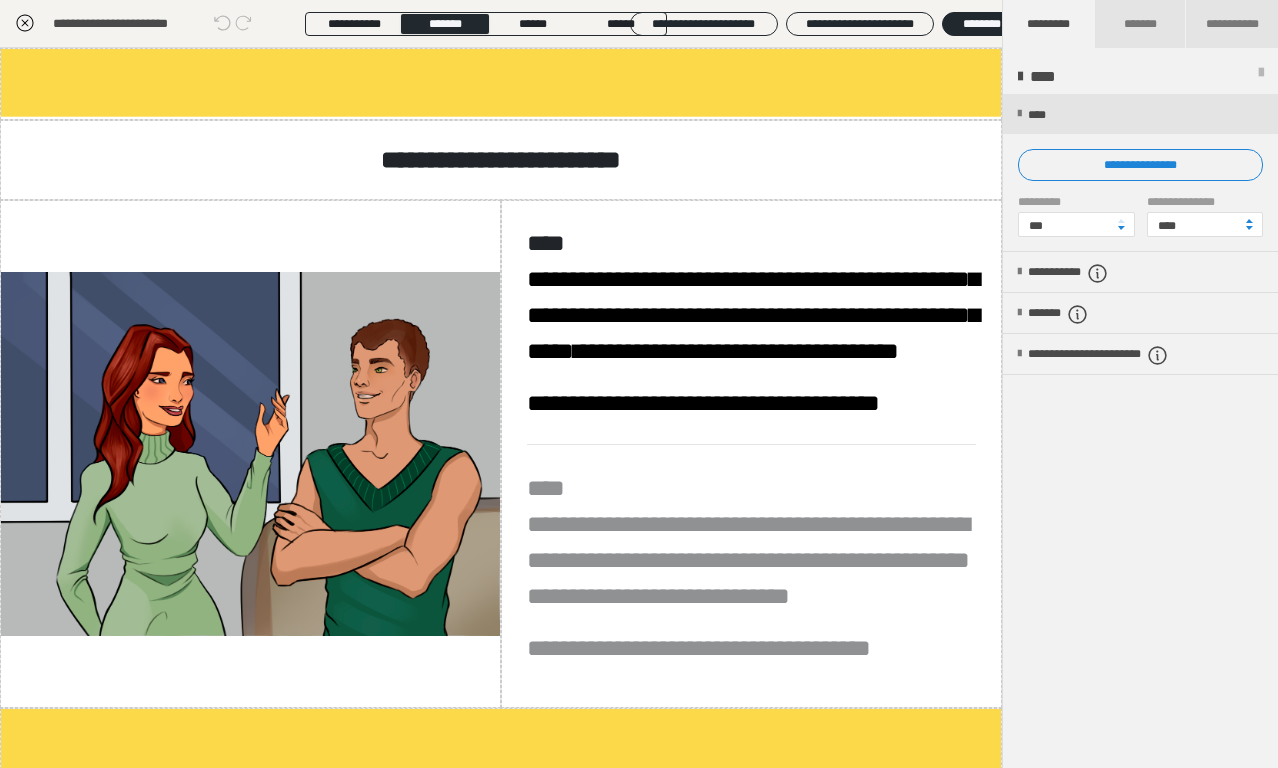 click 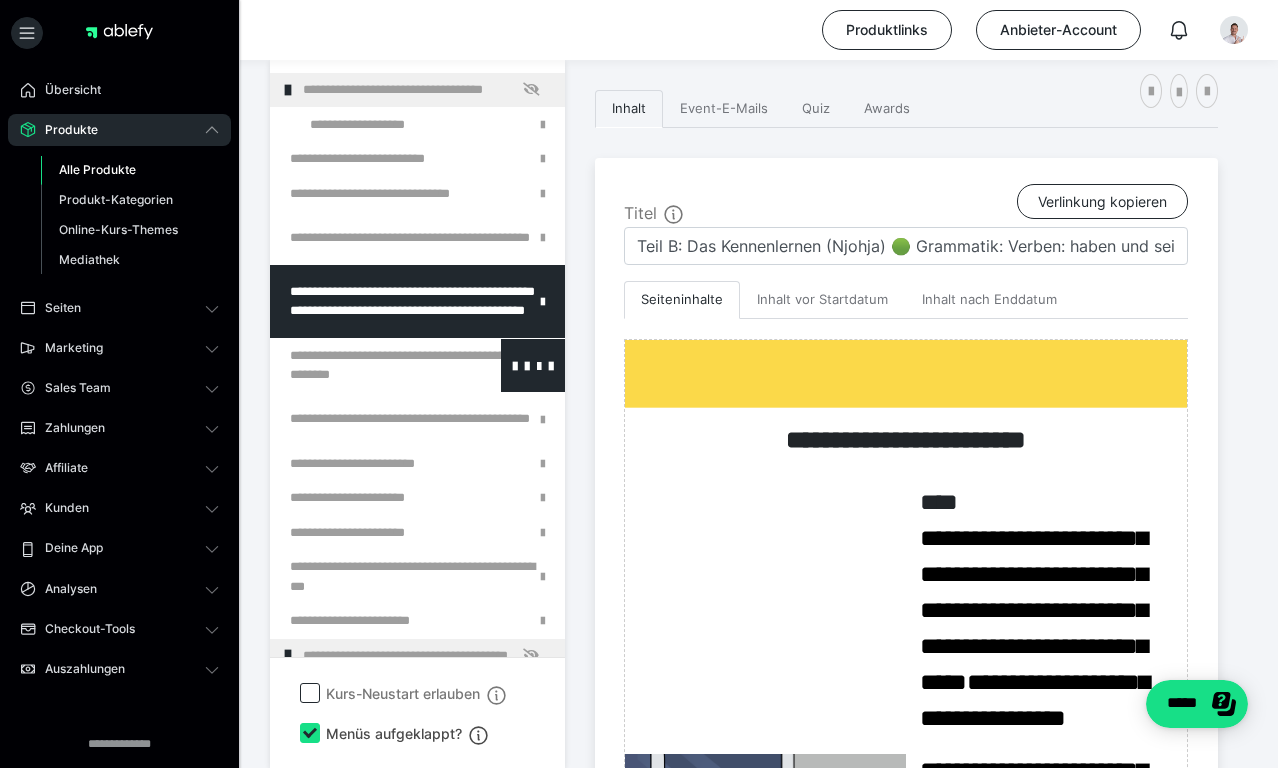 click at bounding box center (365, 365) 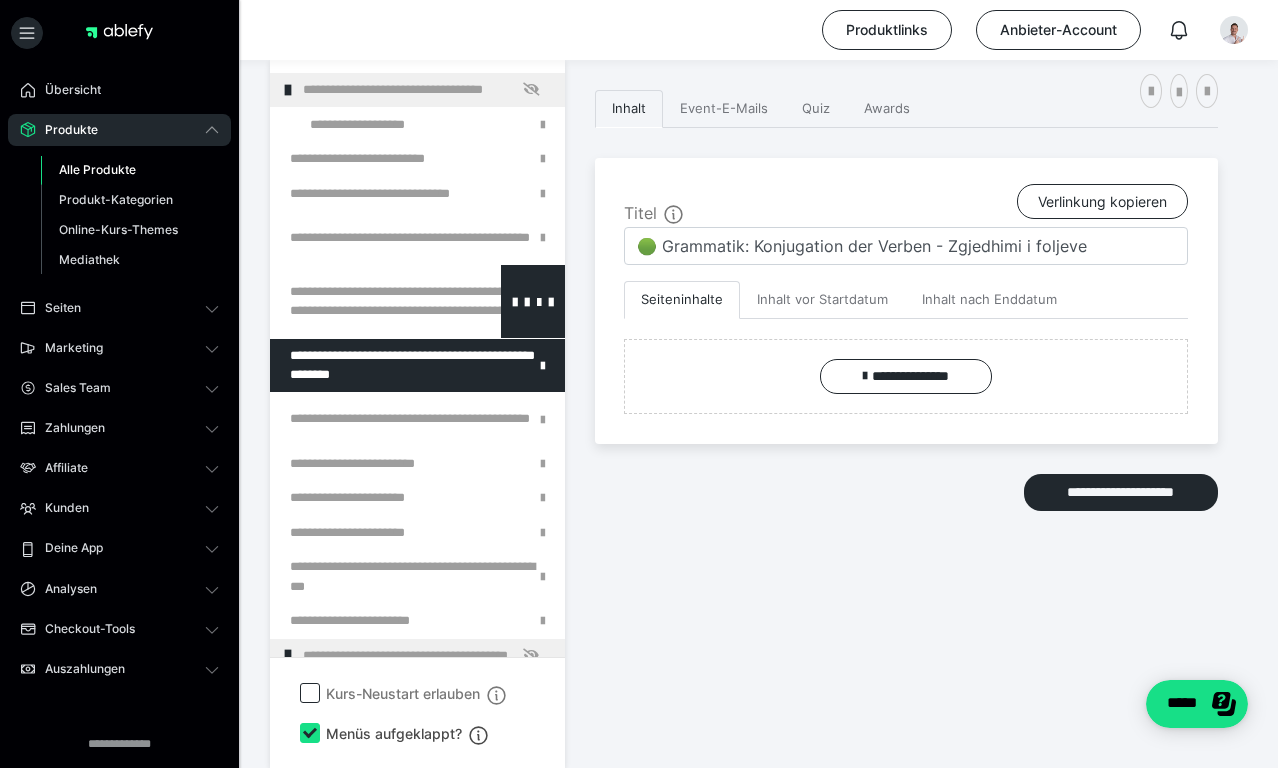 click at bounding box center [365, 301] 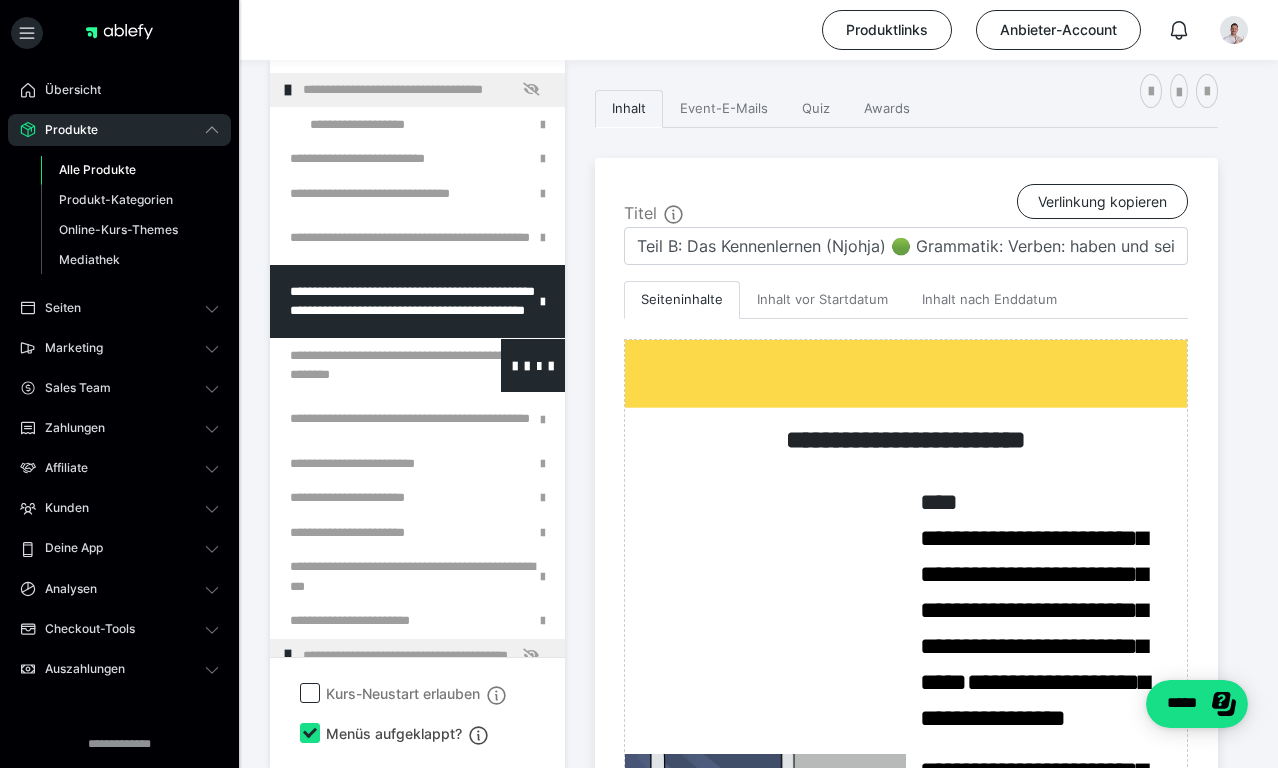 click at bounding box center (365, 365) 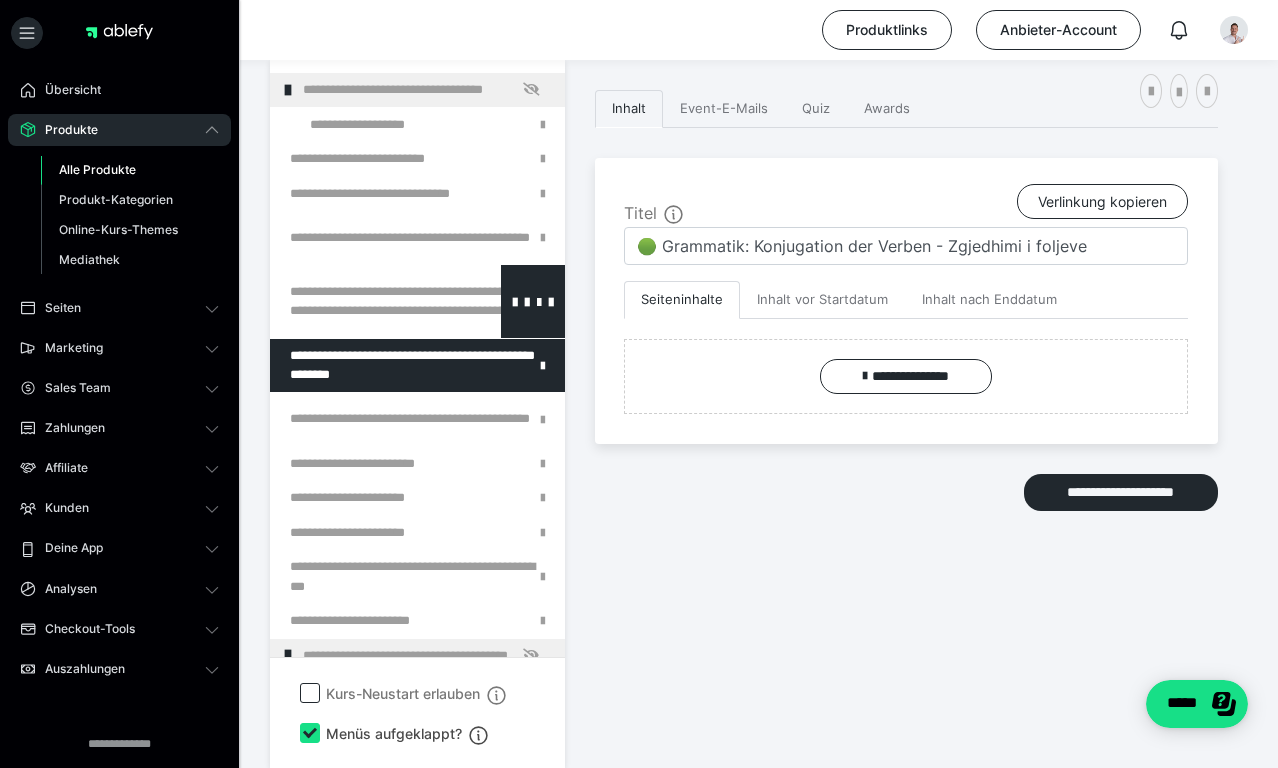 click at bounding box center [365, 301] 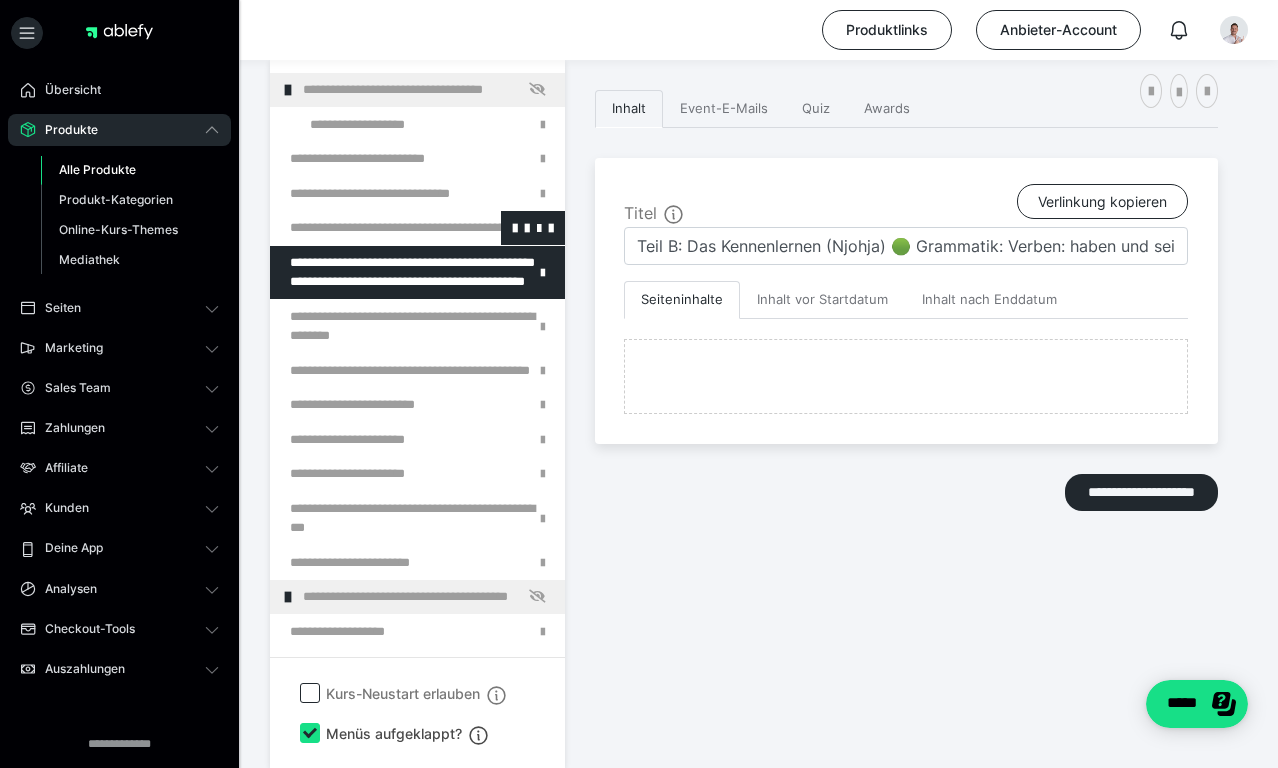 click at bounding box center [365, 228] 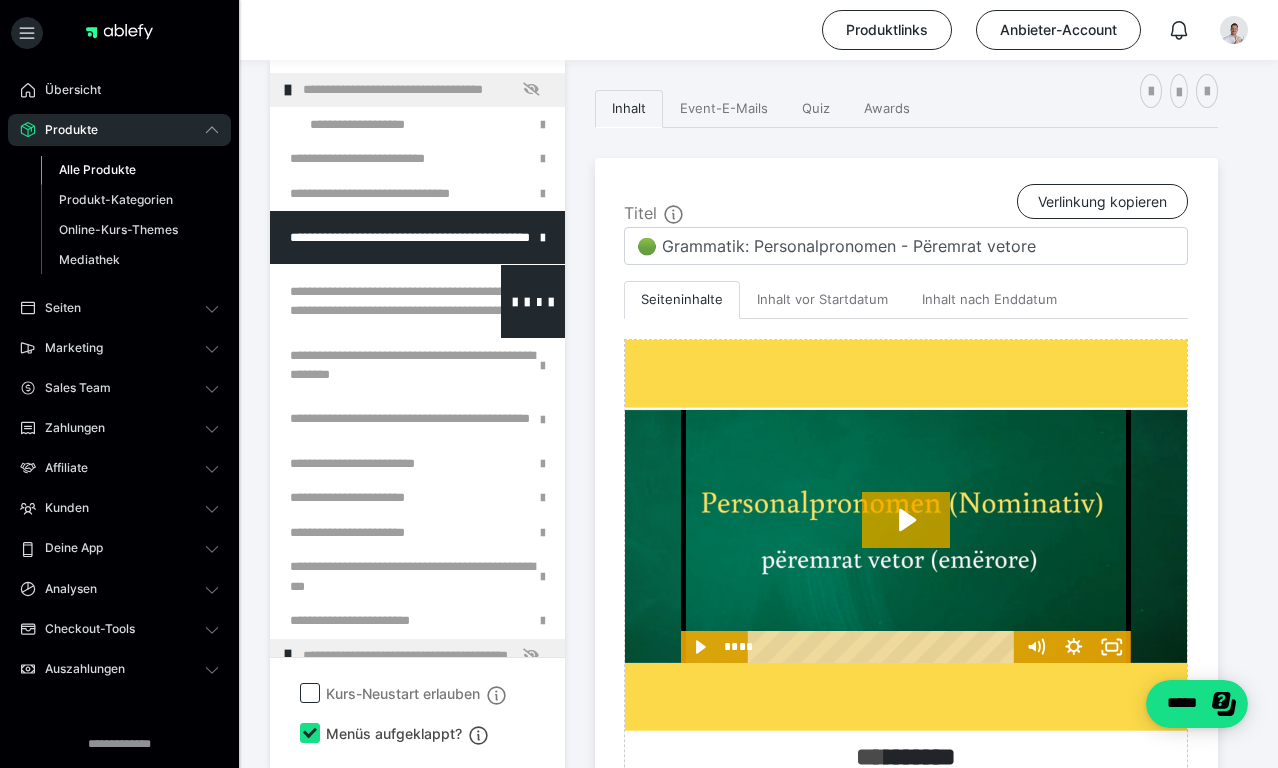 click at bounding box center [365, 301] 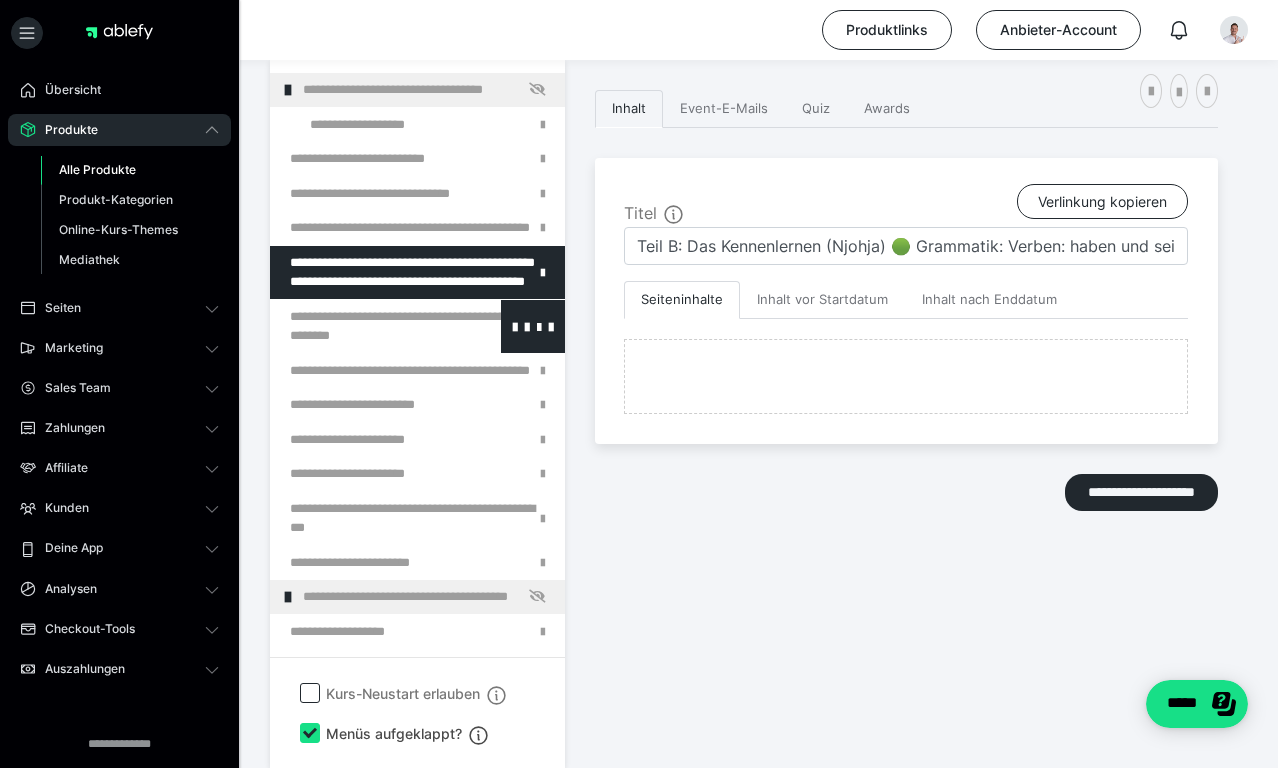 click at bounding box center (365, 326) 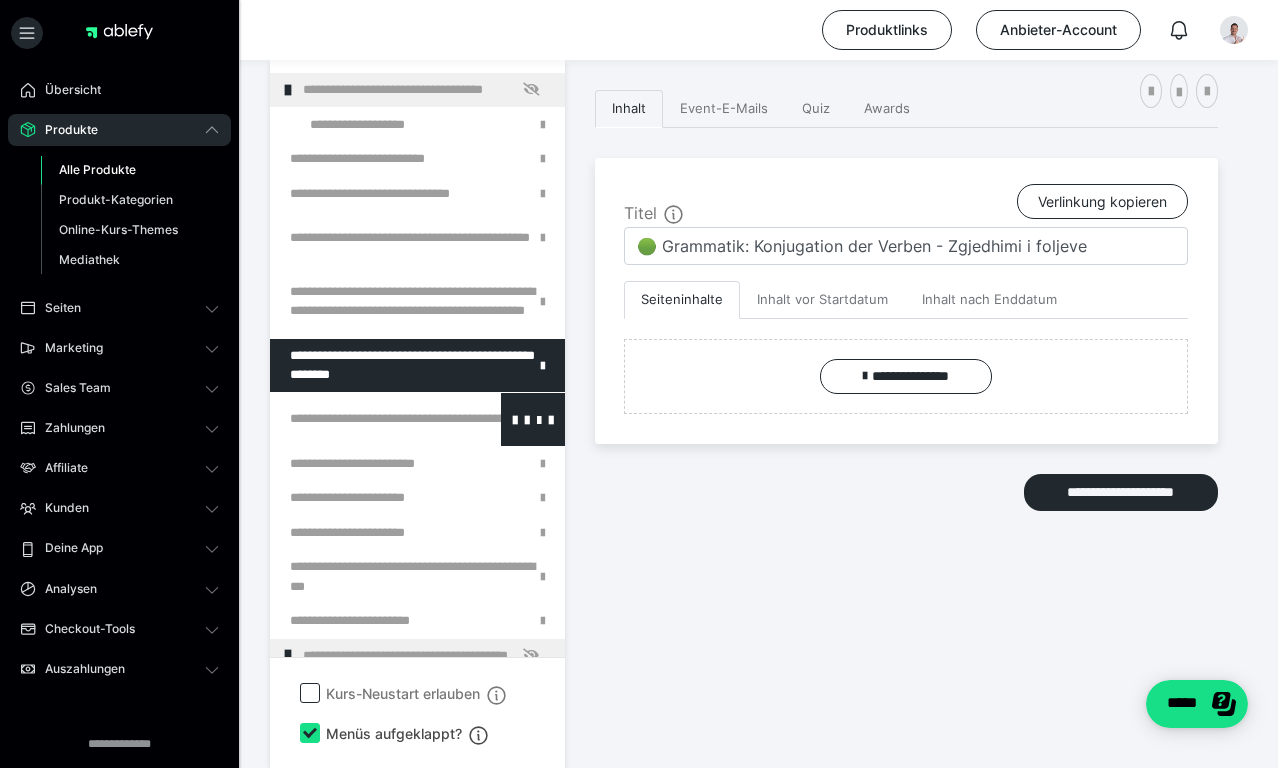 click at bounding box center (365, 419) 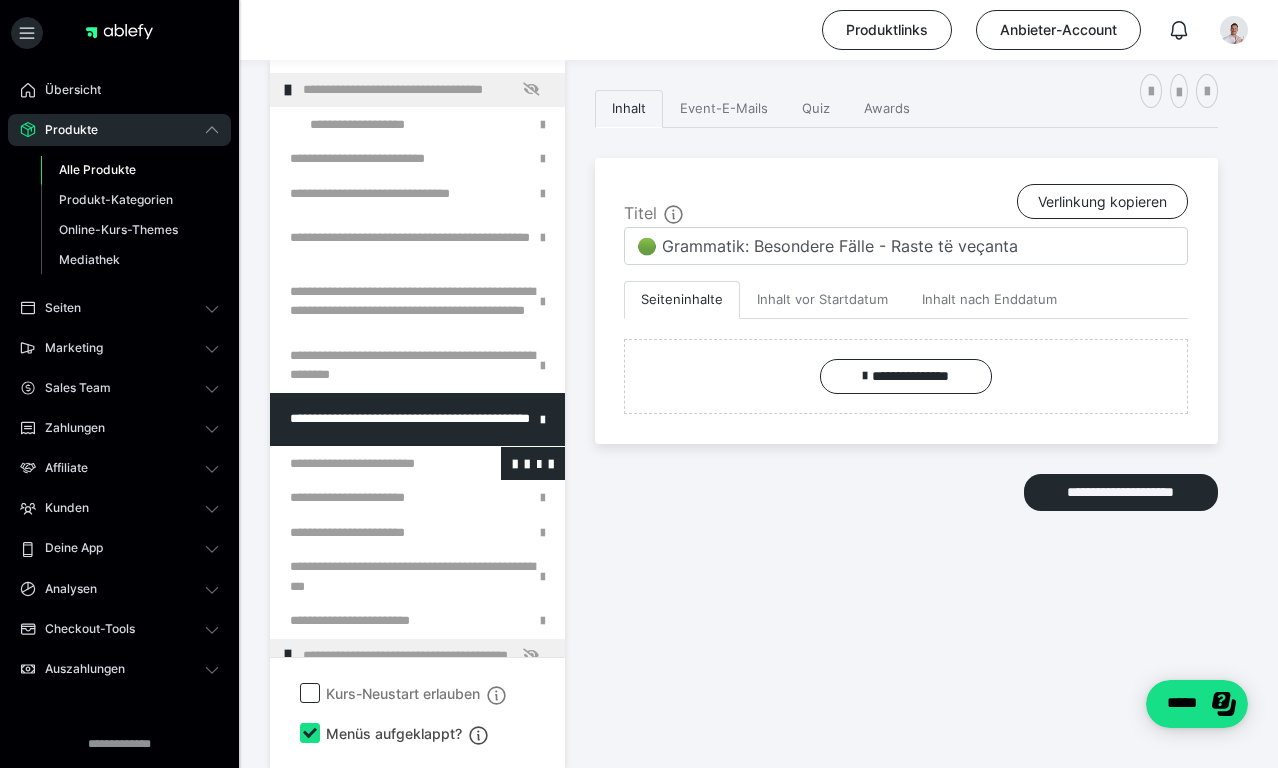 click at bounding box center (365, 464) 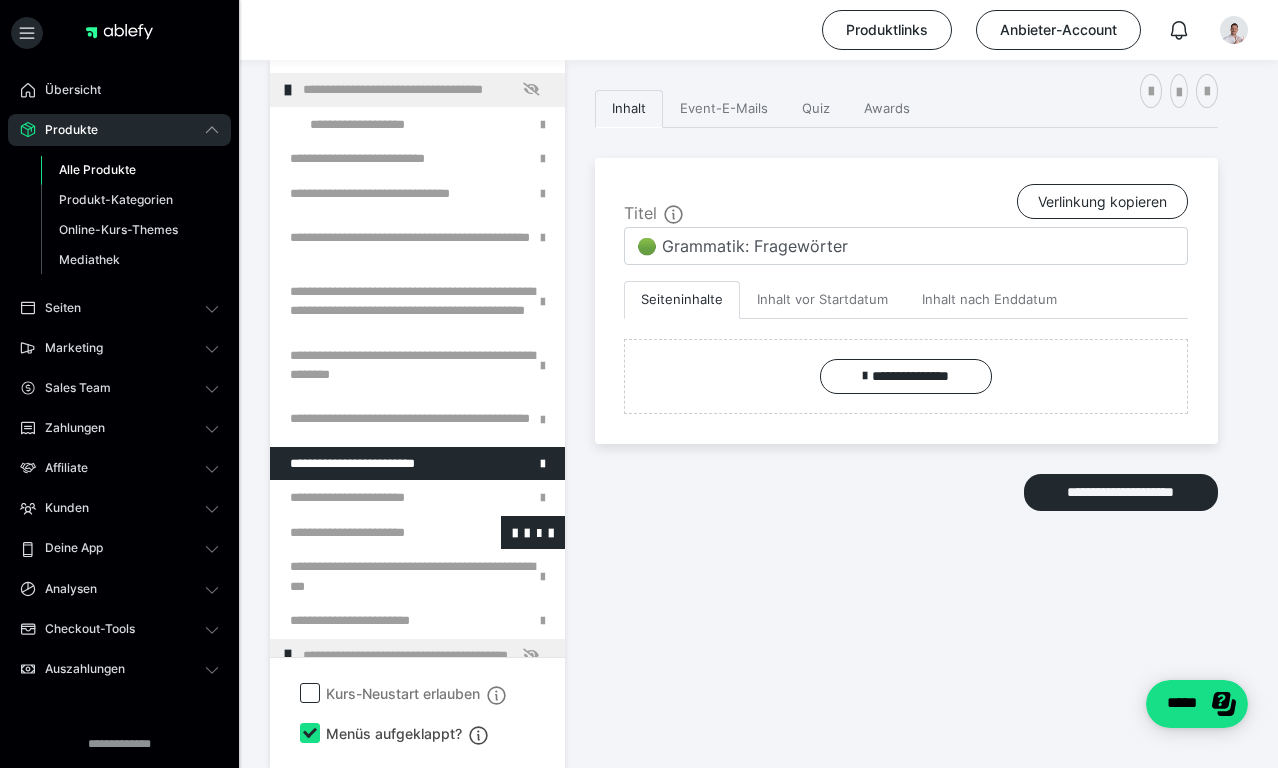 click at bounding box center (365, 533) 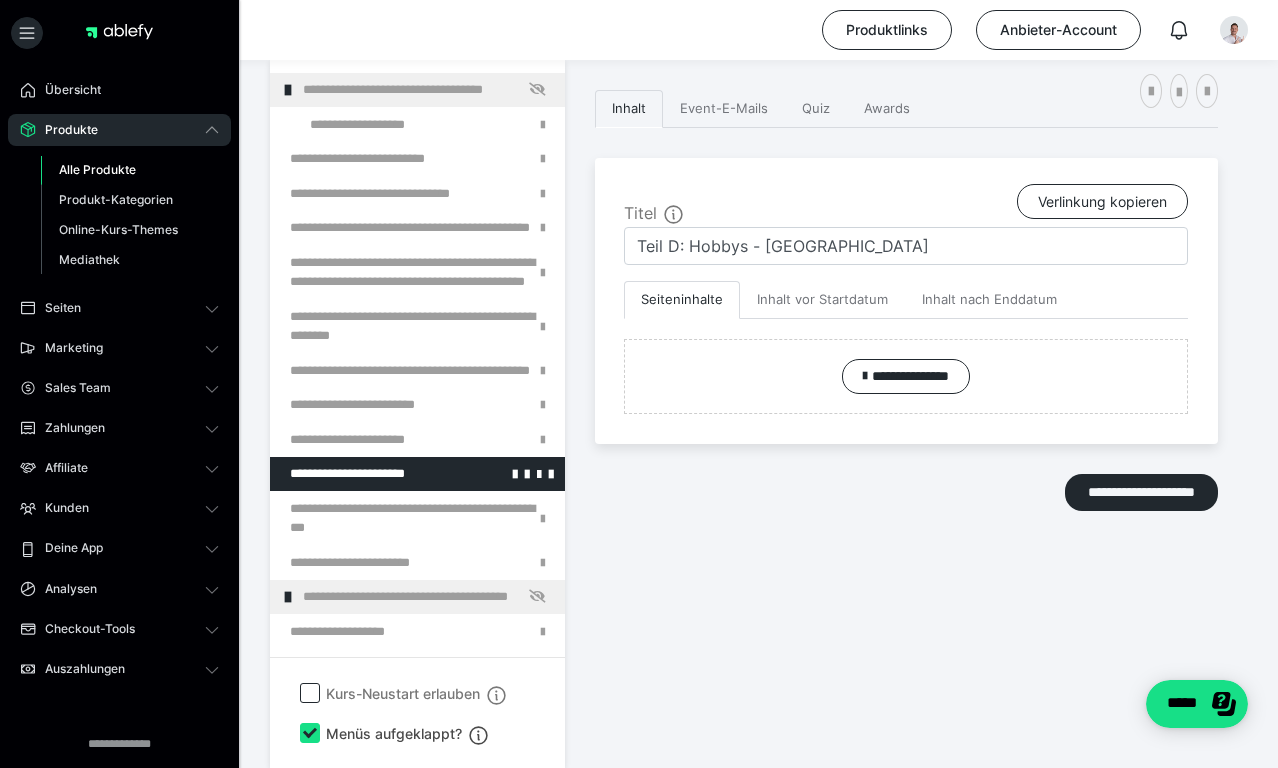 click at bounding box center (365, 474) 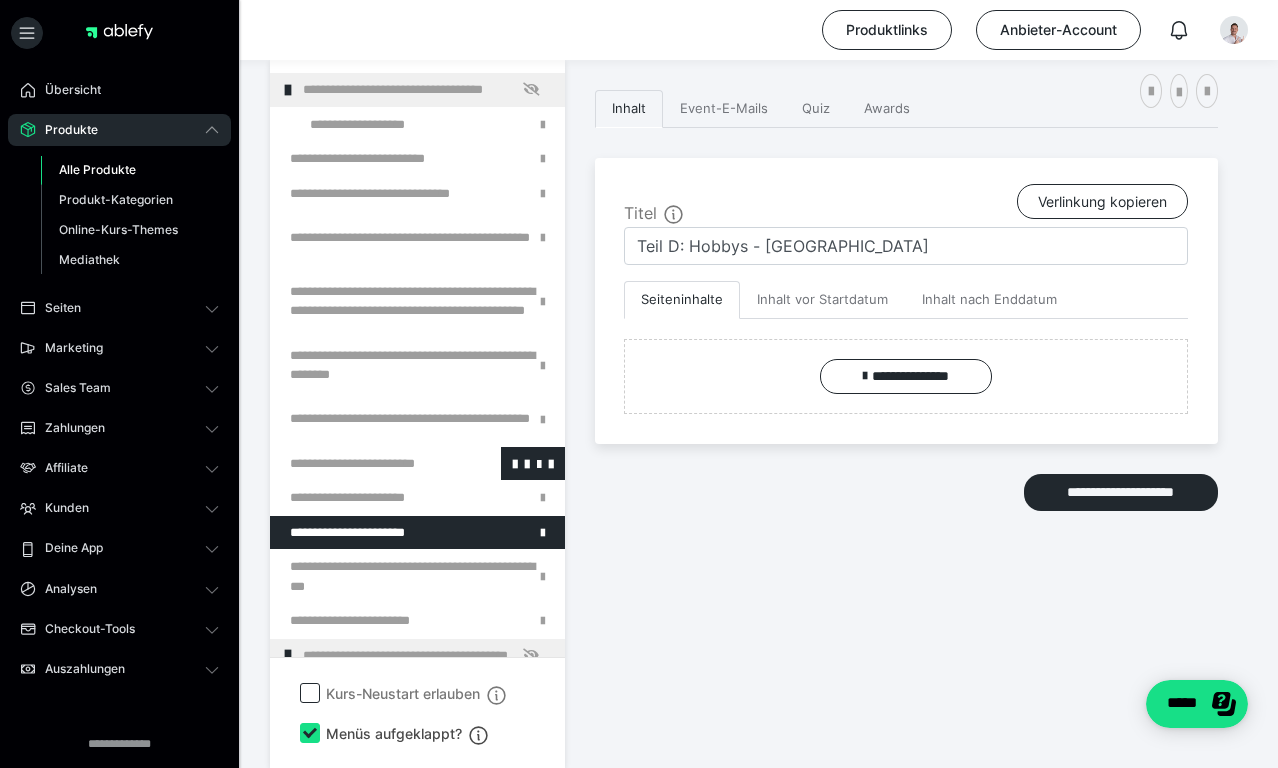 scroll, scrollTop: 388, scrollLeft: 0, axis: vertical 